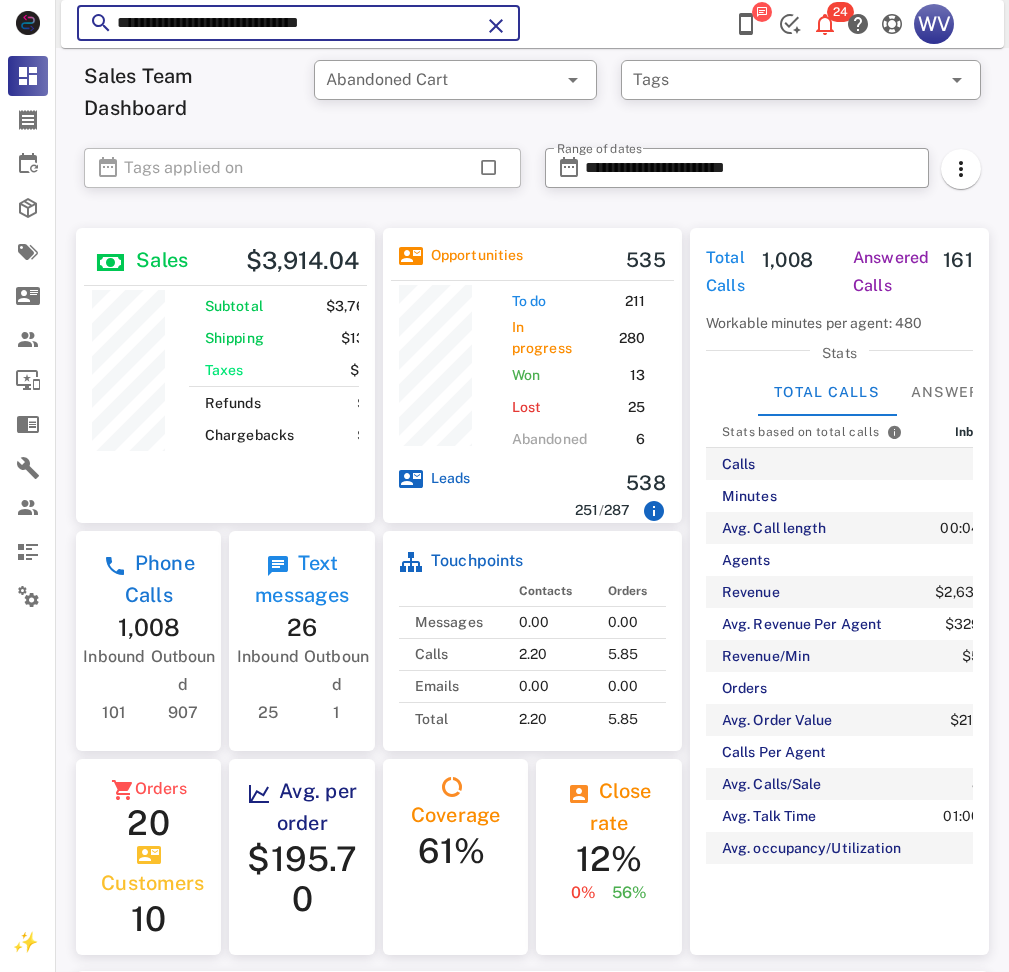 scroll, scrollTop: 869, scrollLeft: 0, axis: vertical 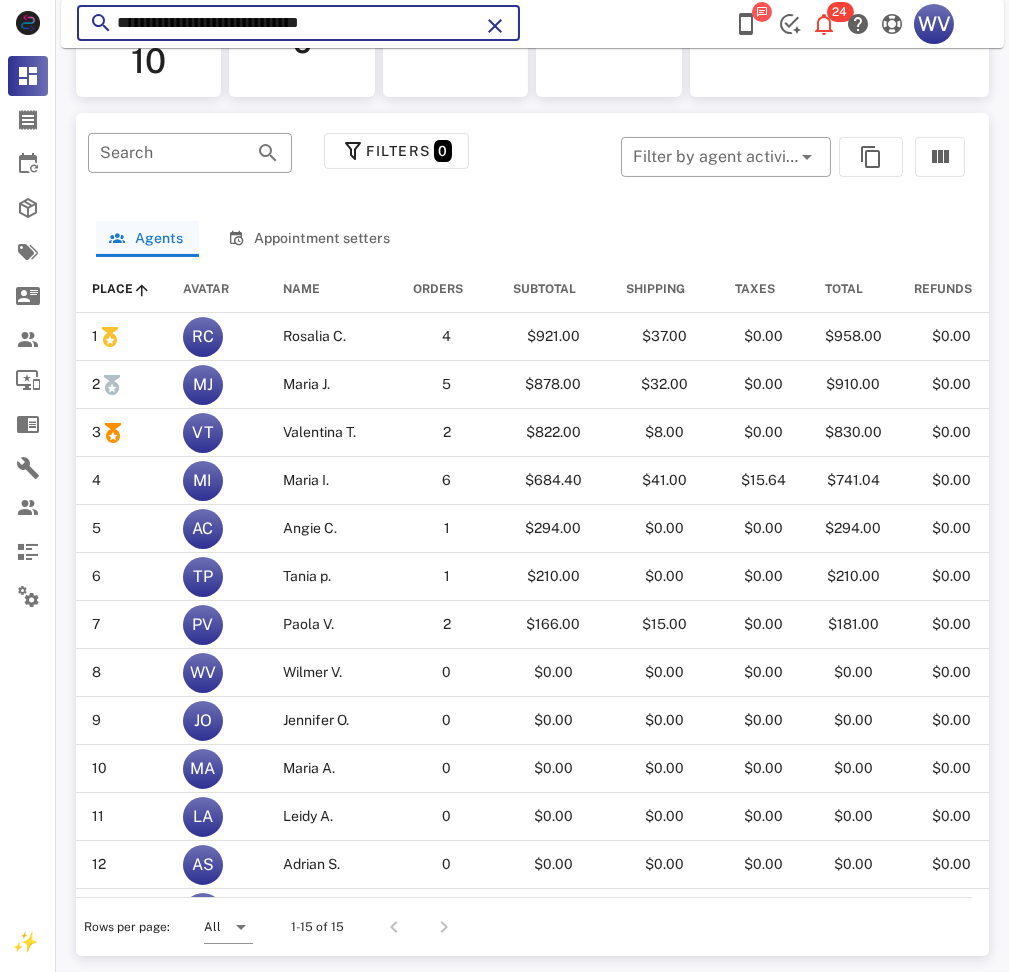 click on "**********" at bounding box center [298, 23] 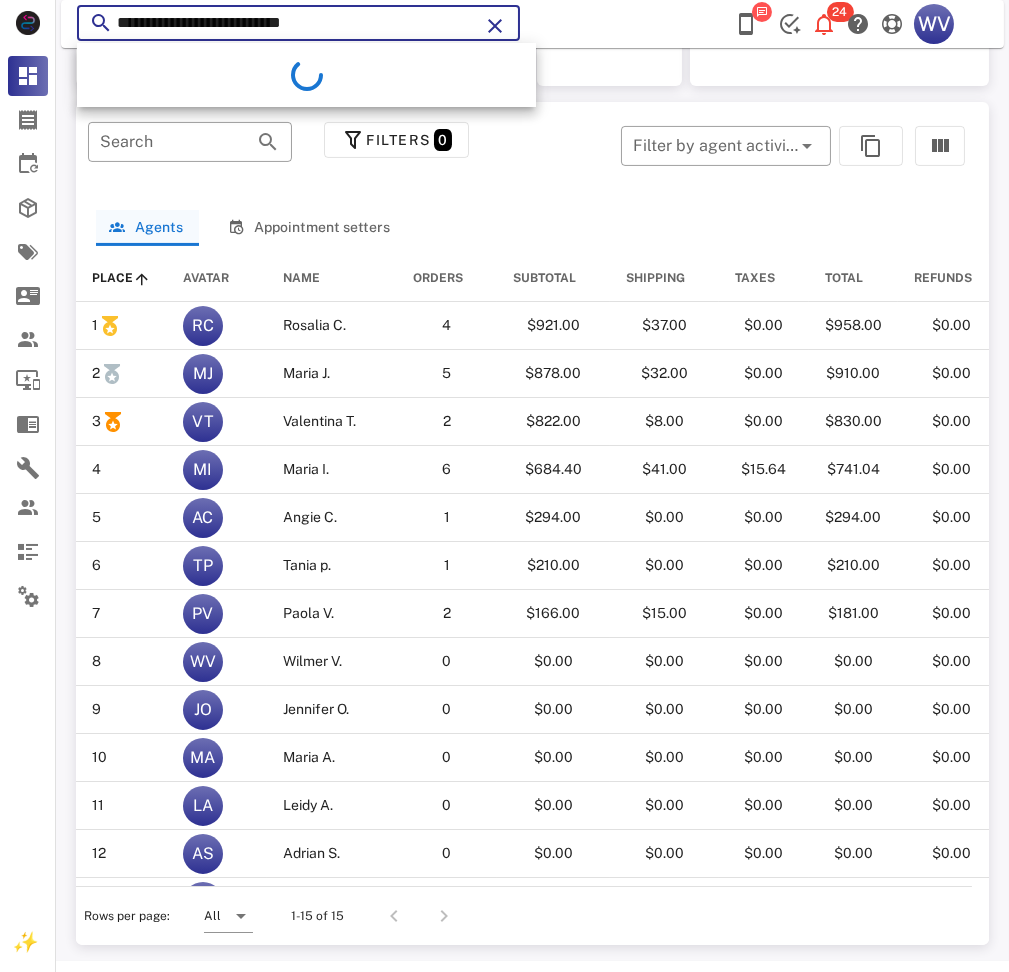 type on "**********" 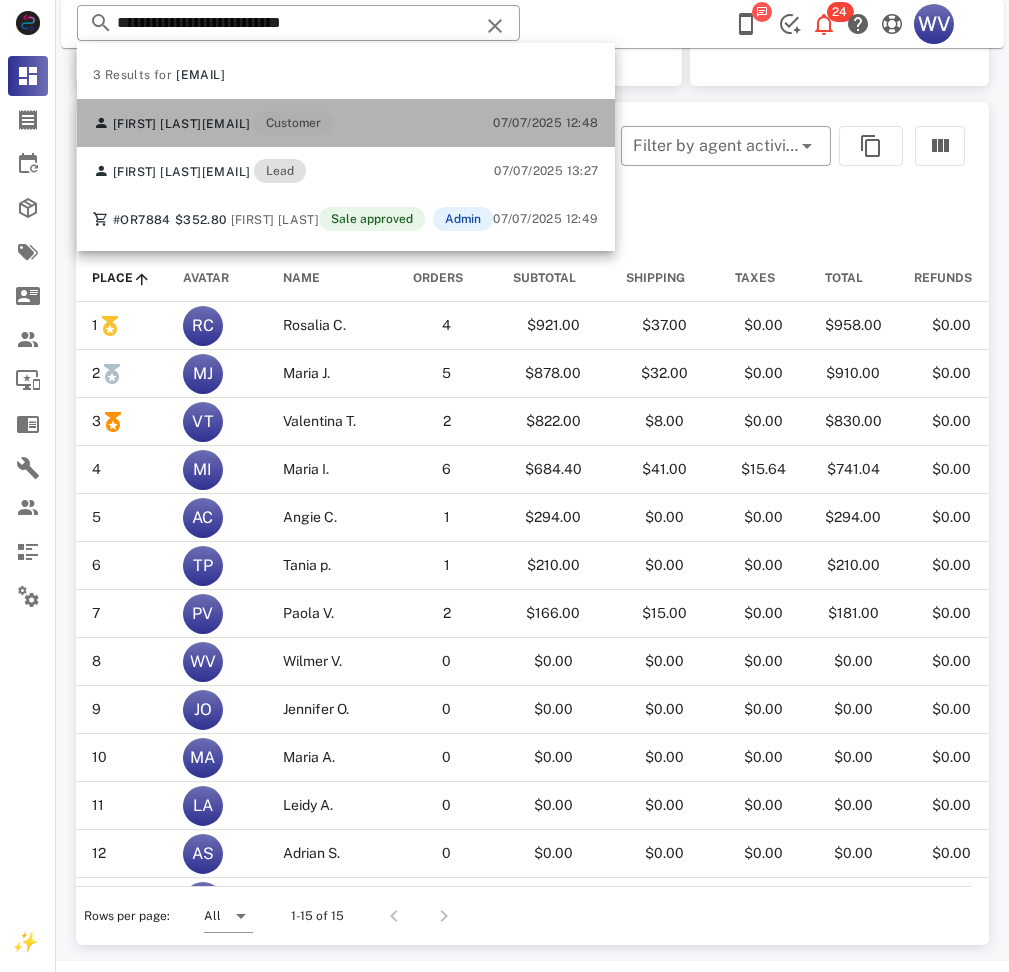 click on "[EMAIL]" at bounding box center (226, 124) 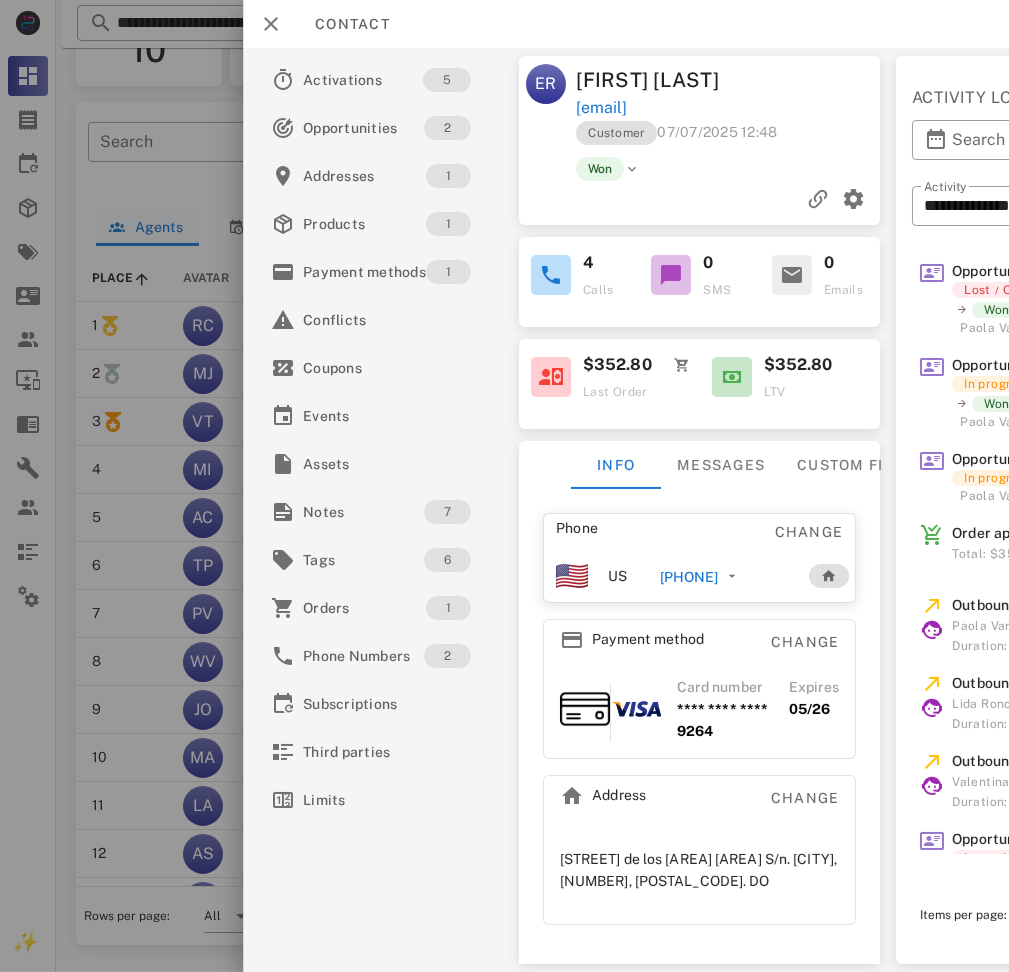click on "Eva Rodriguez" at bounding box center [653, 80] 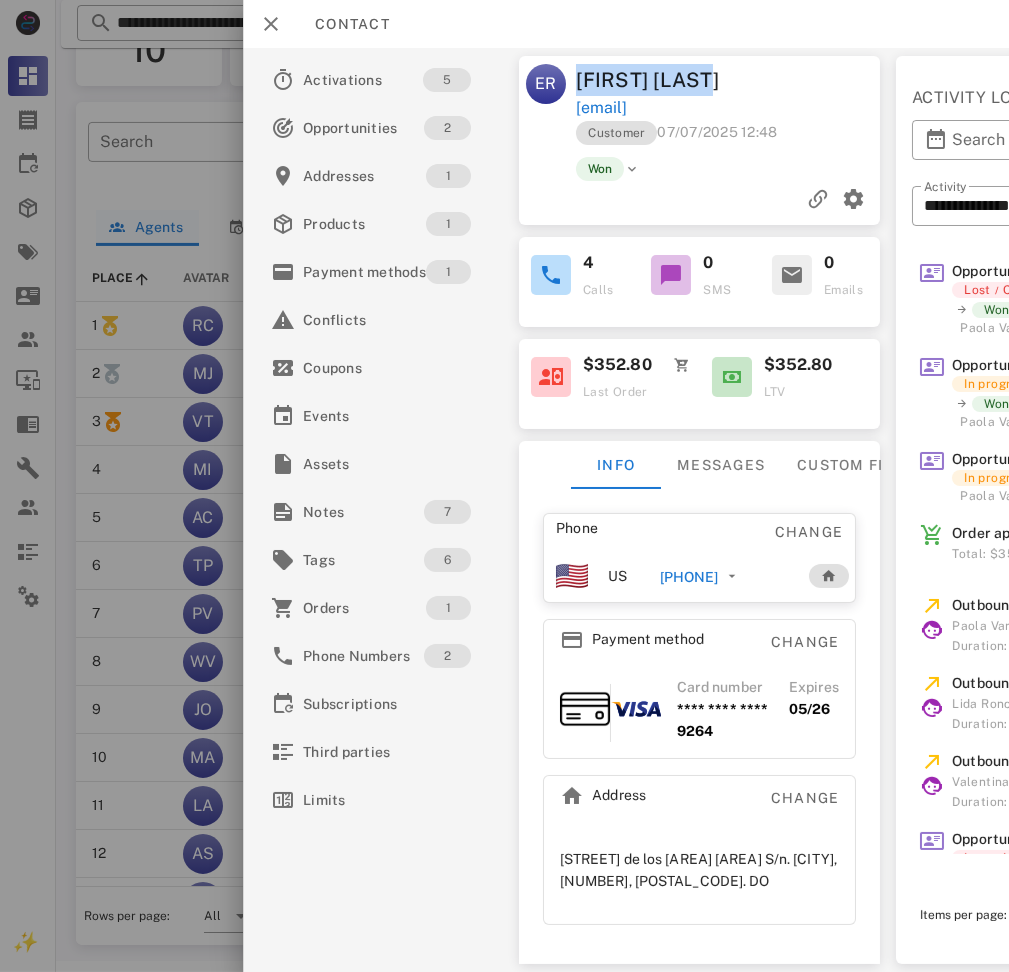 drag, startPoint x: 578, startPoint y: 84, endPoint x: 652, endPoint y: 83, distance: 74.00676 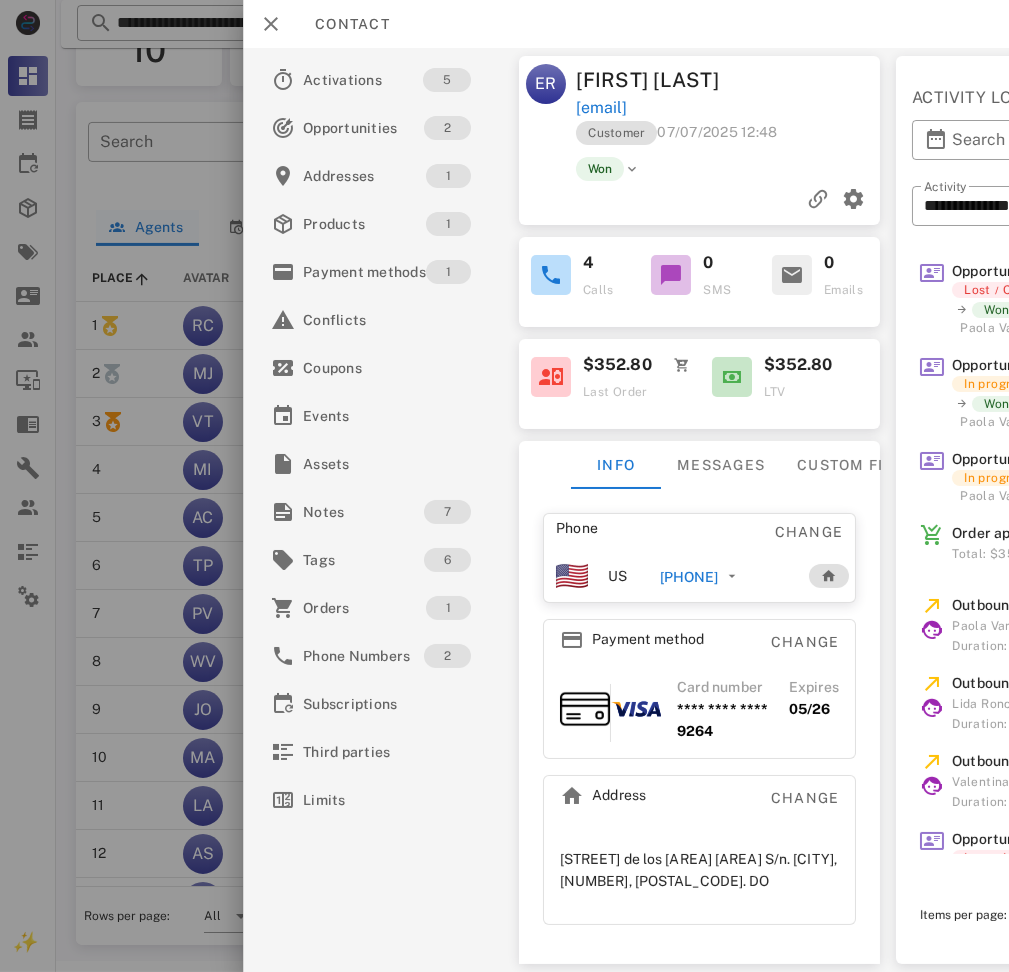 click at bounding box center (807, 80) 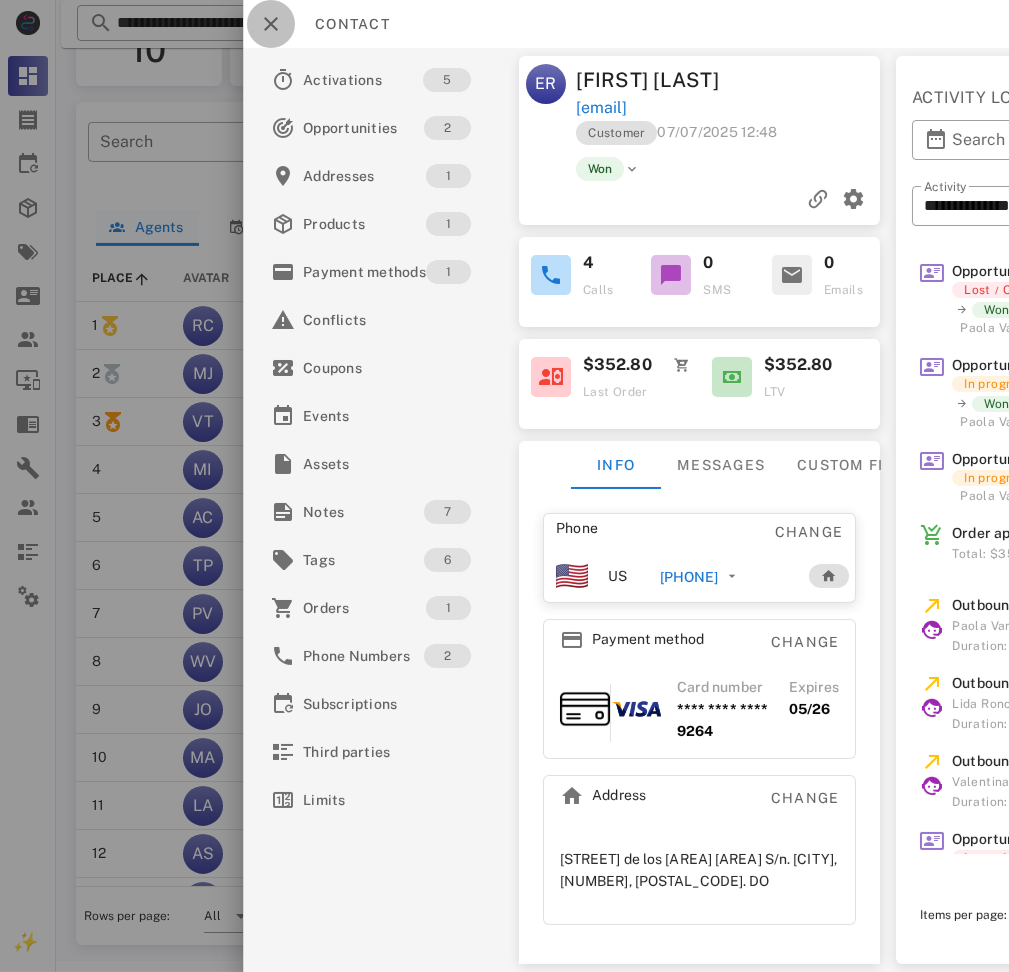 click at bounding box center [271, 24] 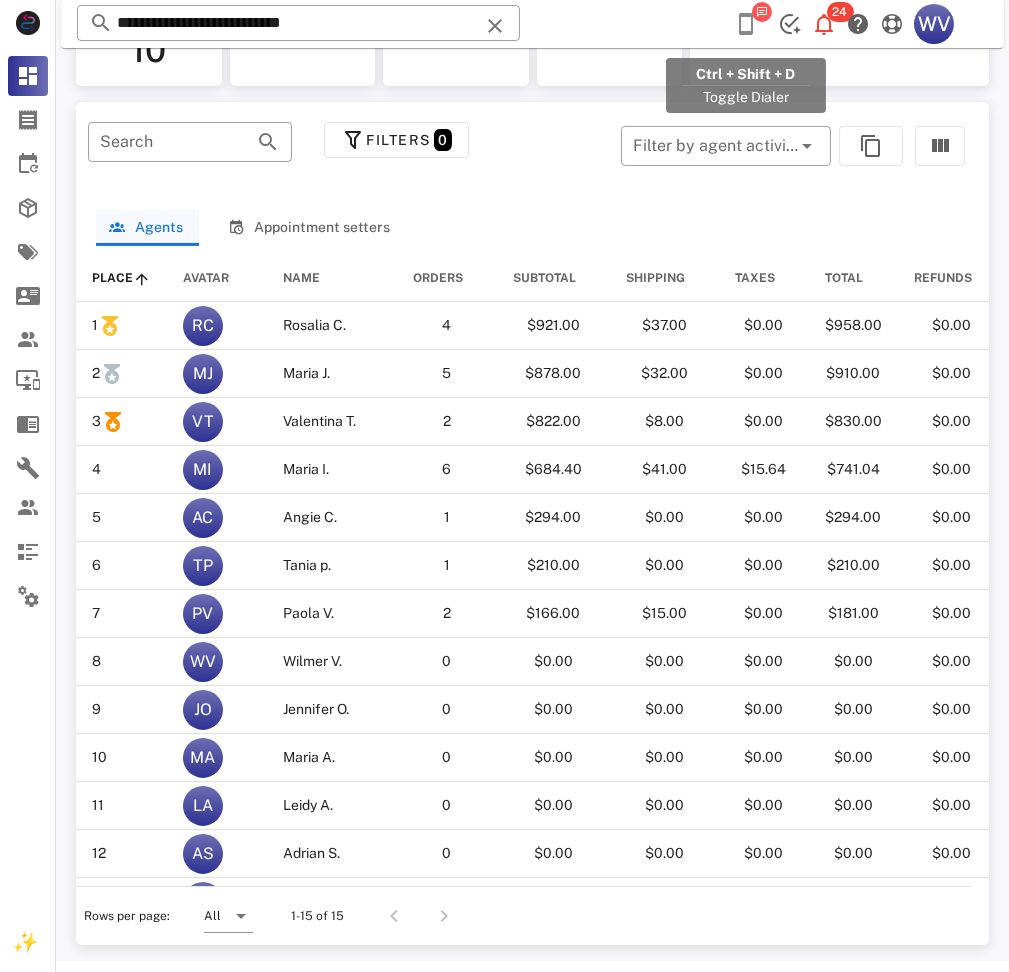 click at bounding box center (746, 24) 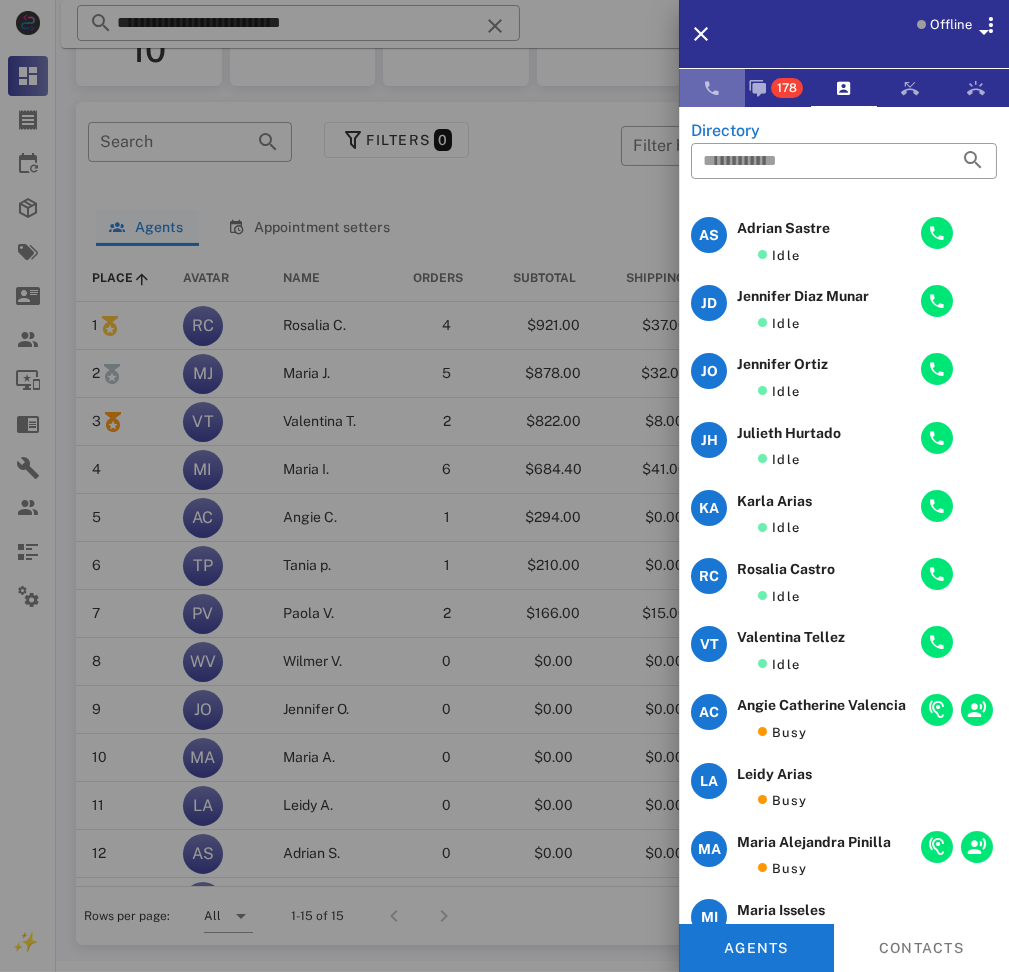 click at bounding box center (712, 88) 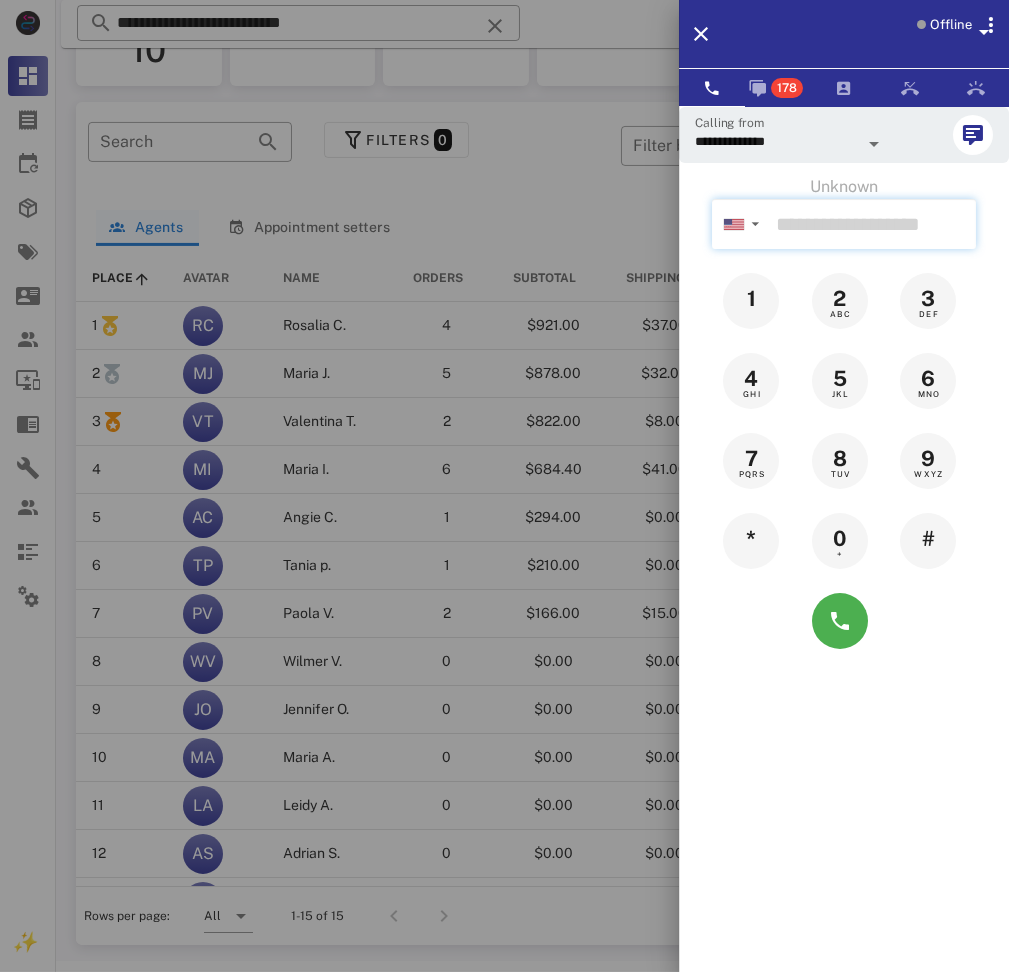 click at bounding box center (872, 224) 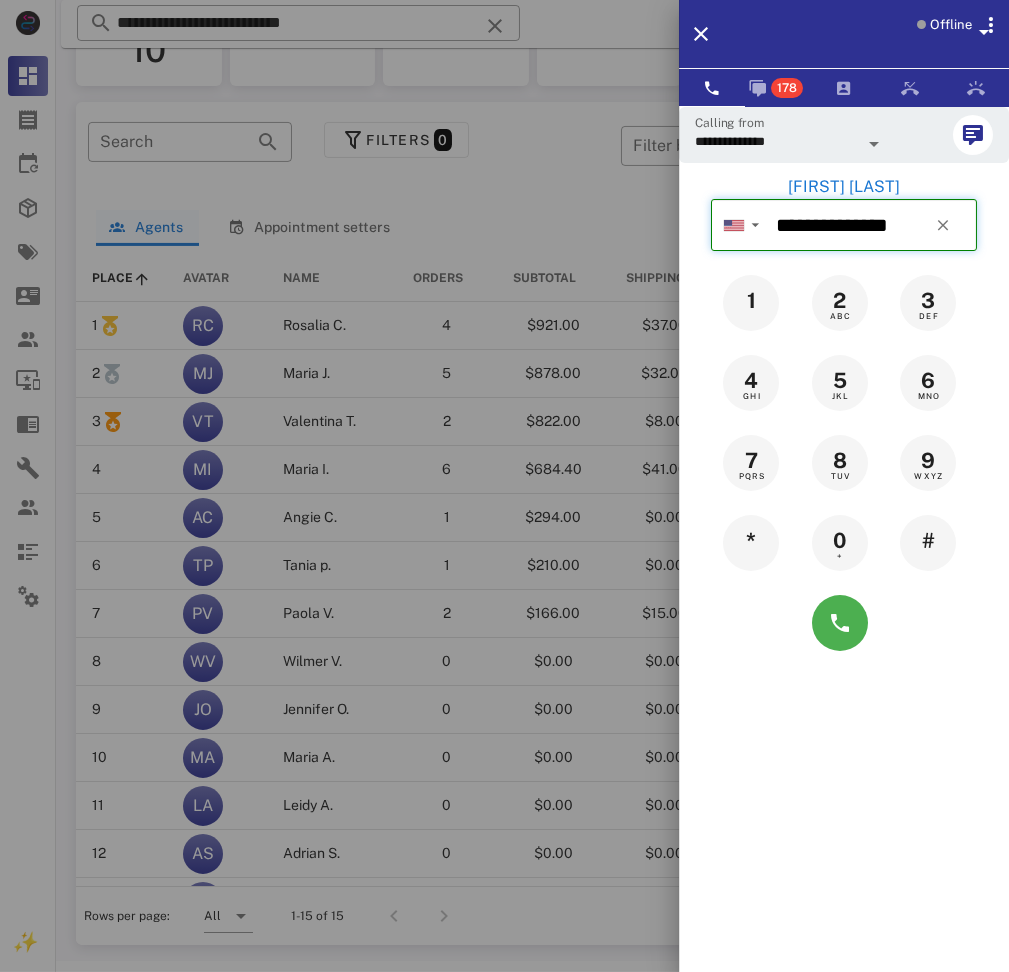type on "**********" 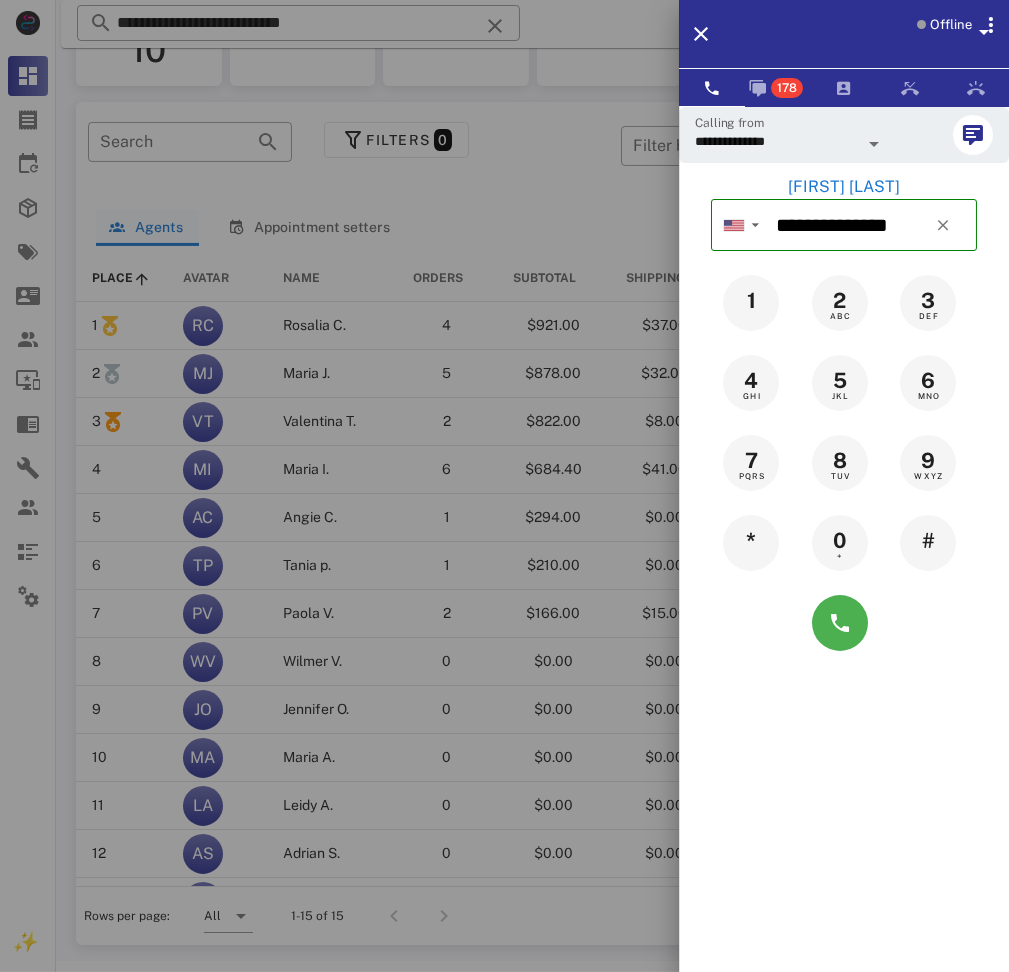 click on "Andrea obregon" at bounding box center [844, 187] 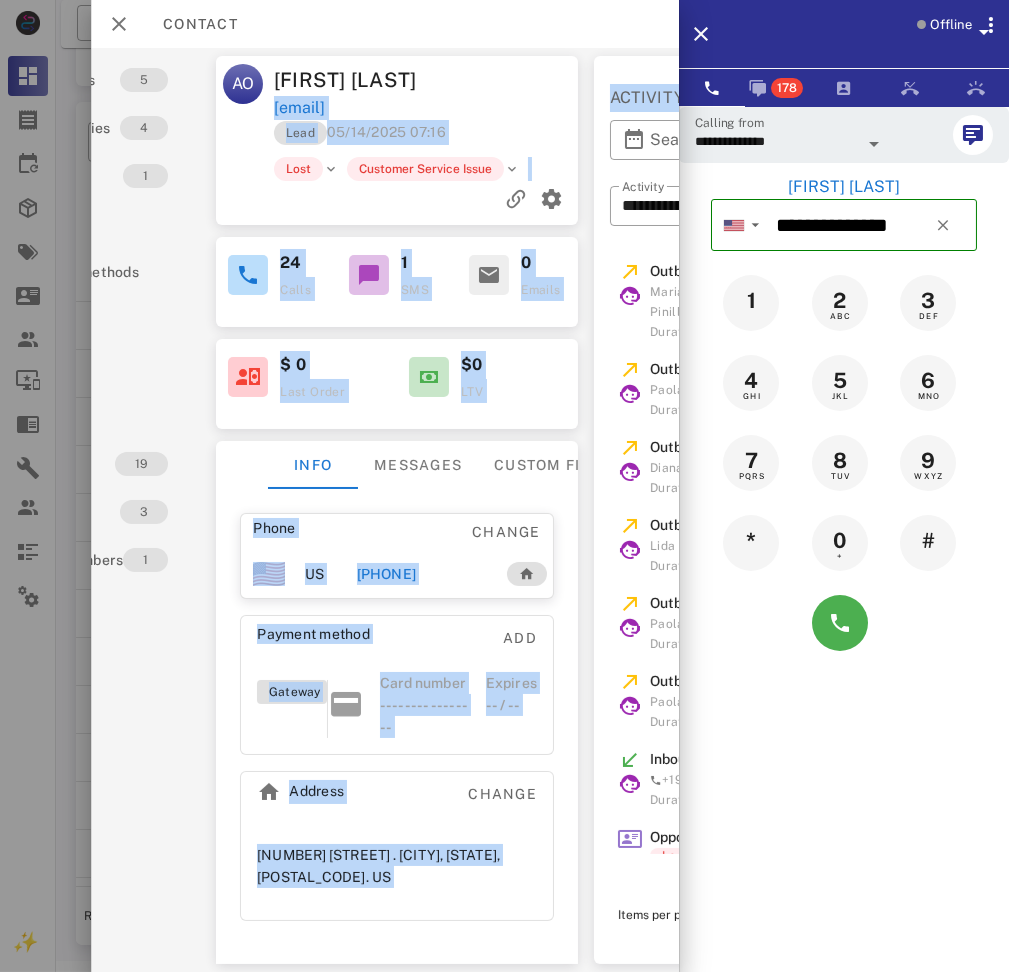 scroll, scrollTop: 0, scrollLeft: 144, axis: horizontal 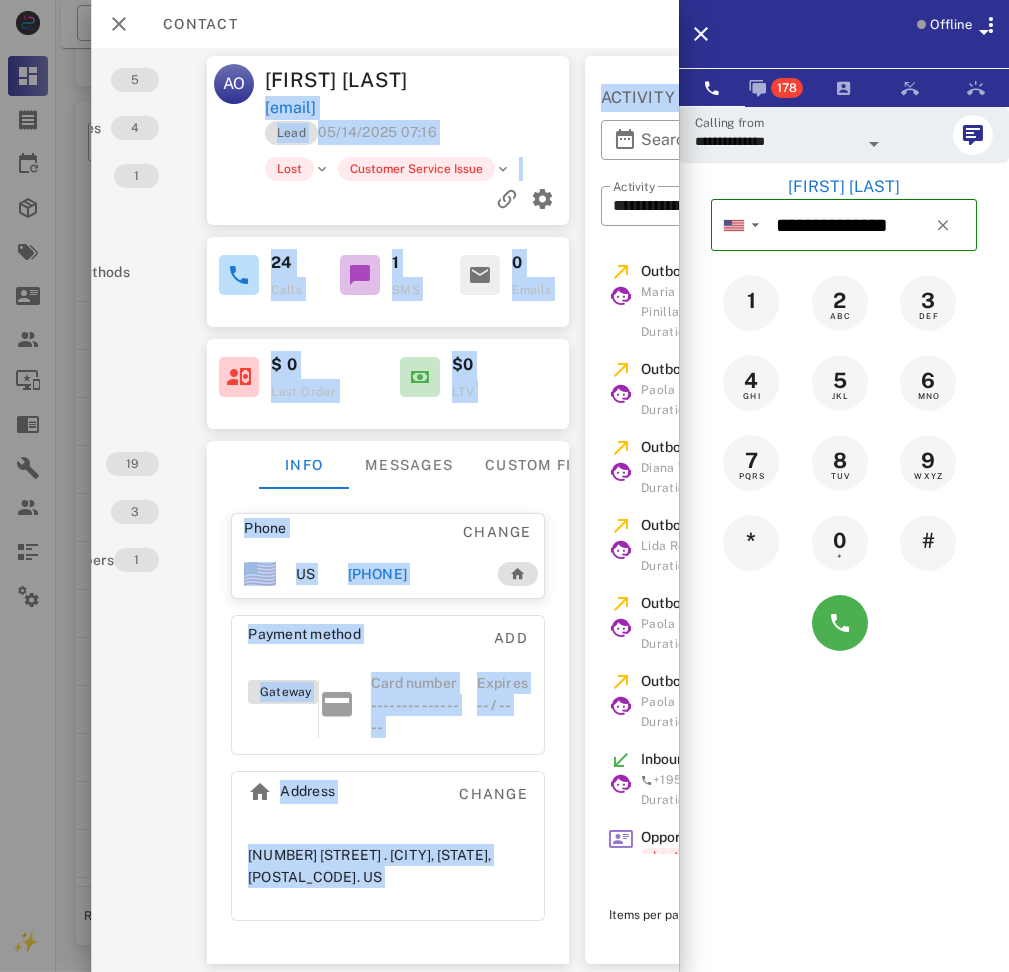 drag, startPoint x: 608, startPoint y: 79, endPoint x: 520, endPoint y: 101, distance: 90.70832 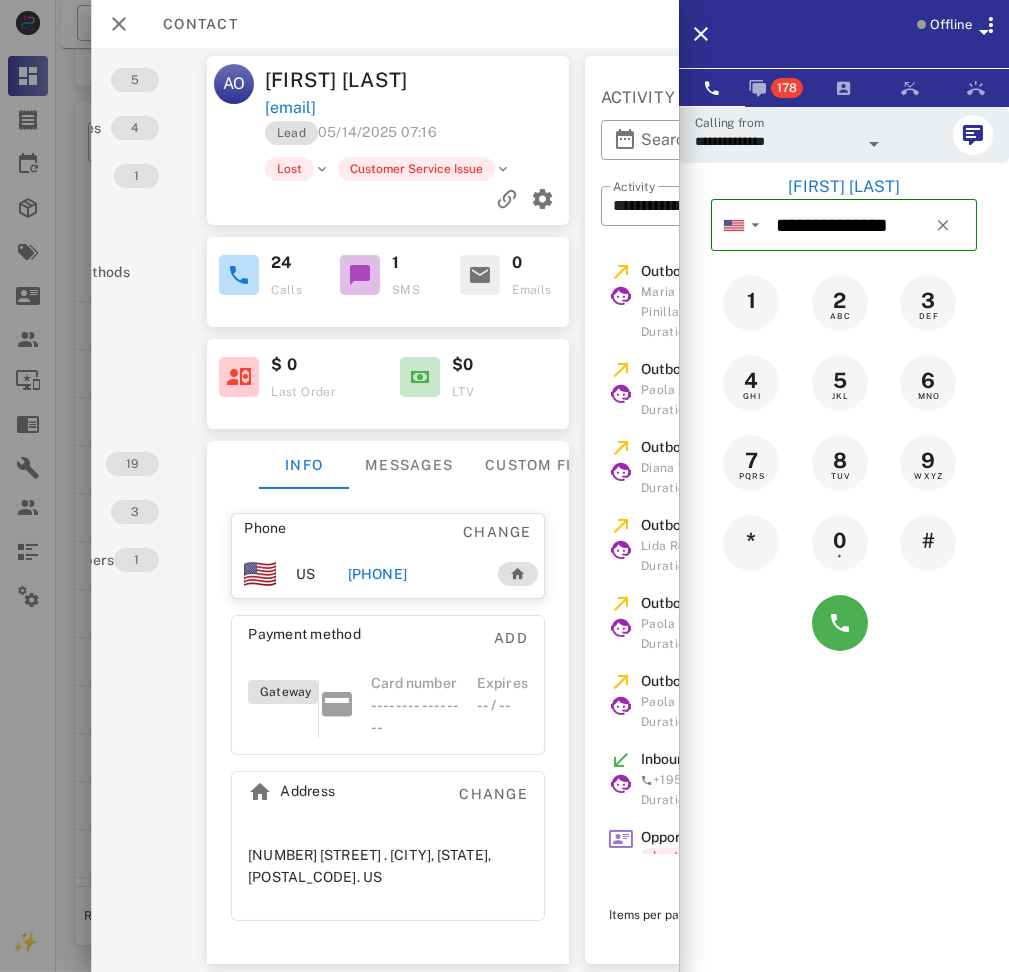 click on "Andrea obregon" at bounding box center [342, 80] 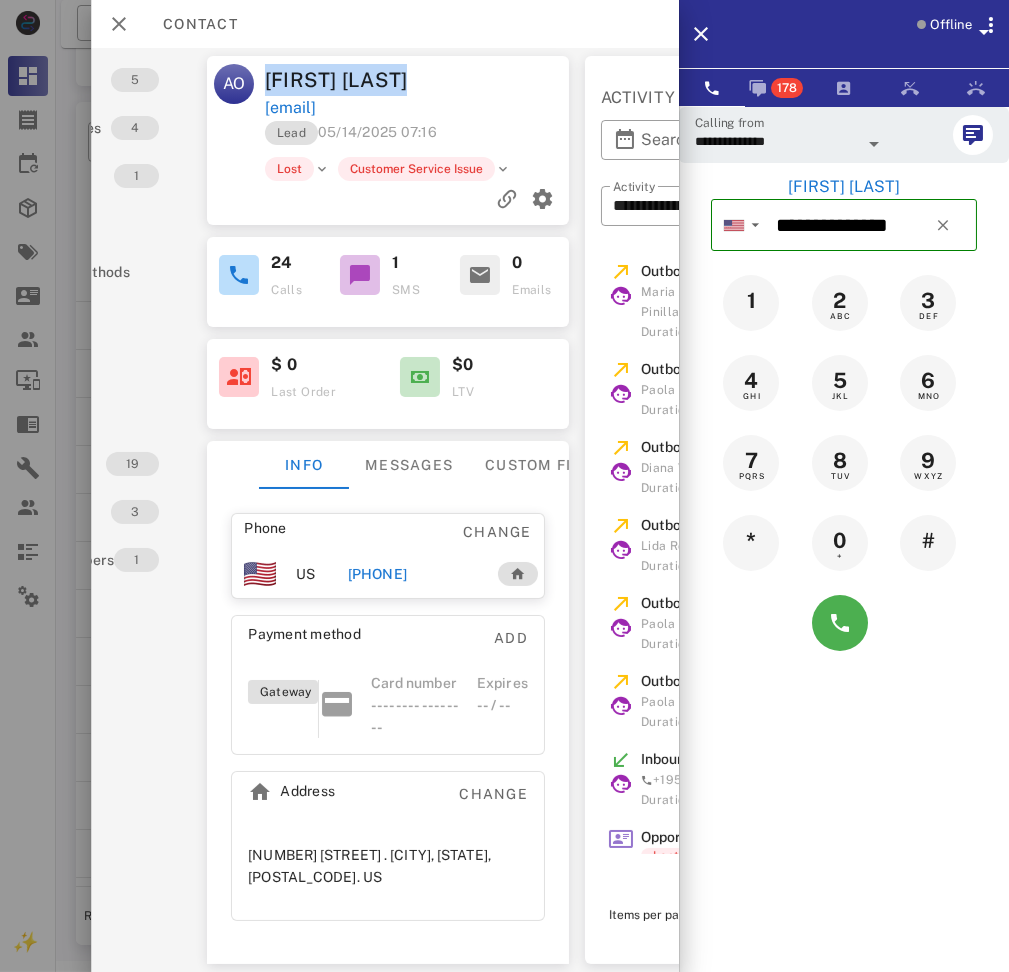 drag, startPoint x: 315, startPoint y: 67, endPoint x: 387, endPoint y: 68, distance: 72.00694 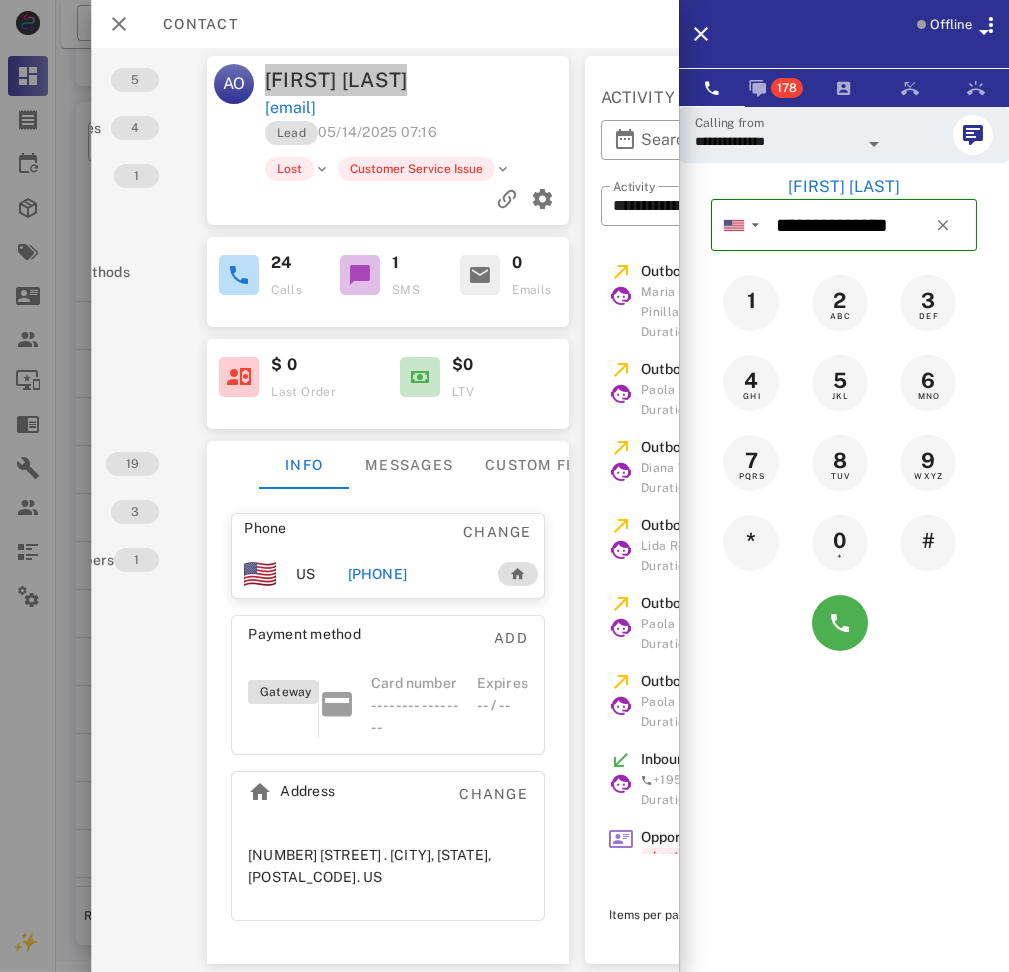 scroll, scrollTop: 999701, scrollLeft: 999701, axis: both 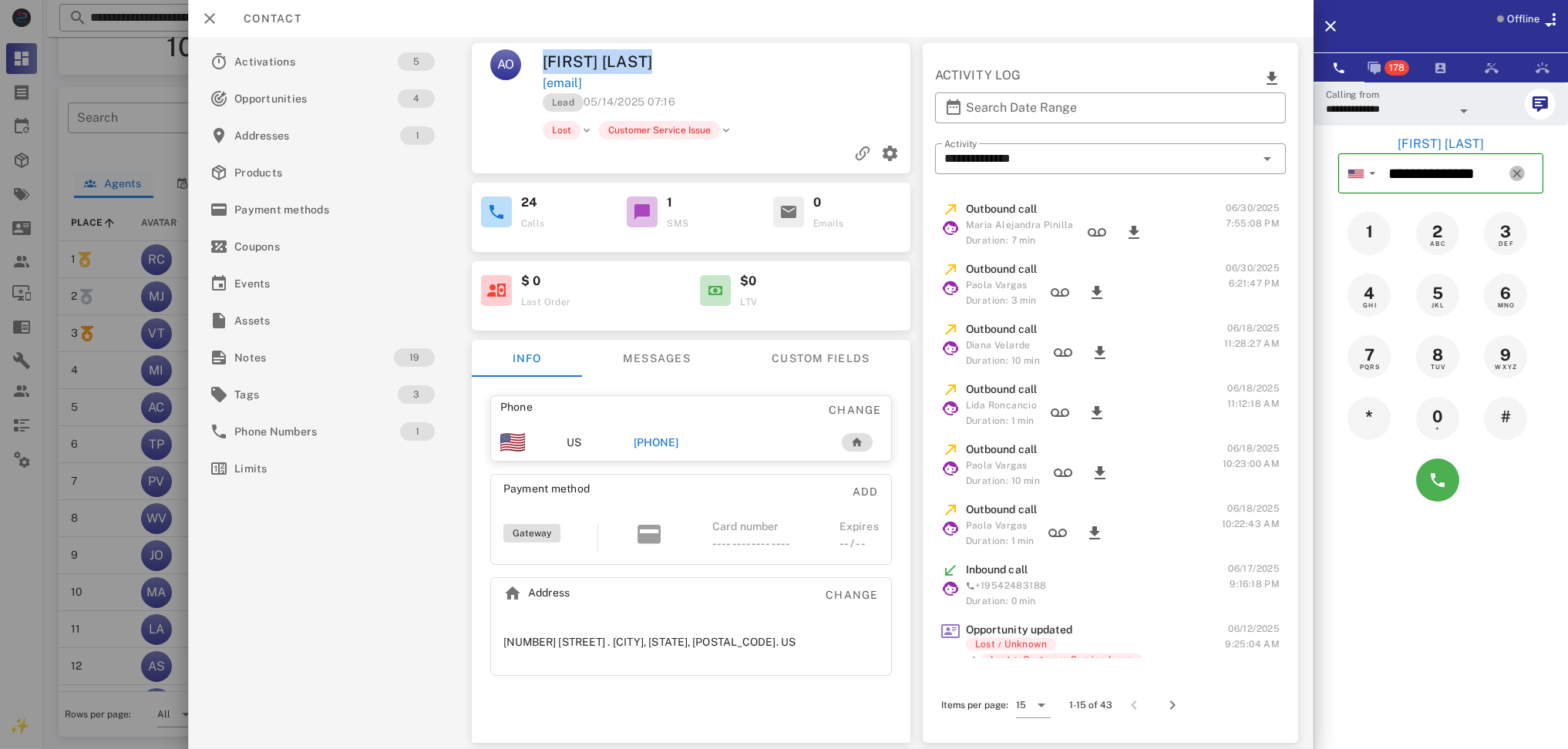 drag, startPoint x: 1519, startPoint y: 173, endPoint x: 1493, endPoint y: 173, distance: 26 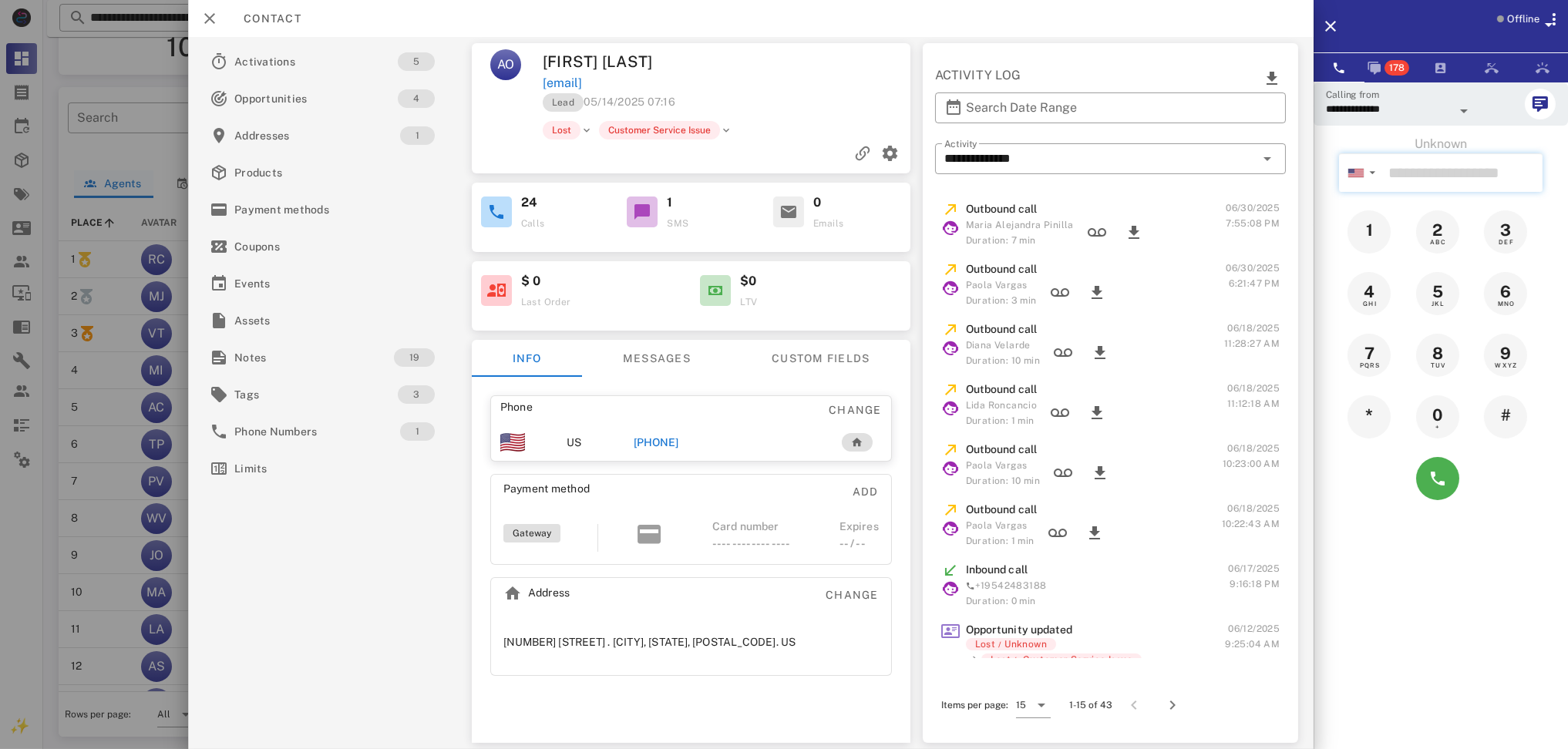 click at bounding box center (1462, 173) 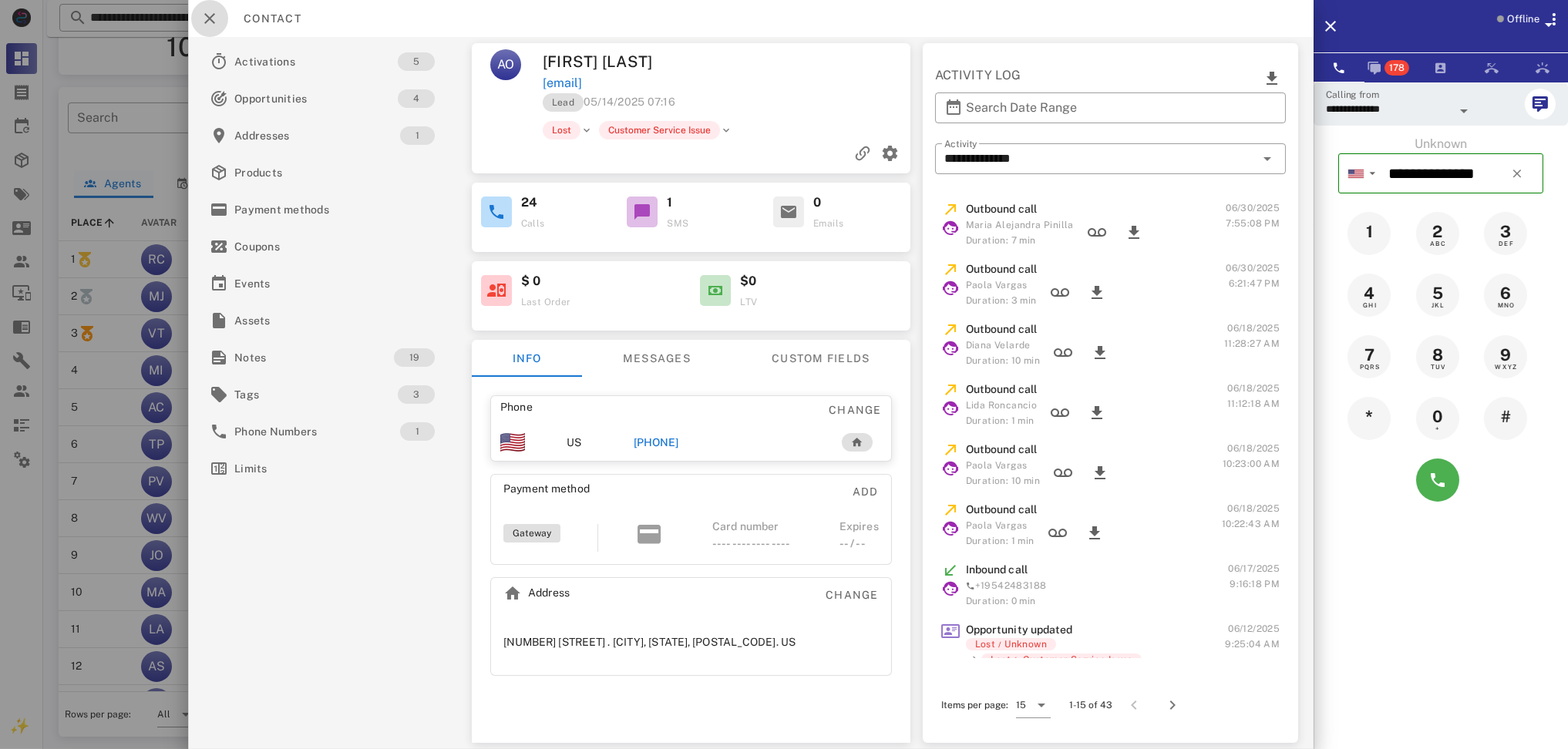 click at bounding box center (210, 18) 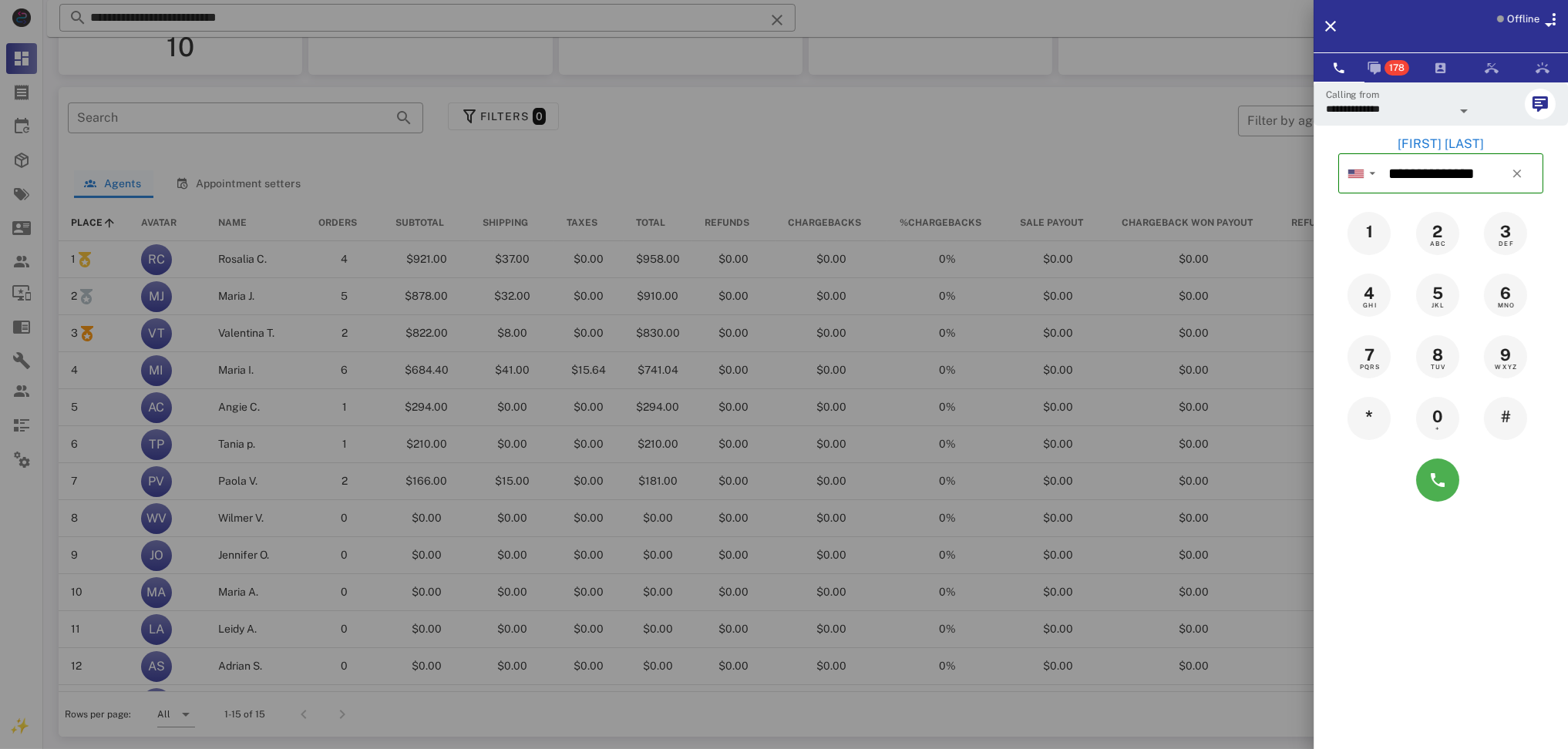 click on "Maricela Hernandez" at bounding box center (1441, 144) 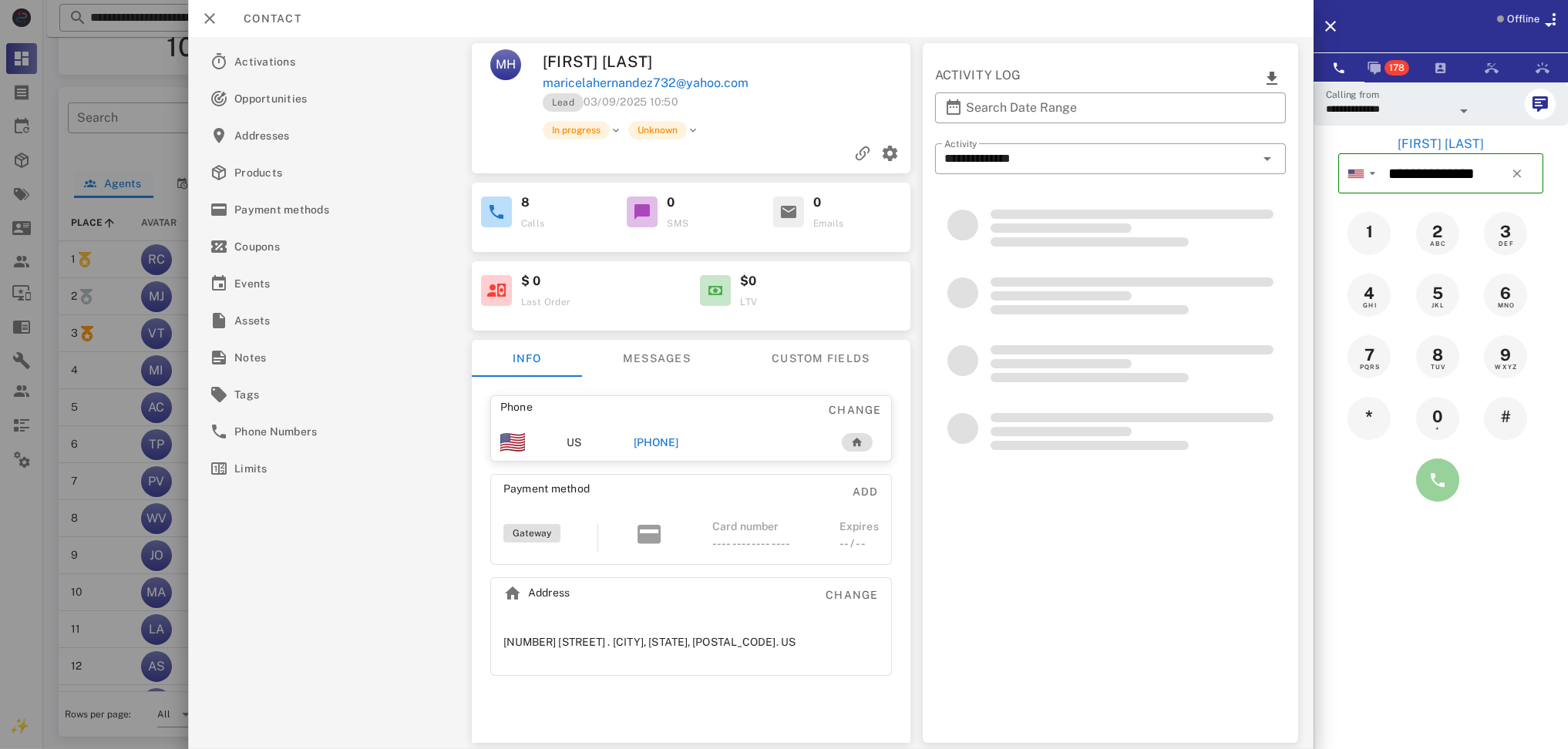 click at bounding box center [1438, 480] 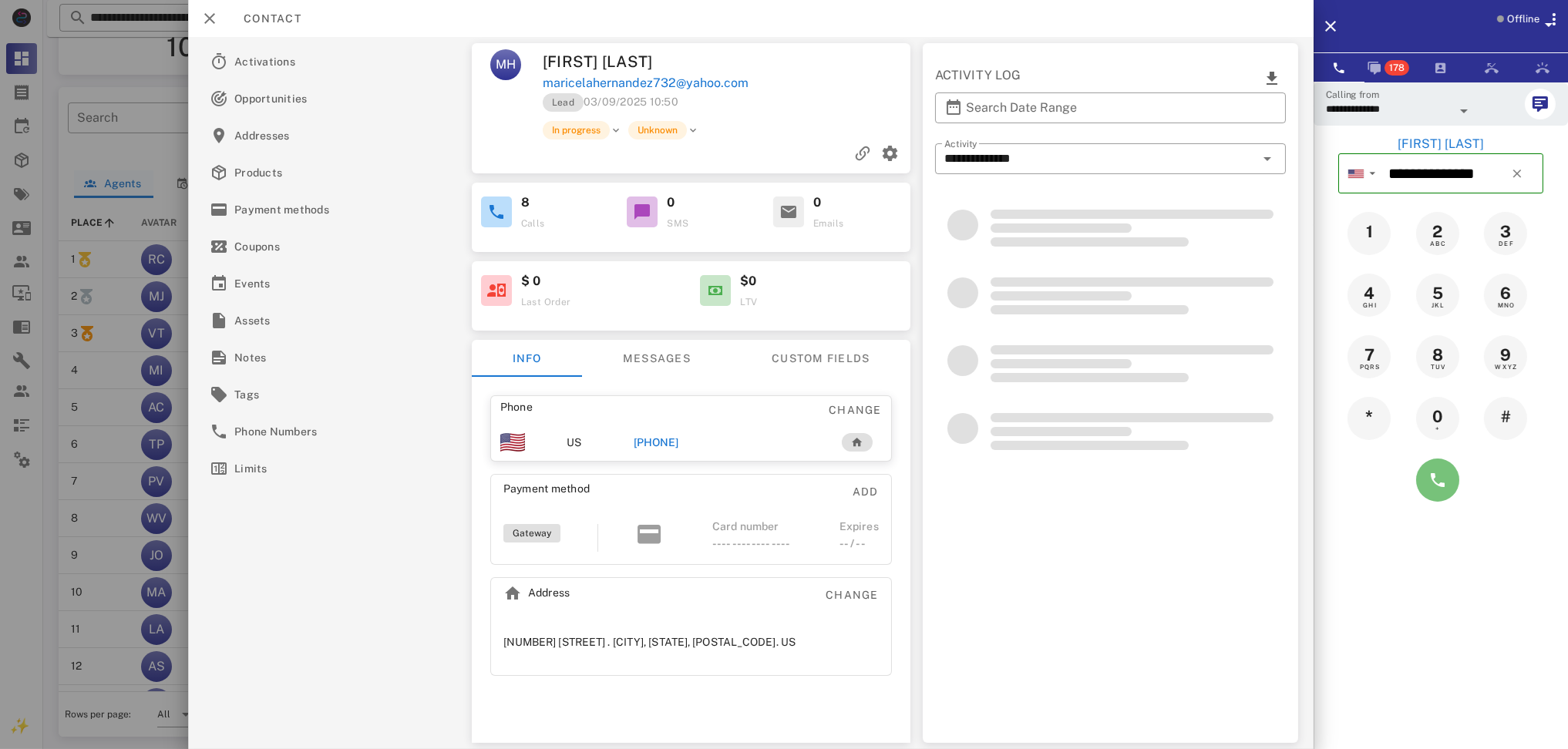 type on "**********" 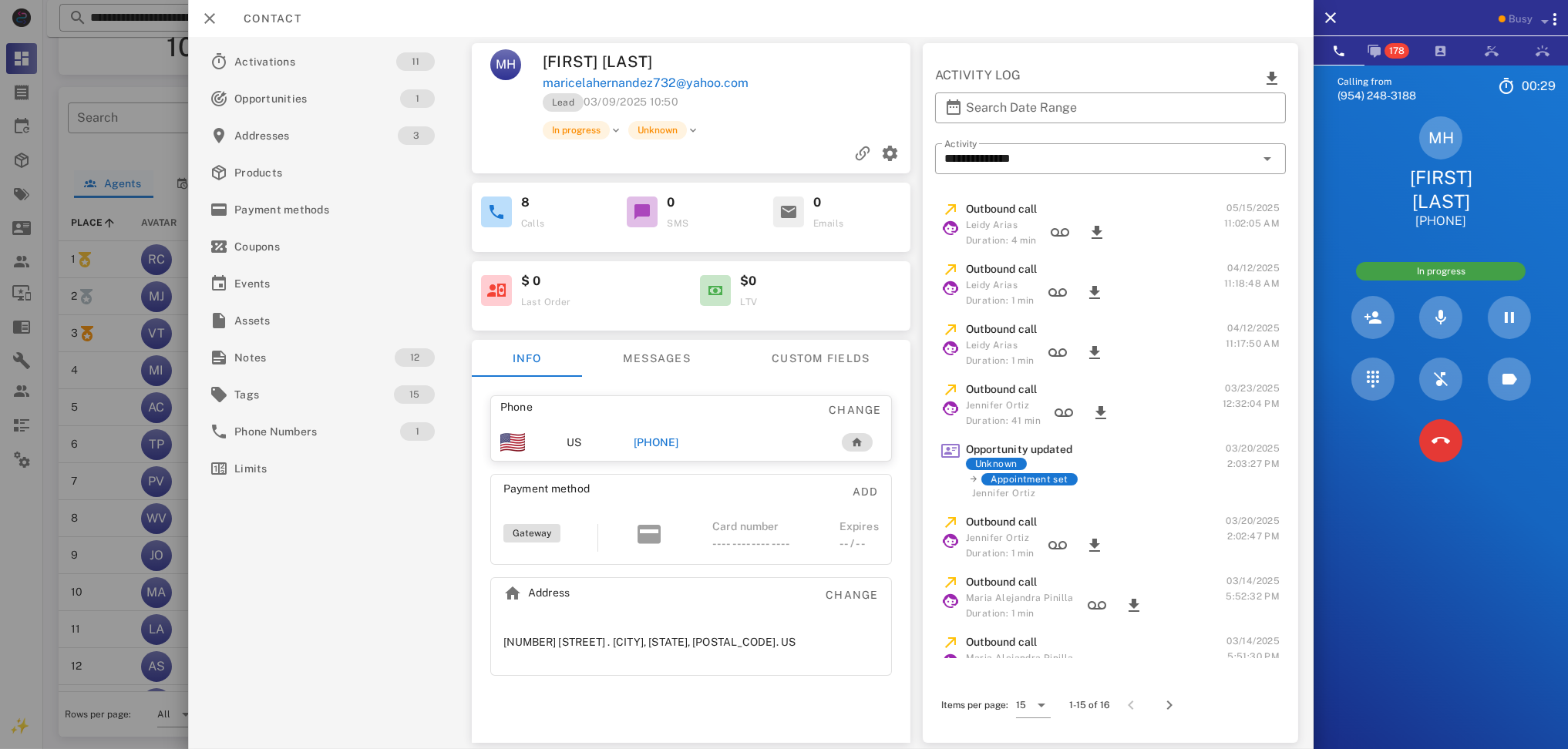 drag, startPoint x: 722, startPoint y: 448, endPoint x: 643, endPoint y: 444, distance: 79.1012 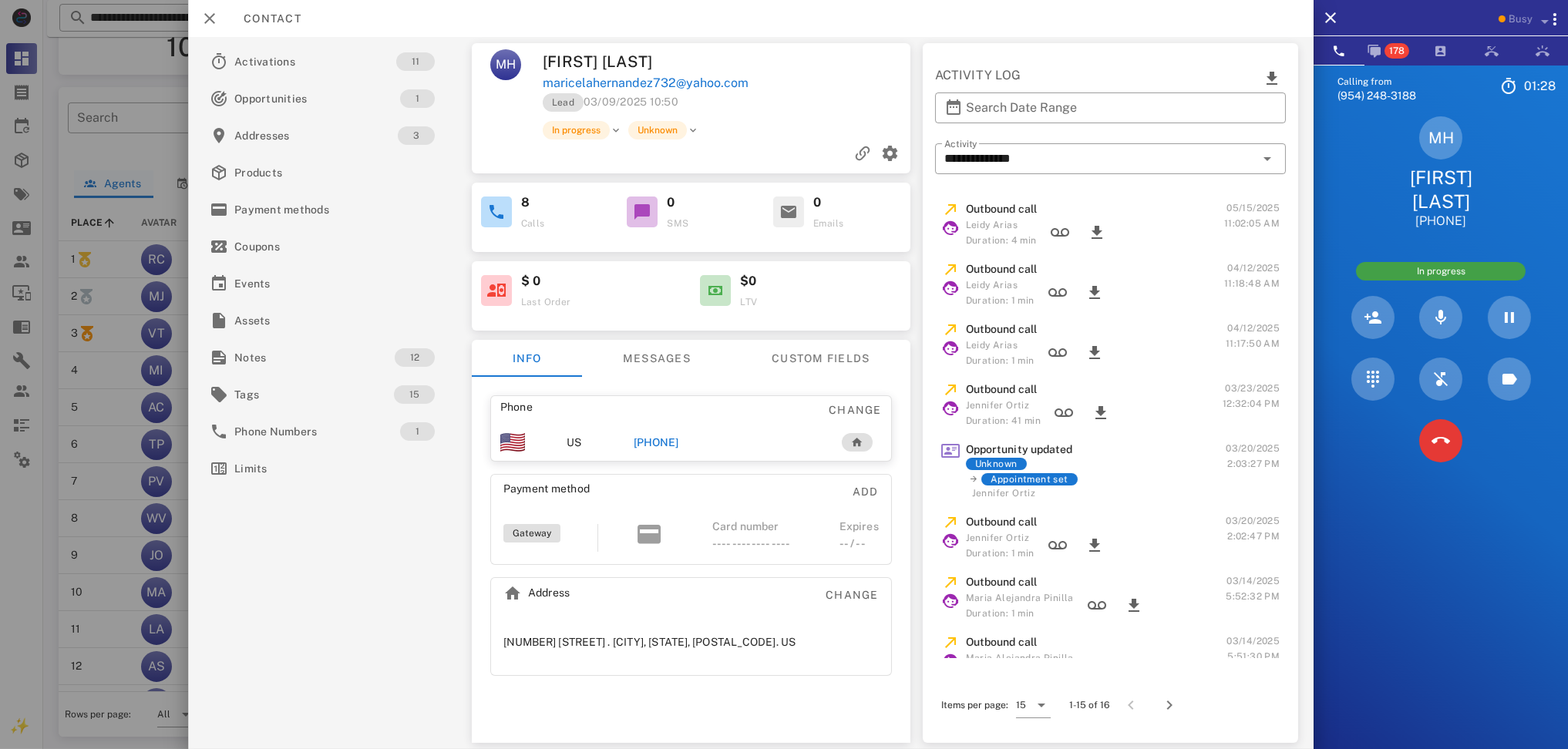 click on "Maricela Hernandez" at bounding box center [634, 62] 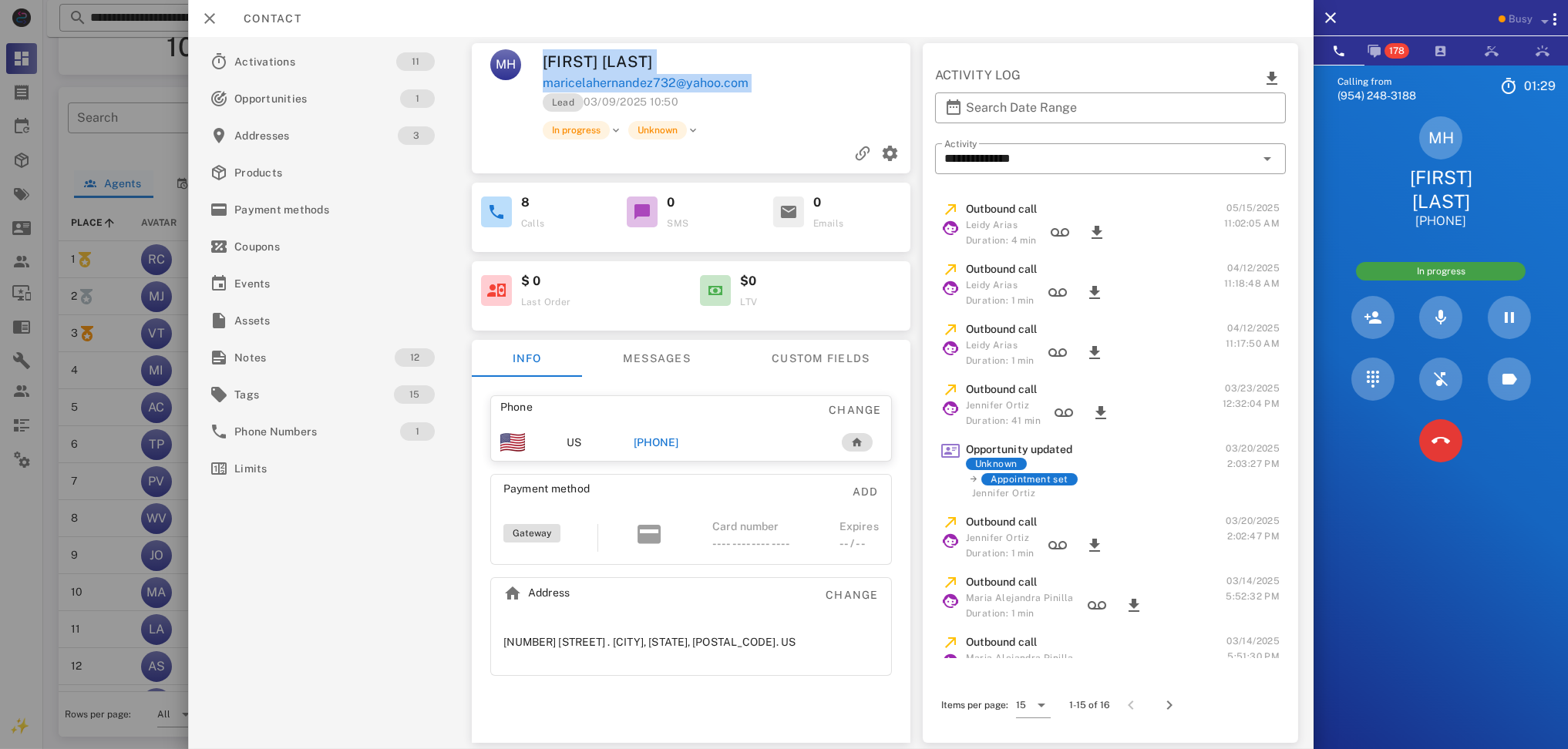drag, startPoint x: 568, startPoint y: 59, endPoint x: 769, endPoint y: 76, distance: 201.7176 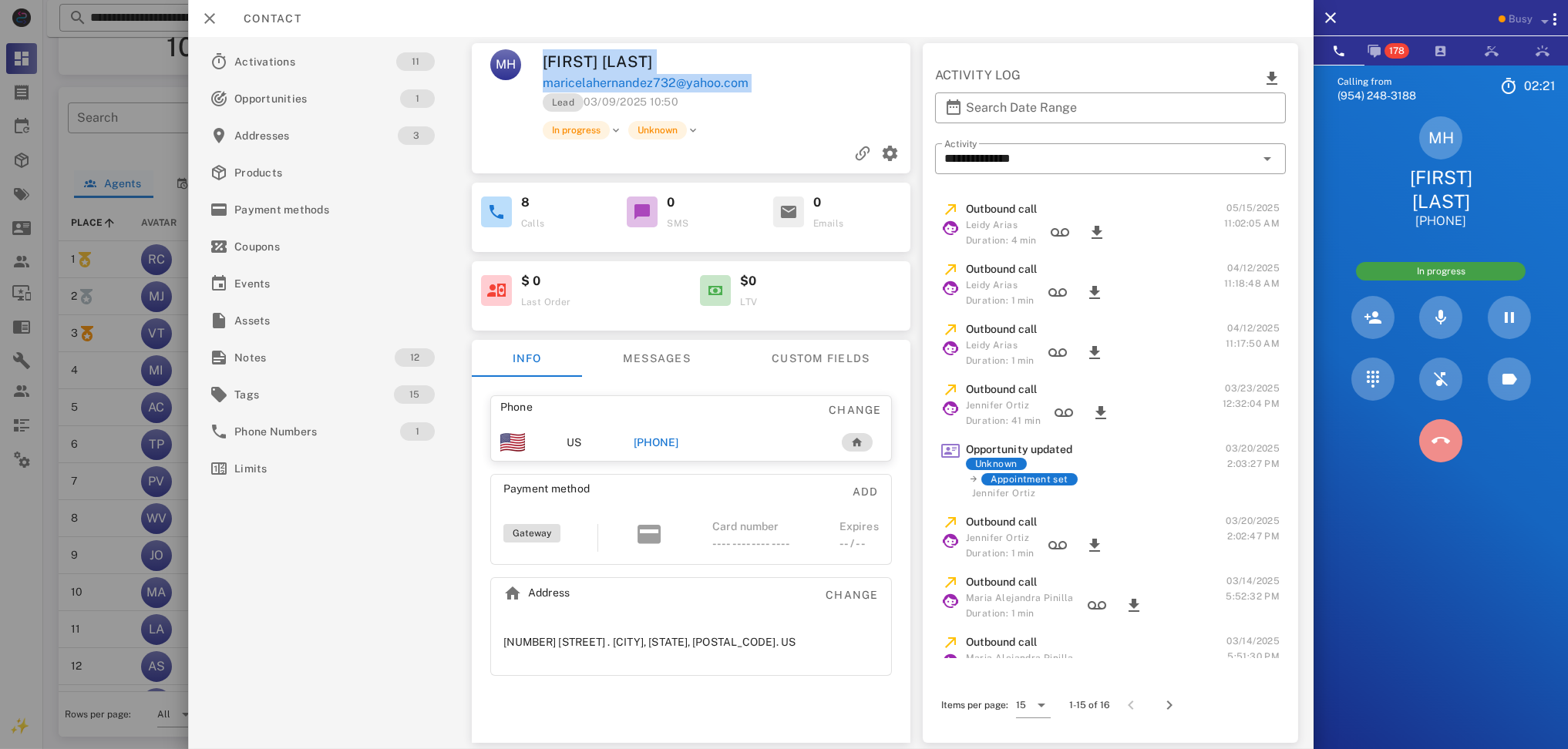 click at bounding box center [1441, 441] 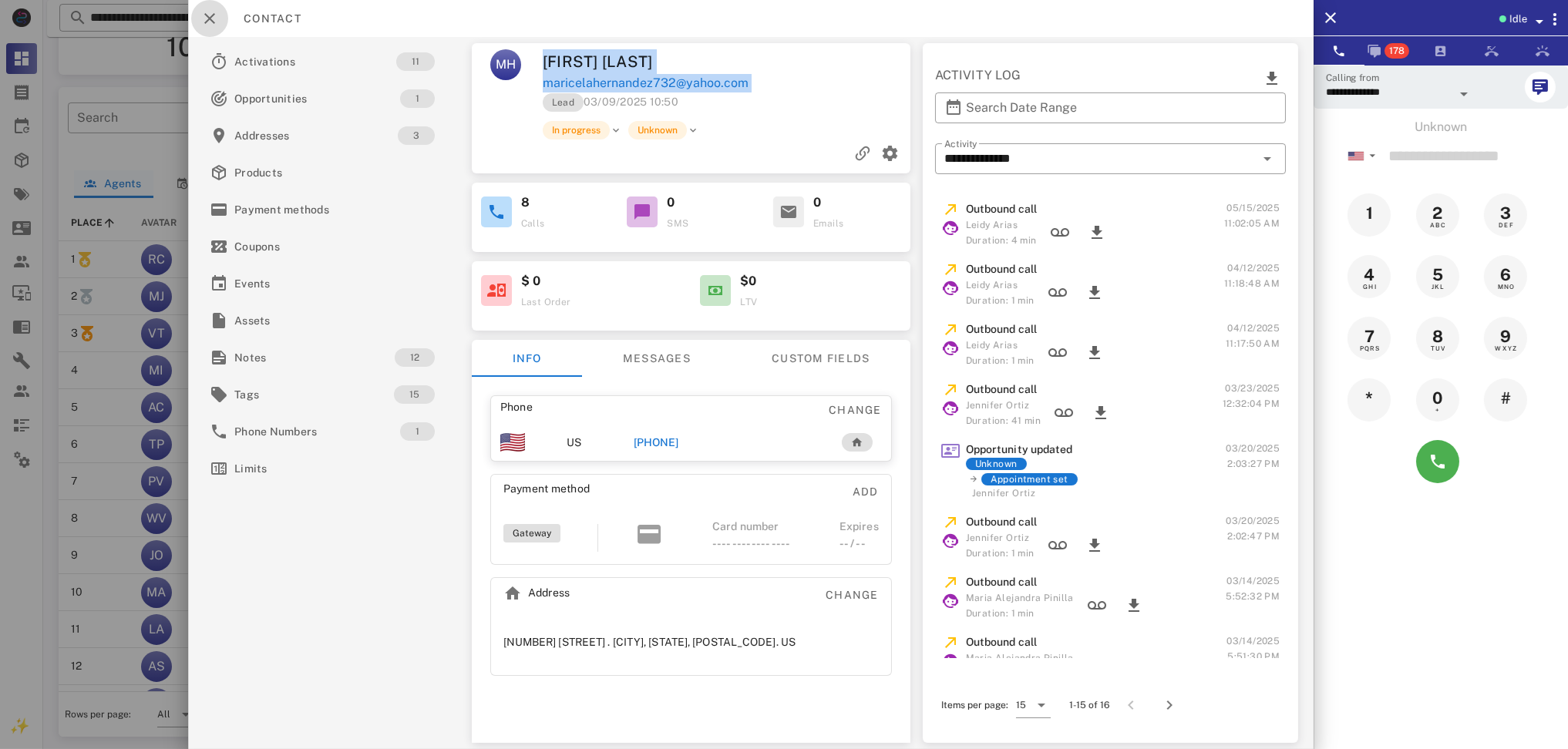 click at bounding box center (210, 18) 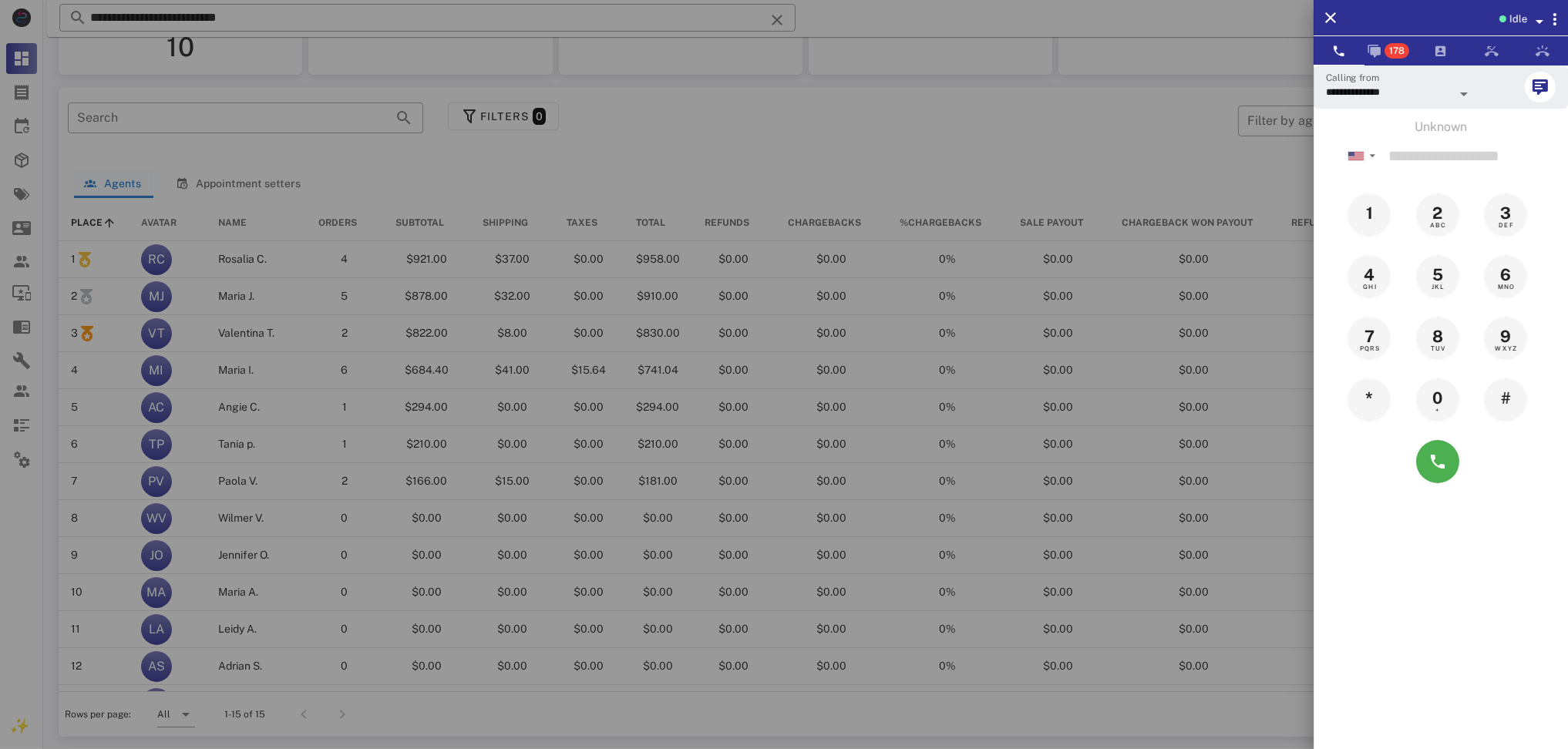 click on "**********" at bounding box center (1441, 87) 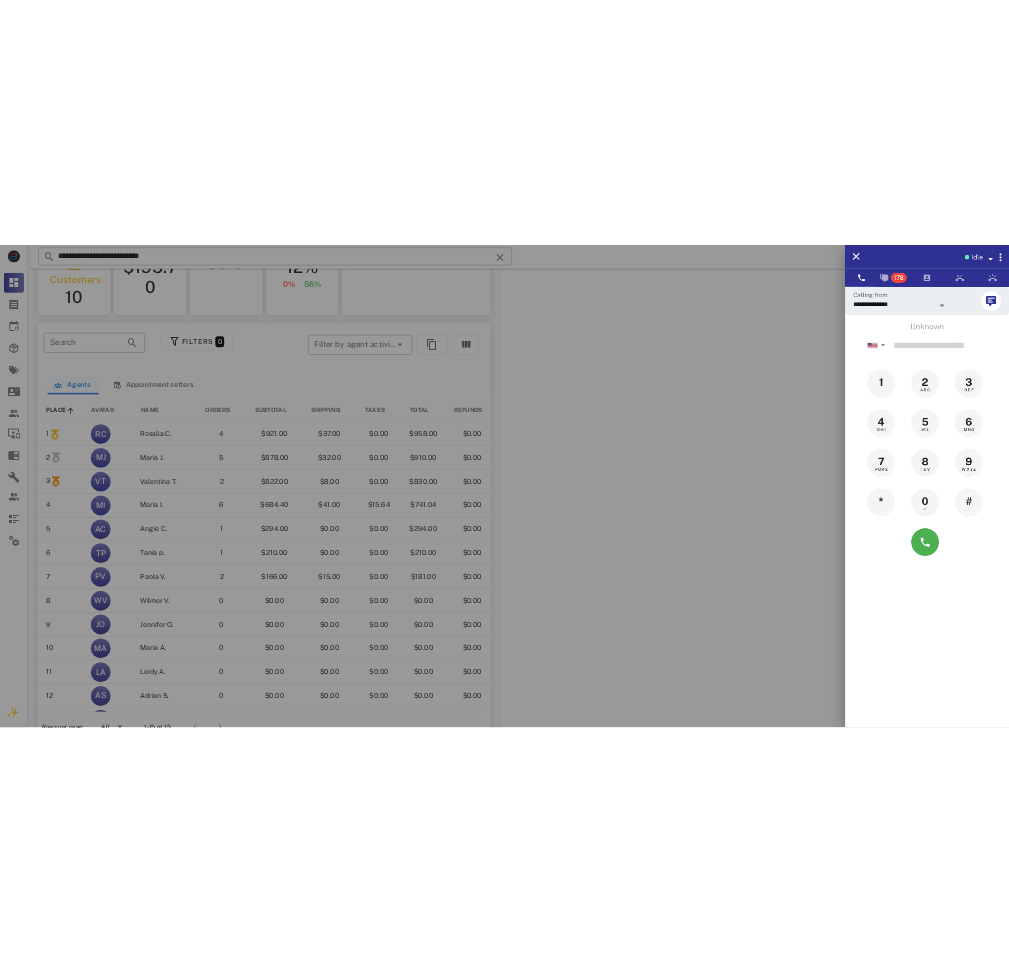 scroll, scrollTop: 838, scrollLeft: 0, axis: vertical 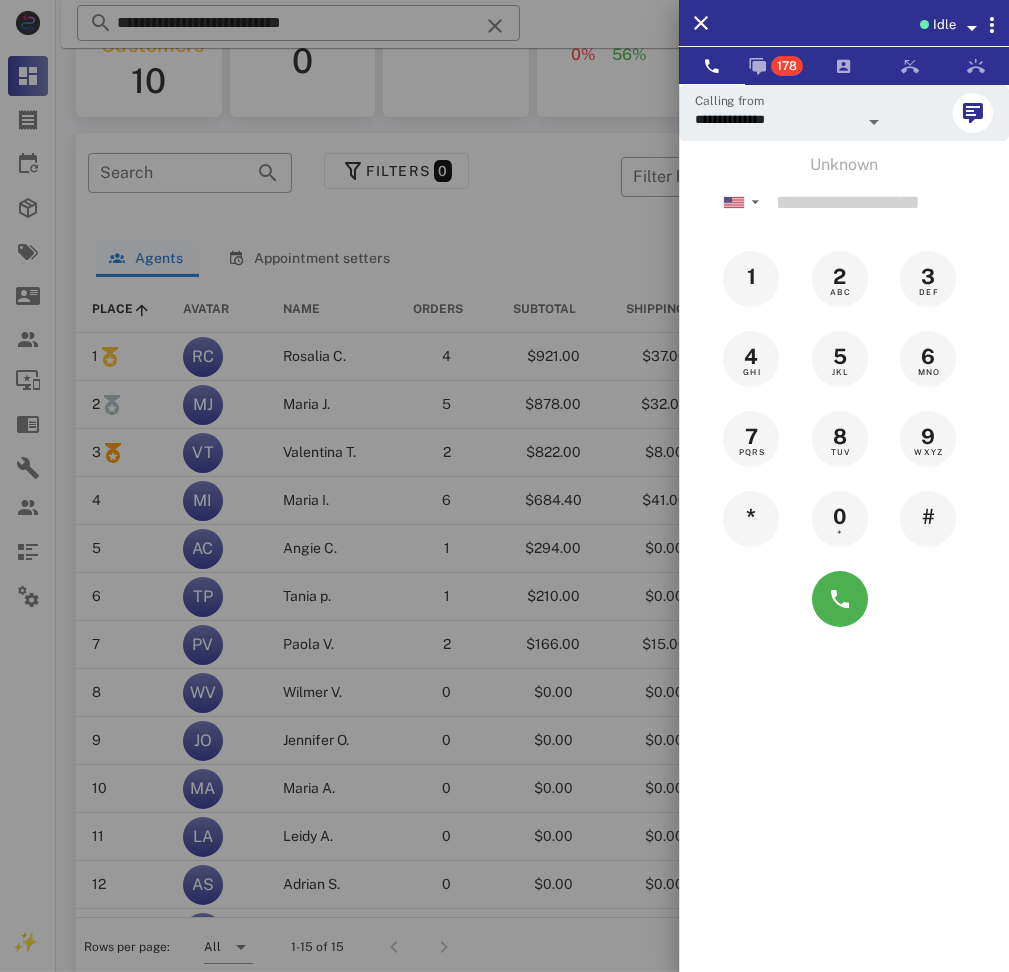 click at bounding box center (504, 486) 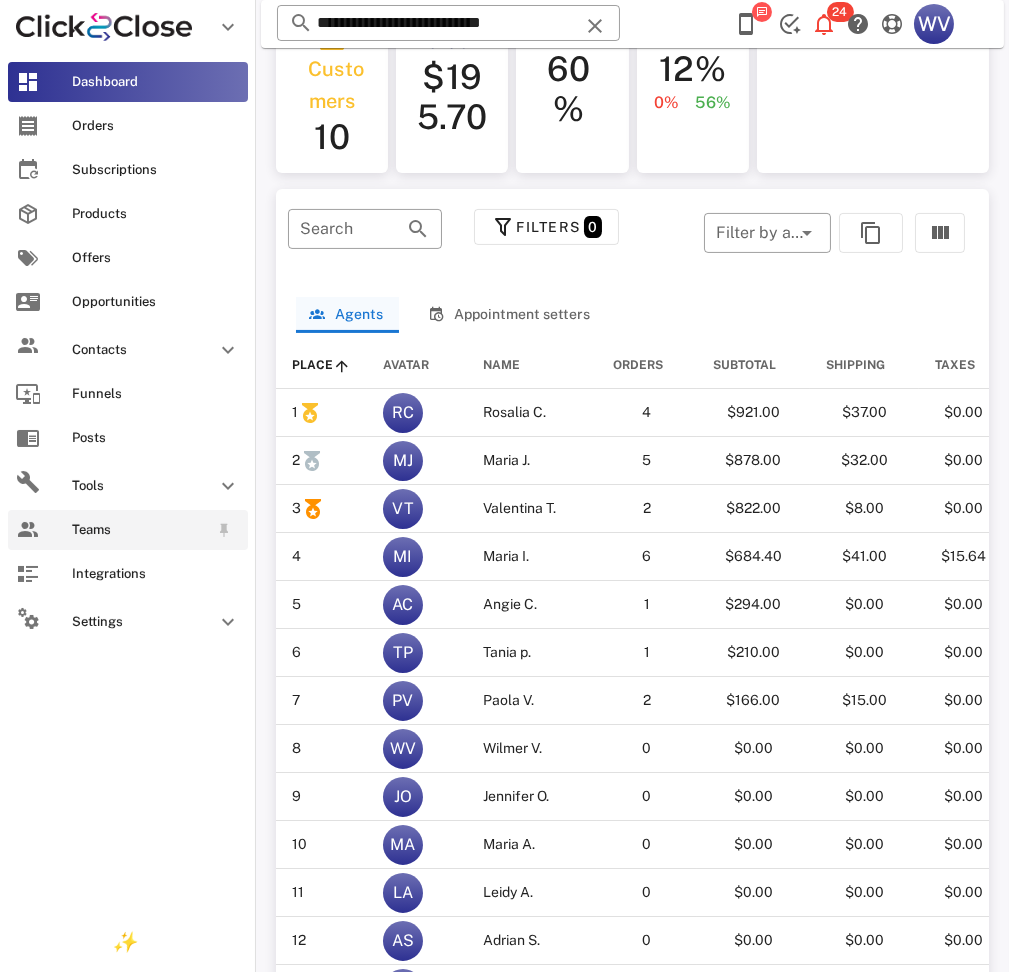 scroll, scrollTop: 299, scrollLeft: 232, axis: both 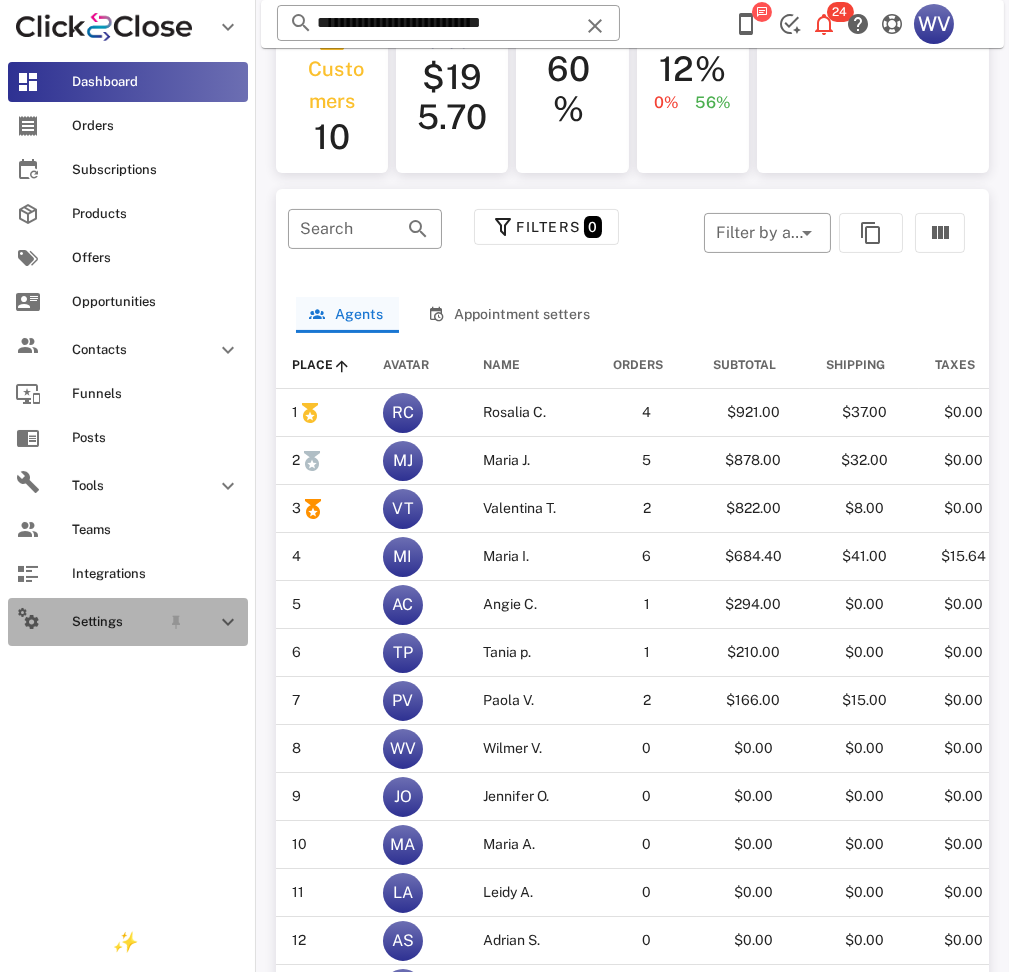 click on "Settings" at bounding box center [116, 622] 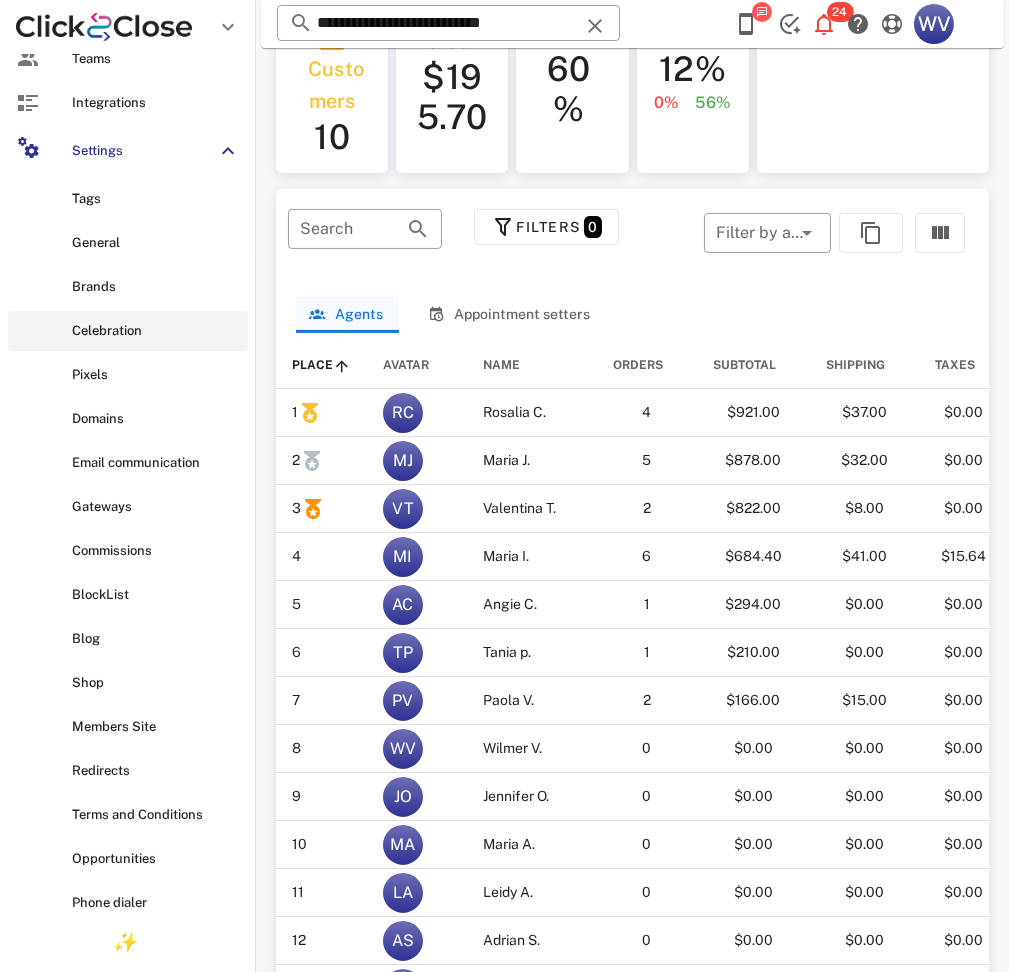 scroll, scrollTop: 533, scrollLeft: 0, axis: vertical 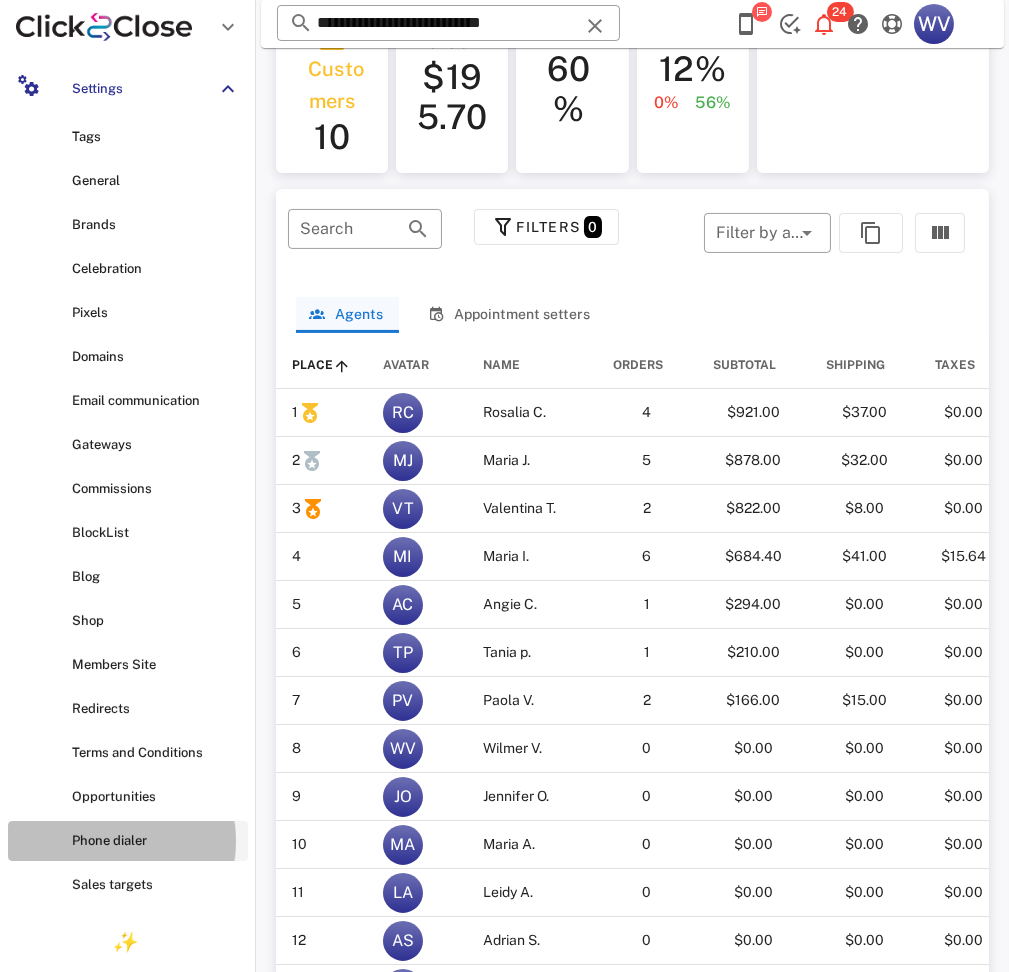 click on "Phone dialer" at bounding box center (156, 841) 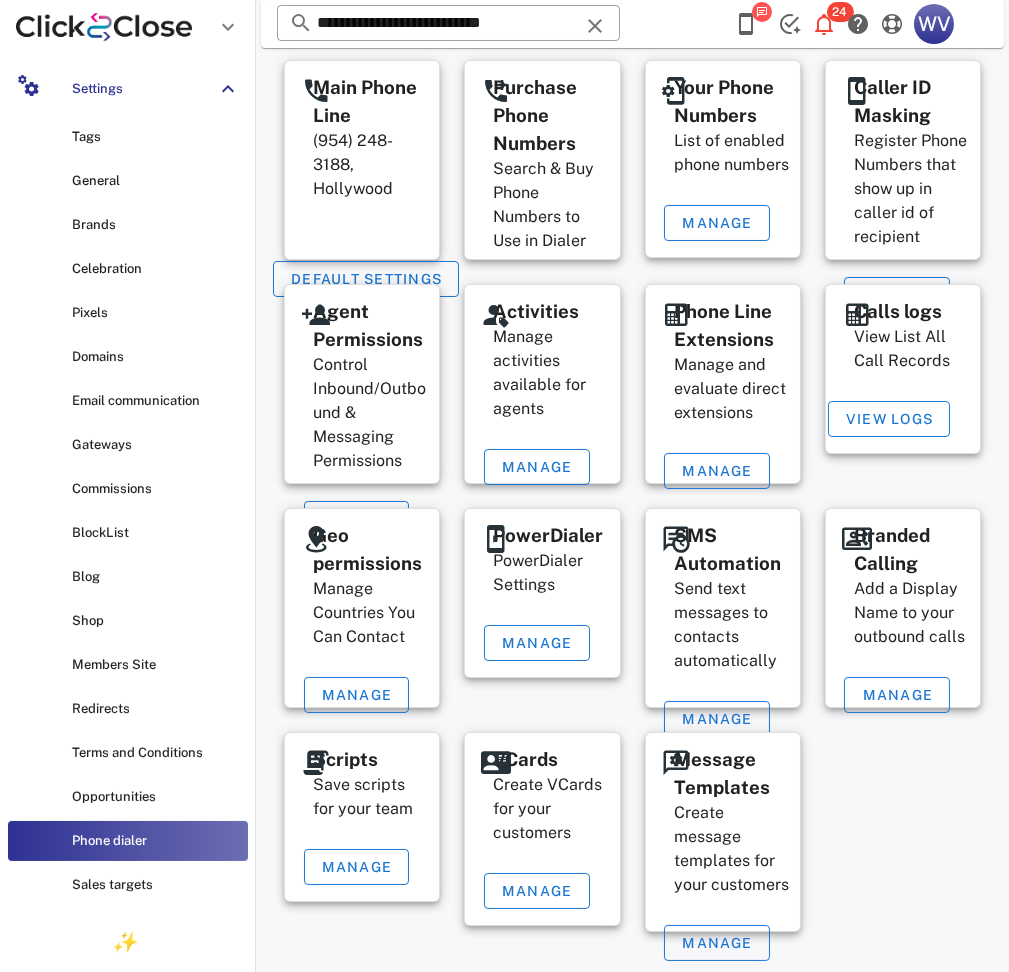 scroll, scrollTop: 62, scrollLeft: 0, axis: vertical 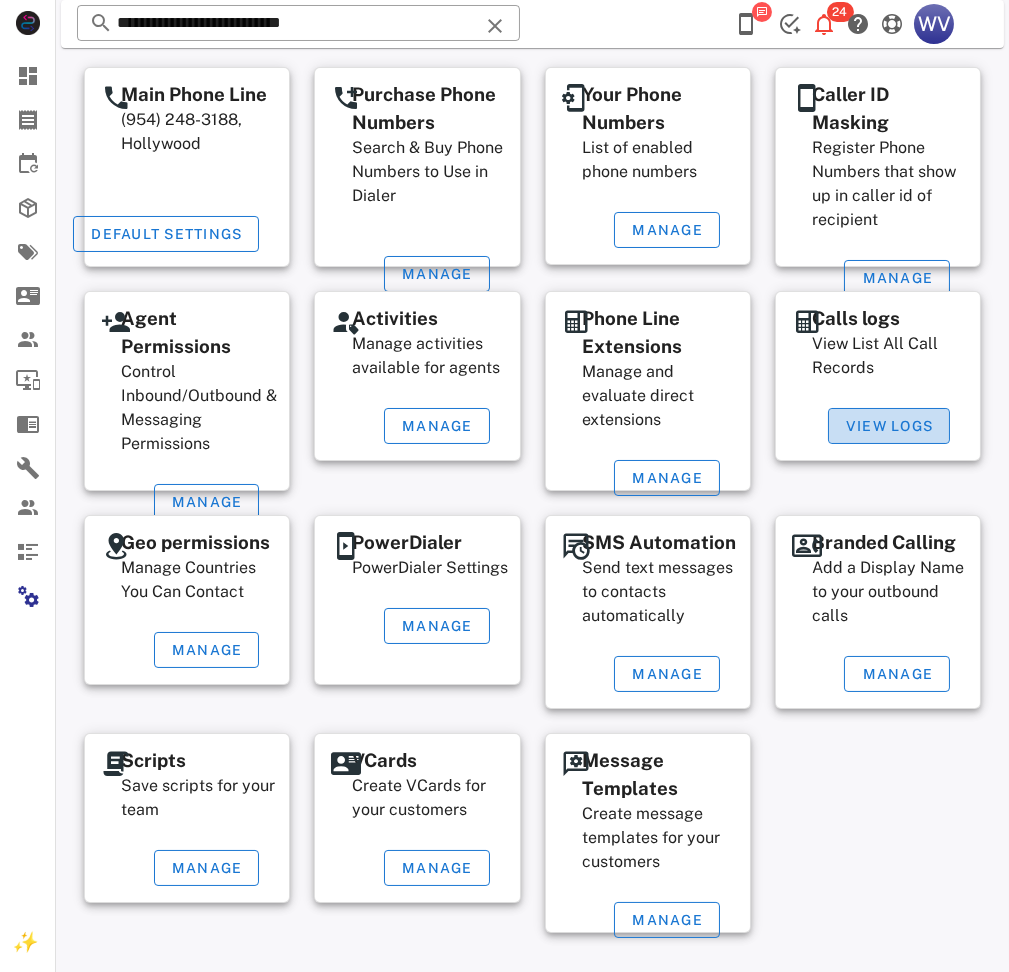 click on "View Logs" at bounding box center [889, 426] 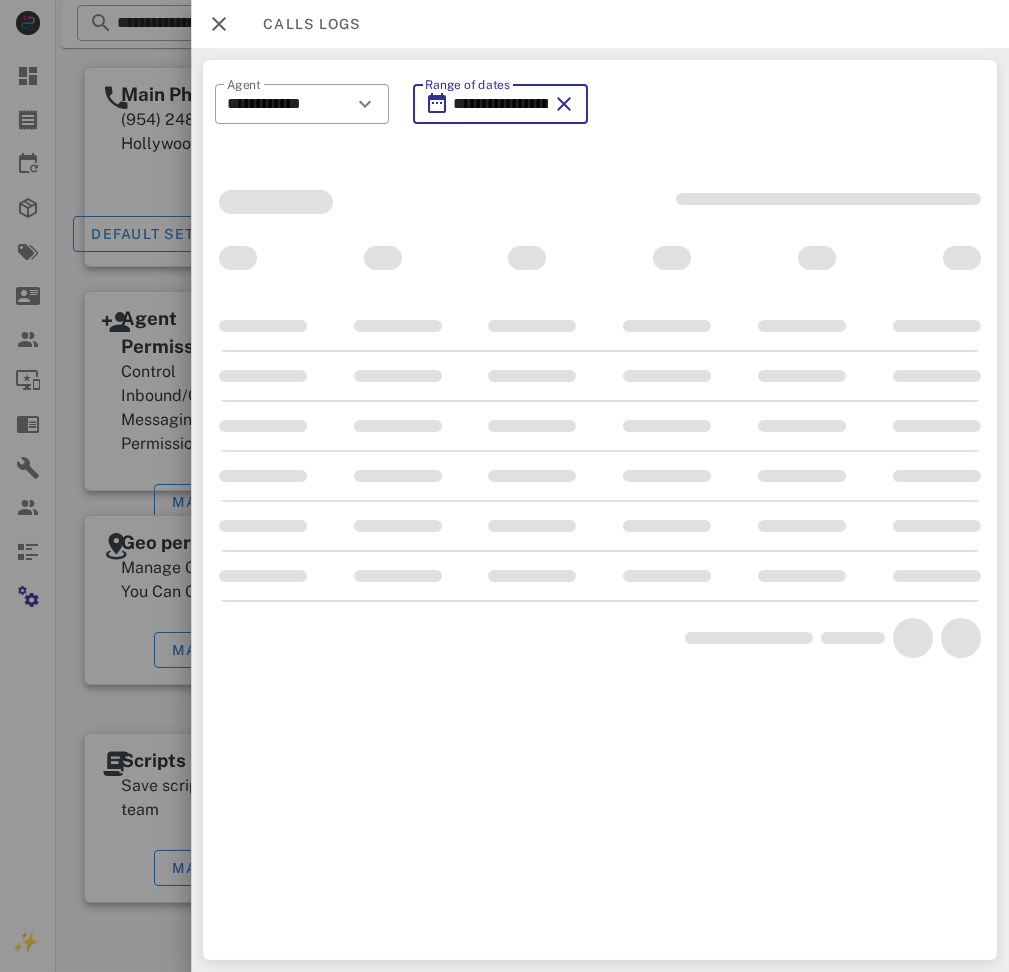 click on "**********" at bounding box center (501, 104) 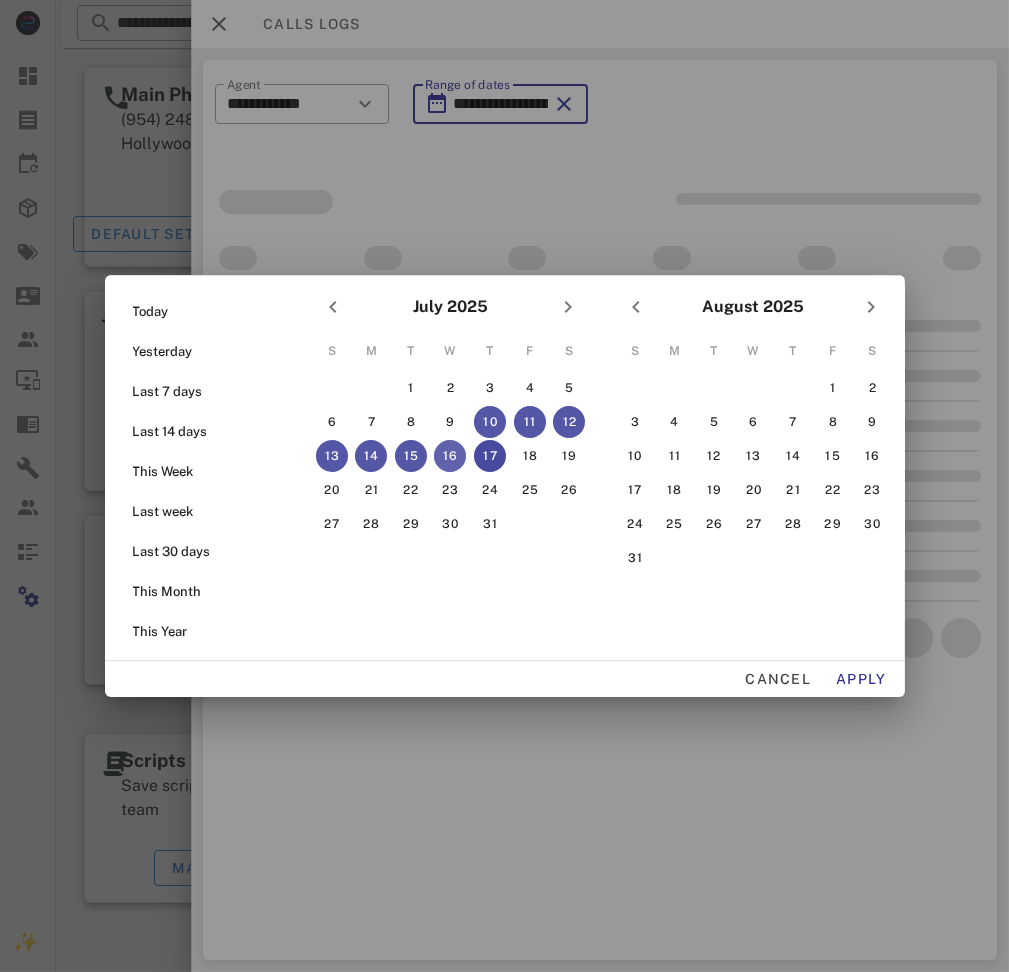 click on "16" at bounding box center [450, 456] 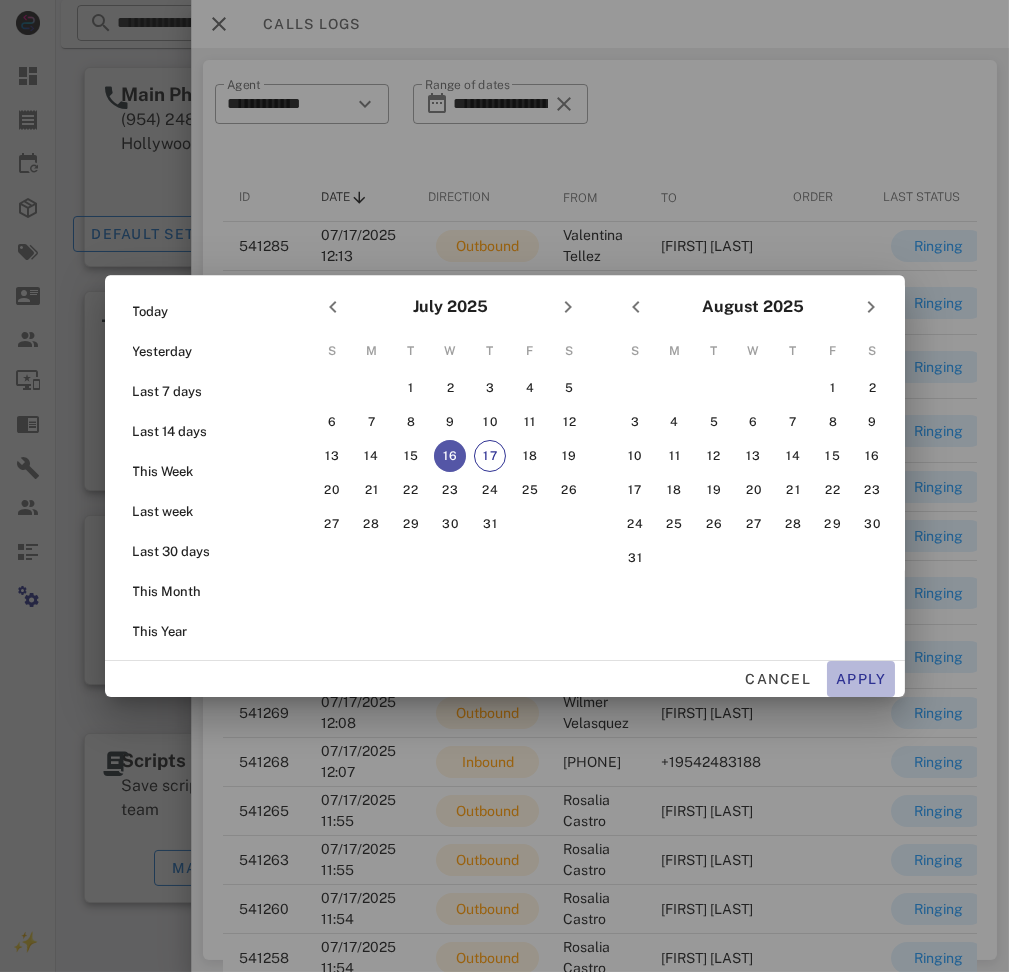 click on "Apply" at bounding box center [861, 679] 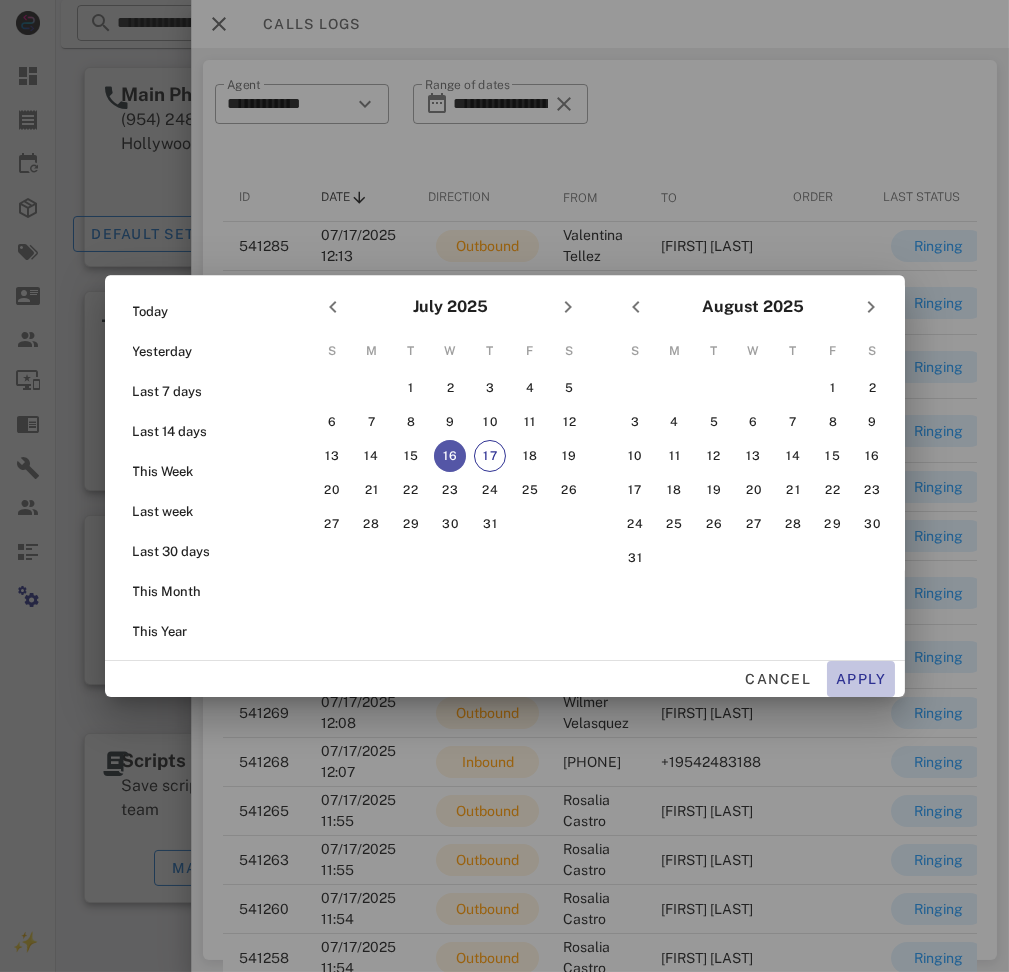 type on "**********" 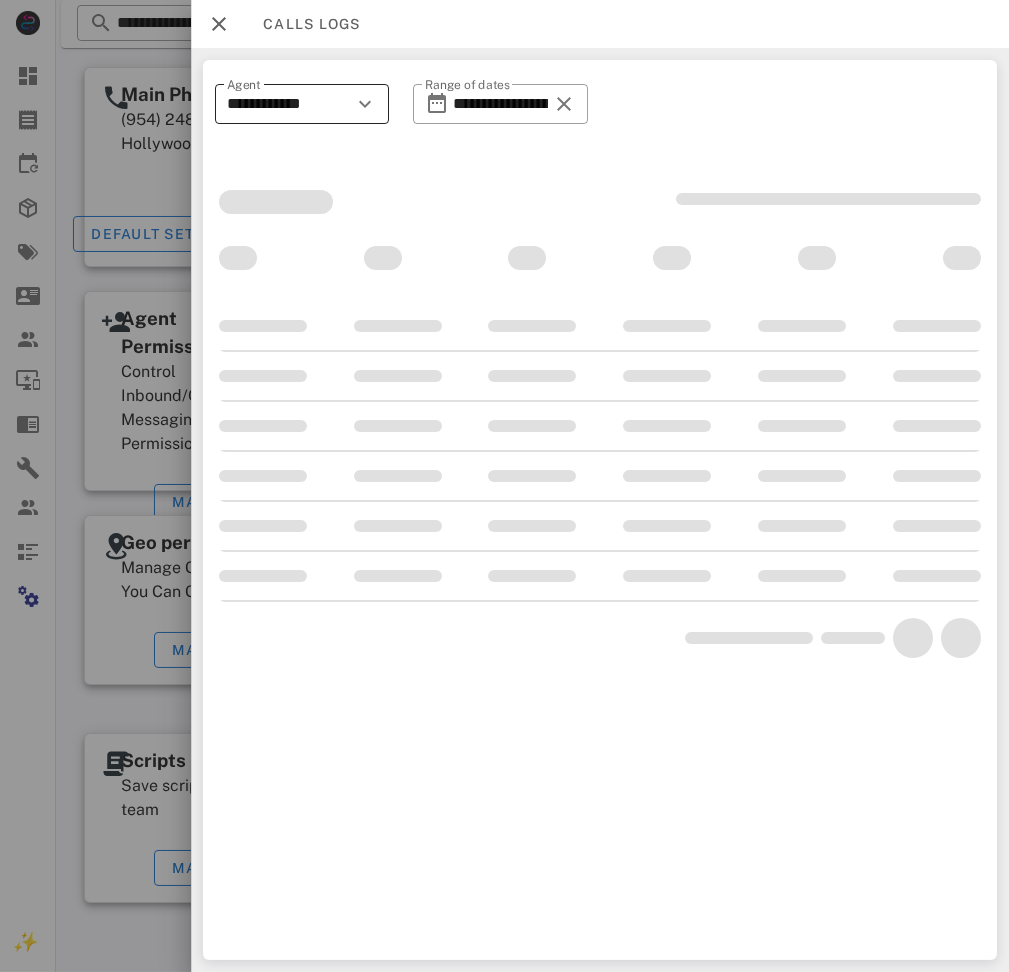 click on "**********" at bounding box center [288, 104] 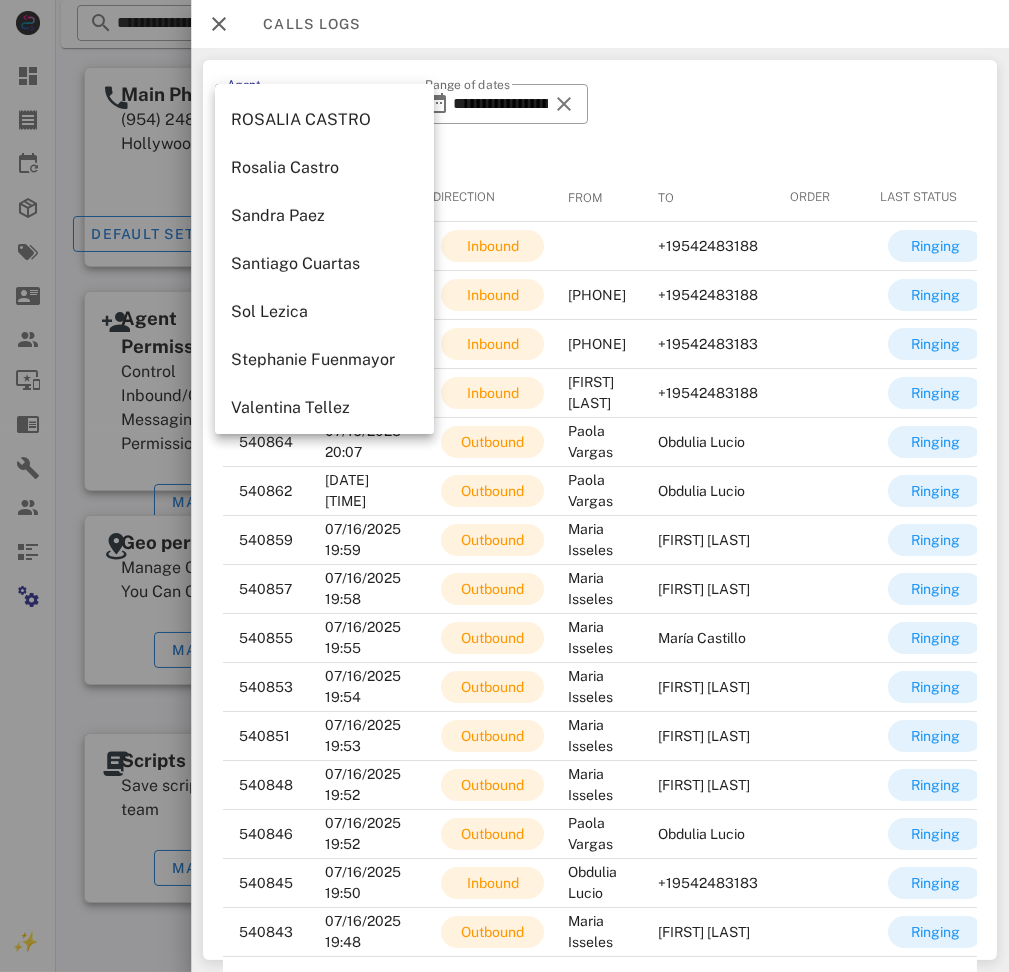 scroll, scrollTop: 1066, scrollLeft: 0, axis: vertical 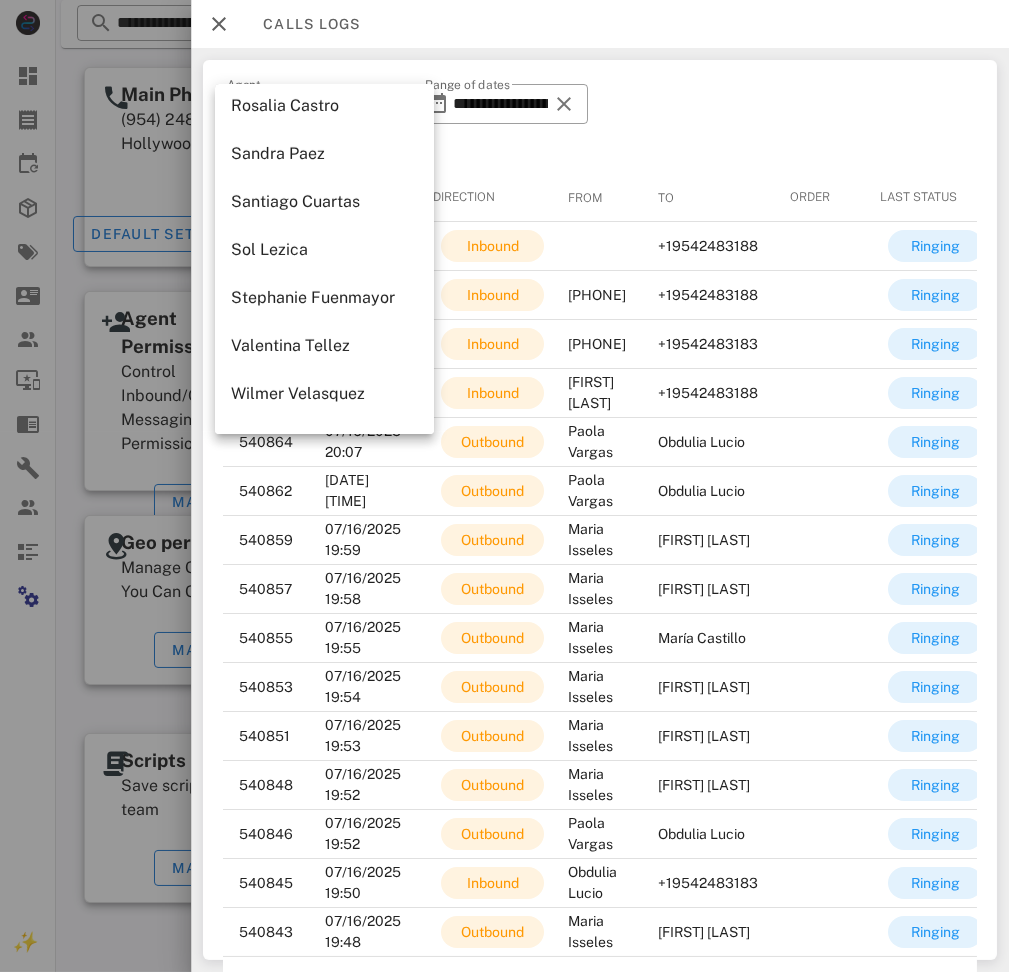 click on "Rosalia Castro" at bounding box center [324, 105] 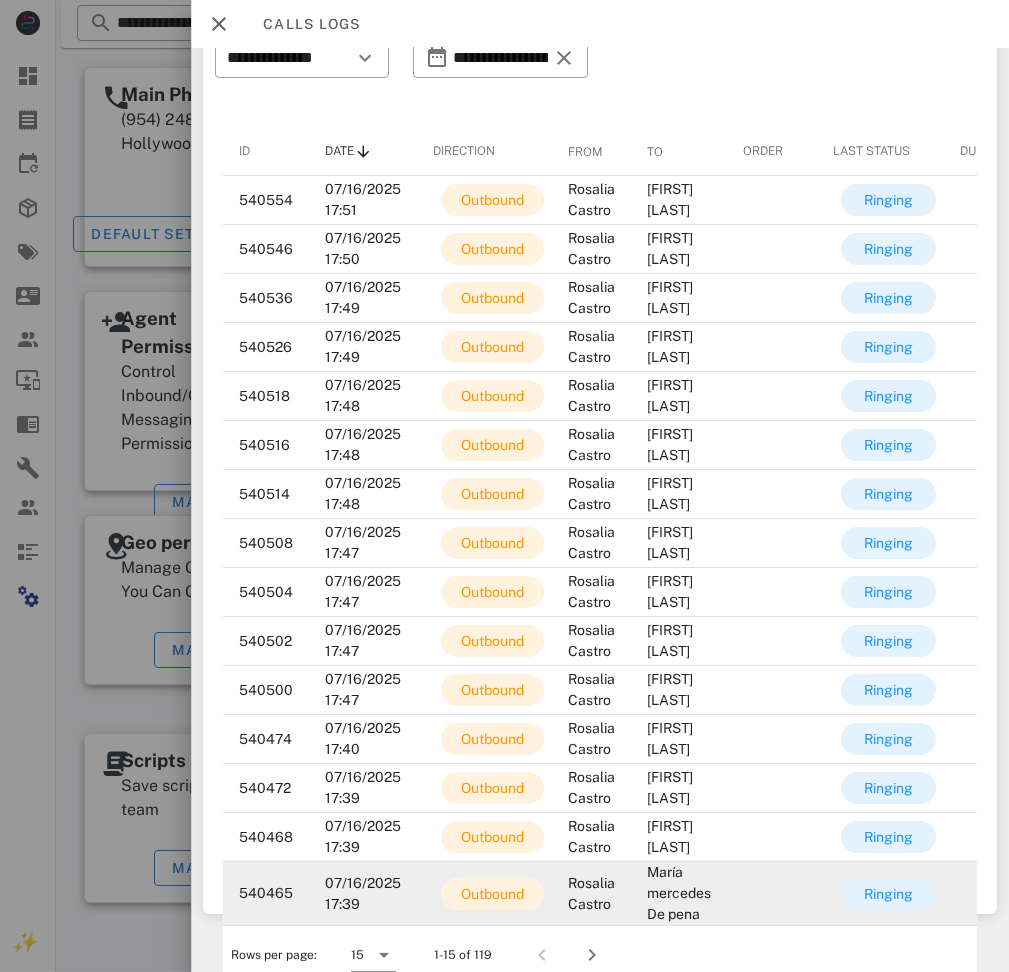 scroll, scrollTop: 72, scrollLeft: 0, axis: vertical 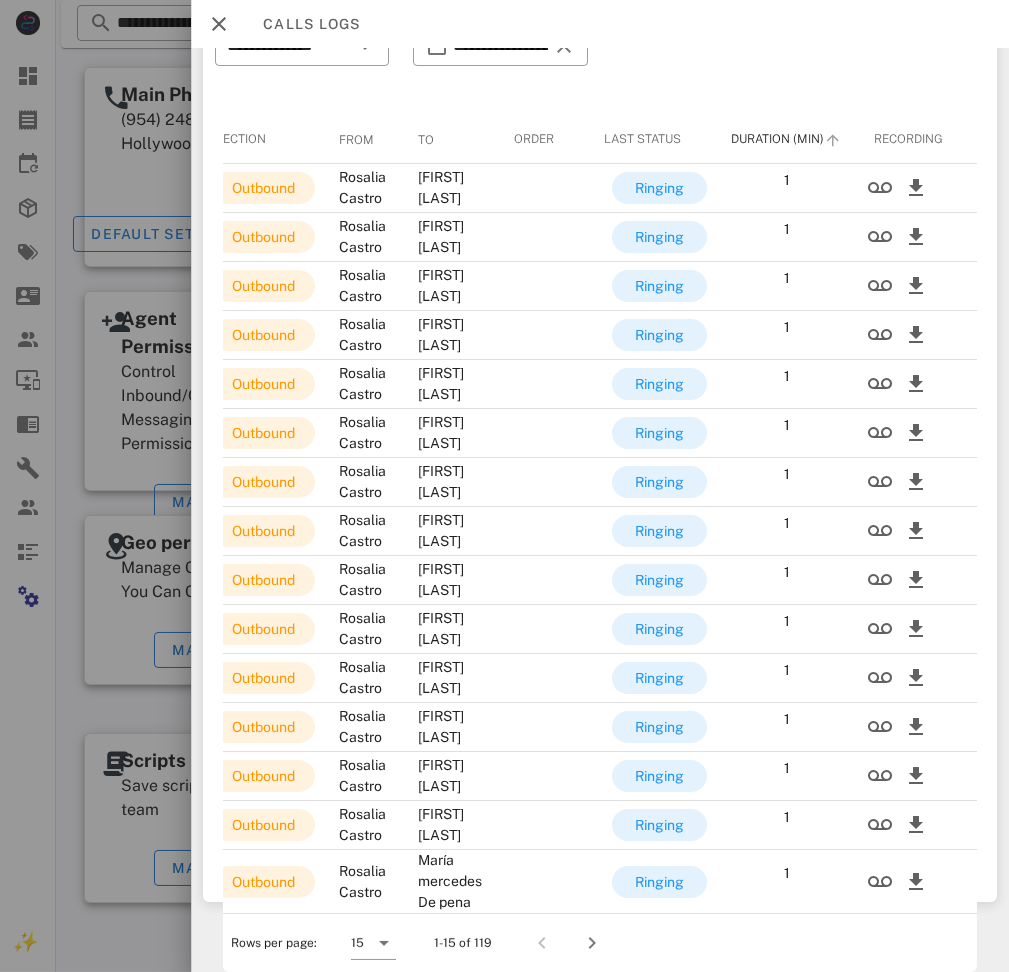 click on "Duration (Min)" at bounding box center (777, 139) 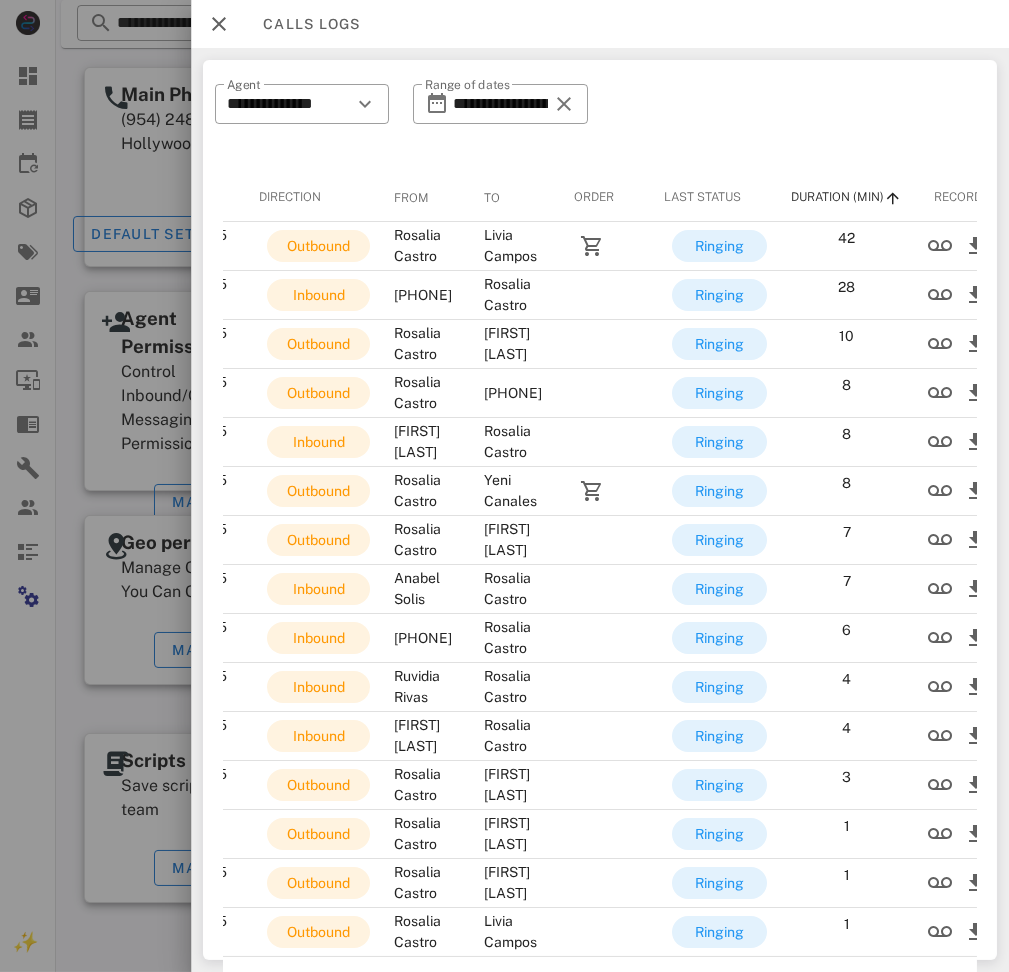 scroll, scrollTop: 0, scrollLeft: 329, axis: horizontal 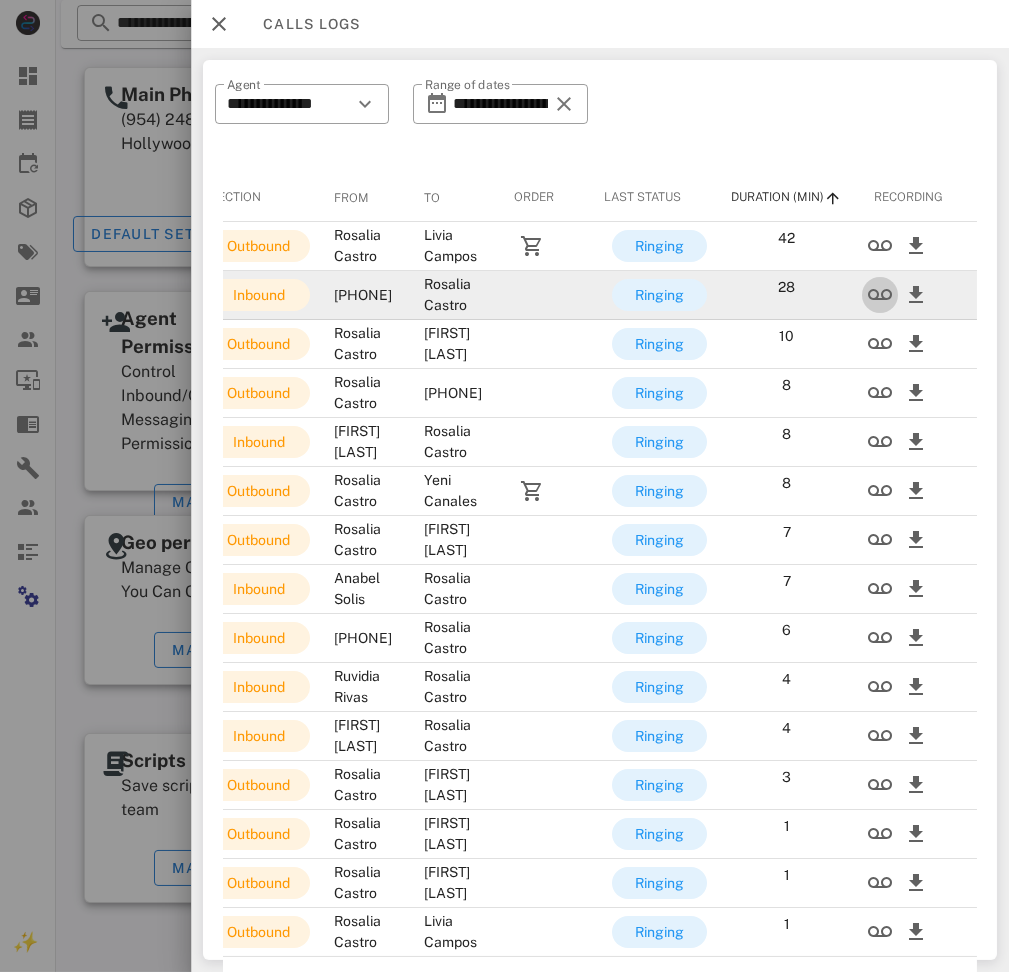 click at bounding box center [880, 295] 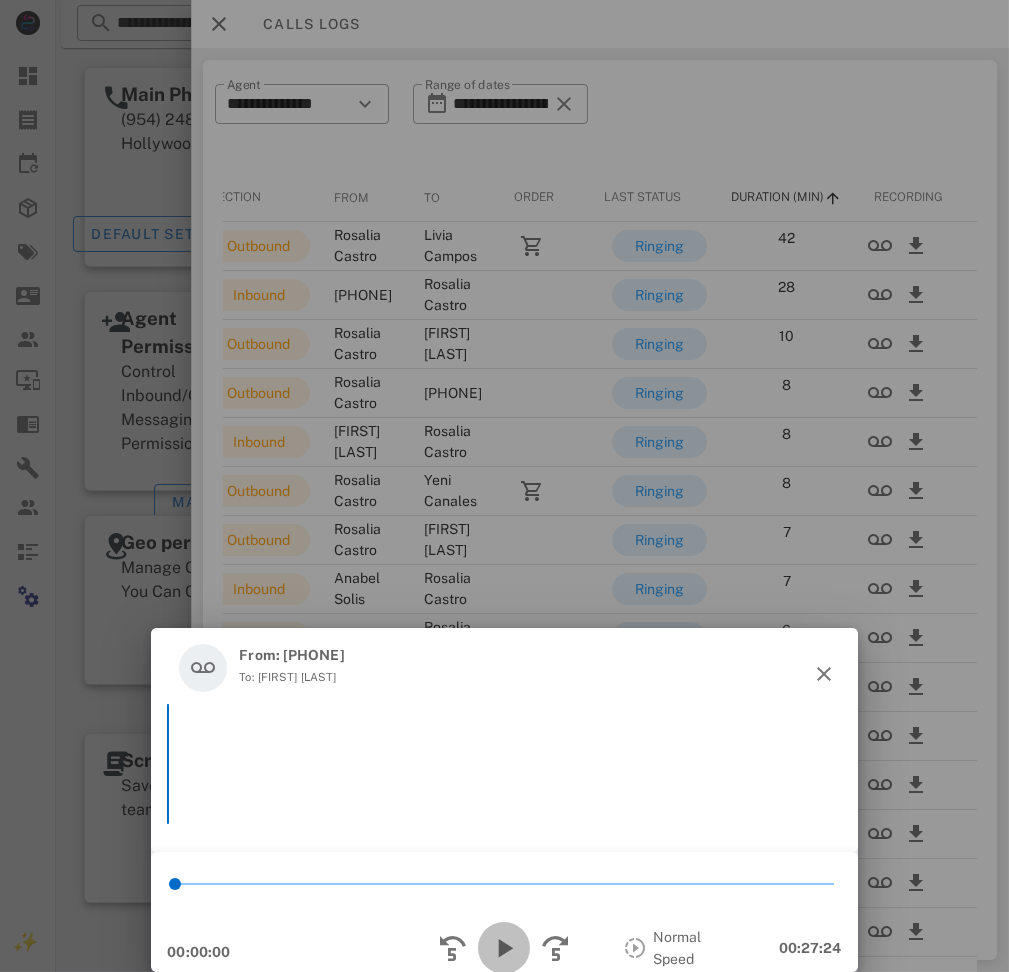 click at bounding box center [504, 948] 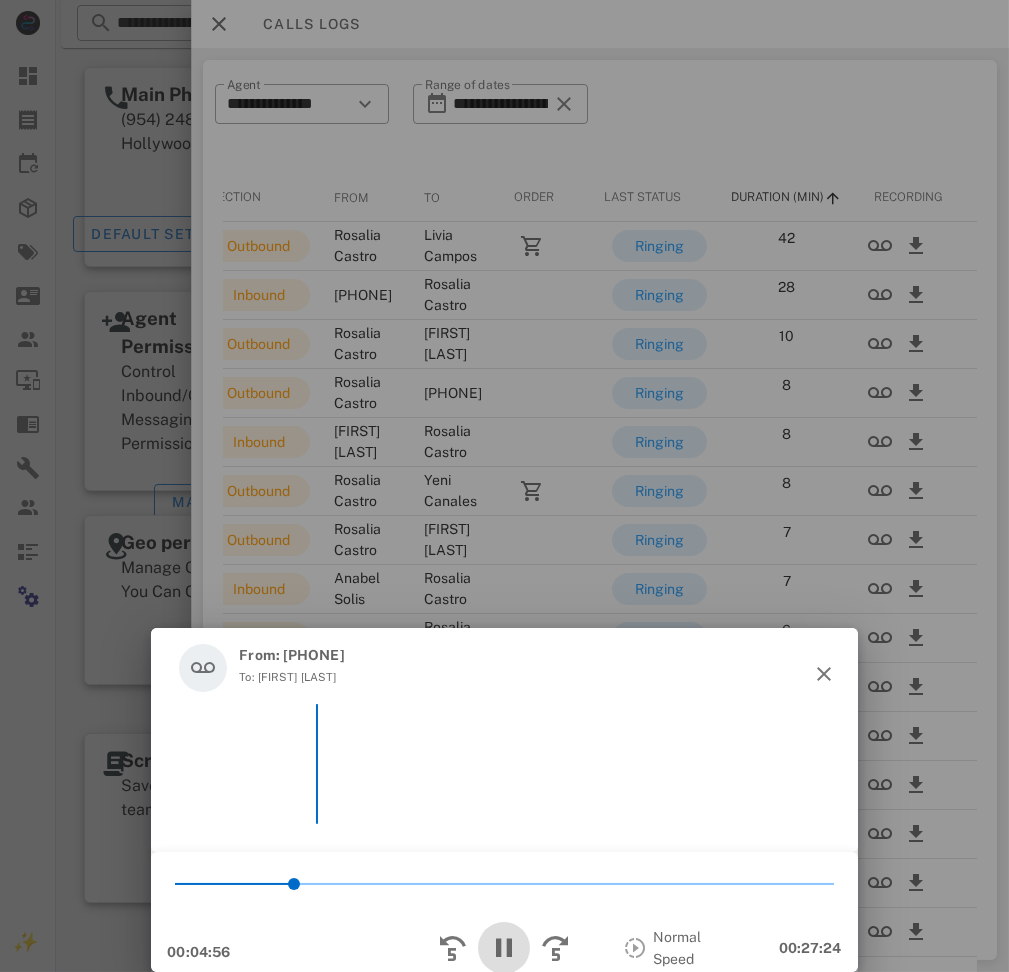 click at bounding box center (504, 948) 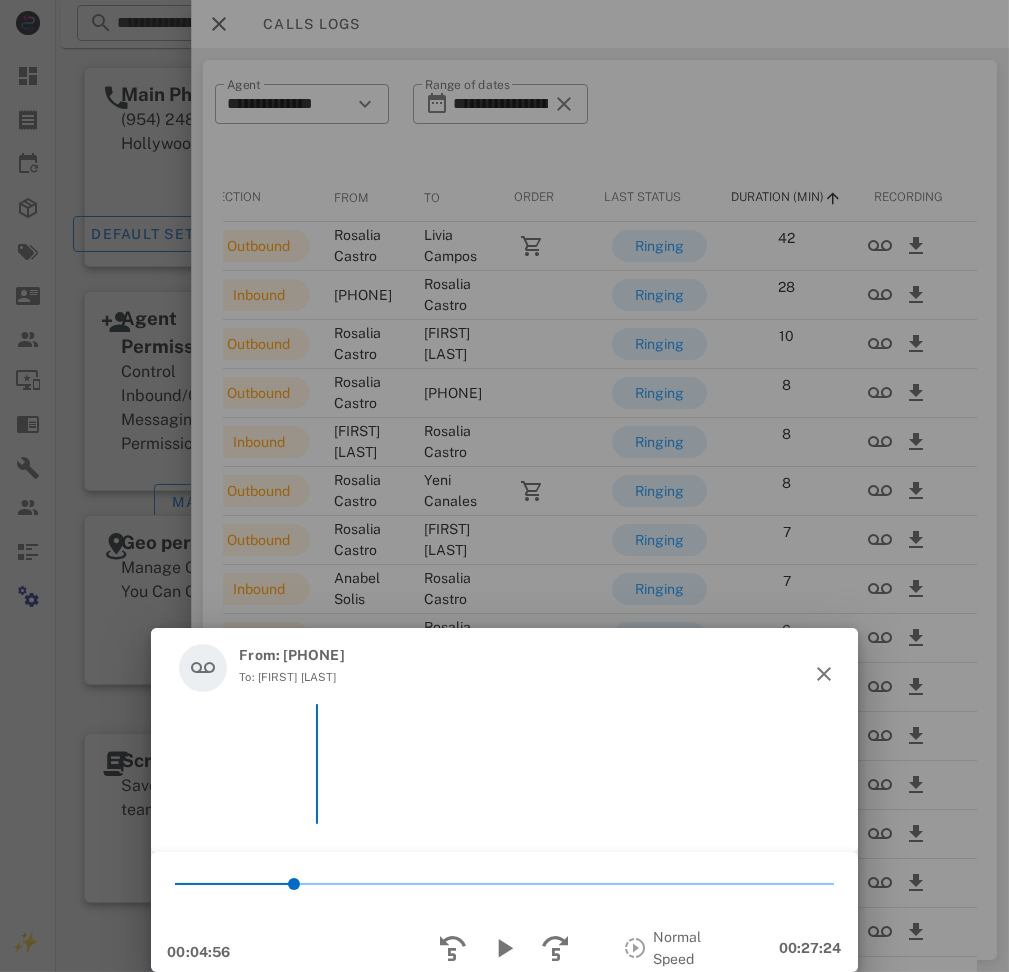 click at bounding box center [234, 884] 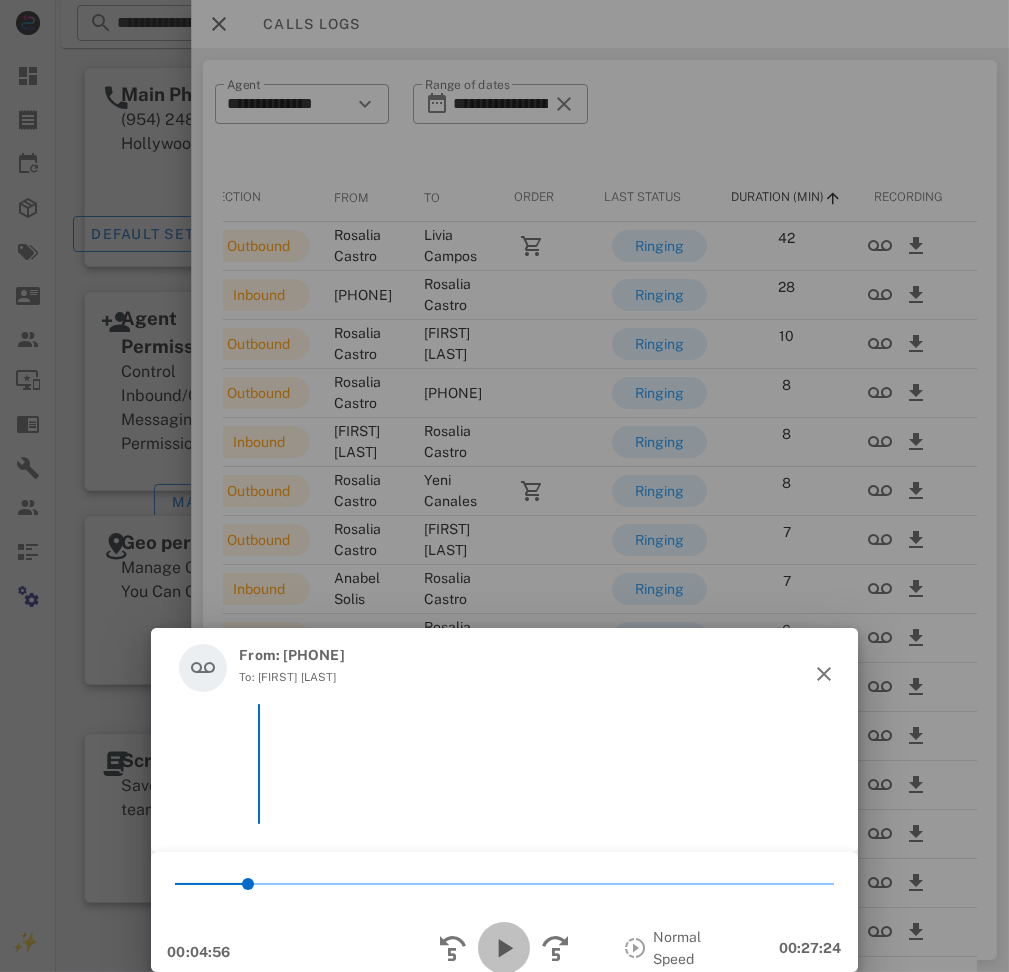 click at bounding box center (504, 948) 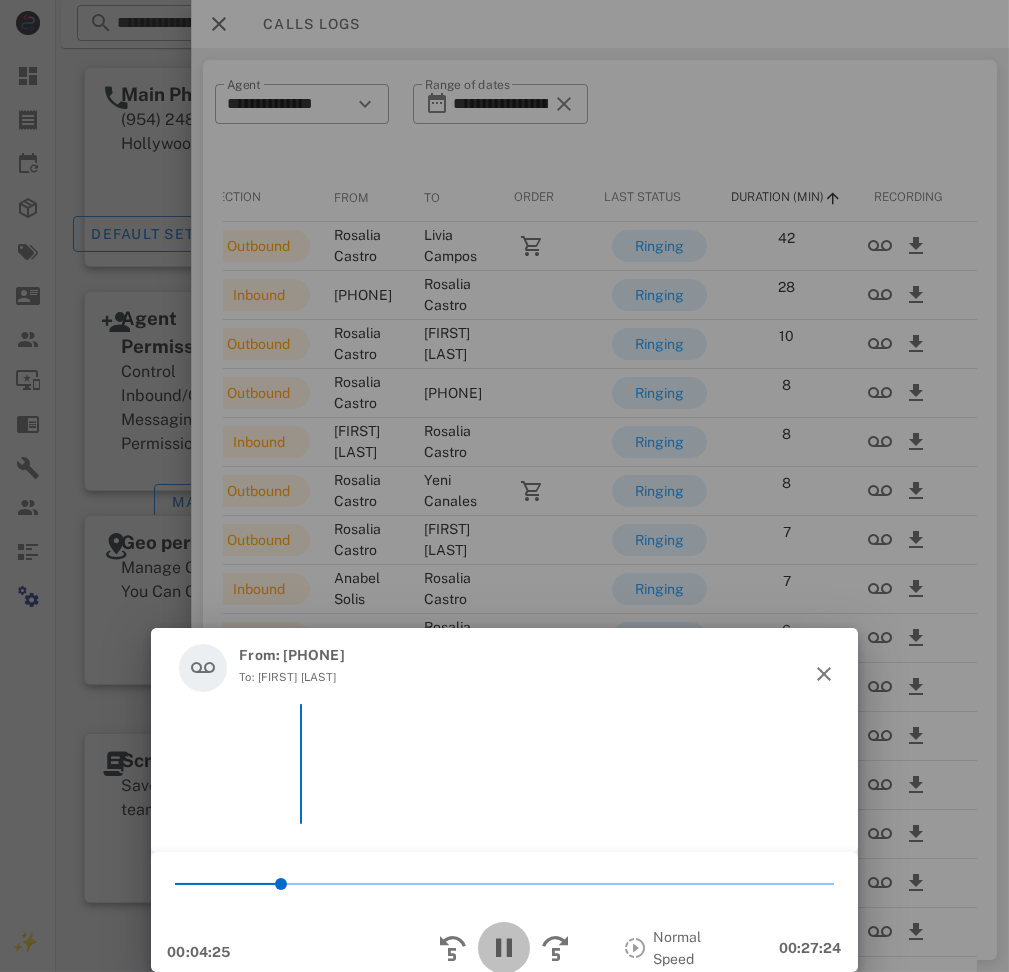 click at bounding box center [504, 948] 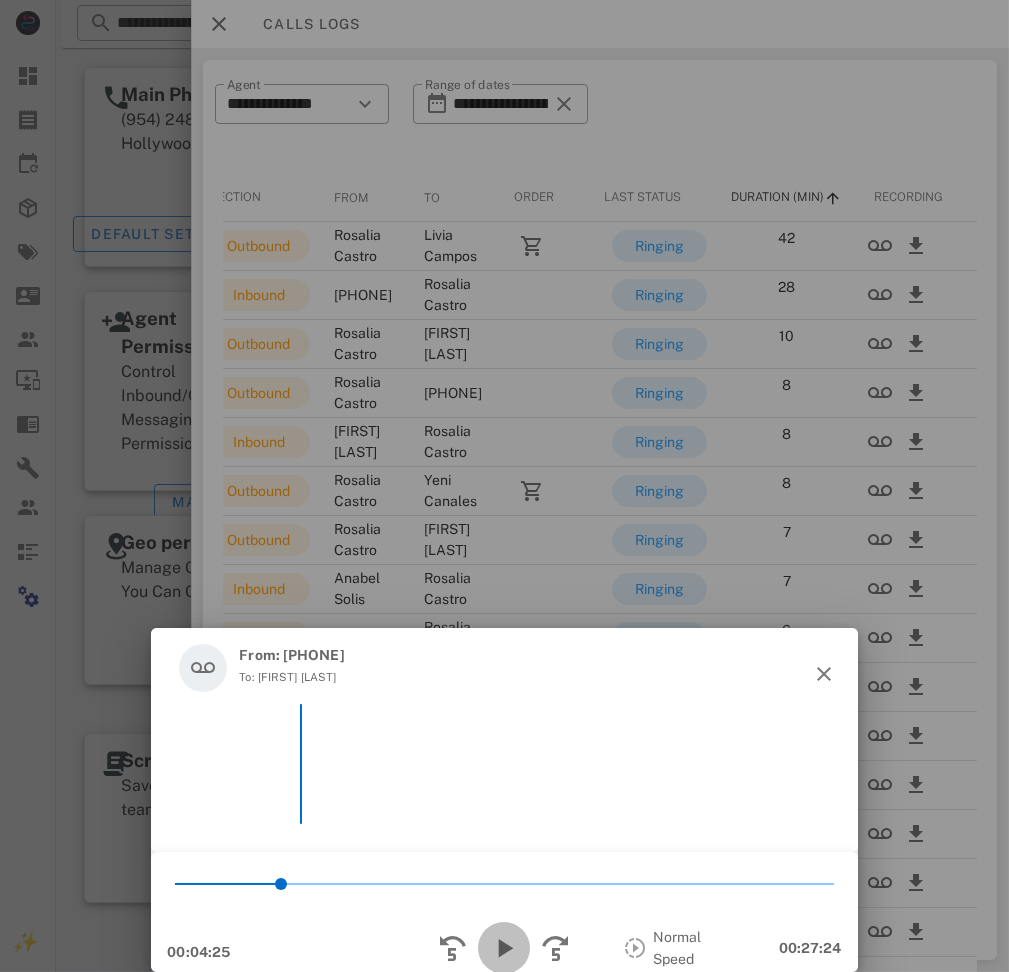 click at bounding box center [504, 948] 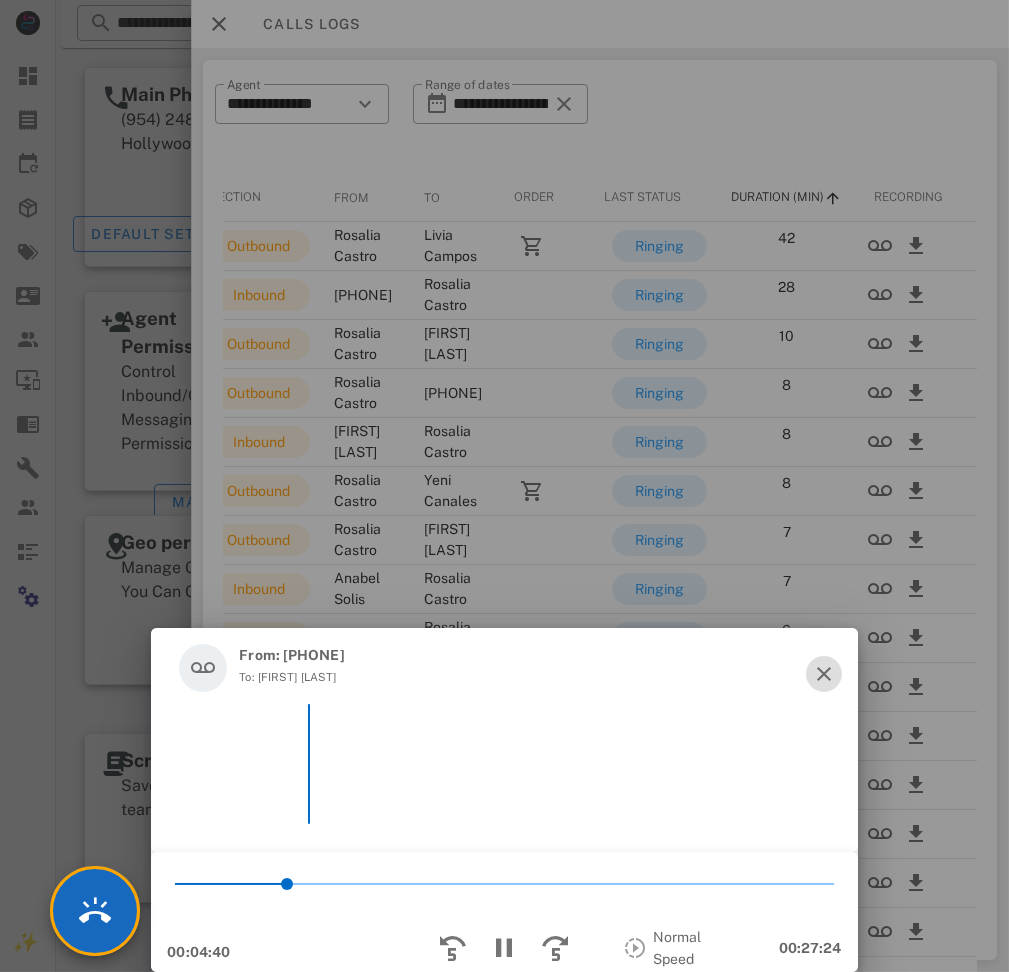 click at bounding box center [95, 911] 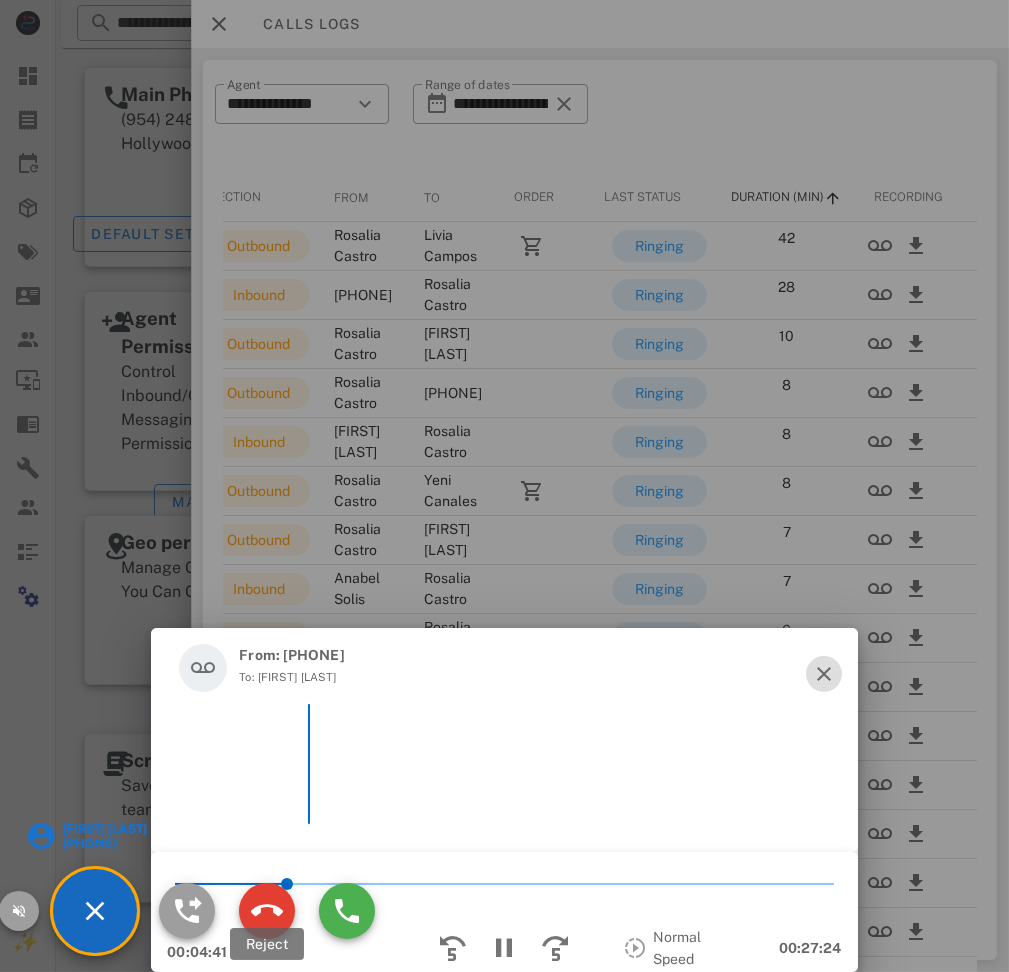 click at bounding box center (267, 911) 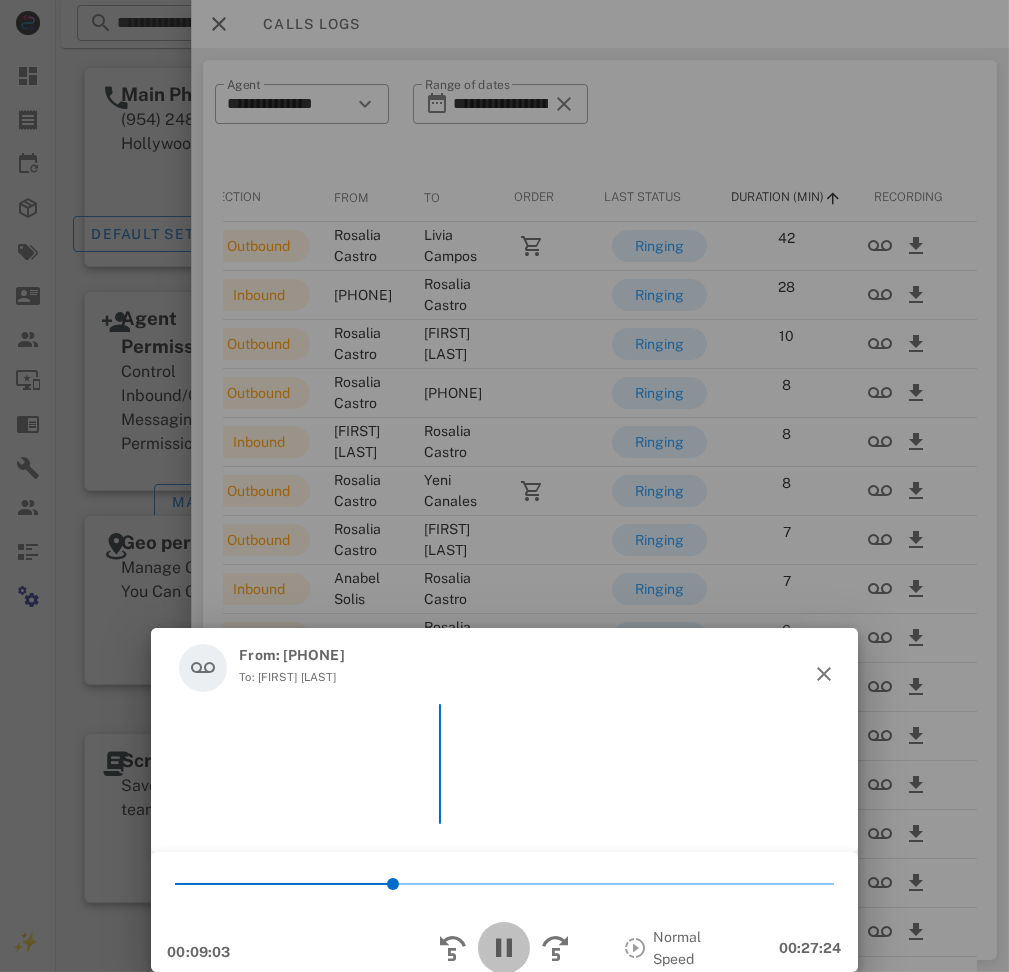 drag, startPoint x: 494, startPoint y: 936, endPoint x: 522, endPoint y: 954, distance: 33.286633 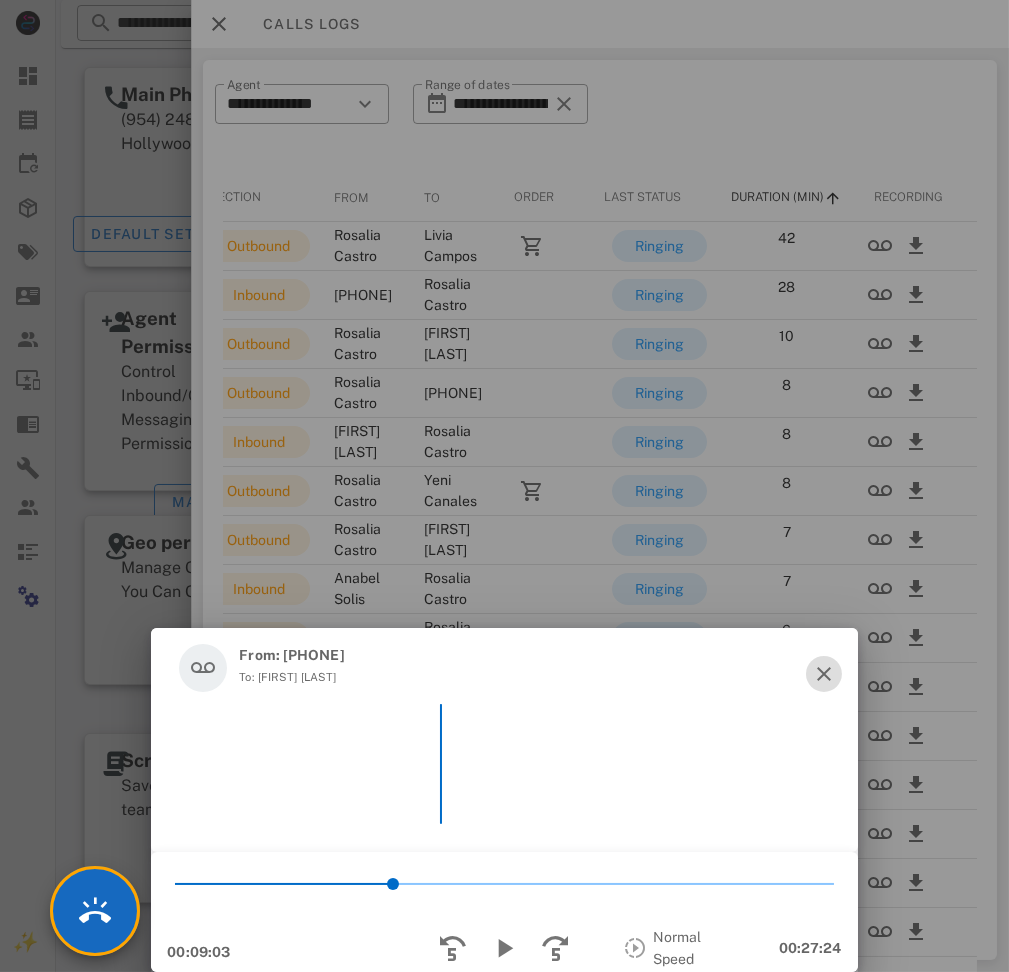 drag, startPoint x: 53, startPoint y: 892, endPoint x: 73, endPoint y: 884, distance: 21.540659 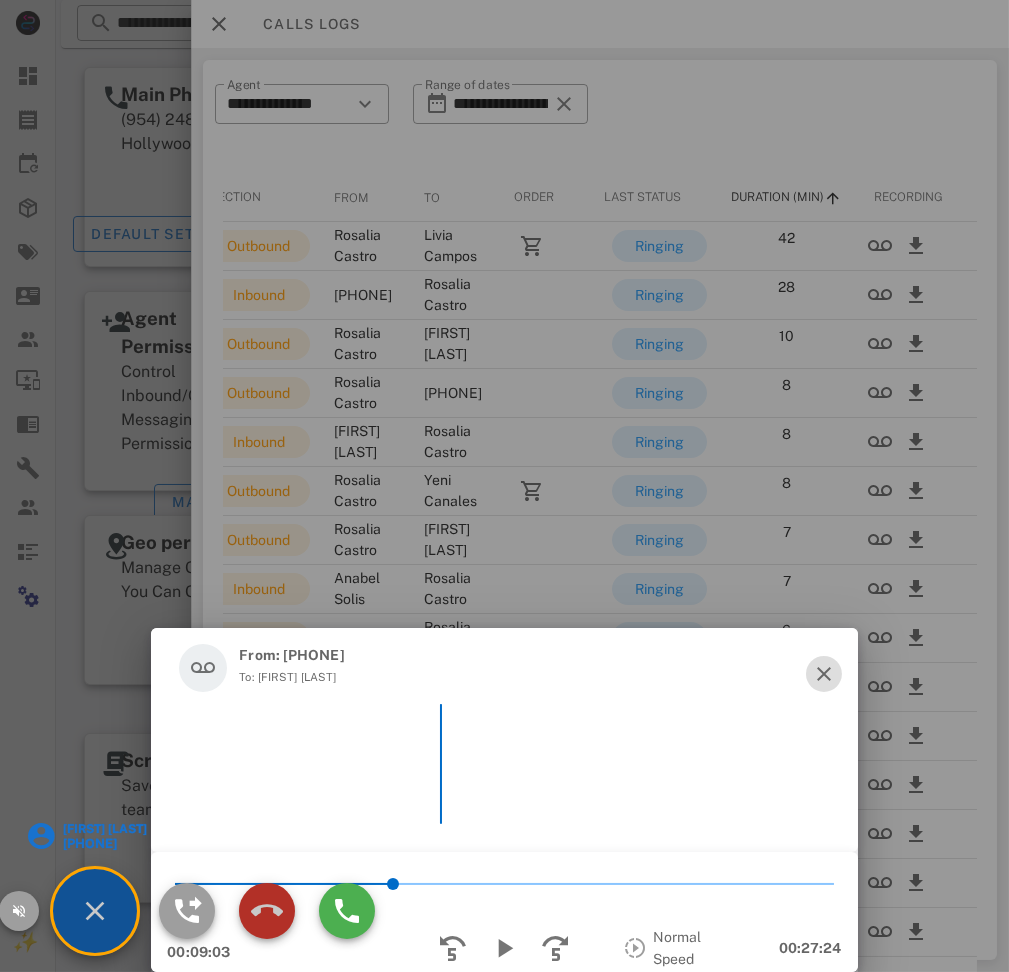 click at bounding box center (267, 911) 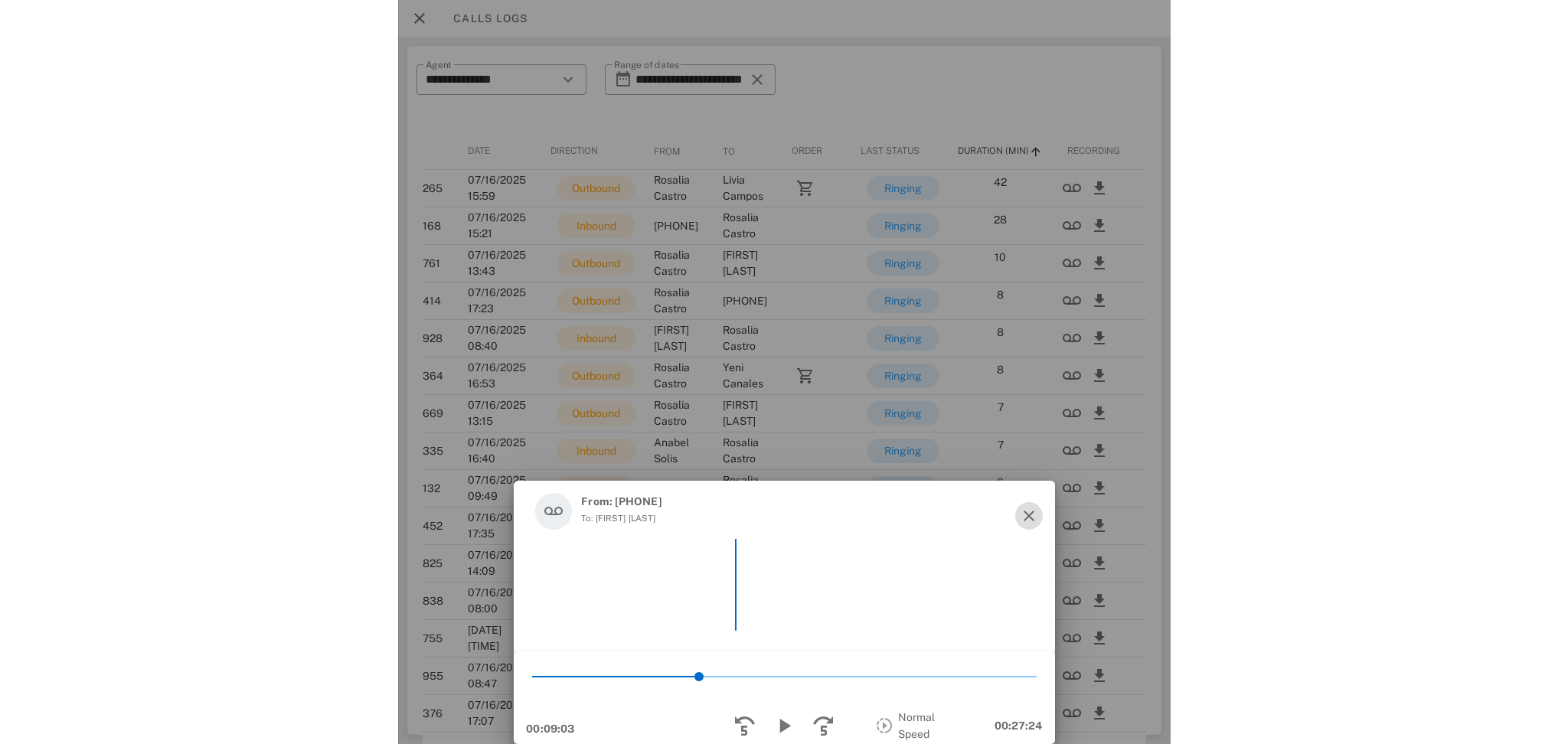 scroll, scrollTop: 0, scrollLeft: 0, axis: both 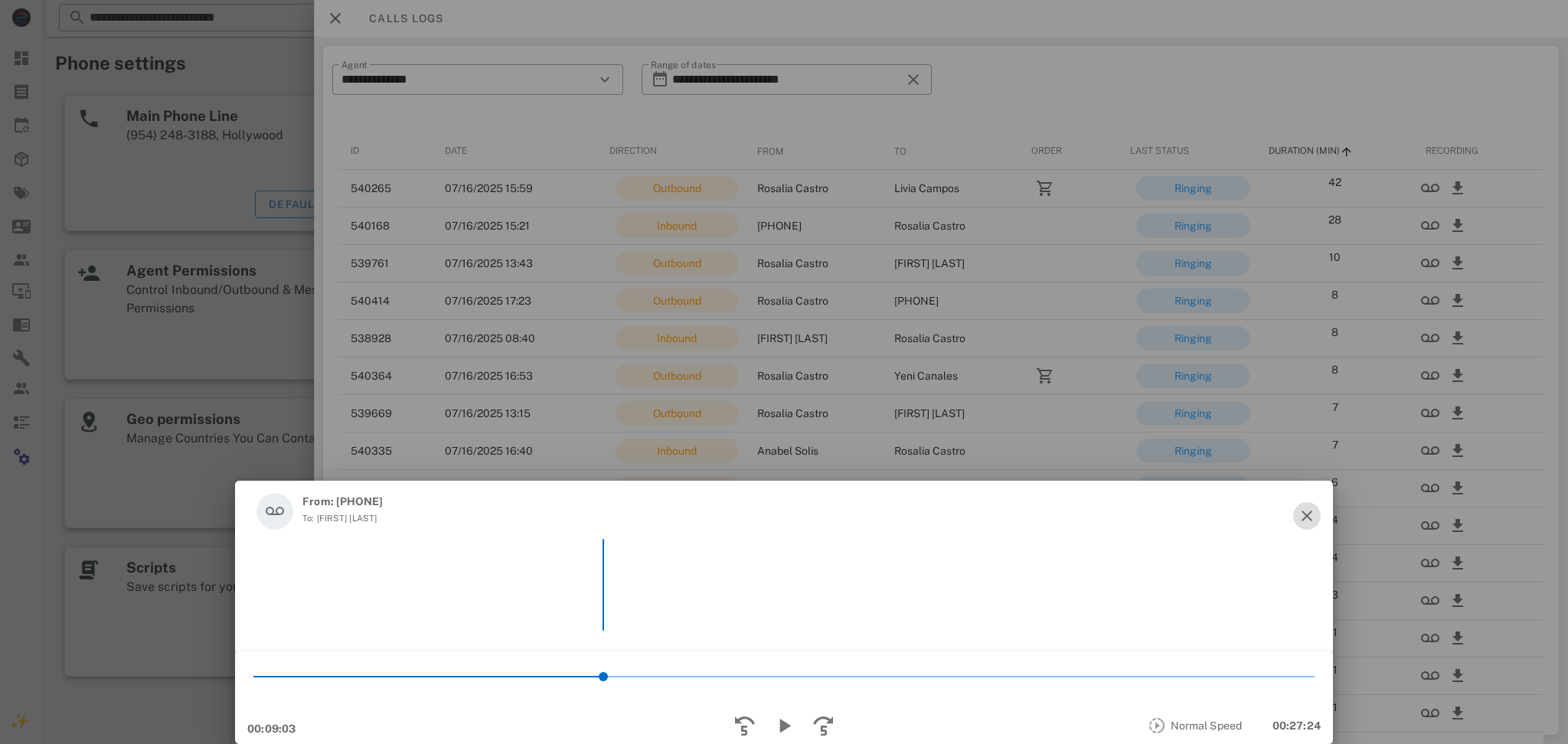 click at bounding box center (1307, 516) 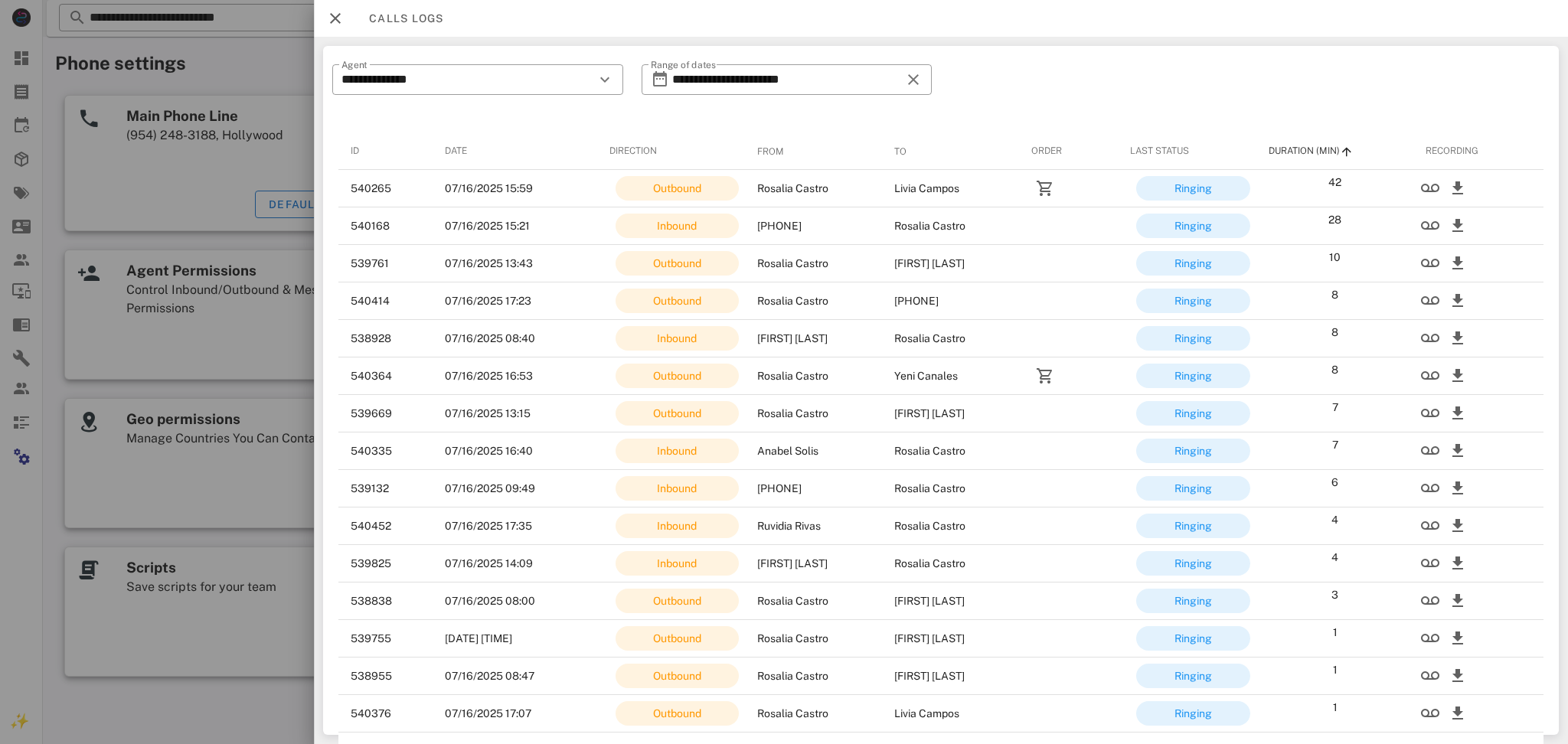 click on "Calls logs" at bounding box center (941, 18) 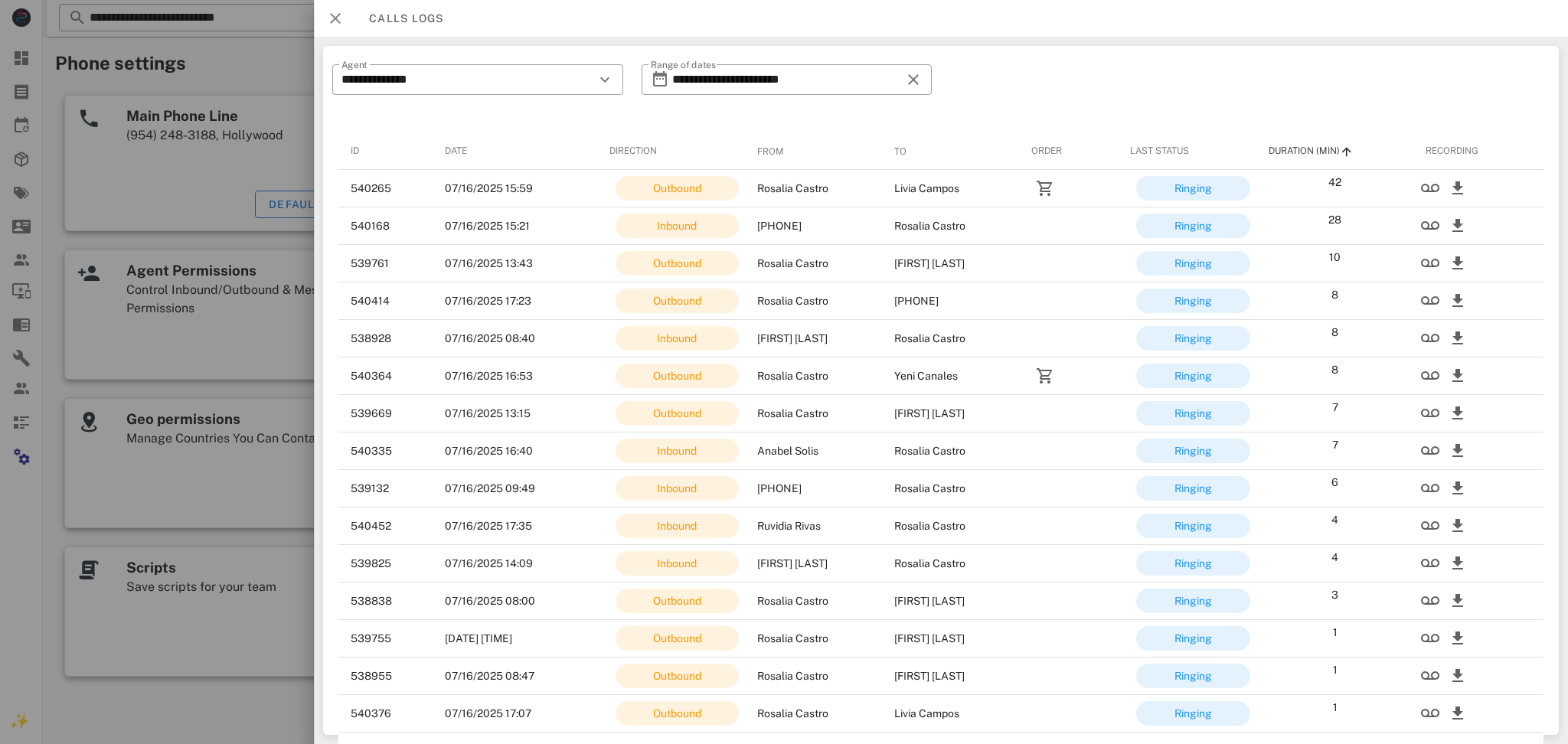 click at bounding box center (335, 18) 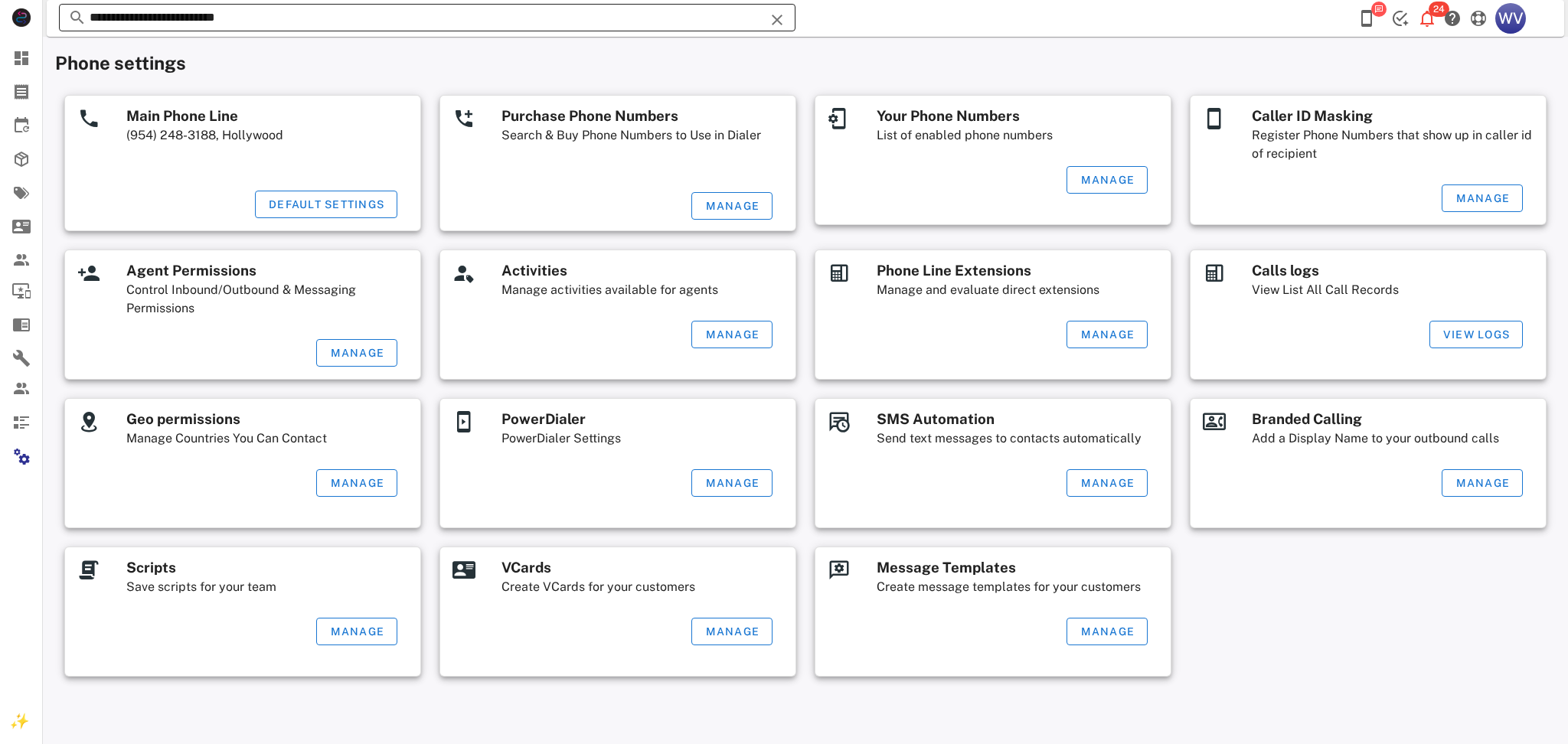 click on "**********" at bounding box center (427, 18) 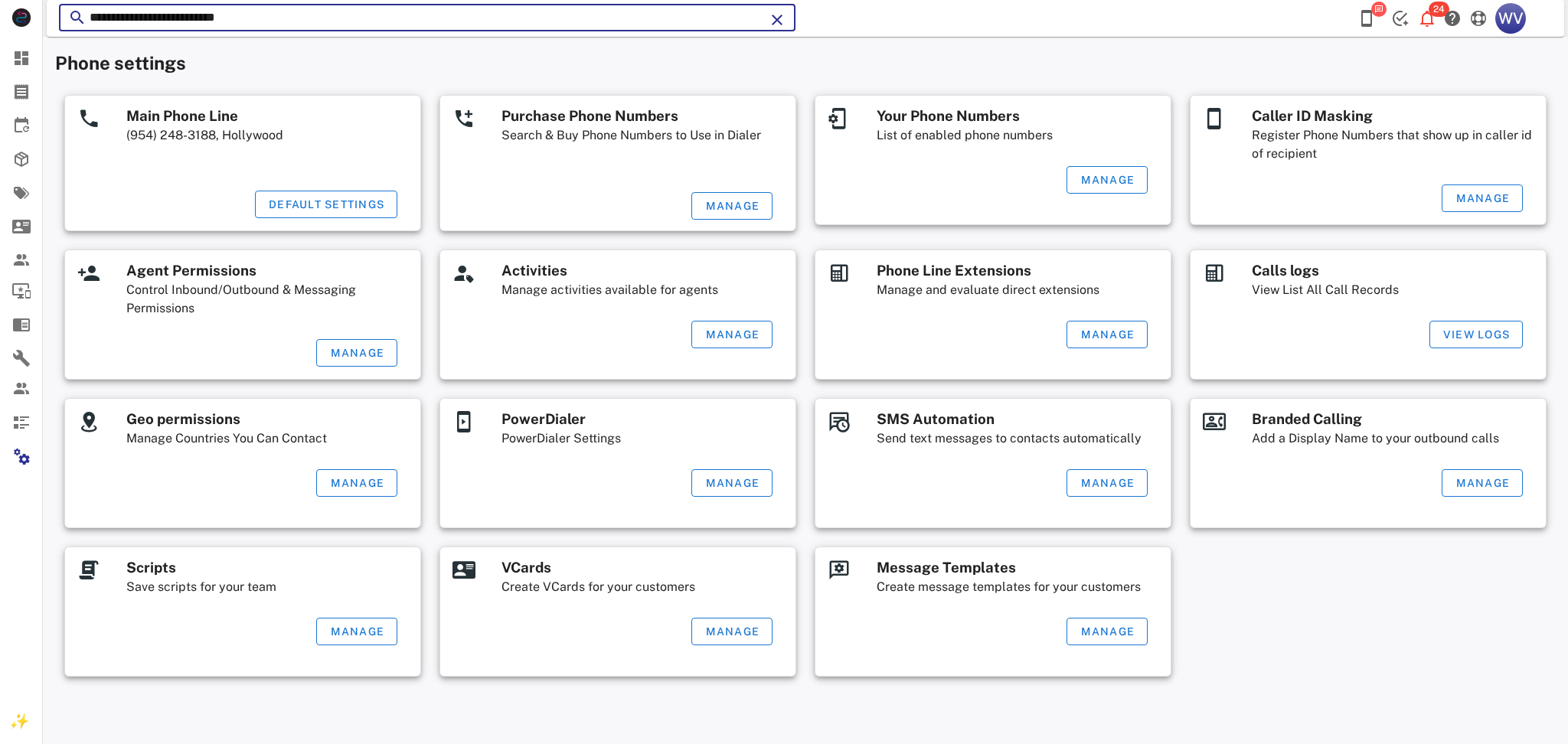 click on "**********" at bounding box center [427, 18] 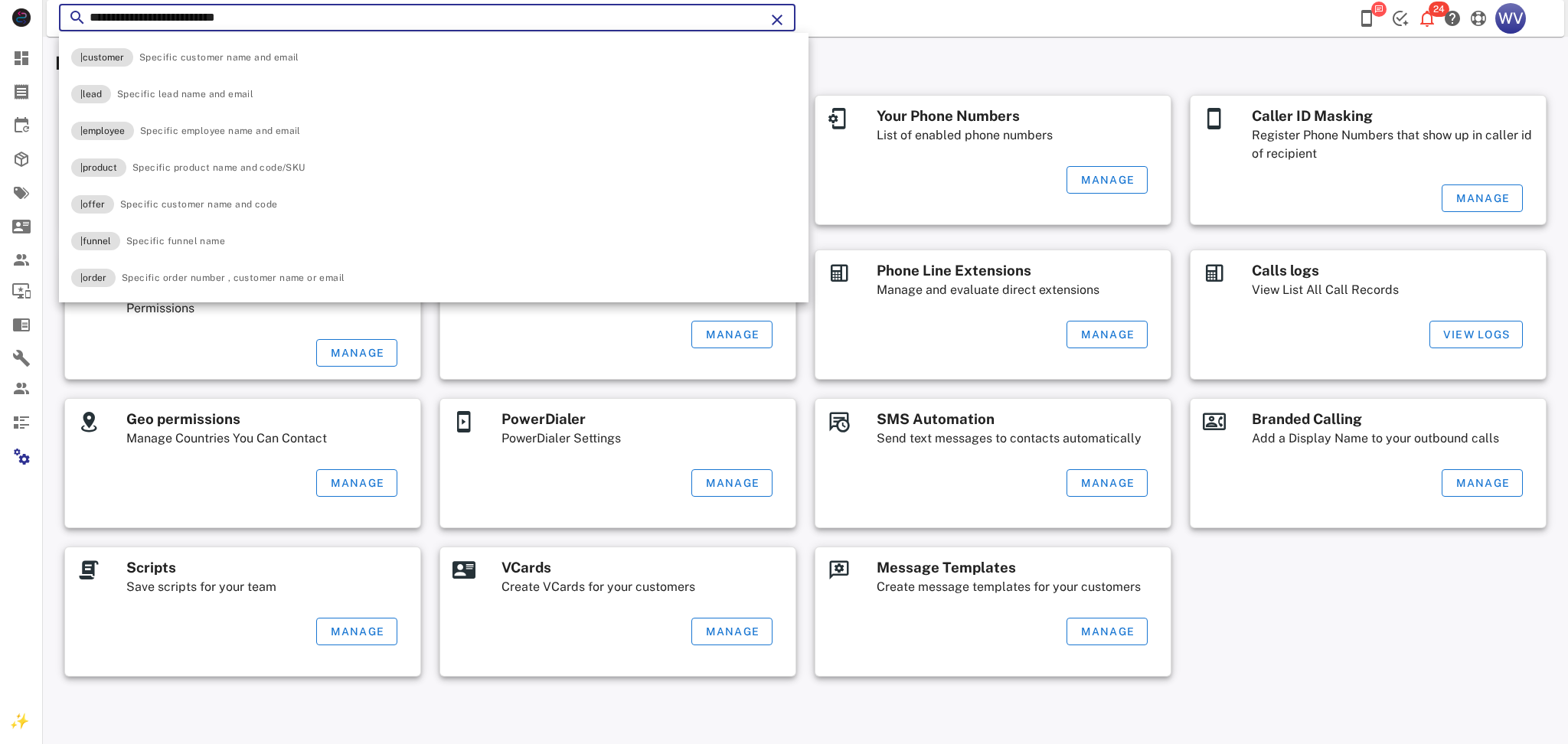 click on "**********" at bounding box center [427, 18] 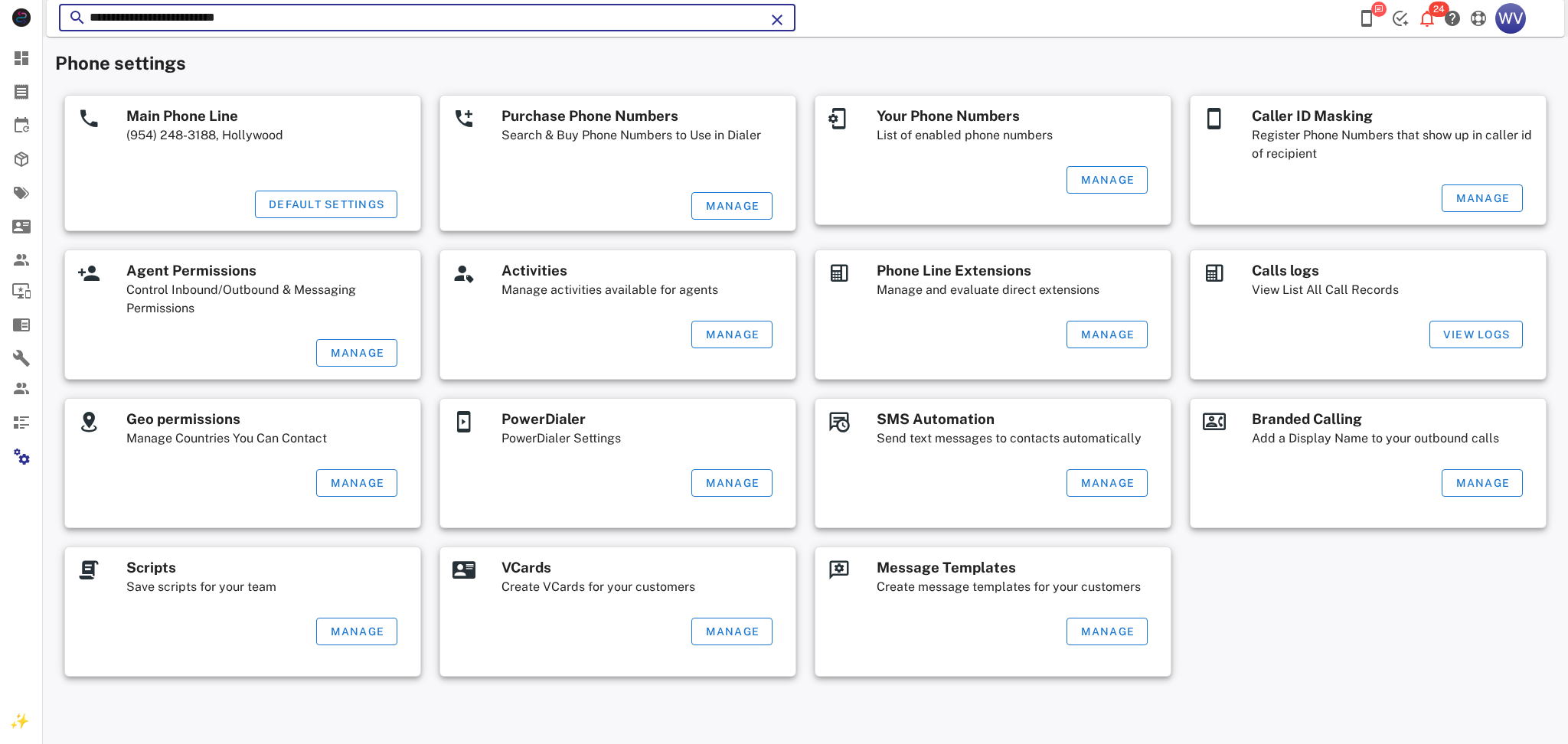 paste 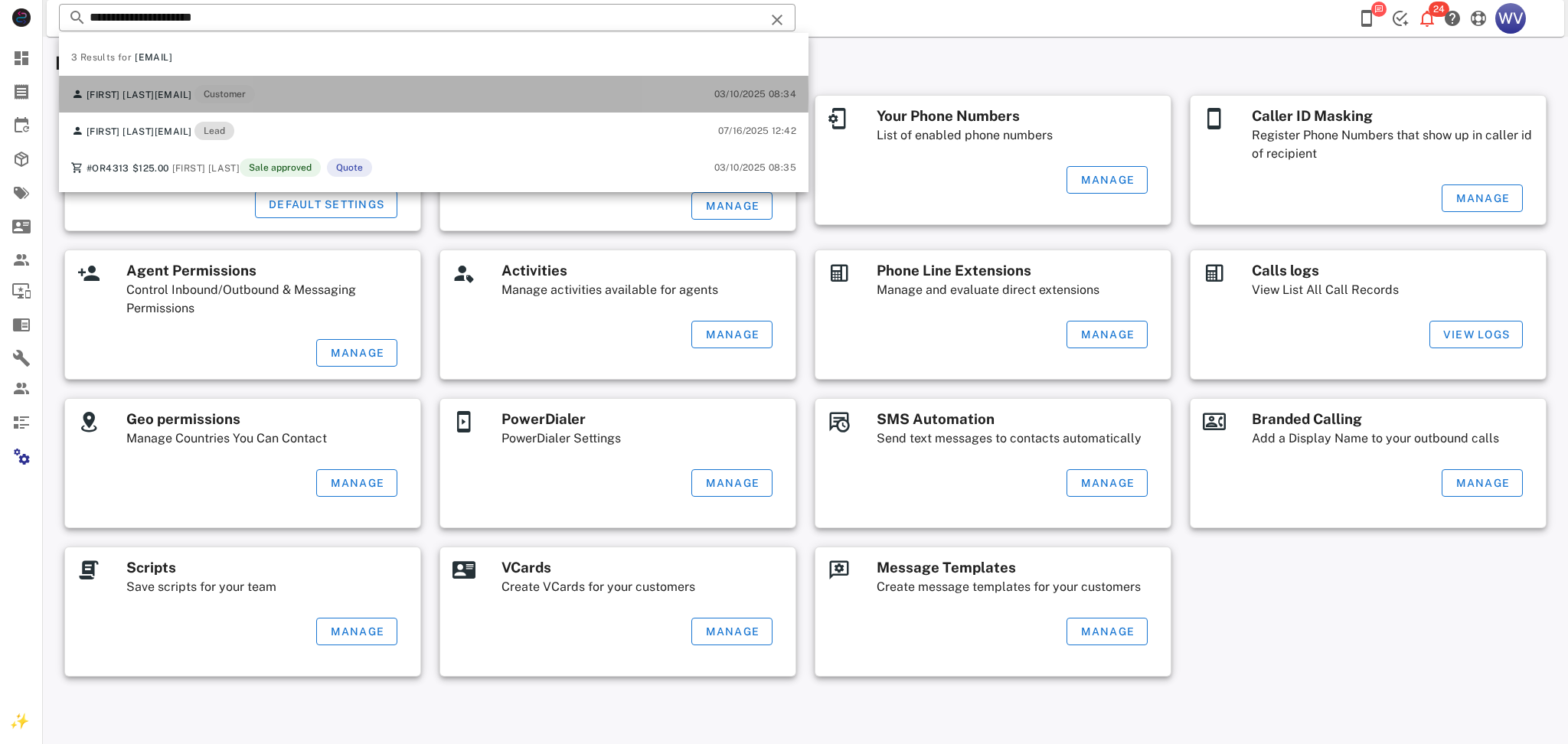 click on "Edith Moreno   emmoreno018@gmail.com   Customer   03/10/2025 08:34" at bounding box center (433, 94) 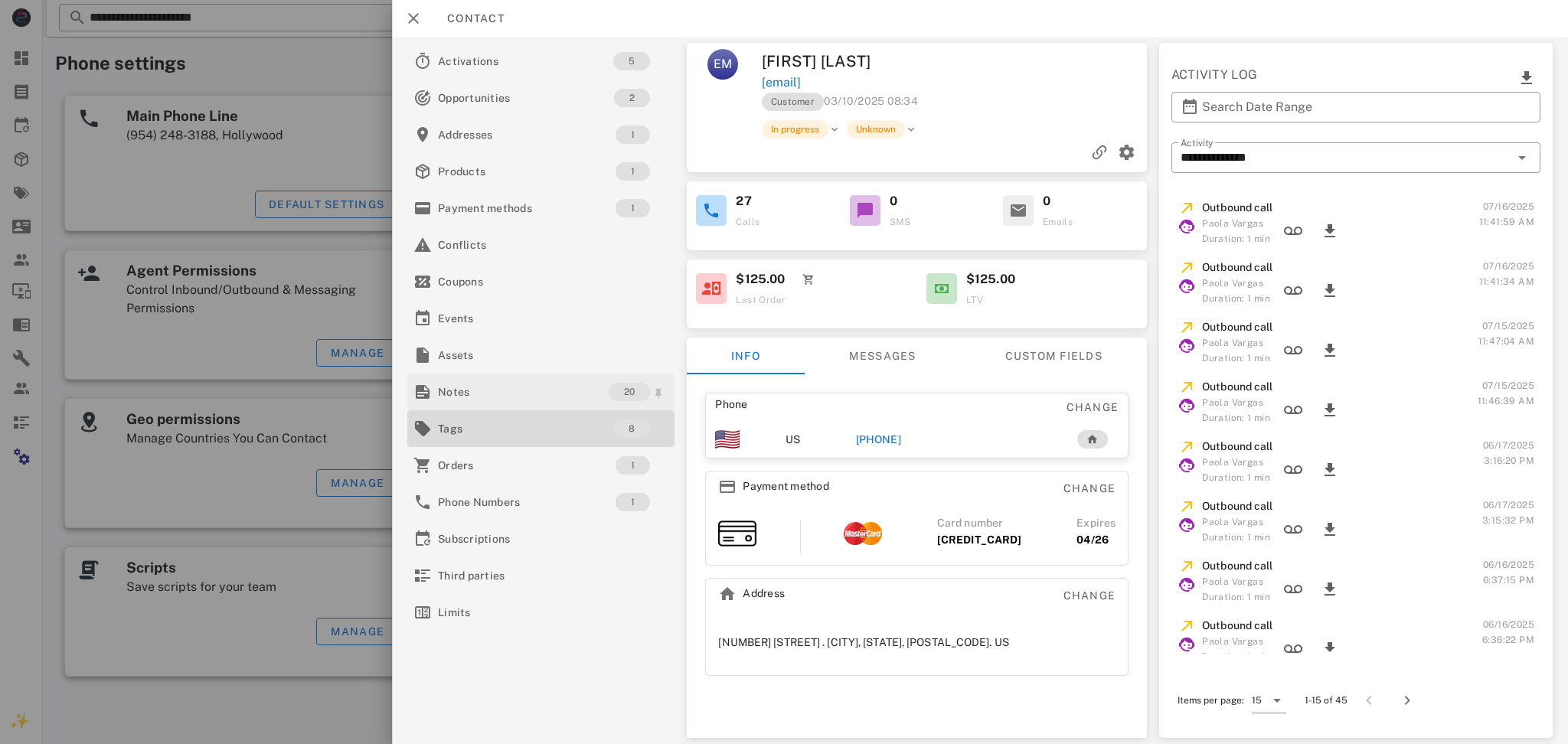 drag, startPoint x: 544, startPoint y: 411, endPoint x: 551, endPoint y: 395, distance: 17.464249 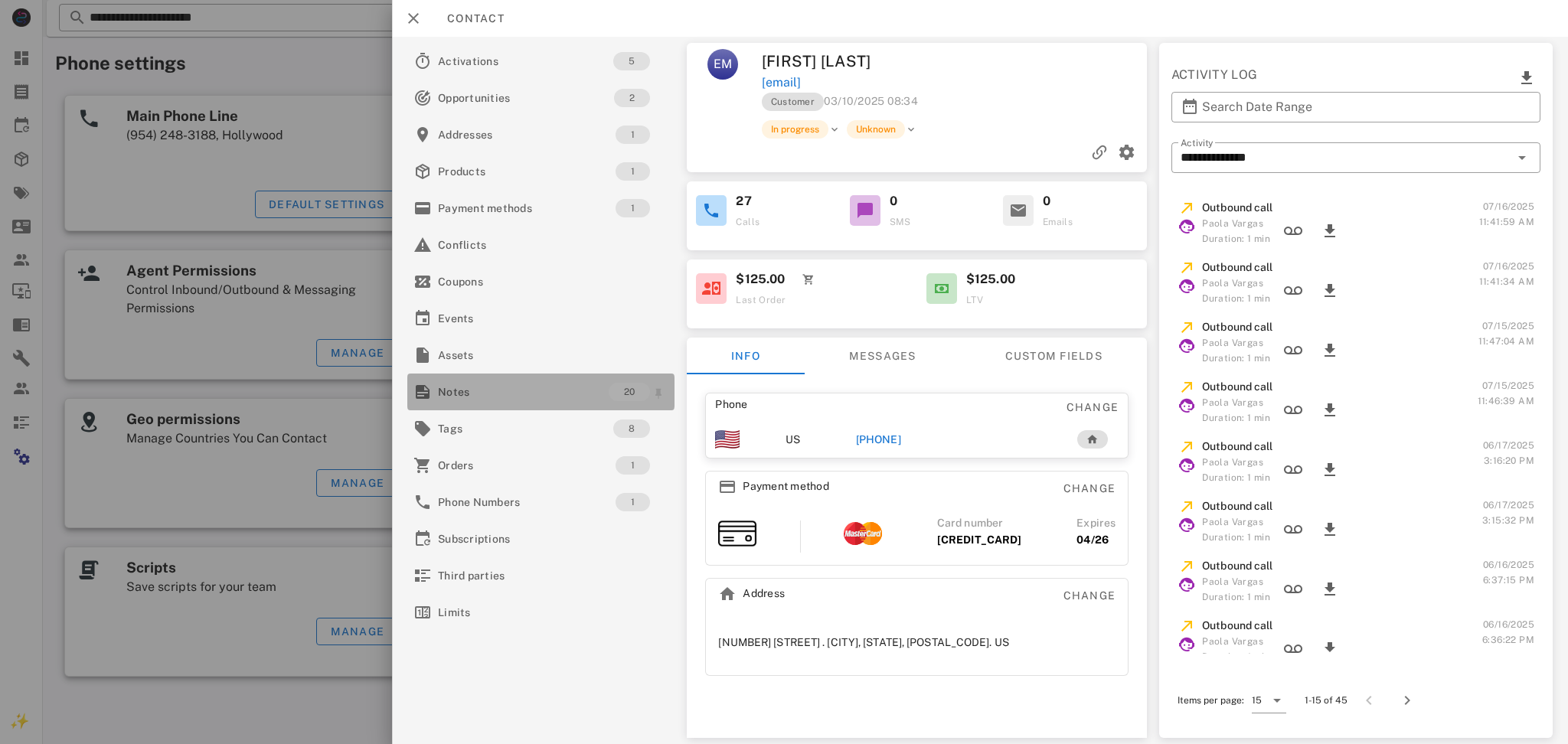 click on "Notes" at bounding box center (523, 392) 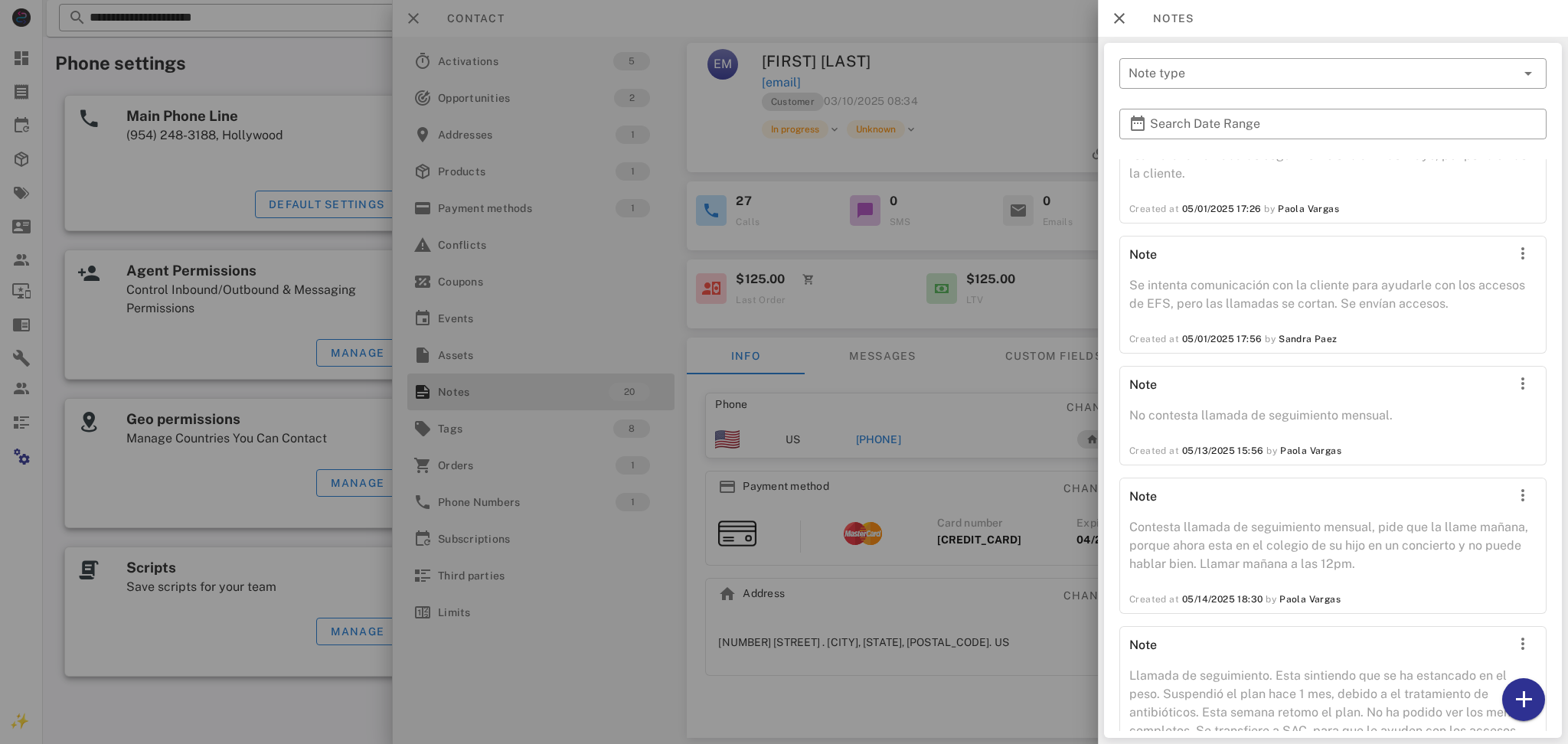 scroll, scrollTop: 1375, scrollLeft: 0, axis: vertical 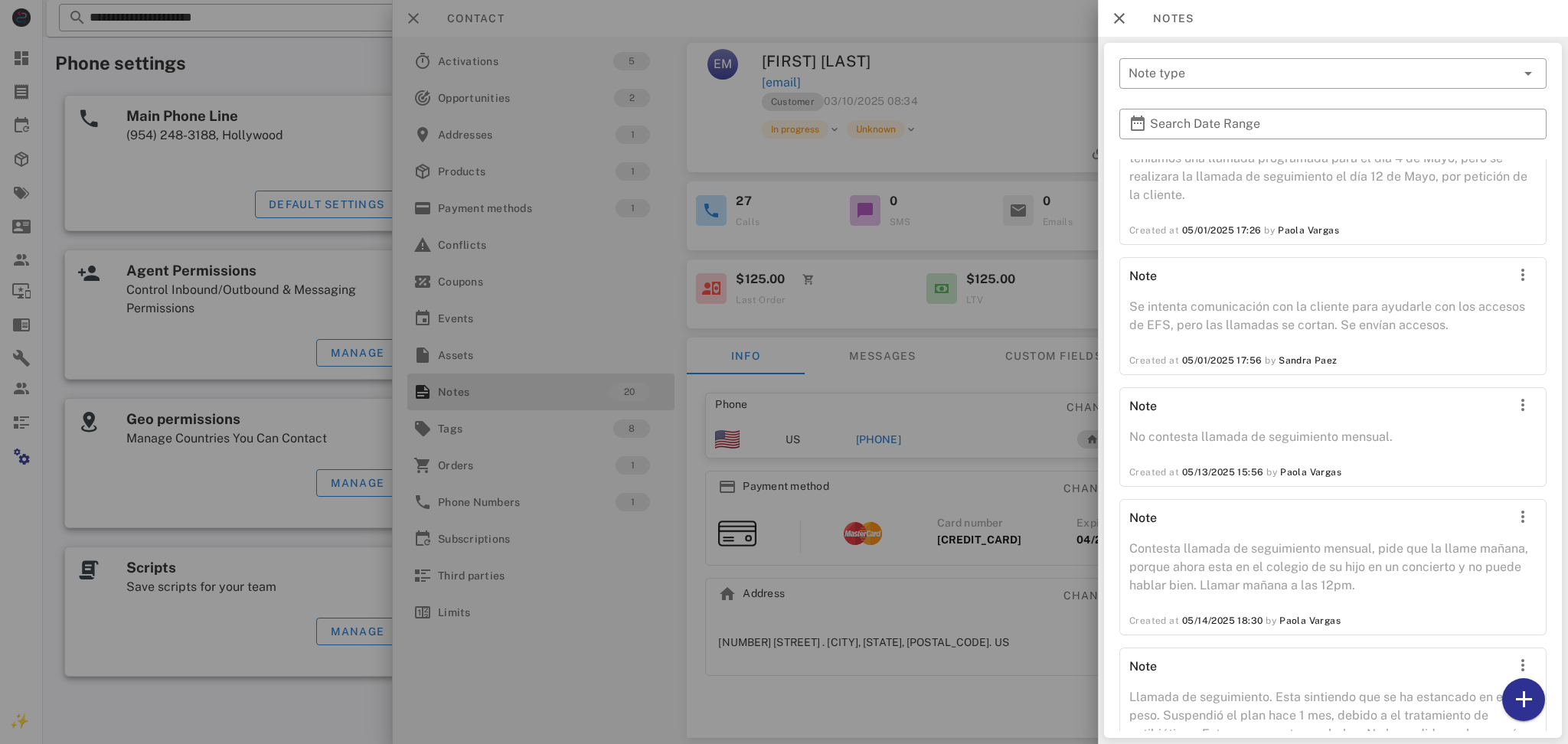 click at bounding box center (784, 372) 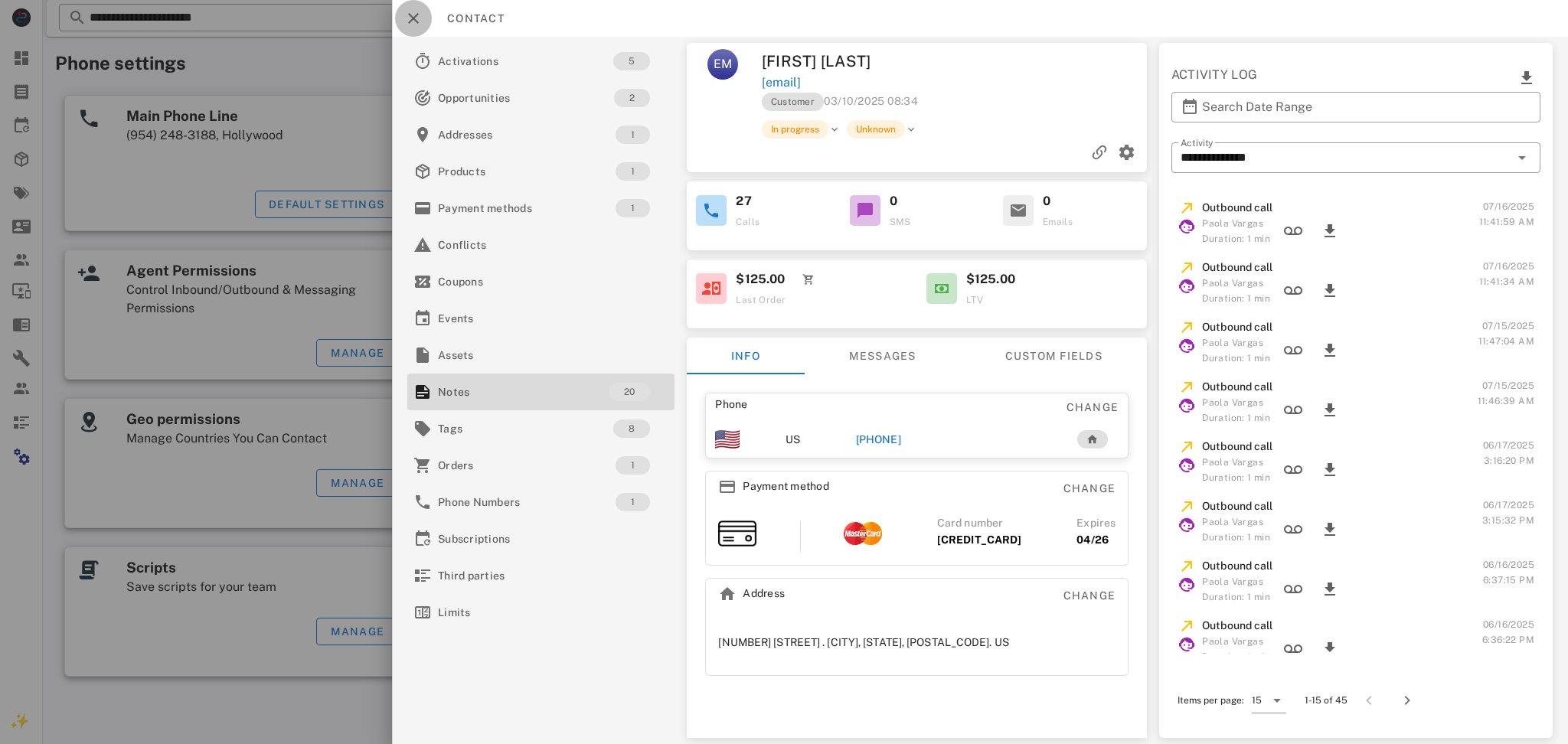 click at bounding box center [413, 18] 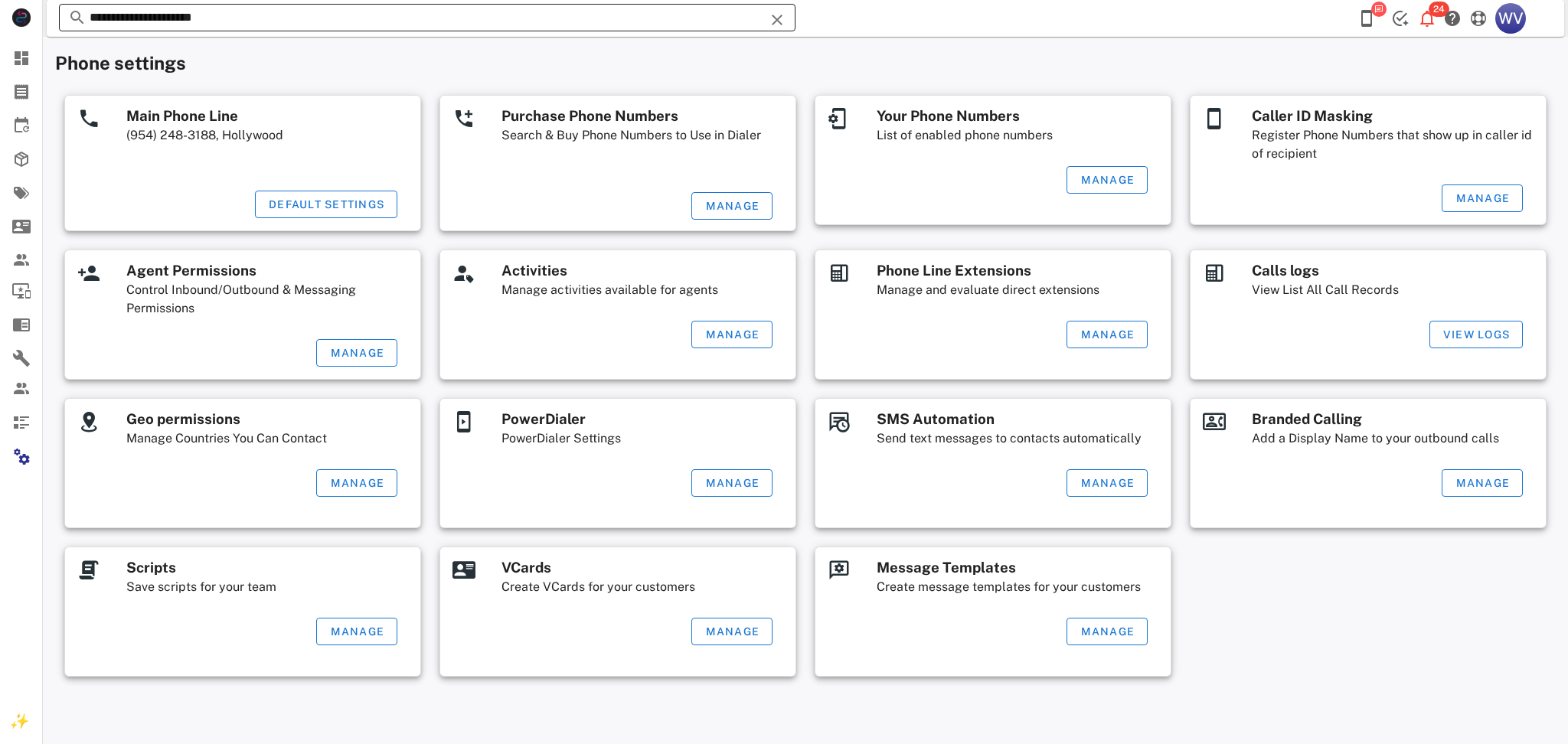 click on "**********" at bounding box center (427, 18) 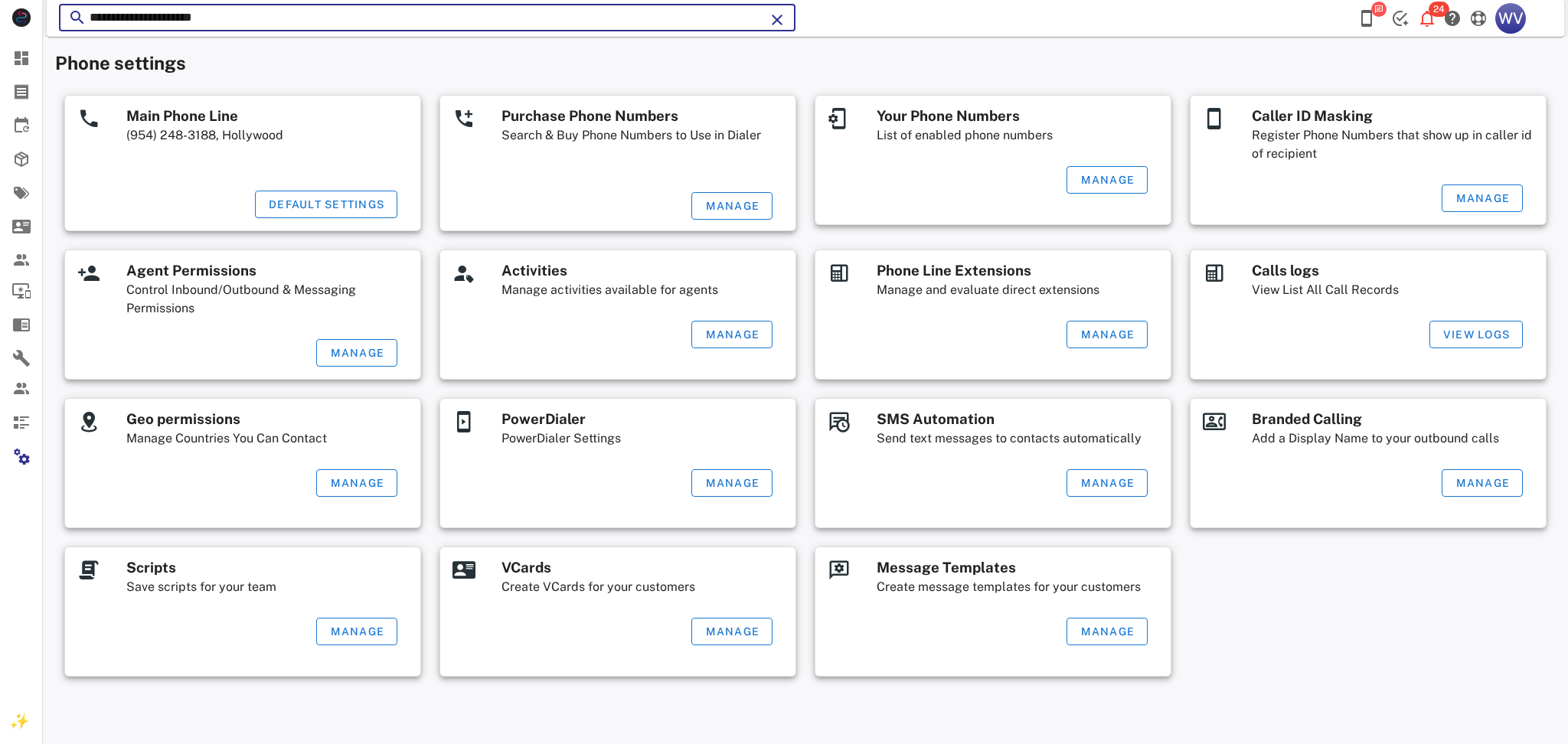 click on "**********" at bounding box center [427, 18] 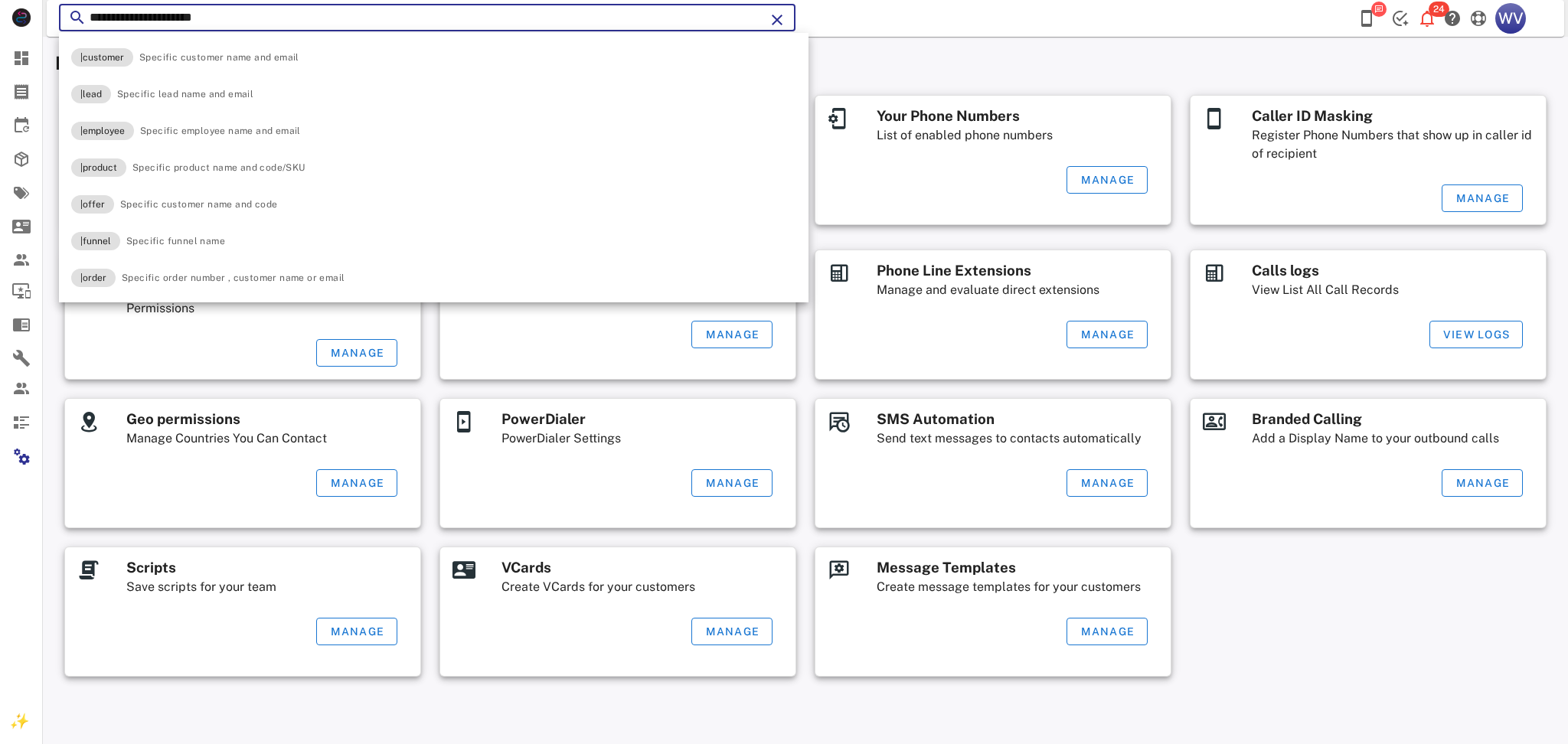 click on "**********" at bounding box center [427, 18] 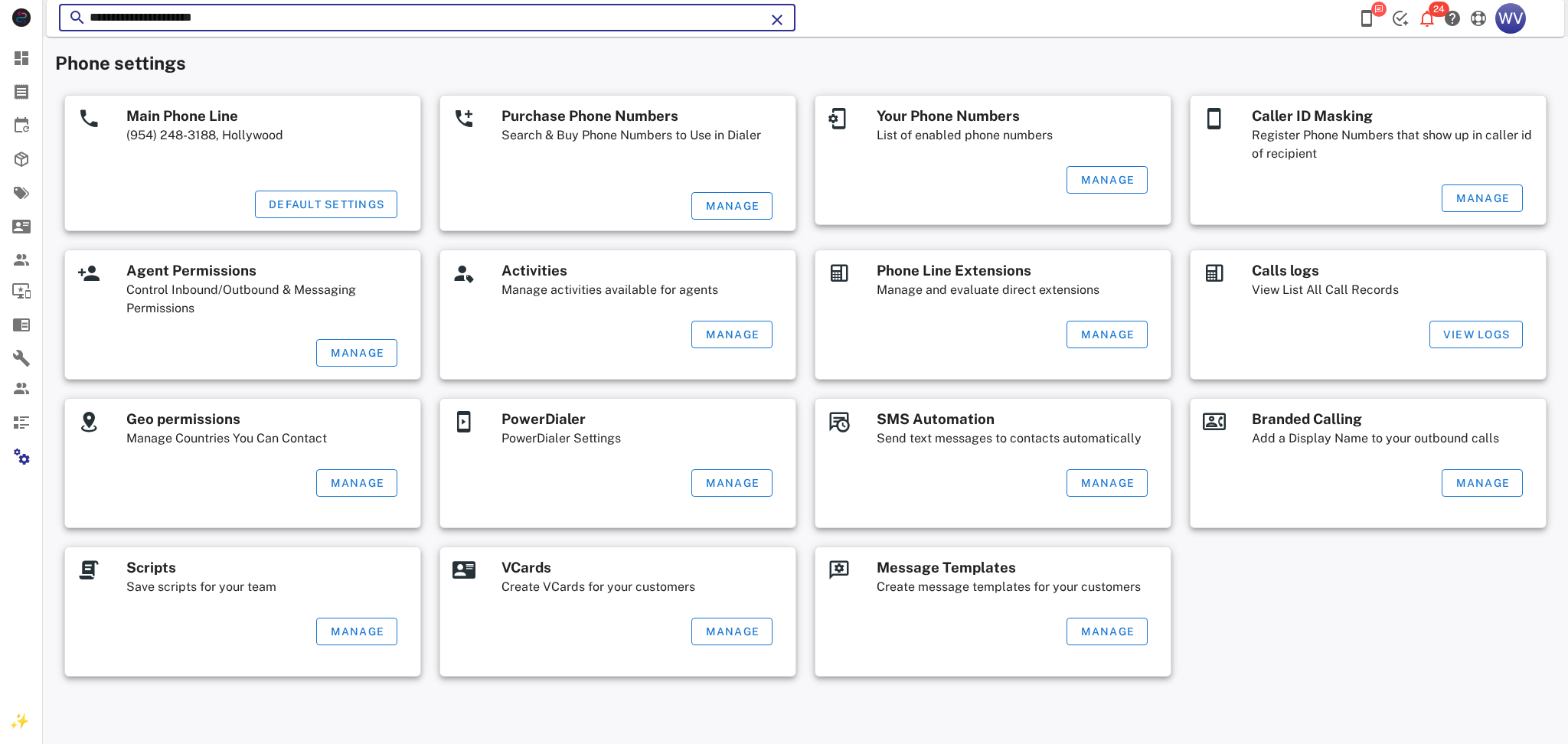 paste 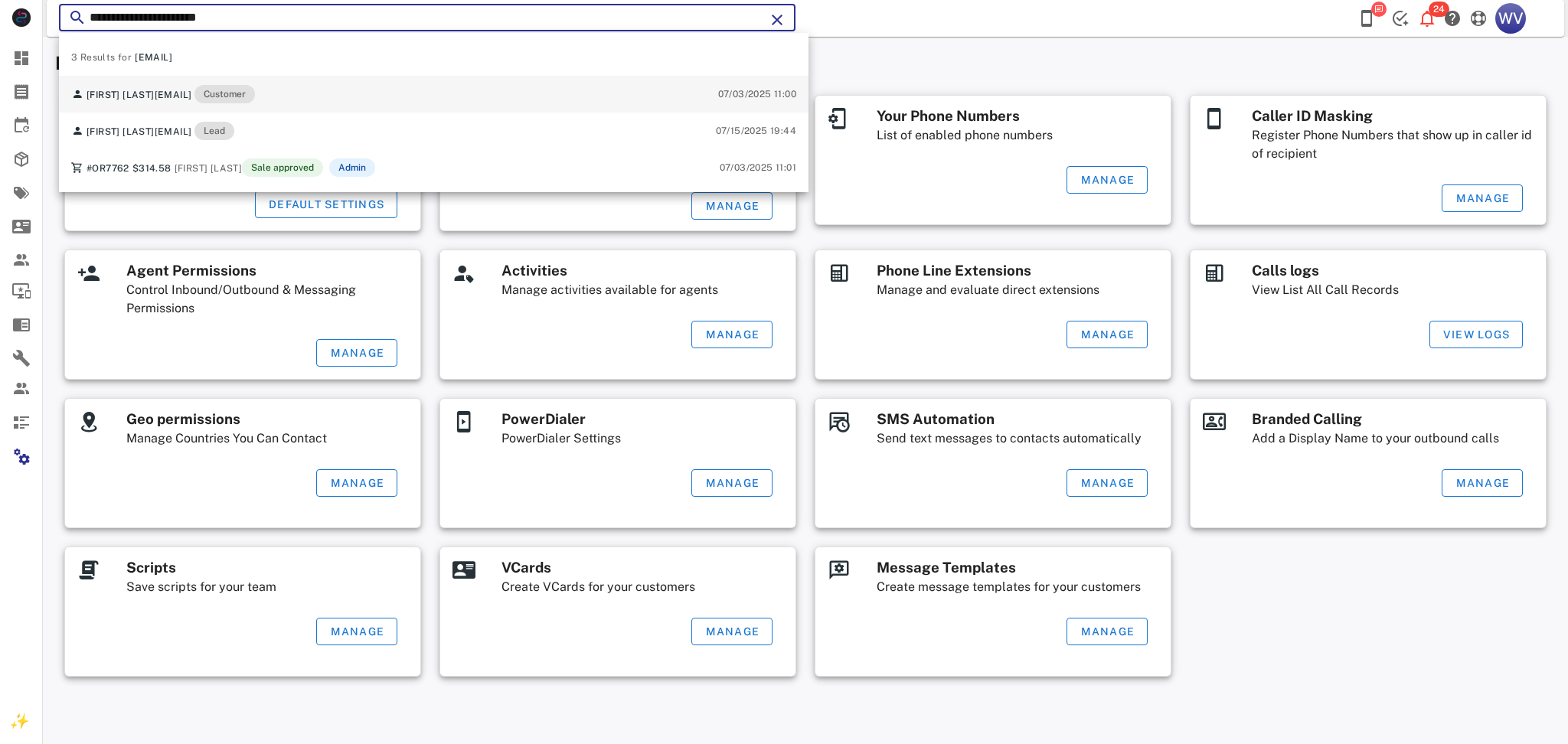 type on "**********" 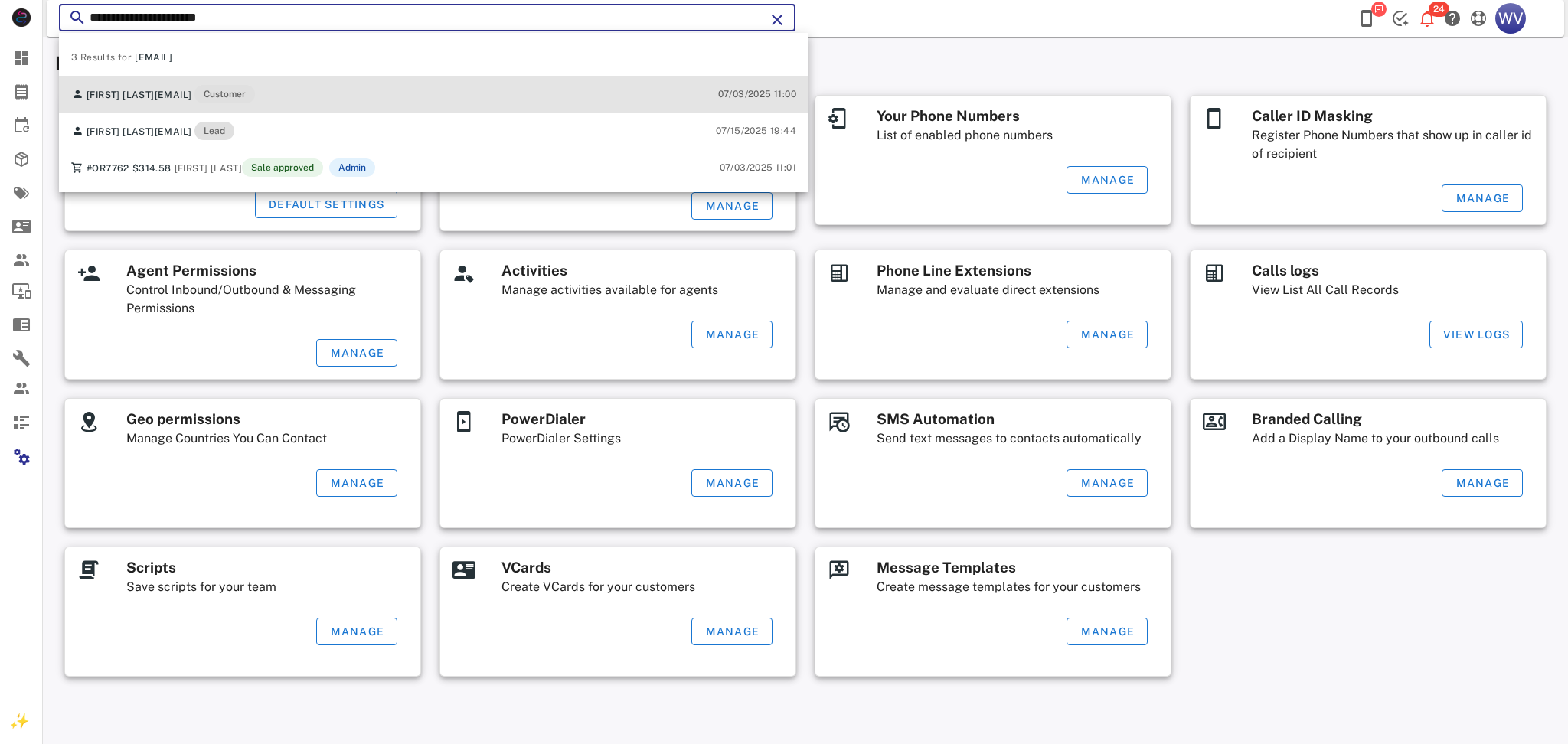 click on "Dora Tano   doritat1984@gmail.com   Customer   07/03/2025 11:00" at bounding box center [433, 94] 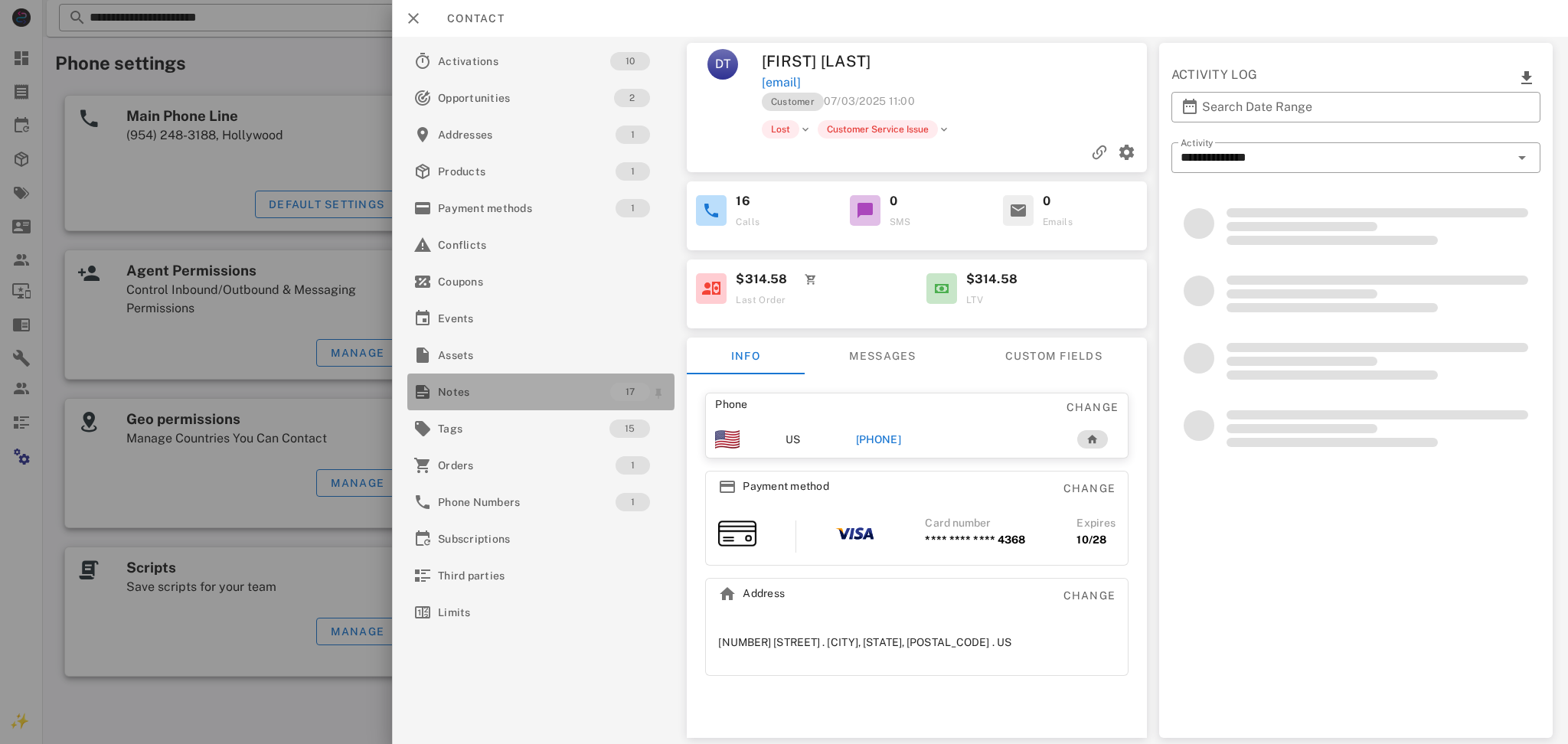 click on "Notes" at bounding box center (524, 392) 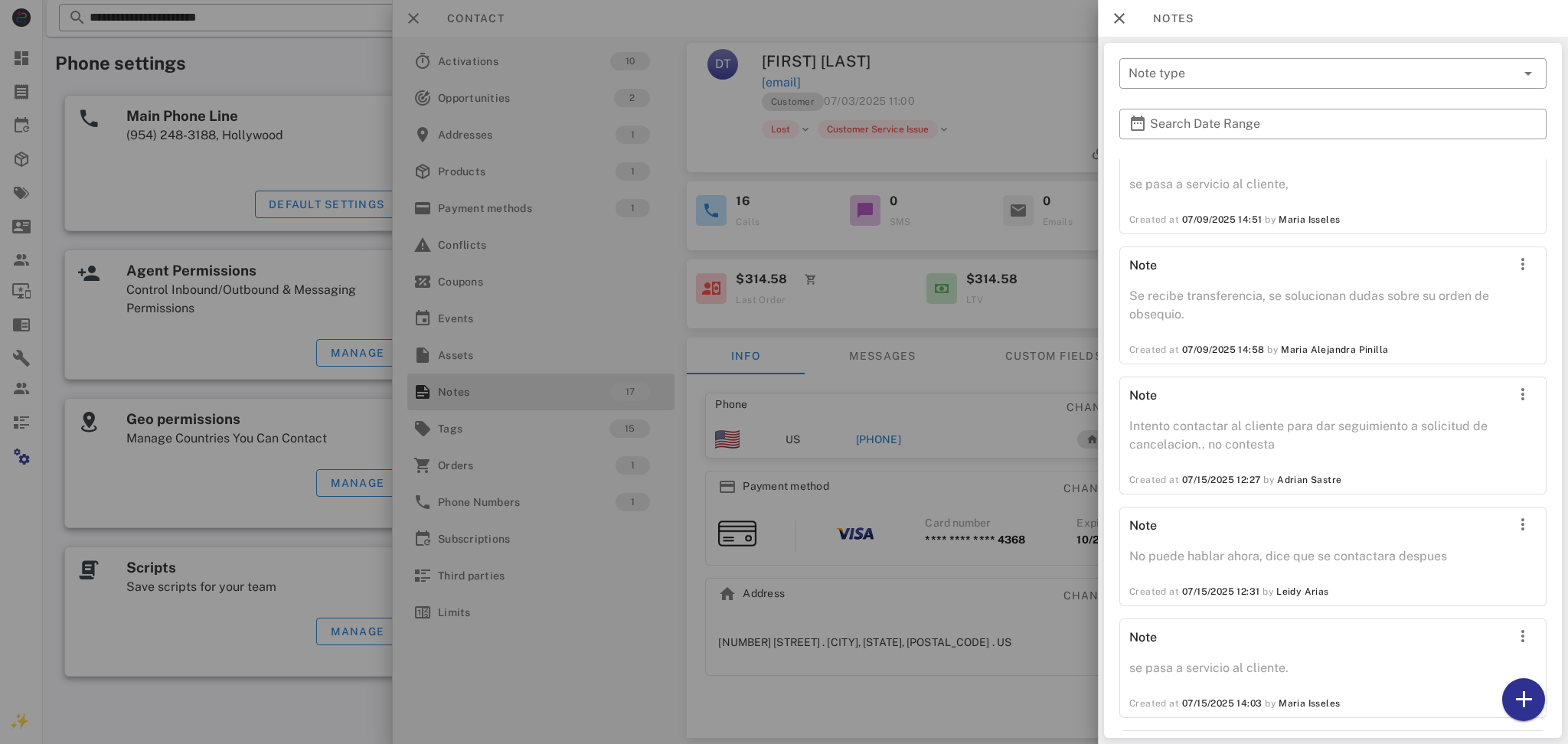 scroll, scrollTop: 2385, scrollLeft: 0, axis: vertical 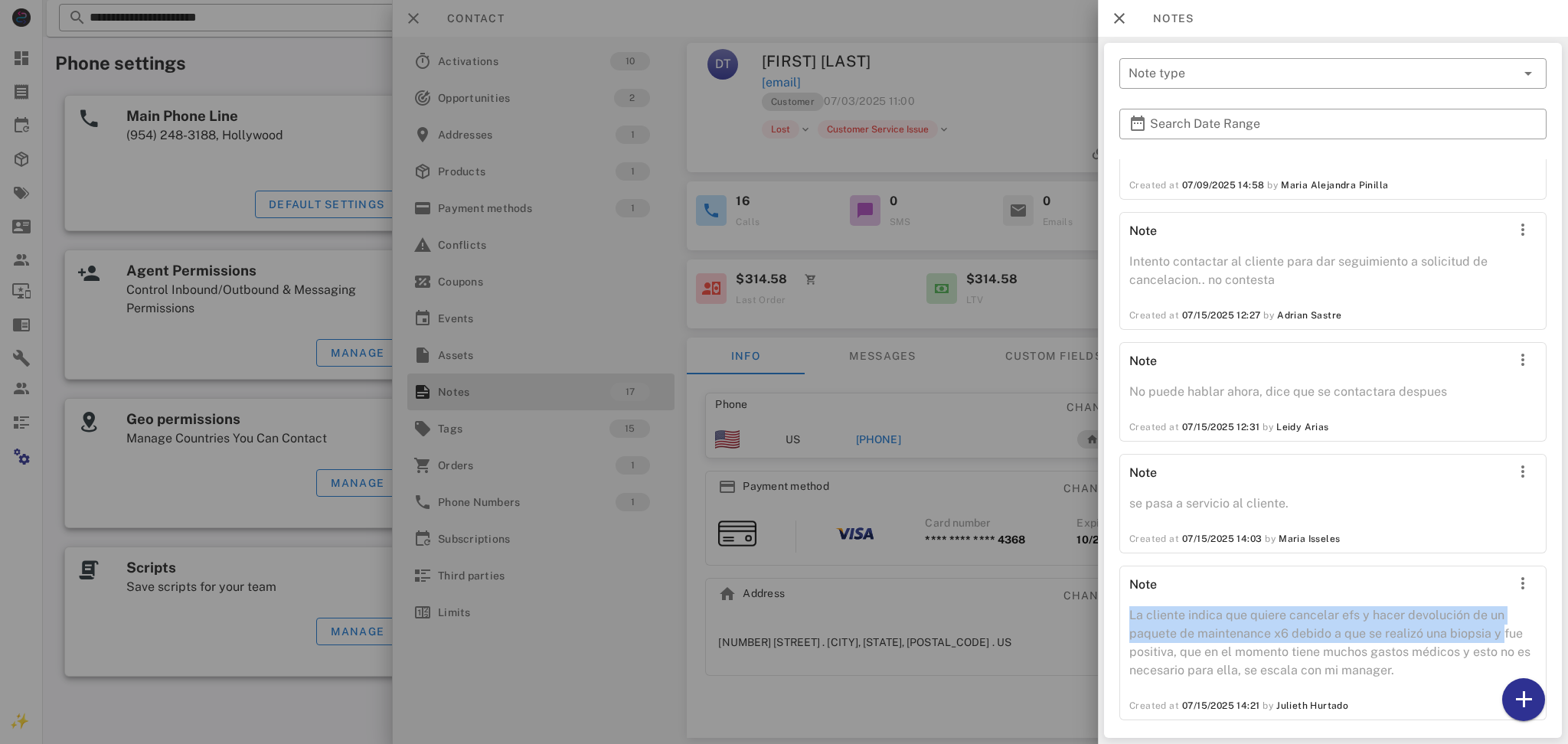 drag, startPoint x: 1130, startPoint y: 606, endPoint x: 1485, endPoint y: 622, distance: 355.36038 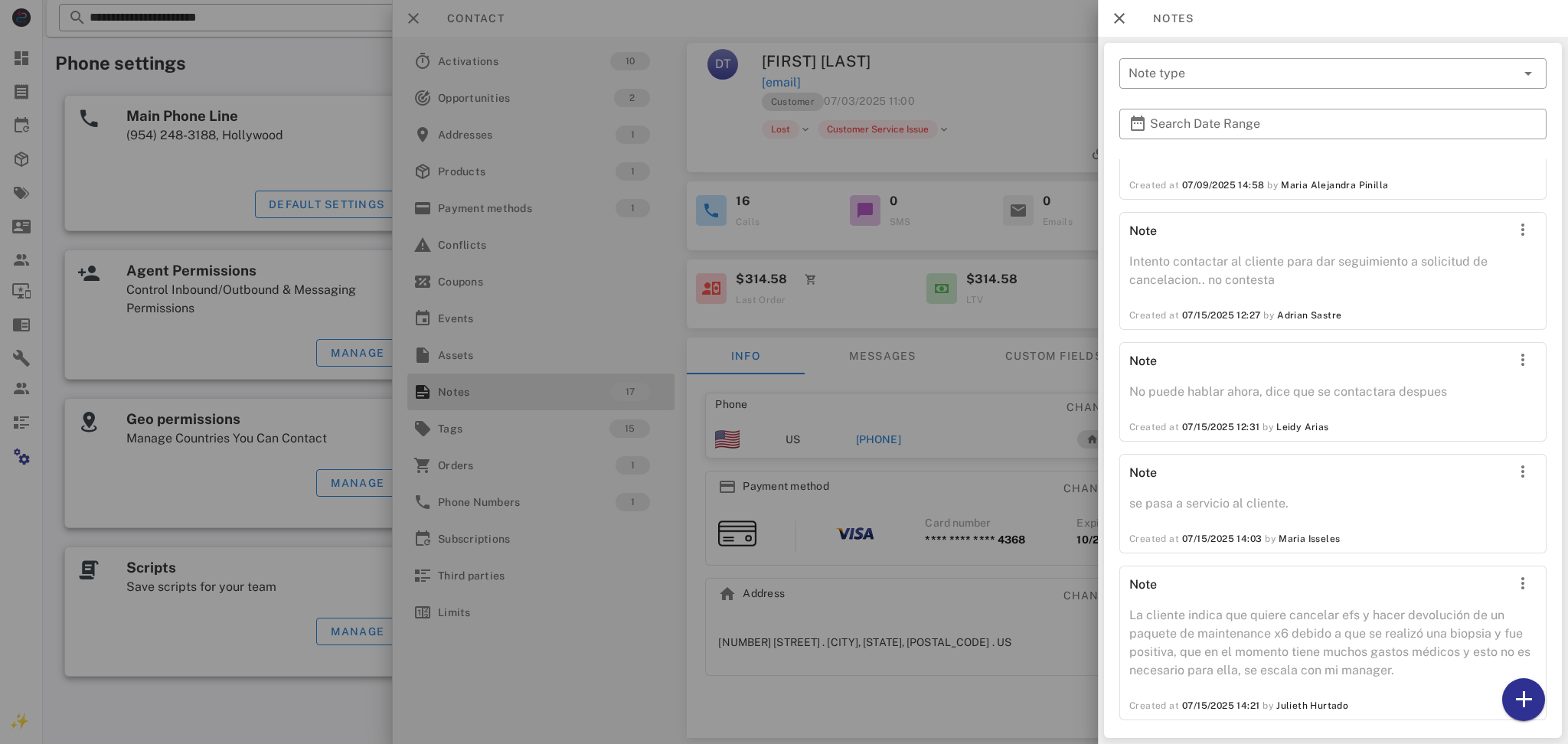 click at bounding box center [784, 372] 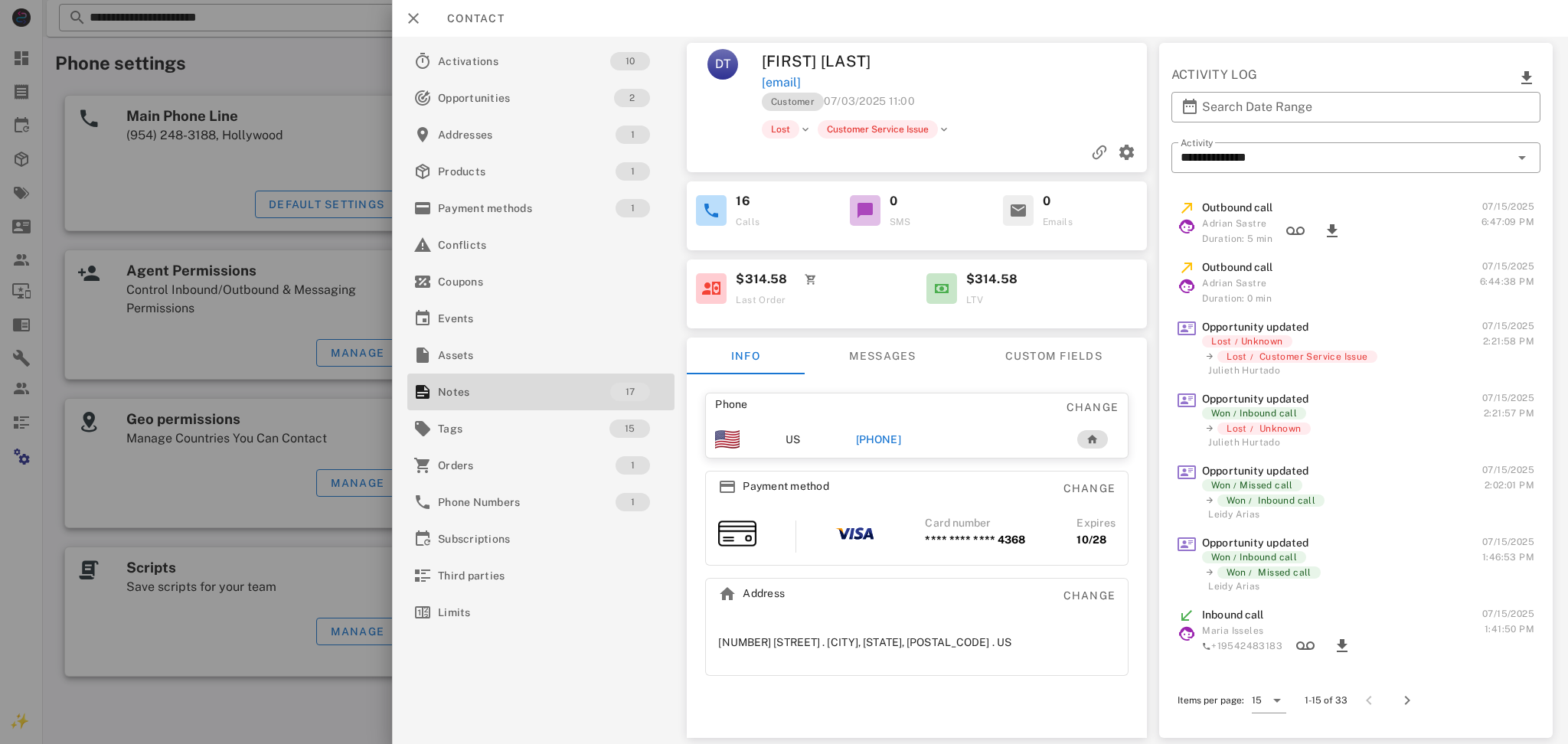 drag, startPoint x: 928, startPoint y: 59, endPoint x: 1001, endPoint y: 83, distance: 76.844 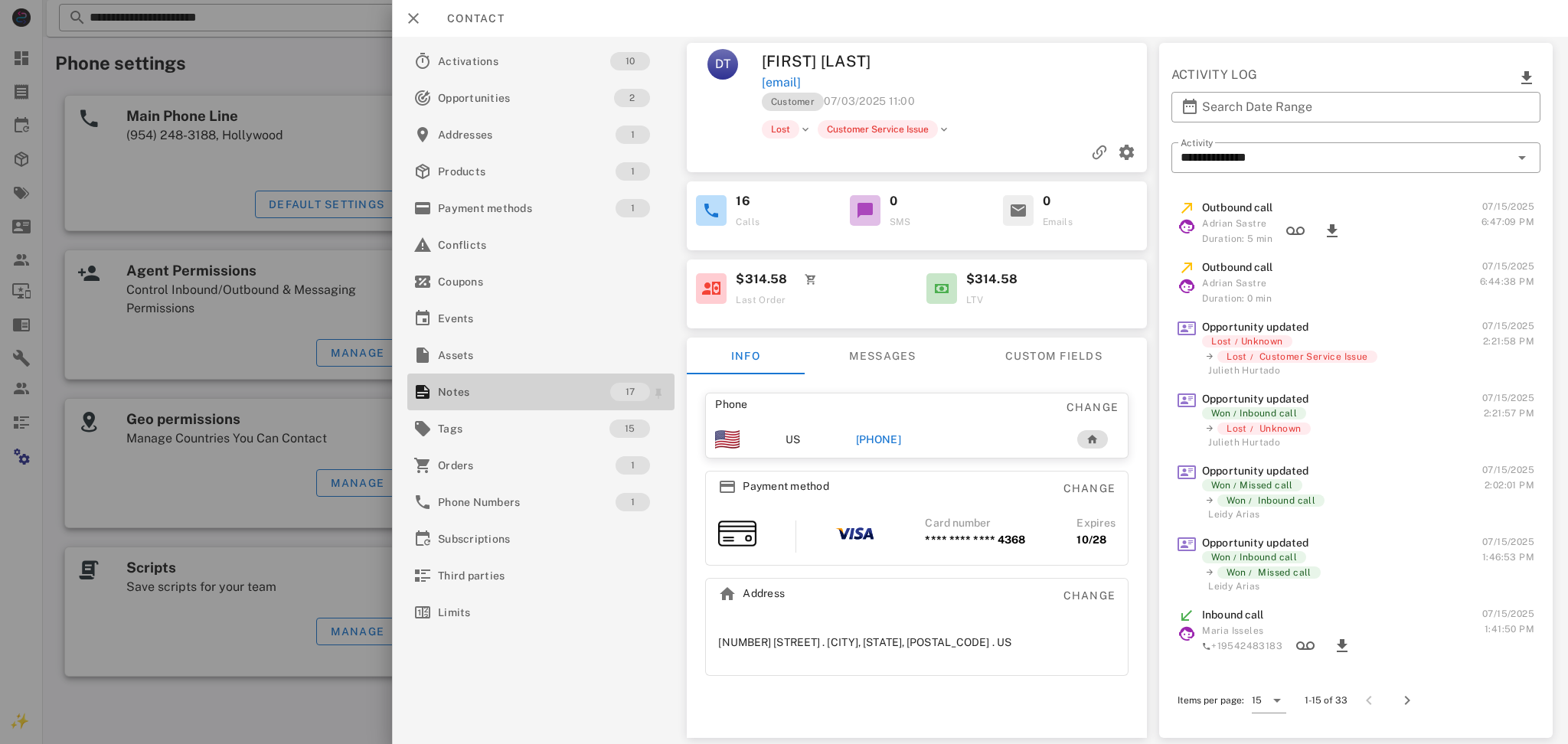 click on "Notes" at bounding box center (524, 392) 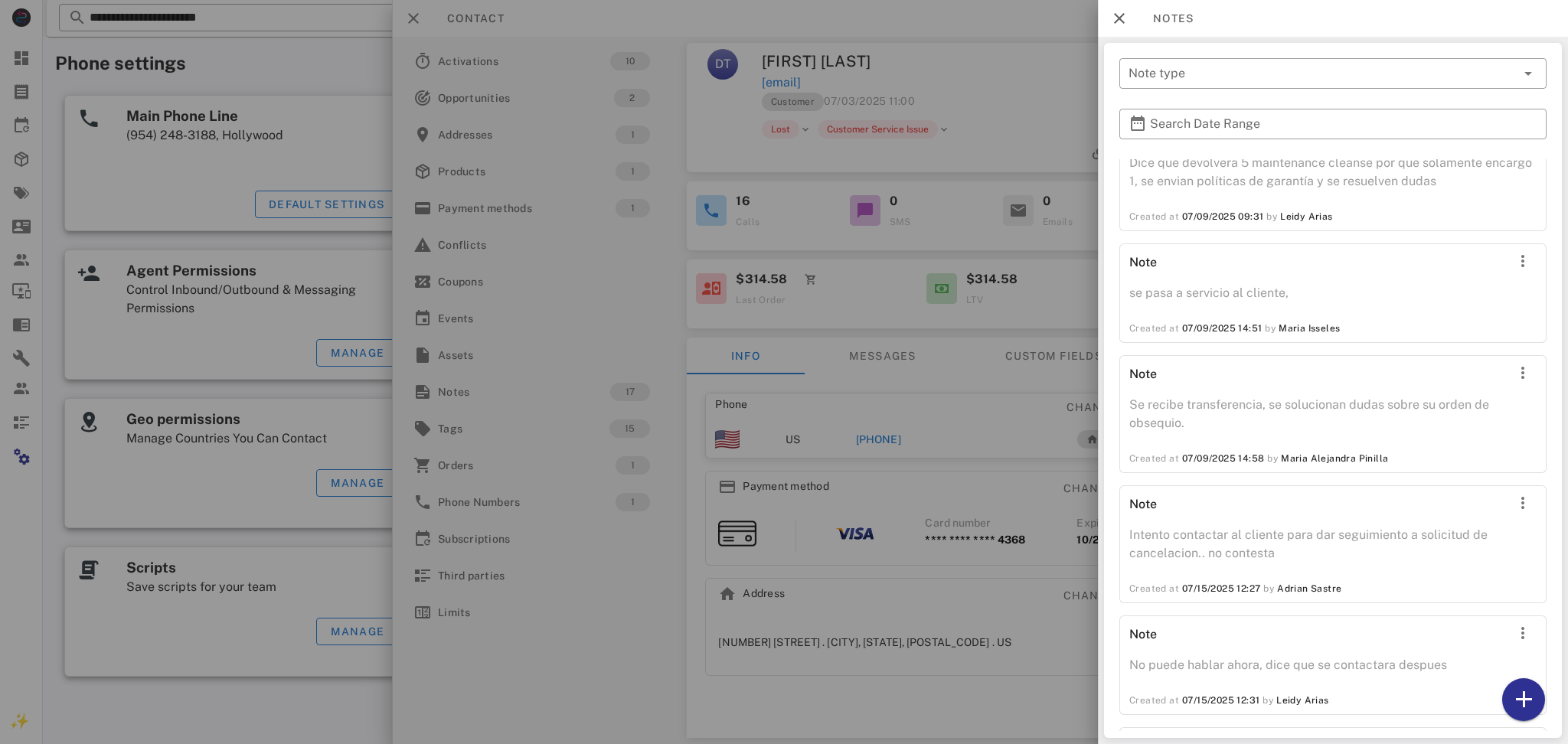 scroll, scrollTop: 2138, scrollLeft: 0, axis: vertical 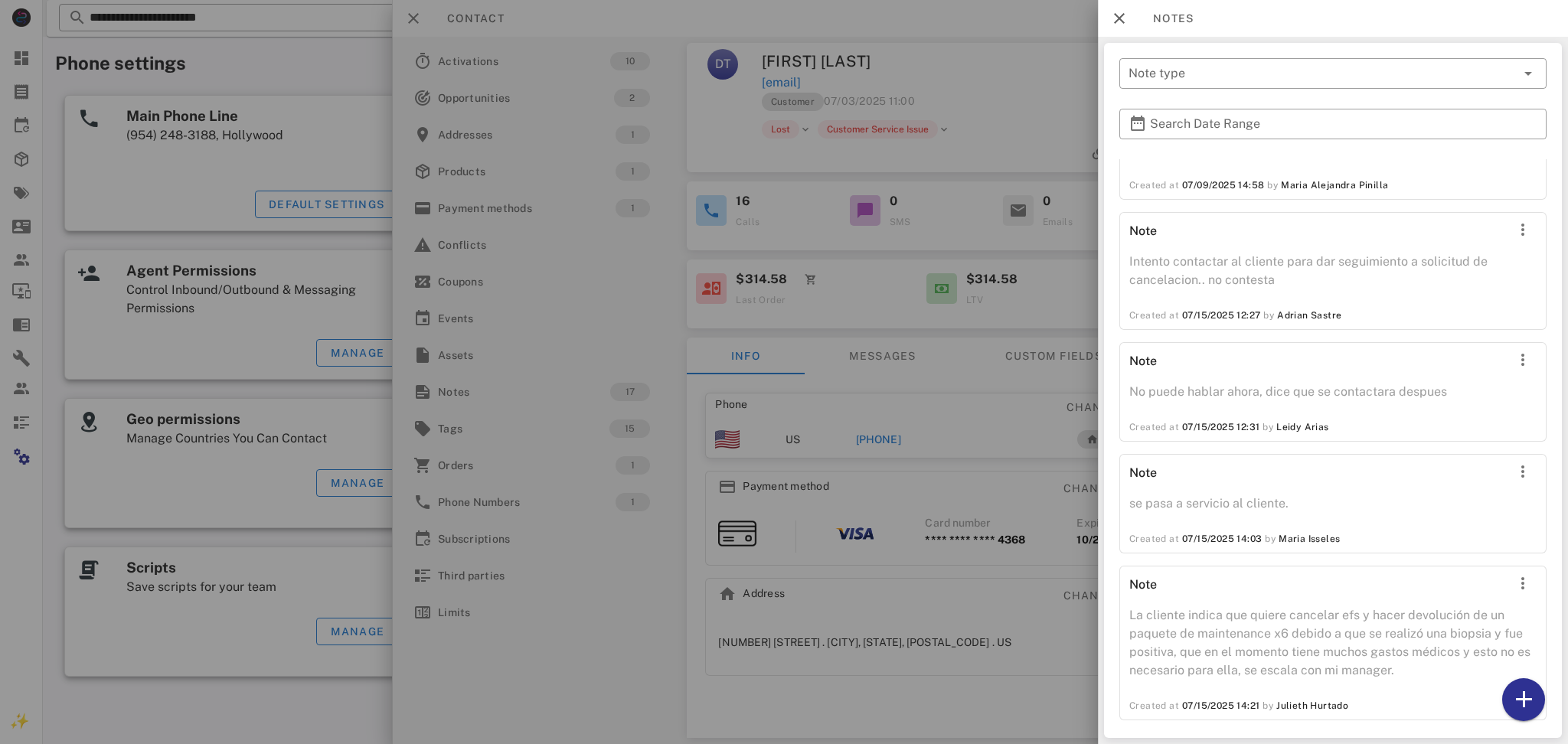 click on "Note" at bounding box center [1298, 586] 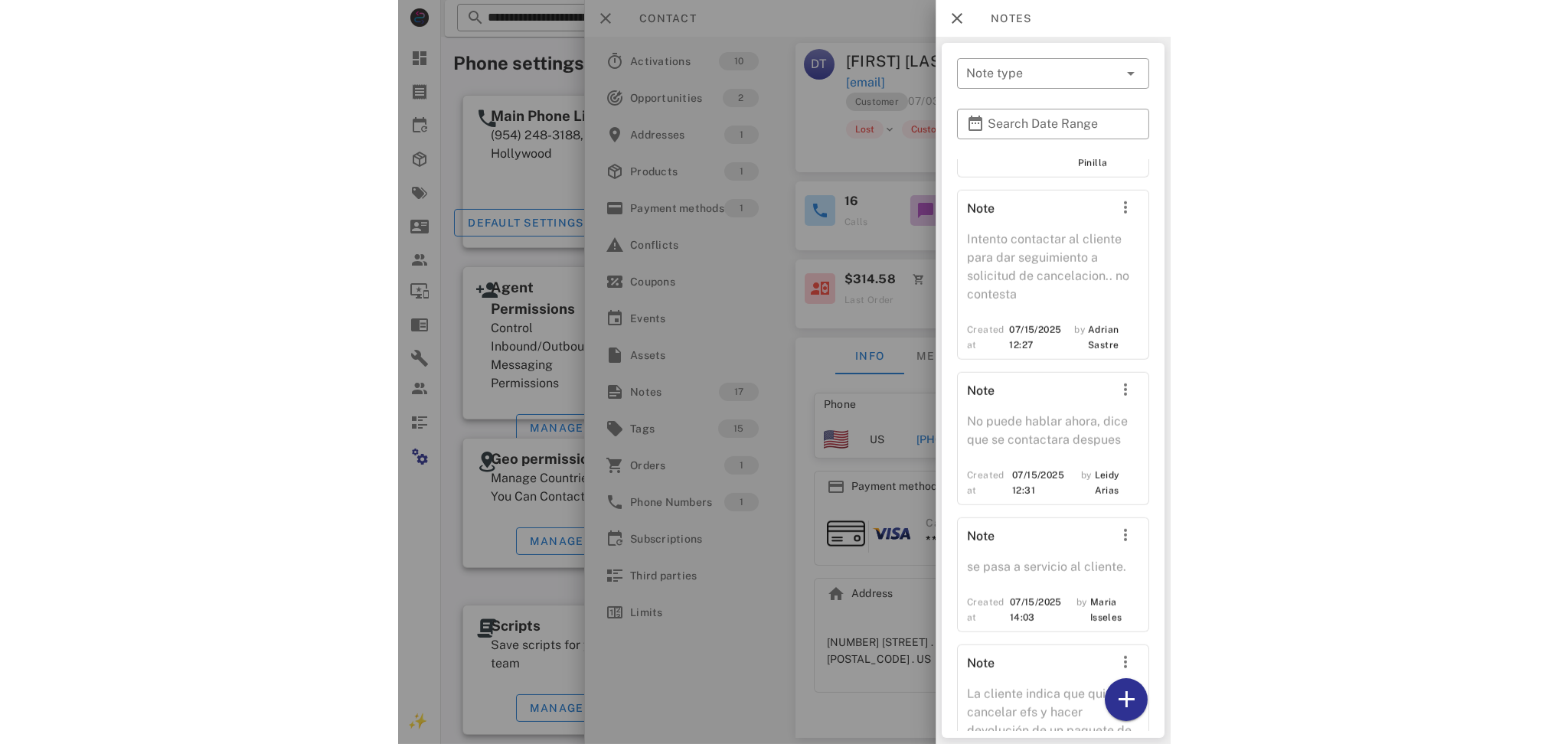 scroll, scrollTop: 3211, scrollLeft: 0, axis: vertical 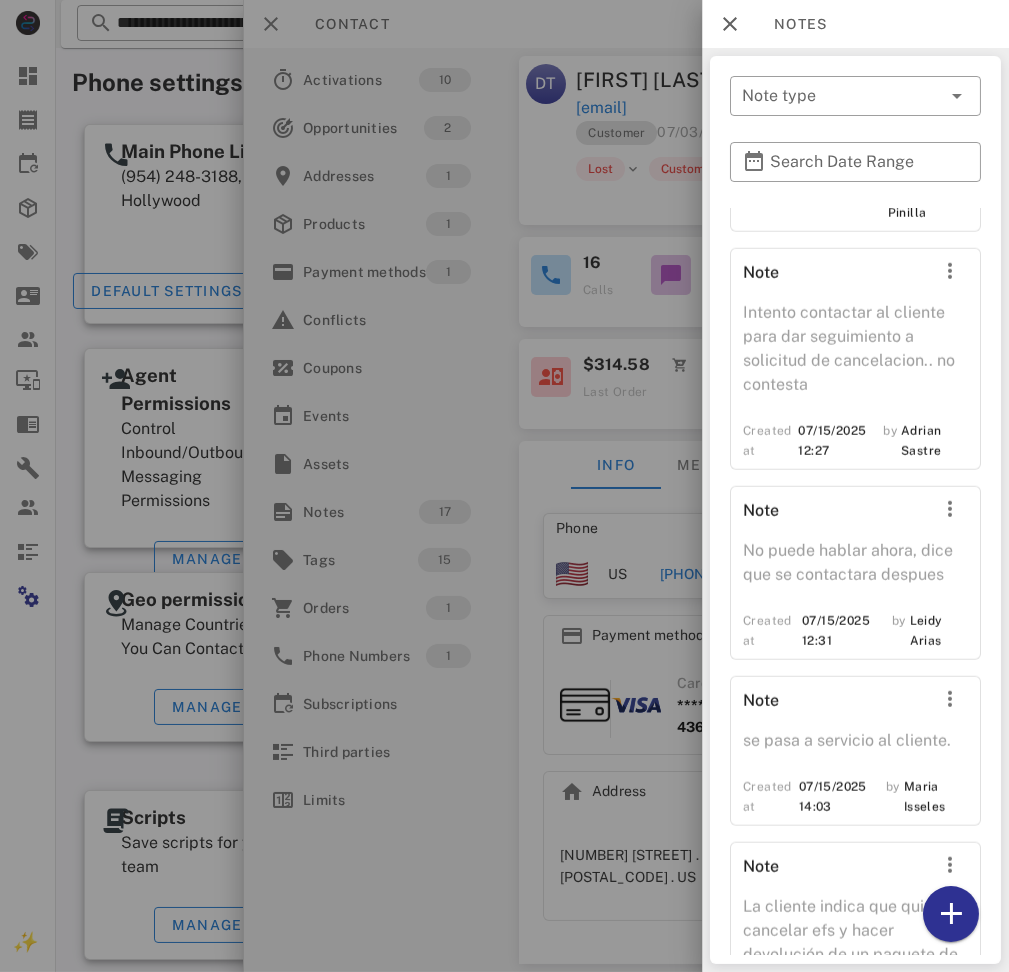 click at bounding box center [959, 513] 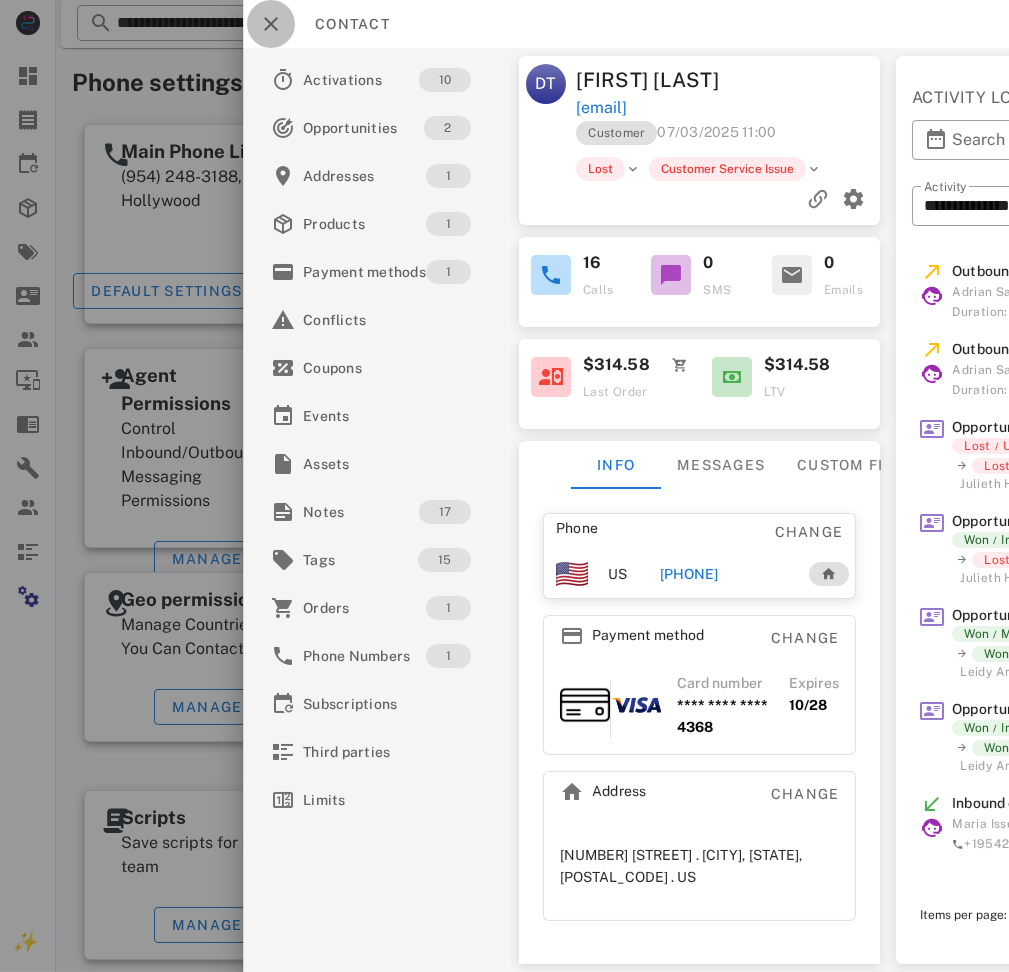 click at bounding box center [271, 24] 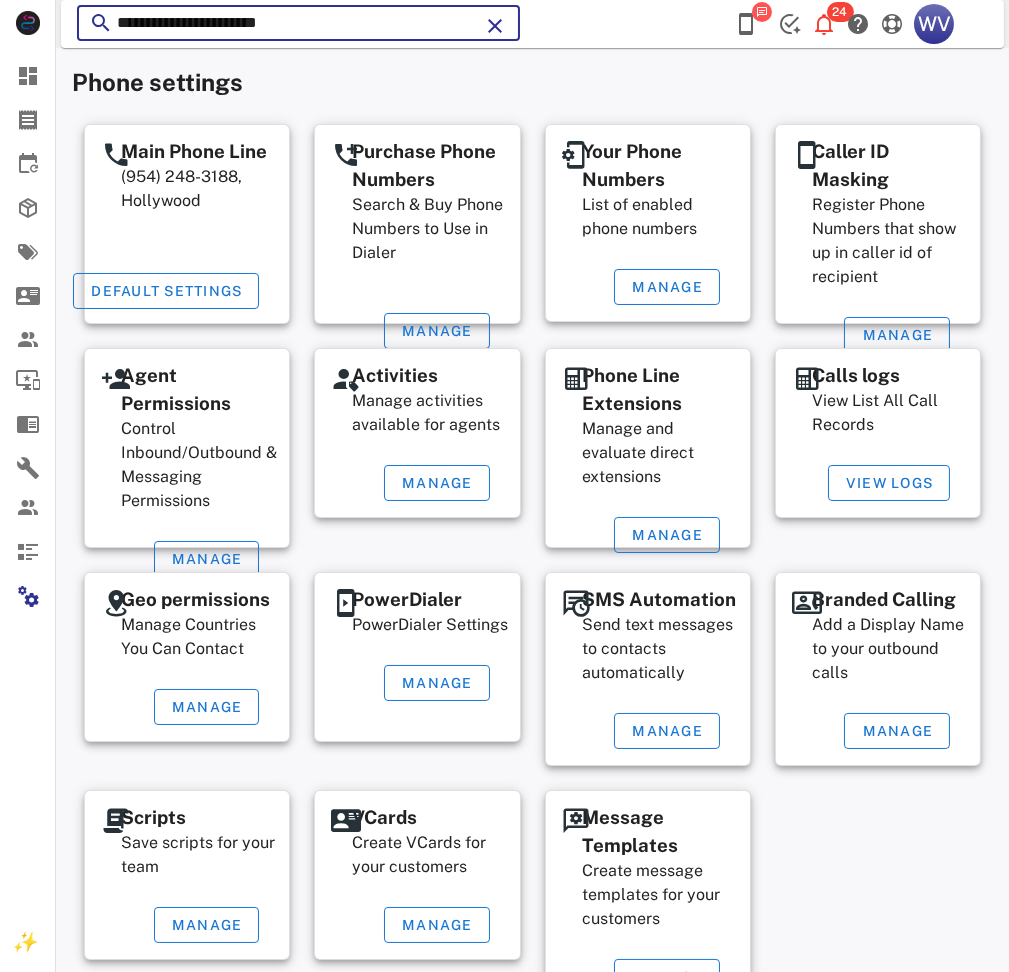 click on "**********" at bounding box center [298, 23] 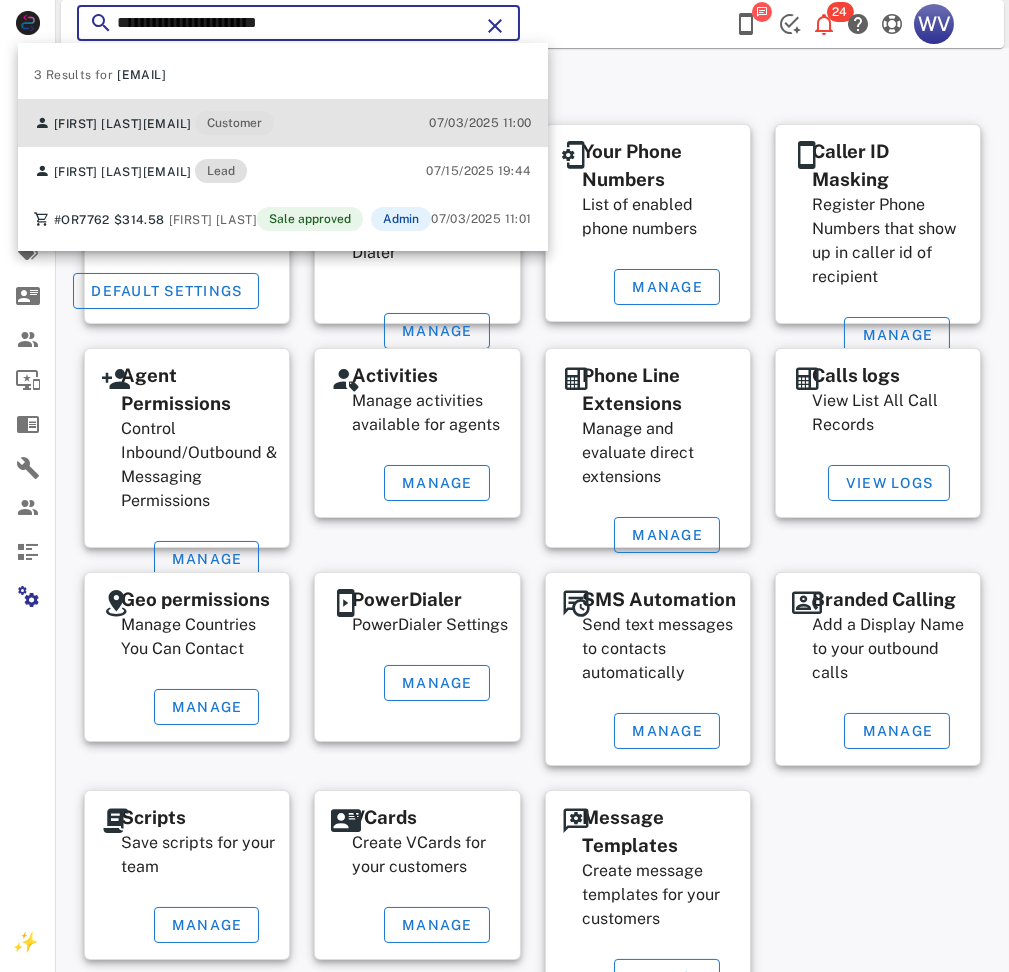 click on "doritat1984@gmail.com" at bounding box center [167, 124] 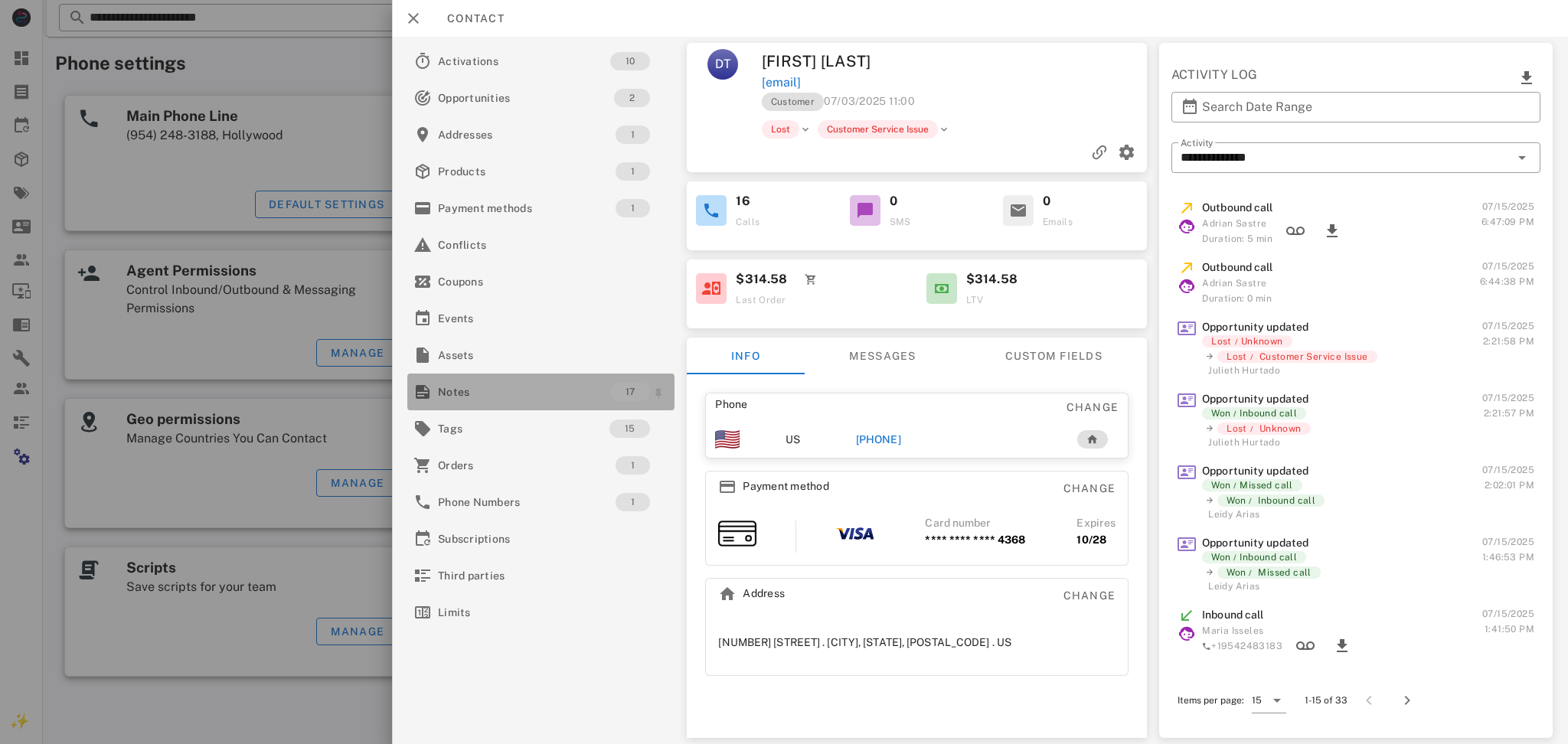 click on "Notes" at bounding box center [524, 392] 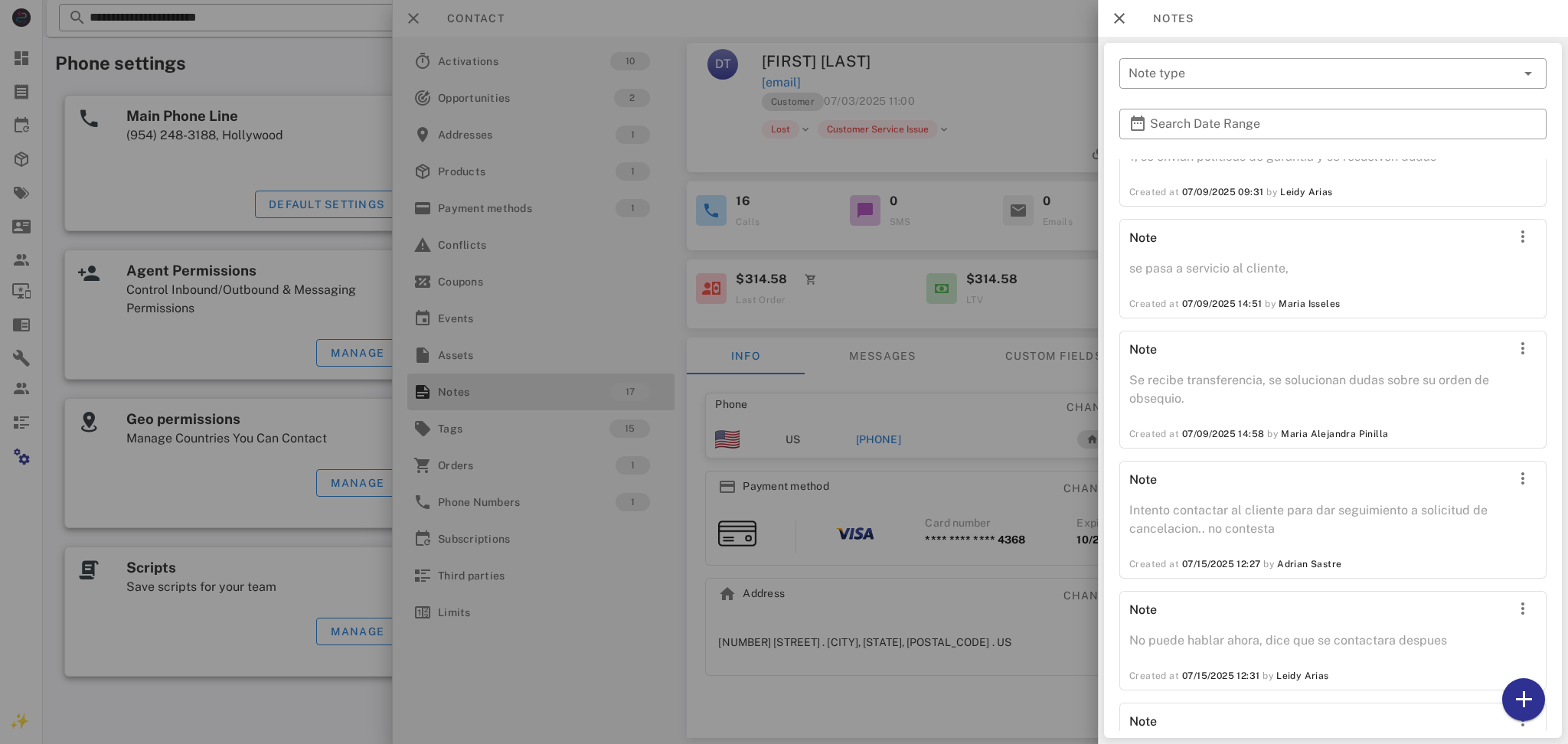 scroll, scrollTop: 2385, scrollLeft: 0, axis: vertical 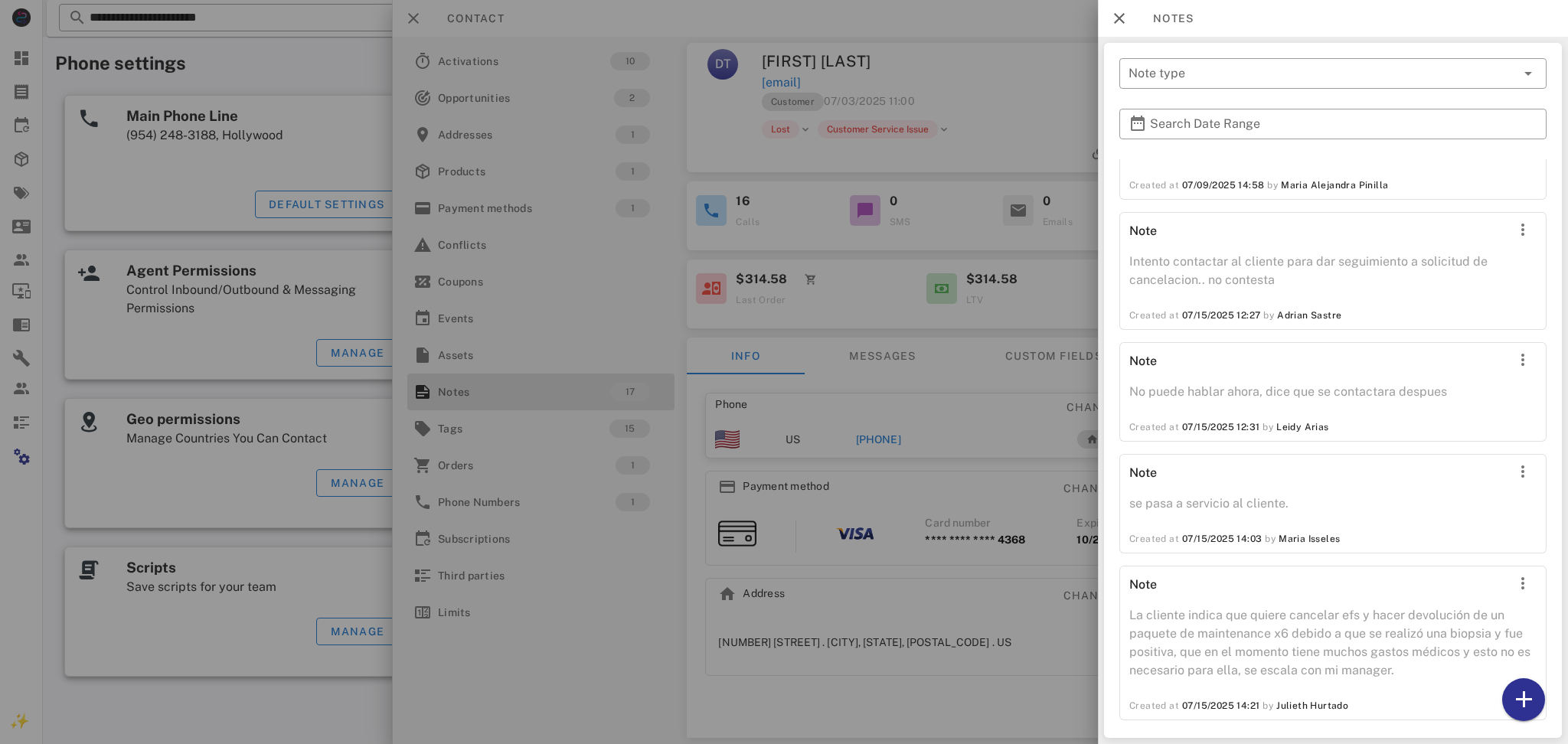 click at bounding box center (784, 372) 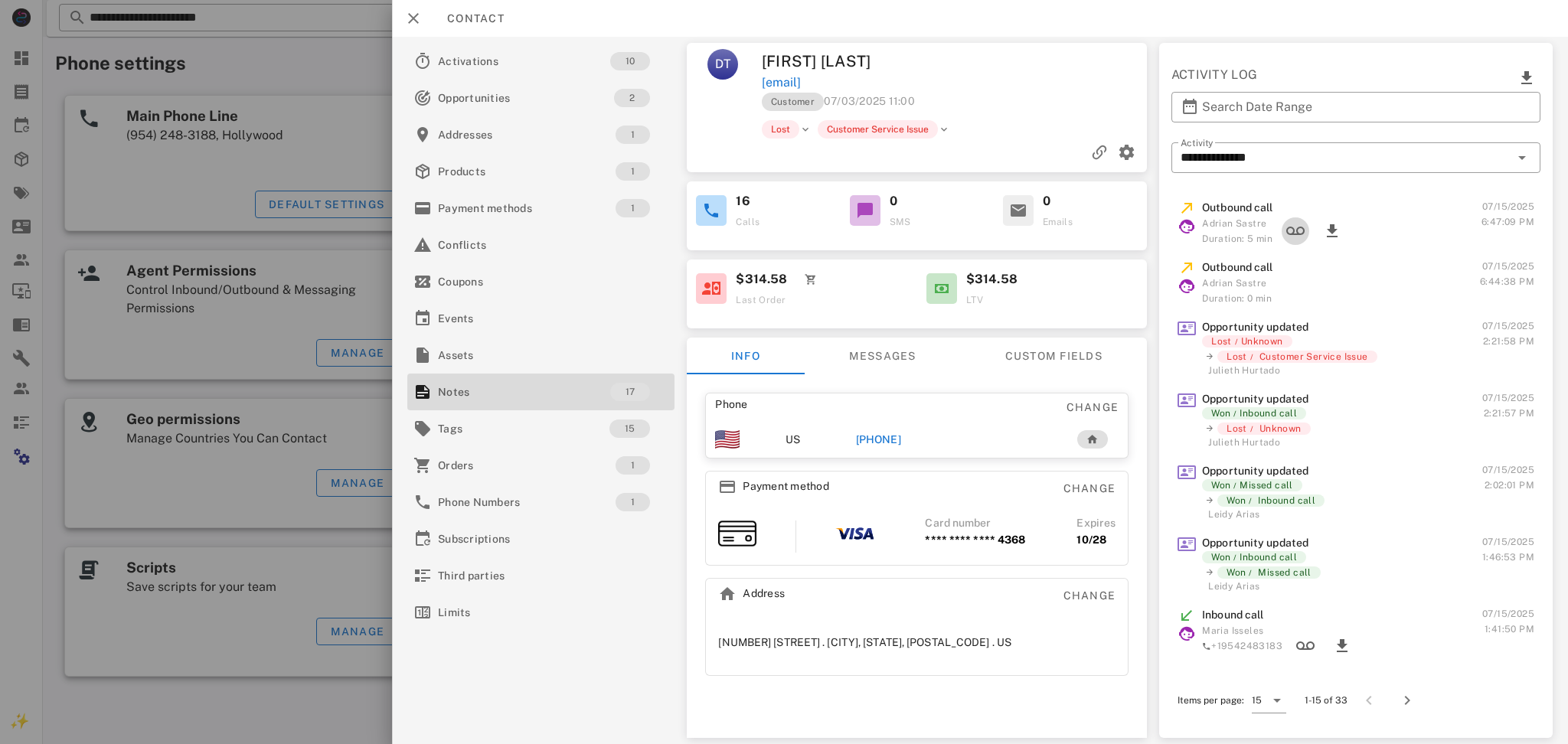 click at bounding box center [1295, 231] 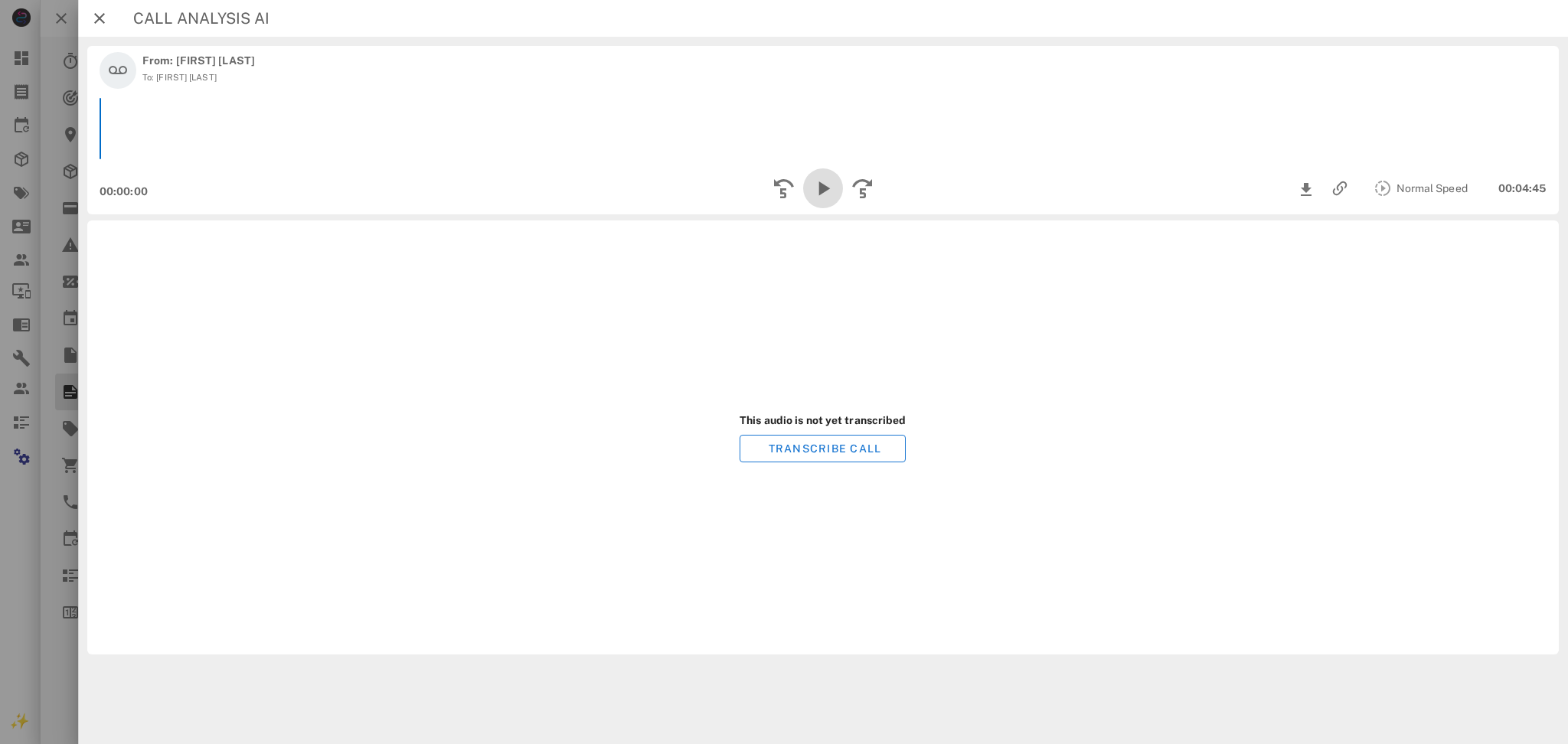 click at bounding box center [823, 188] 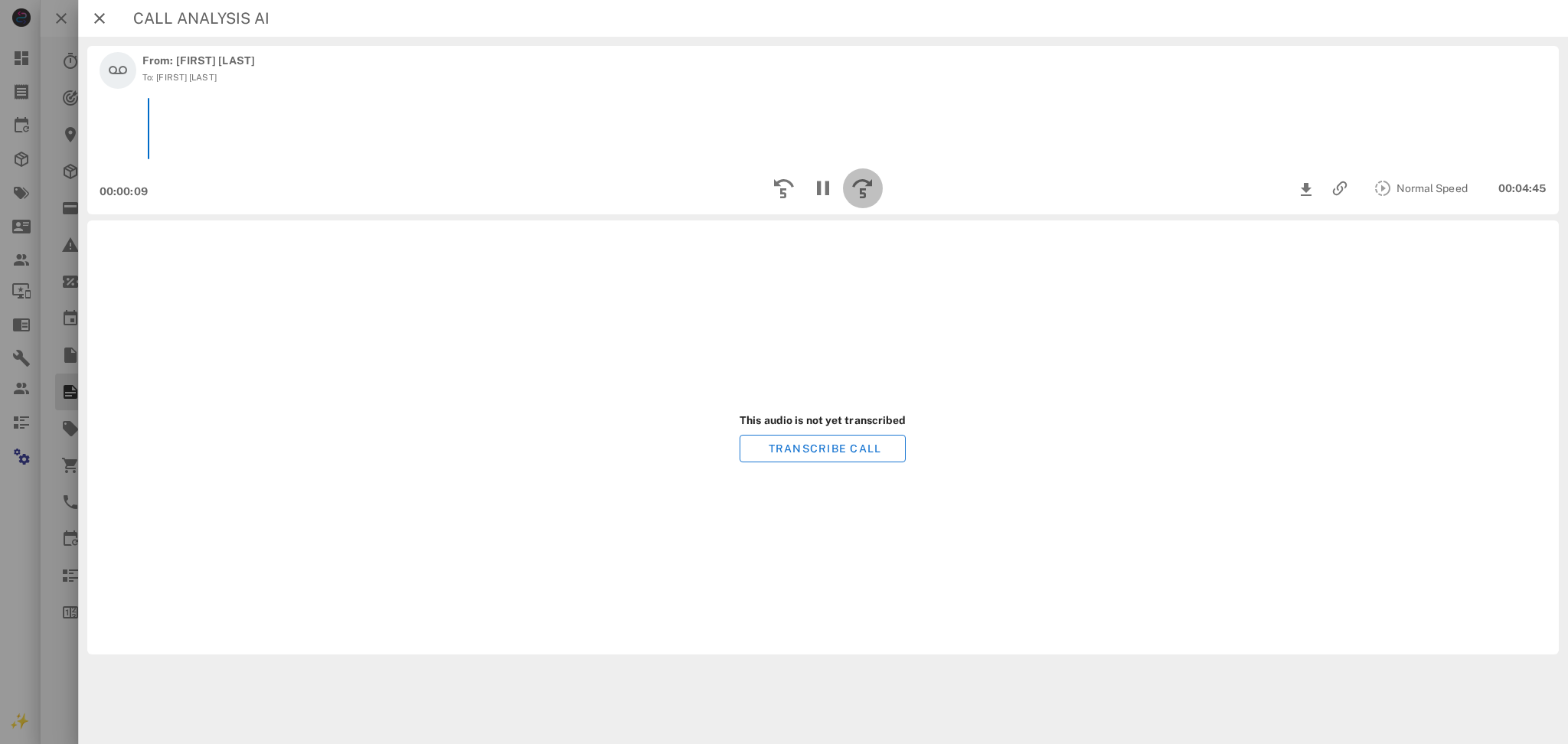 click at bounding box center (863, 188) 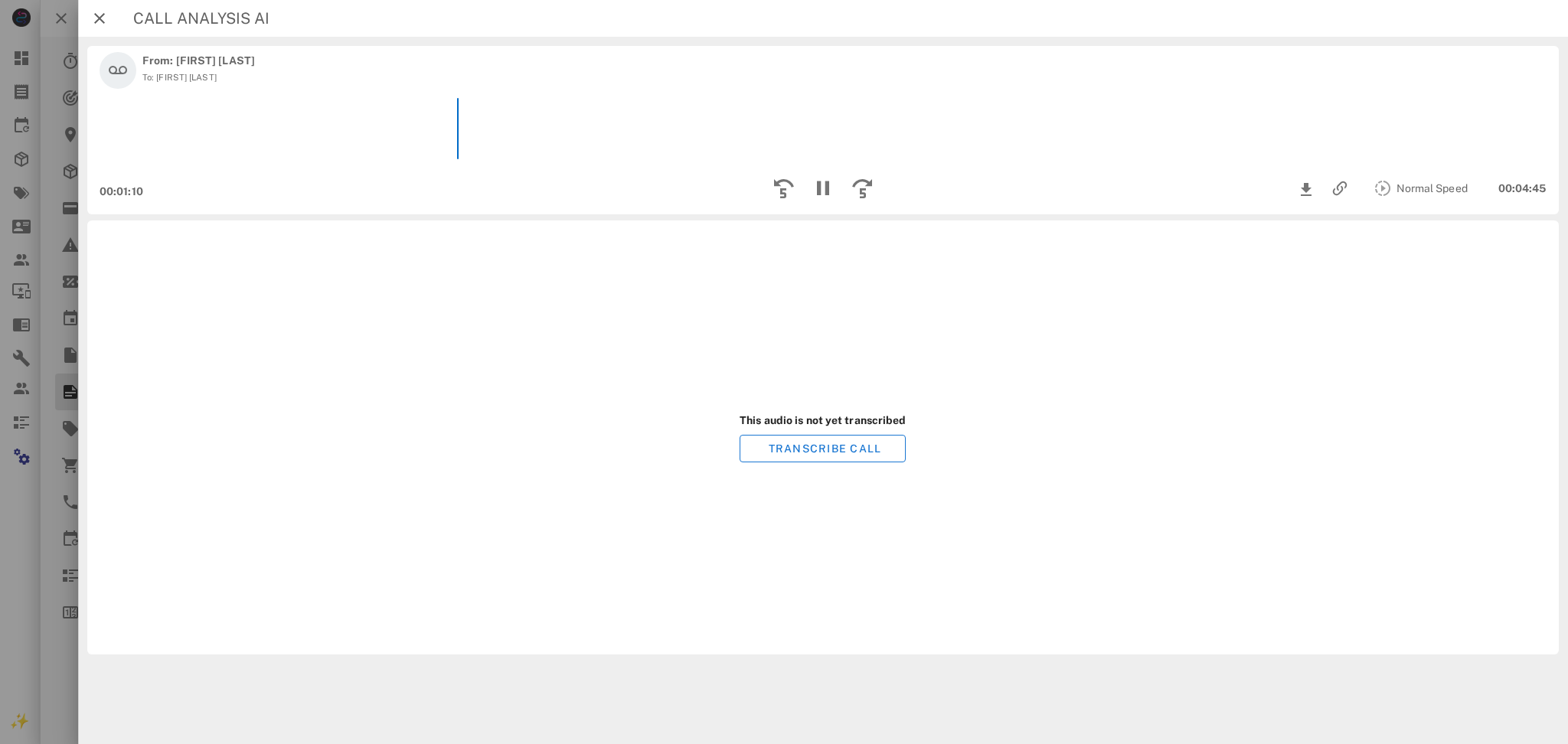 click on "To: Dora Tano" at bounding box center (198, 77) 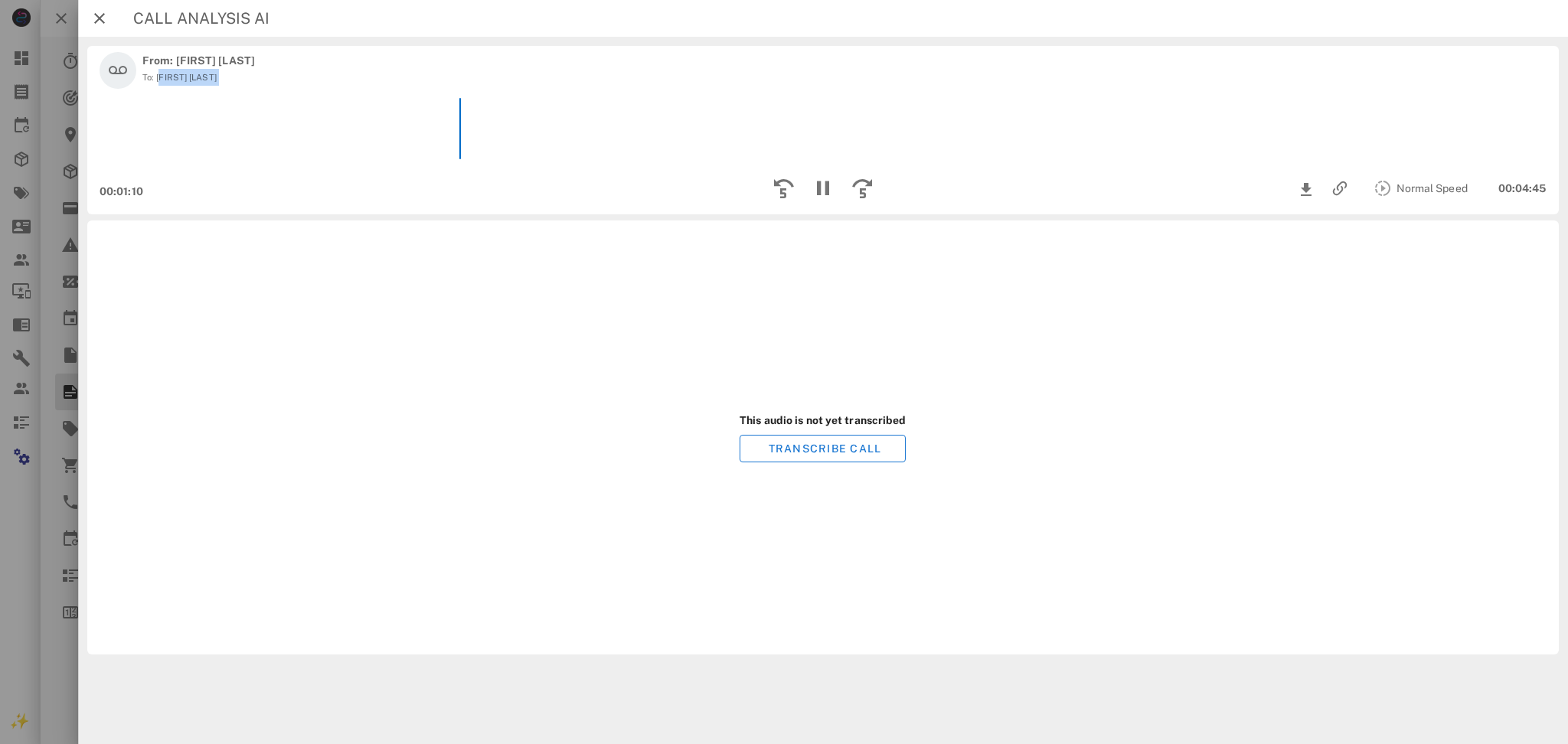 drag, startPoint x: 168, startPoint y: 77, endPoint x: 217, endPoint y: 86, distance: 49.81967 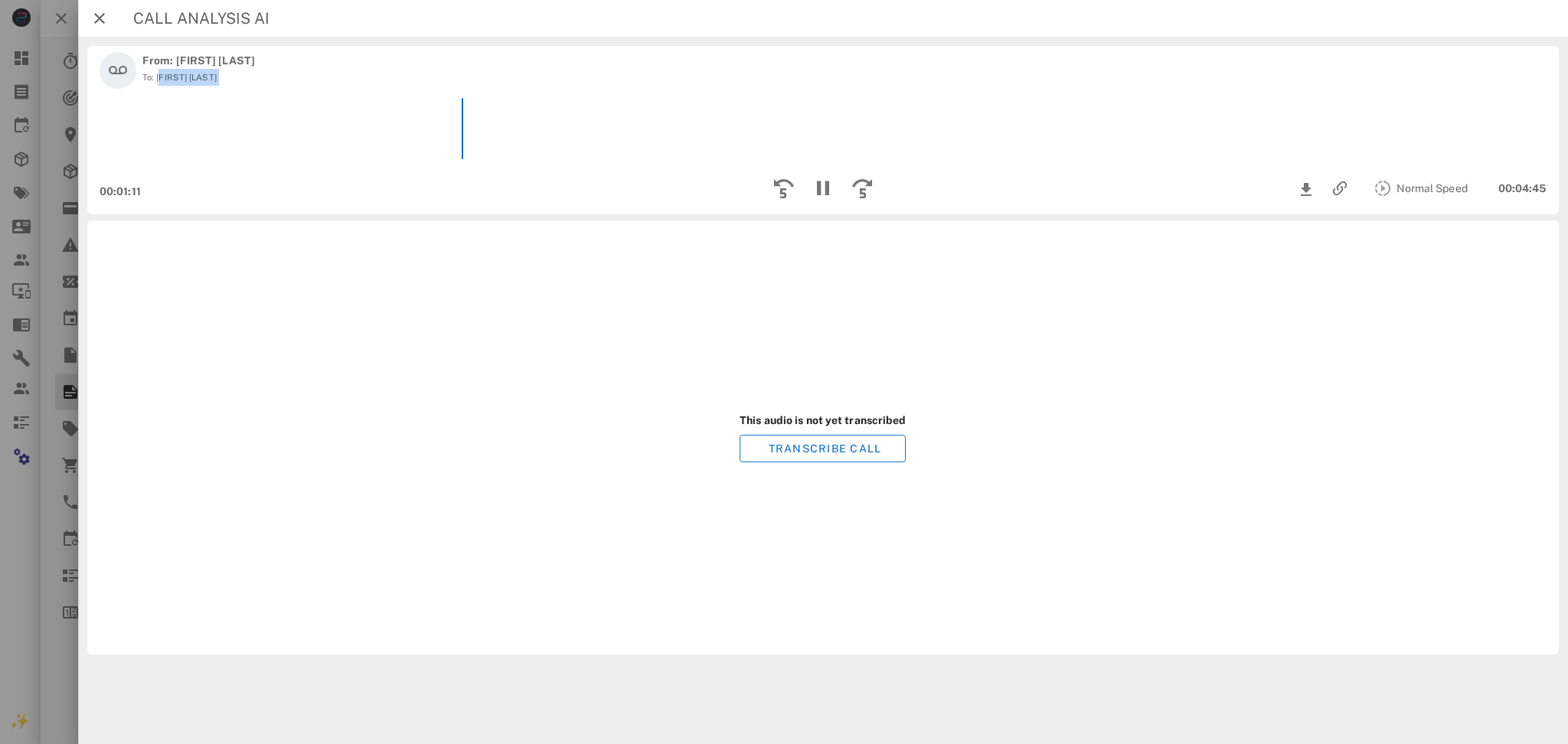 copy on "Dora Tano" 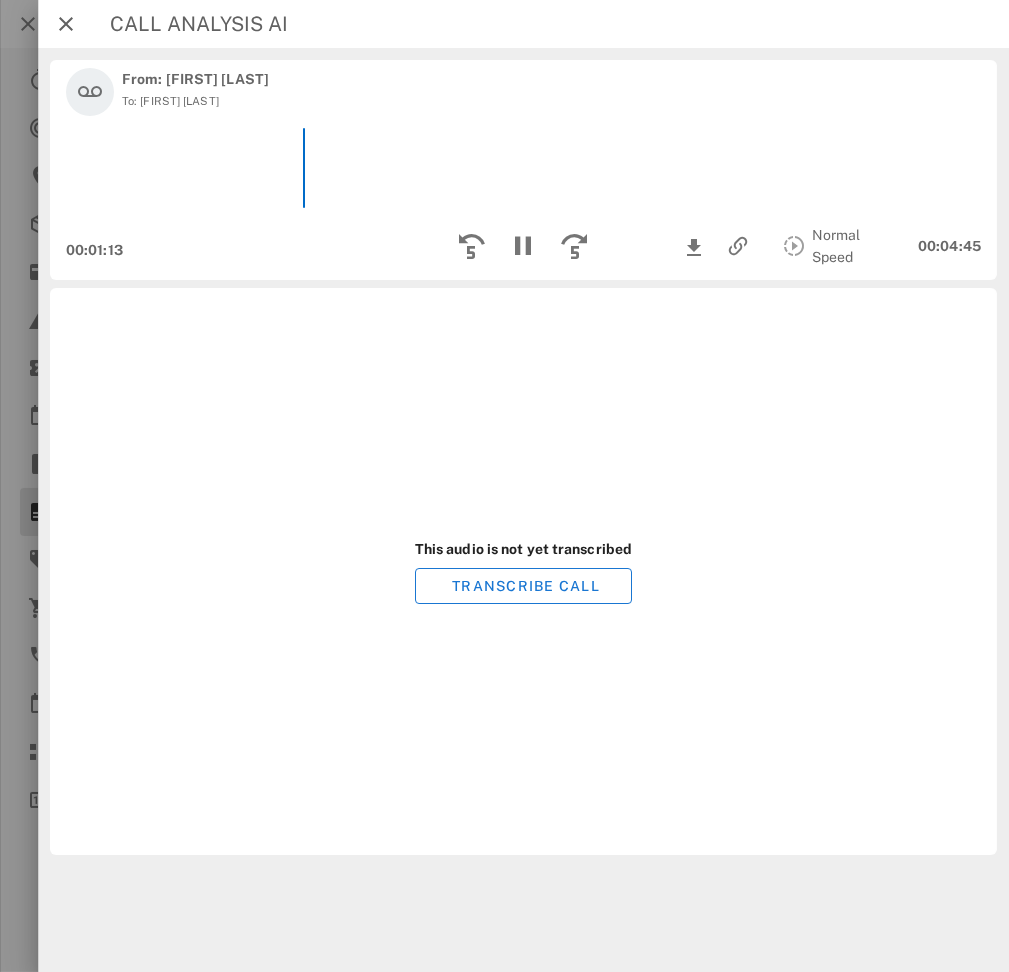 drag, startPoint x: 820, startPoint y: 464, endPoint x: 877, endPoint y: 424, distance: 69.63476 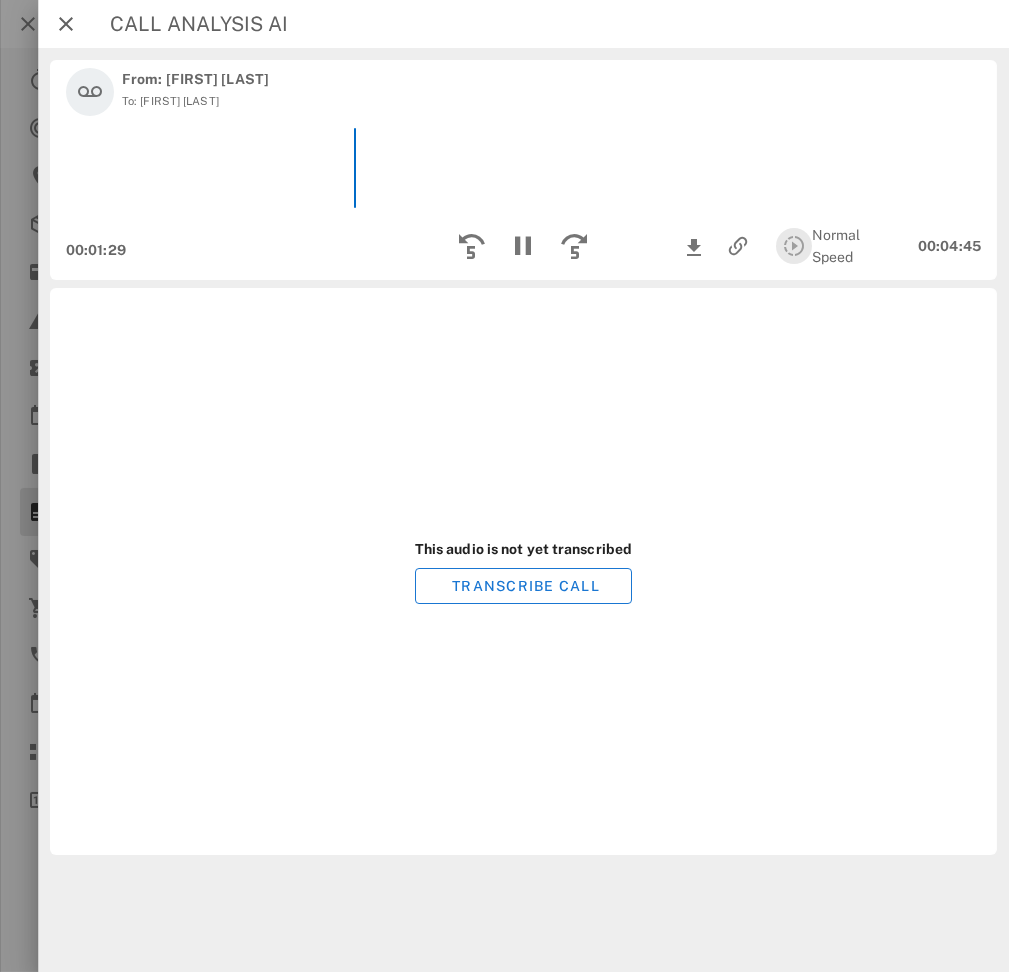 click at bounding box center [794, 246] 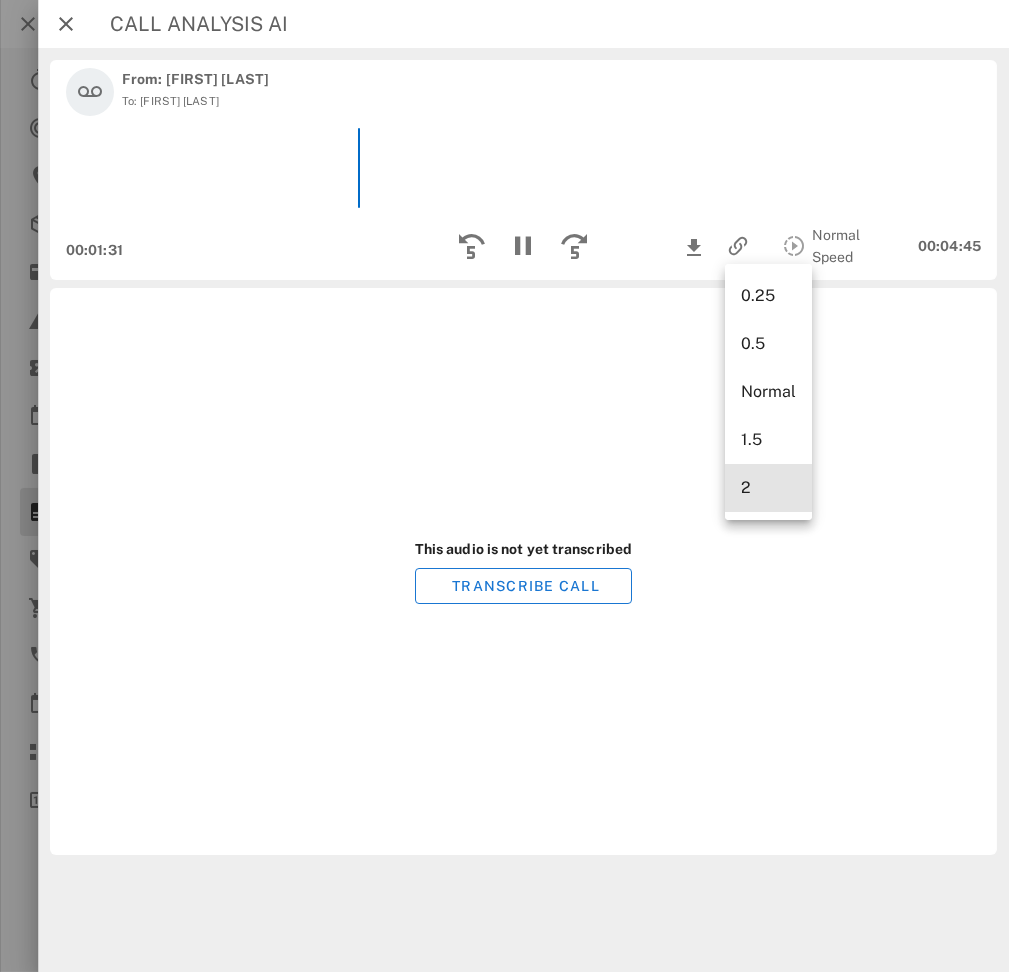 click on "2" at bounding box center [768, 488] 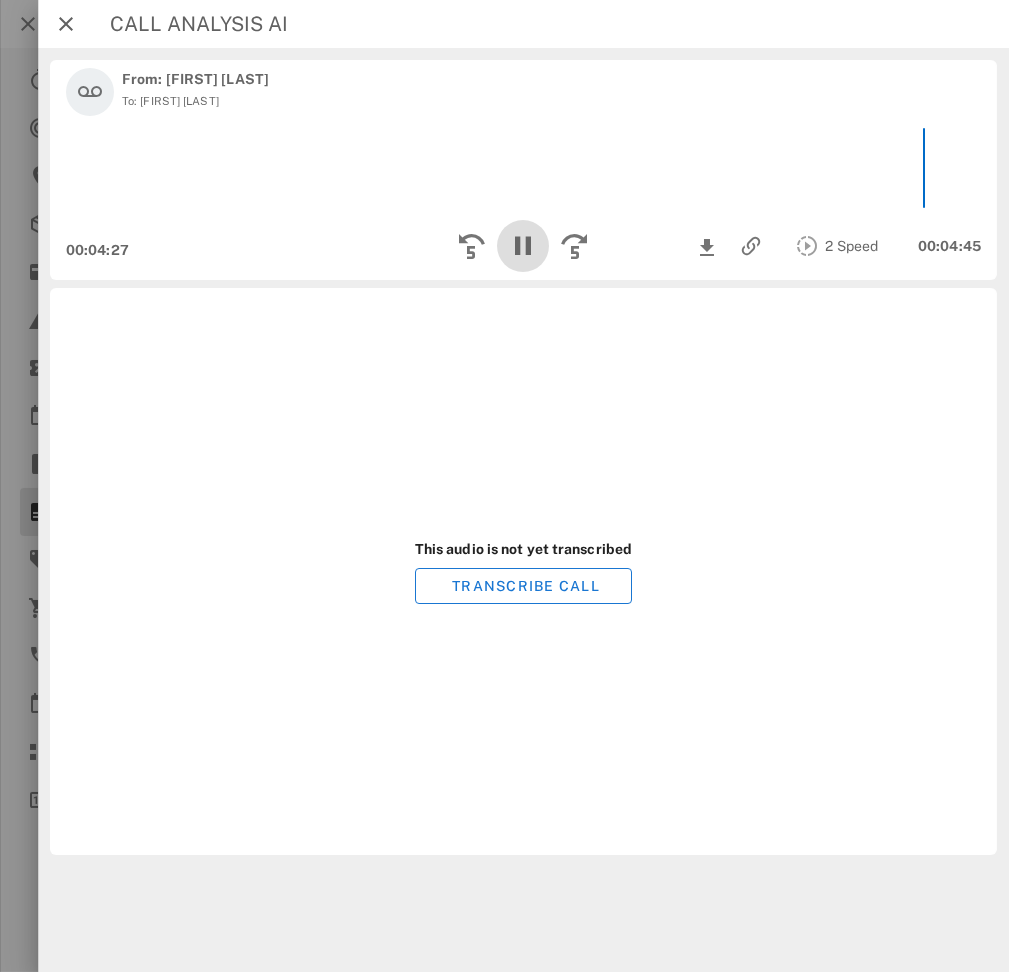 click at bounding box center [524, 246] 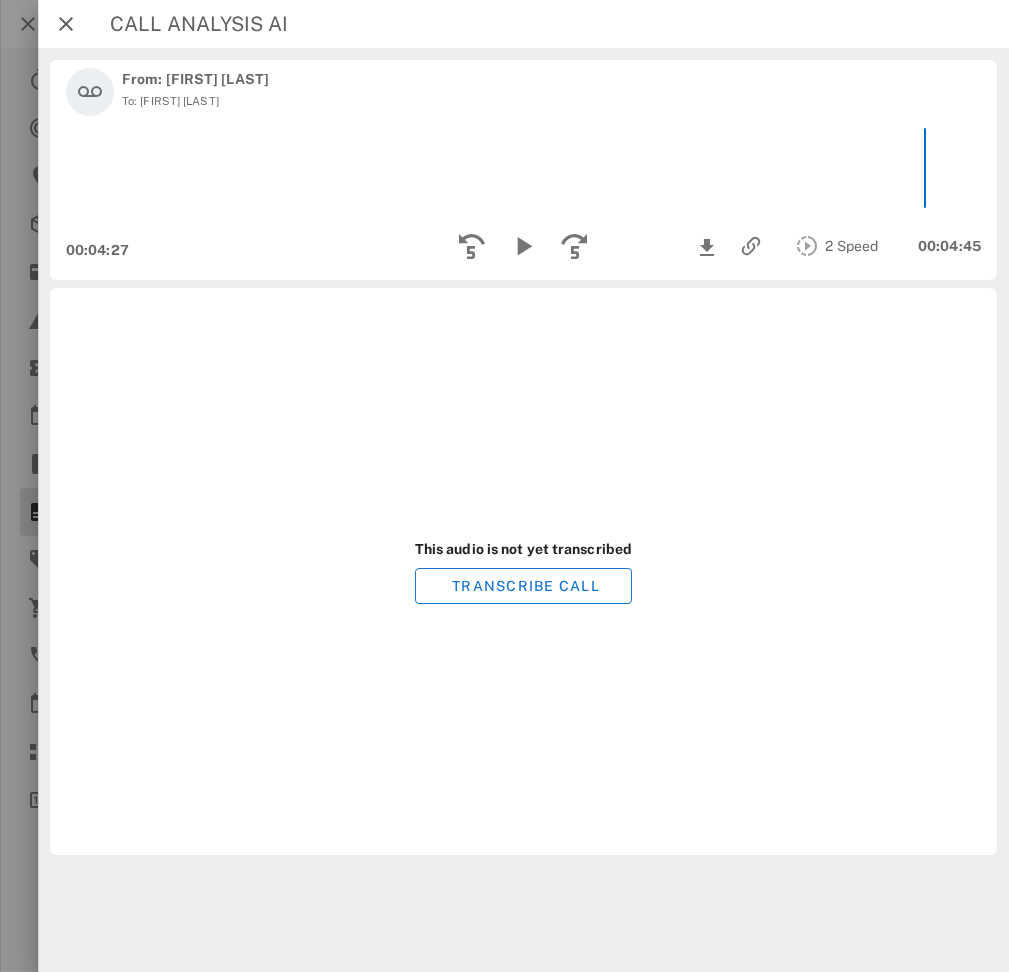 click on "From: Adrian Sastre" at bounding box center (195, 79) 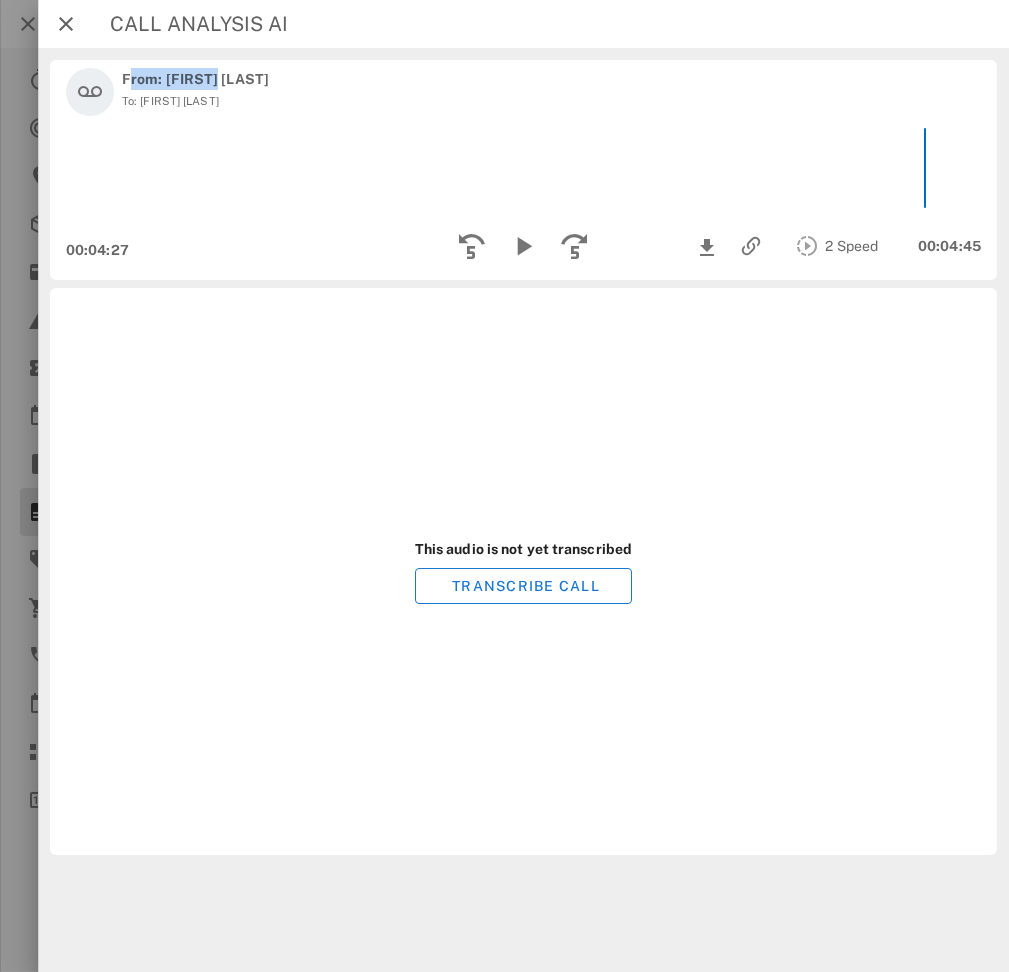 drag, startPoint x: 150, startPoint y: 83, endPoint x: 182, endPoint y: 83, distance: 32 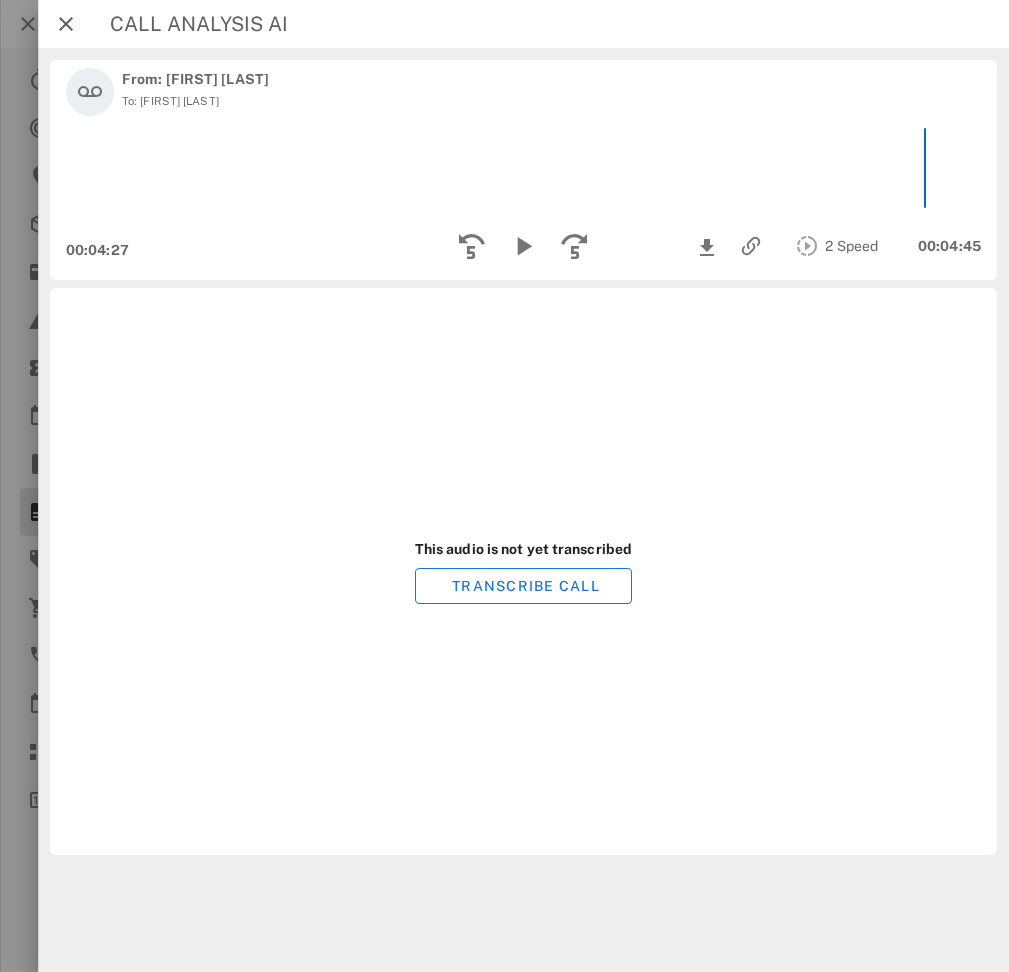 click on "To: Dora Tano" at bounding box center (195, 101) 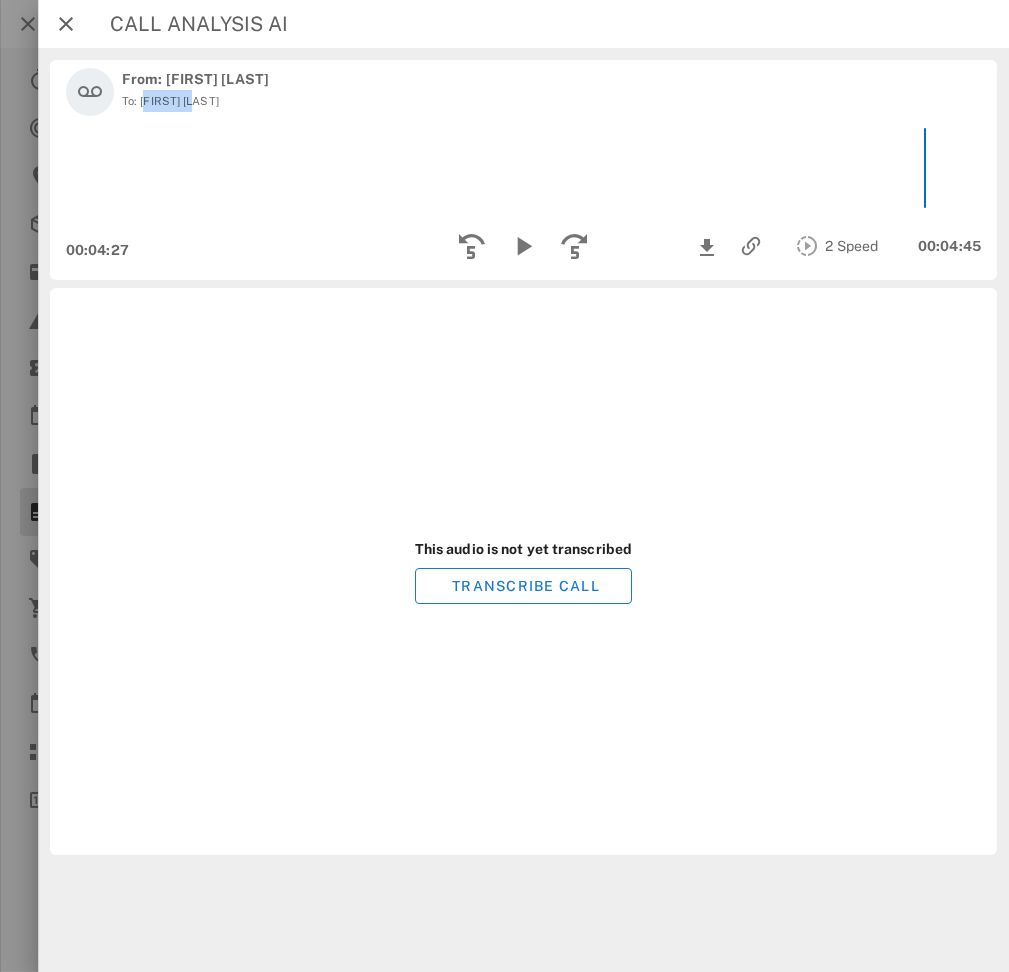 drag, startPoint x: 148, startPoint y: 101, endPoint x: 188, endPoint y: 96, distance: 40.311287 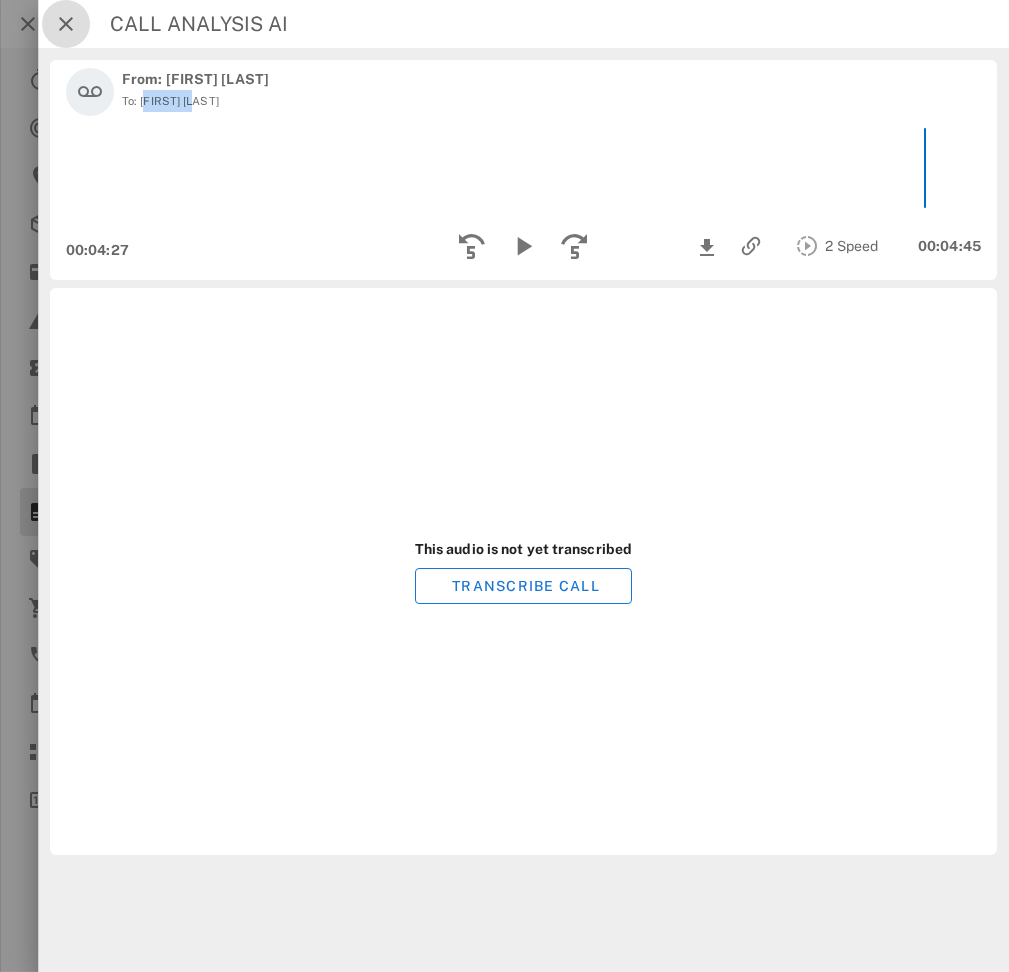 click at bounding box center [66, 24] 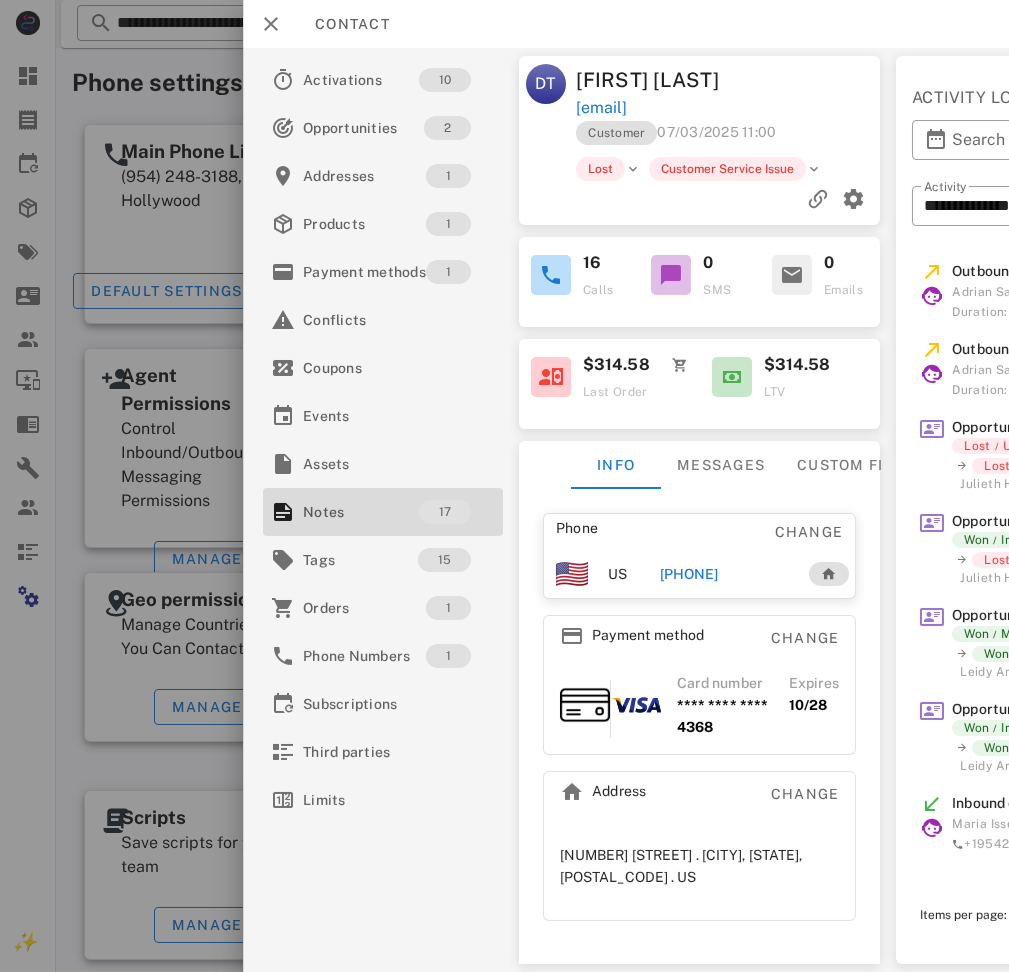 click on "+13052053861" at bounding box center [725, 574] 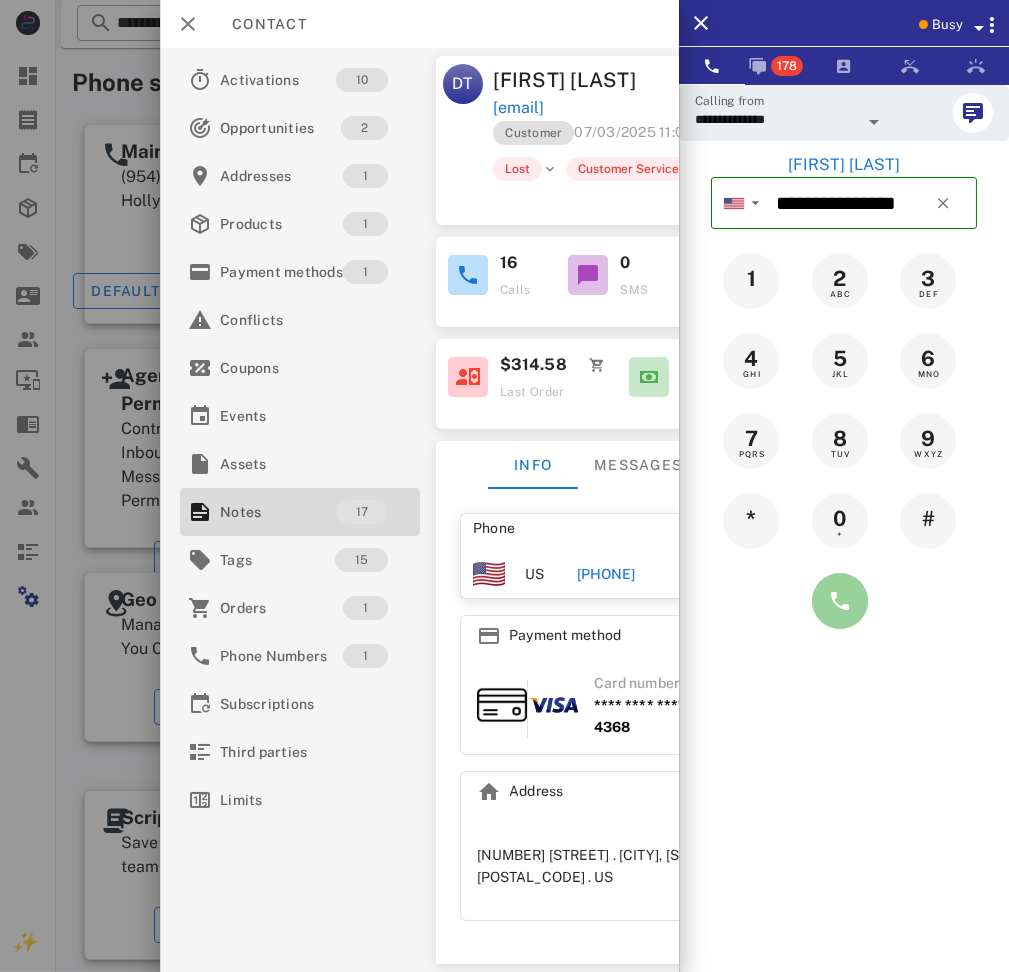 click at bounding box center [840, 601] 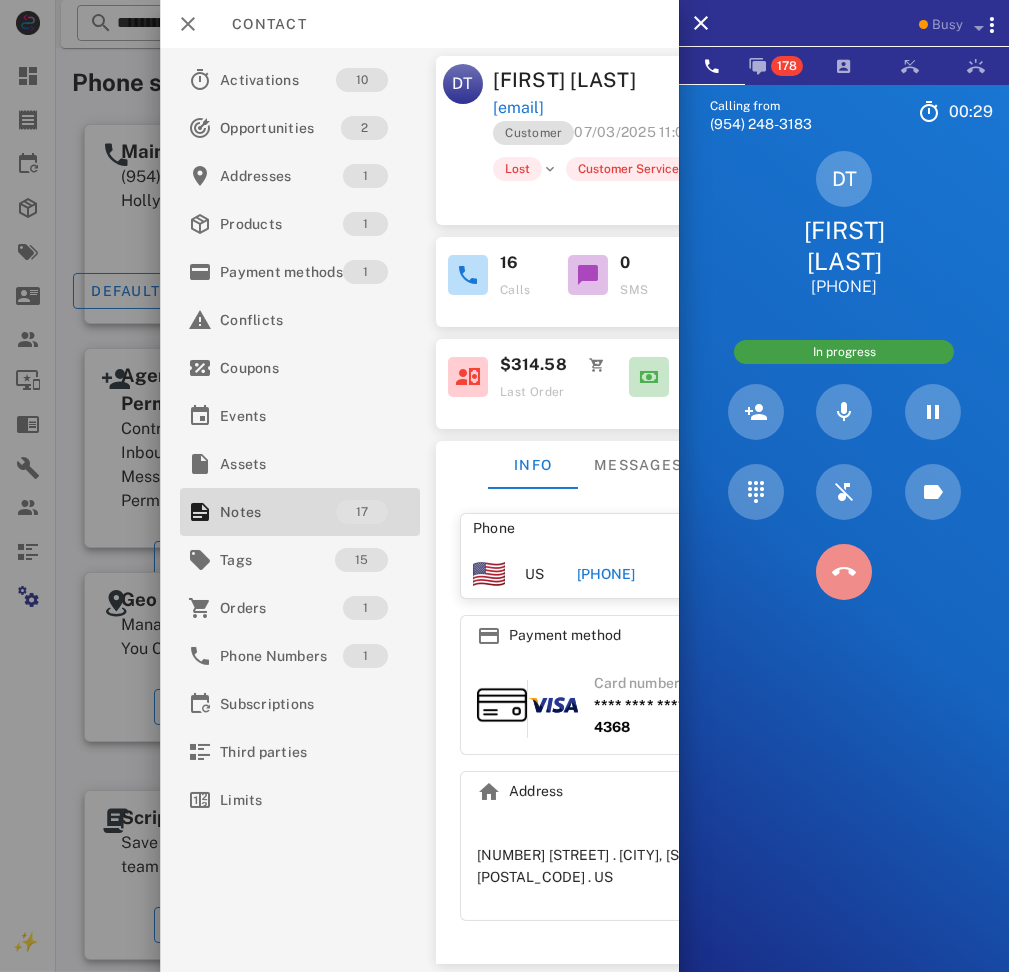 click at bounding box center (844, 572) 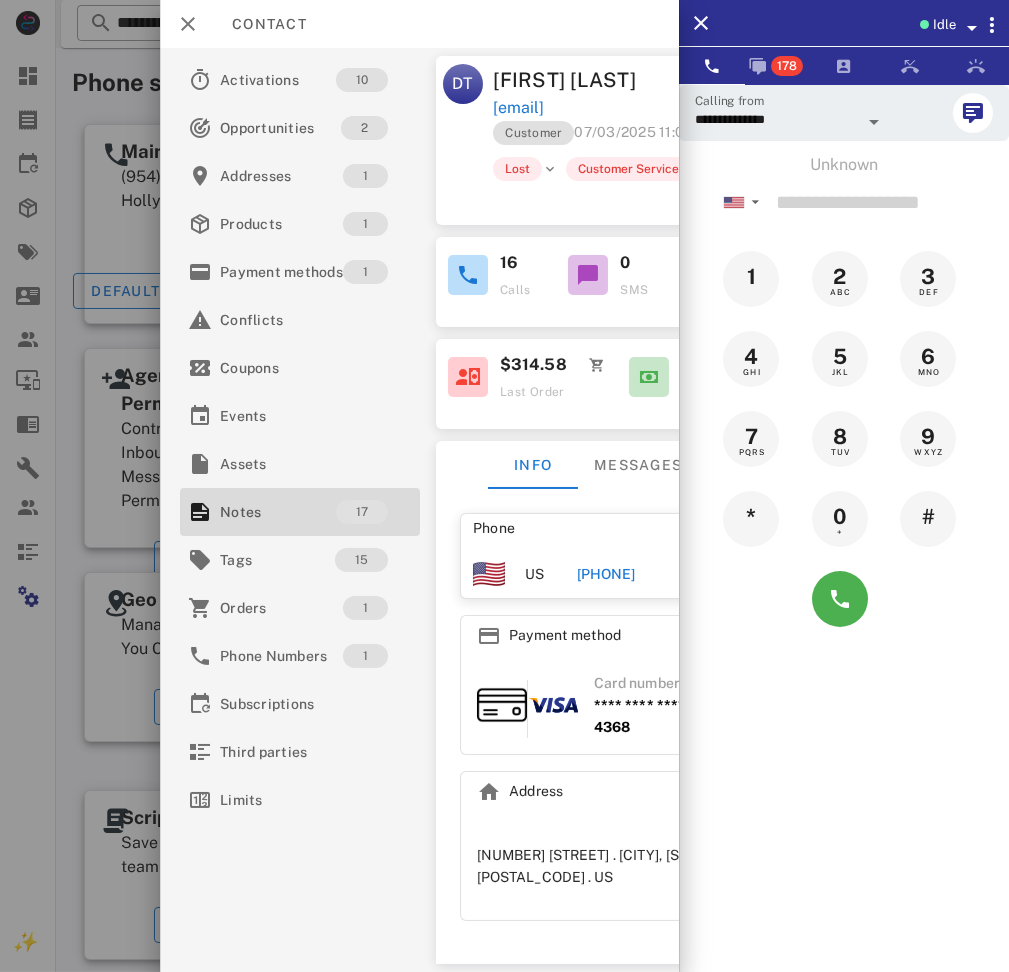click on "+13052053861" at bounding box center (606, 574) 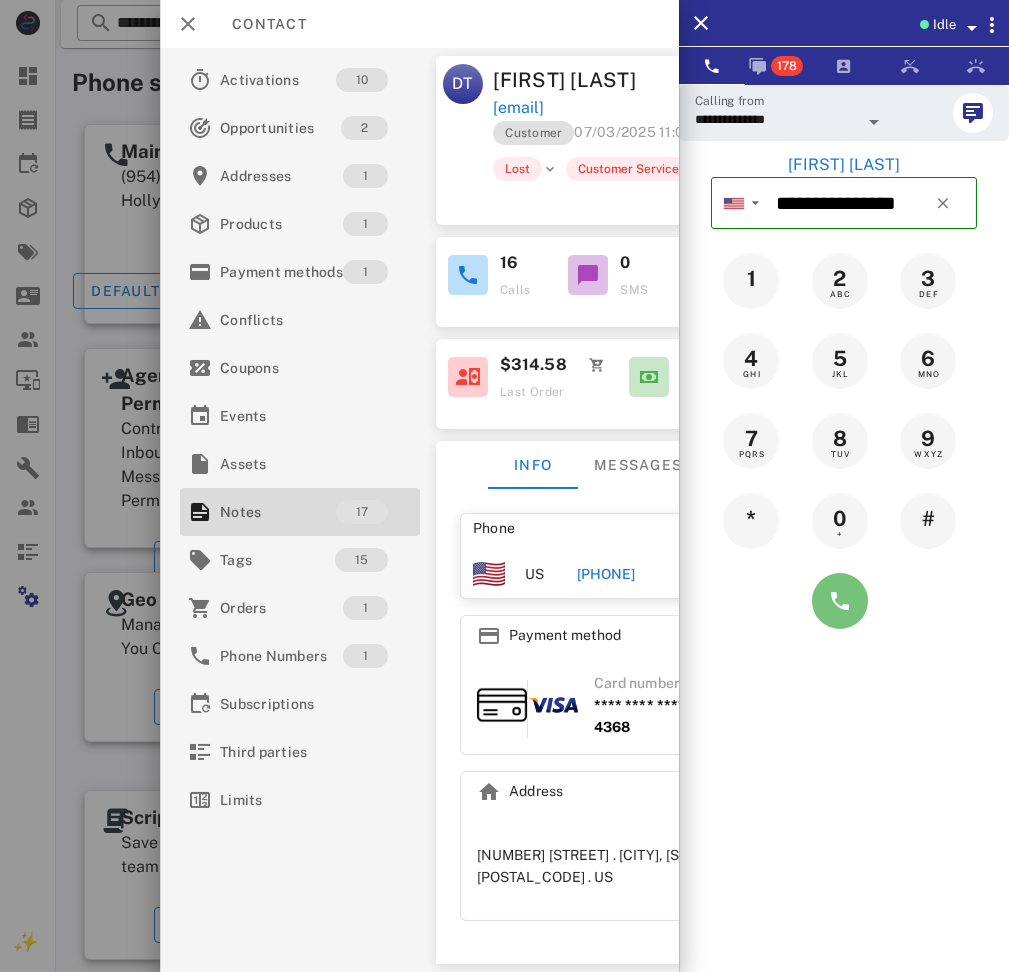 click at bounding box center (840, 601) 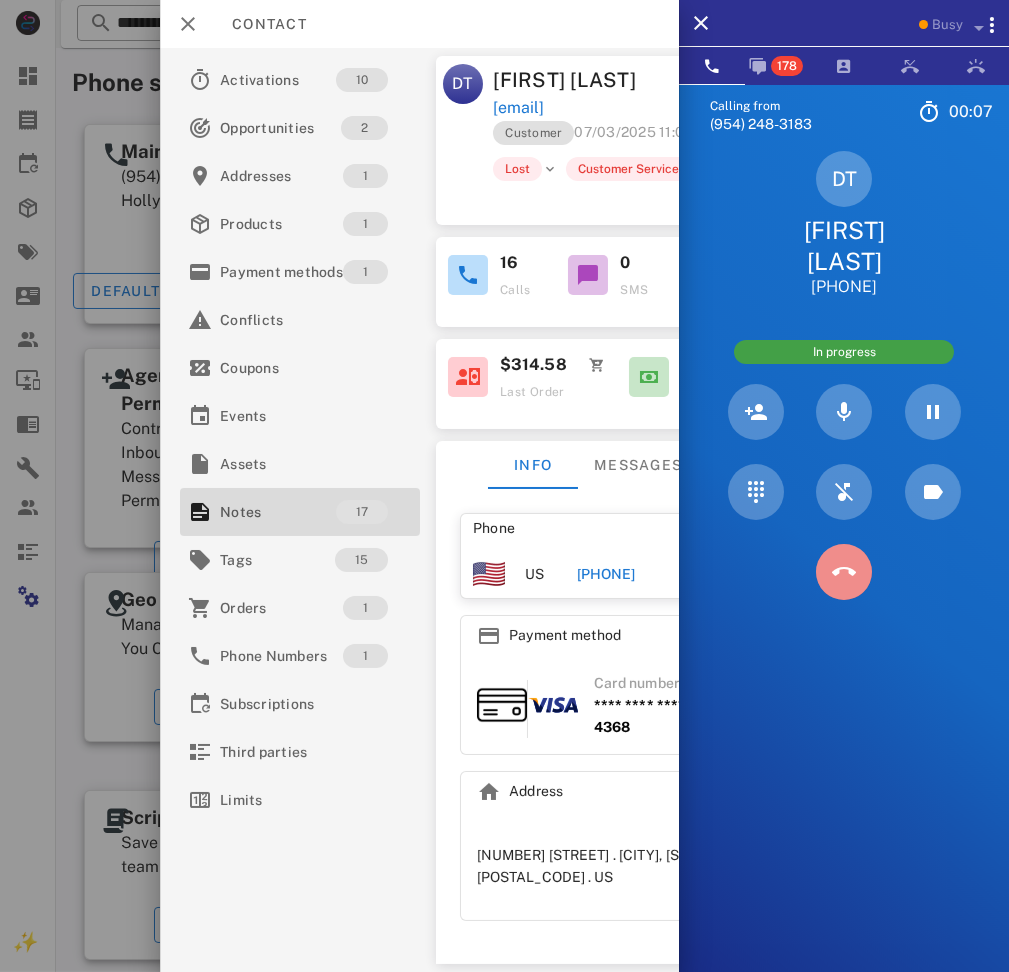 click at bounding box center (844, 572) 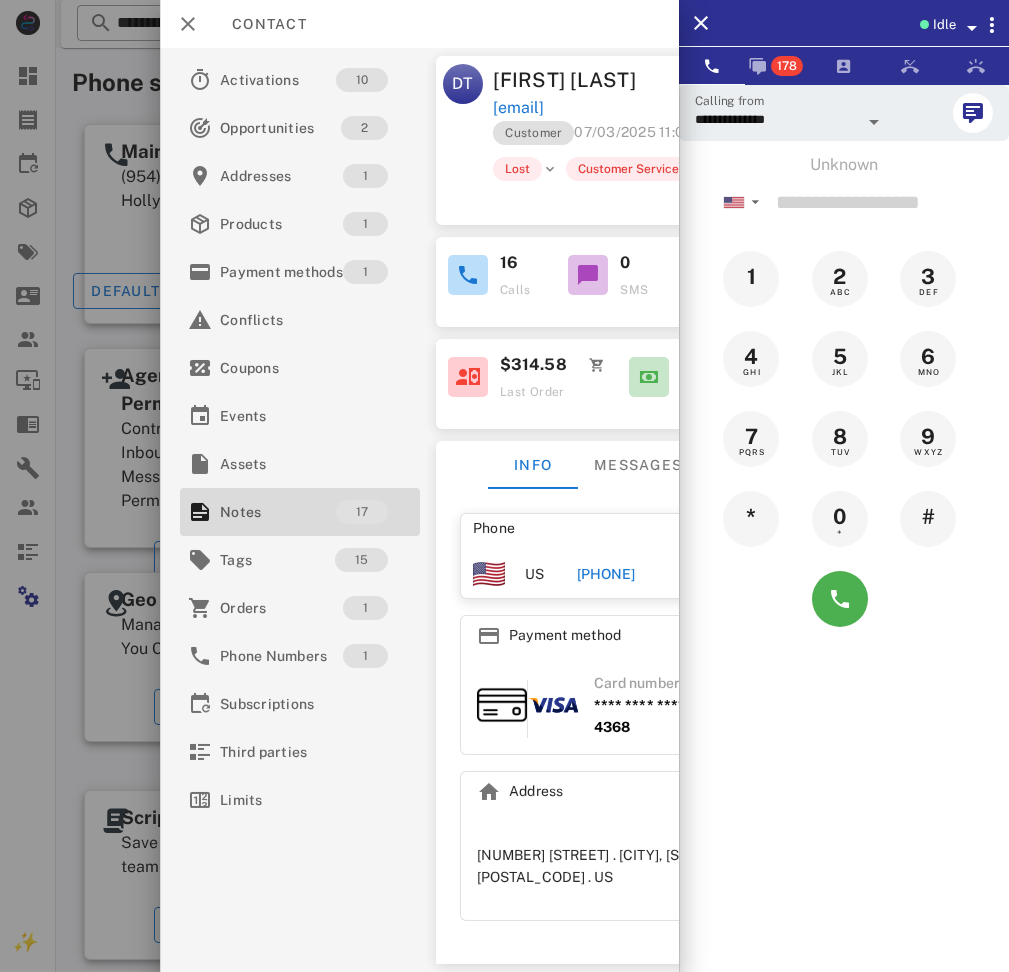click on "+13052053861" at bounding box center (606, 574) 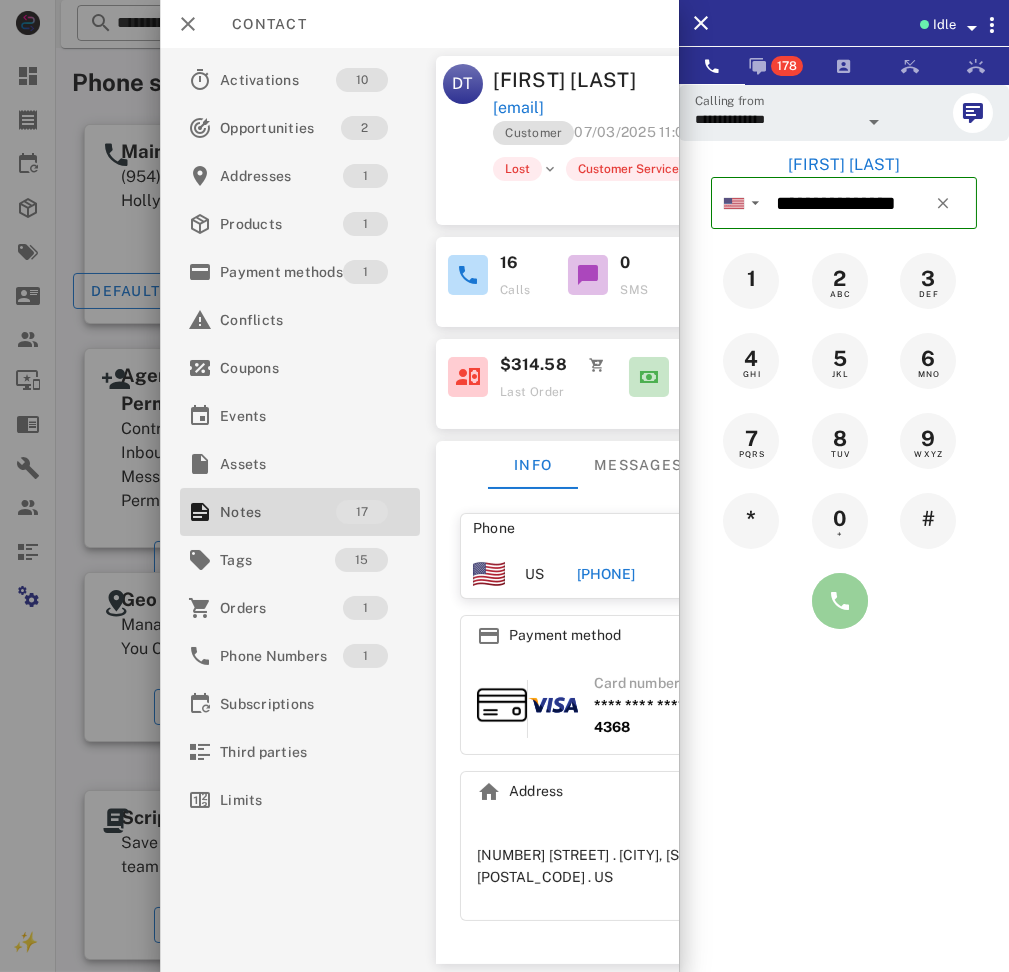click at bounding box center (840, 601) 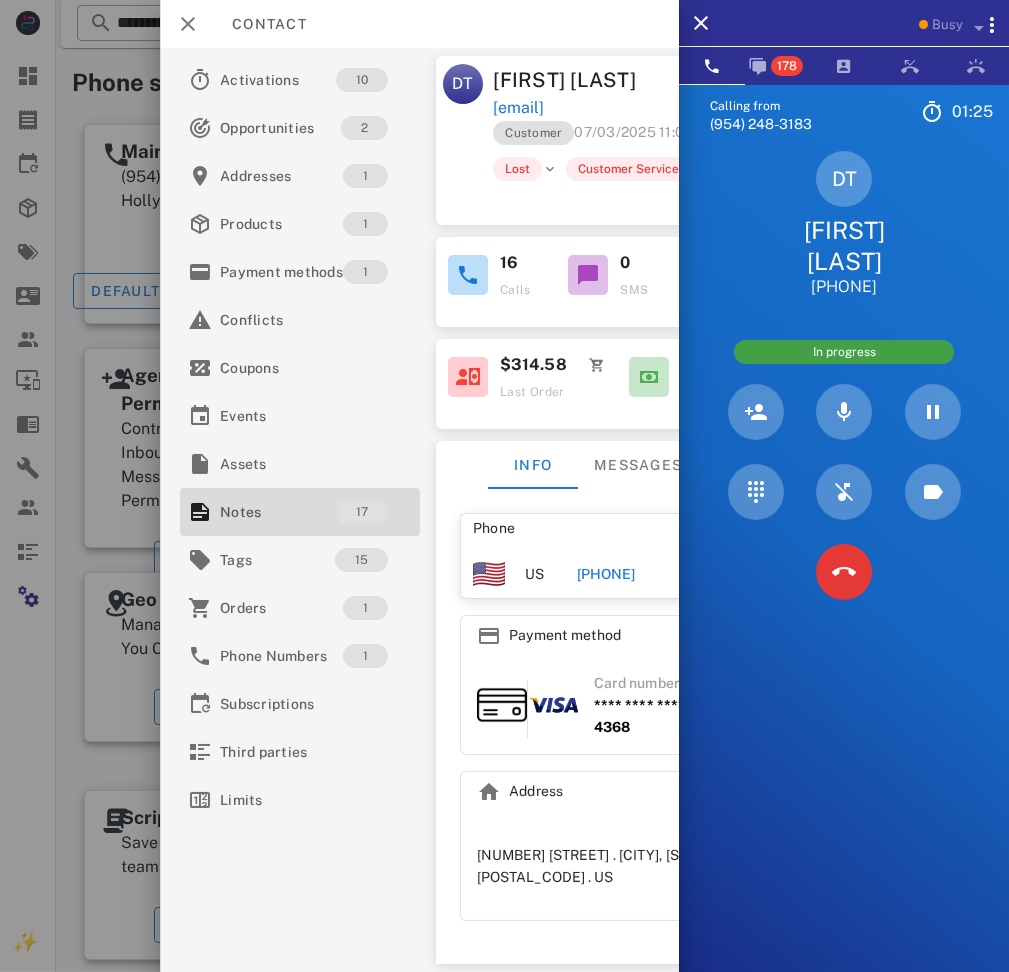 click on "Calling from (954) 248-3183 01: 25  Unknown      ▼     Andorra
+376
Argentina
+54
Aruba
+297
Australia
+61
Belgium (België)
+32
Bolivia
+591
Brazil (Brasil)
+55
Canada
+1
Chile
+56
Colombia
+57
Costa Rica
+506
Dominican Republic (República Dominicana)
+1
Ecuador
+593
El Salvador
+503
France
+33
Germany (Deutschland)
+49
Guadeloupe
+590
Guatemala
+502
Honduras
+504
Iceland (Ísland)
+354
India (भारत)
+91
Israel (‫ישראל‬‎)
+972
Italy (Italia)
+39" at bounding box center [844, 570] 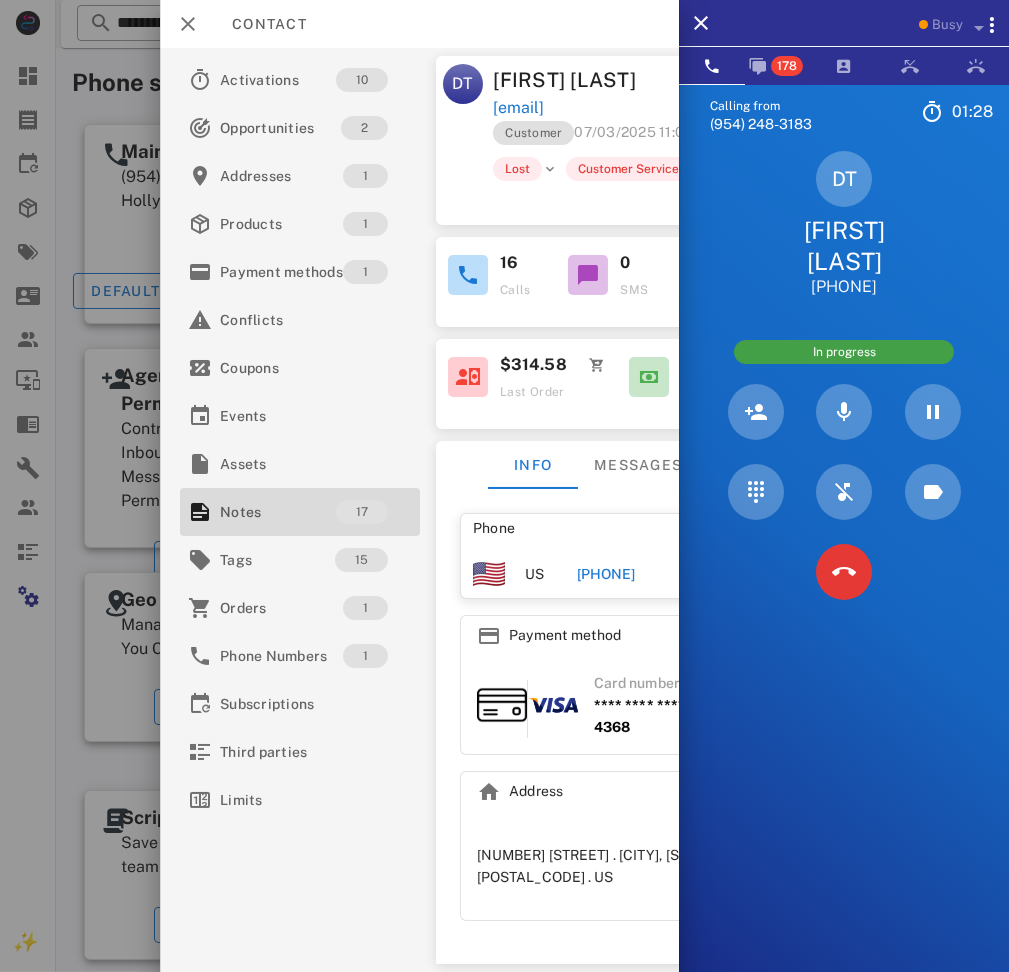 click on "Busy" at bounding box center (872, 23) 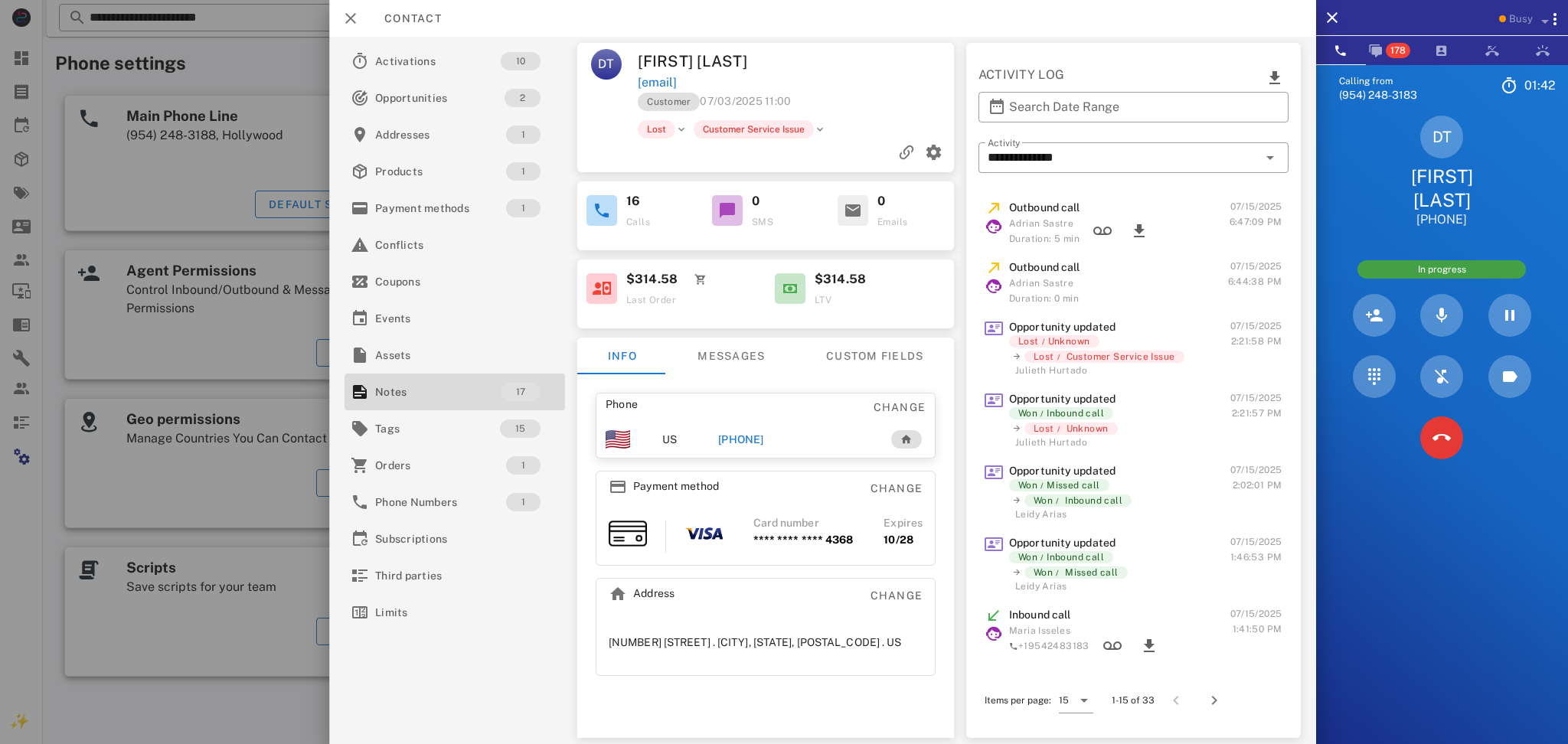 drag, startPoint x: 810, startPoint y: 439, endPoint x: 717, endPoint y: 446, distance: 93.26307 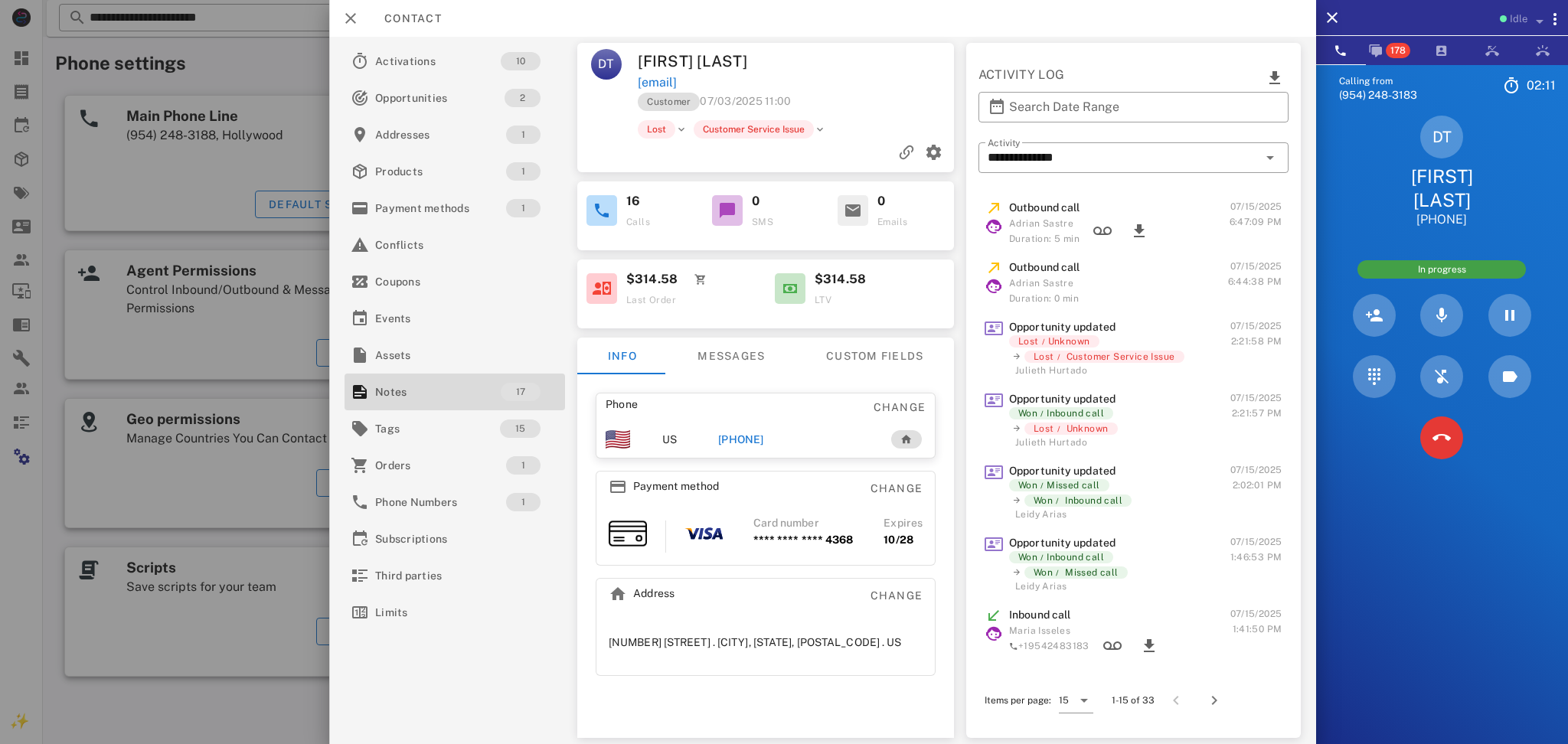 copy on "13052053861" 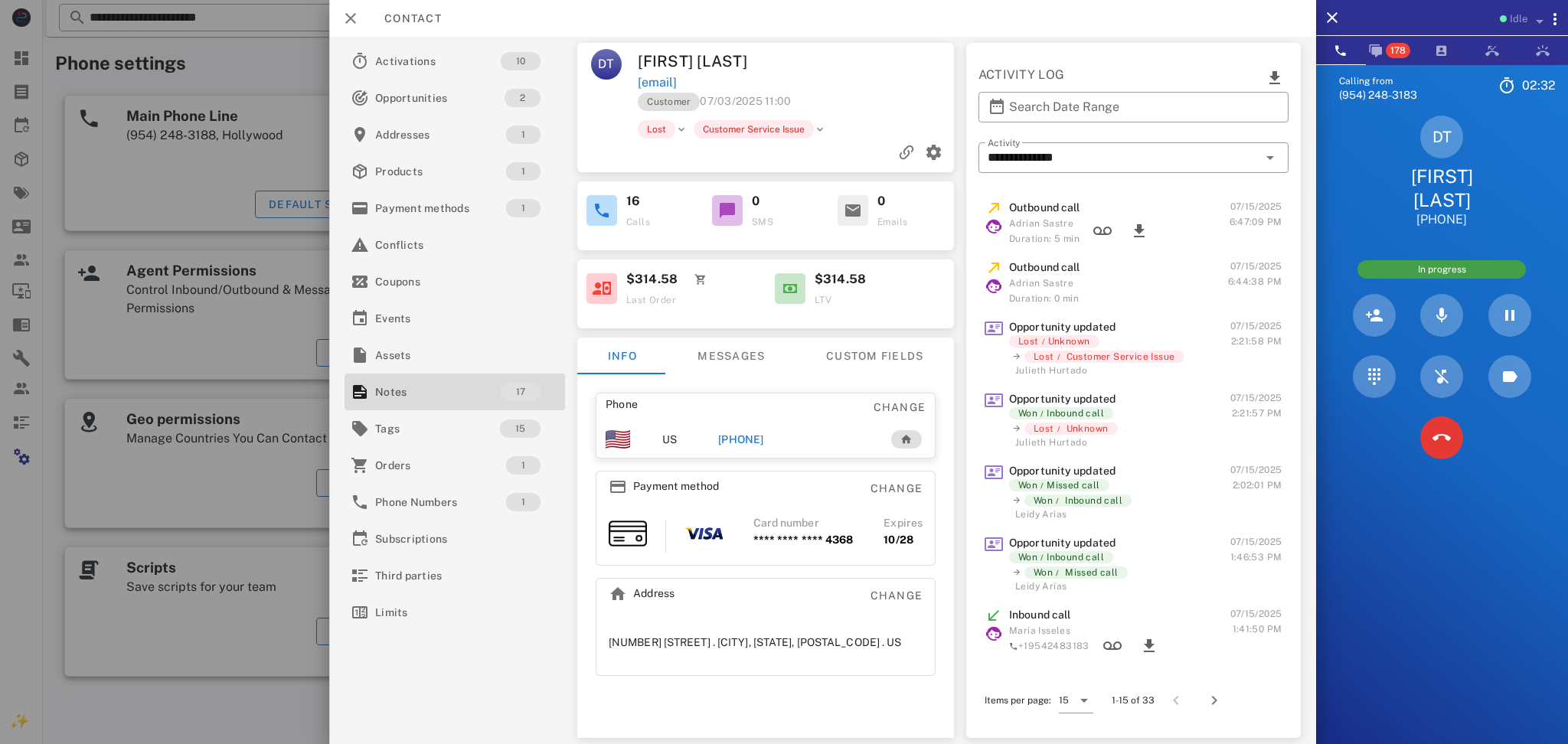 click on "$314.58" at bounding box center (840, 279) 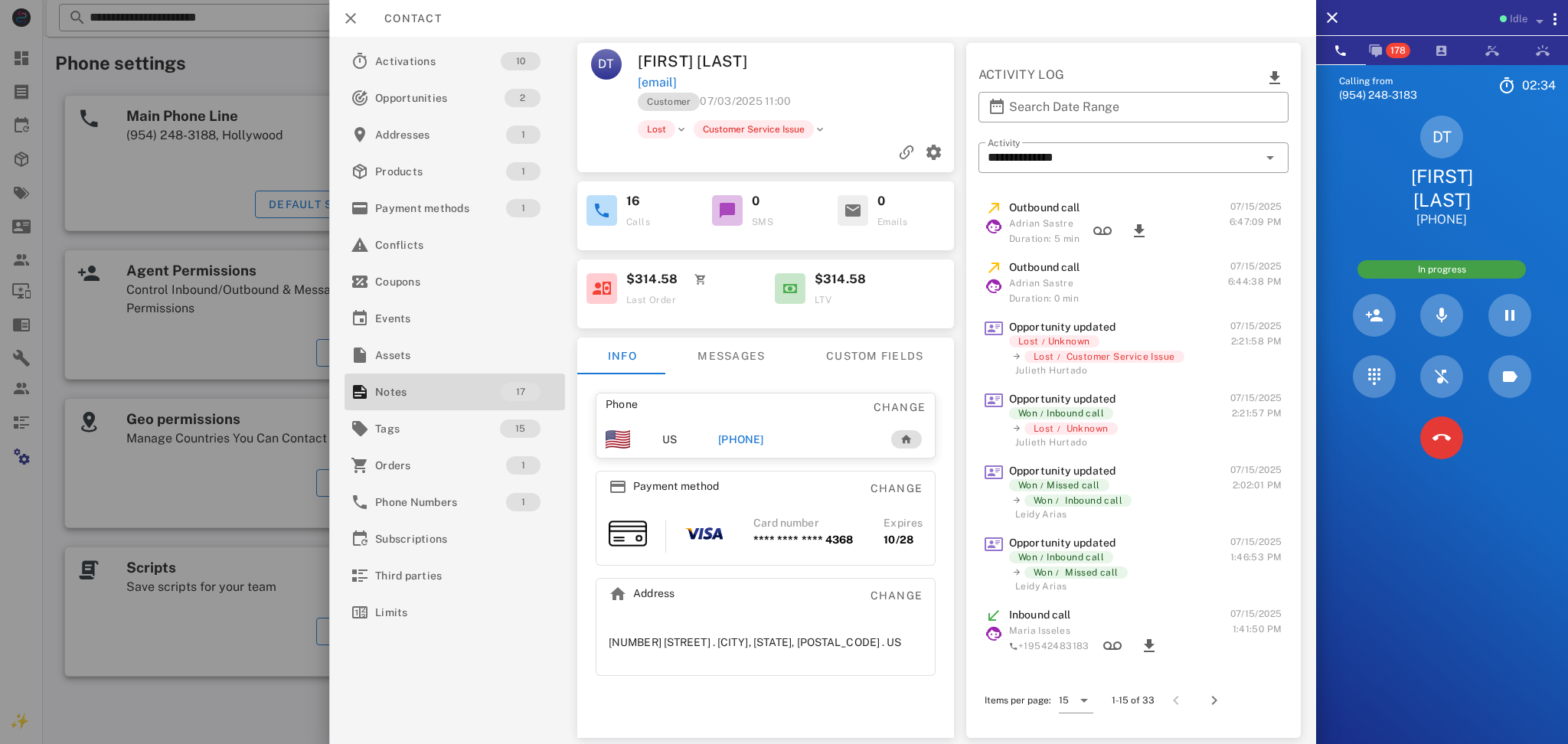 drag, startPoint x: 742, startPoint y: 63, endPoint x: 793, endPoint y: 79, distance: 53.45091 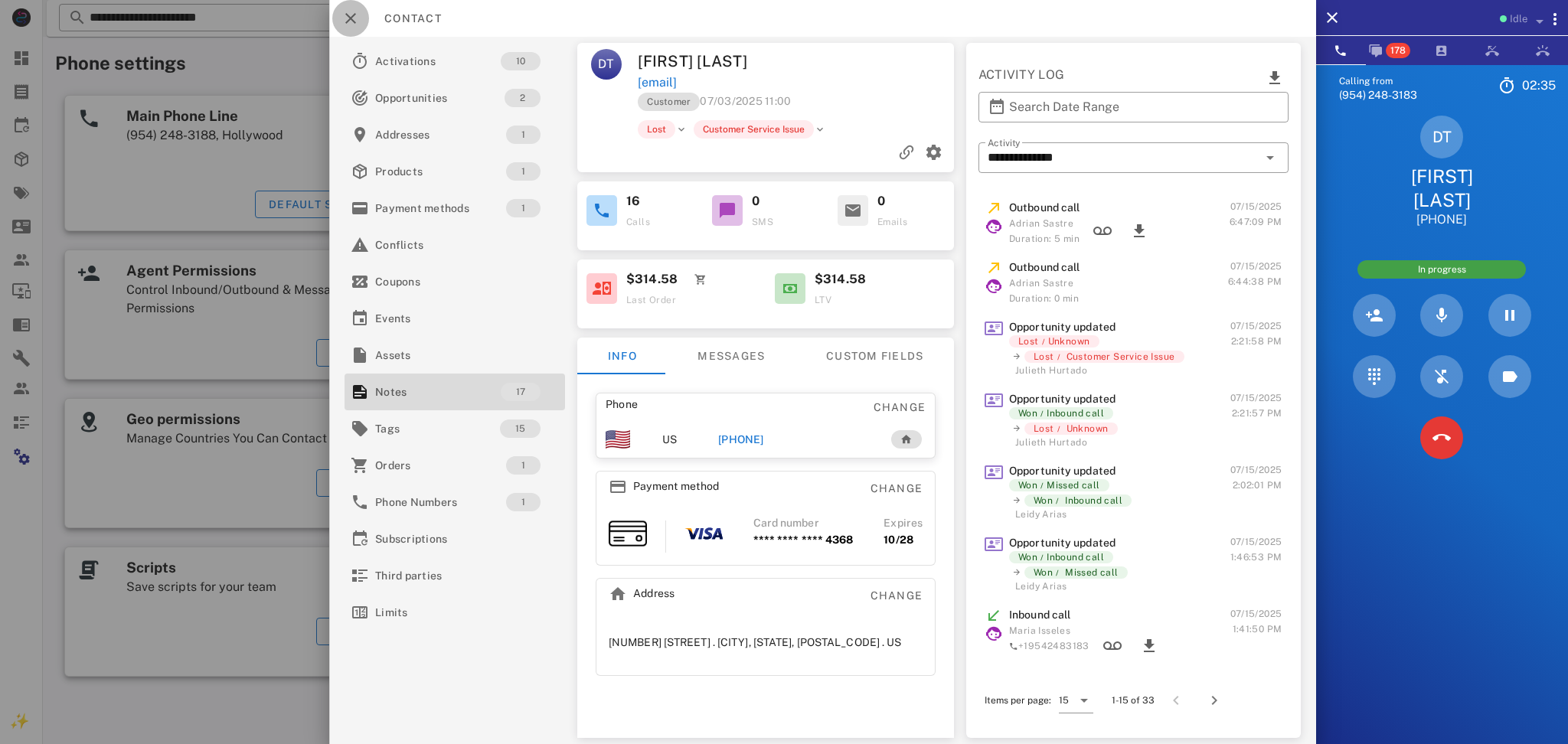 click at bounding box center [351, 18] 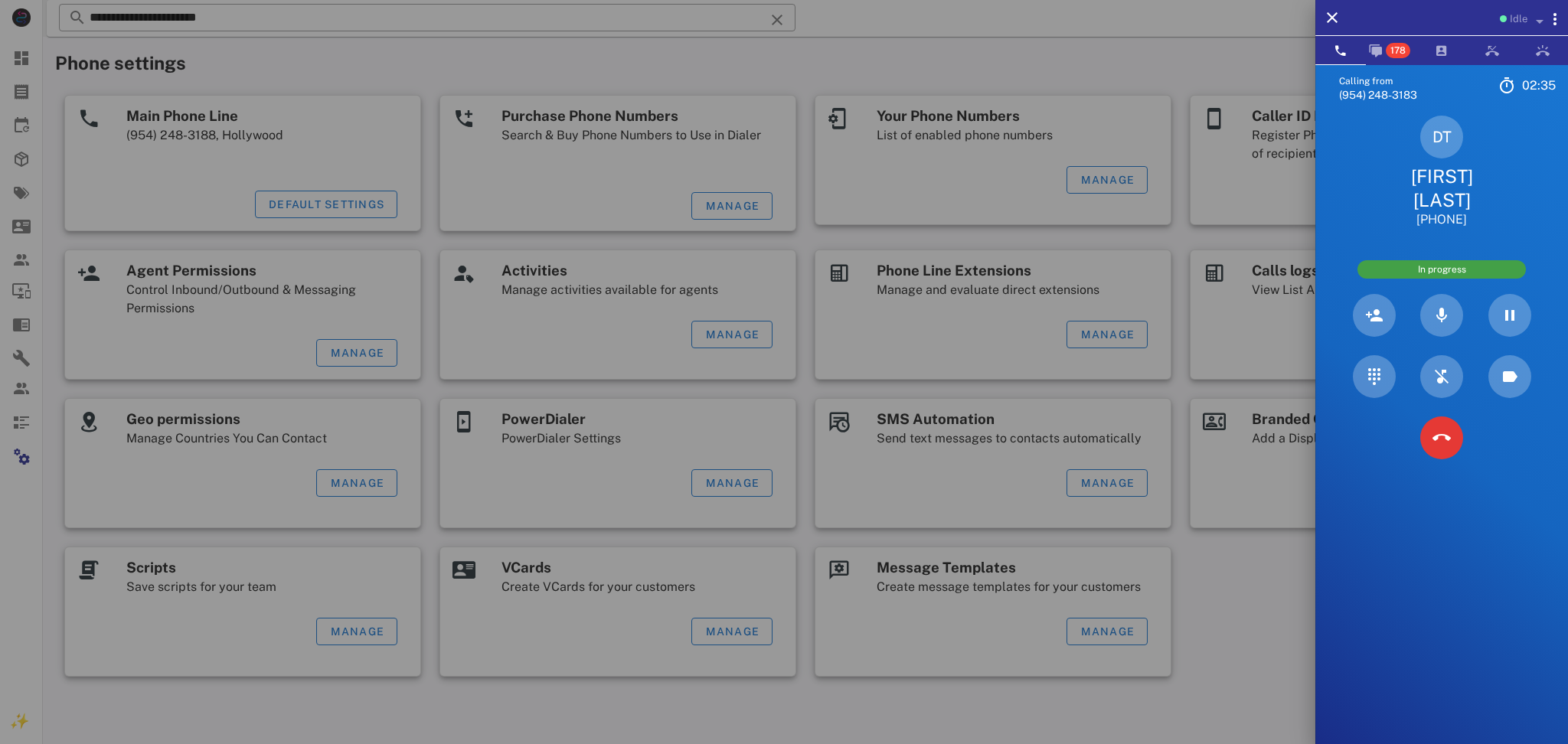 click at bounding box center (784, 372) 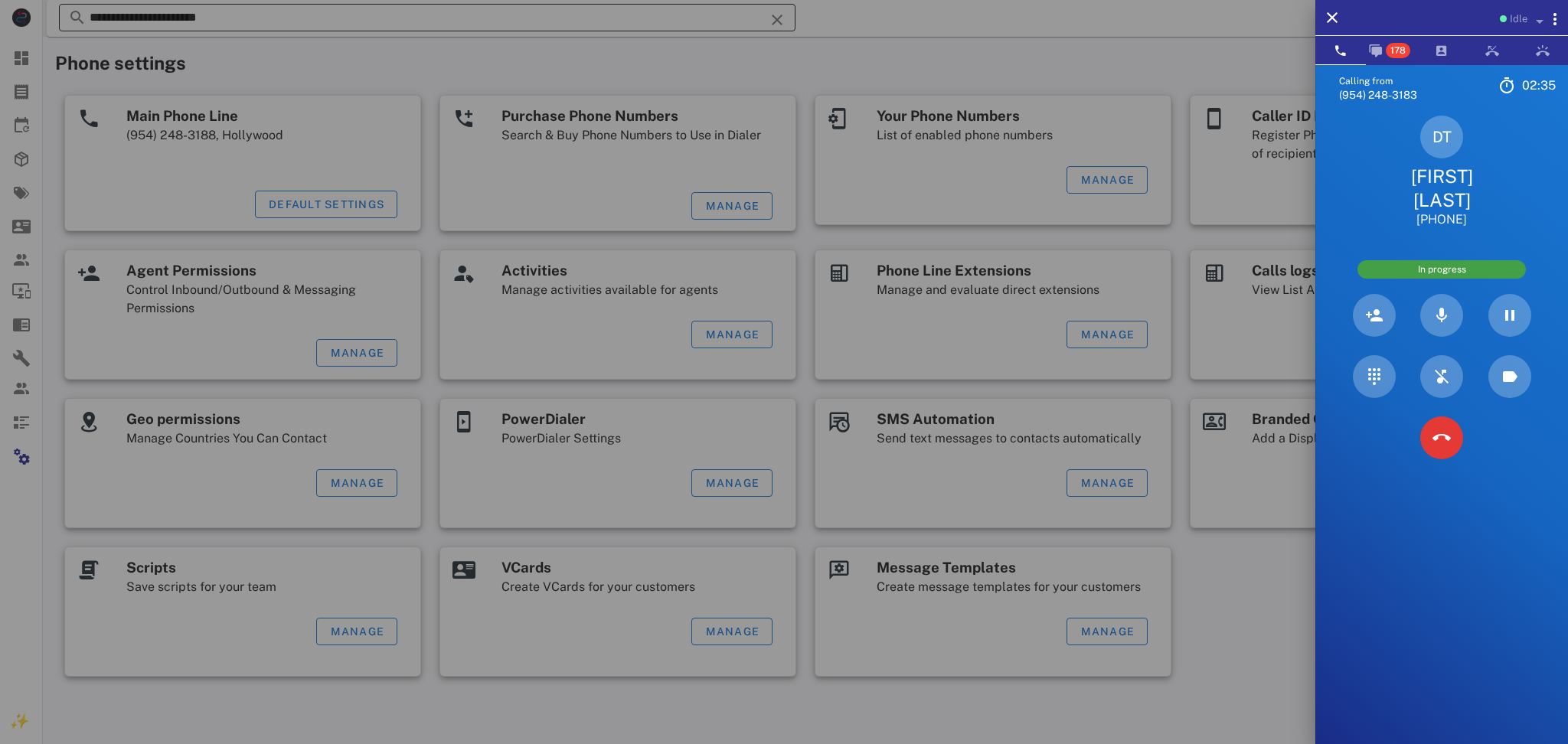 click on "**********" at bounding box center (427, 18) 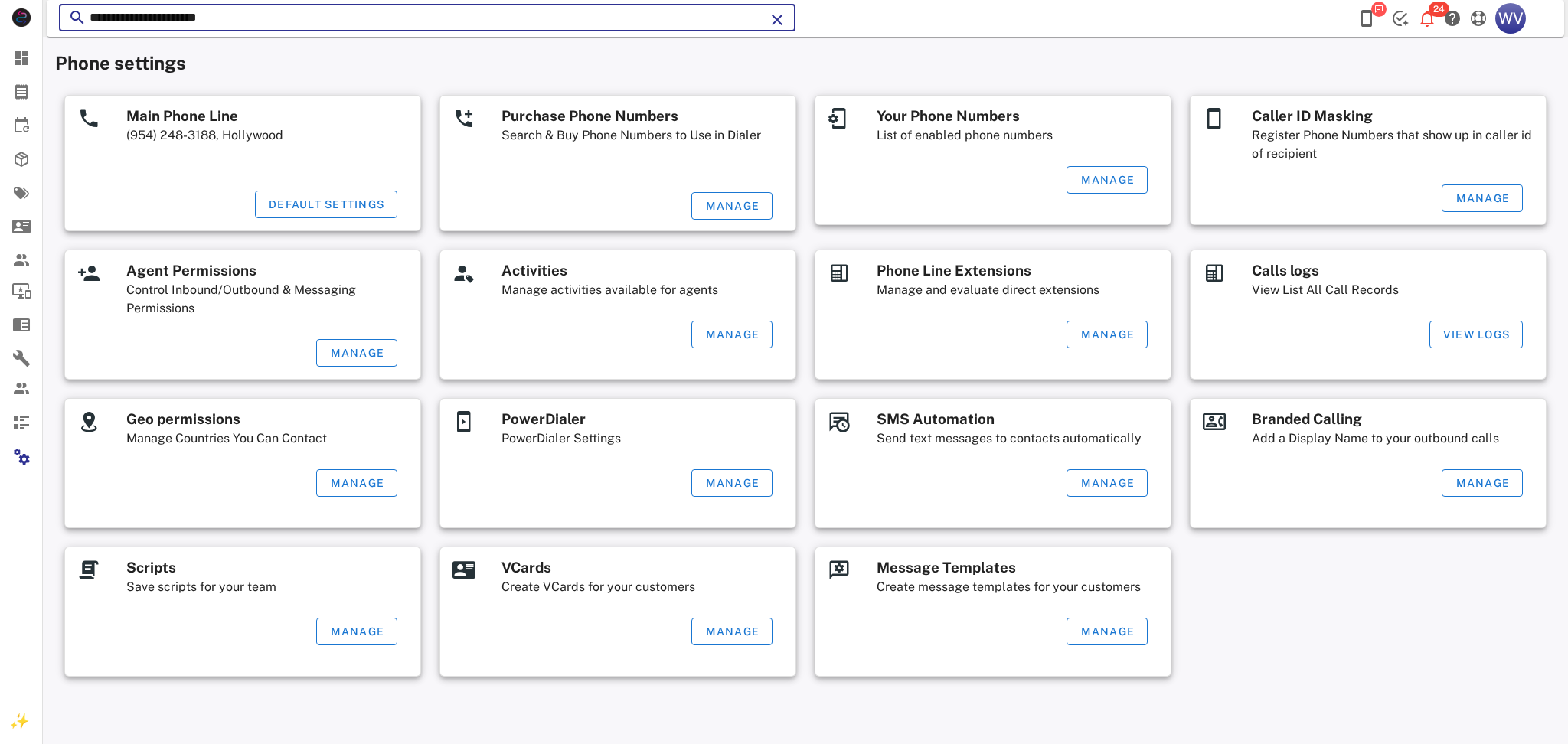 click on "**********" at bounding box center (427, 18) 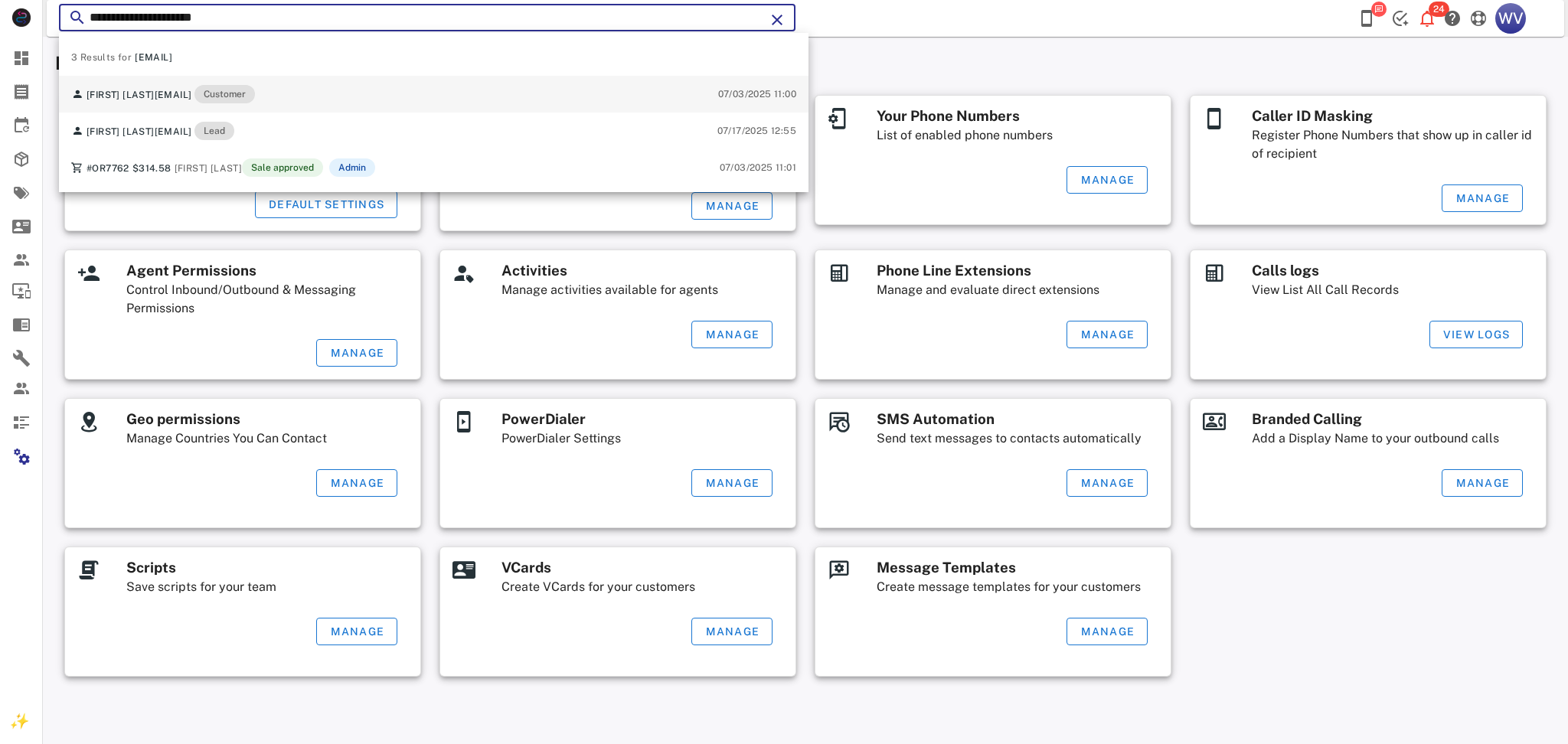 type on "**********" 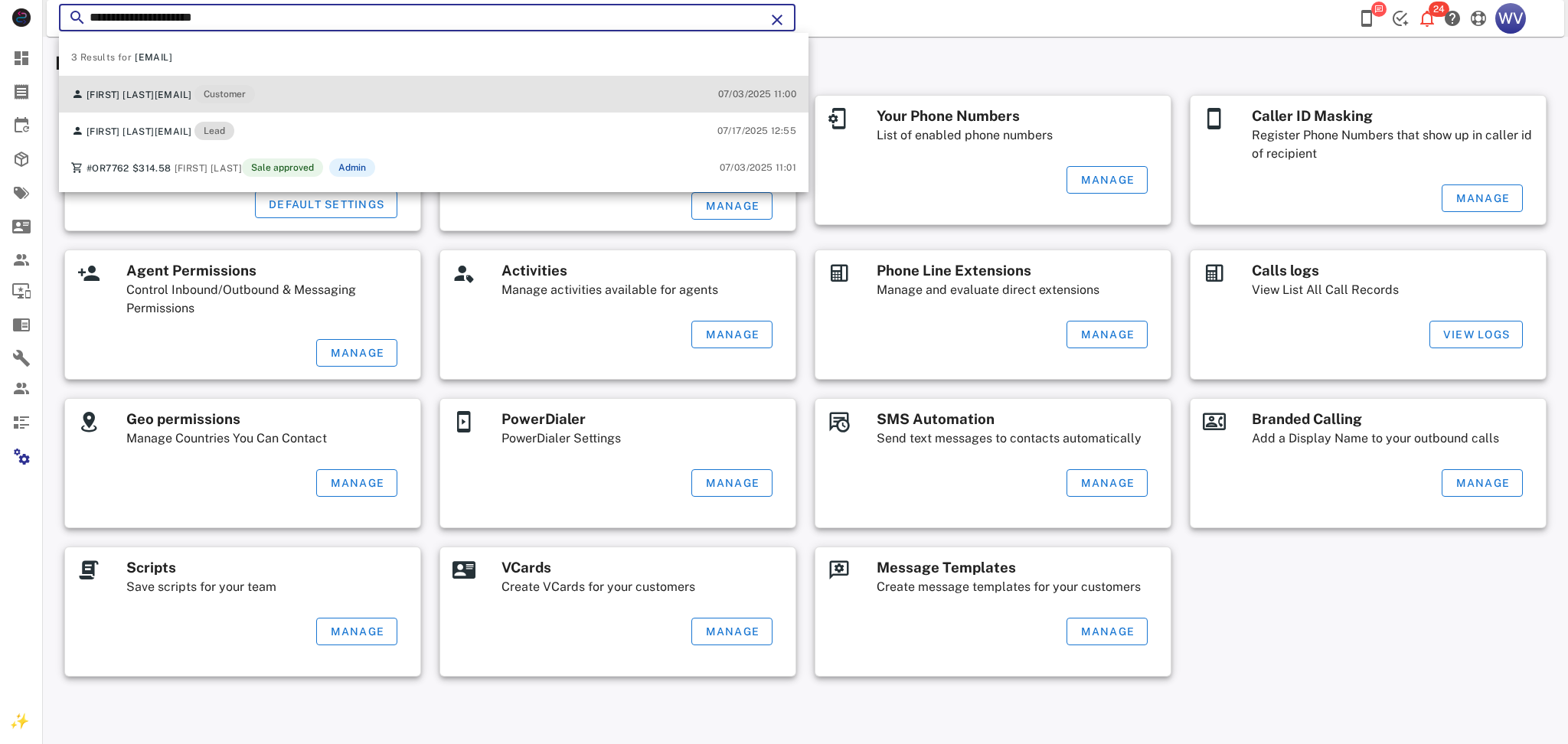 click on "Dora Tano   doritat1984@gmail.com   Customer" at bounding box center (163, 94) 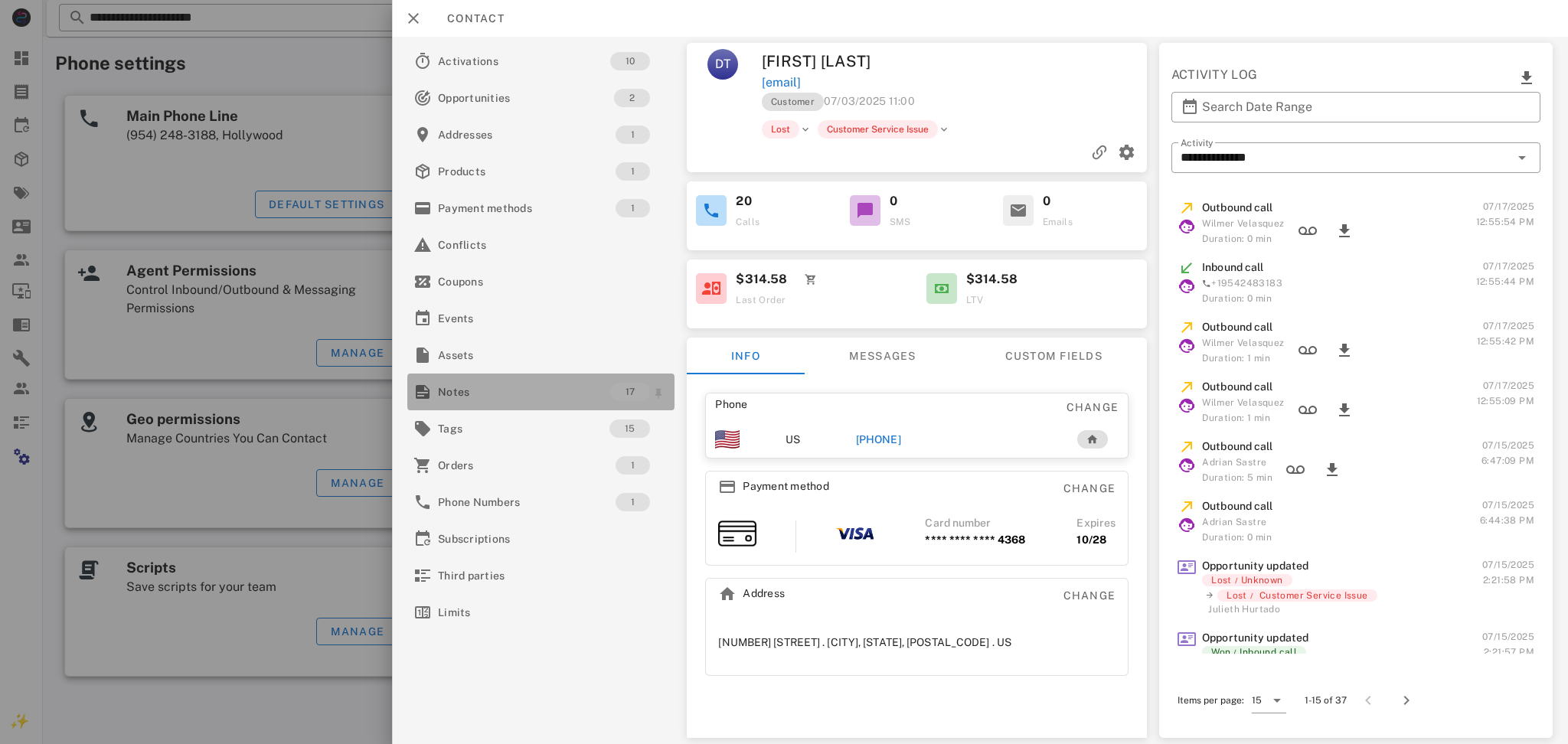 click on "Notes" at bounding box center [524, 392] 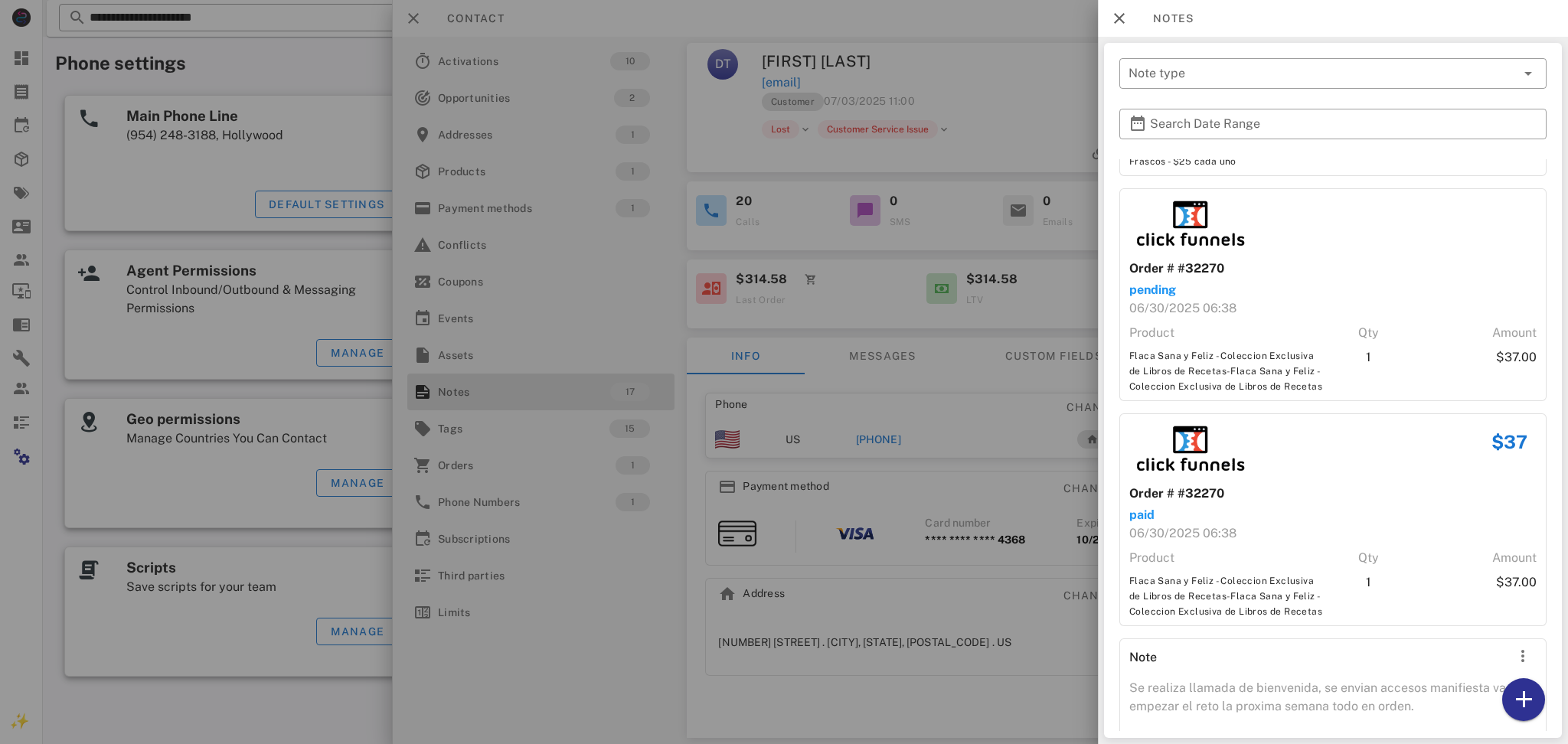 scroll, scrollTop: 1734, scrollLeft: 0, axis: vertical 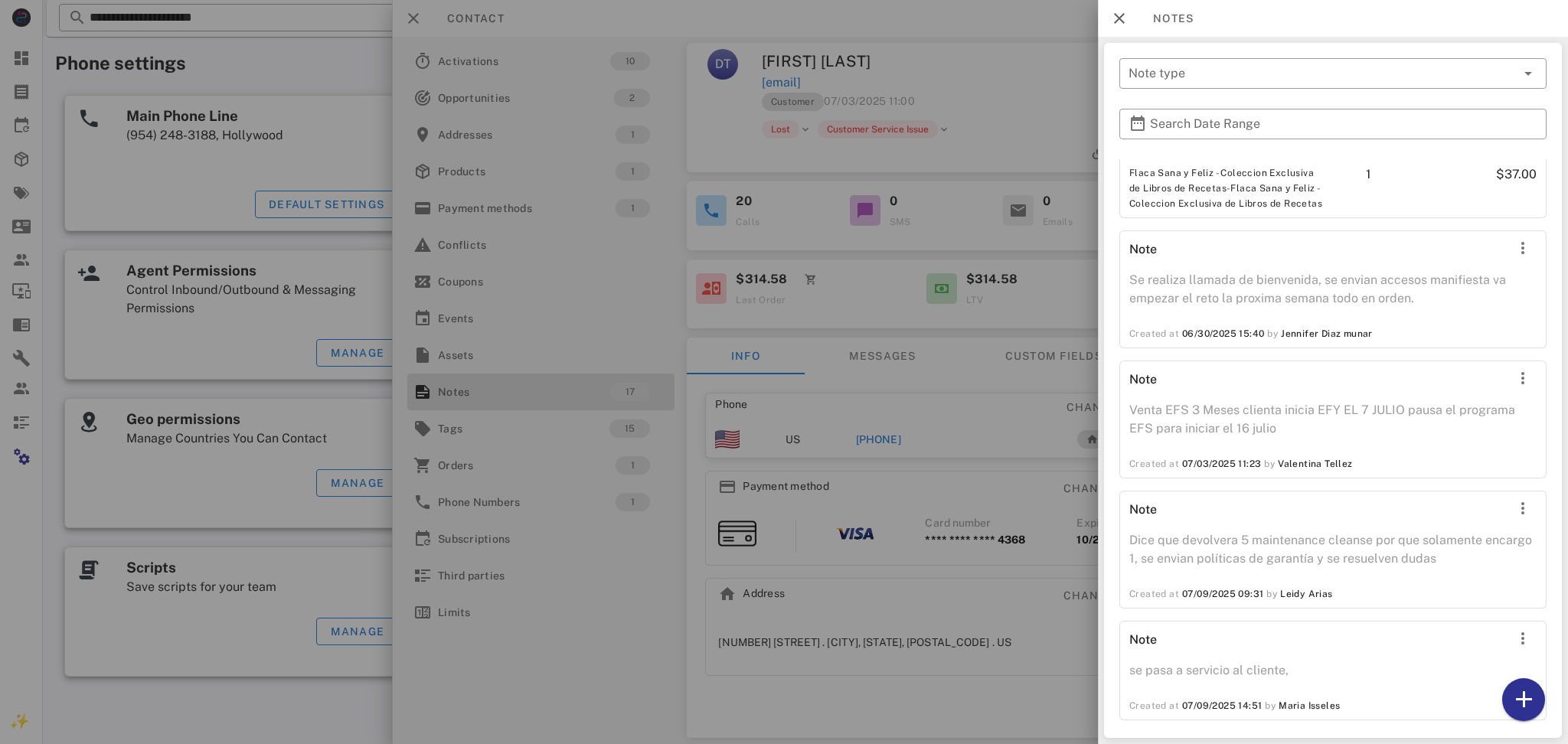 click at bounding box center [784, 372] 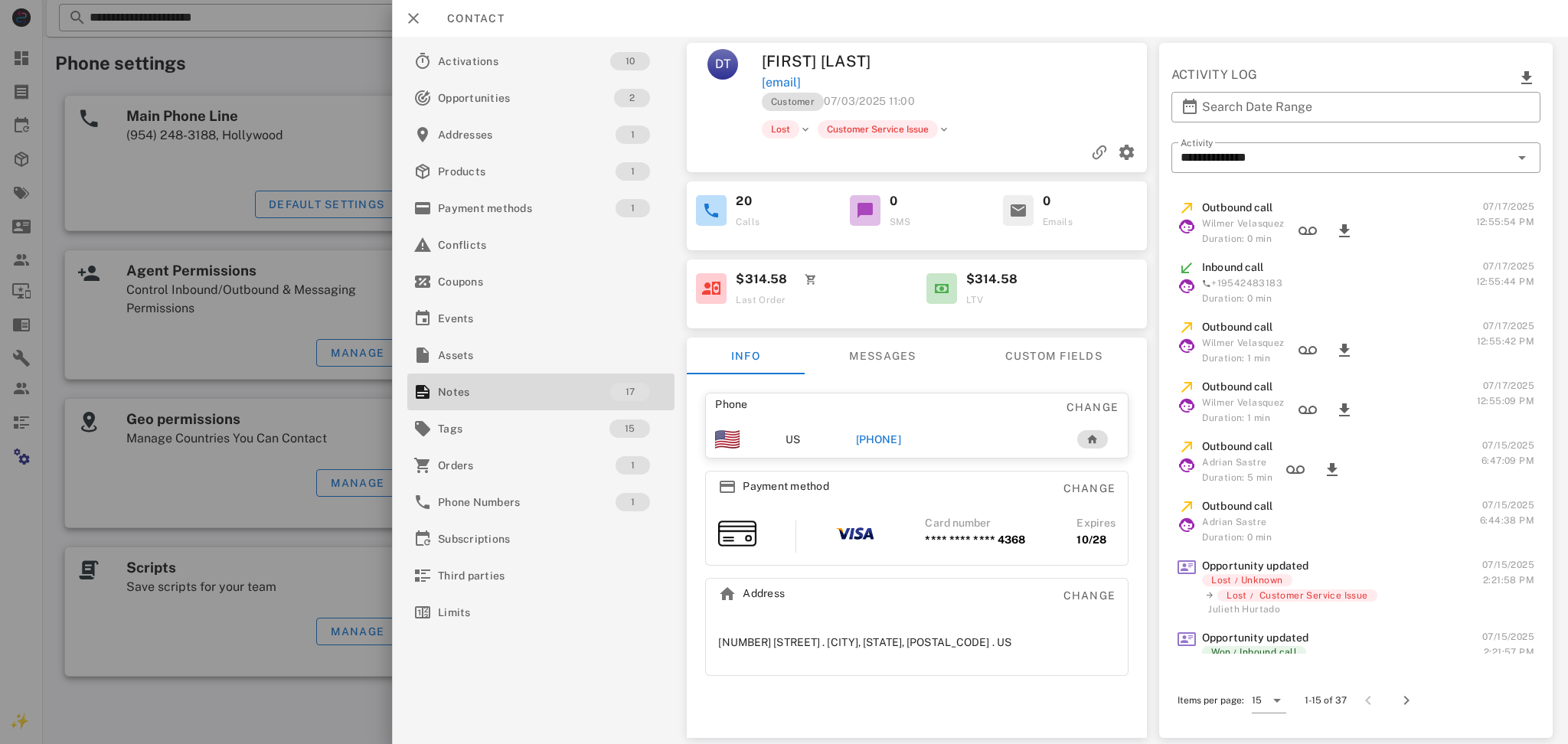 click at bounding box center (784, 372) 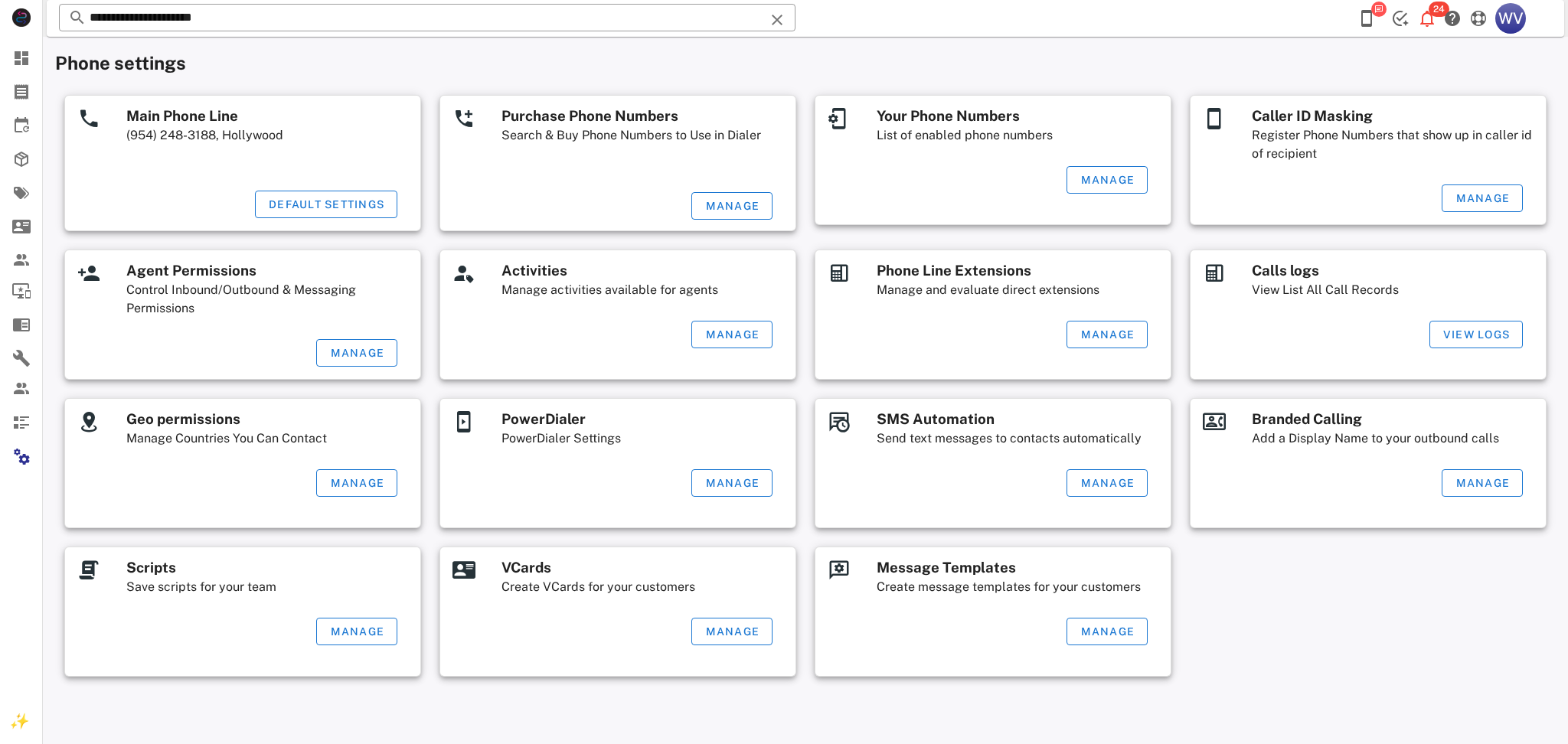 click on "**********" at bounding box center [427, 18] 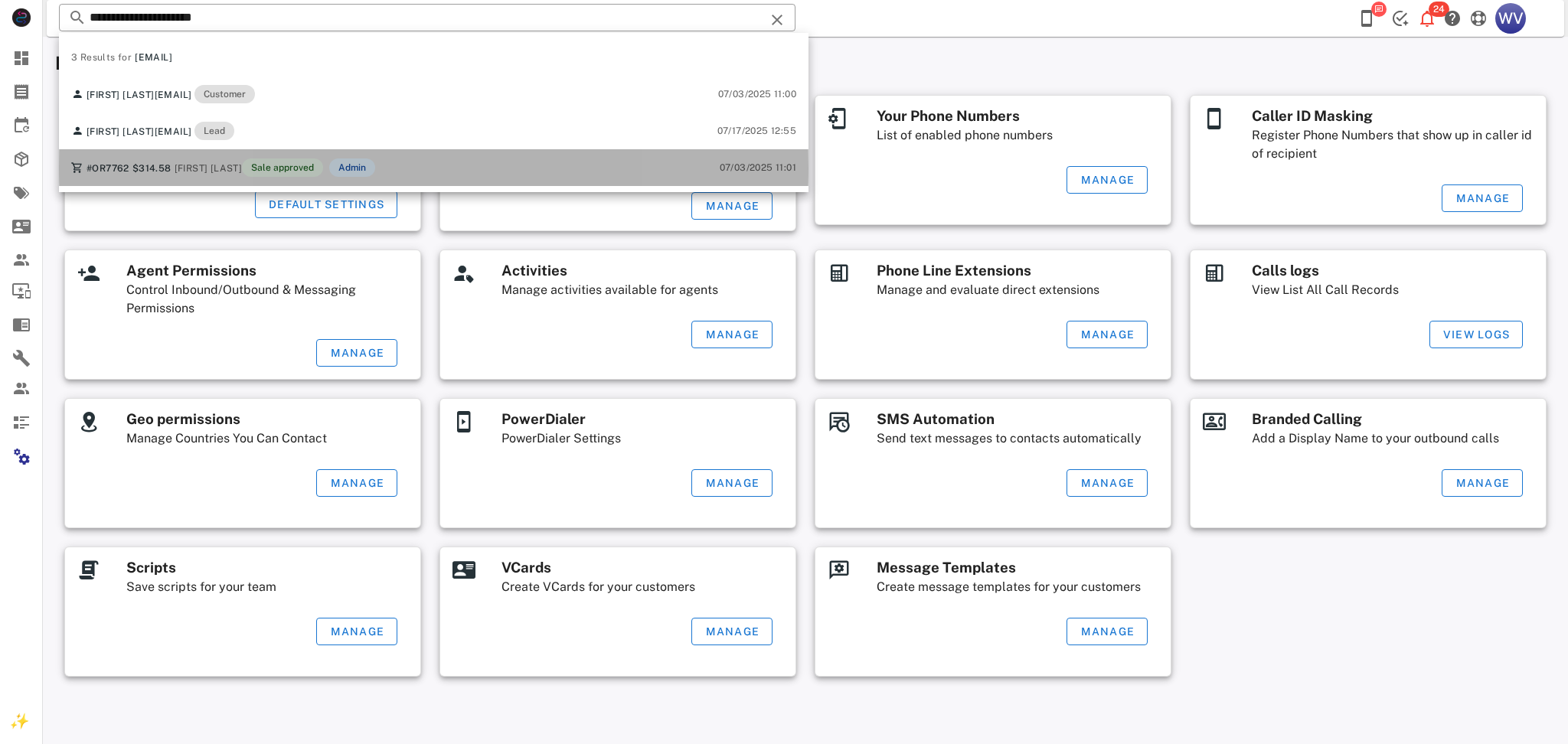 click on "Dora Tano" at bounding box center [208, 168] 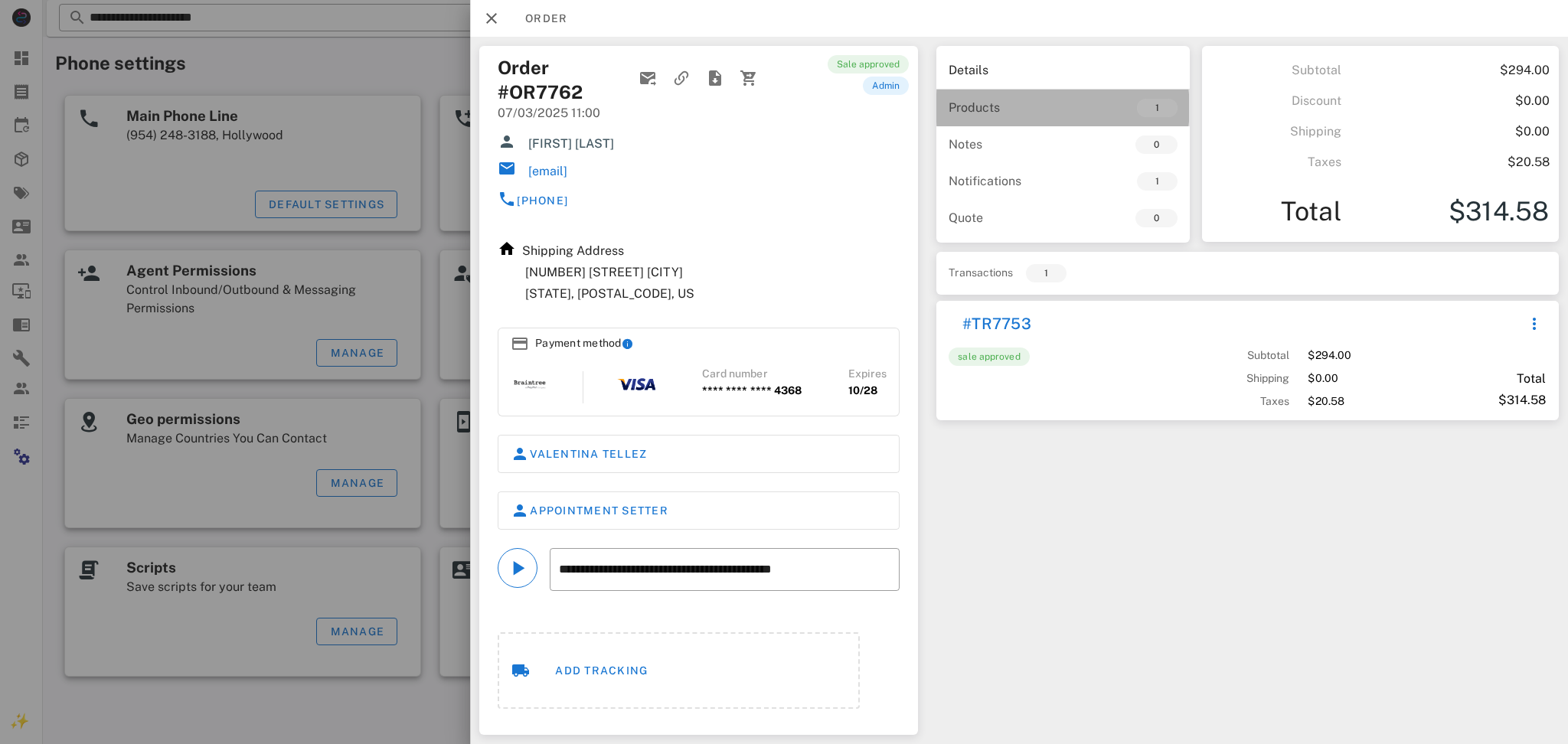 click on "1" at bounding box center [1157, 108] 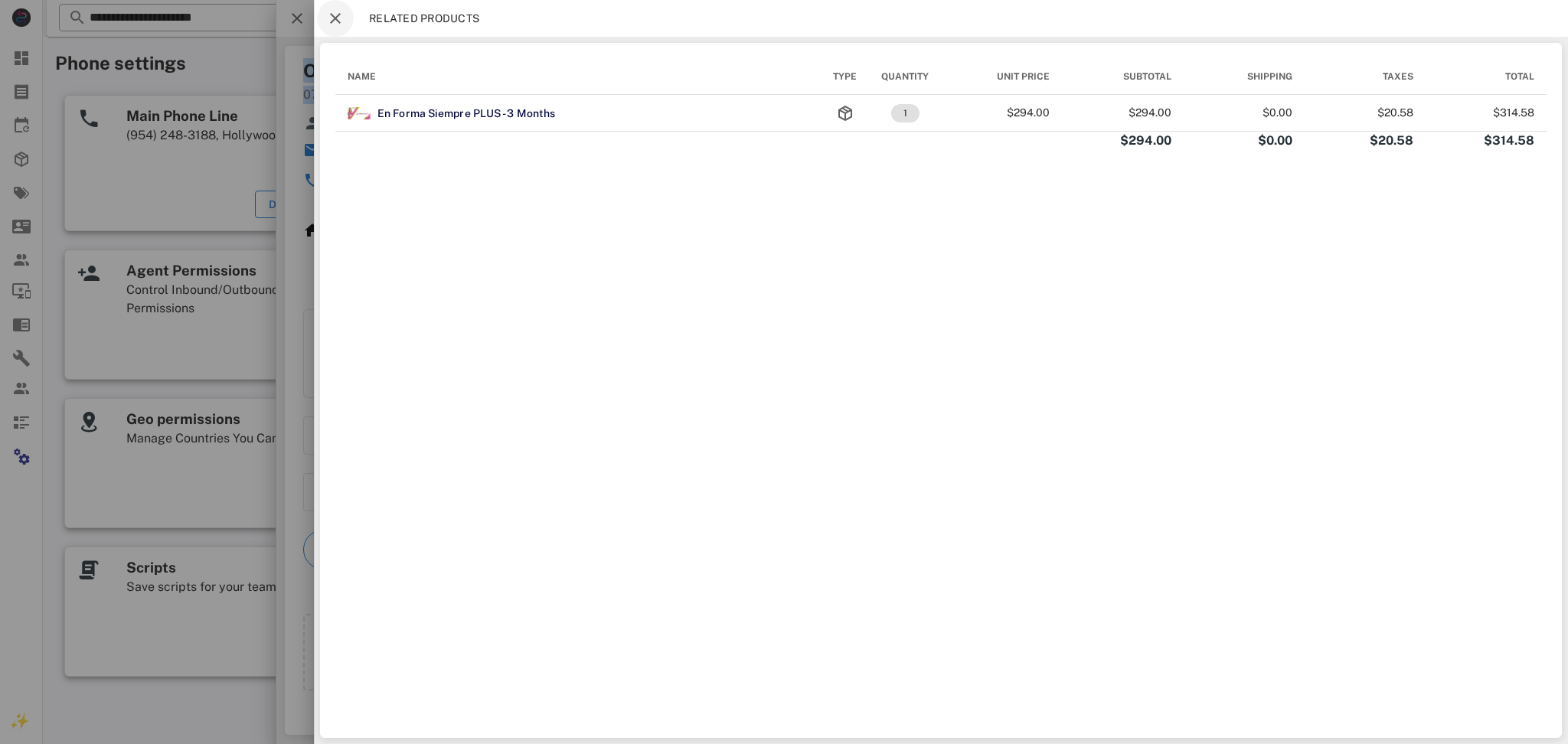 drag, startPoint x: 312, startPoint y: 5, endPoint x: 340, endPoint y: 9, distance: 28.284271 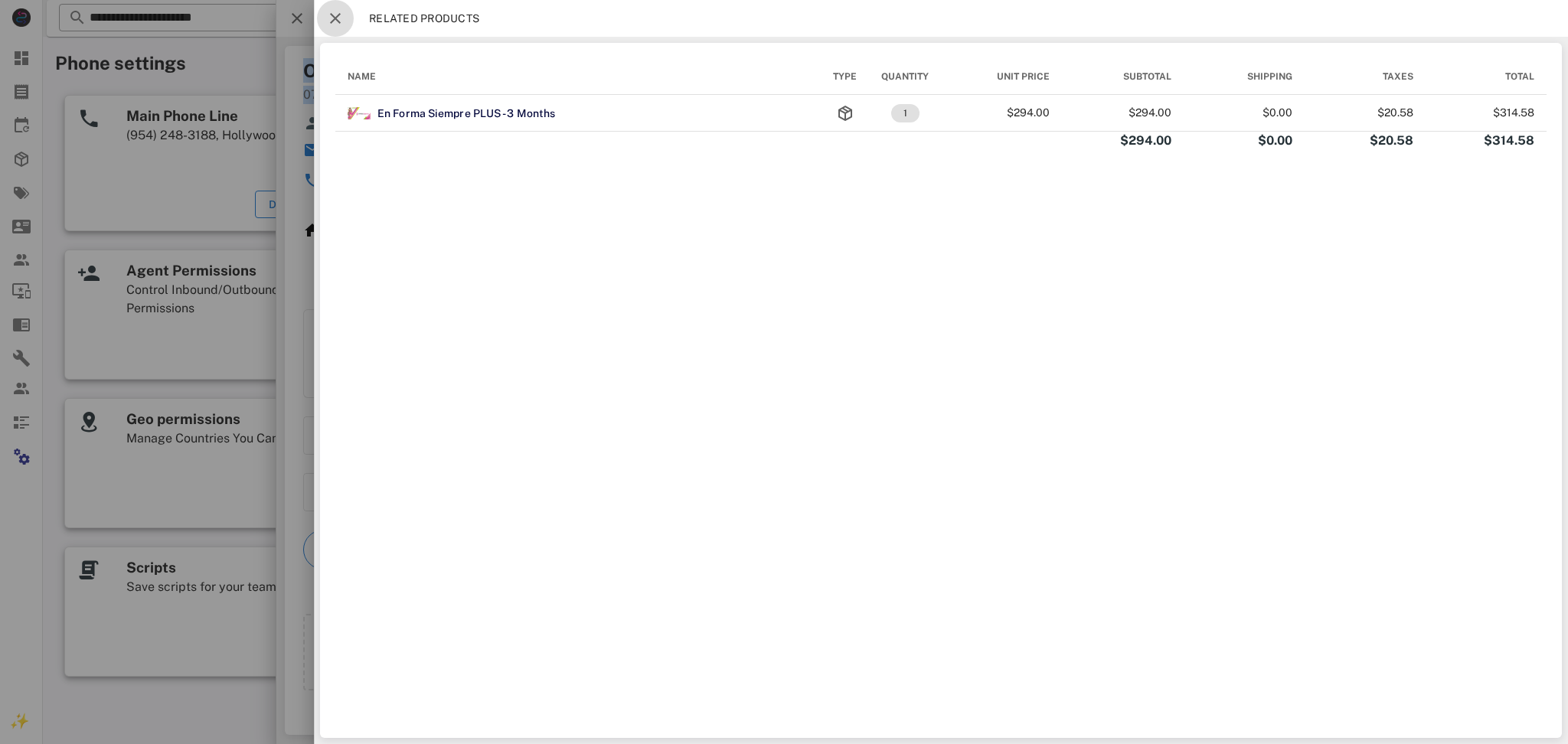 click at bounding box center (335, 18) 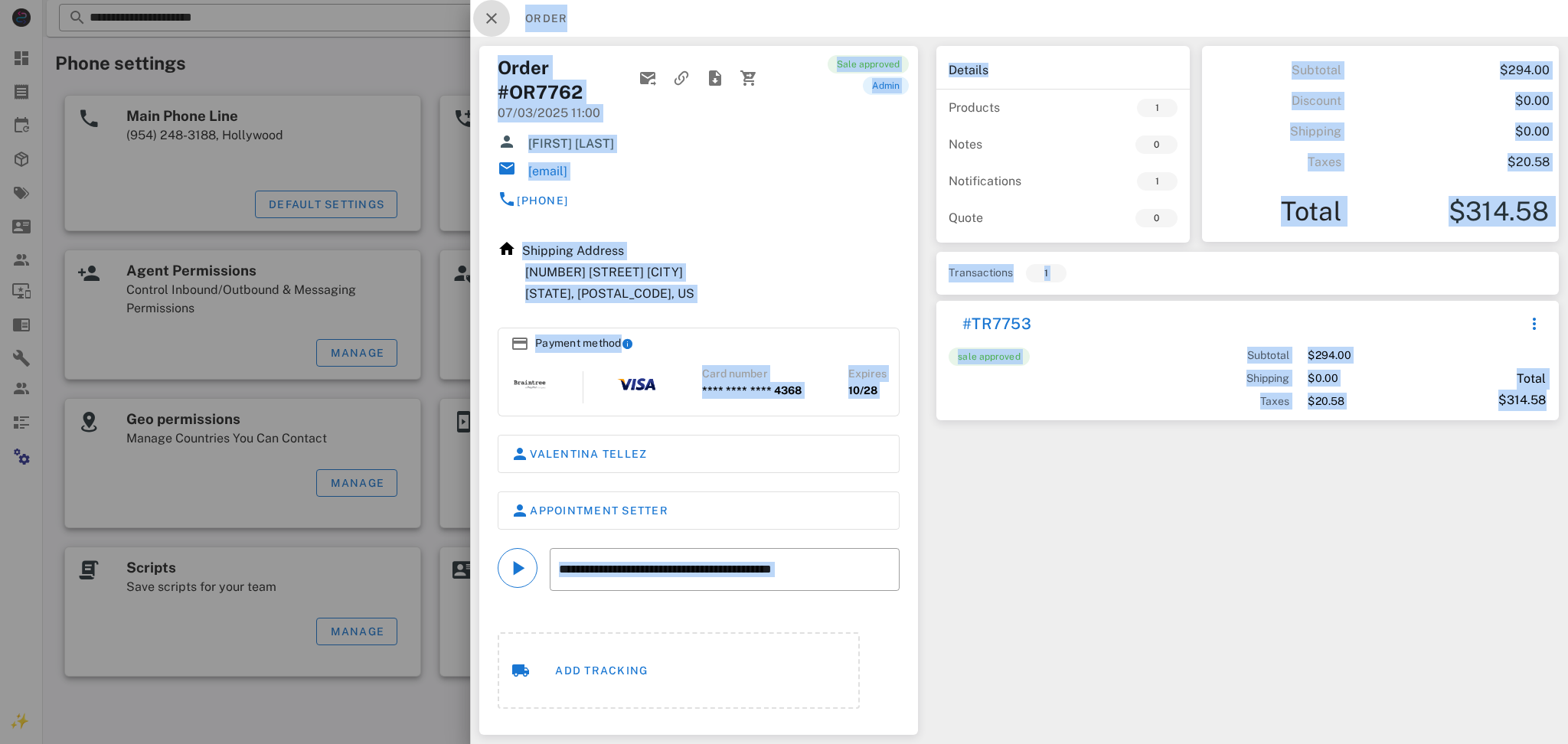 click at bounding box center [492, 18] 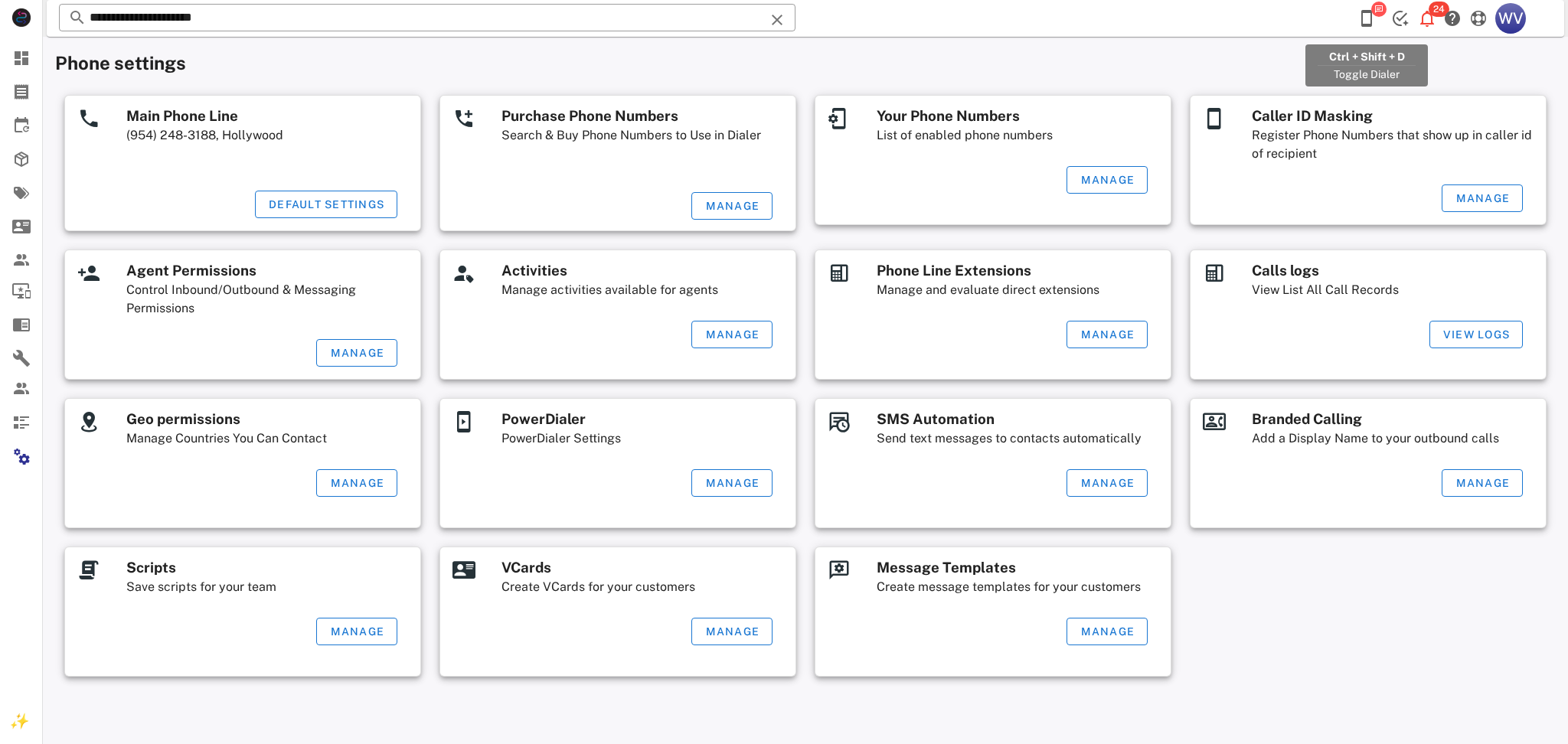 click at bounding box center (1367, 18) 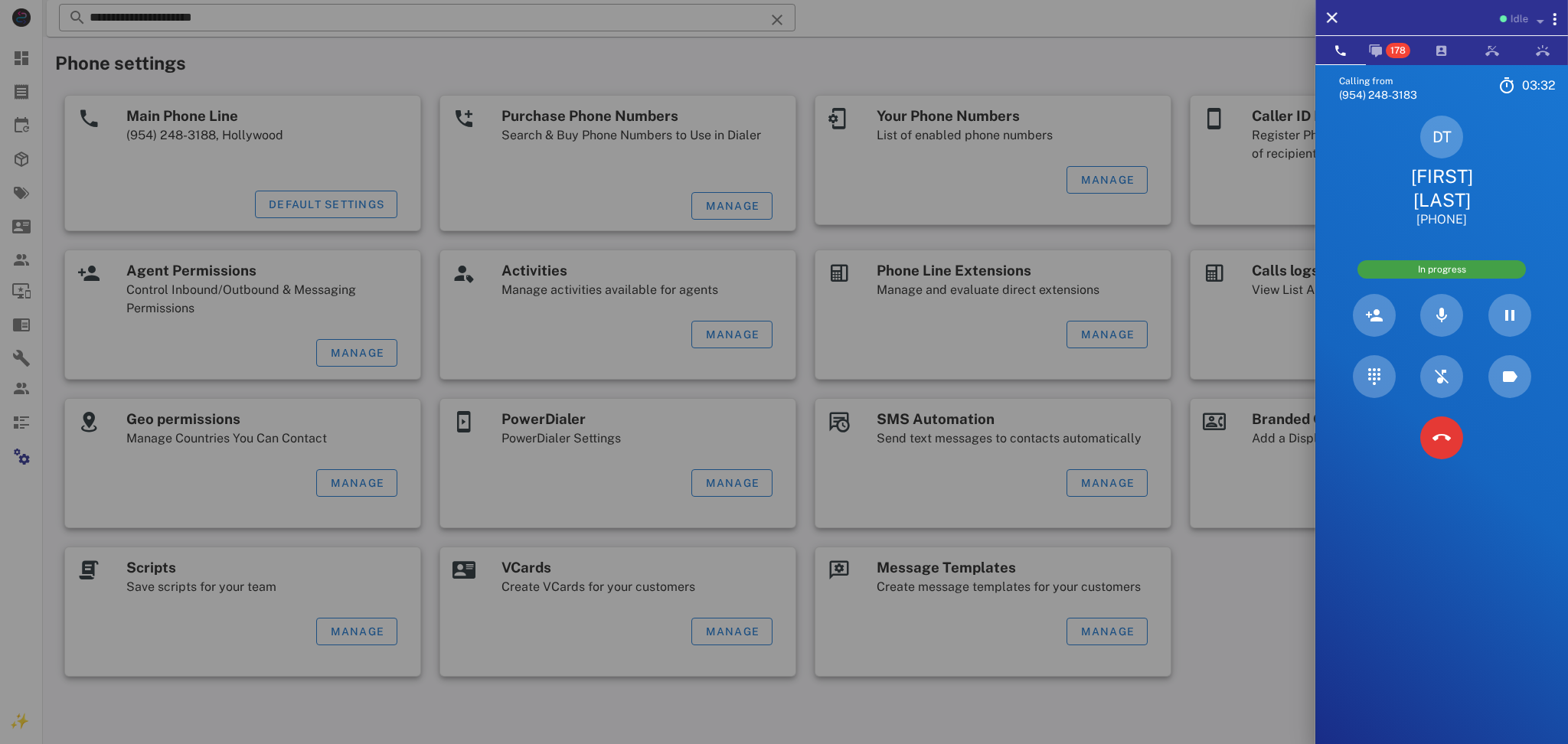 click on "Dora Tano" at bounding box center (1442, 188) 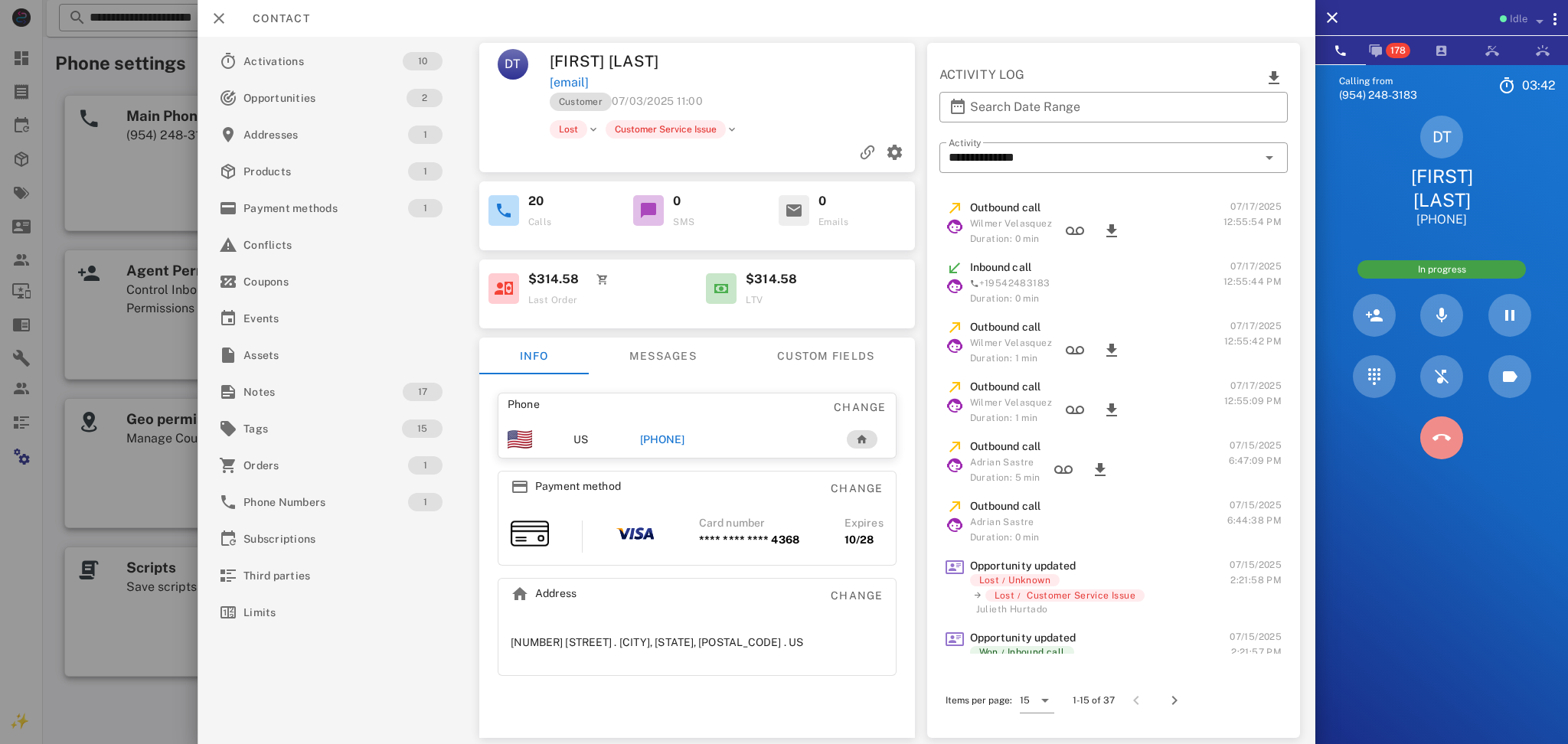 click at bounding box center [1442, 438] 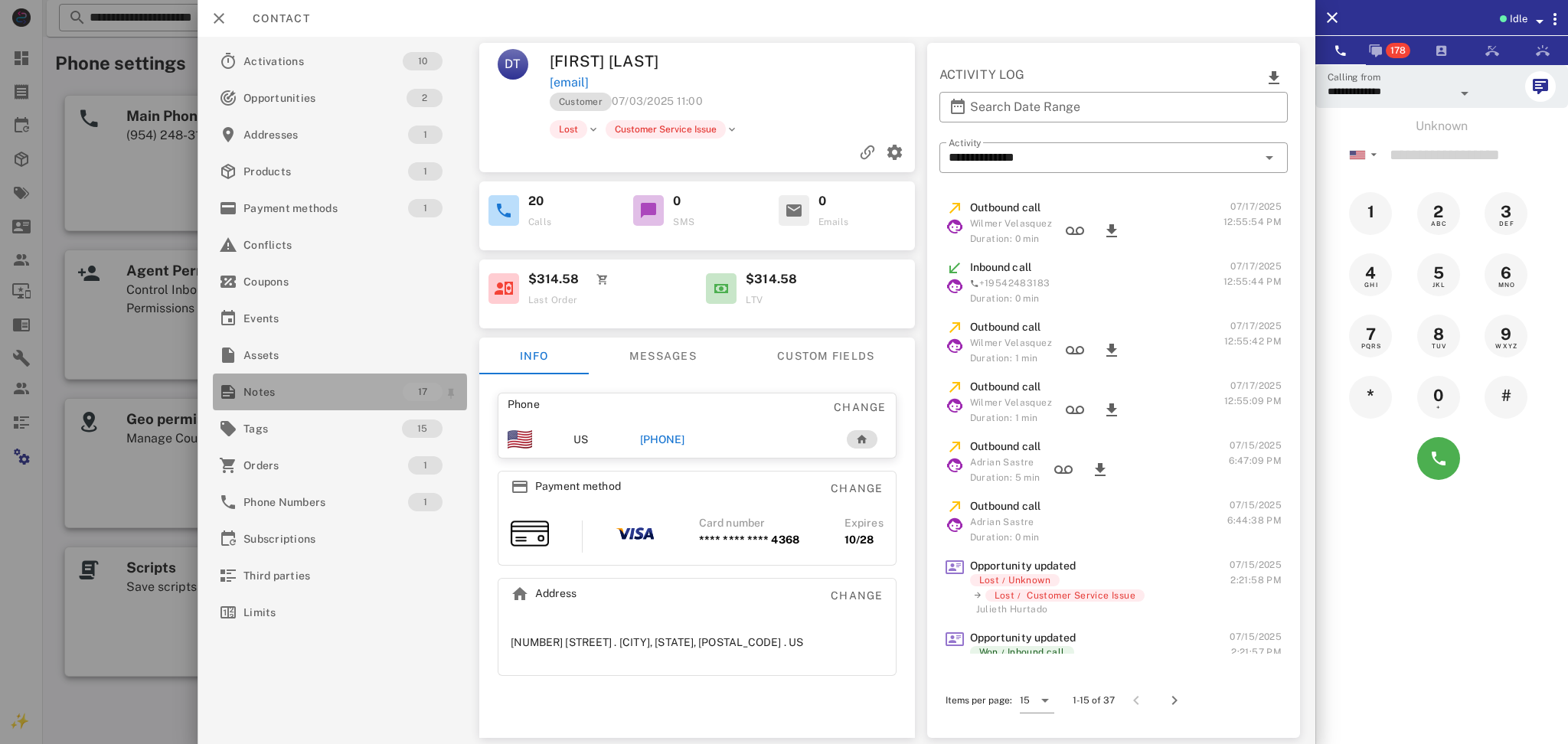 click on "Notes" at bounding box center (323, 392) 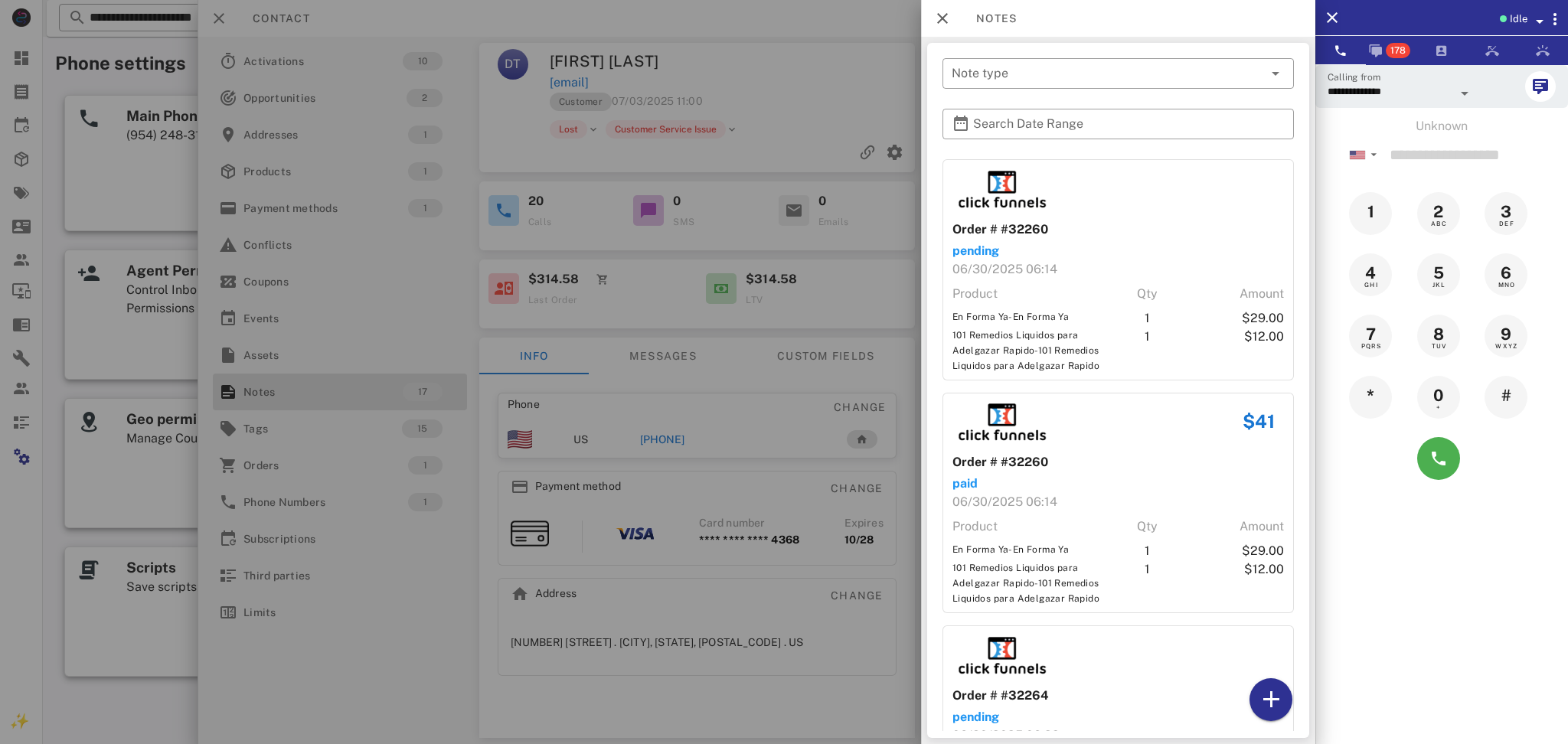 click at bounding box center [784, 372] 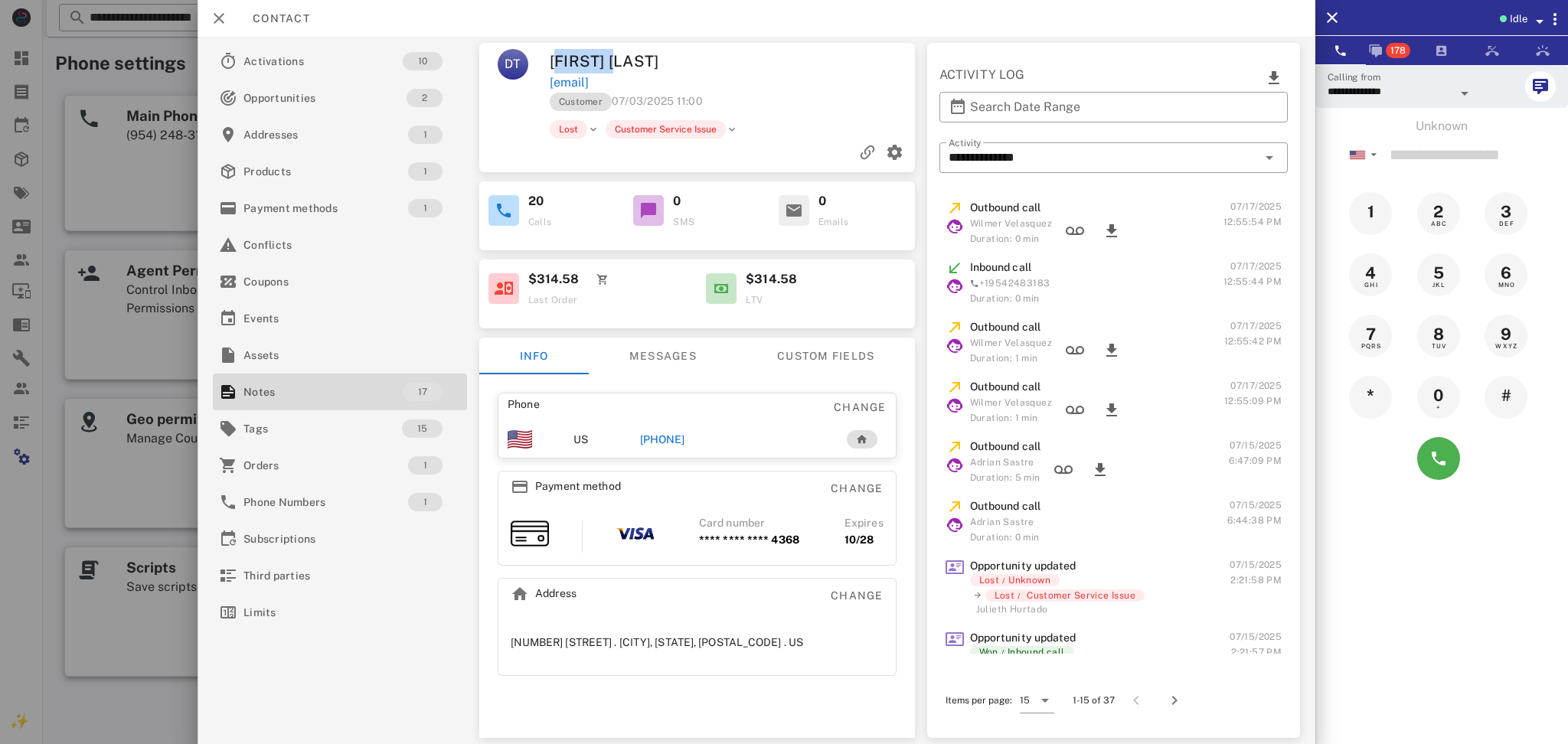 drag, startPoint x: 704, startPoint y: 73, endPoint x: 562, endPoint y: 60, distance: 142.59383 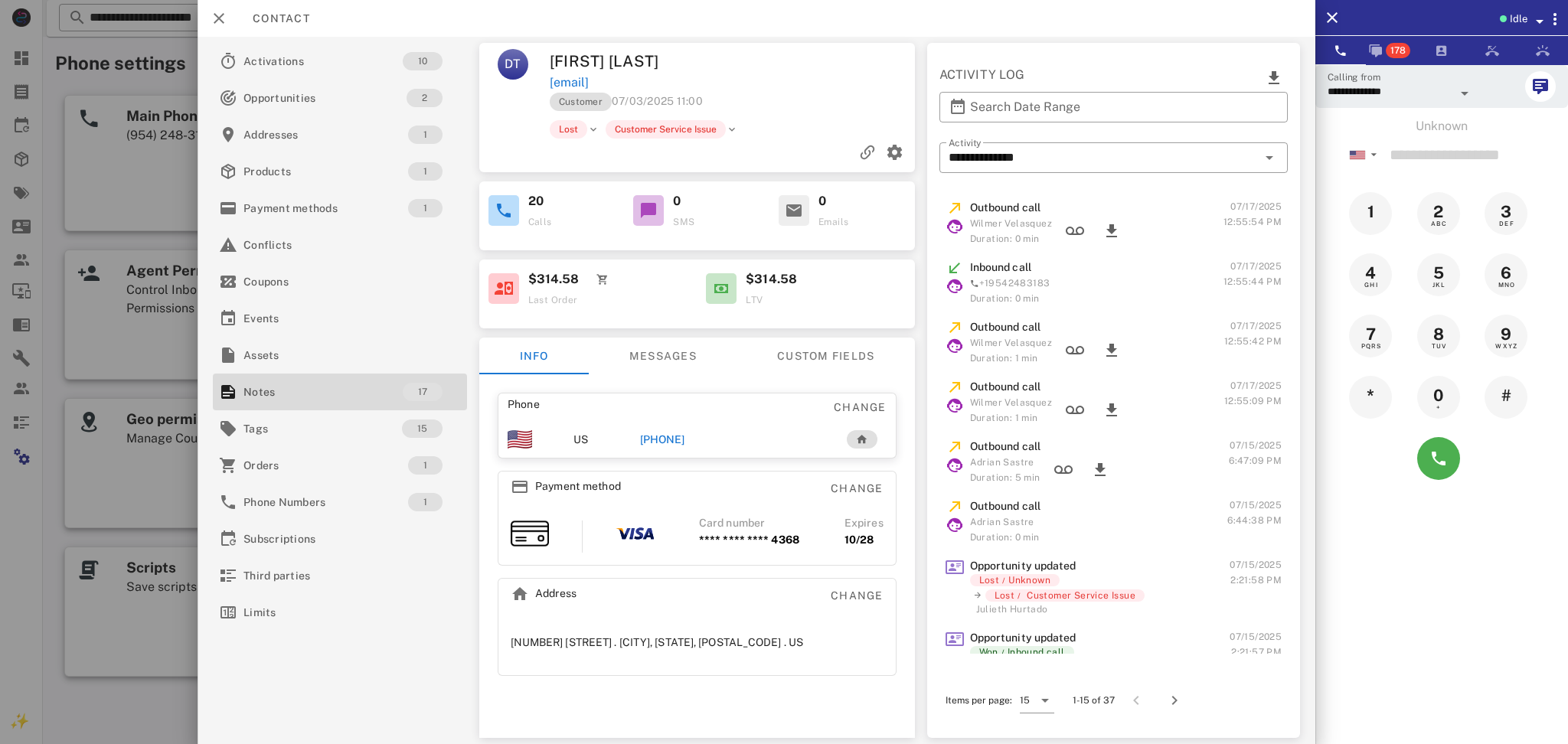 click on "Dora Tano" at bounding box center (641, 61) 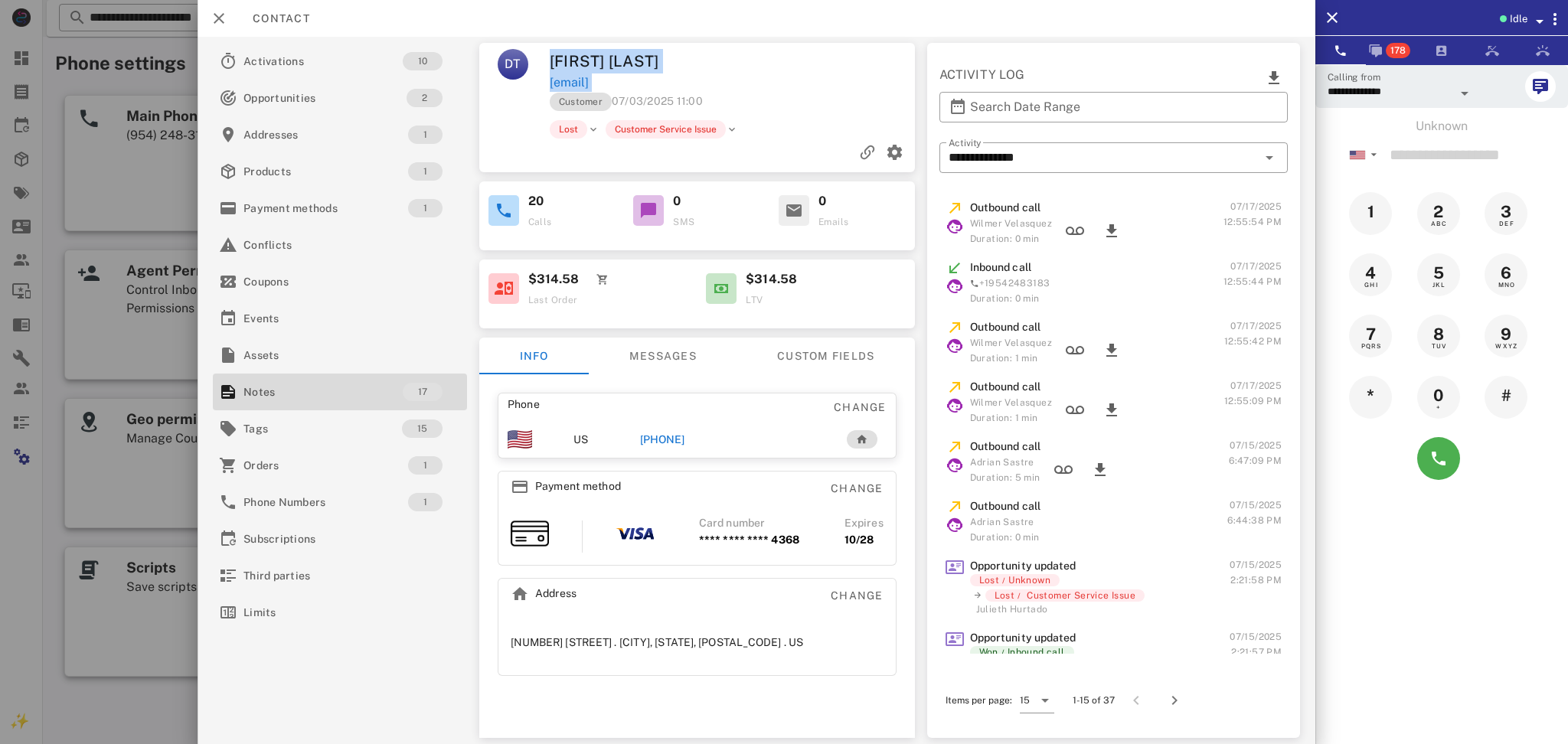 drag, startPoint x: 552, startPoint y: 56, endPoint x: 719, endPoint y: 78, distance: 168.44287 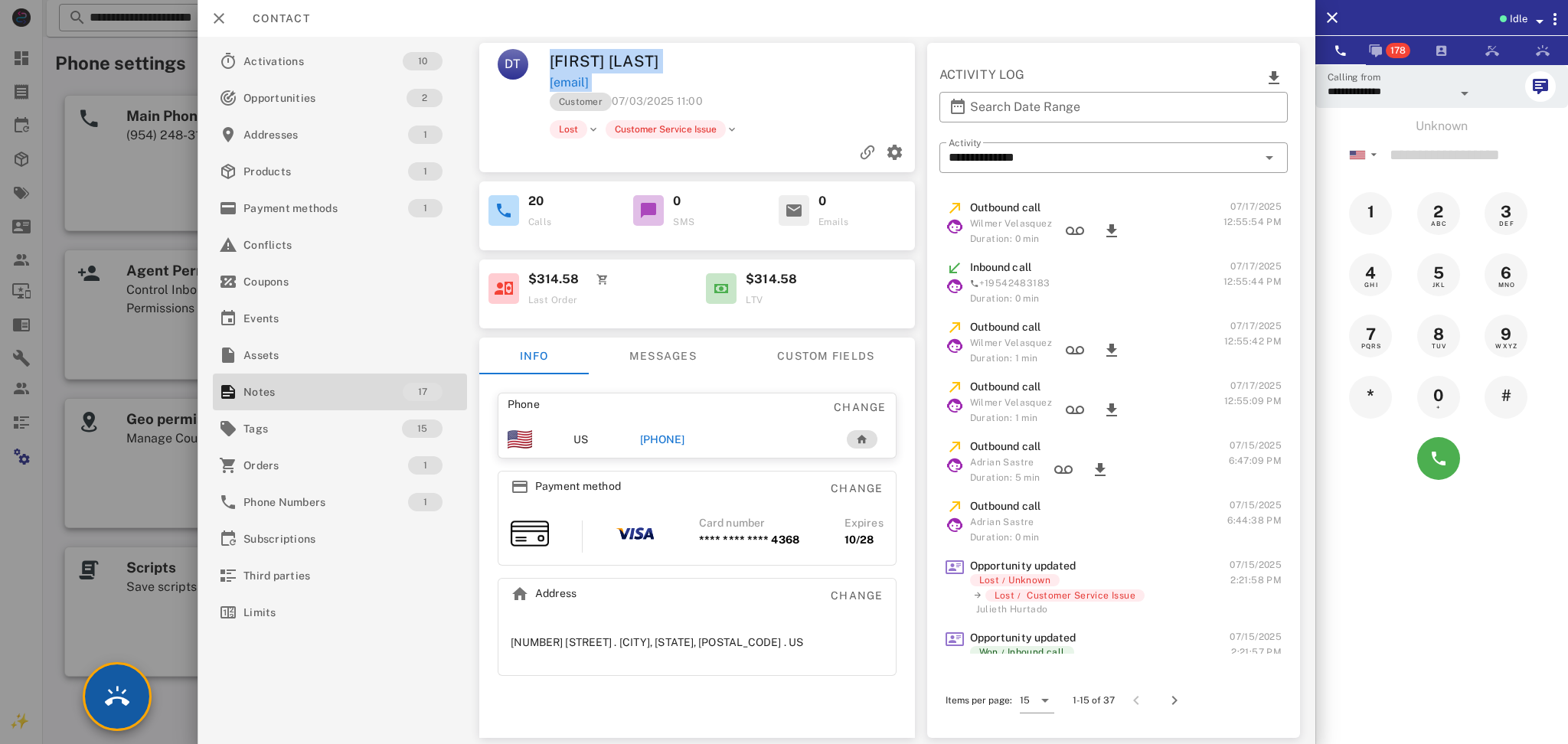 click at bounding box center [117, 697] 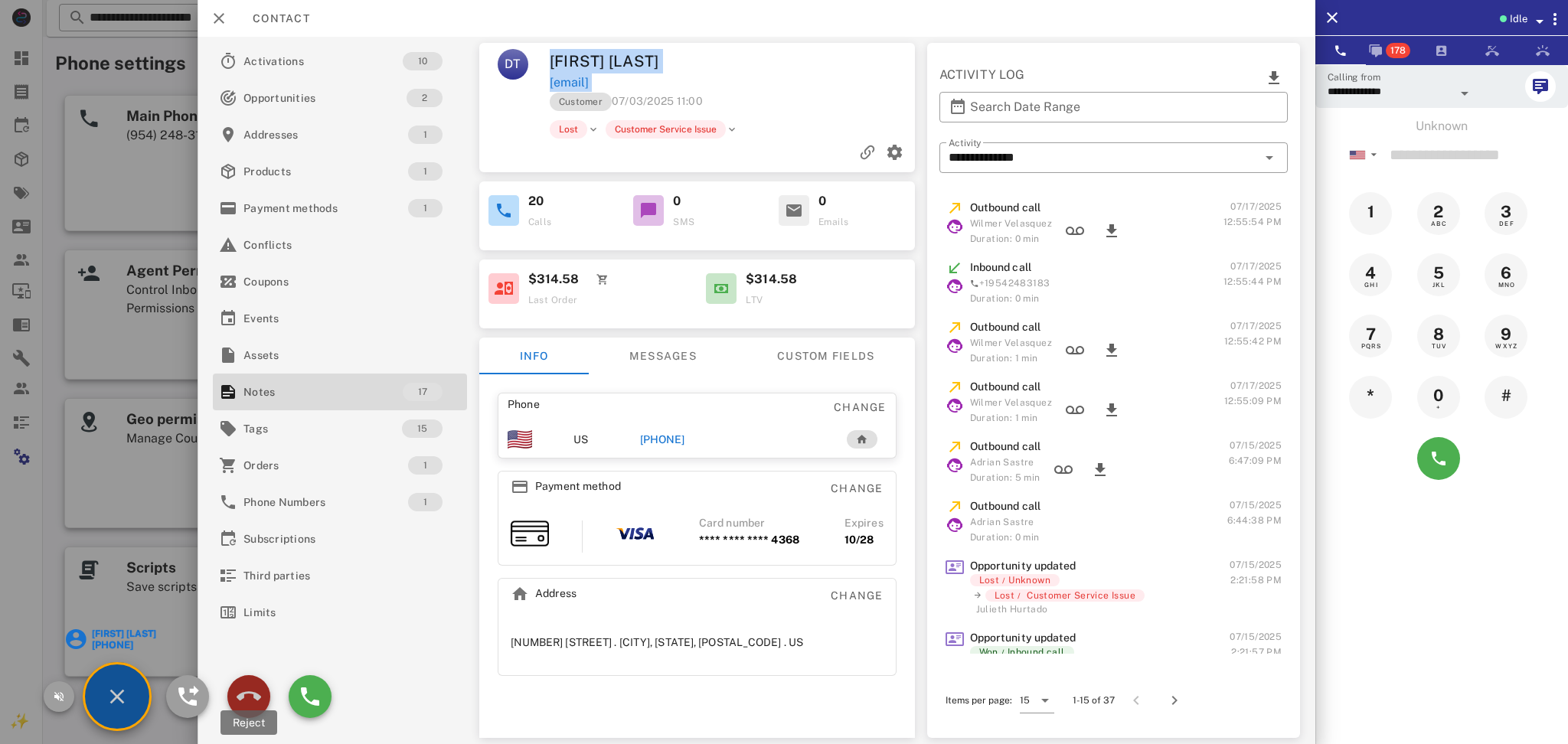 click at bounding box center [249, 697] 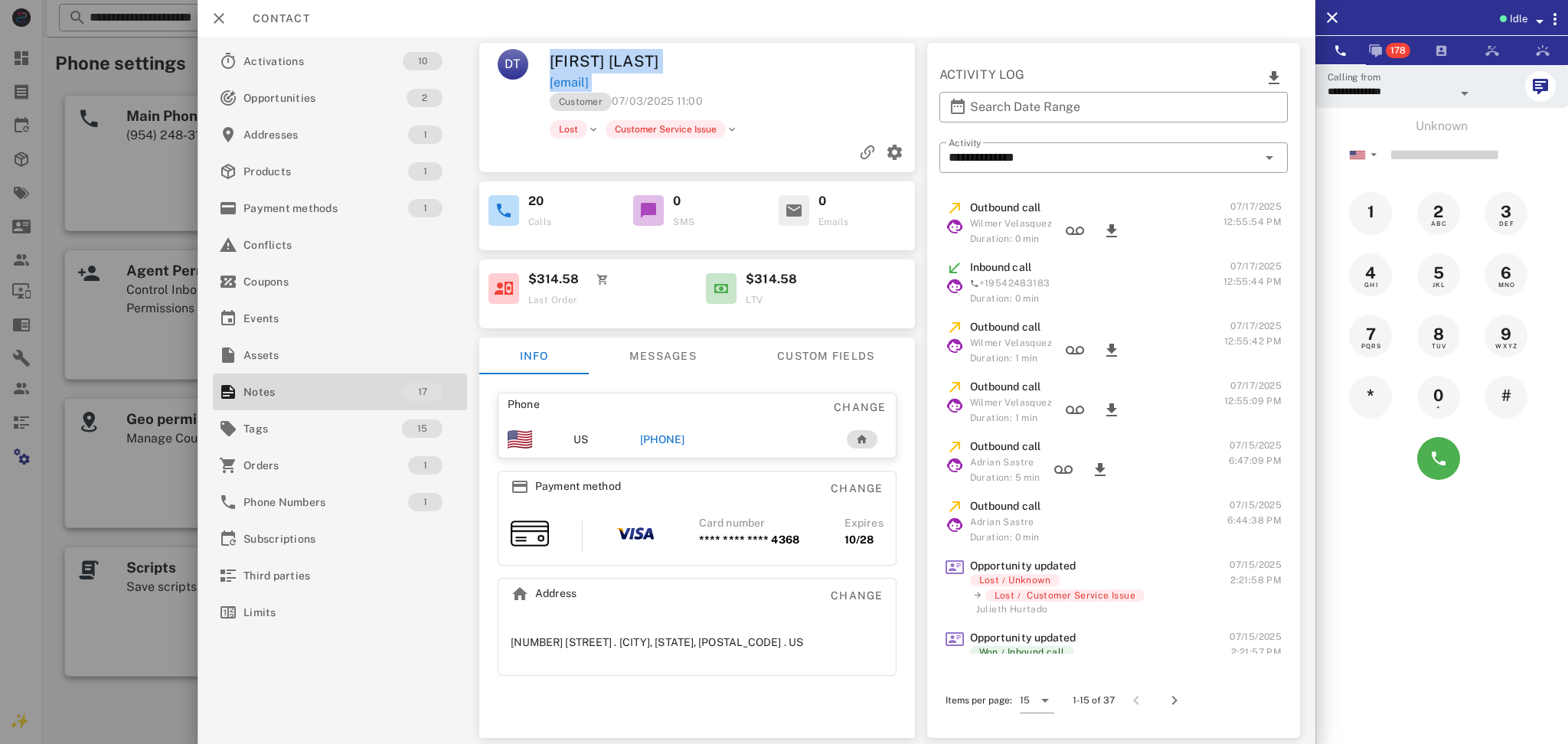click on "Dora Tano" at bounding box center (641, 61) 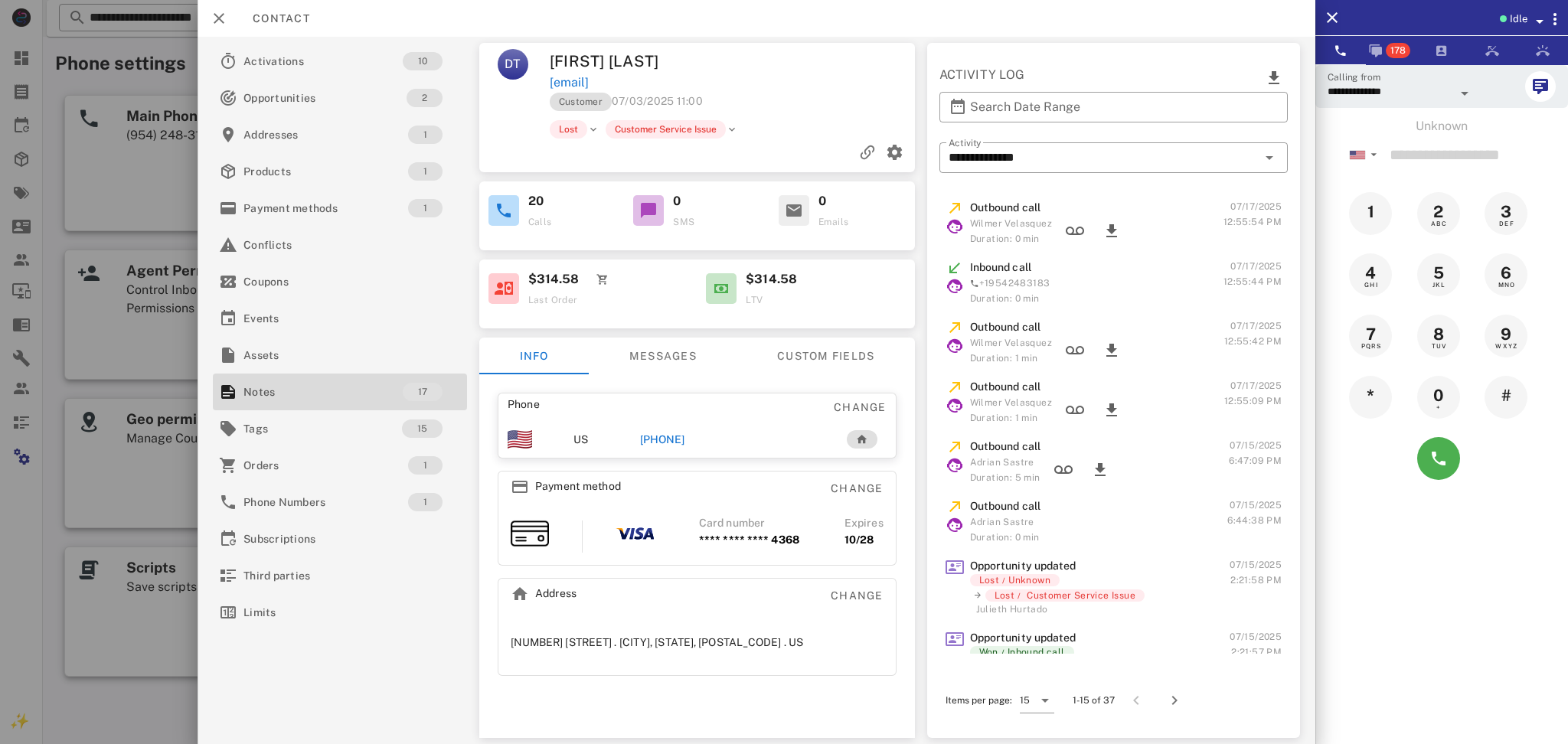 drag, startPoint x: 698, startPoint y: 61, endPoint x: 726, endPoint y: 87, distance: 38.209946 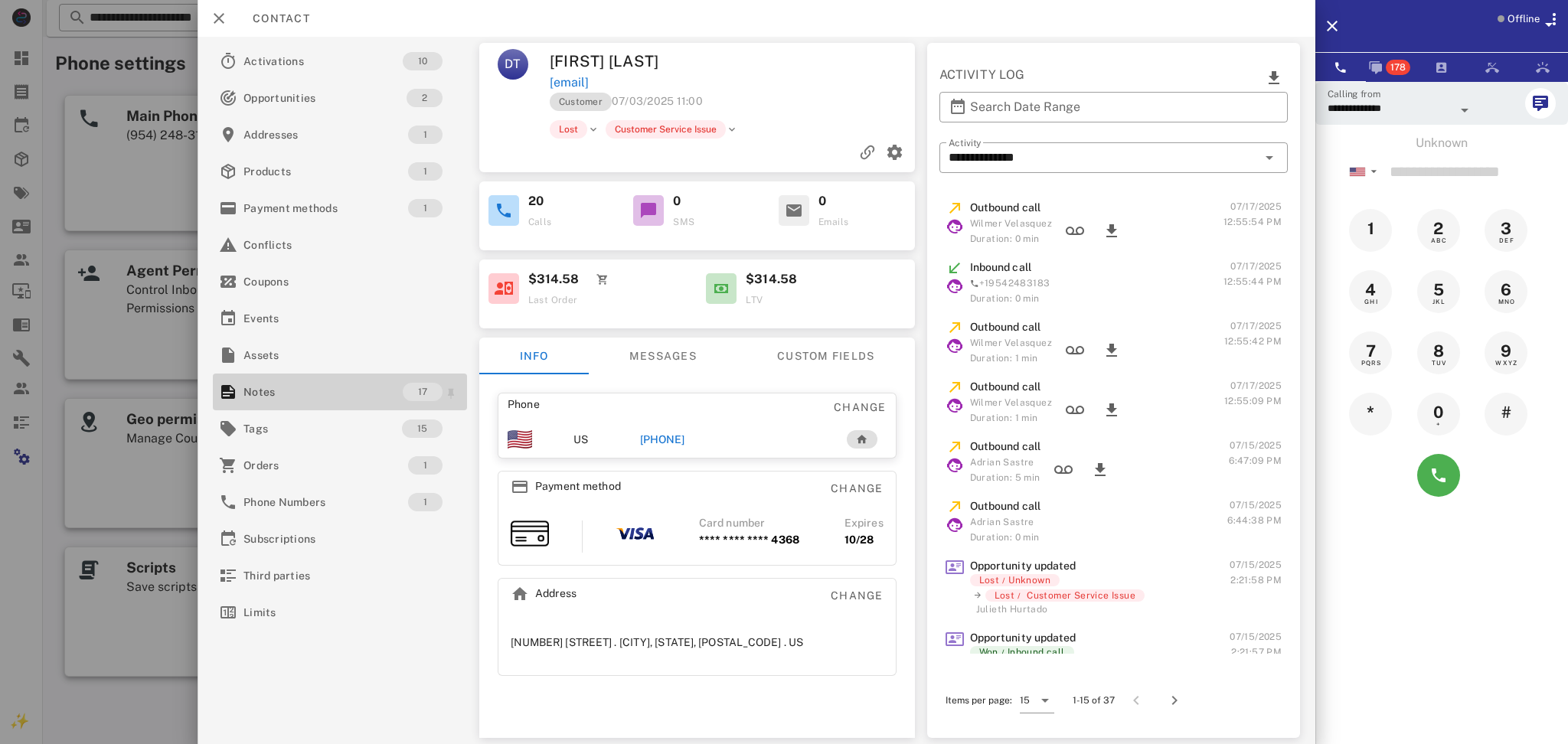 click on "Notes  17" at bounding box center (340, 392) 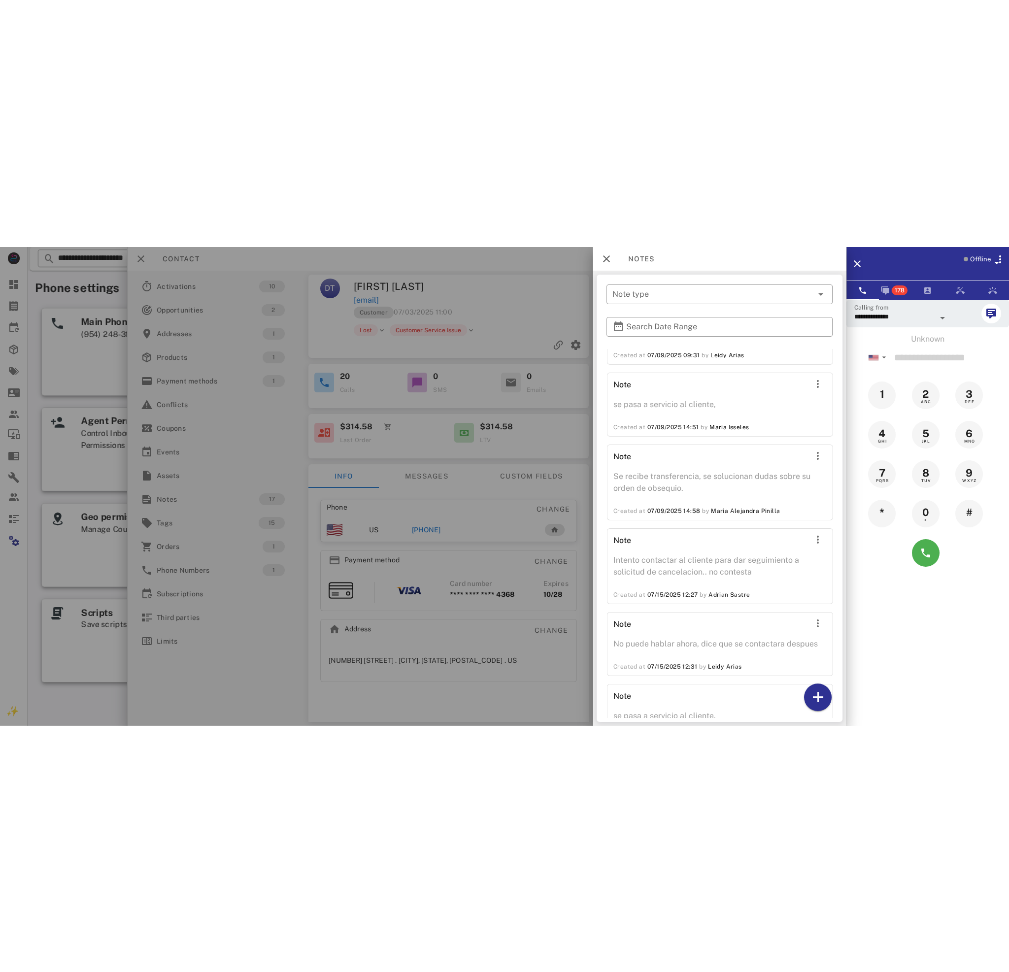 scroll, scrollTop: 3201, scrollLeft: 0, axis: vertical 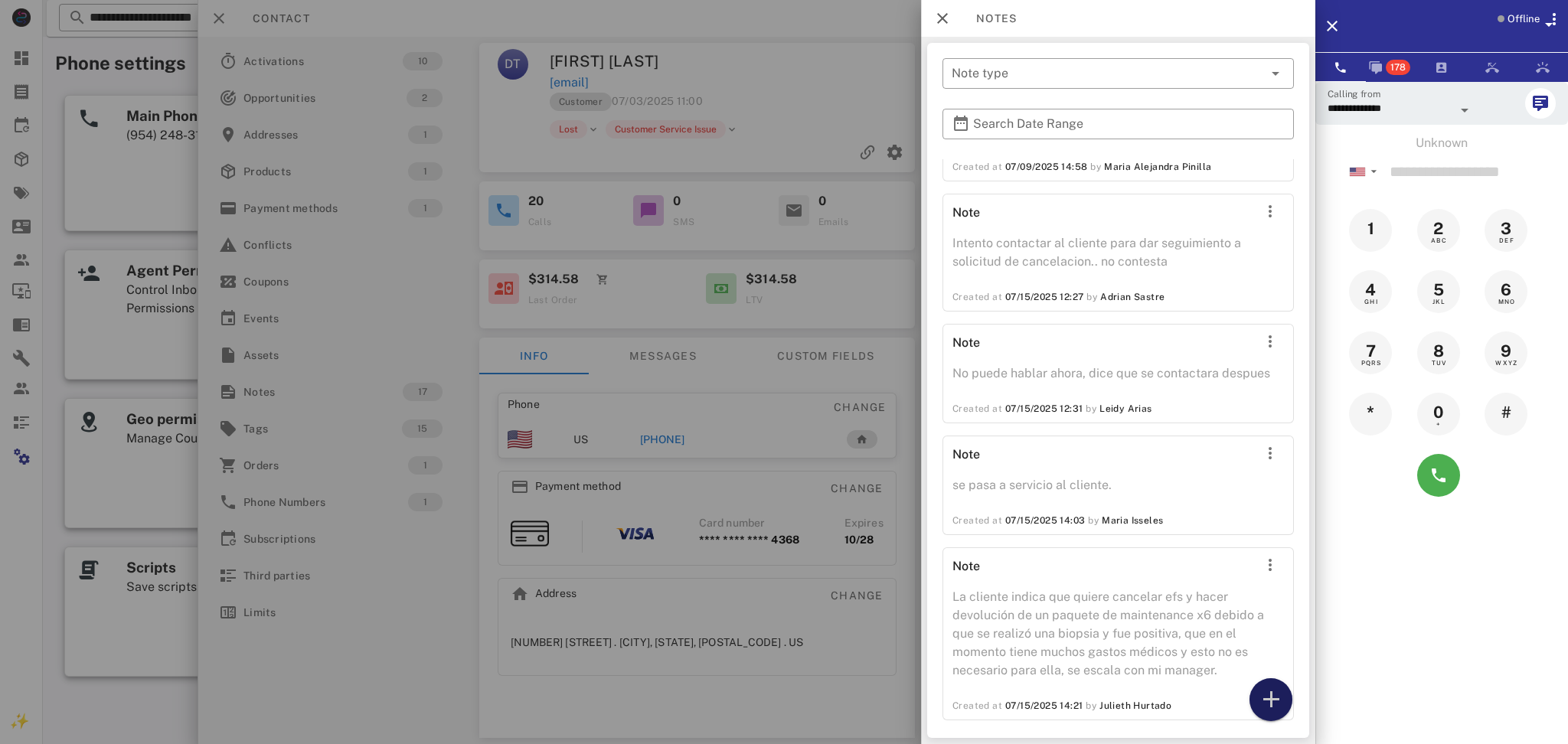 click at bounding box center [1271, 700] 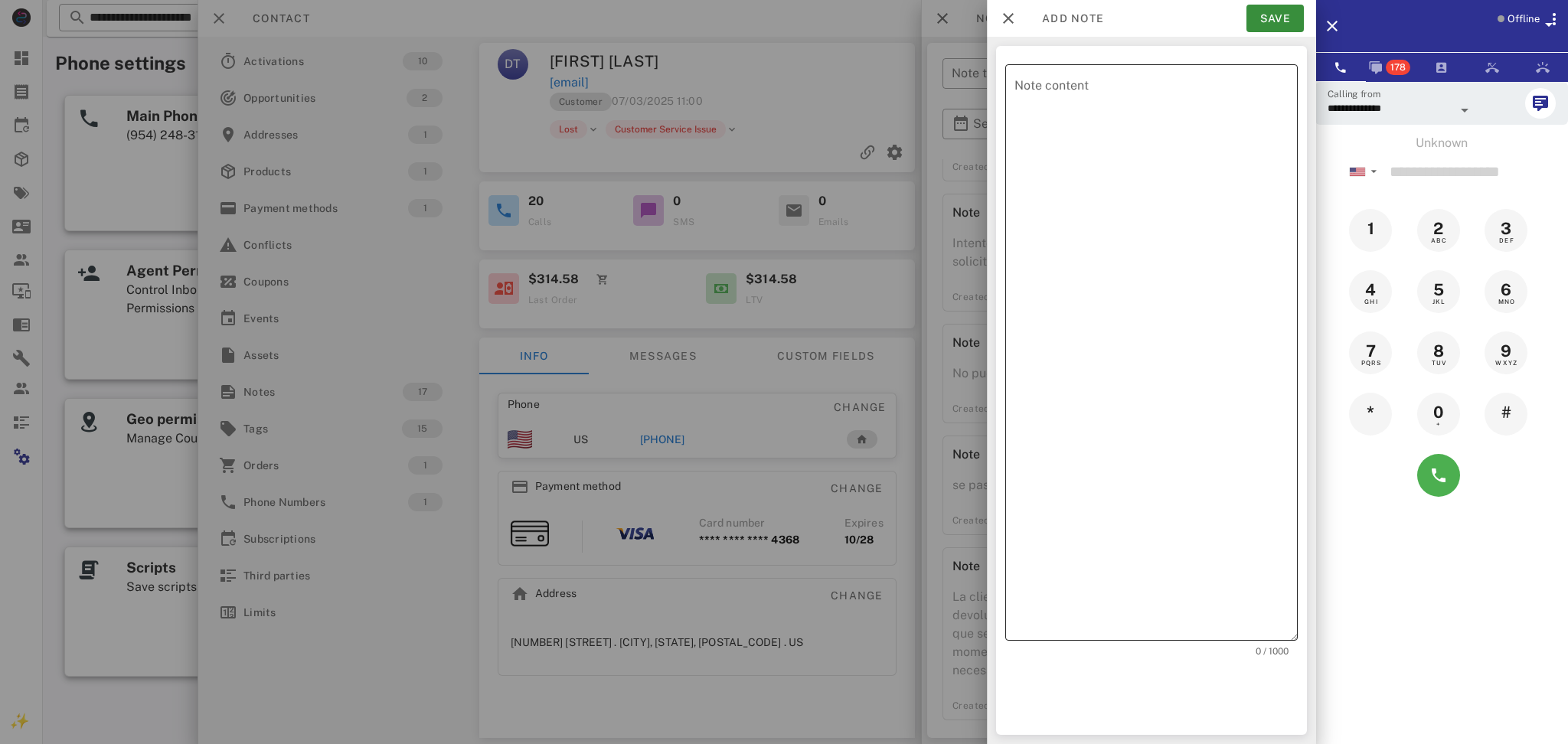 click on "Note content" at bounding box center [1156, 356] 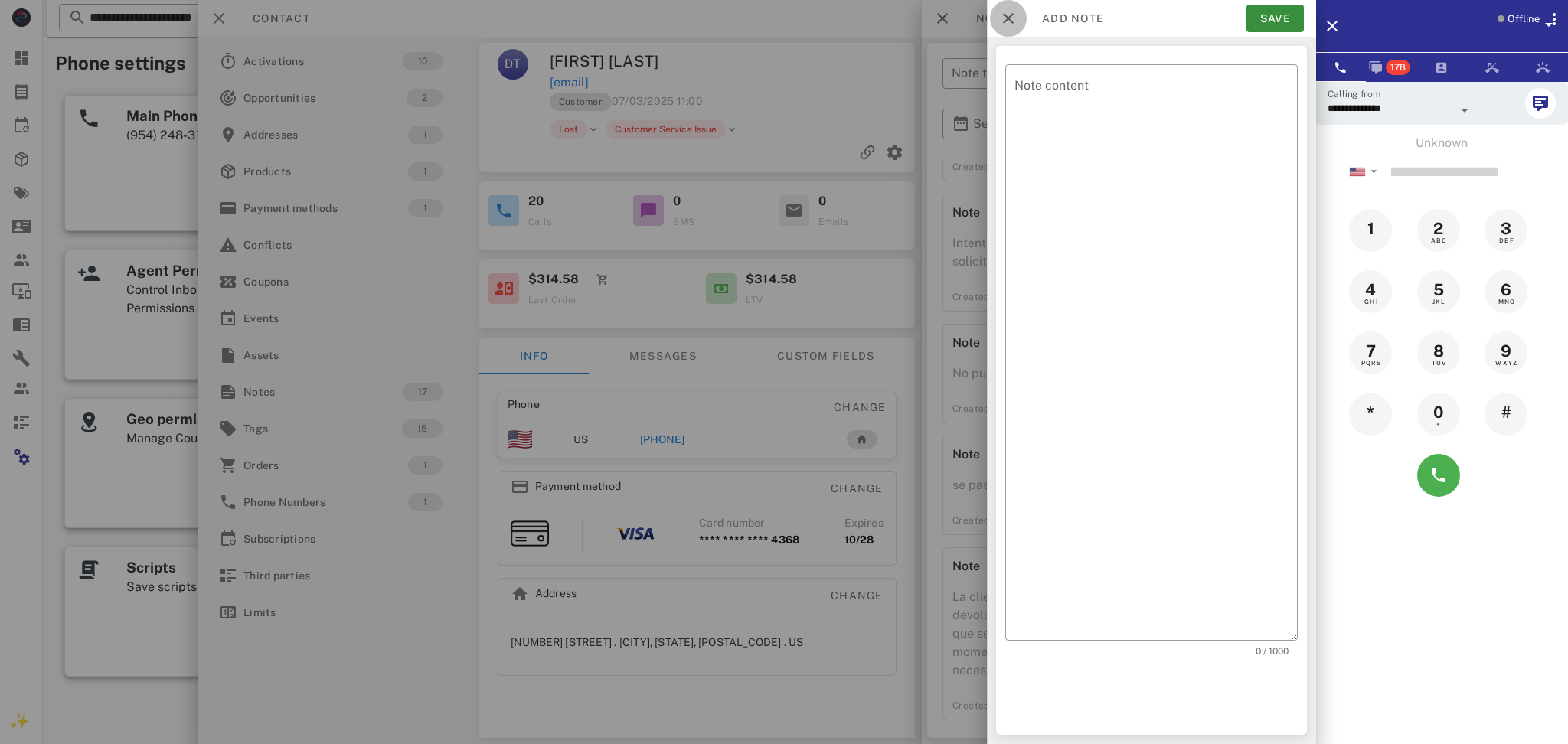 click at bounding box center [1008, 18] 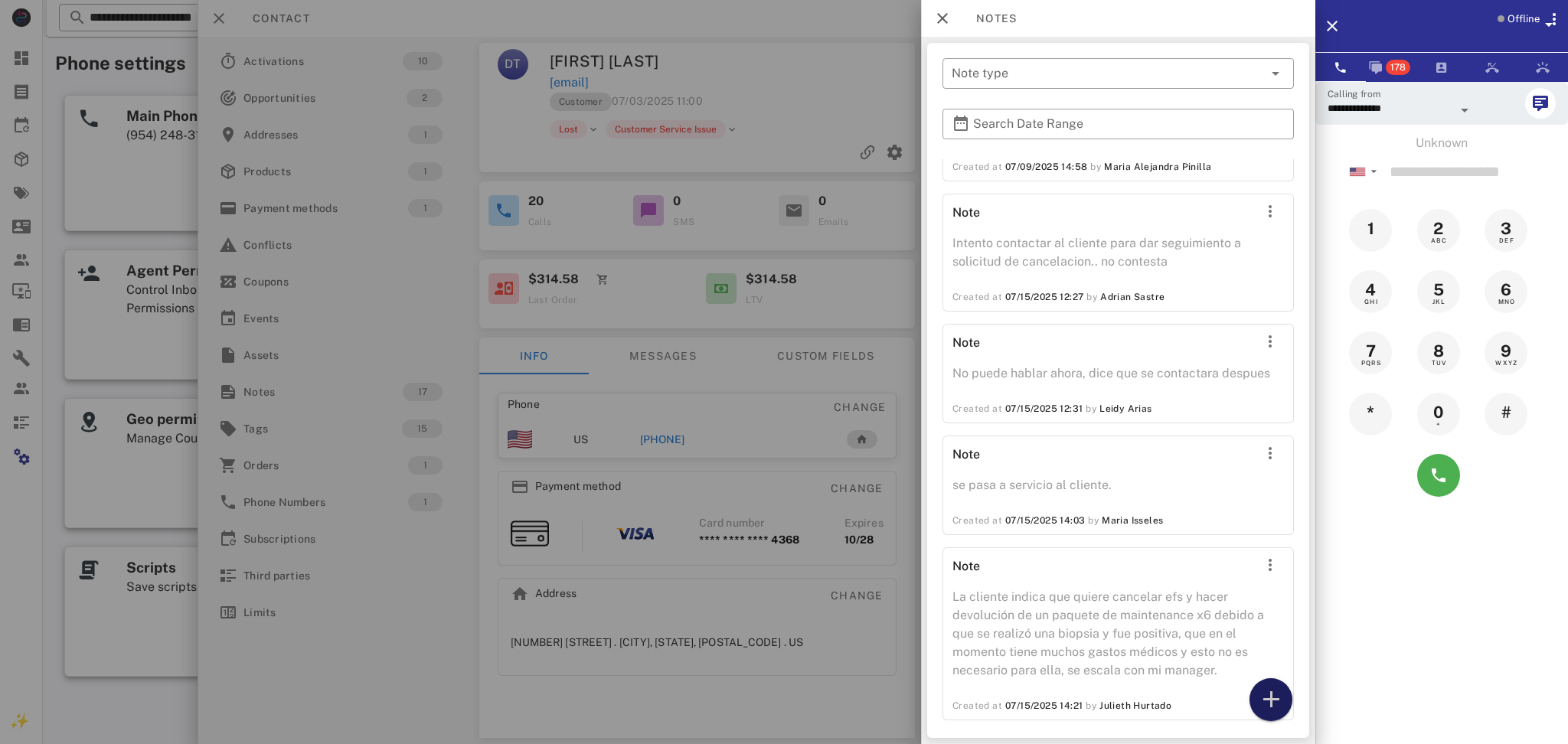 click at bounding box center [1271, 700] 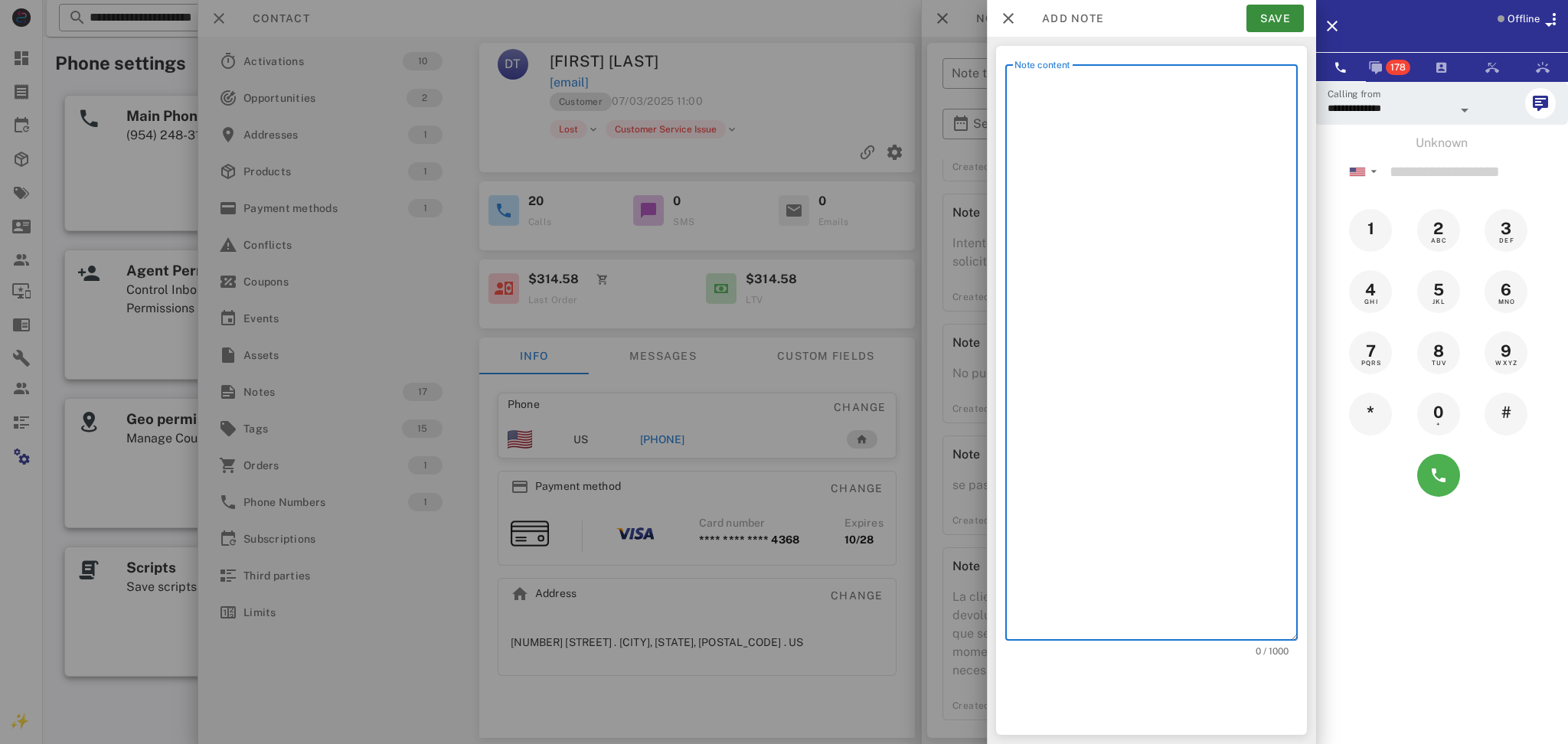 click on "Note content" at bounding box center (1156, 356) 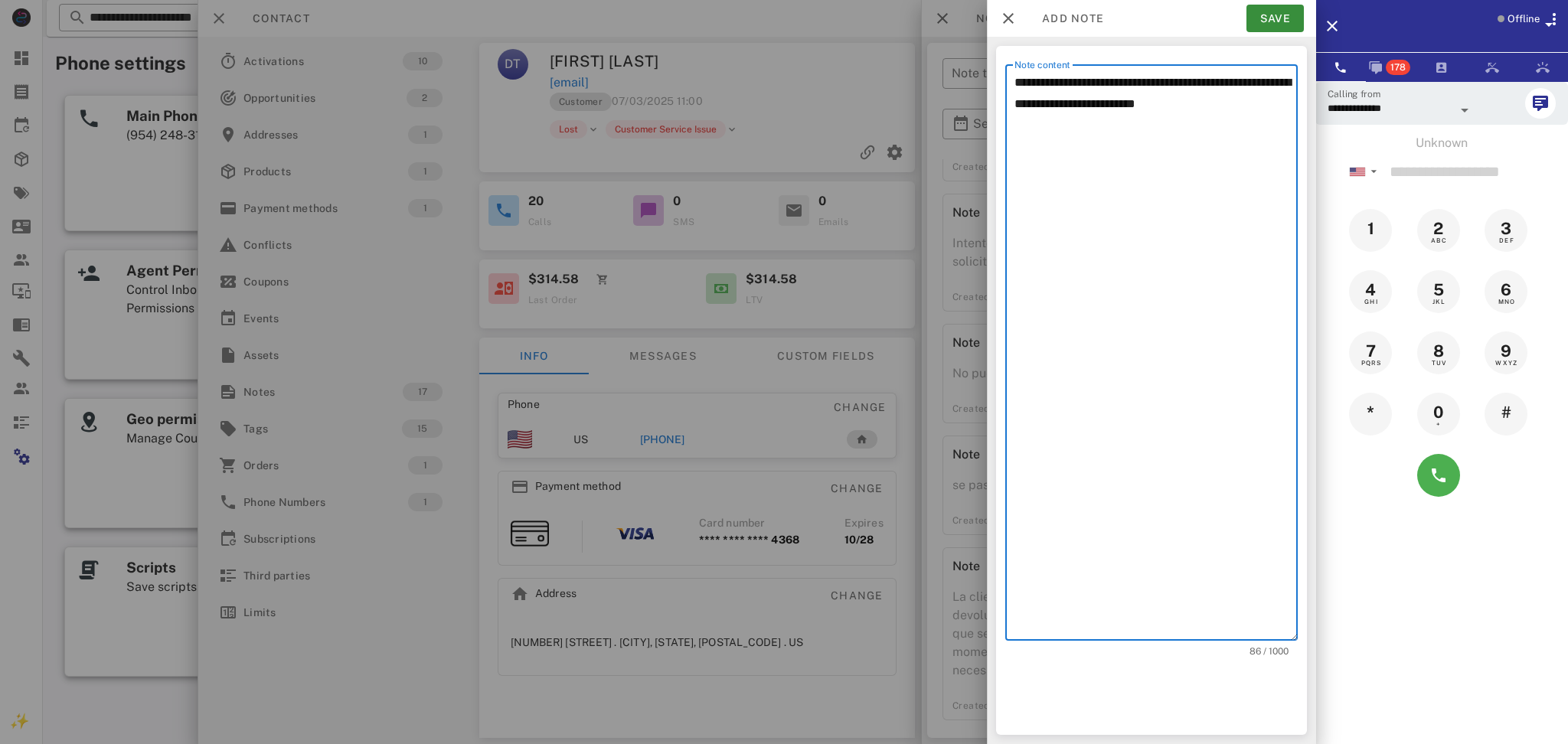 click on "**********" at bounding box center [1156, 356] 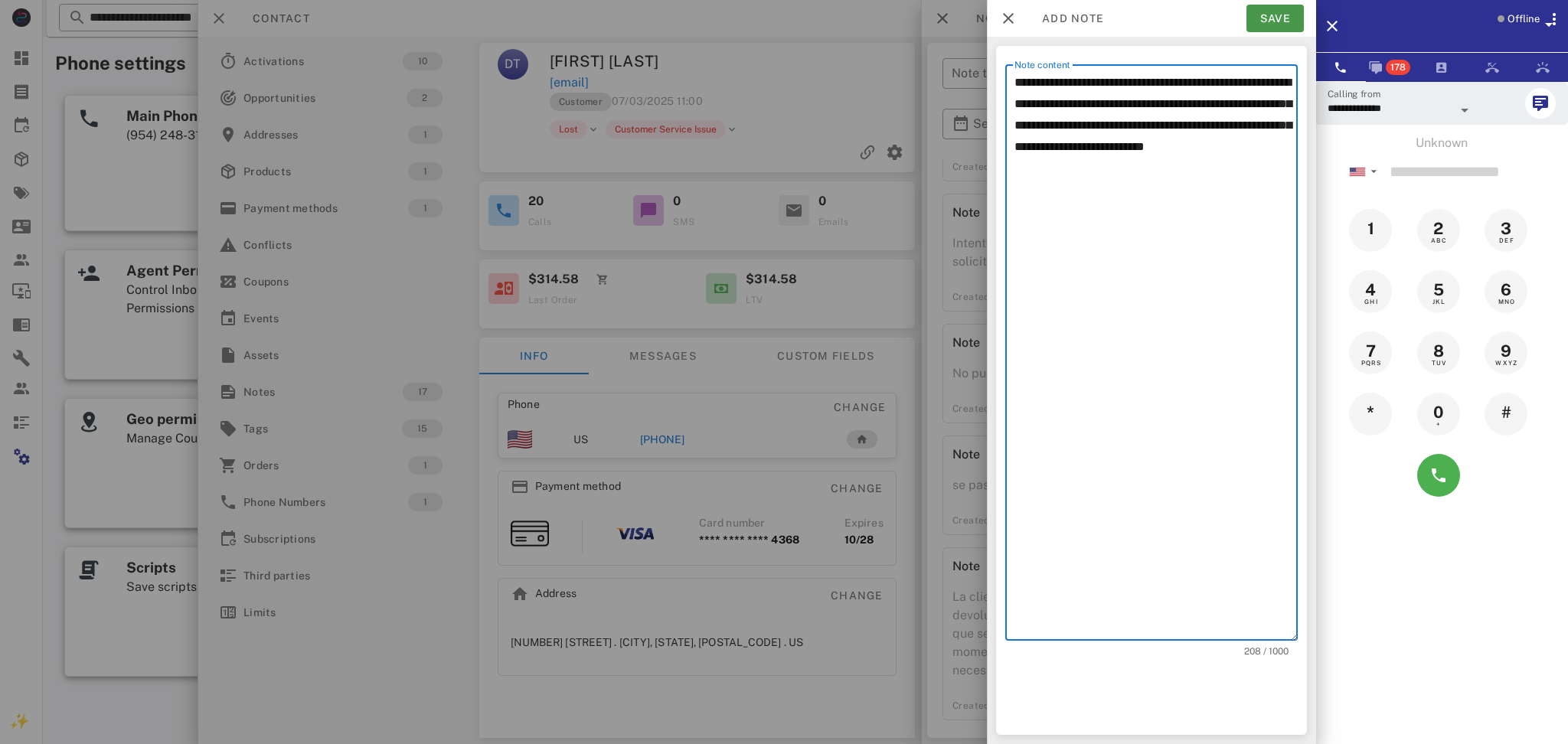 type on "**********" 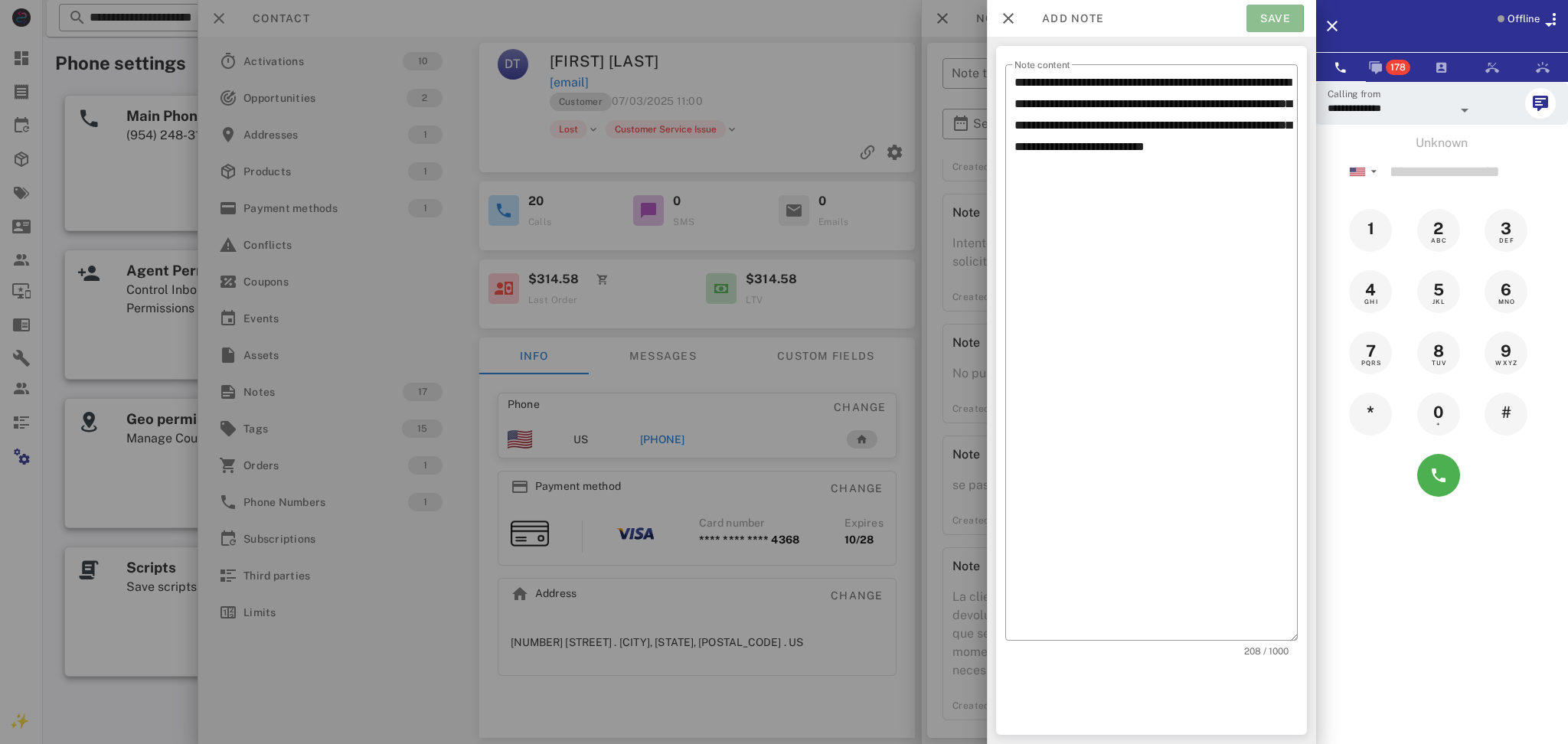 click on "Save" at bounding box center [1275, 18] 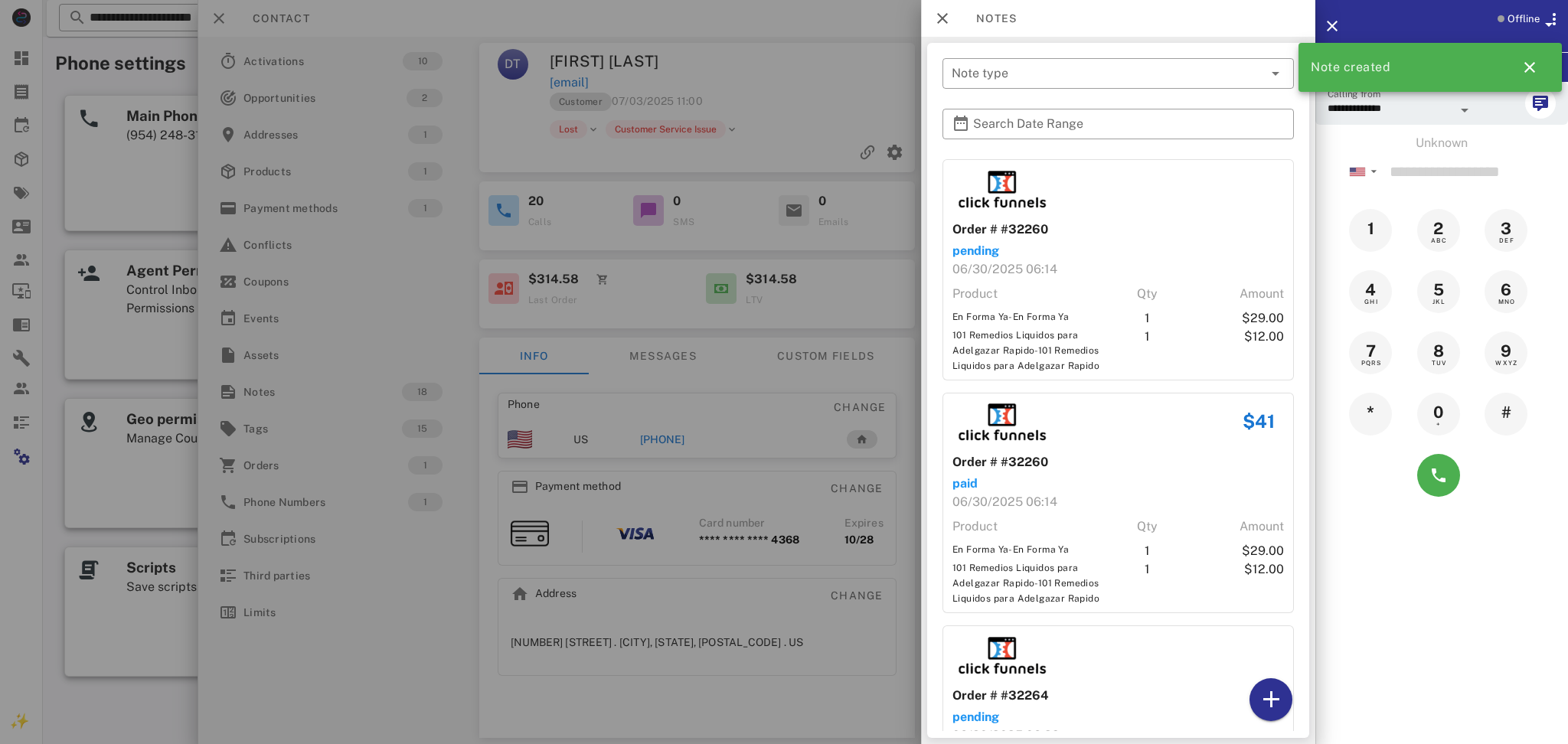 click at bounding box center (784, 372) 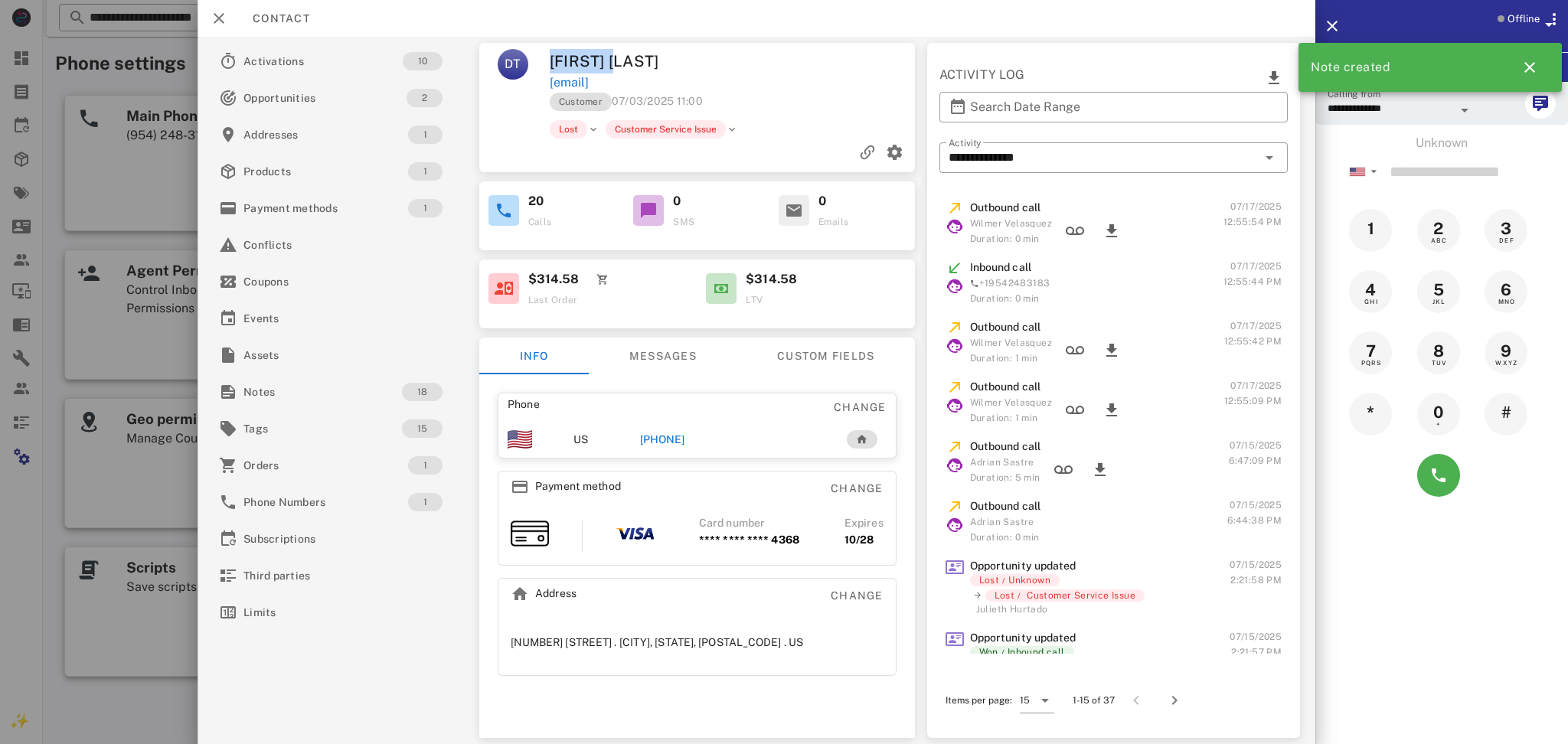 drag, startPoint x: 715, startPoint y: 72, endPoint x: 553, endPoint y: 44, distance: 164.40195 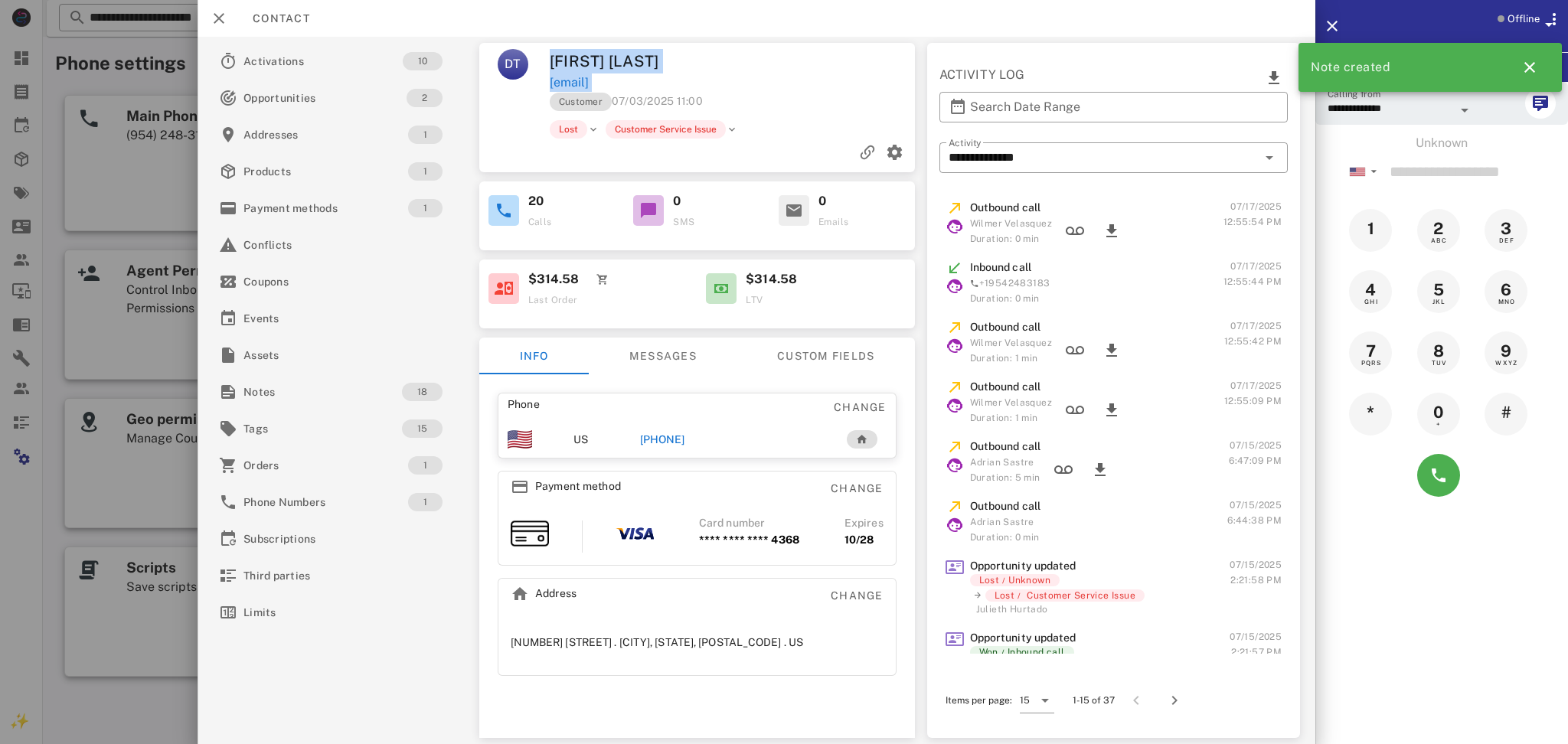 drag, startPoint x: 567, startPoint y: 59, endPoint x: 714, endPoint y: 90, distance: 150.23315 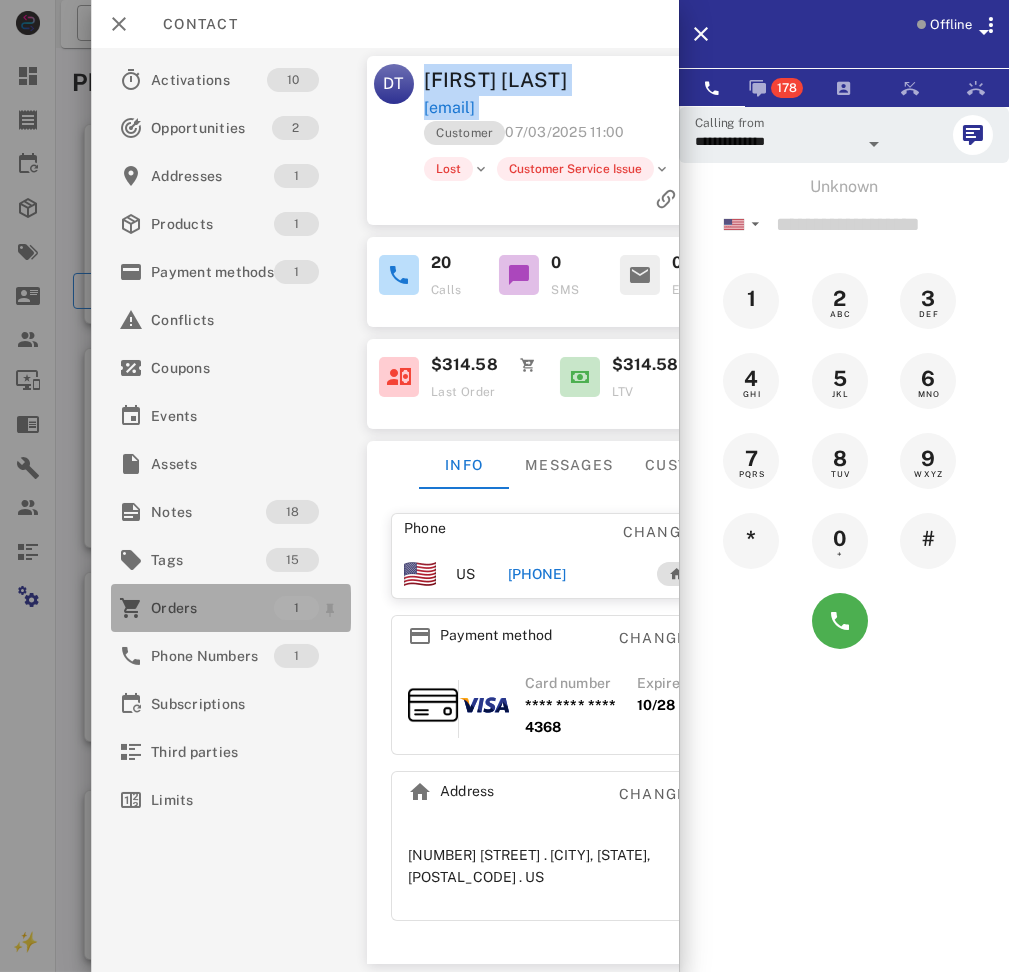 click on "Orders" at bounding box center (212, 608) 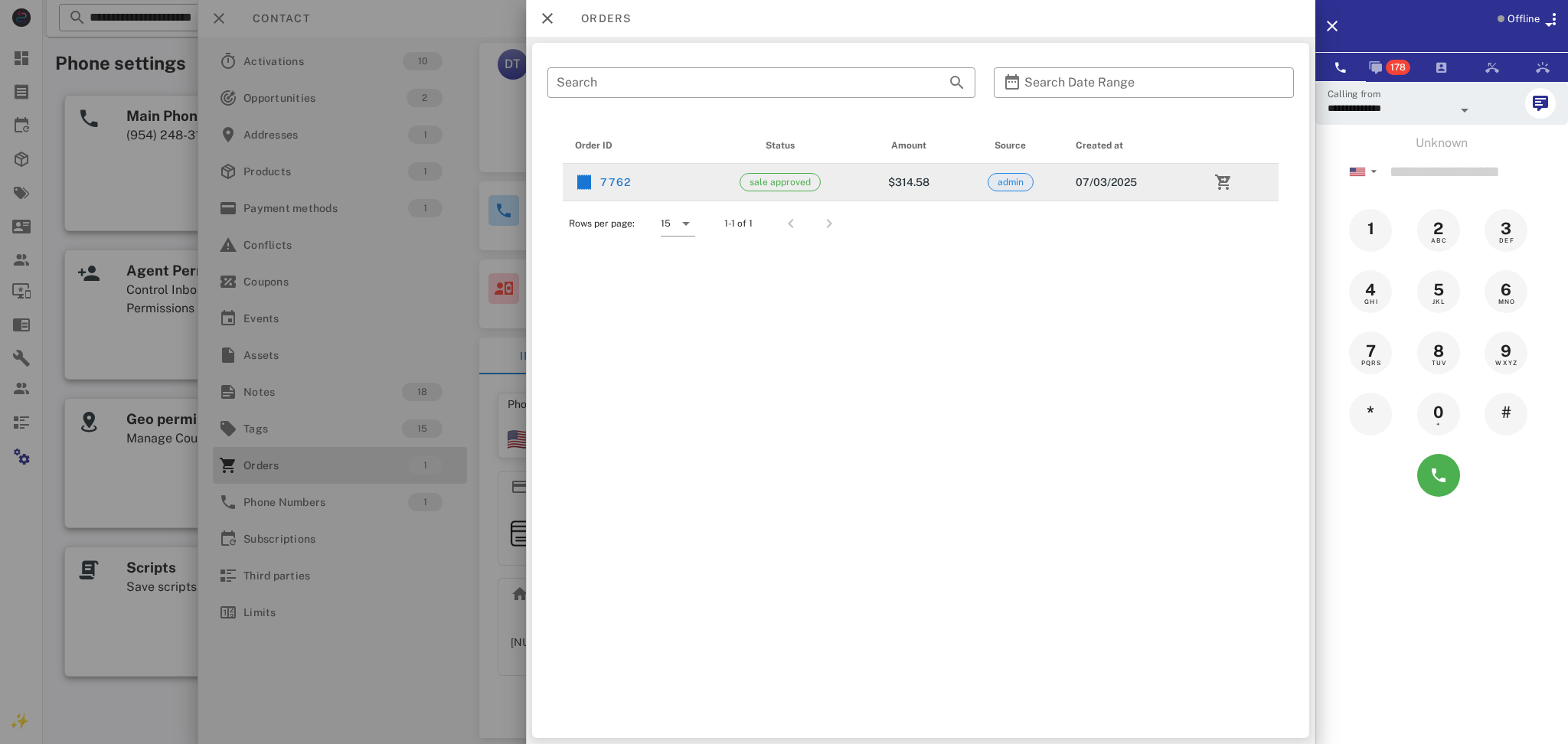 click on "admin" at bounding box center [1011, 182] 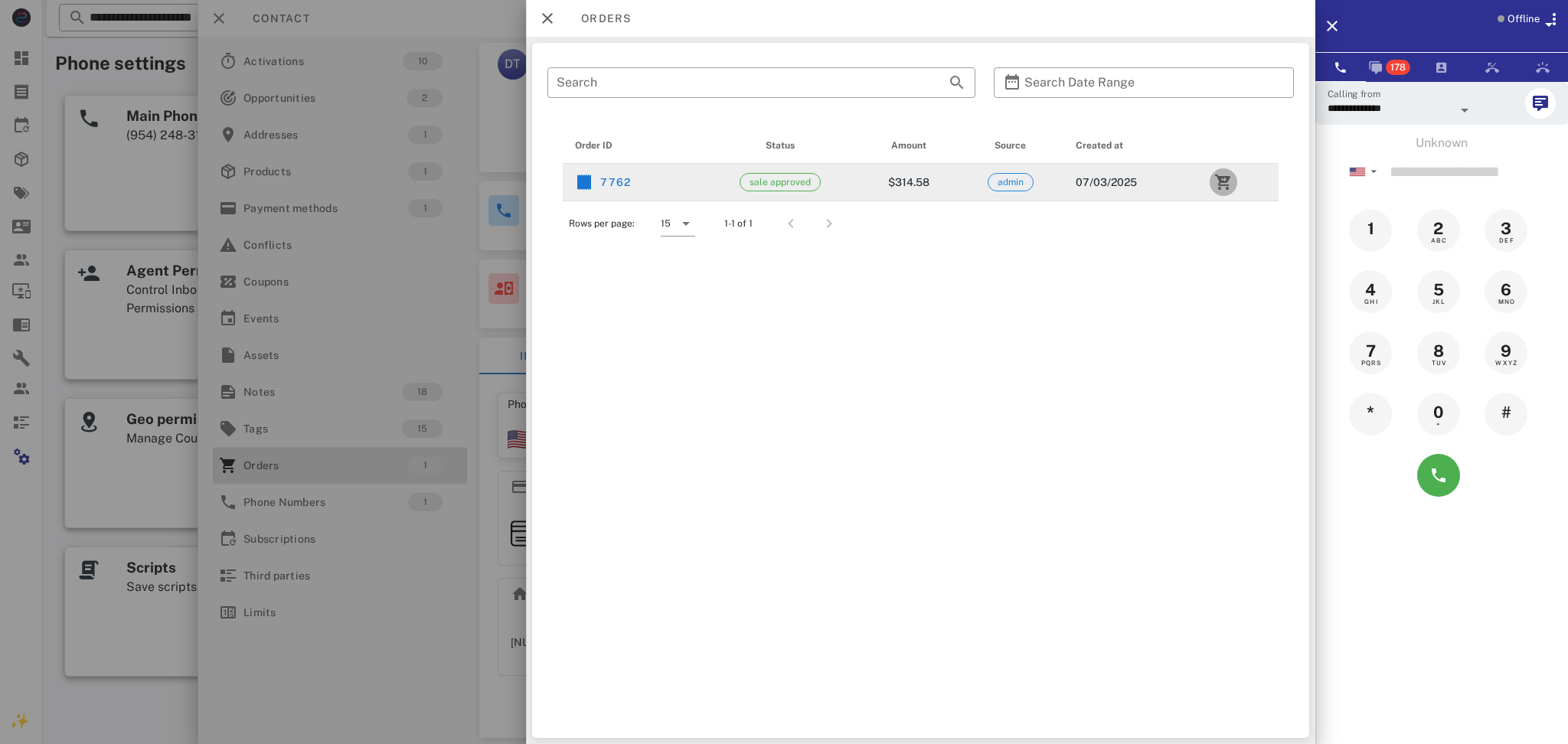 click at bounding box center [1223, 182] 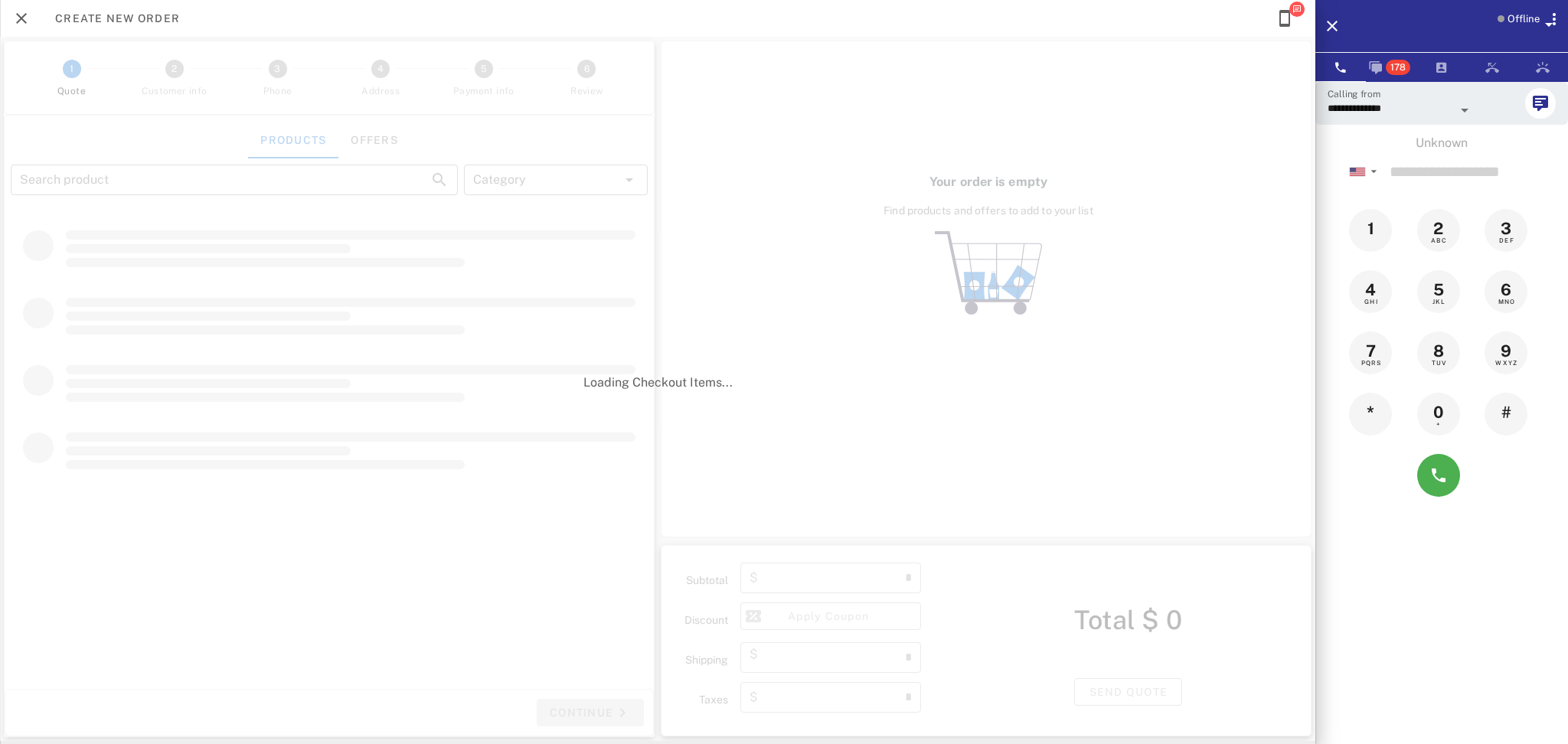 type on "**********" 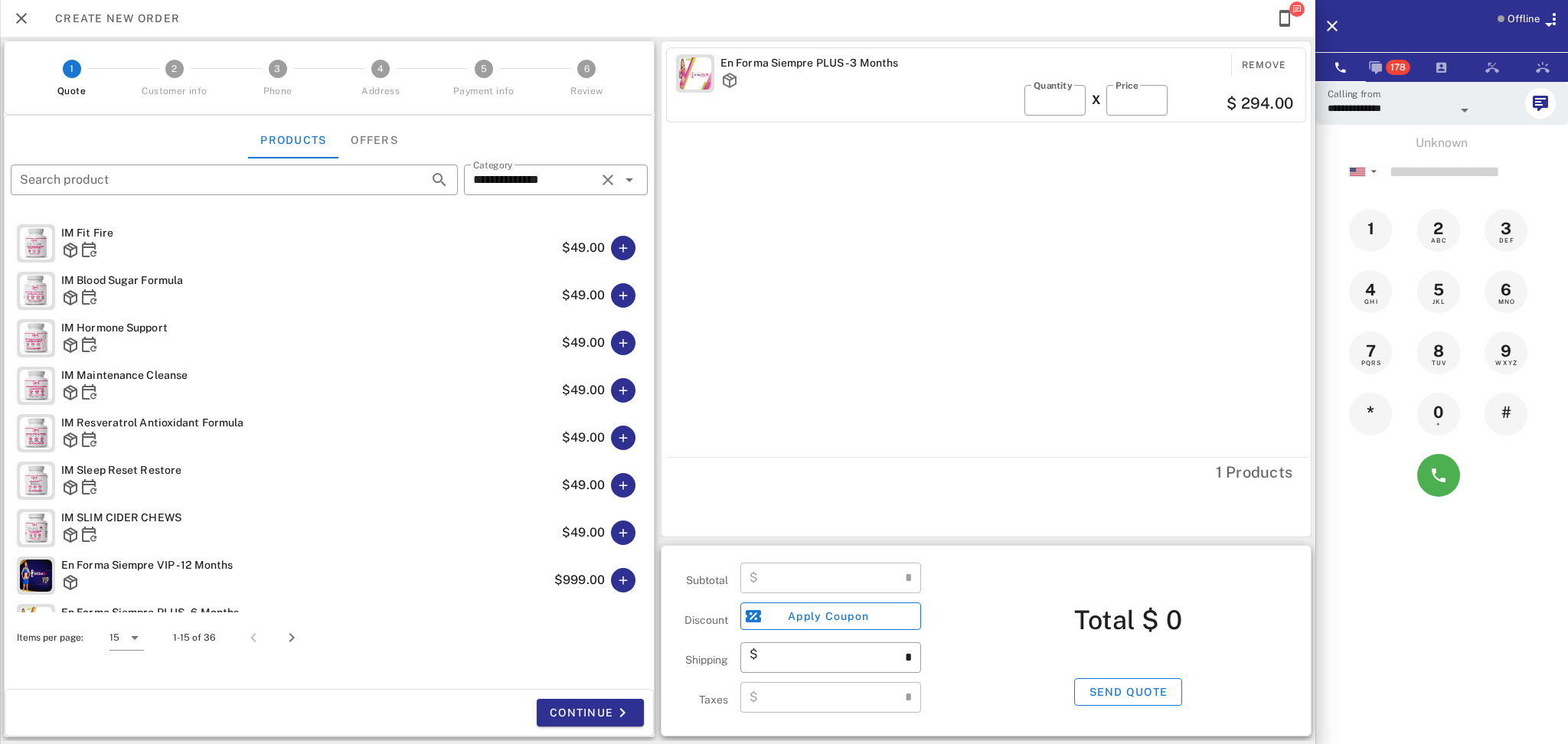 type on "******" 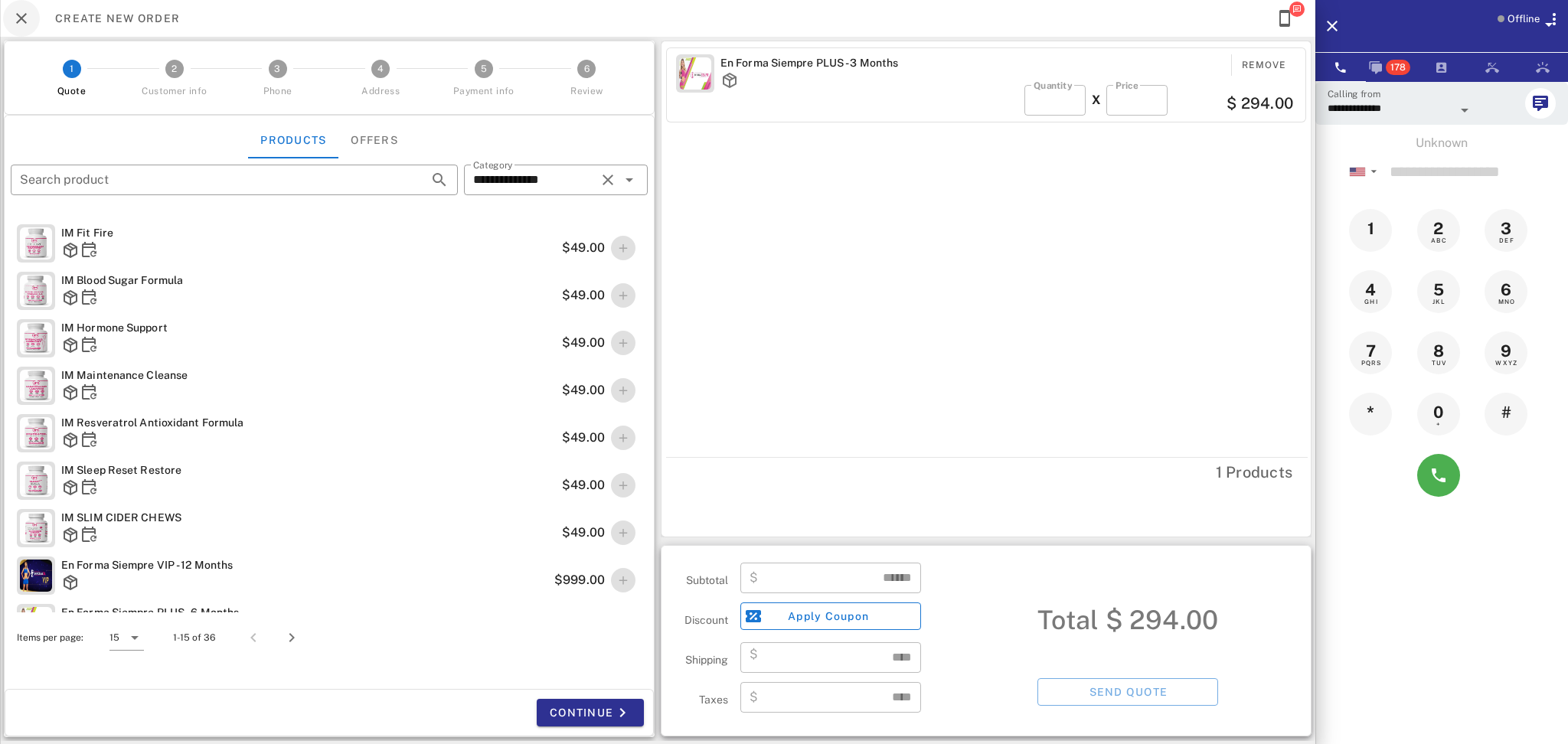 type on "*****" 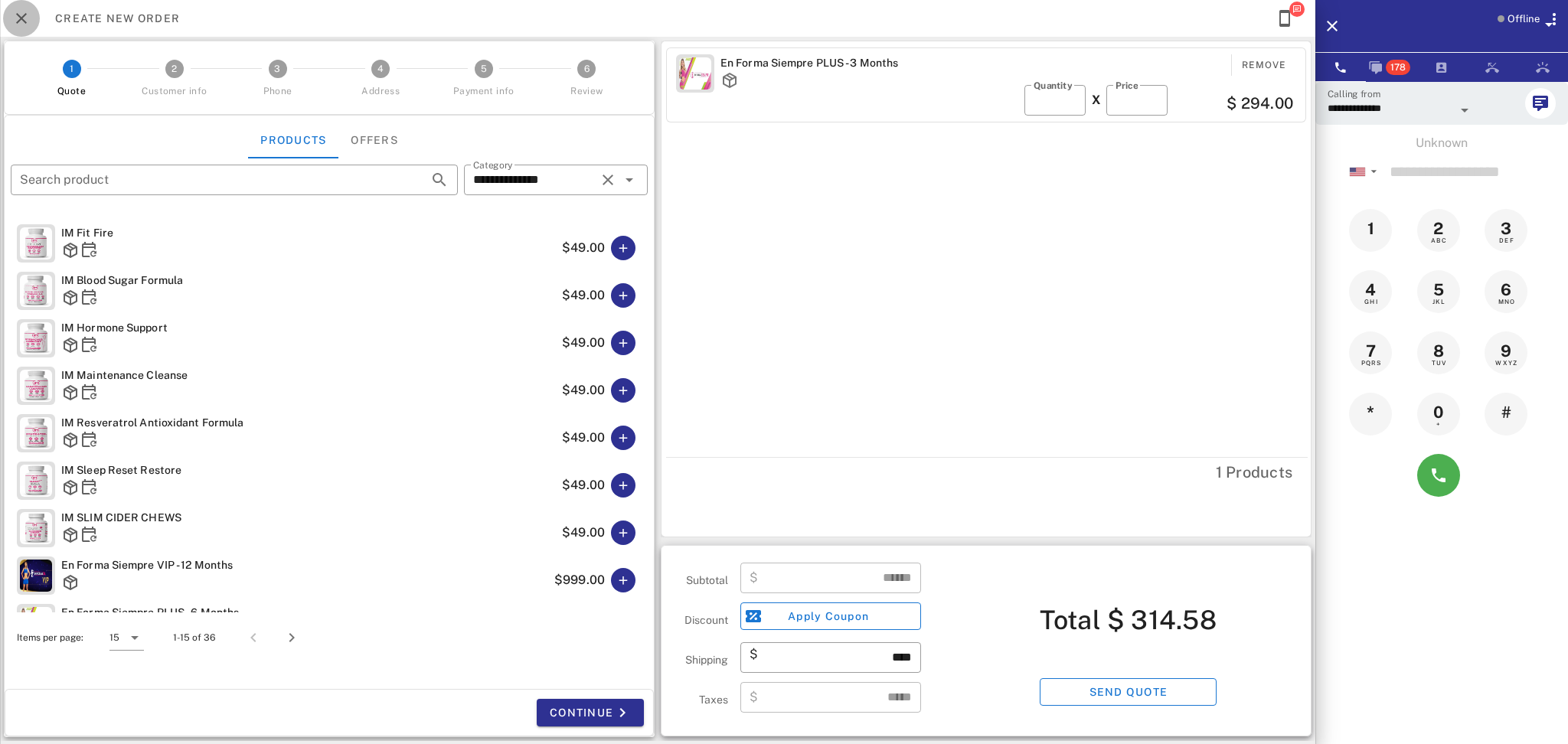 drag, startPoint x: 12, startPoint y: 11, endPoint x: 26, endPoint y: 20, distance: 16.643317 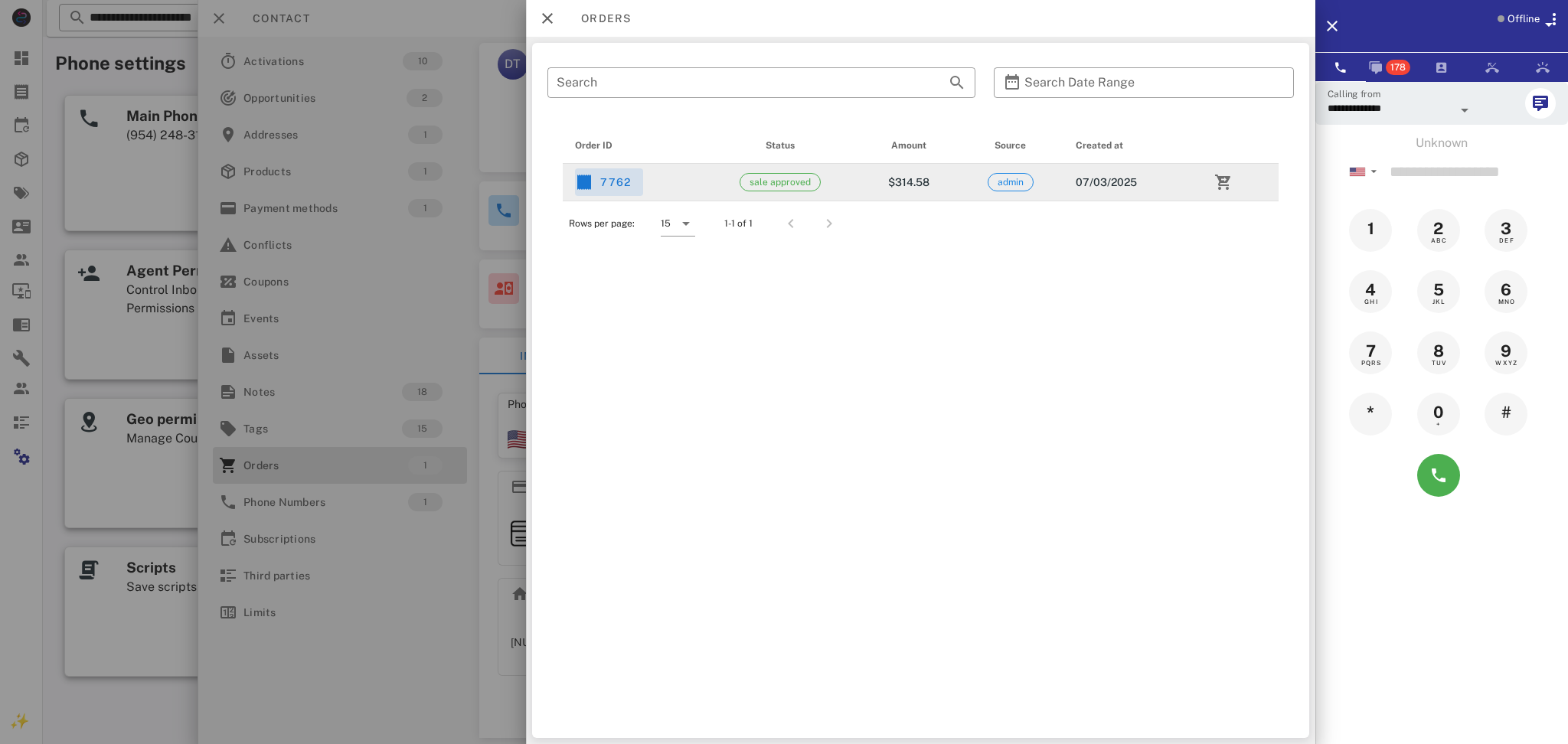 click on "7762" at bounding box center (603, 182) 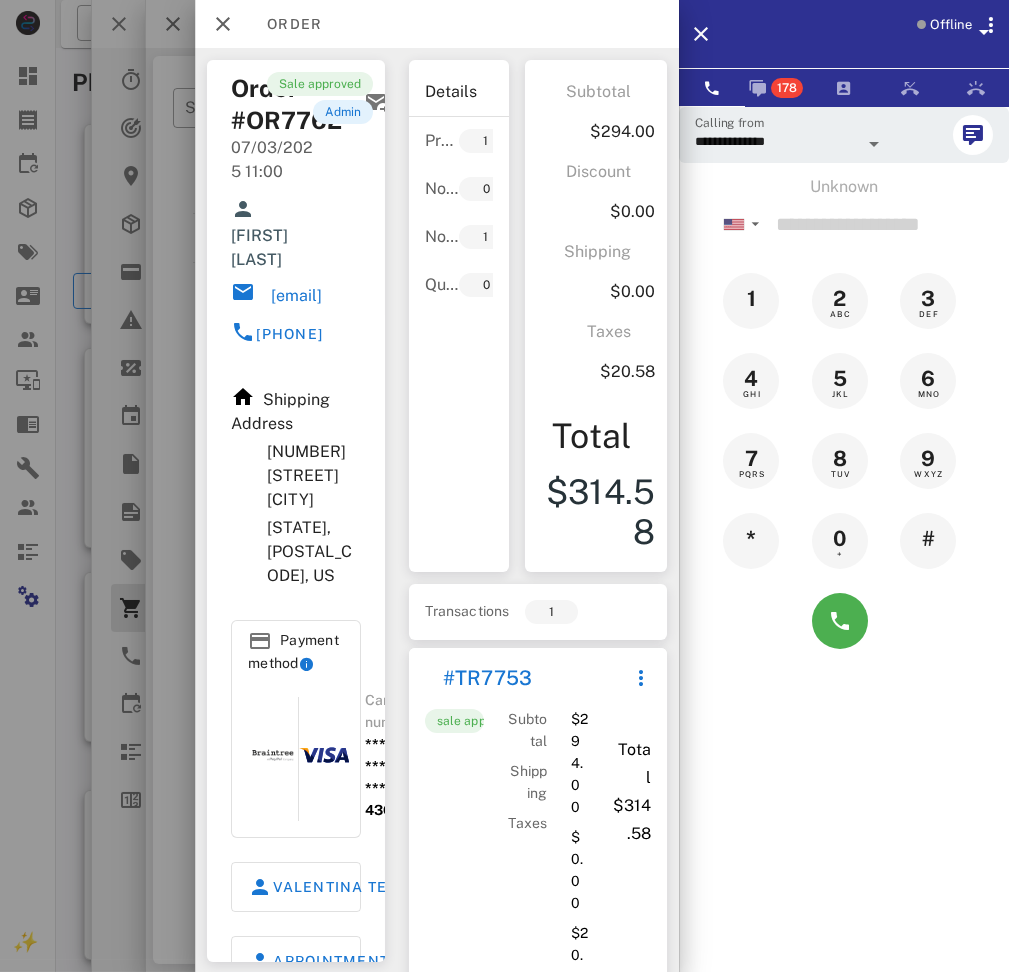 click on "Sale approved admin" at bounding box center (308, 98) 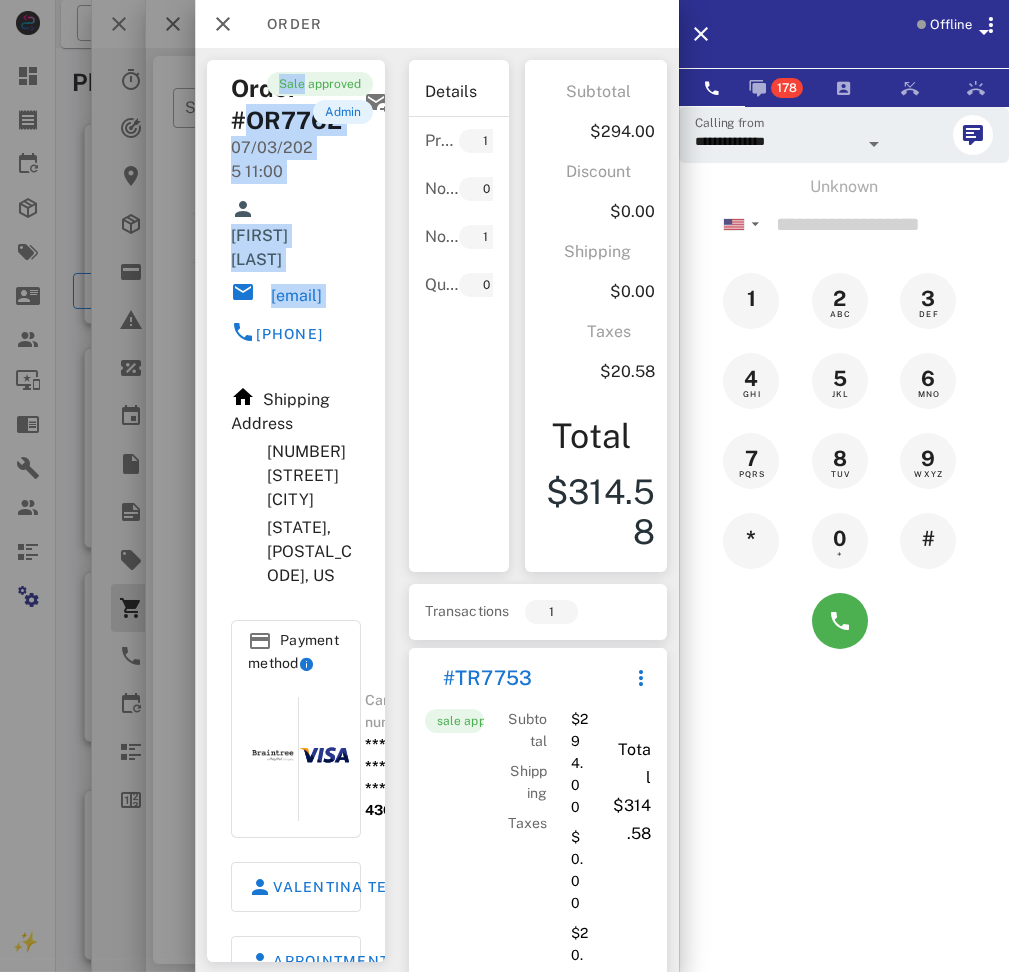 drag, startPoint x: 250, startPoint y: 121, endPoint x: 219, endPoint y: 95, distance: 40.459858 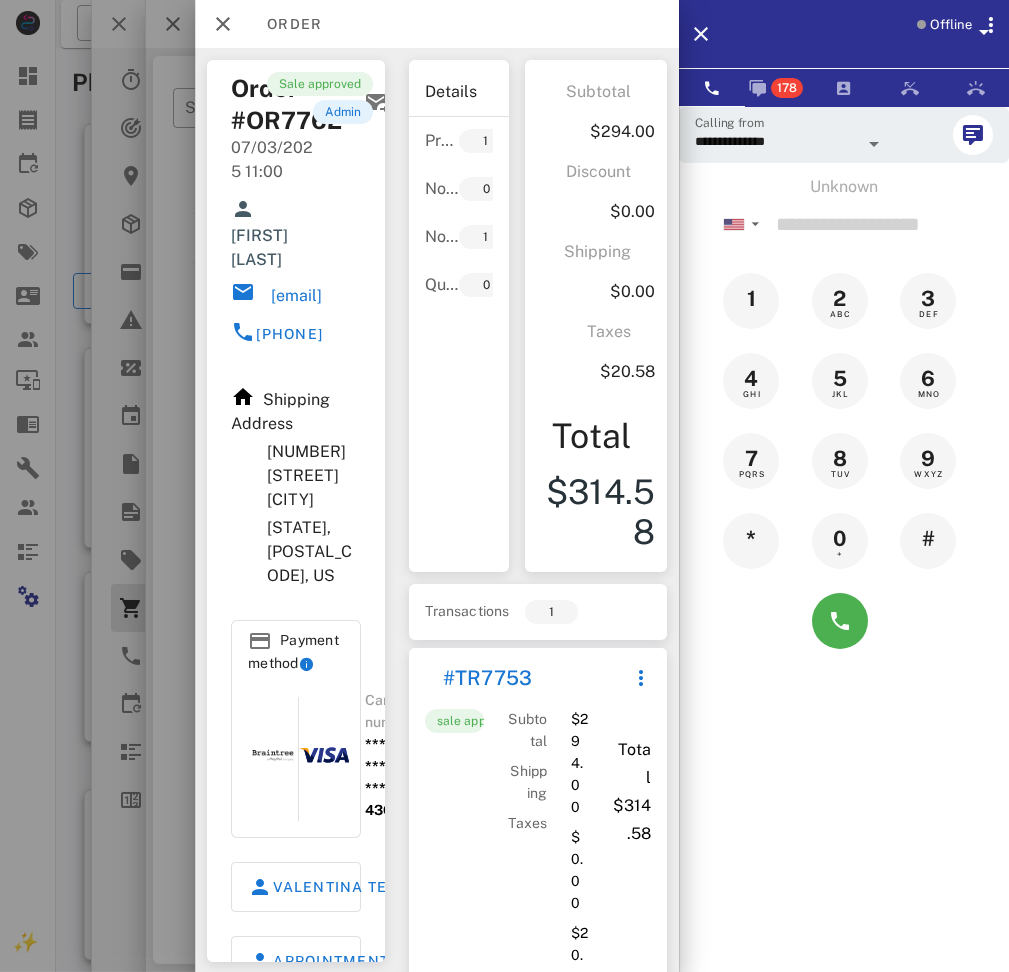 click on "Order #OR7762   07/03/2025 11:00   Dora Tano   doritat1984@gmail.com   +13052053861" at bounding box center [266, 218] 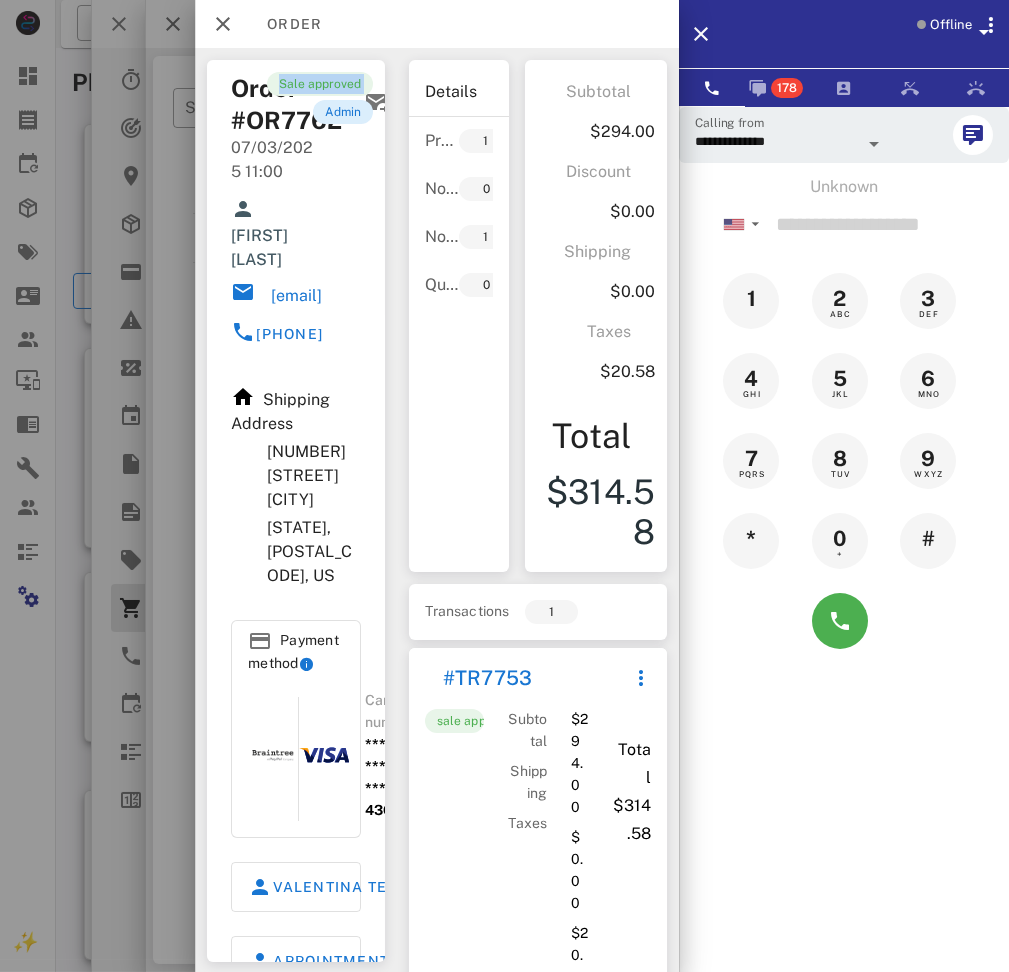 drag, startPoint x: 233, startPoint y: 94, endPoint x: 304, endPoint y: 106, distance: 72.00694 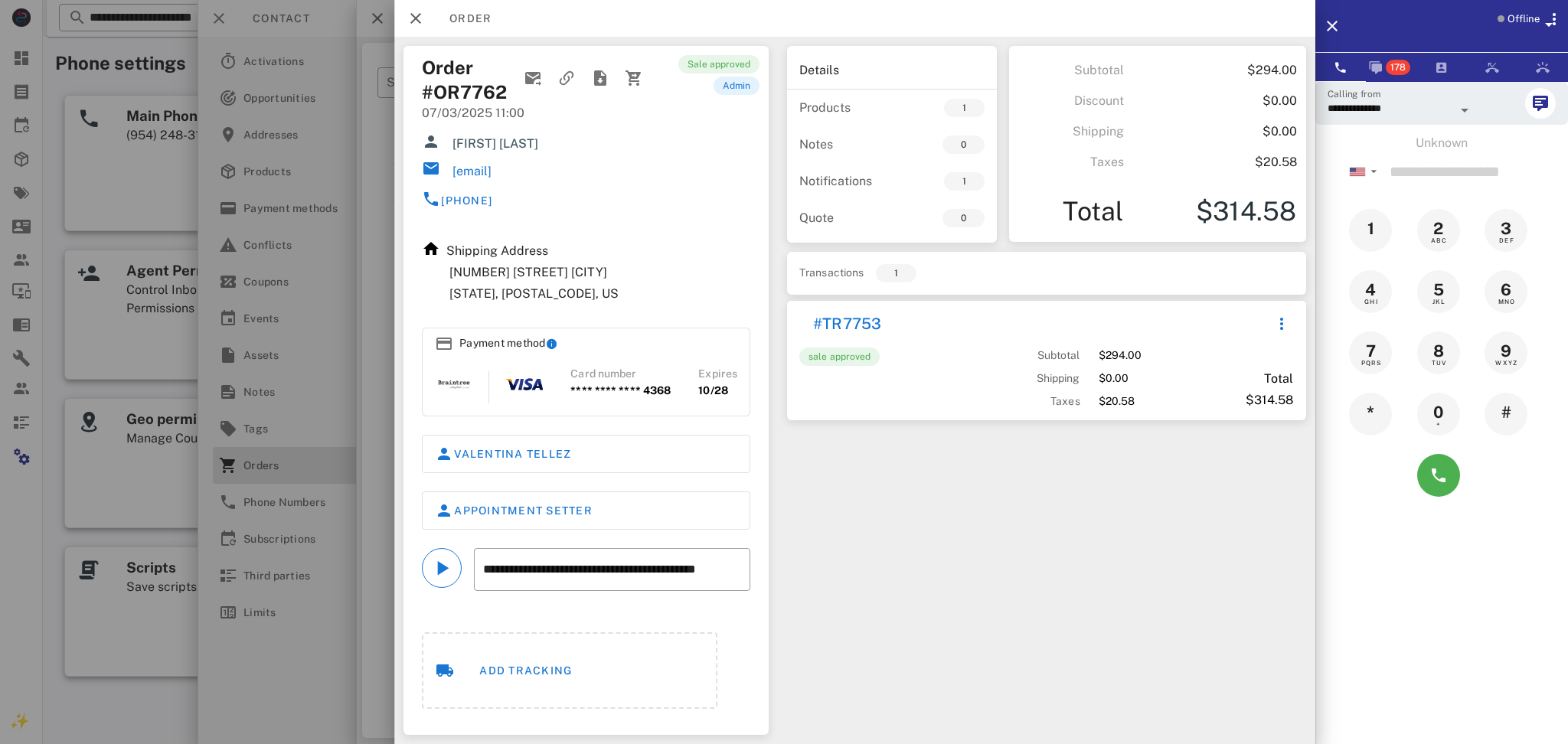 click on "Order #OR7762" at bounding box center (464, 80) 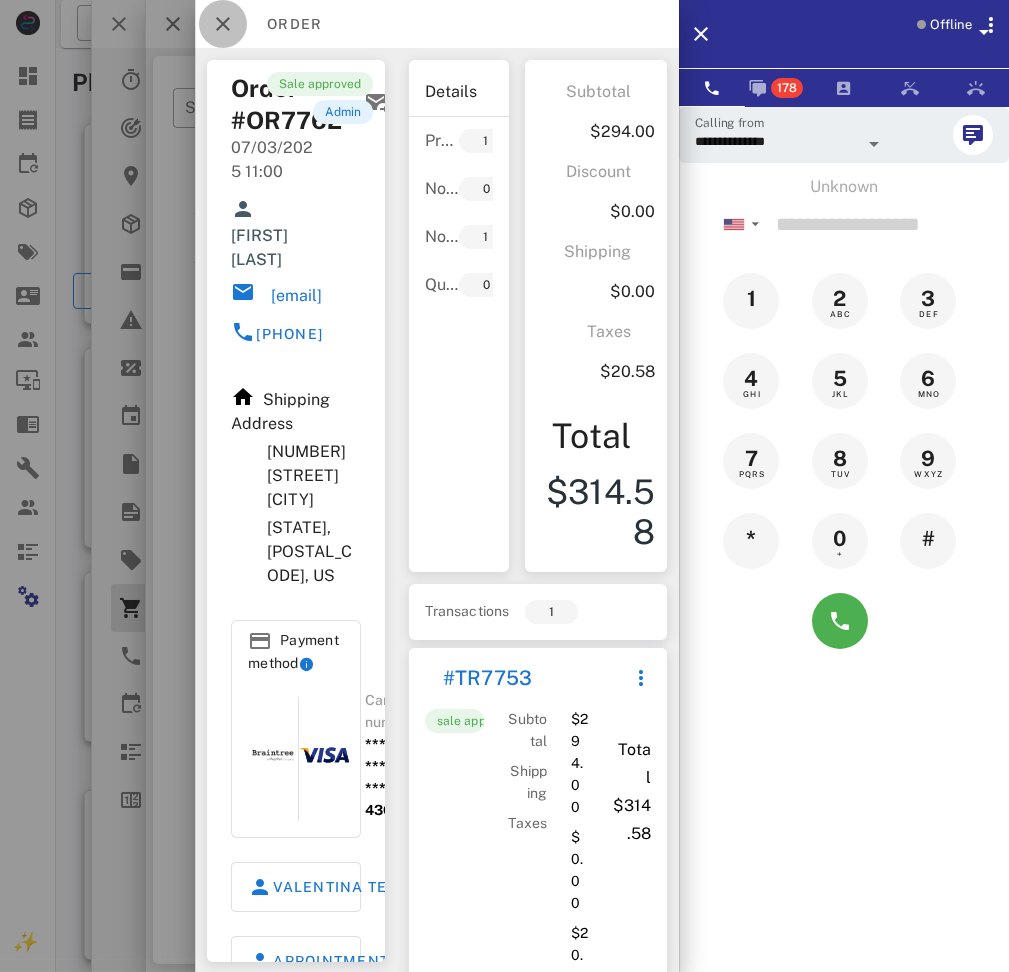 click at bounding box center (223, 24) 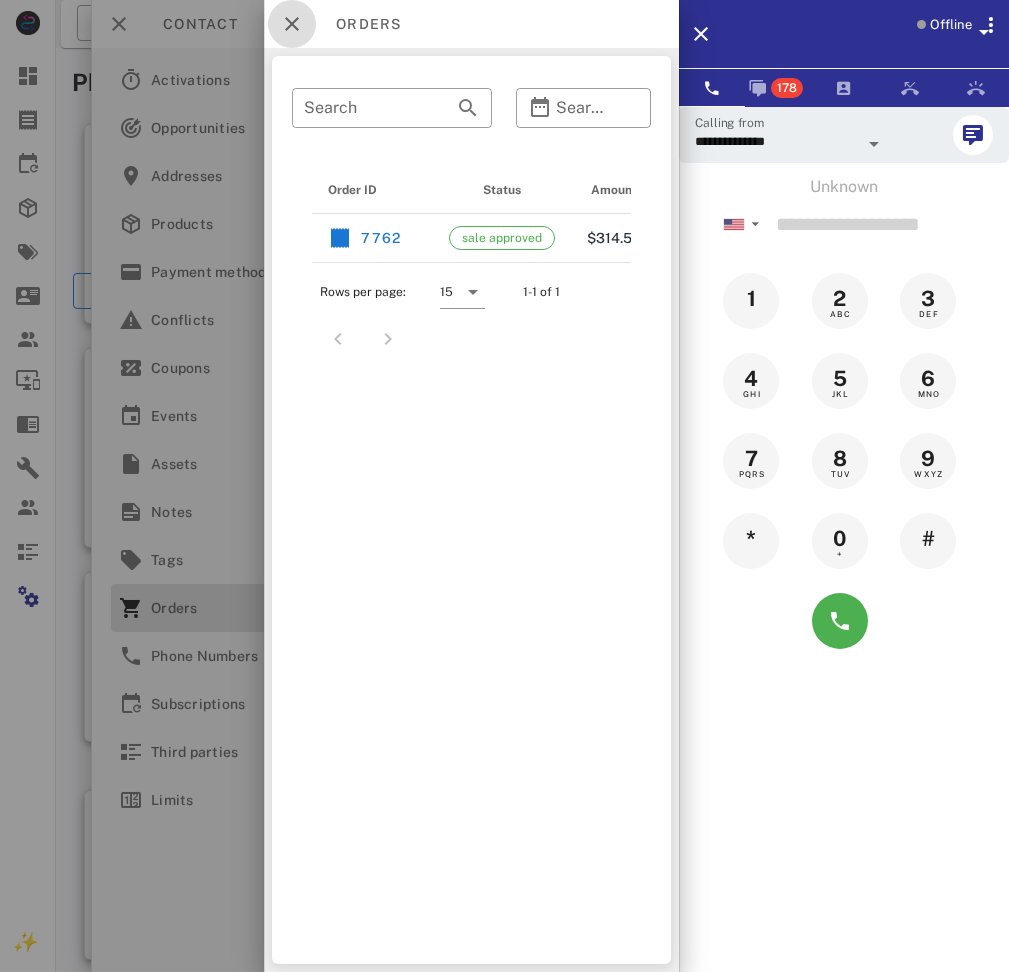 click at bounding box center [292, 24] 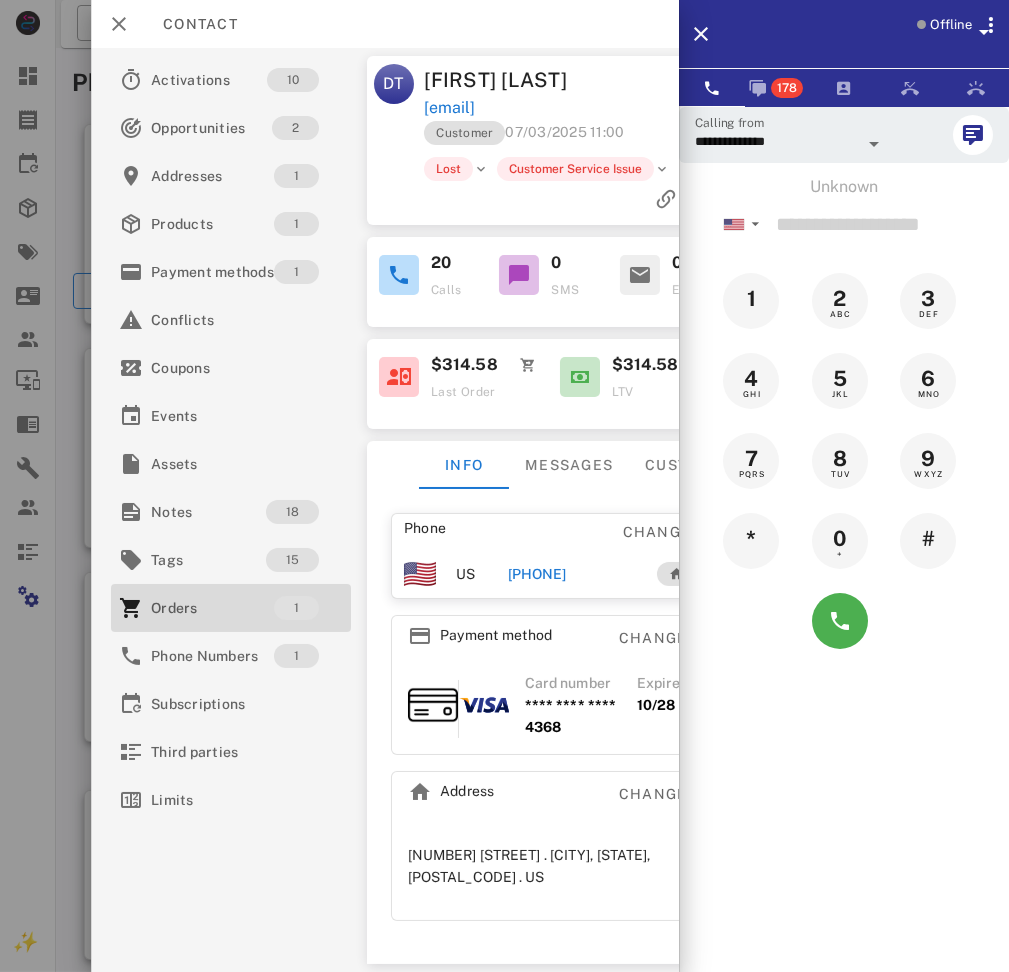 click on "Dora Tano" at bounding box center (501, 80) 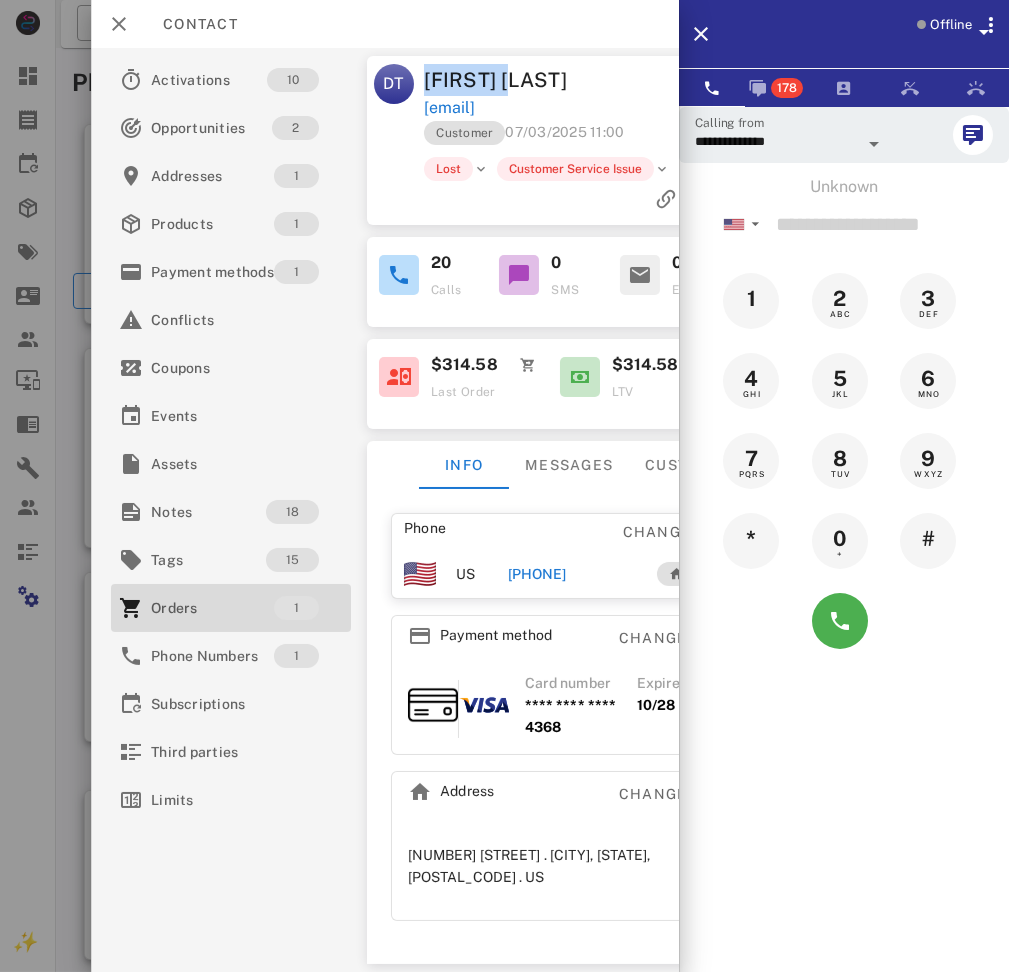drag, startPoint x: 498, startPoint y: 76, endPoint x: 426, endPoint y: 83, distance: 72.33948 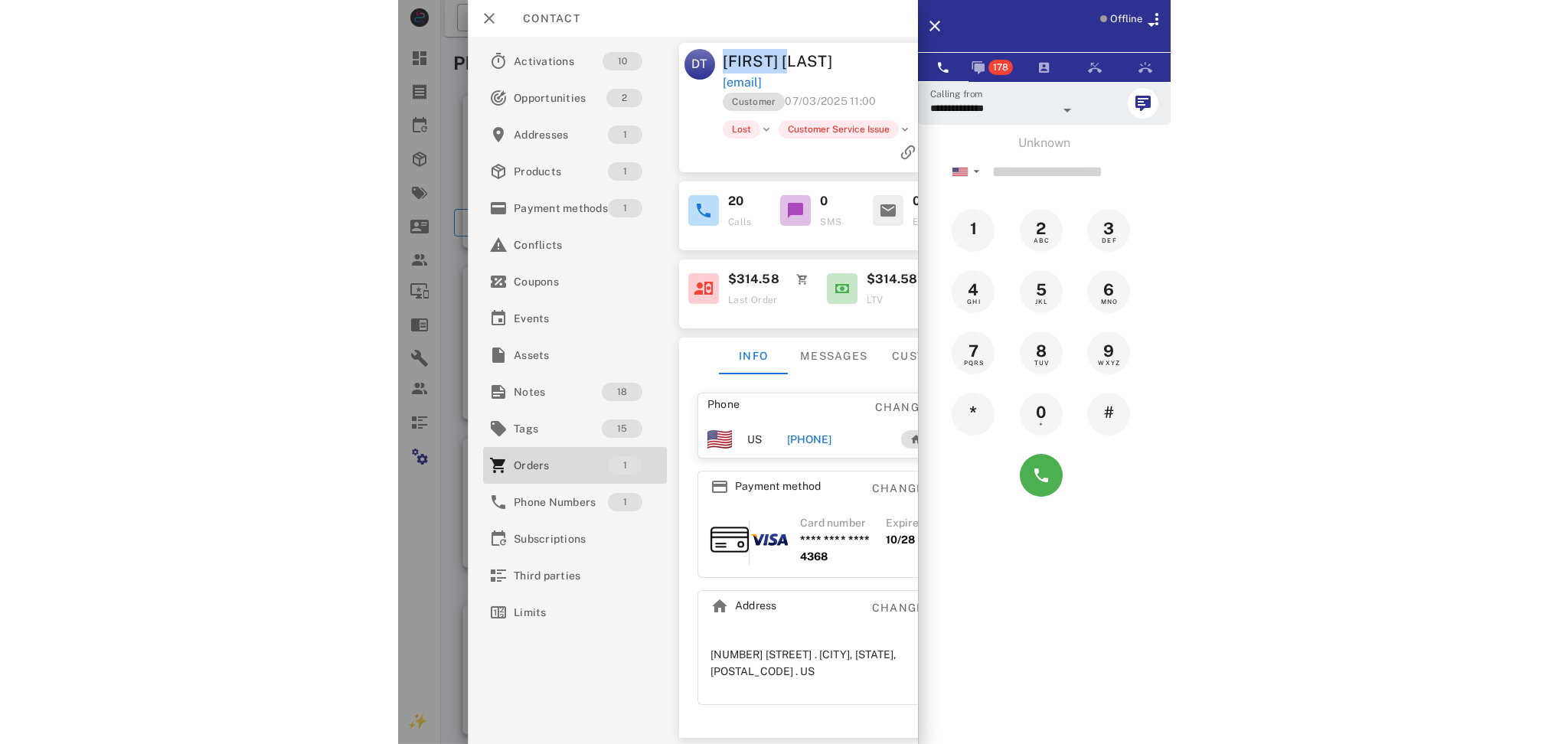 scroll, scrollTop: 0, scrollLeft: 40, axis: horizontal 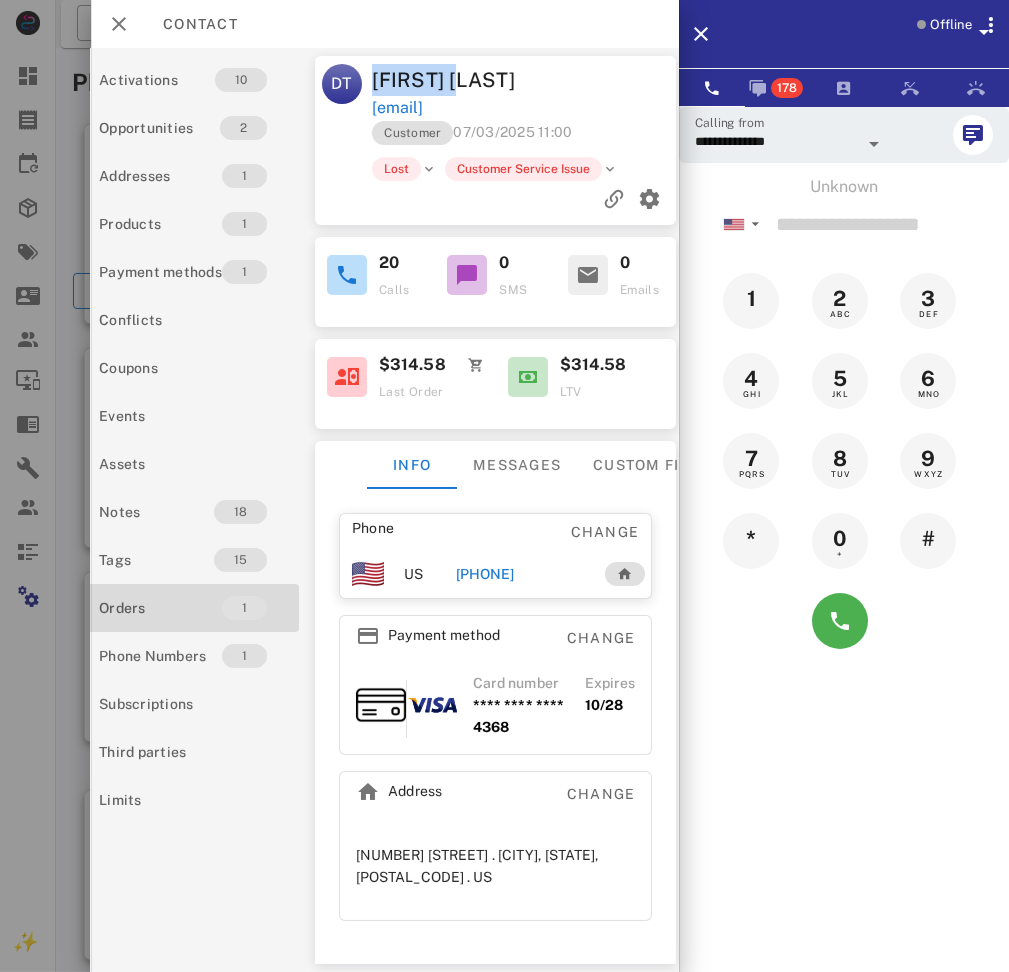 drag, startPoint x: 590, startPoint y: 77, endPoint x: 596, endPoint y: 100, distance: 23.769728 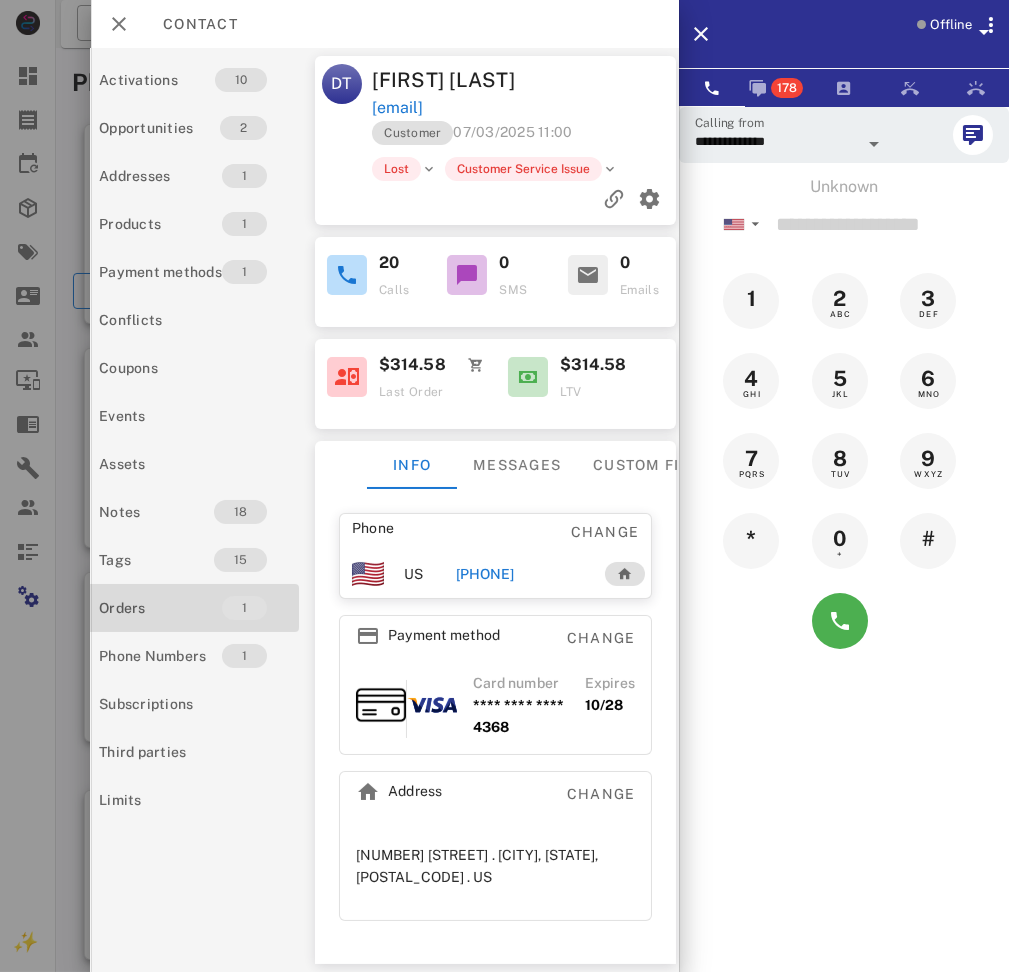 click on "+13052053861" at bounding box center [521, 574] 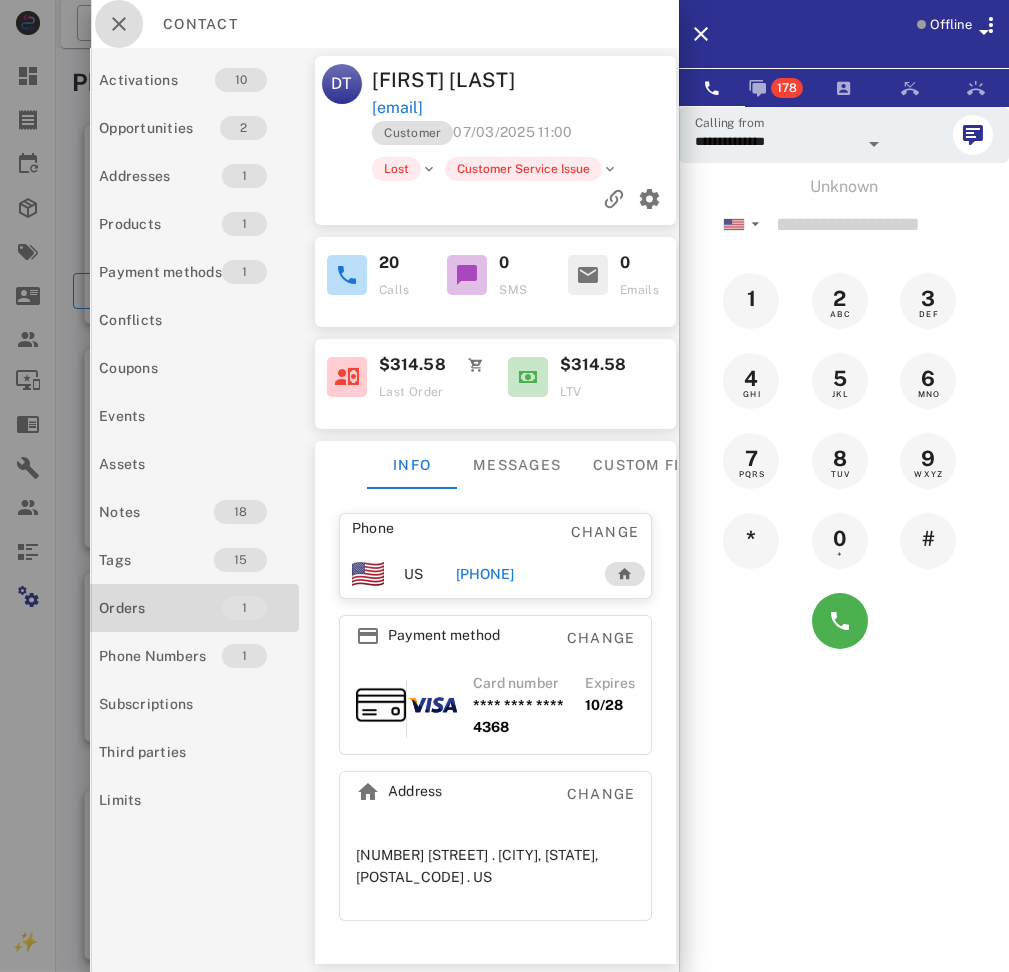 click at bounding box center (119, 24) 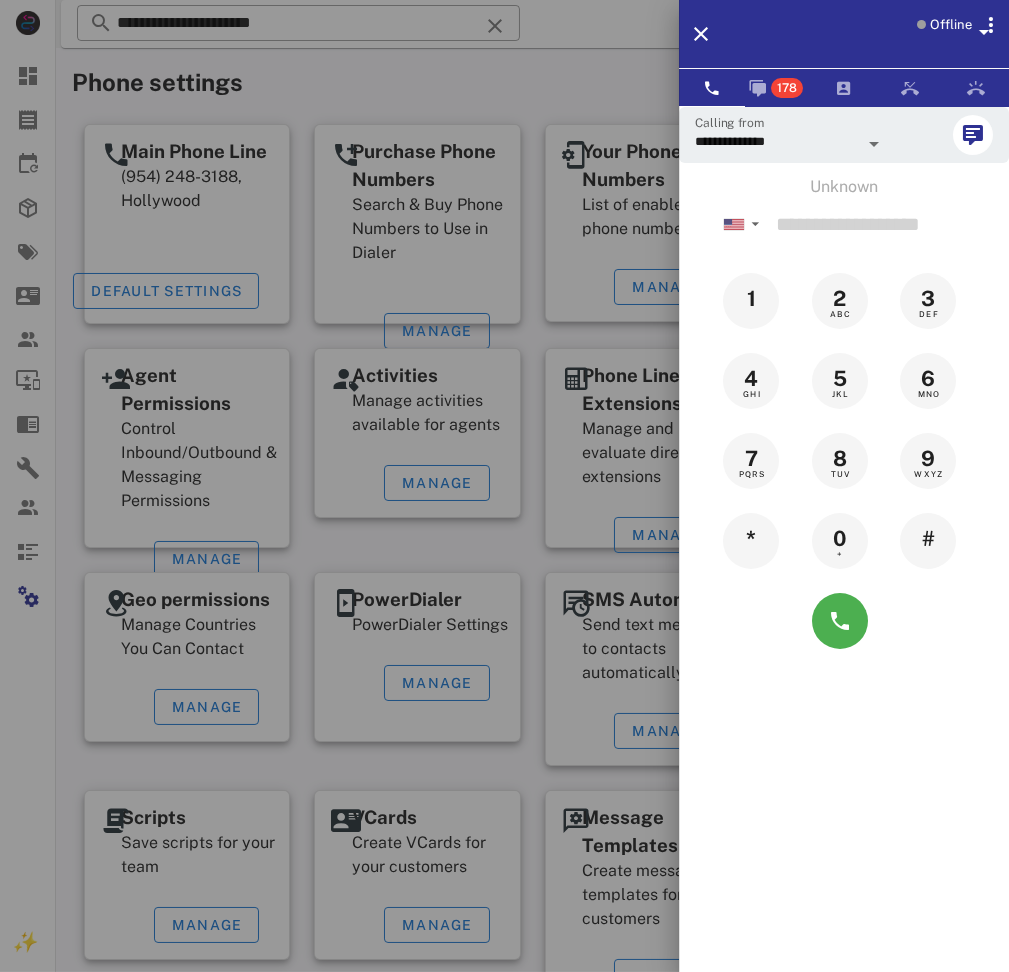 click at bounding box center (504, 486) 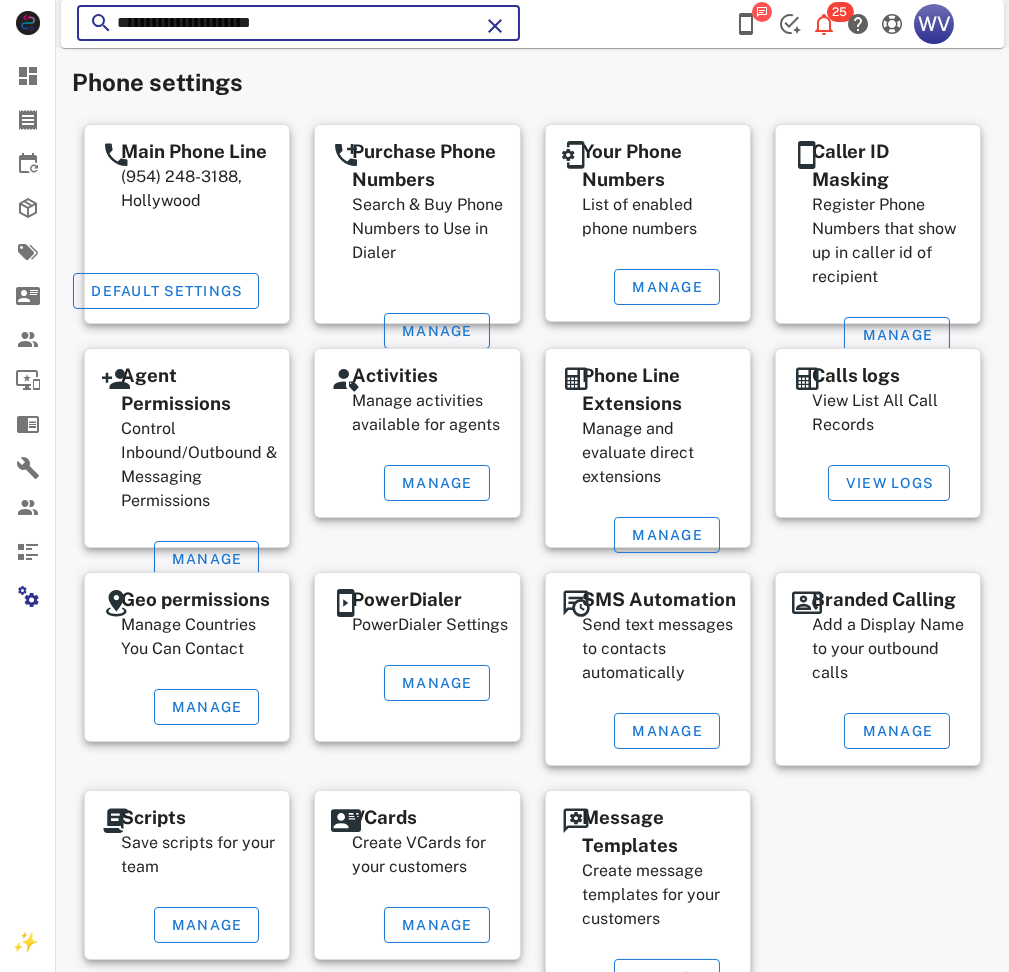 click on "**********" at bounding box center [298, 23] 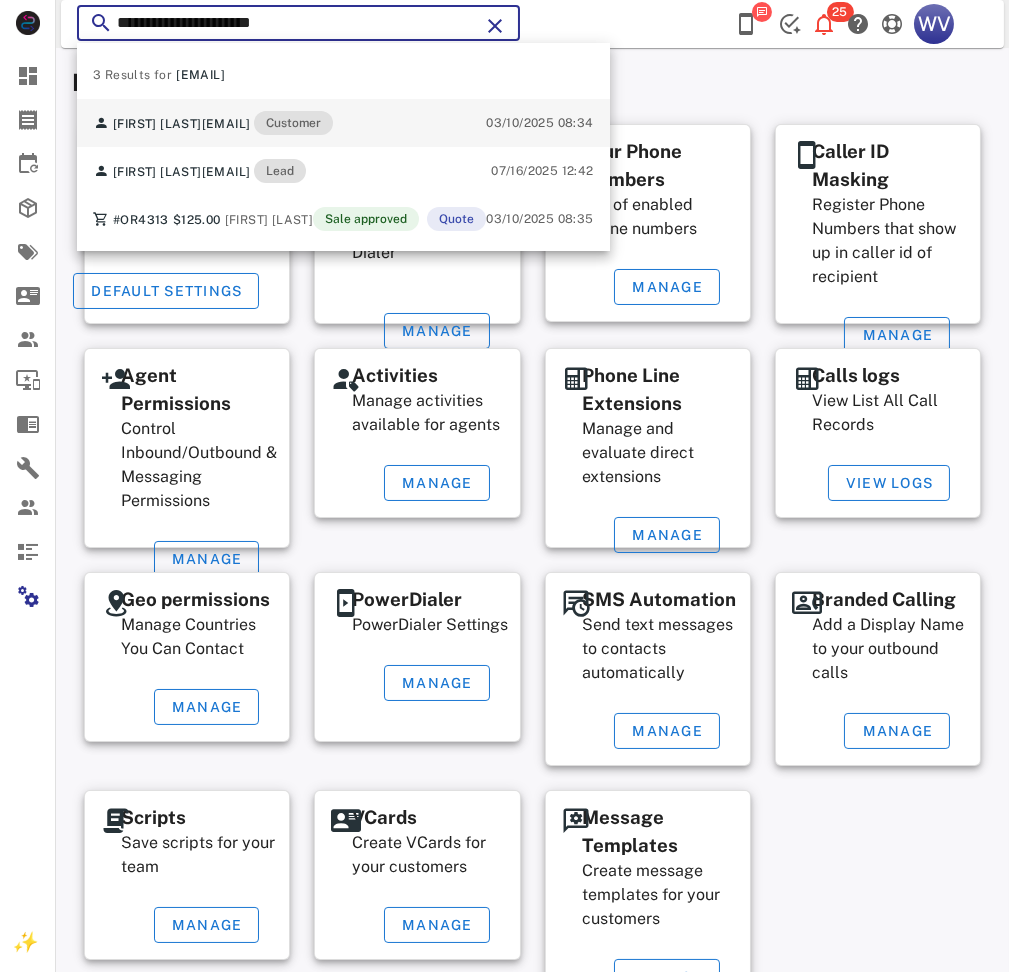 type on "**********" 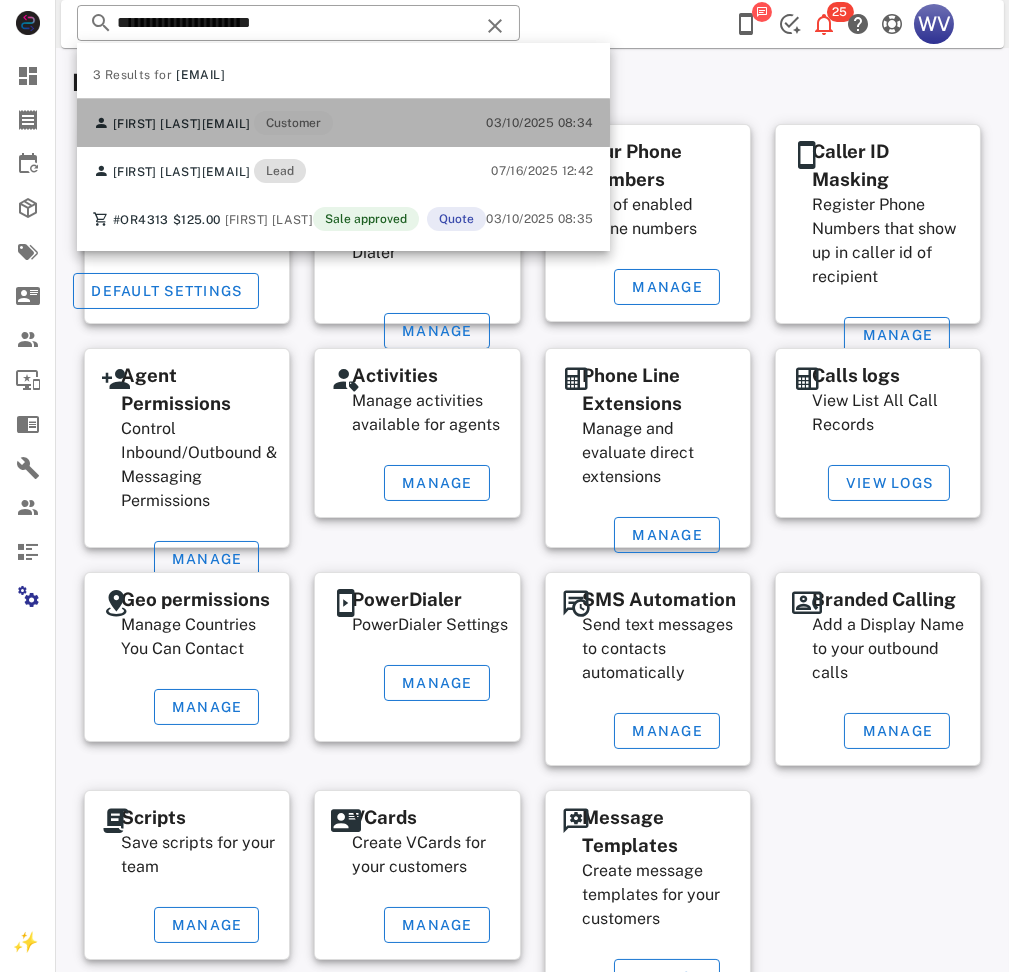 click on "Edith Moreno   emmoreno018@gmail.com   Customer   03/10/2025 08:34" at bounding box center (343, 123) 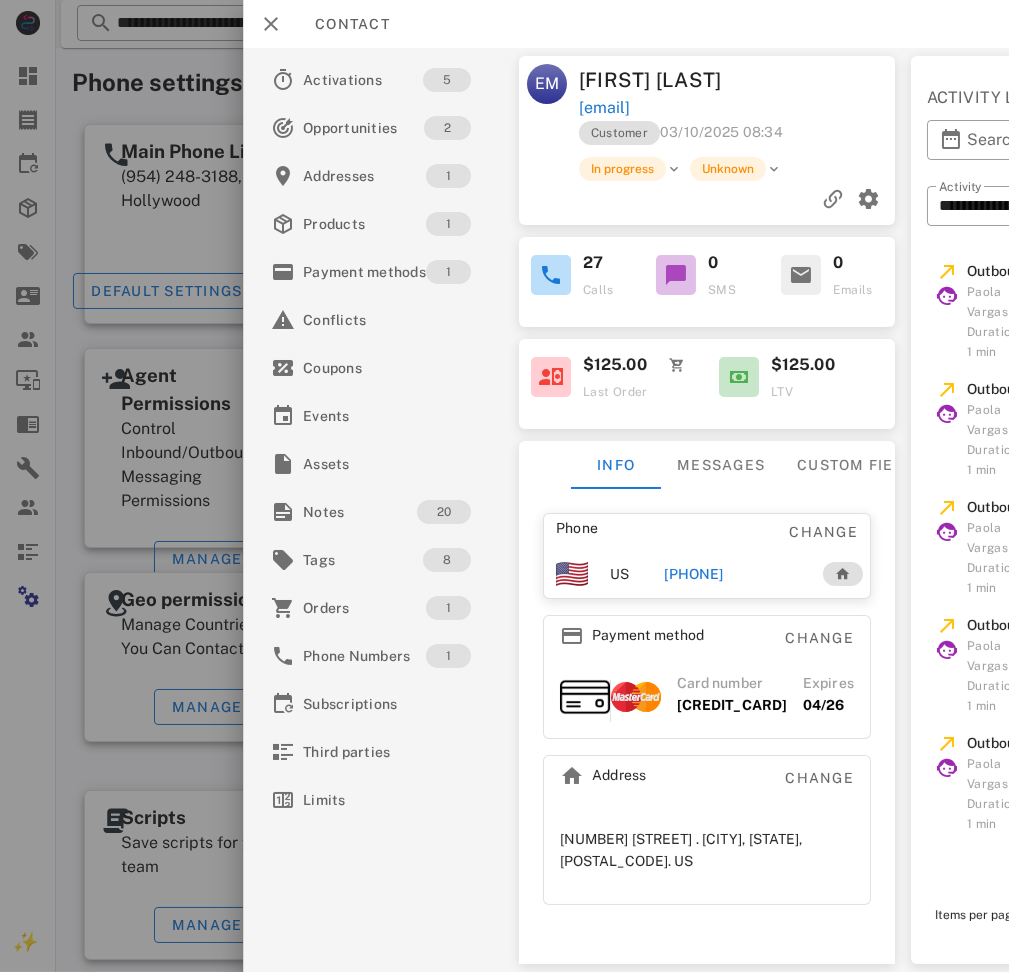 click on "+15713277143" at bounding box center [733, 574] 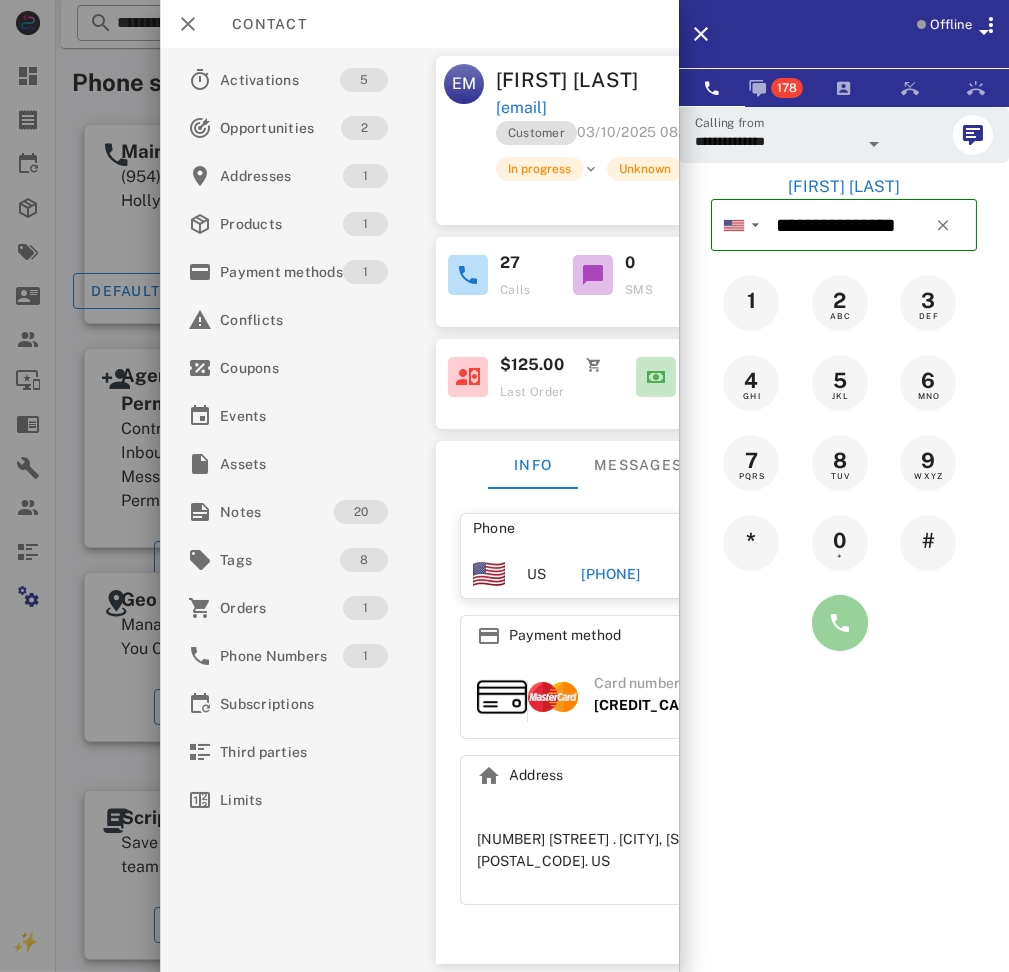 click at bounding box center (840, 623) 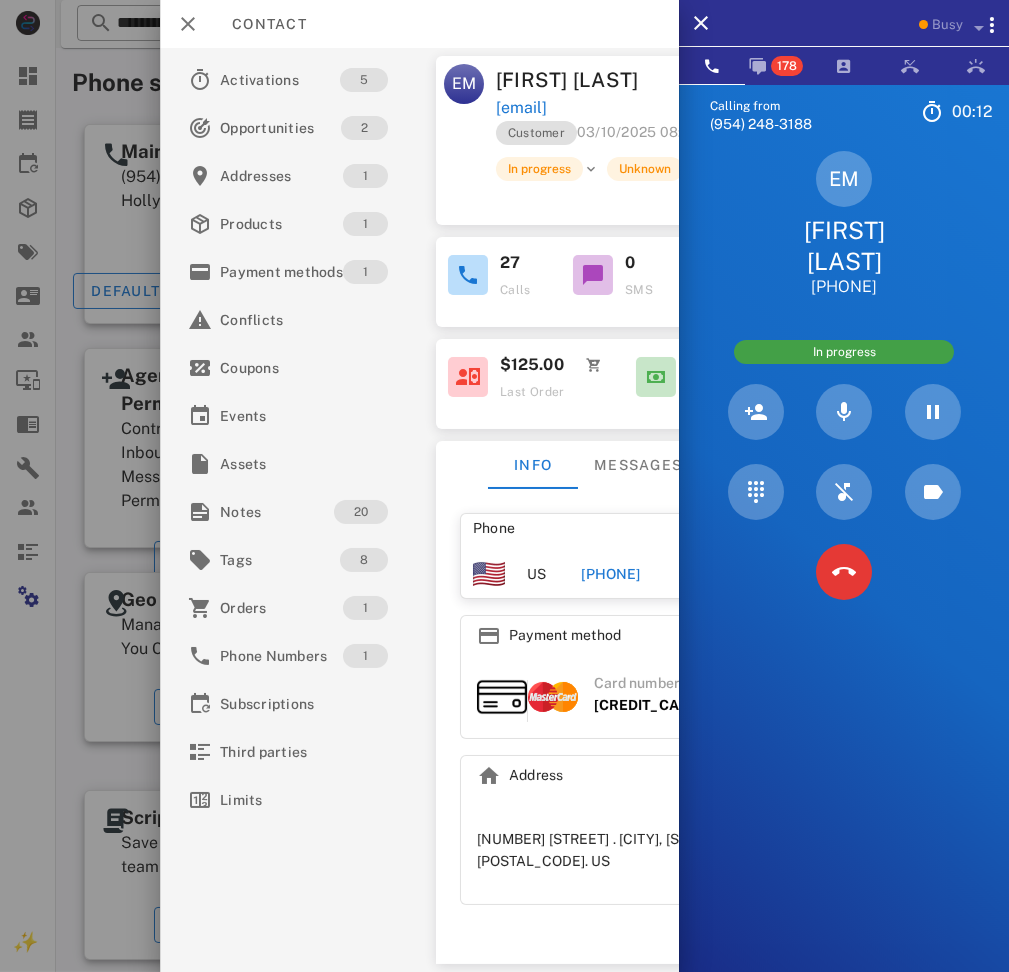 click on "Calling from (954) 248-3188 00: 12  Unknown      ▼     Andorra
+376
Argentina
+54
Aruba
+297
Australia
+61
Belgium (België)
+32
Bolivia
+591
Brazil (Brasil)
+55
Canada
+1
Chile
+56
Colombia
+57
Costa Rica
+506
Dominican Republic (República Dominicana)
+1
Ecuador
+593
El Salvador
+503
France
+33
Germany (Deutschland)
+49
Guadeloupe
+590
Guatemala
+502
Honduras
+504
Iceland (Ísland)
+354
India (भारत)
+91
Israel (‫ישראל‬‎)
+972
Italy (Italia)
+39" at bounding box center [844, 570] 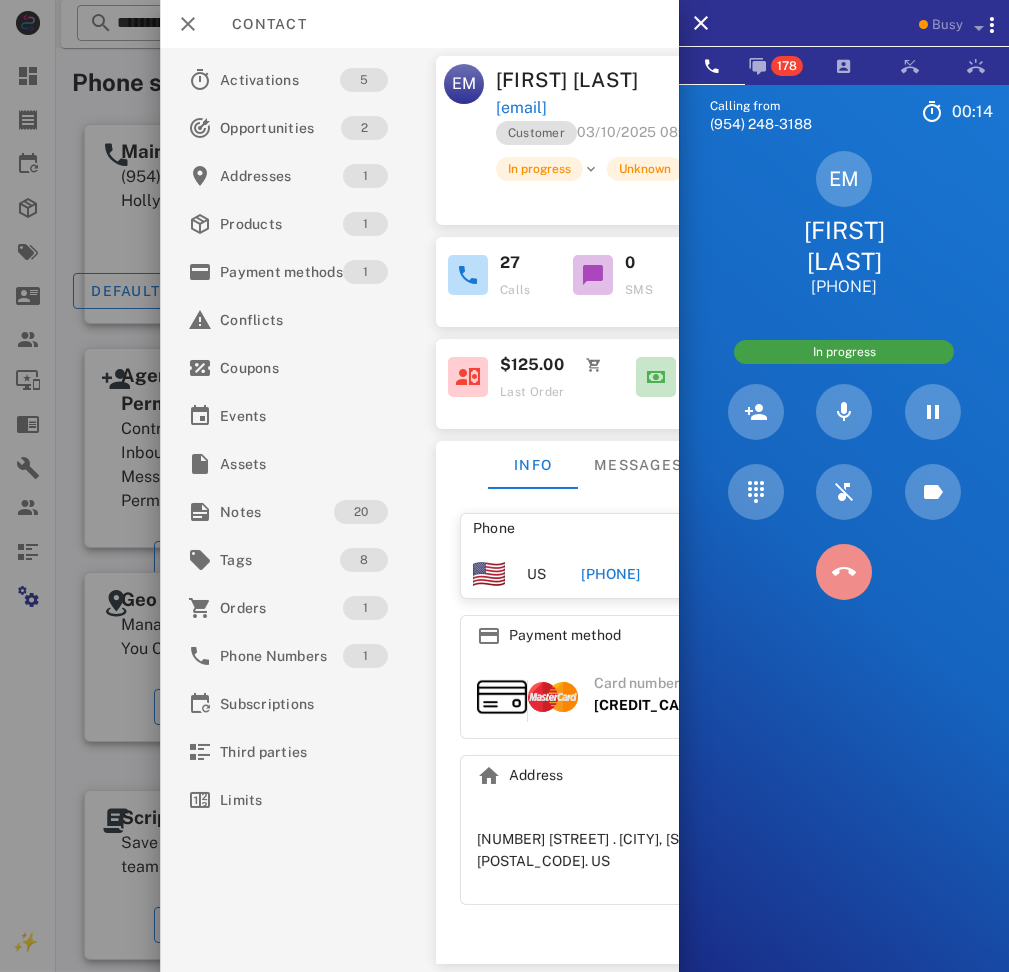click at bounding box center (844, 572) 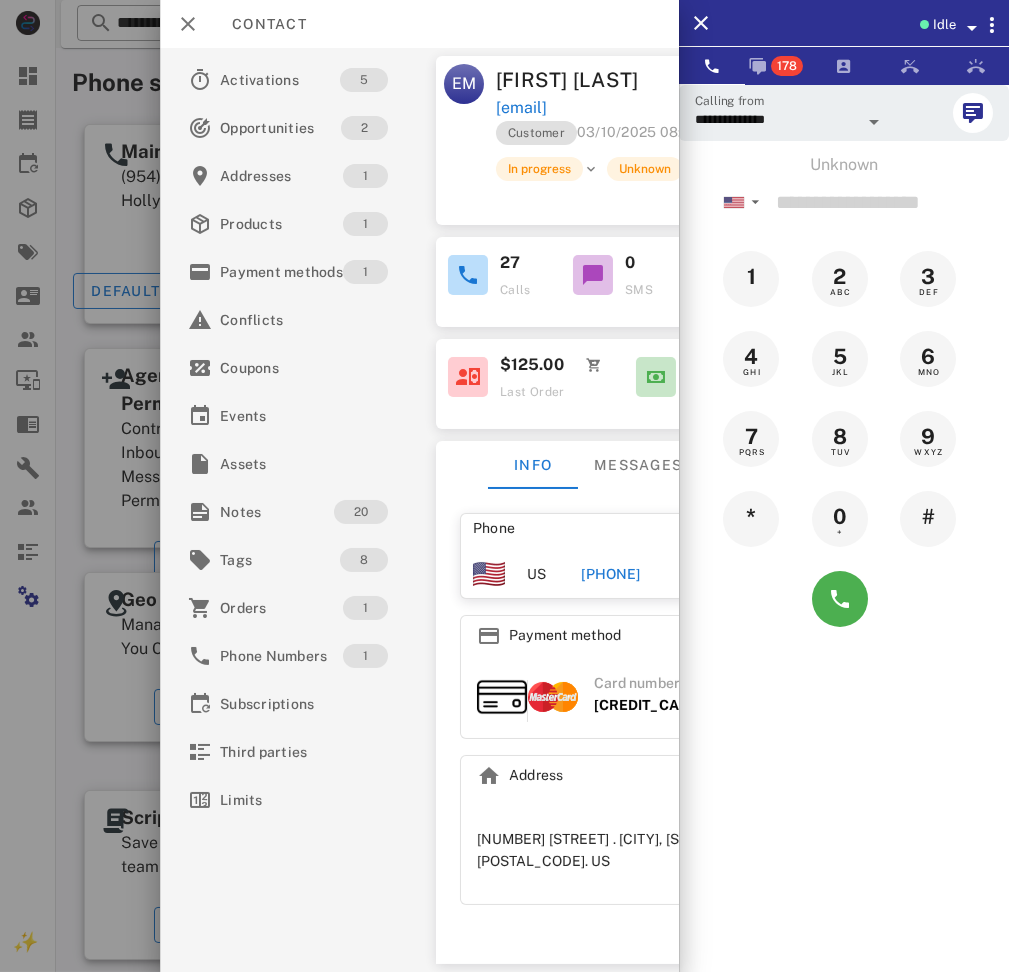 click on "+15713277143" at bounding box center (610, 574) 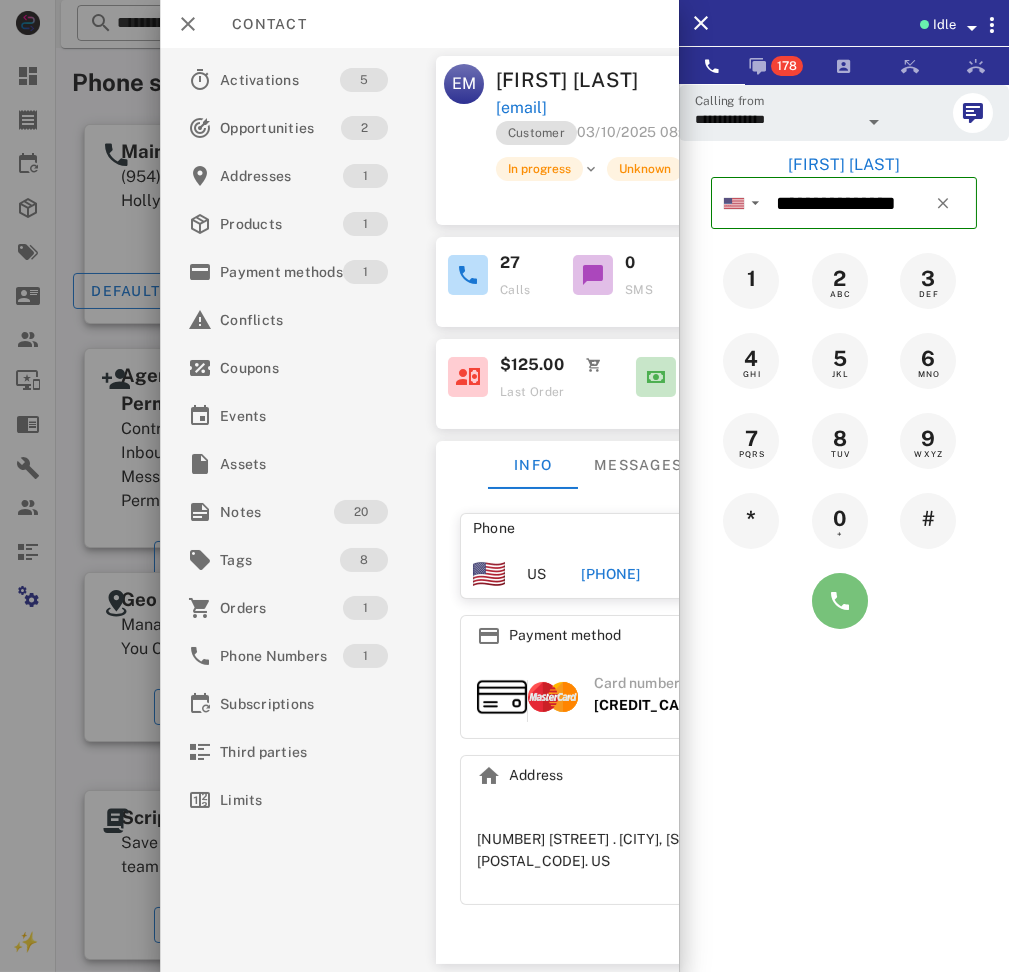 click at bounding box center [840, 601] 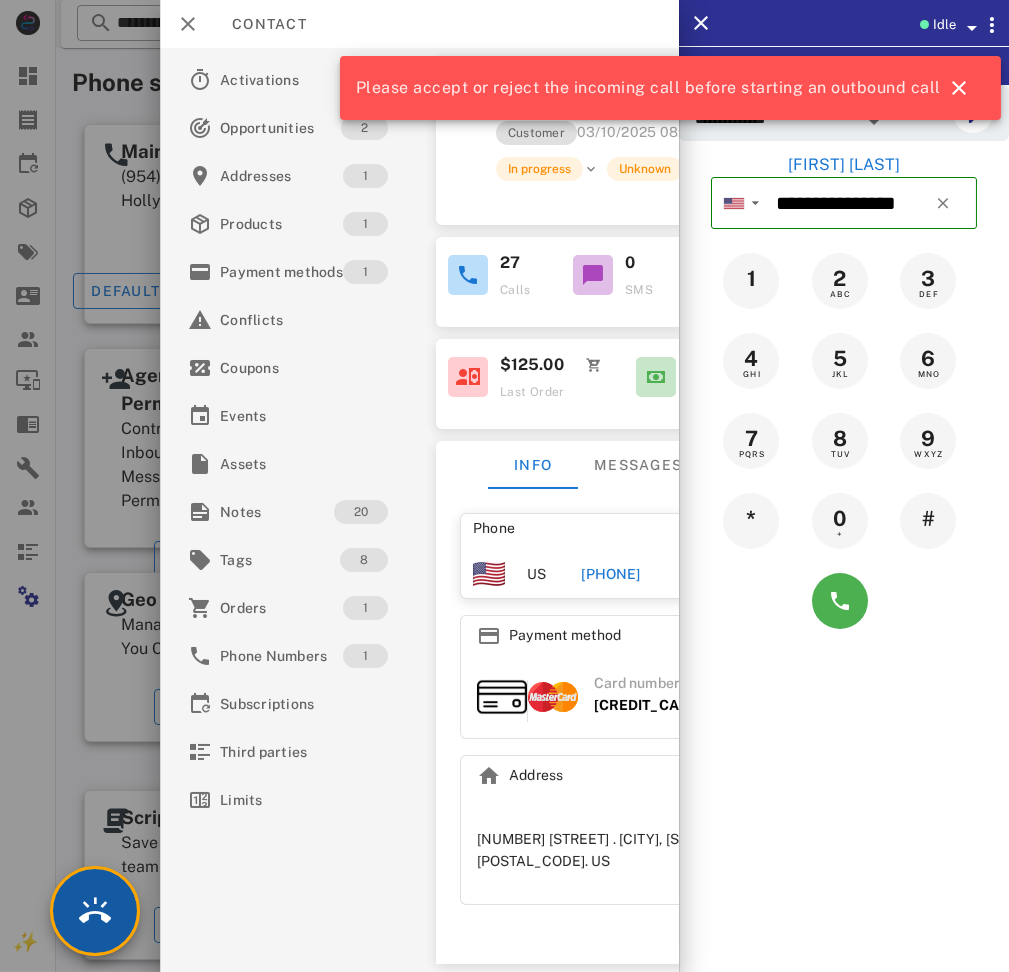 click at bounding box center [95, 911] 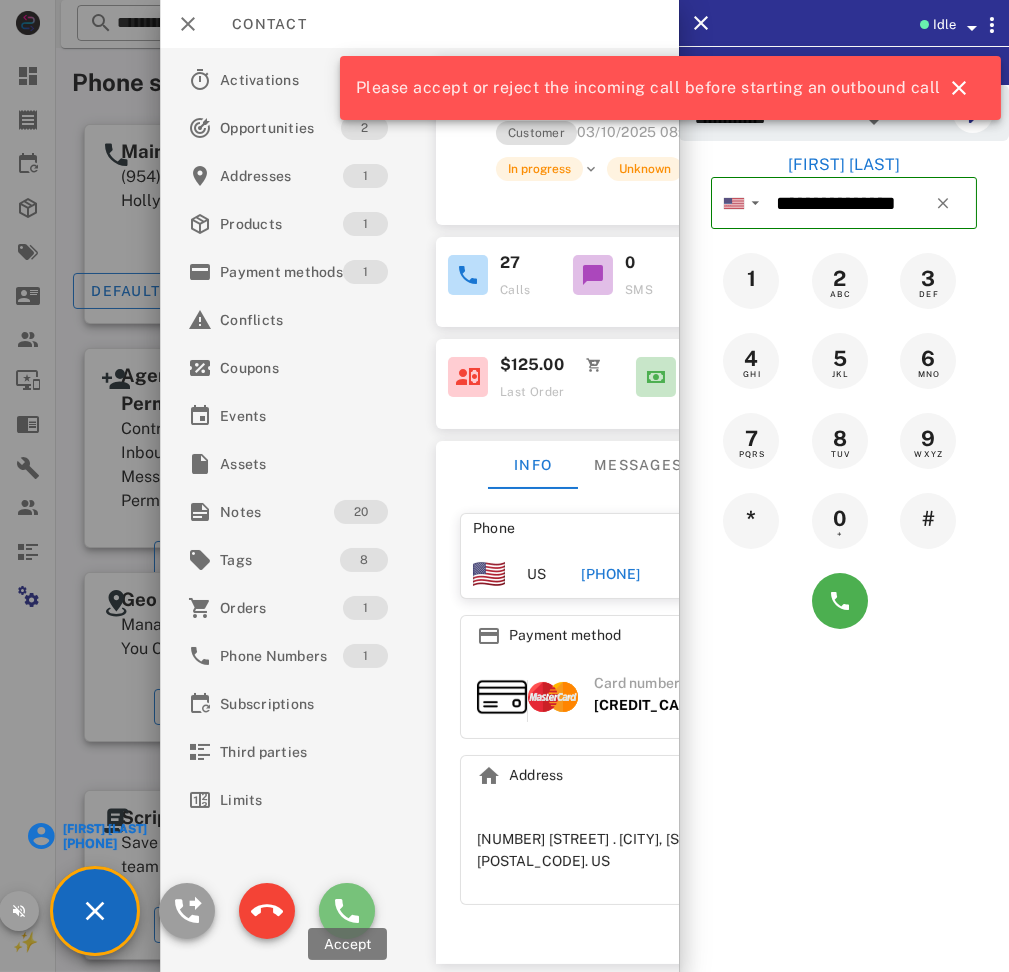 click at bounding box center (347, 911) 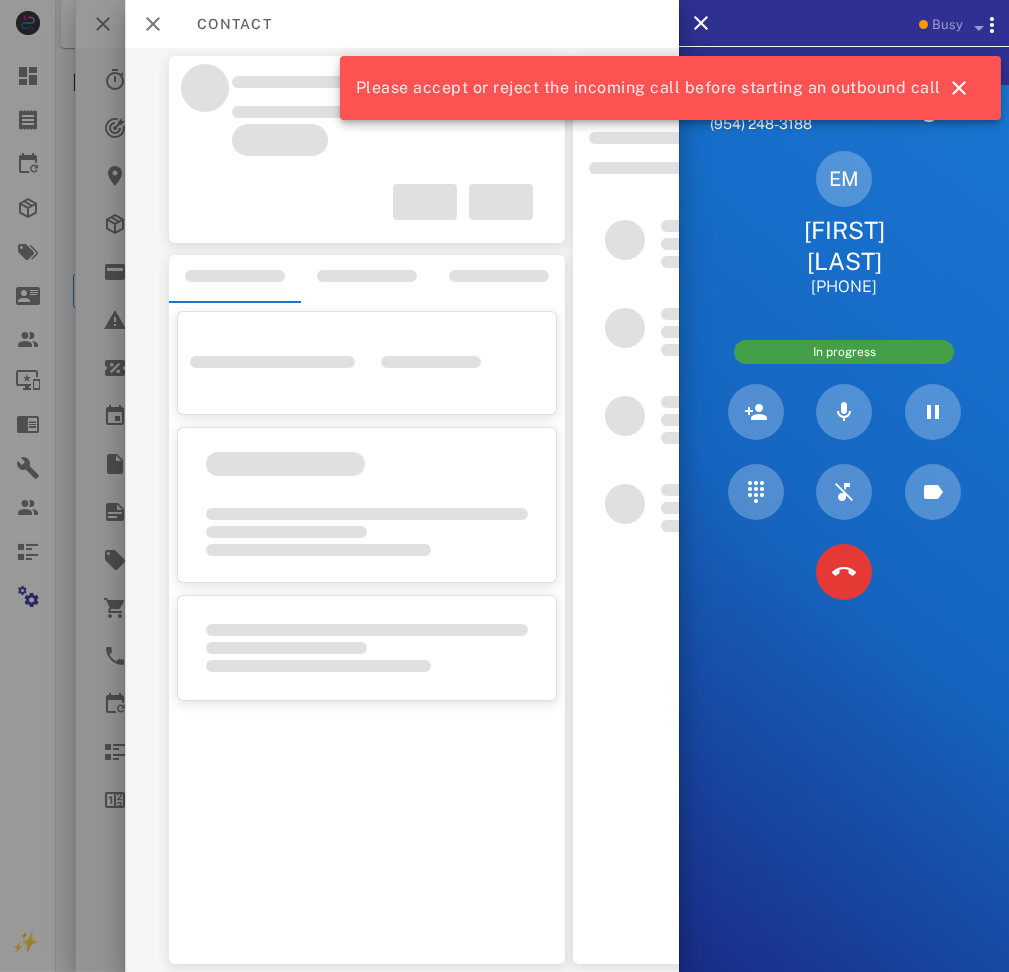 click on "Please accept or reject the incoming call before starting an outbound call" at bounding box center (666, 88) 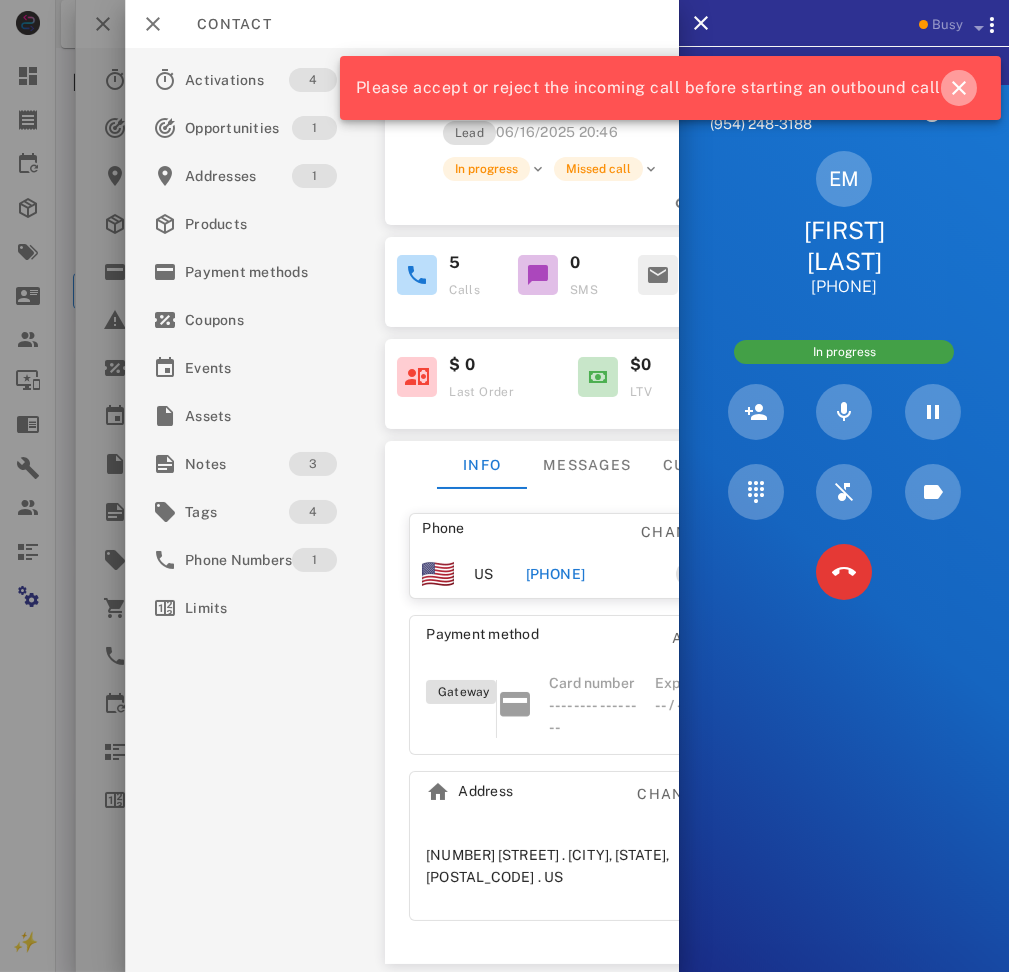 click at bounding box center [959, 88] 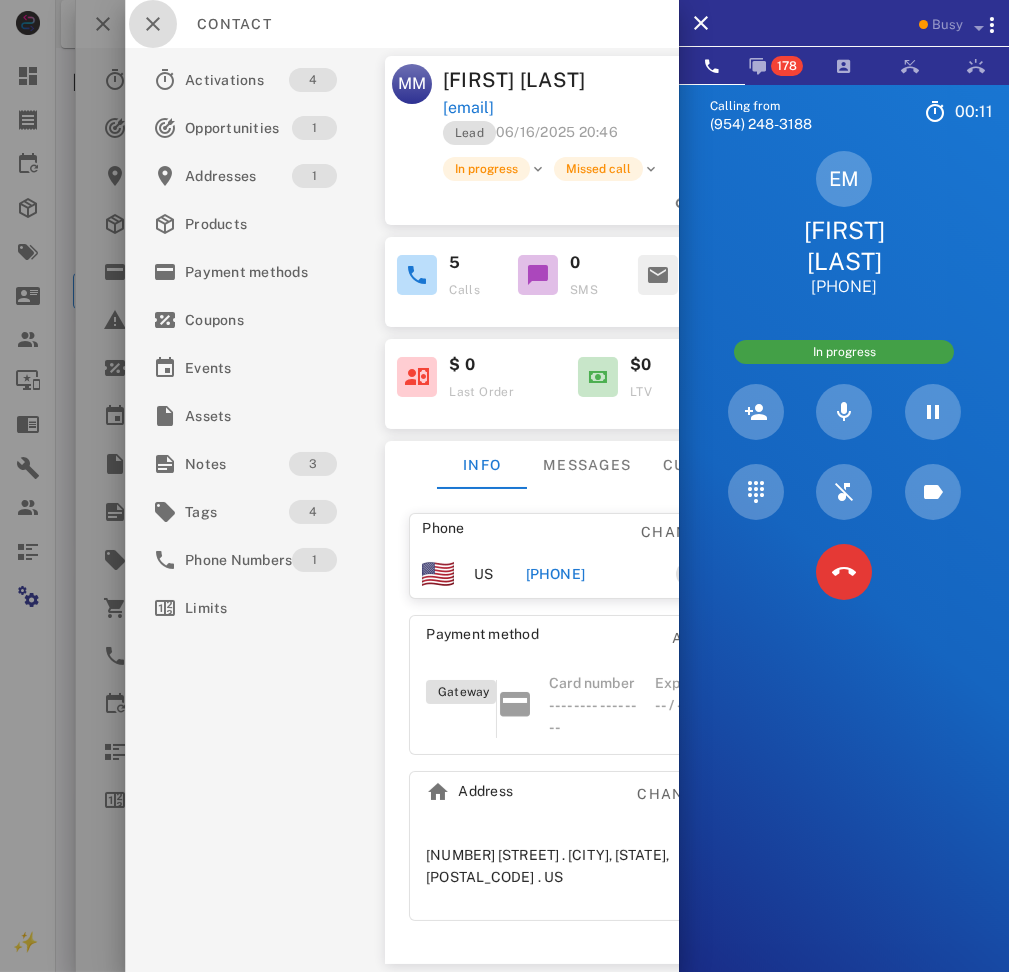 drag, startPoint x: 151, startPoint y: 24, endPoint x: 1426, endPoint y: 382, distance: 1324.307 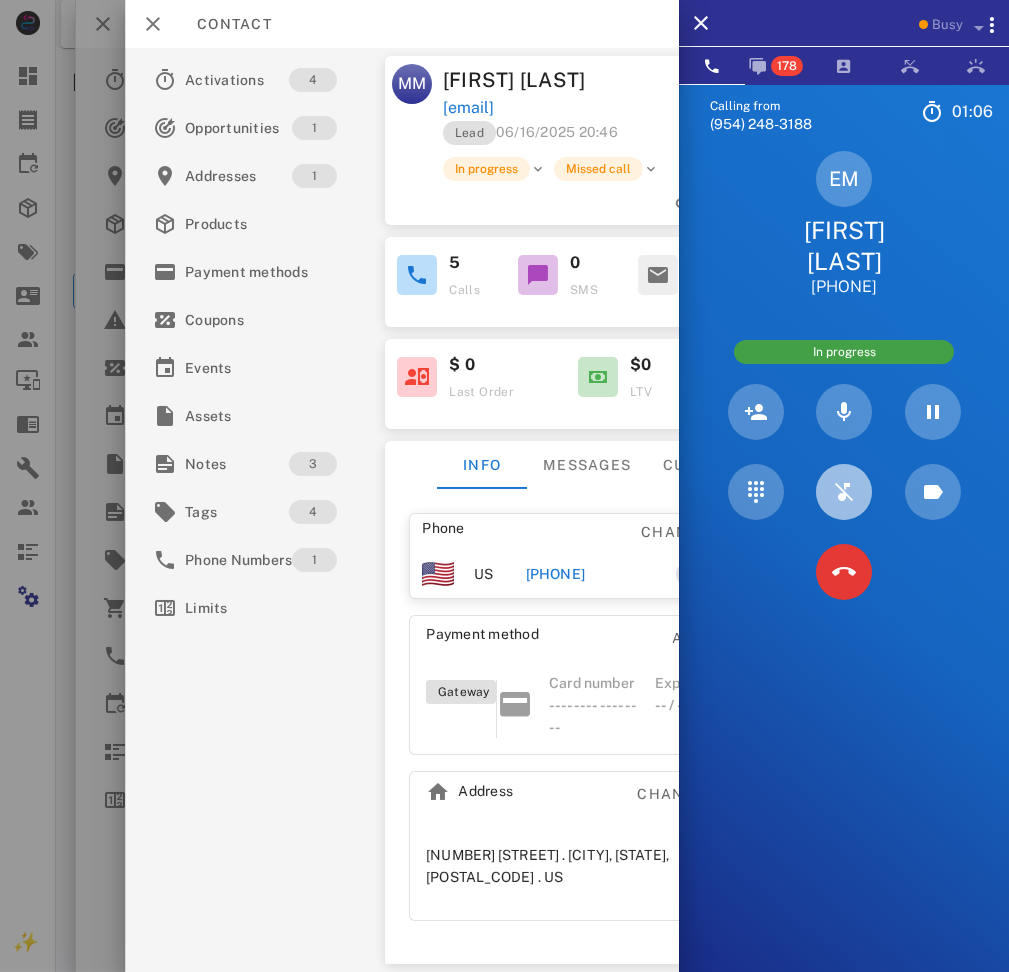 click at bounding box center (844, 492) 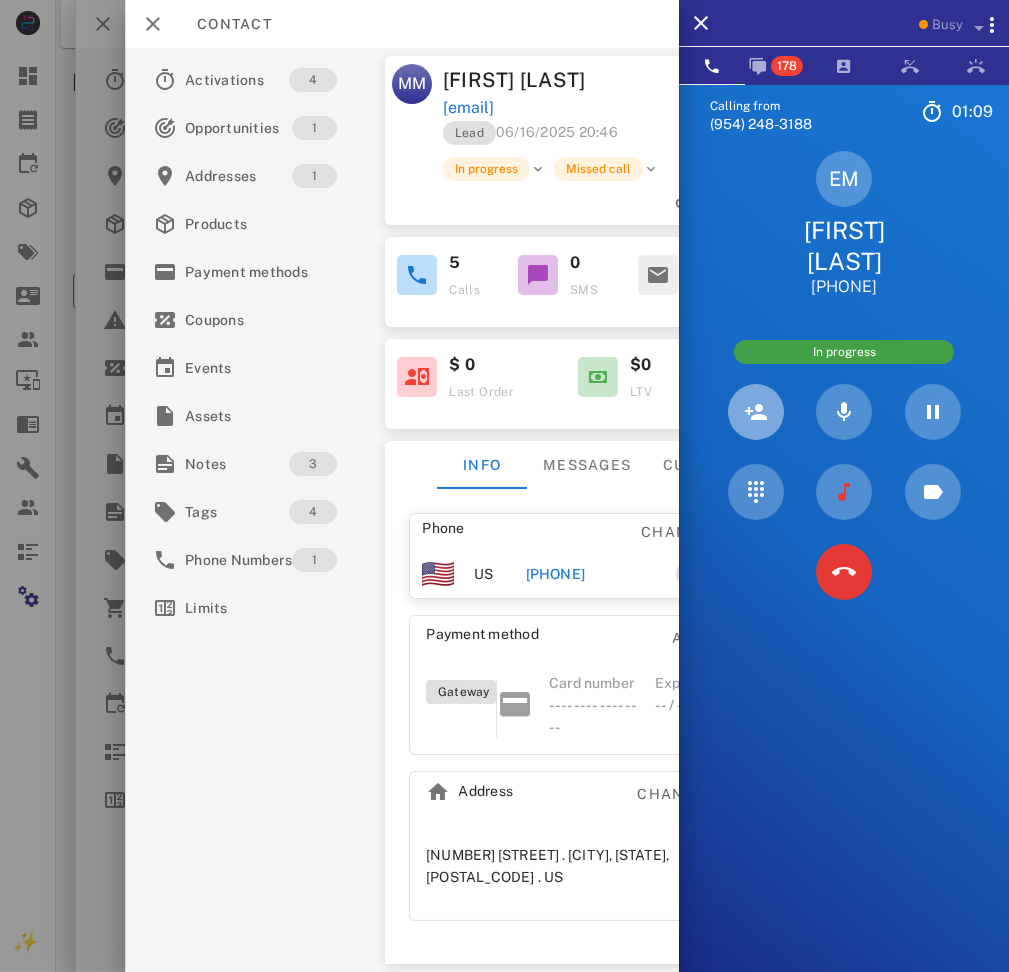 click at bounding box center [756, 412] 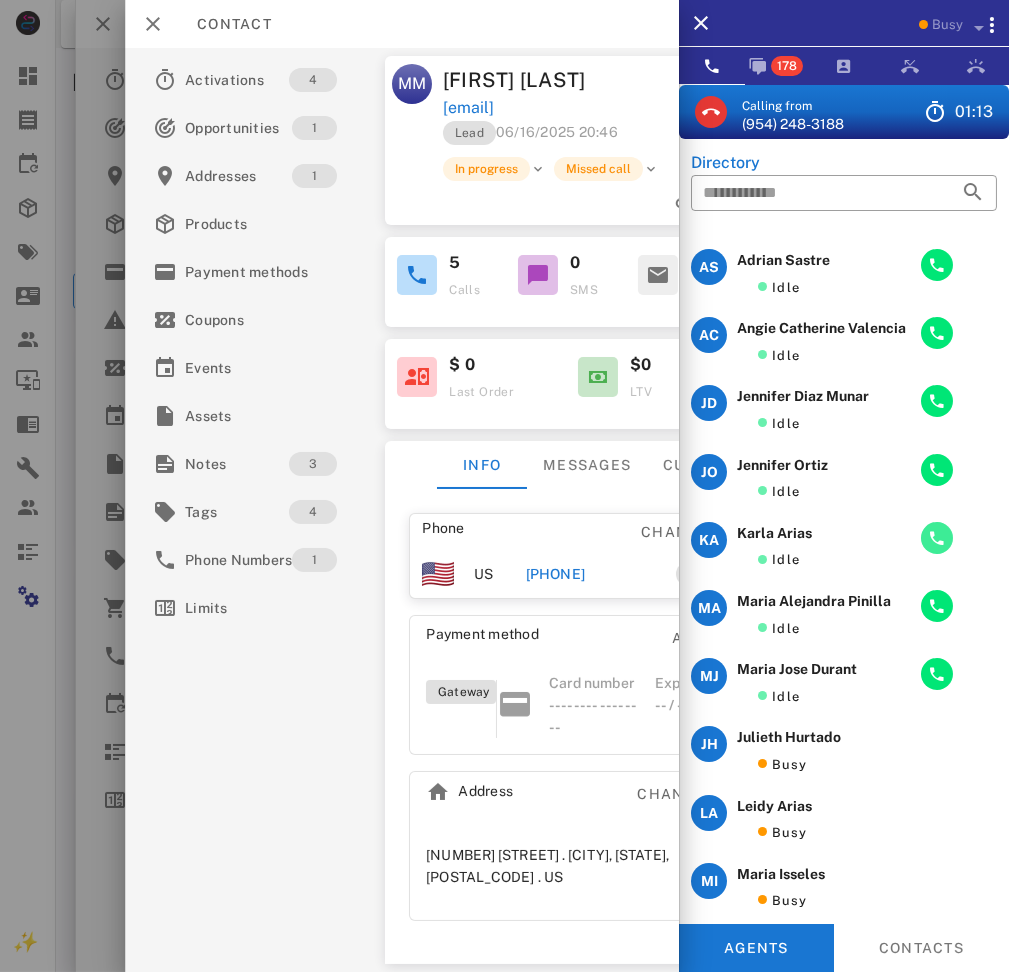 click at bounding box center [937, 538] 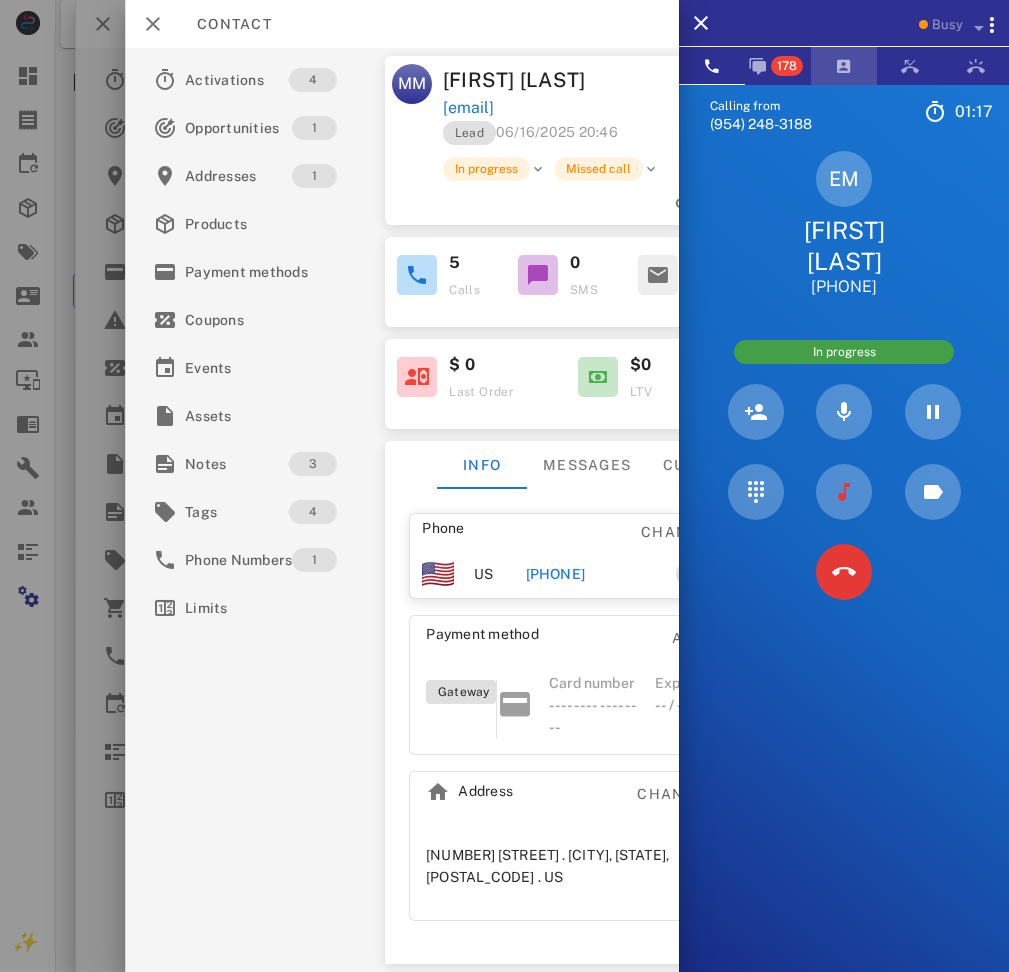 click at bounding box center [844, 66] 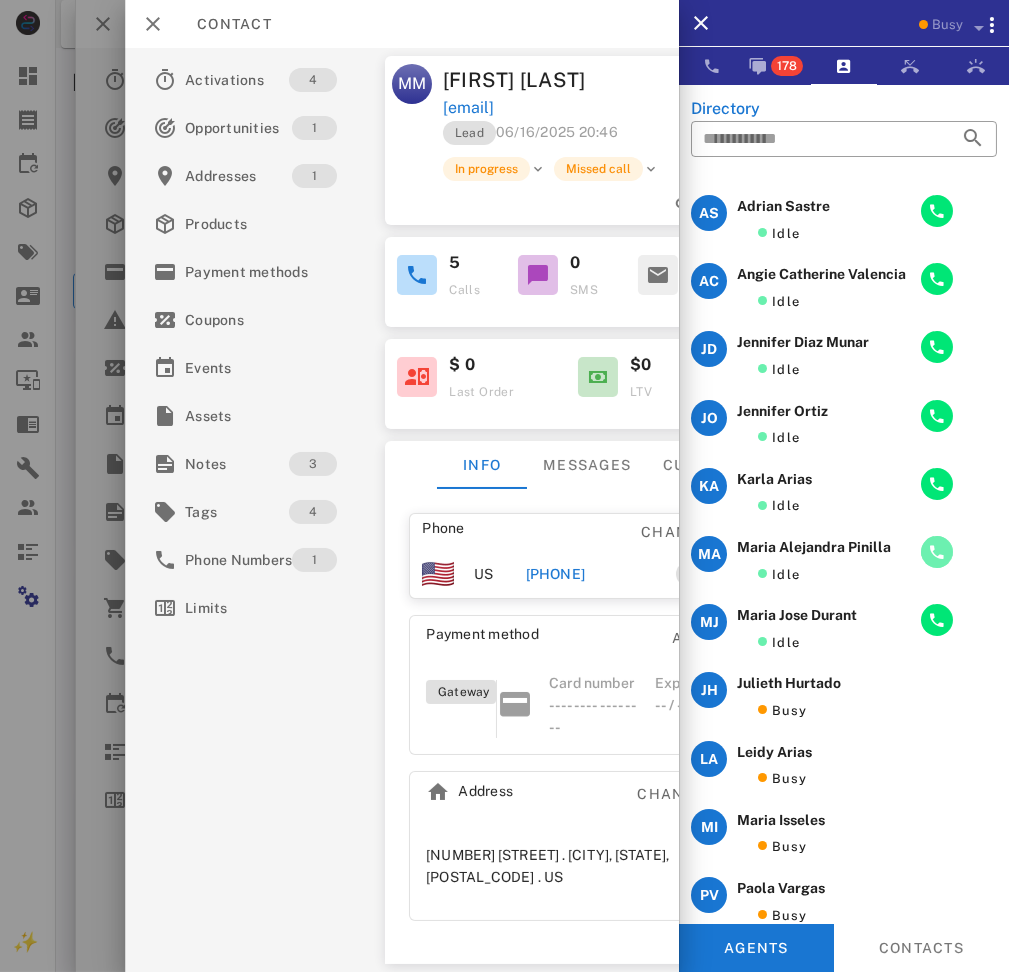 click at bounding box center [937, 552] 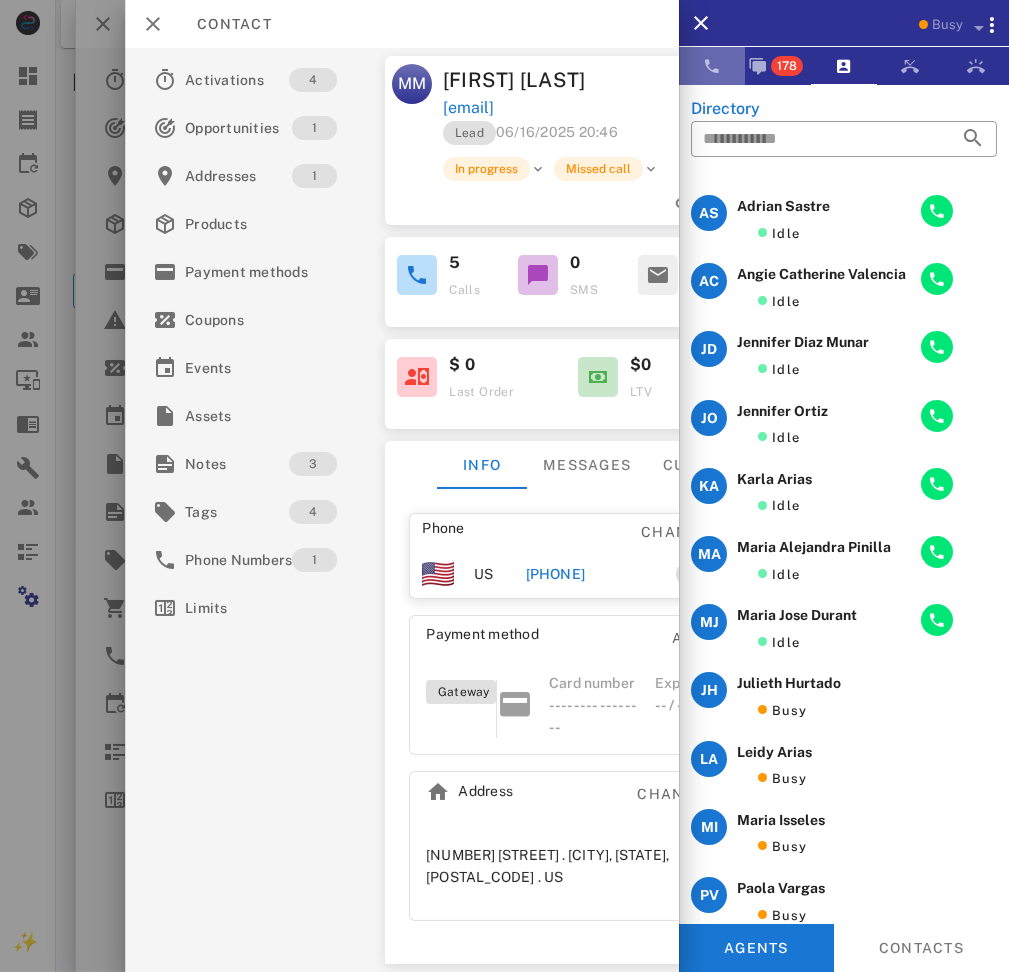 click at bounding box center (712, 66) 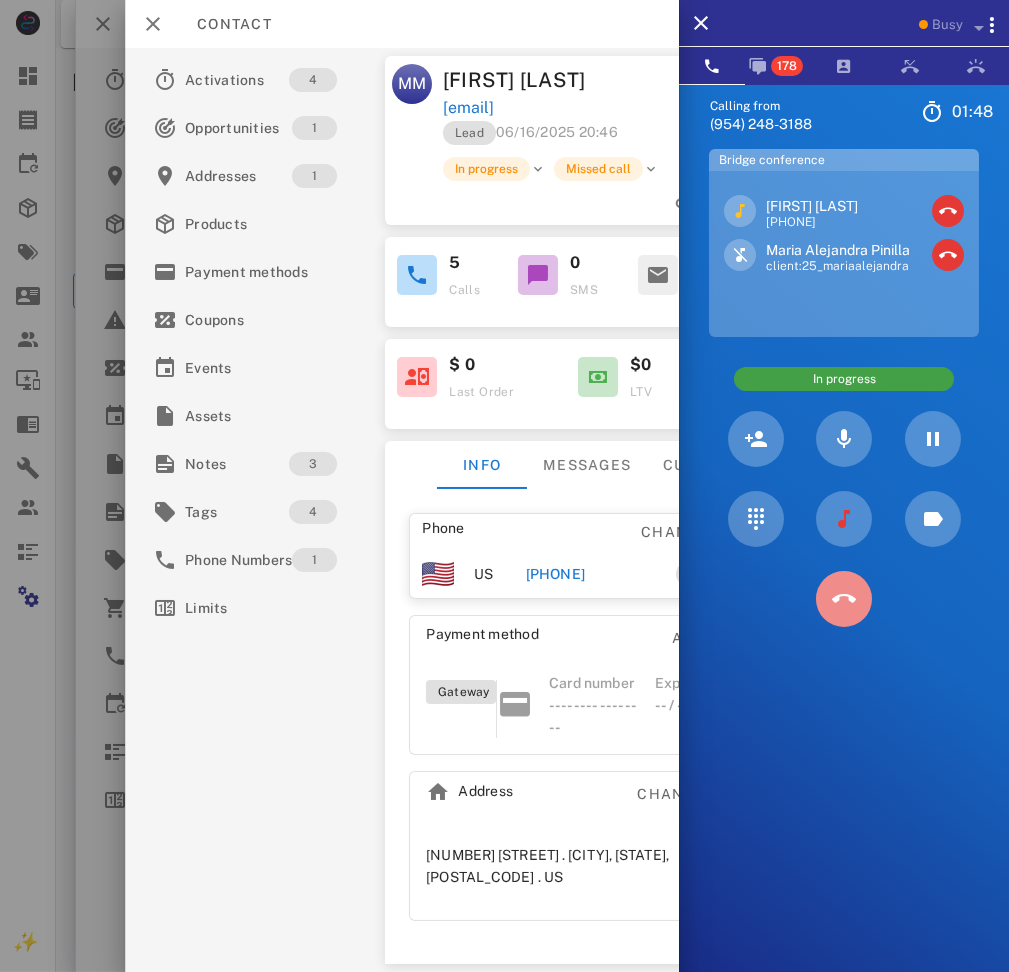click at bounding box center [844, 599] 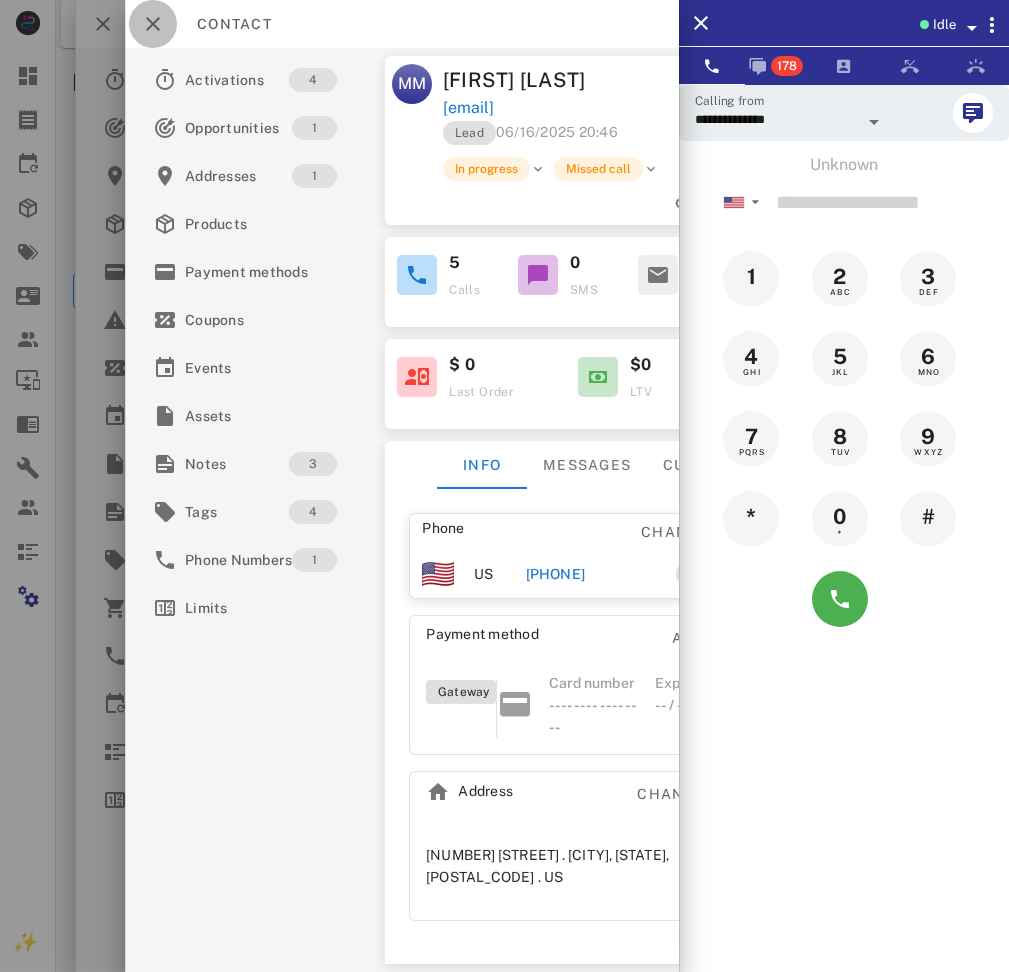 click at bounding box center [153, 24] 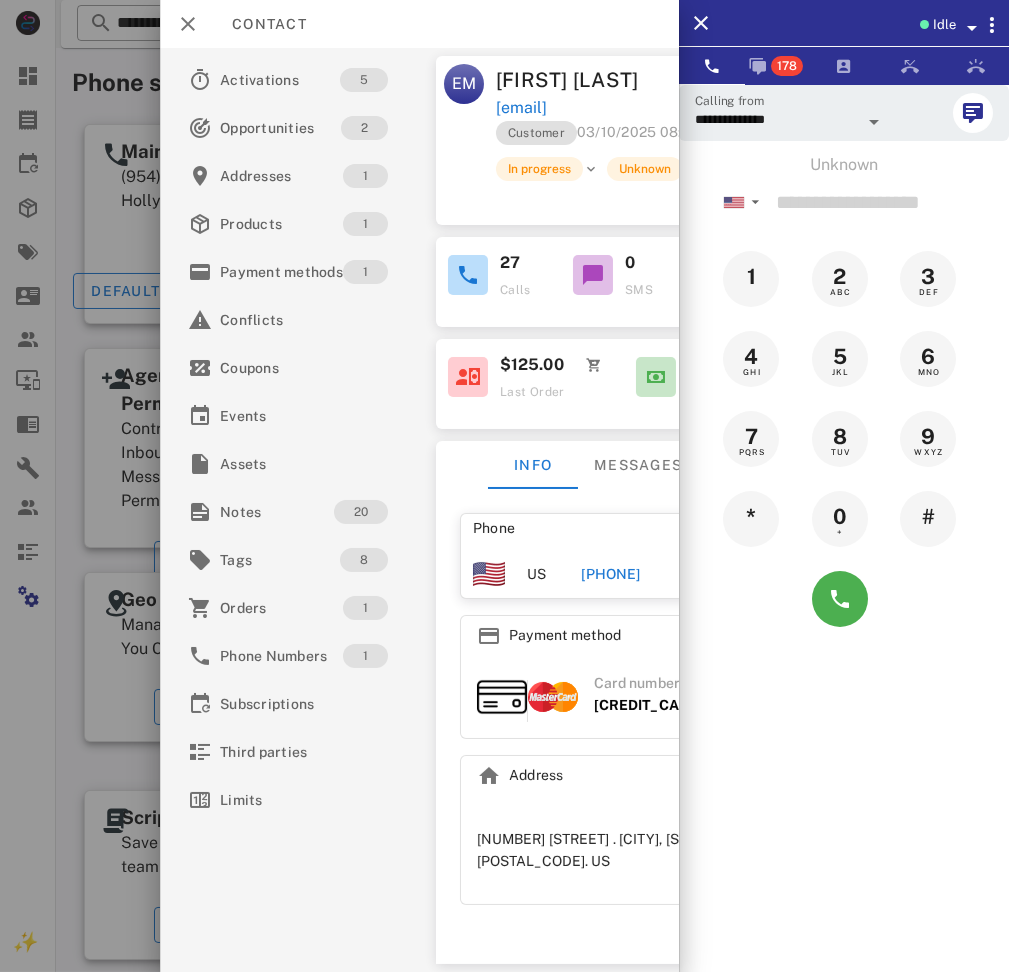 click on "+15713277143" at bounding box center [650, 574] 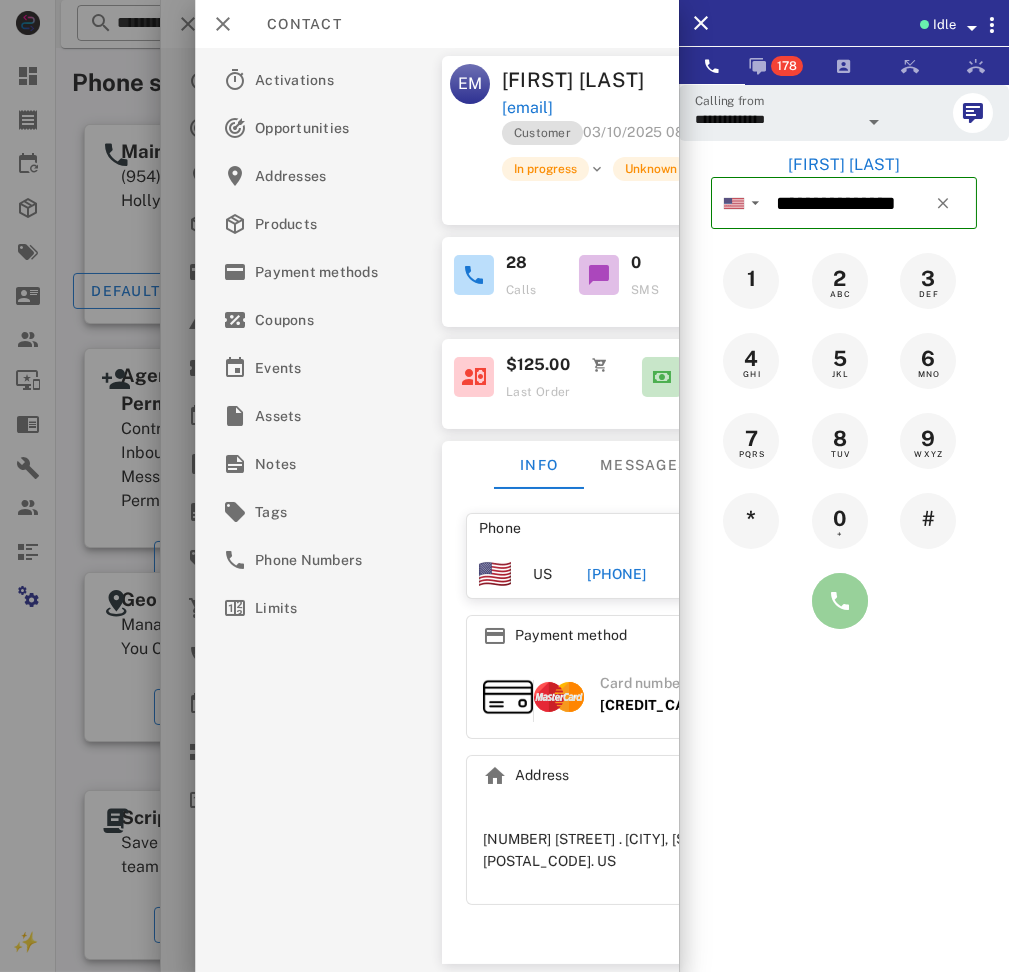 click at bounding box center (840, 601) 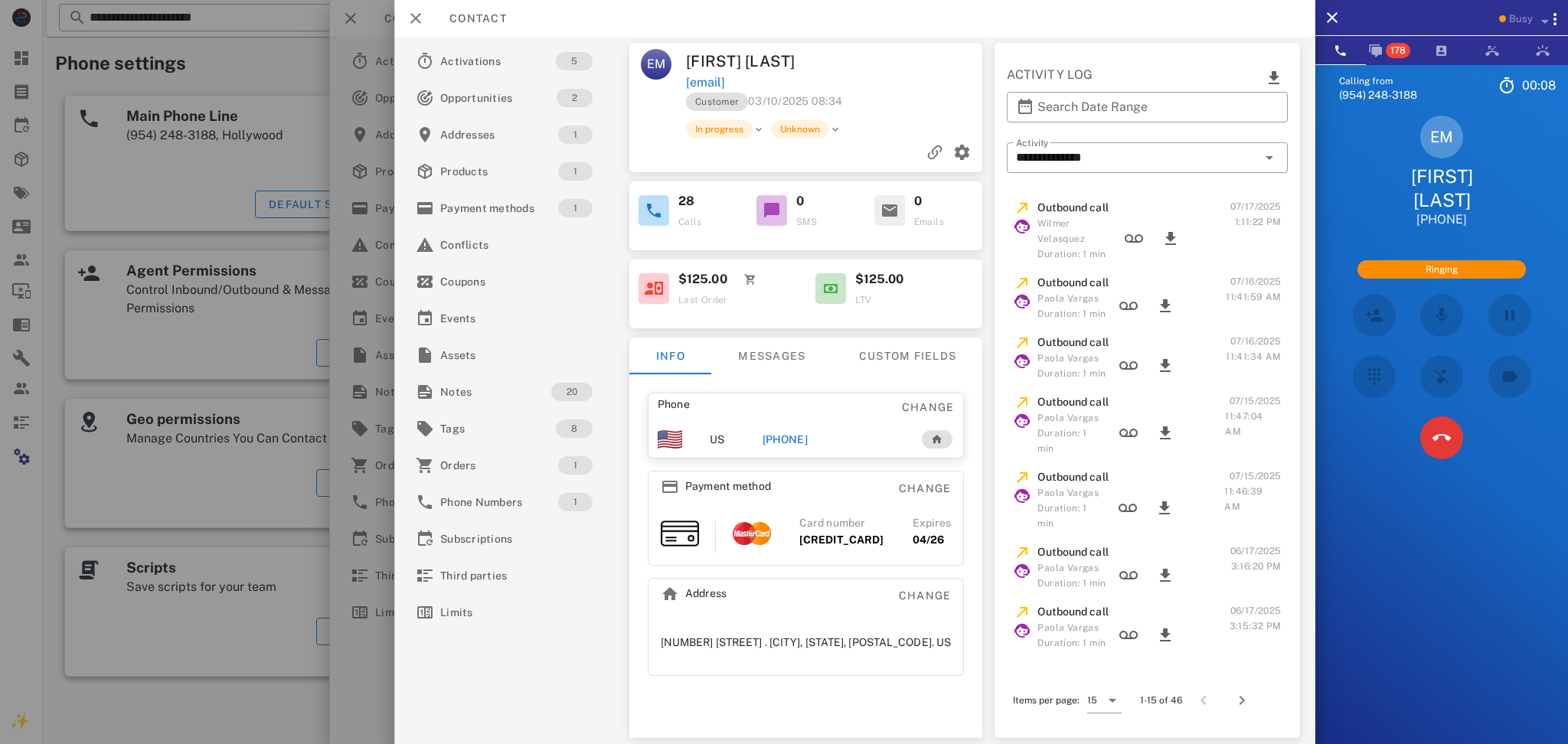 drag, startPoint x: 847, startPoint y: 445, endPoint x: 769, endPoint y: 445, distance: 78 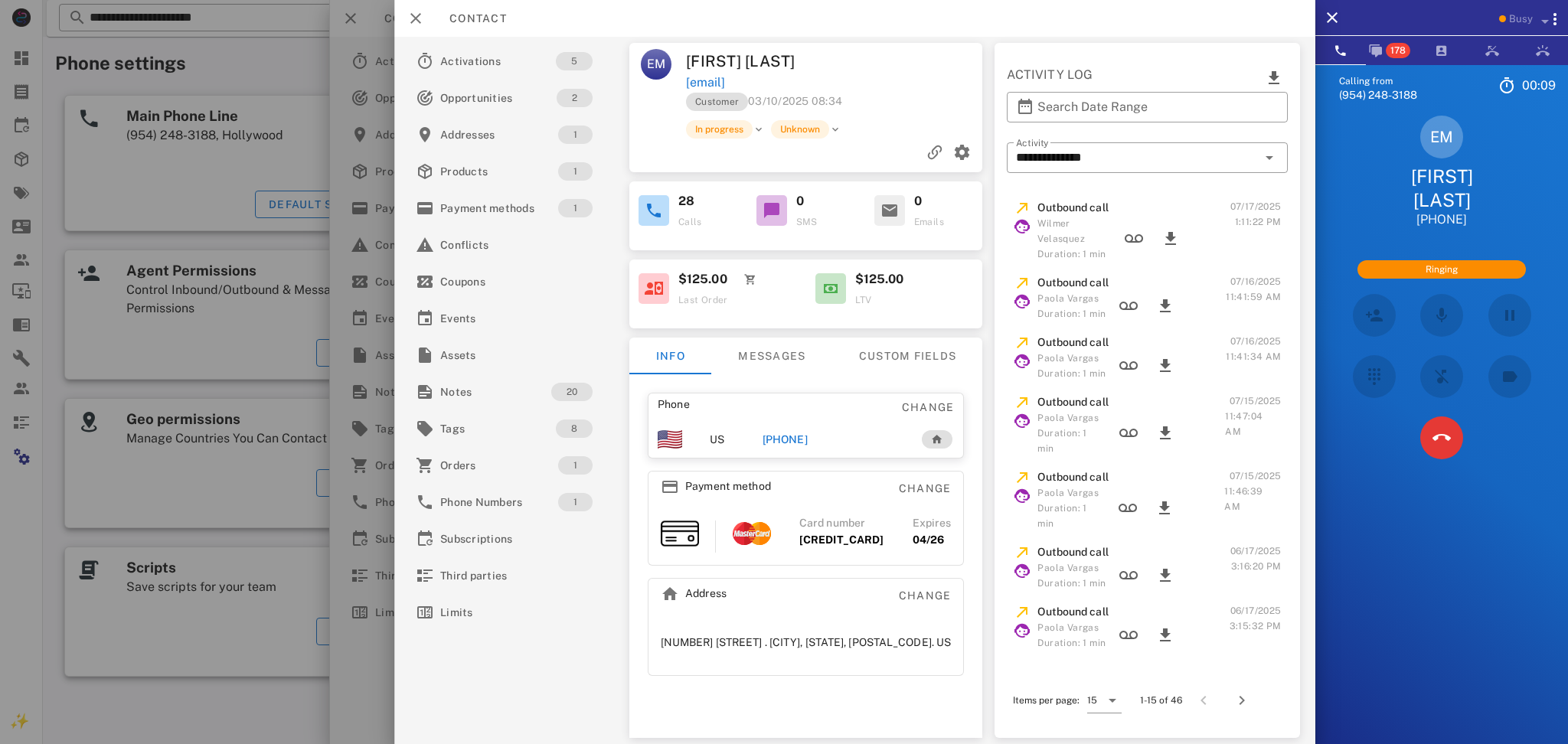 click on "Calling from (954) 248-3188 00: 09  Unknown      ▼     Andorra
+376
Argentina
+54
Aruba
+297
Australia
+61
Belgium (België)
+32
Bolivia
+591
Brazil (Brasil)
+55
Canada
+1
Chile
+56
Colombia
+57
Costa Rica
+506
Dominican Republic (República Dominicana)
+1
Ecuador
+593
El Salvador
+503
France
+33
Germany (Deutschland)
+49
Guadeloupe
+590
Guatemala
+502
Honduras
+504
Iceland (Ísland)
+354
India (भारत)
+91
Israel (‫ישראל‬‎)
+972
Italy (Italia)
+39" at bounding box center (1442, 436) 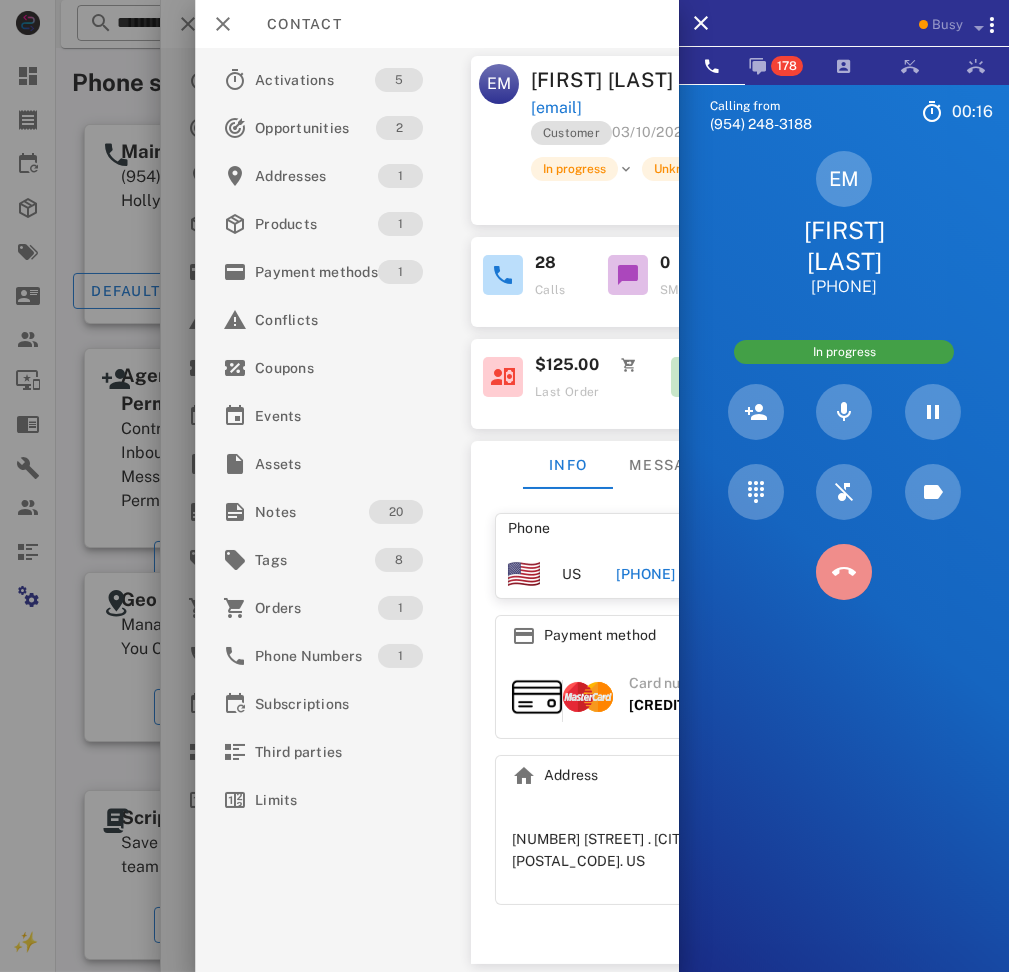 drag, startPoint x: 857, startPoint y: 529, endPoint x: 955, endPoint y: 612, distance: 128.42508 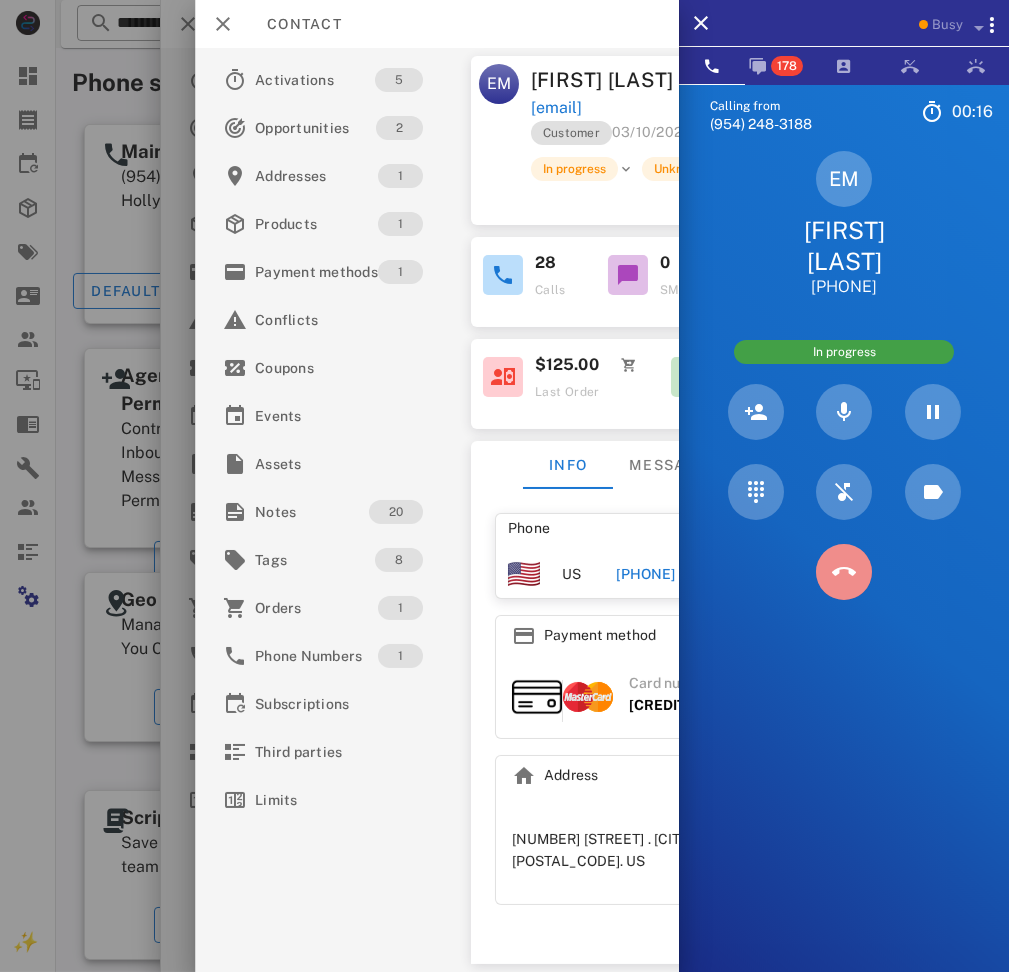 click at bounding box center [844, 572] 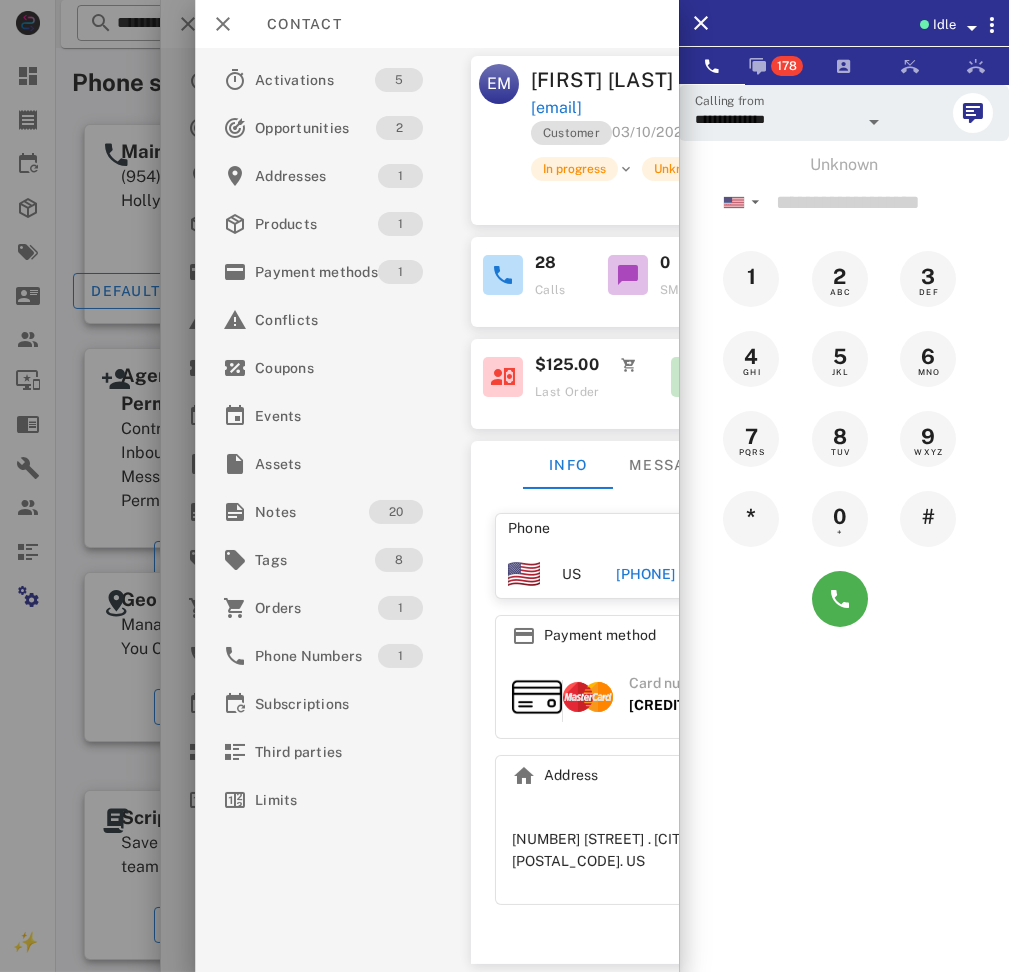 click on "Phone   Change   US   +15713277143   Payment method   Change   Card number   **** **** **** 1048   Expires  04/26  Address   Change   6737 Pine Dr .
Columbia, MD, 21046.
US" at bounding box center [658, 709] 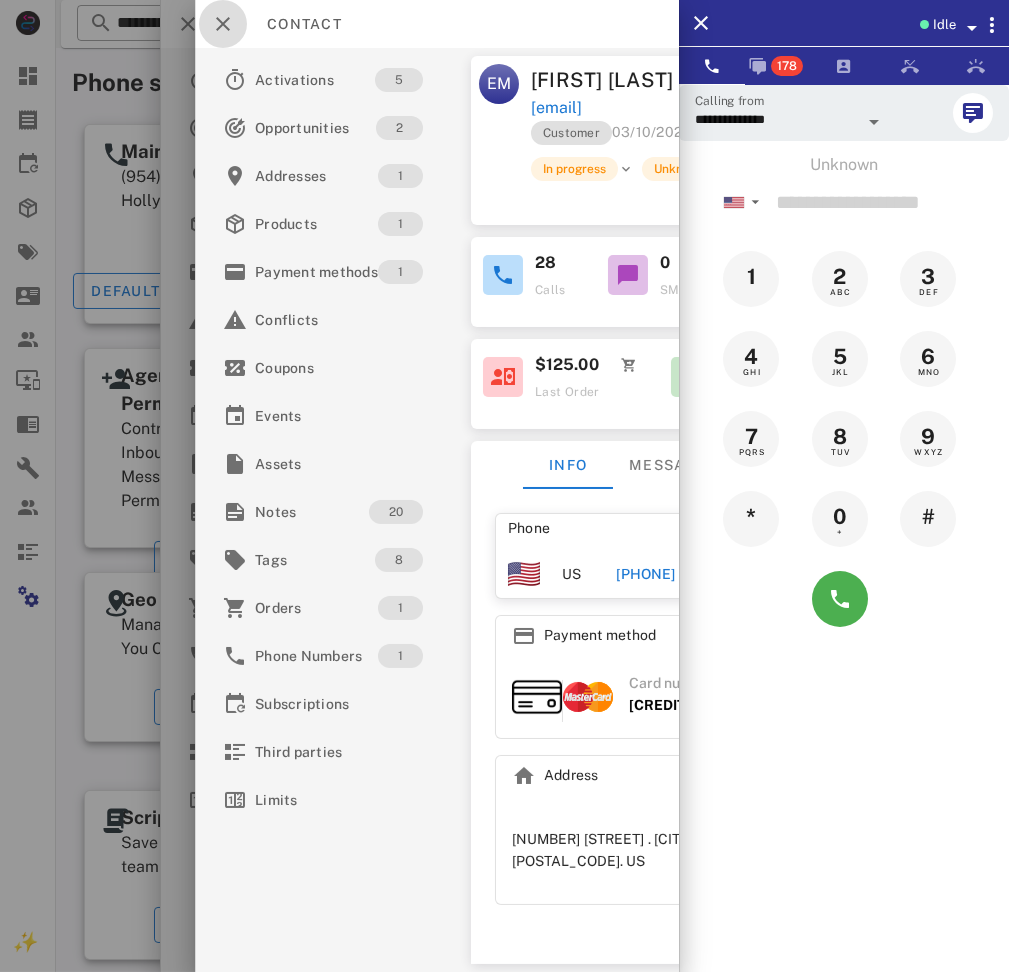 click at bounding box center (223, 24) 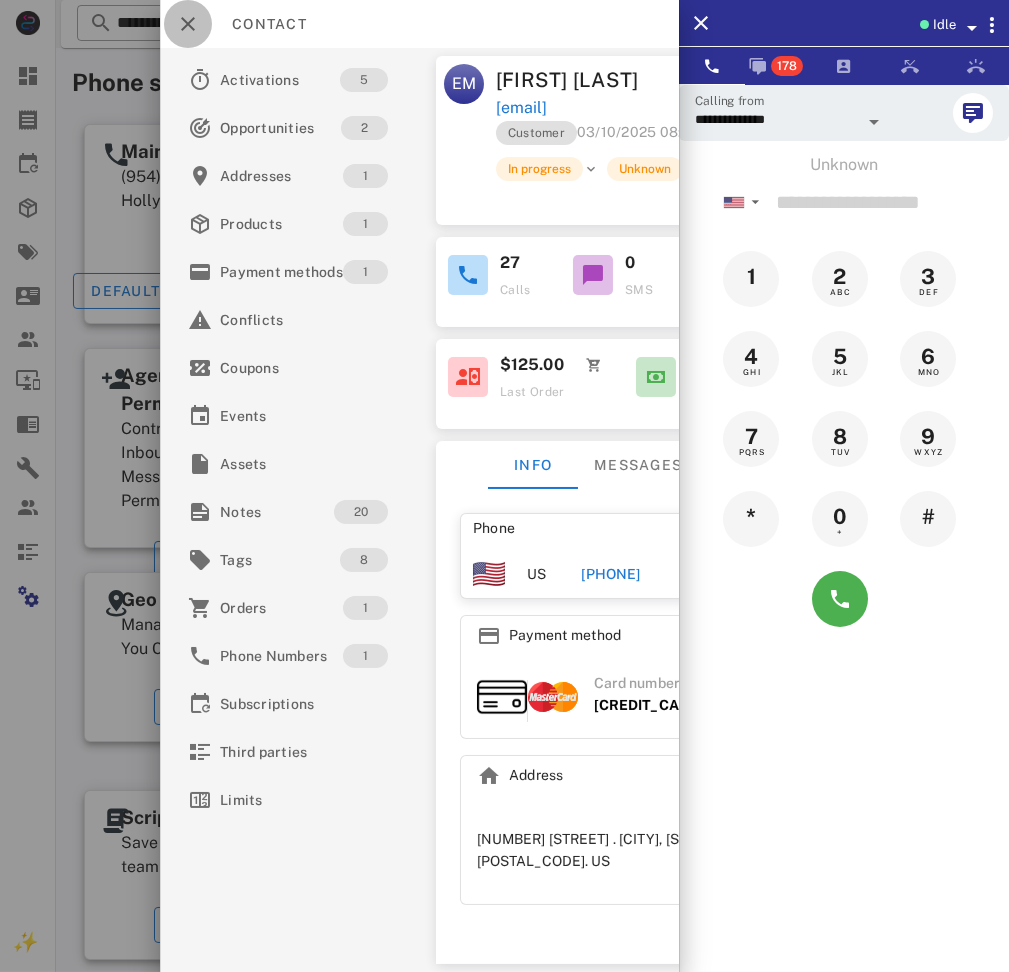 click at bounding box center [188, 24] 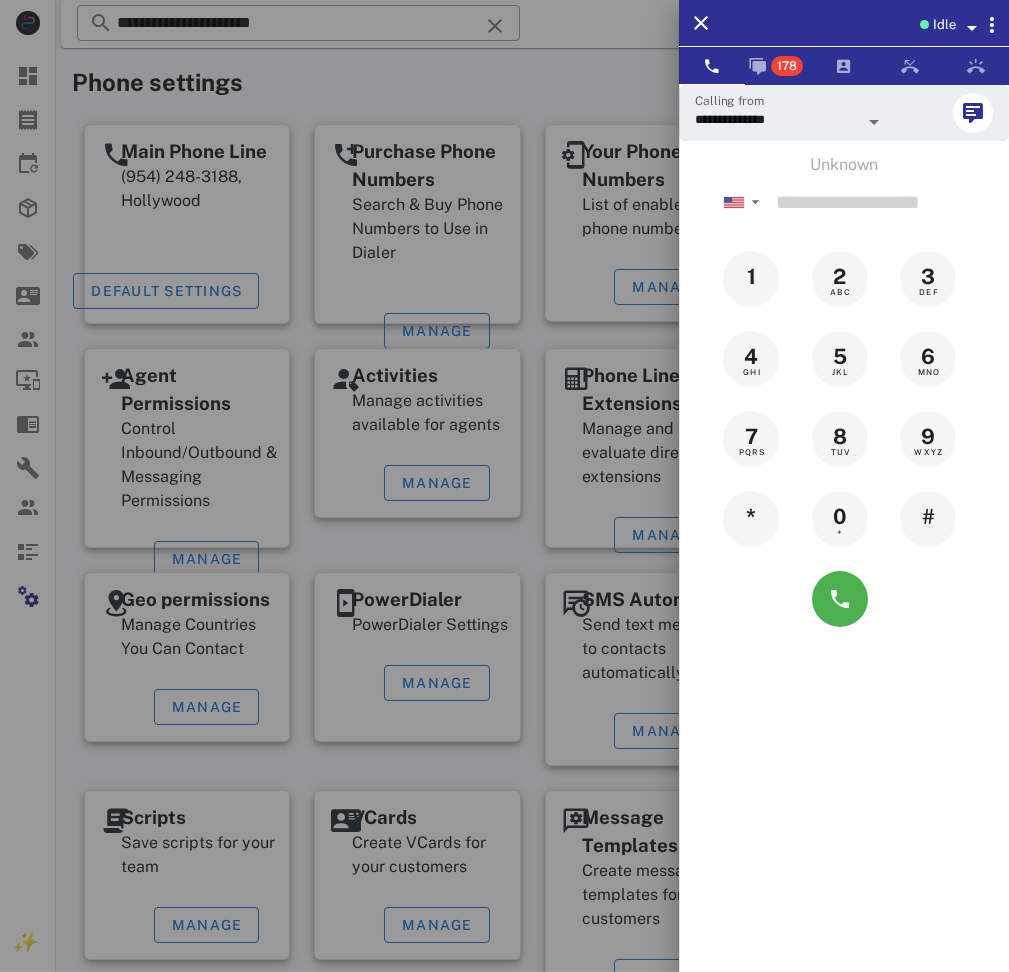 click at bounding box center (504, 486) 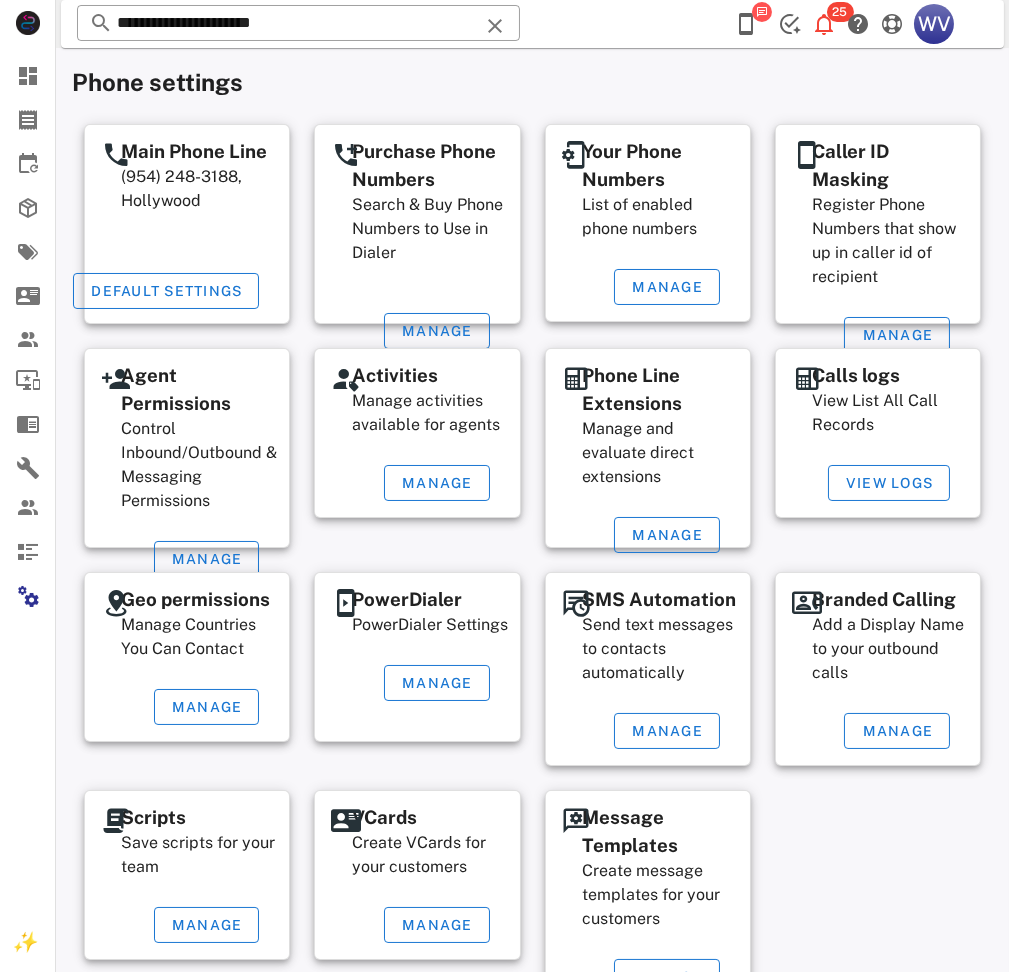 click on "**********" at bounding box center (298, 23) 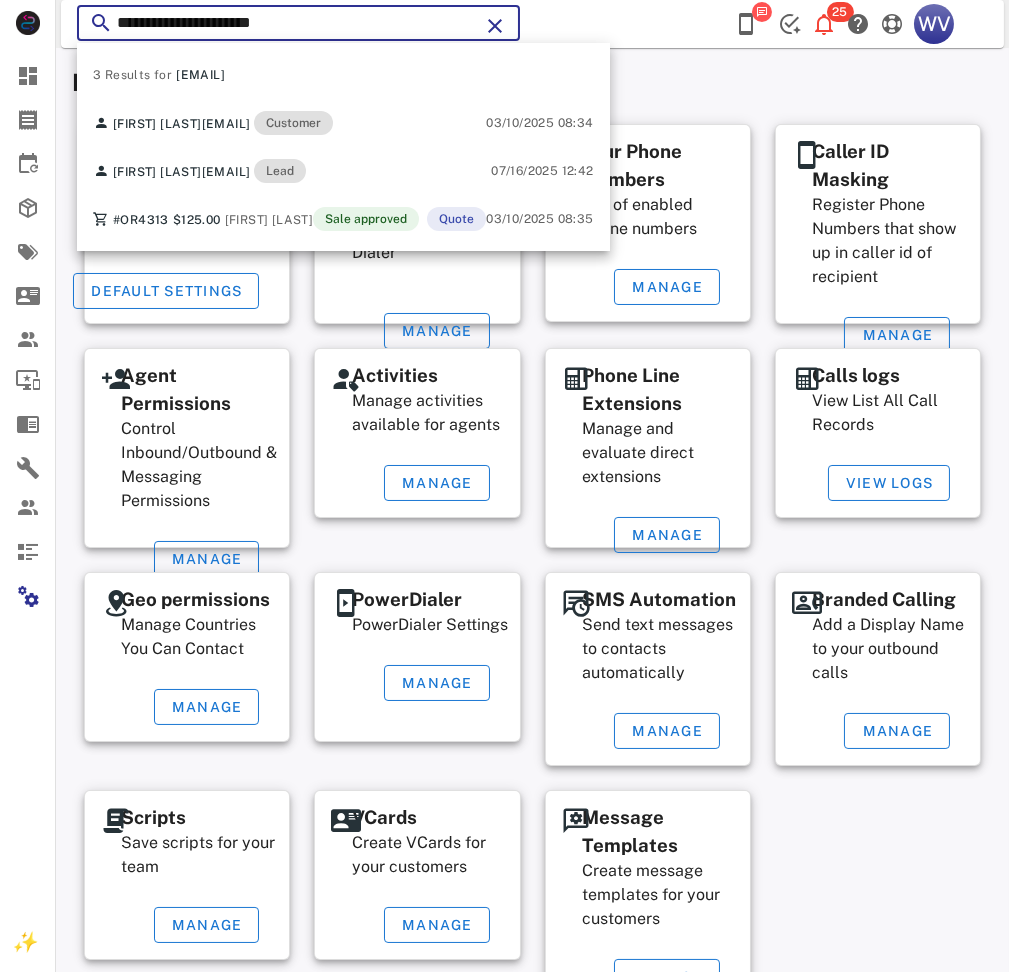 click on "**********" at bounding box center (298, 23) 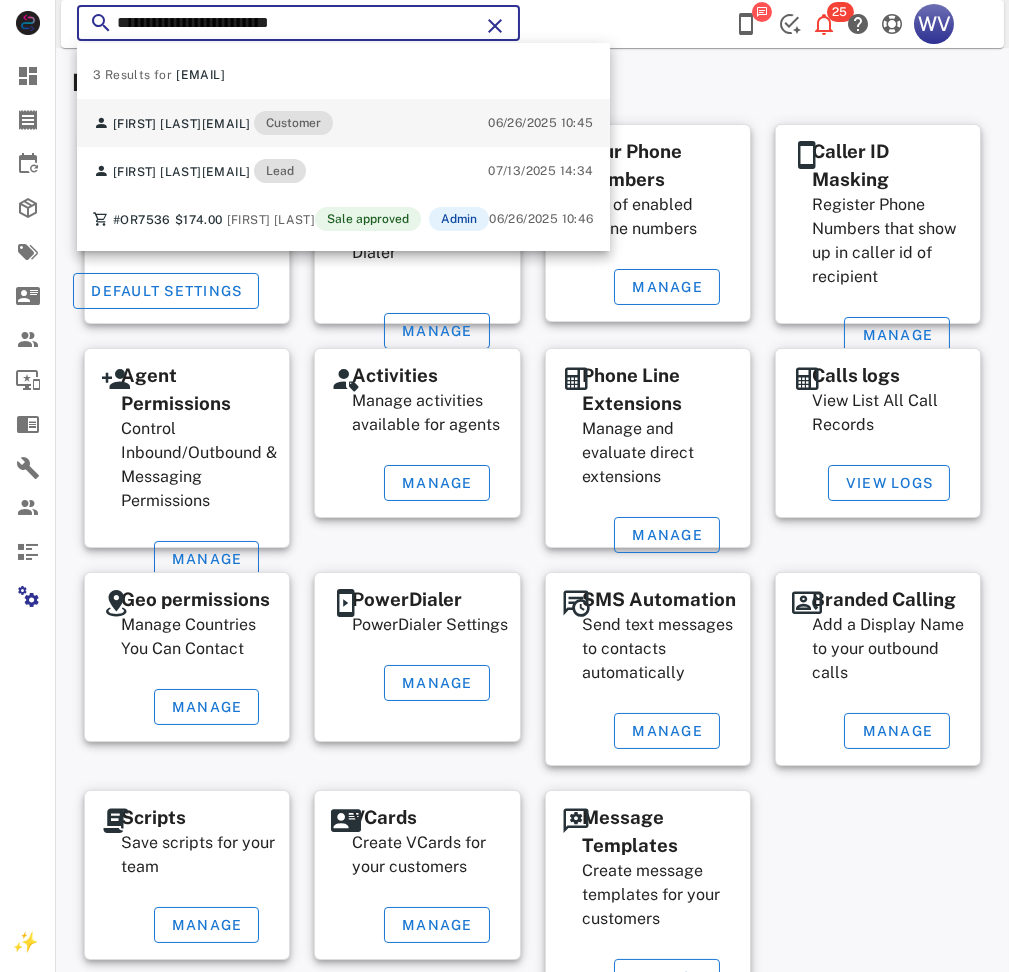 type on "**********" 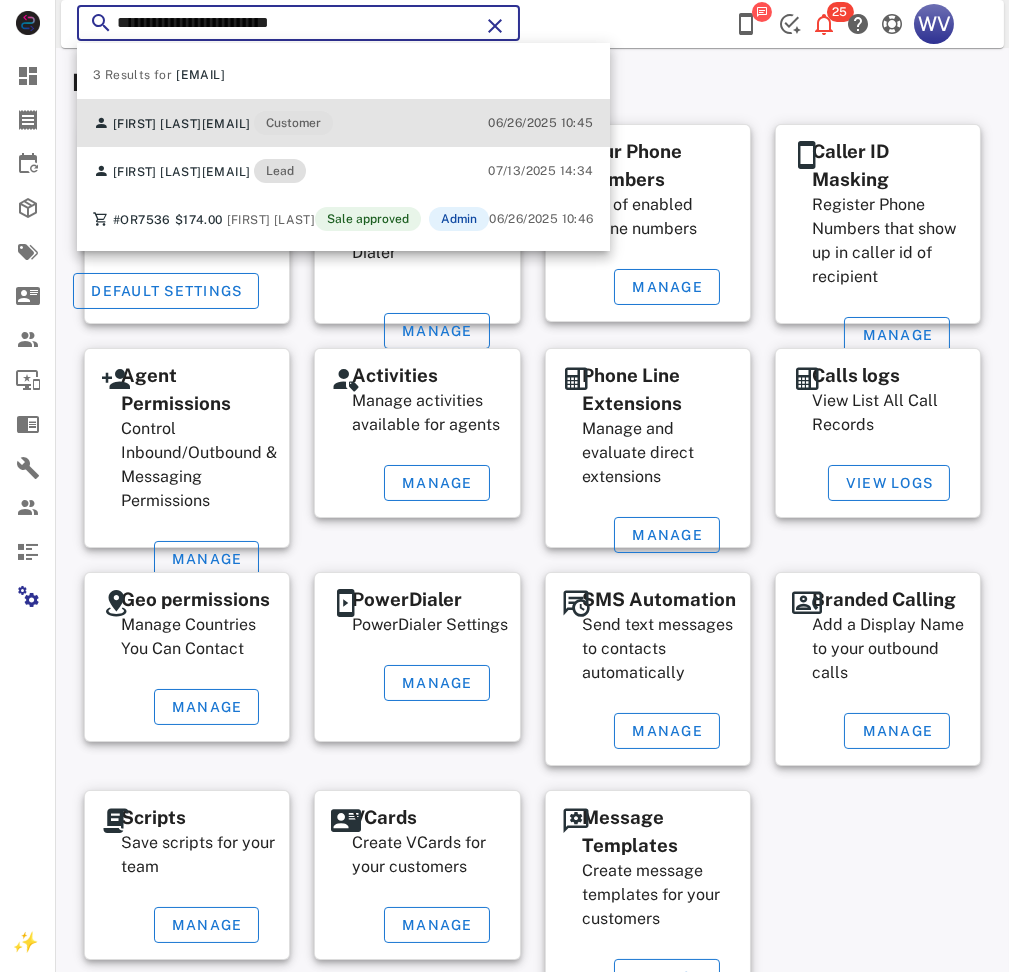 click on "corralabigail24@gmail.com" at bounding box center (226, 124) 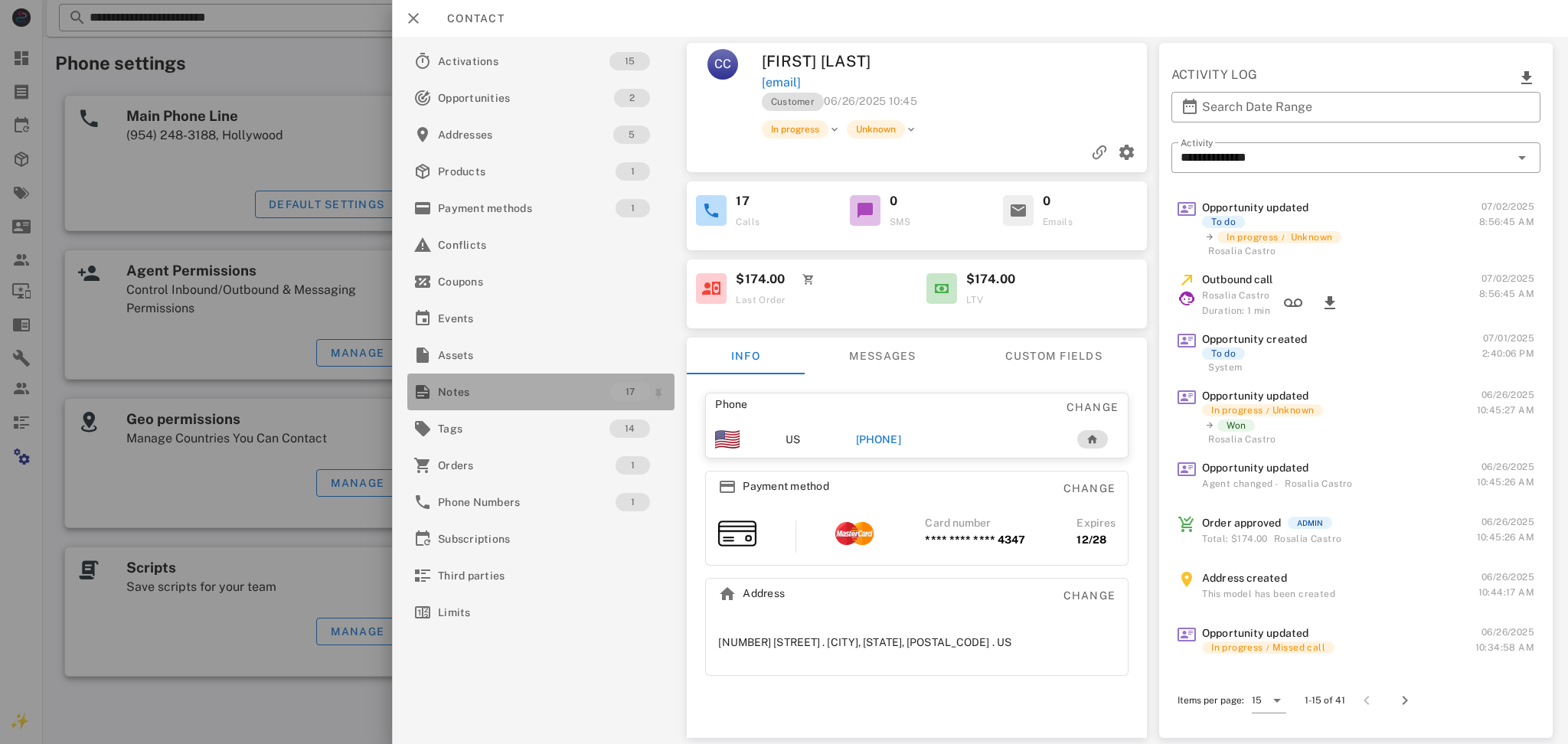 click on "Notes" at bounding box center [524, 392] 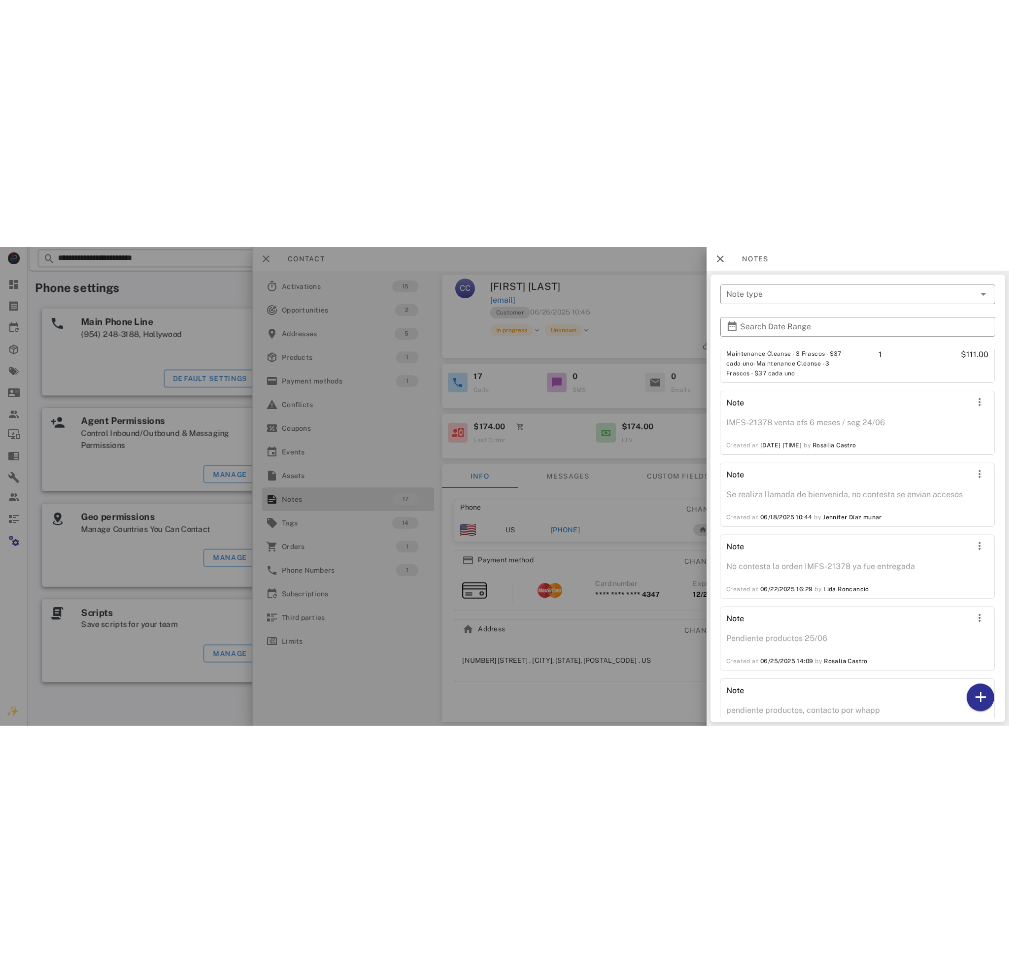 scroll, scrollTop: 3296, scrollLeft: 0, axis: vertical 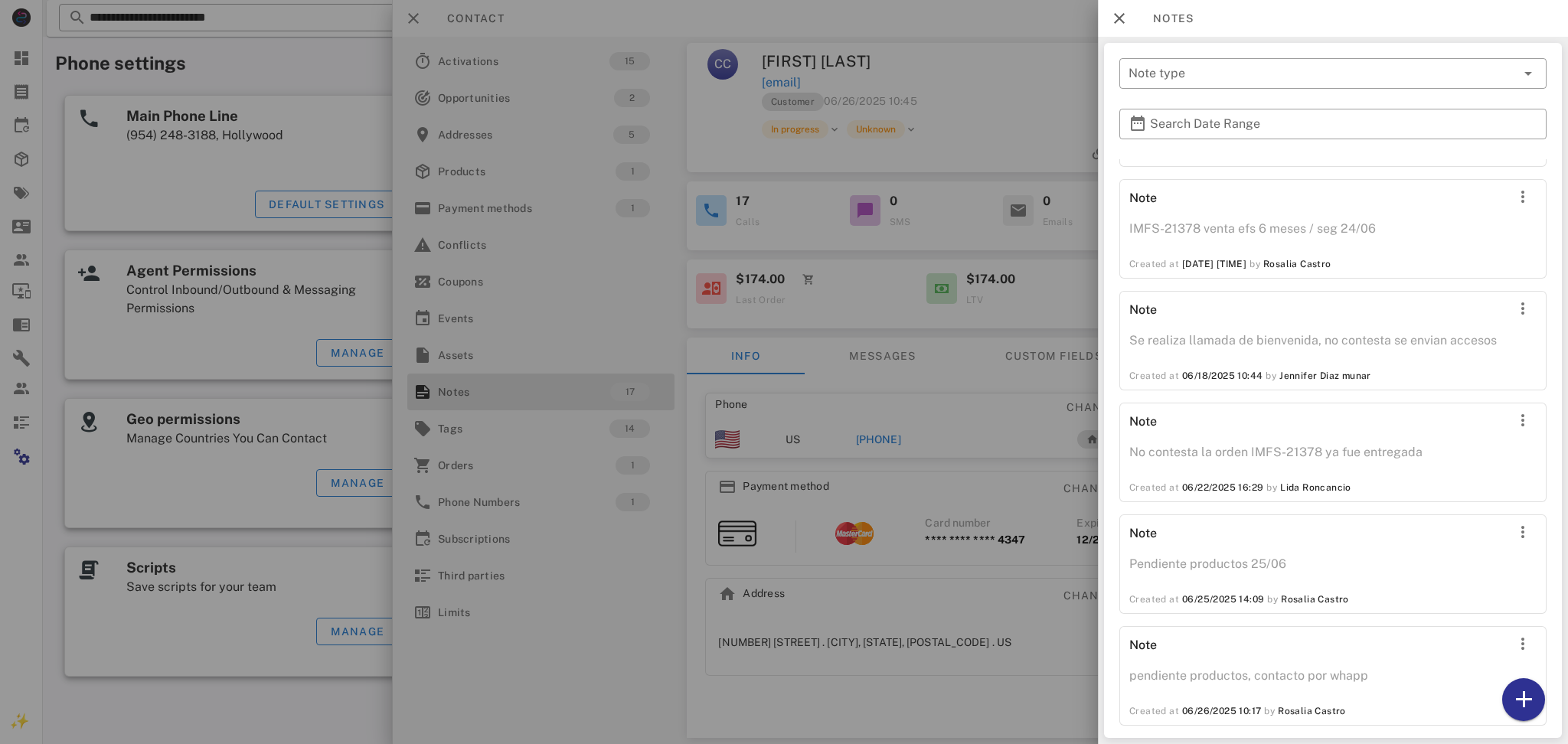 click at bounding box center (784, 372) 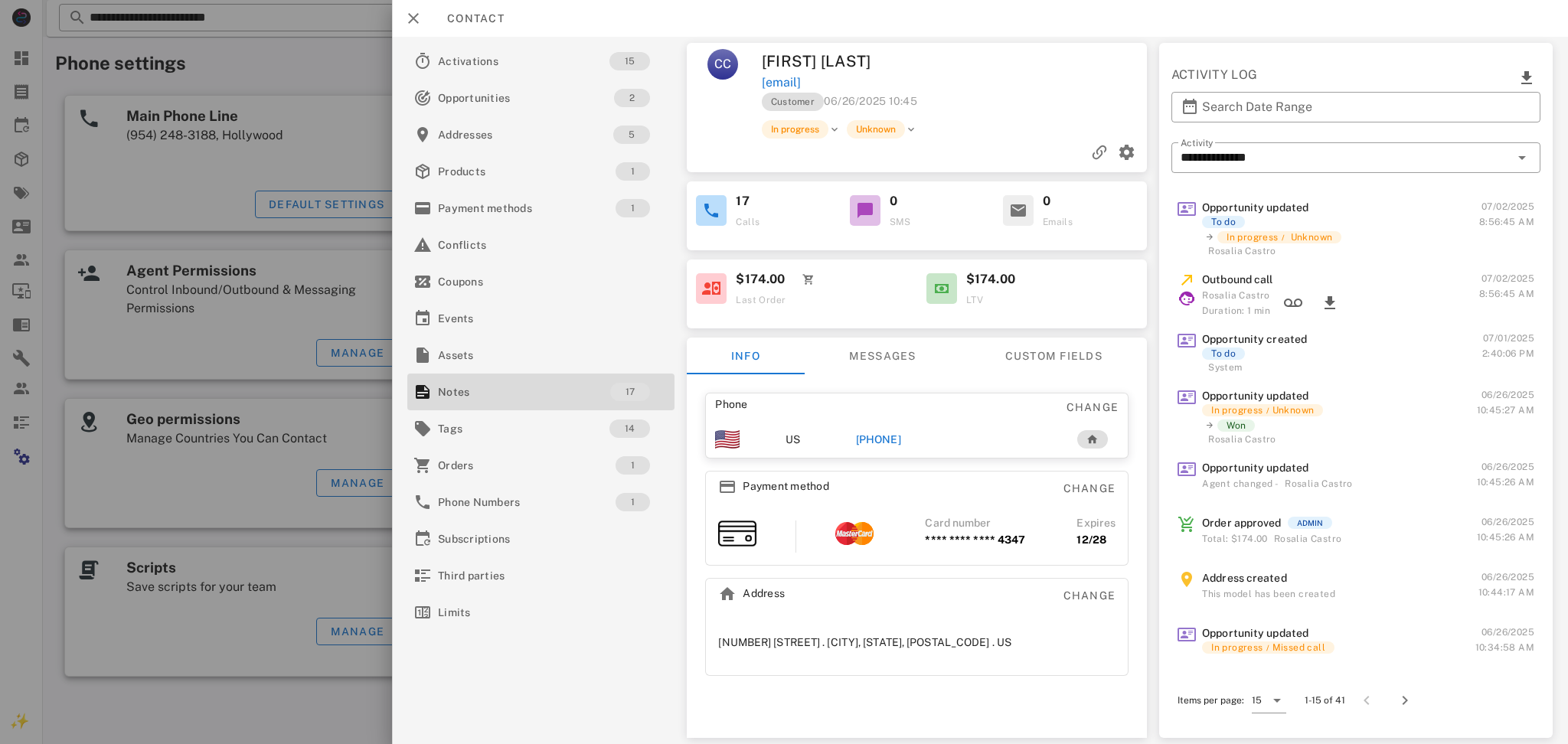 click on "+12068495061" at bounding box center (878, 439) 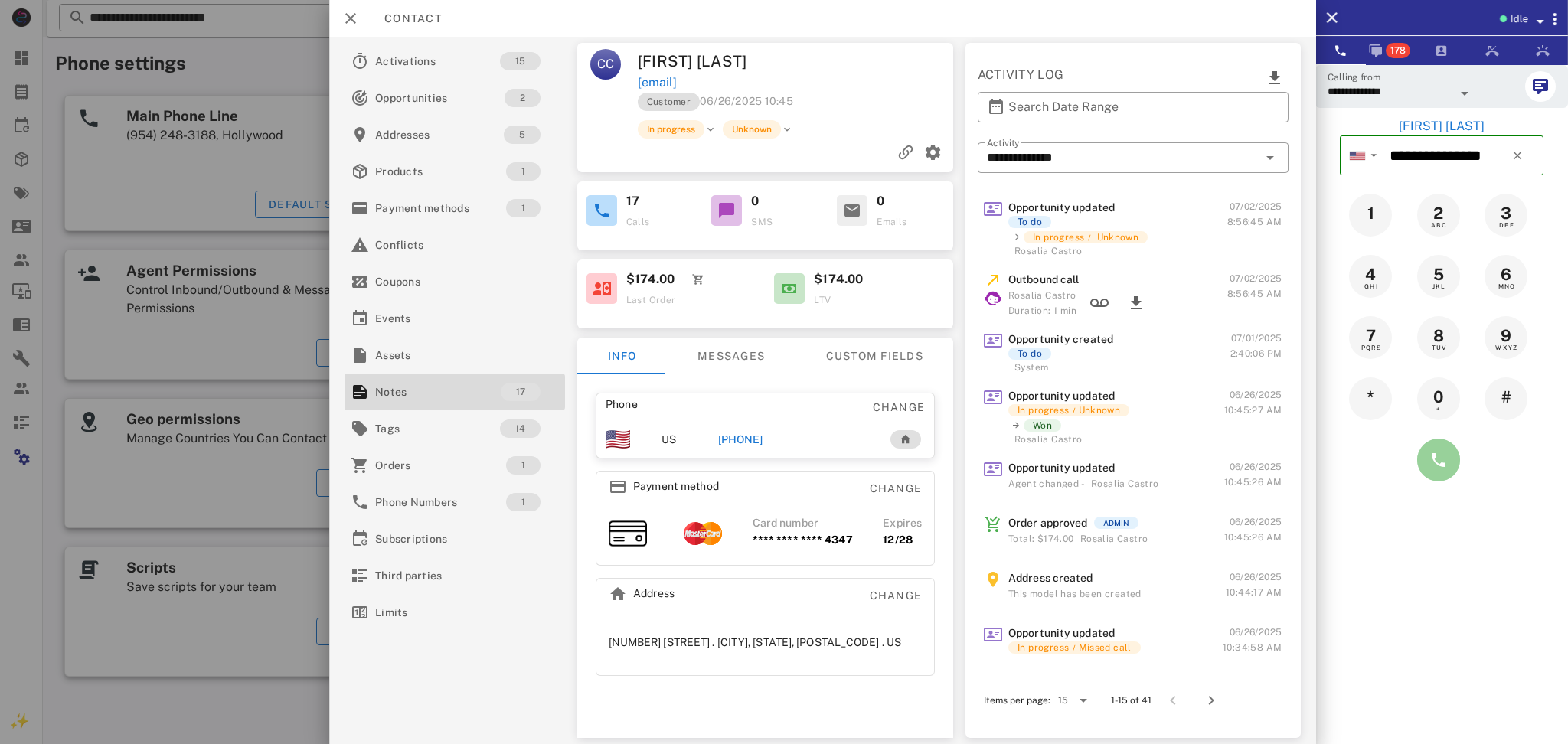 click at bounding box center (1439, 460) 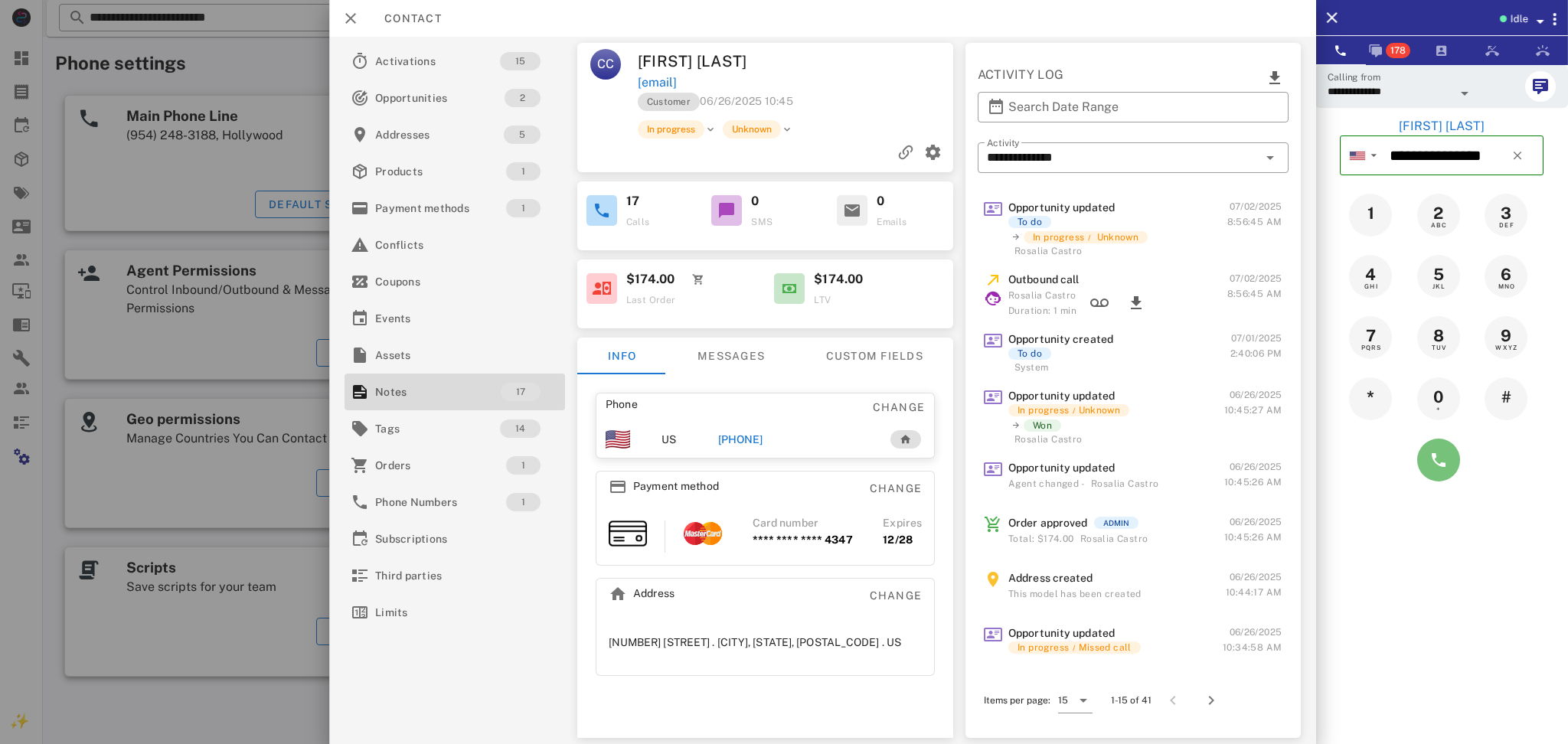 type 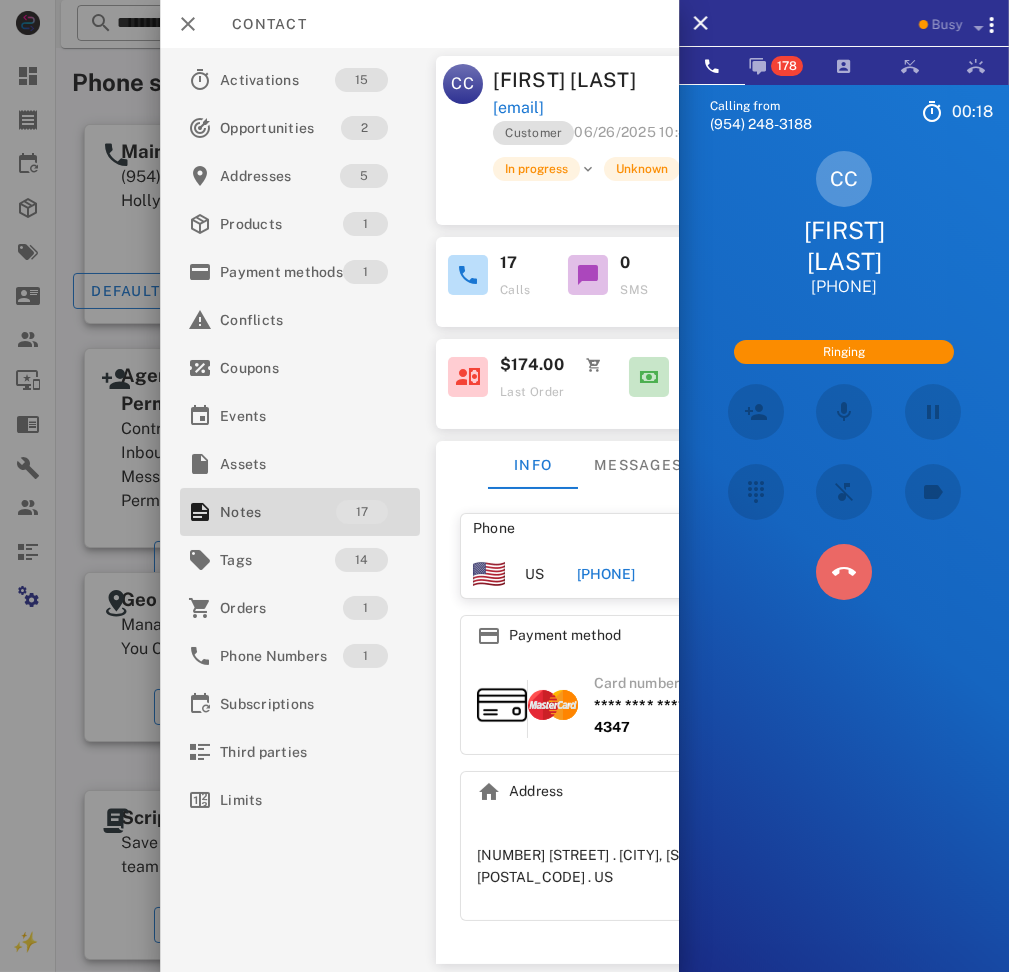 click at bounding box center [844, 572] 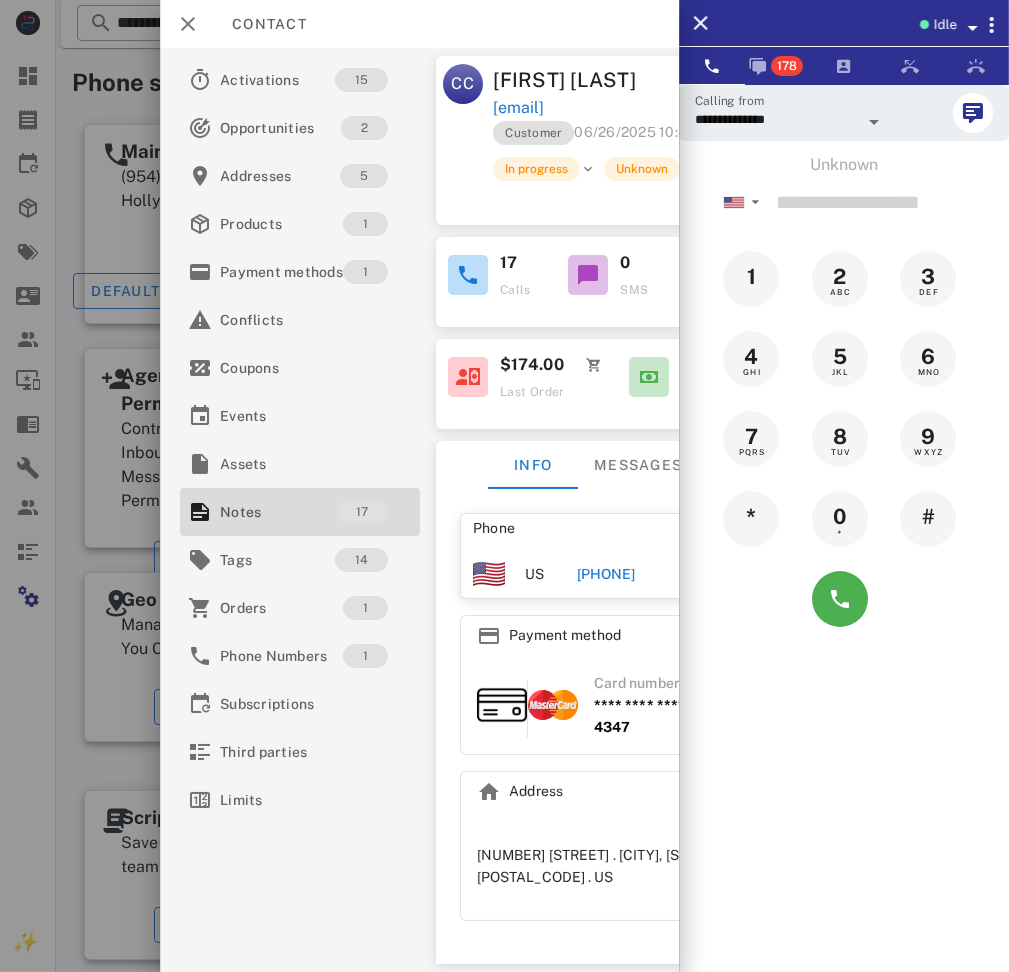 click on "+12068495061" at bounding box center (606, 574) 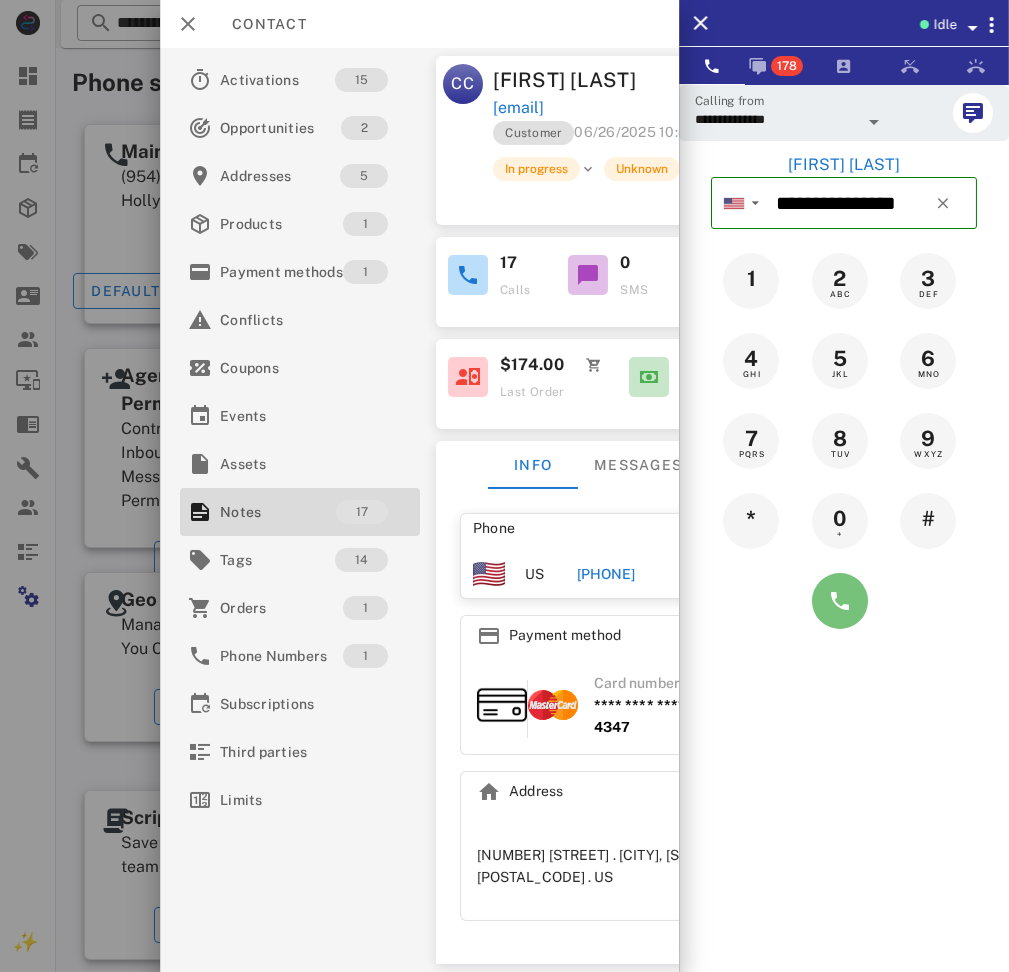 click at bounding box center (840, 601) 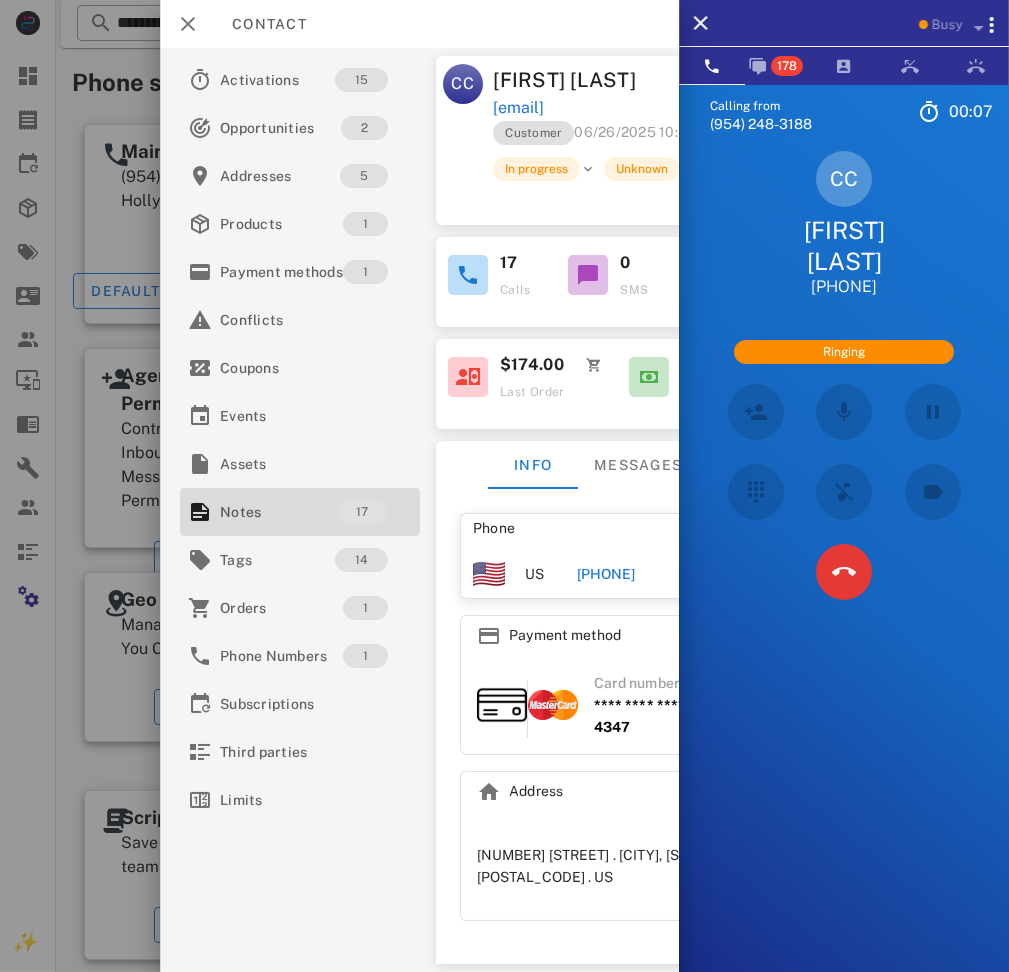 click on "Calling from (954) 248-3188 00: 07  Unknown      ▼     Andorra
+376
Argentina
+54
Aruba
+297
Australia
+61
Belgium (België)
+32
Bolivia
+591
Brazil (Brasil)
+55
Canada
+1
Chile
+56
Colombia
+57
Costa Rica
+506
Dominican Republic (República Dominicana)
+1
Ecuador
+593
El Salvador
+503
France
+33
Germany (Deutschland)
+49
Guadeloupe
+590
Guatemala
+502
Honduras
+504
Iceland (Ísland)
+354
India (भारत)
+91
Israel (‫ישראל‬‎)
+972
Italy (Italia)
+39" at bounding box center [844, 570] 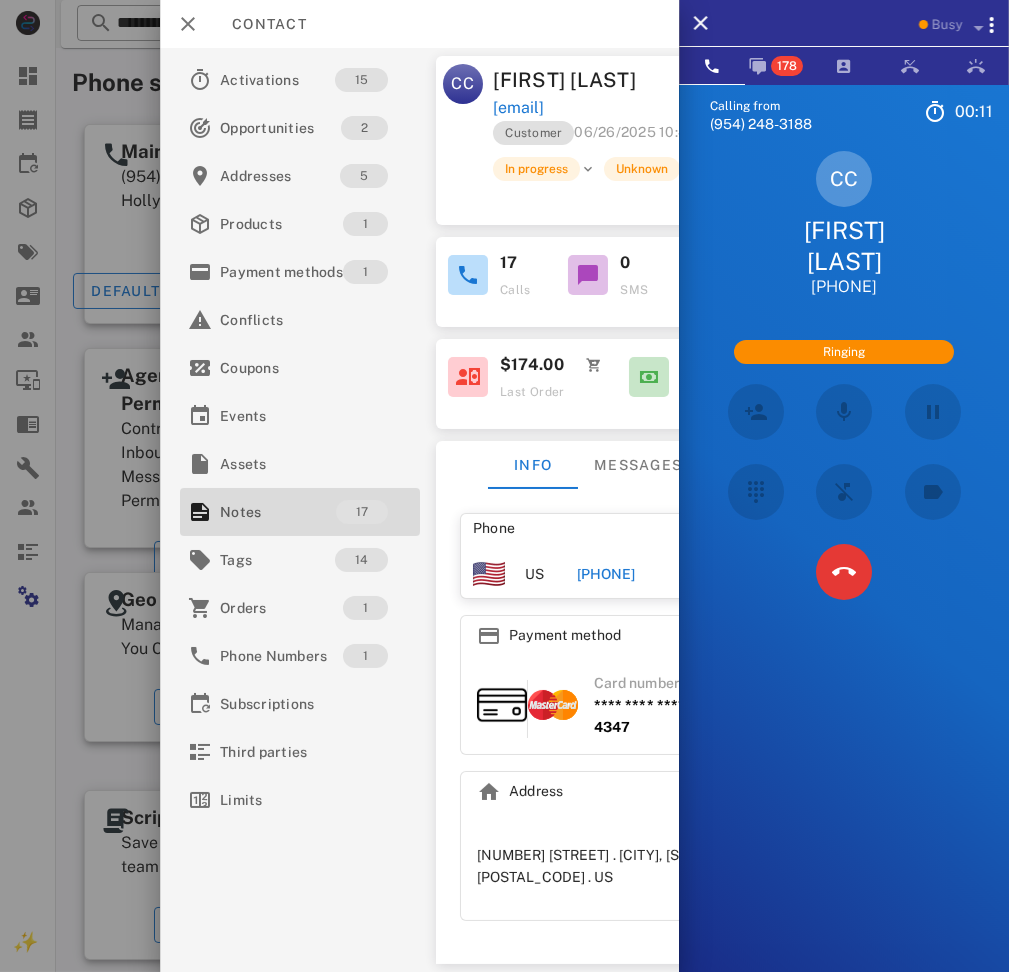 click on "+12068495061" at bounding box center [606, 574] 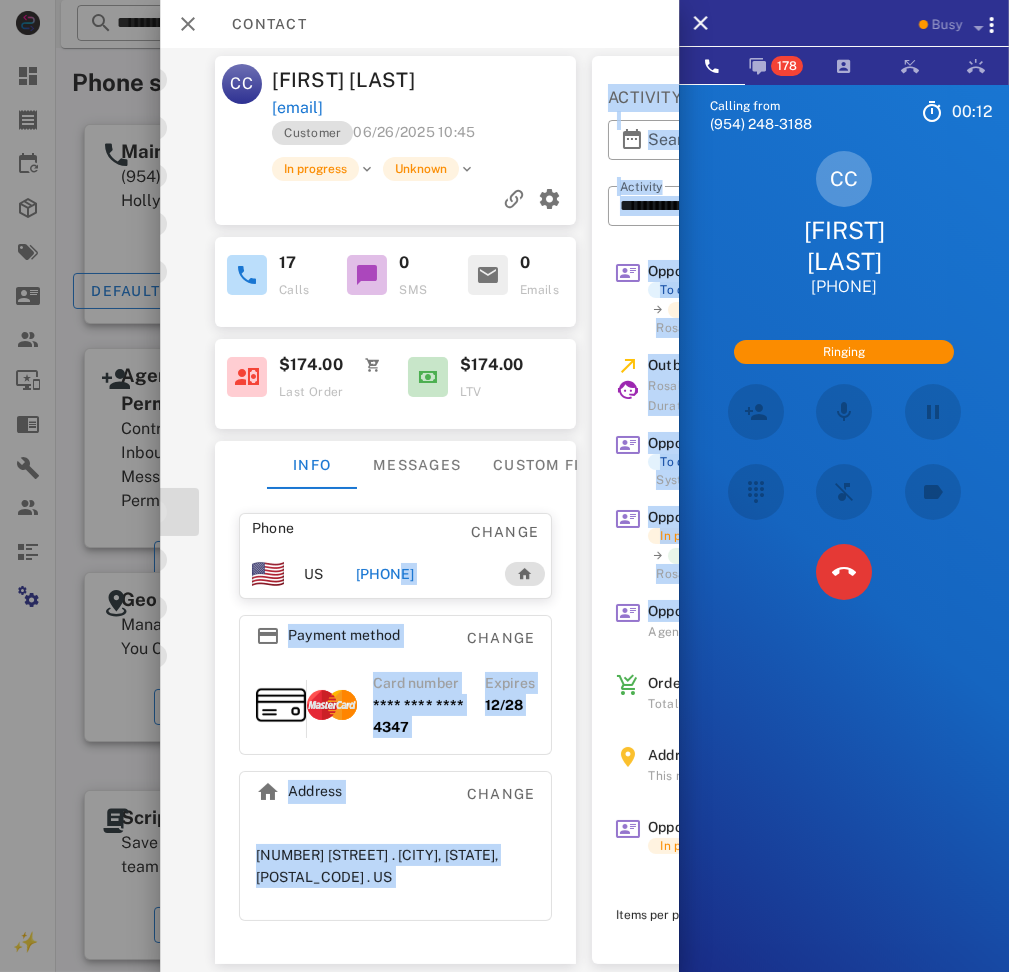 drag, startPoint x: 610, startPoint y: 586, endPoint x: 672, endPoint y: 605, distance: 64.84597 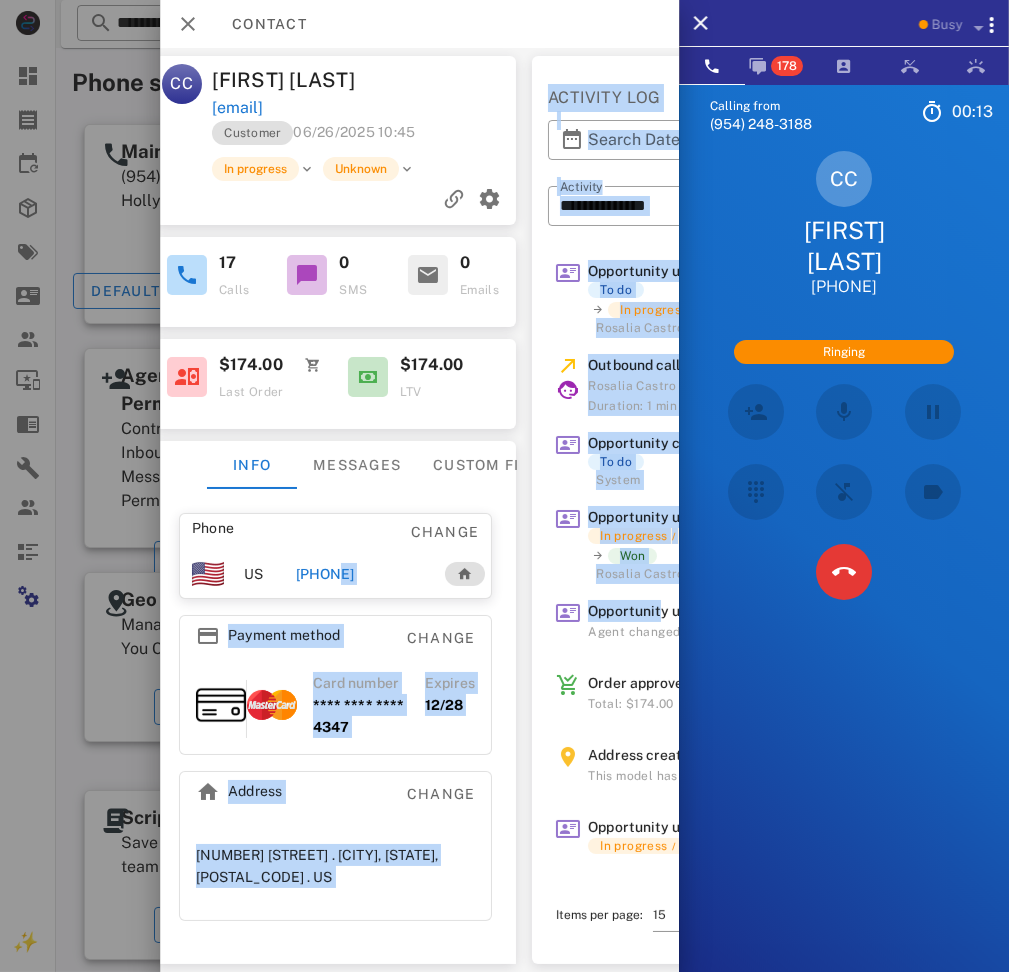 click on "+12068495061" at bounding box center (362, 574) 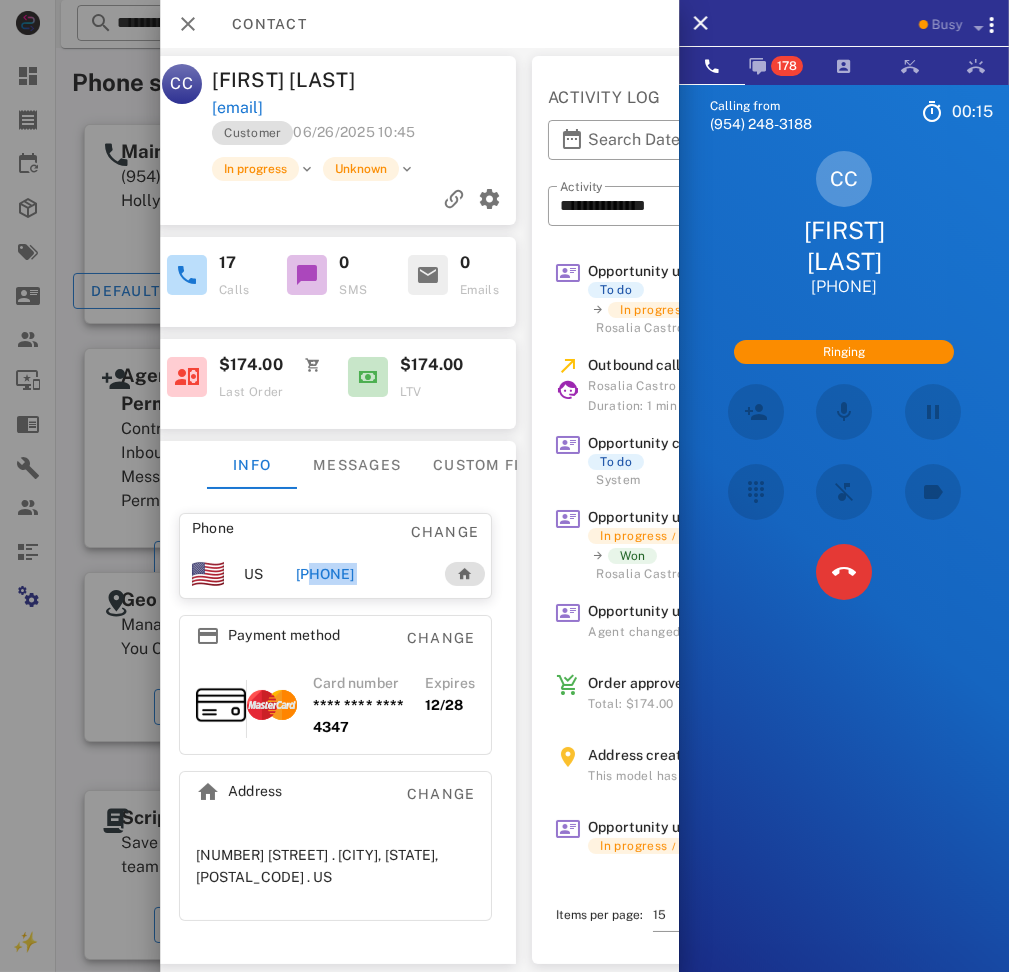 drag, startPoint x: 404, startPoint y: 613, endPoint x: 299, endPoint y: 616, distance: 105.04285 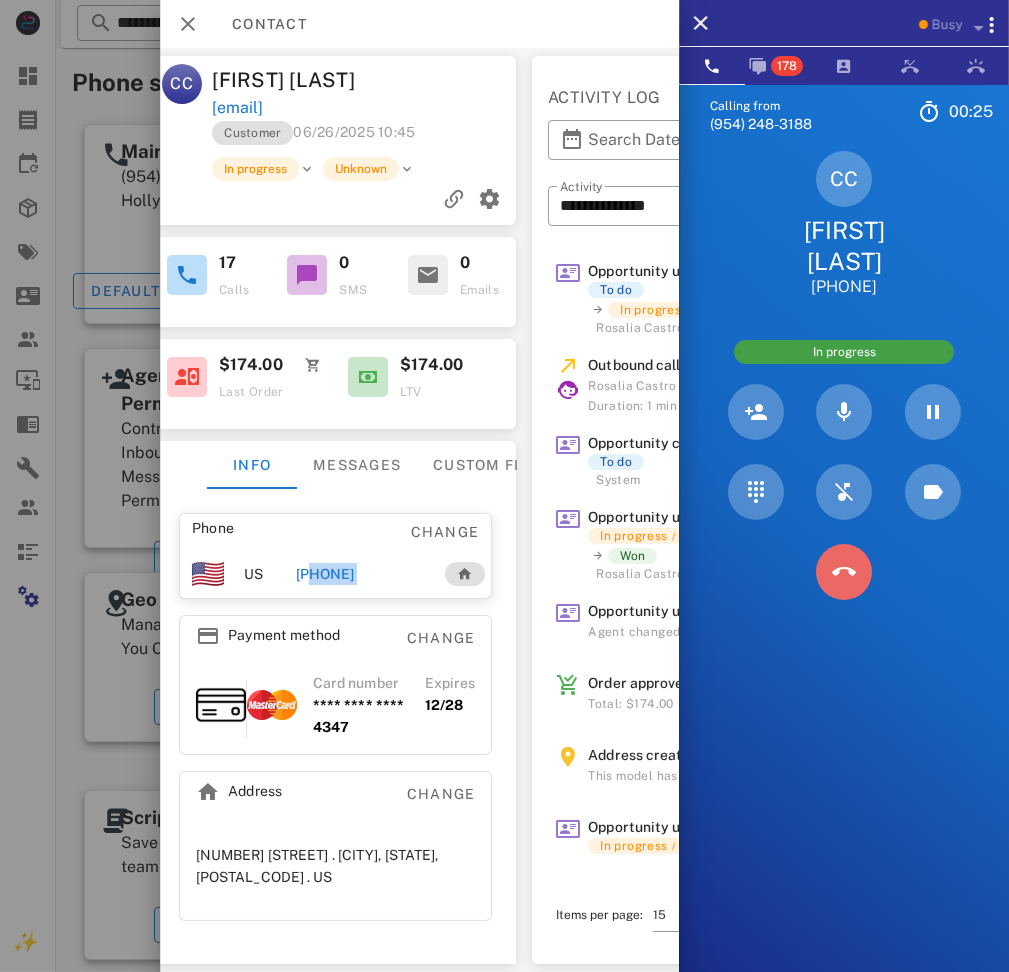 drag, startPoint x: 852, startPoint y: 561, endPoint x: 380, endPoint y: 115, distance: 649.38434 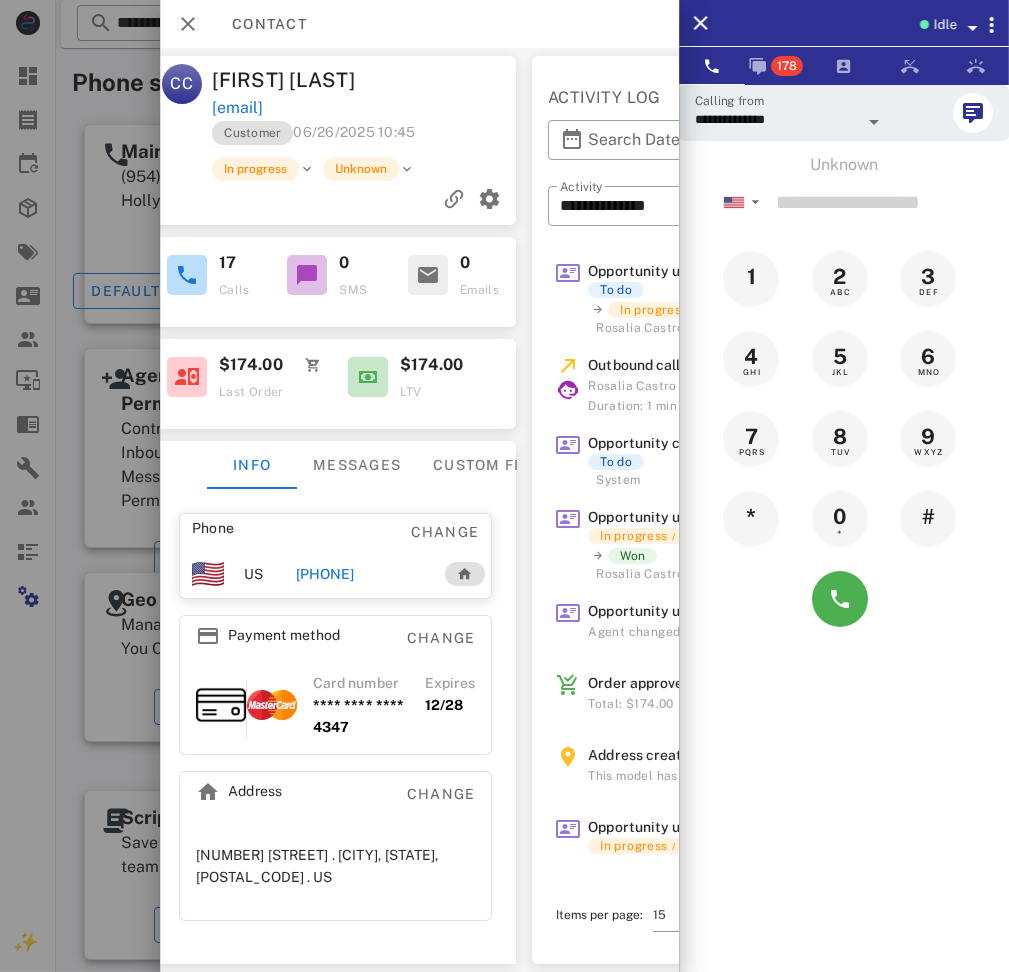click on "Christina Castillo" at bounding box center (289, 80) 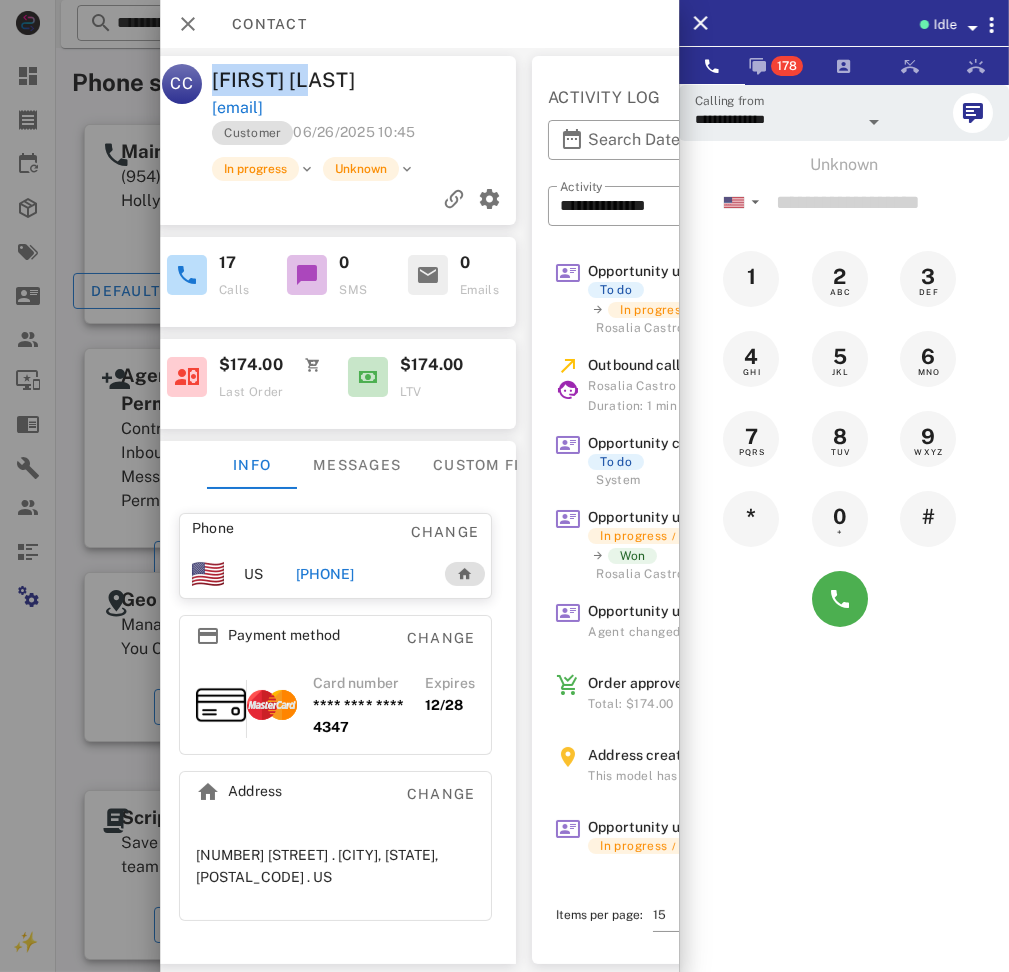 click on "Christina Castillo" at bounding box center (289, 80) 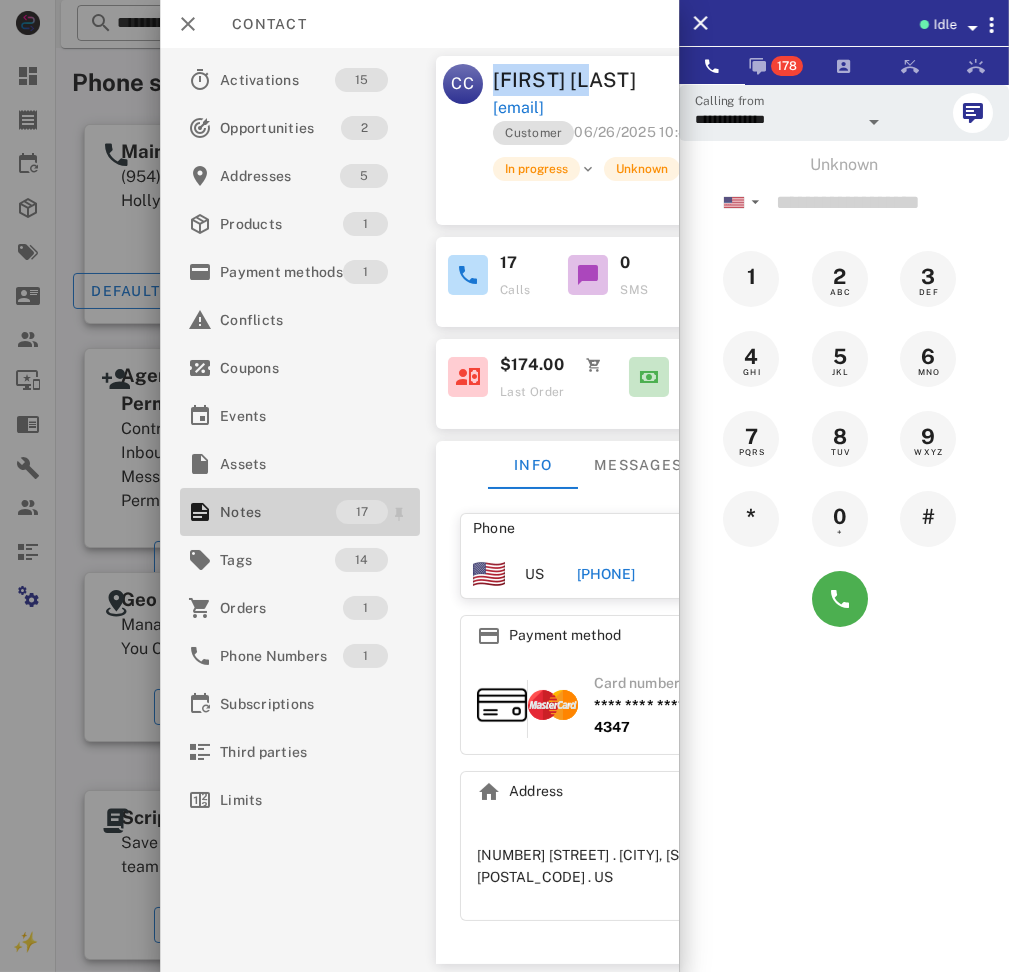 click on "Notes" at bounding box center (278, 512) 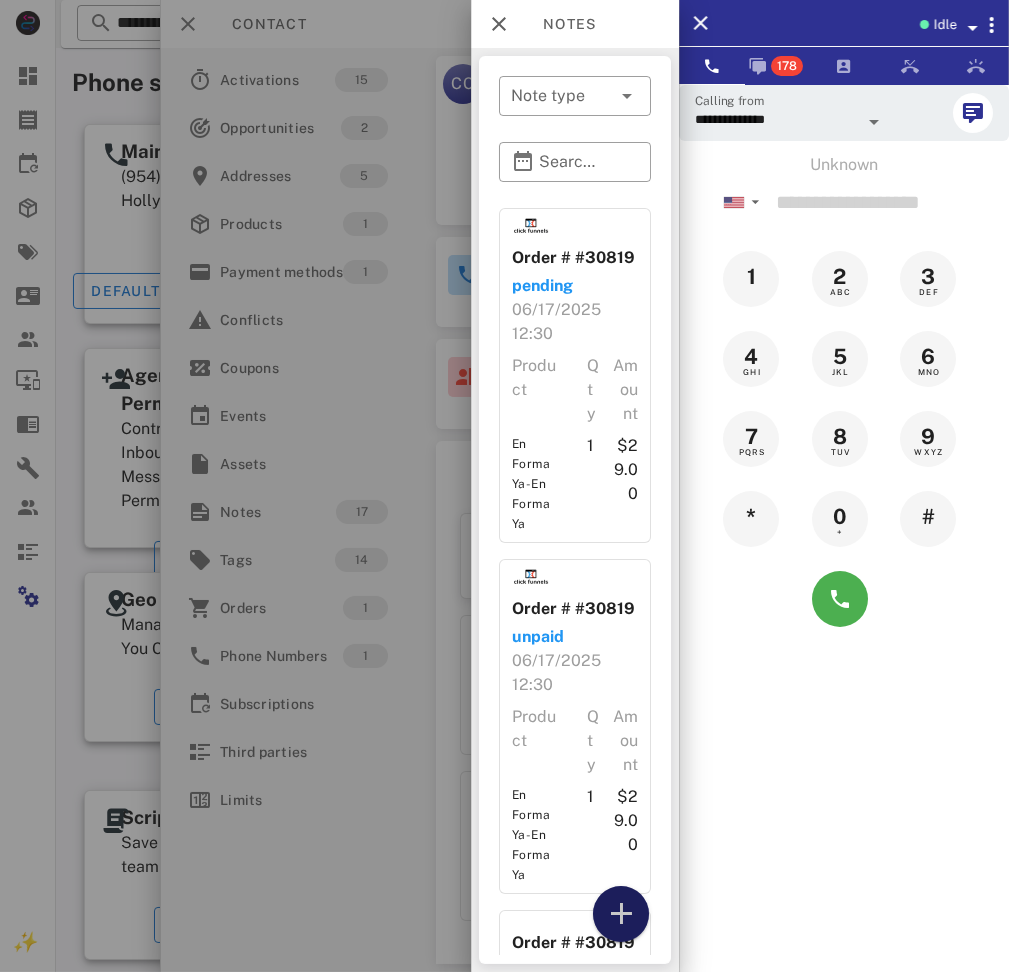 click at bounding box center [621, 914] 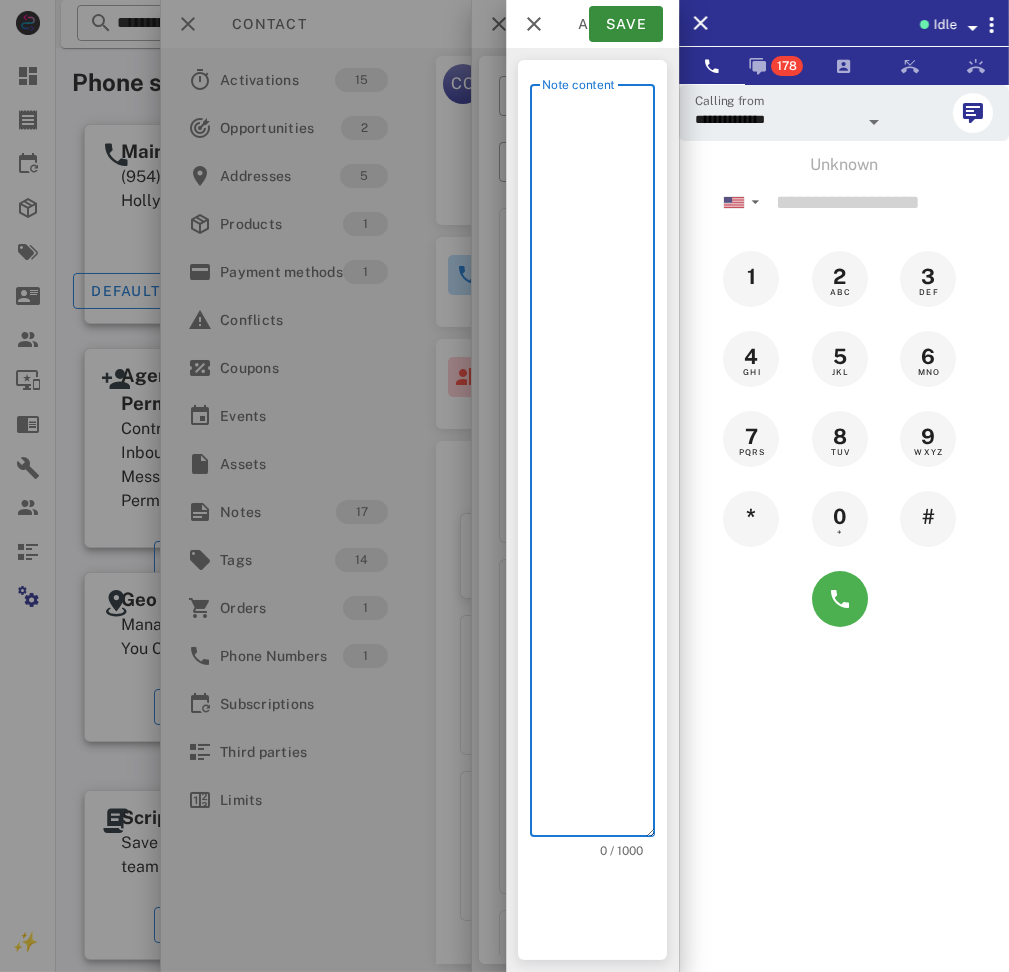 click on "Note content" at bounding box center [598, 465] 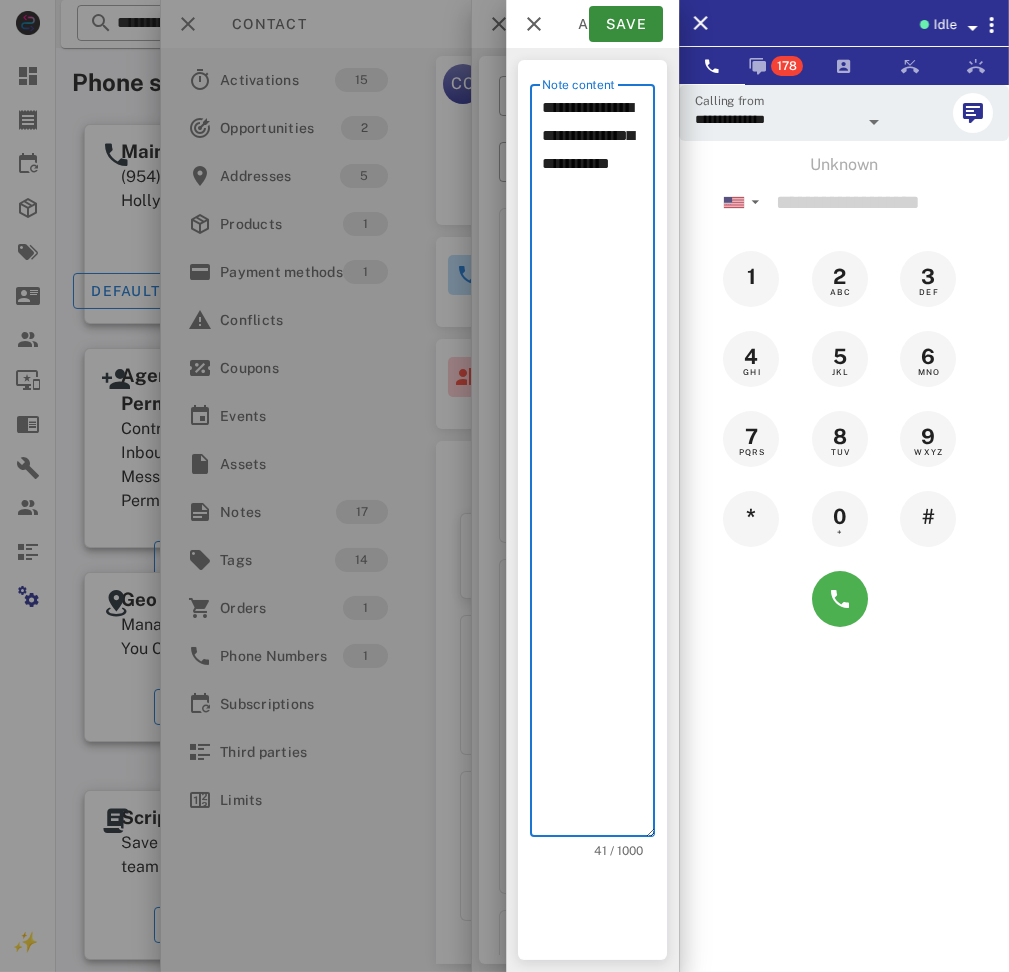 click on "**********" at bounding box center [598, 465] 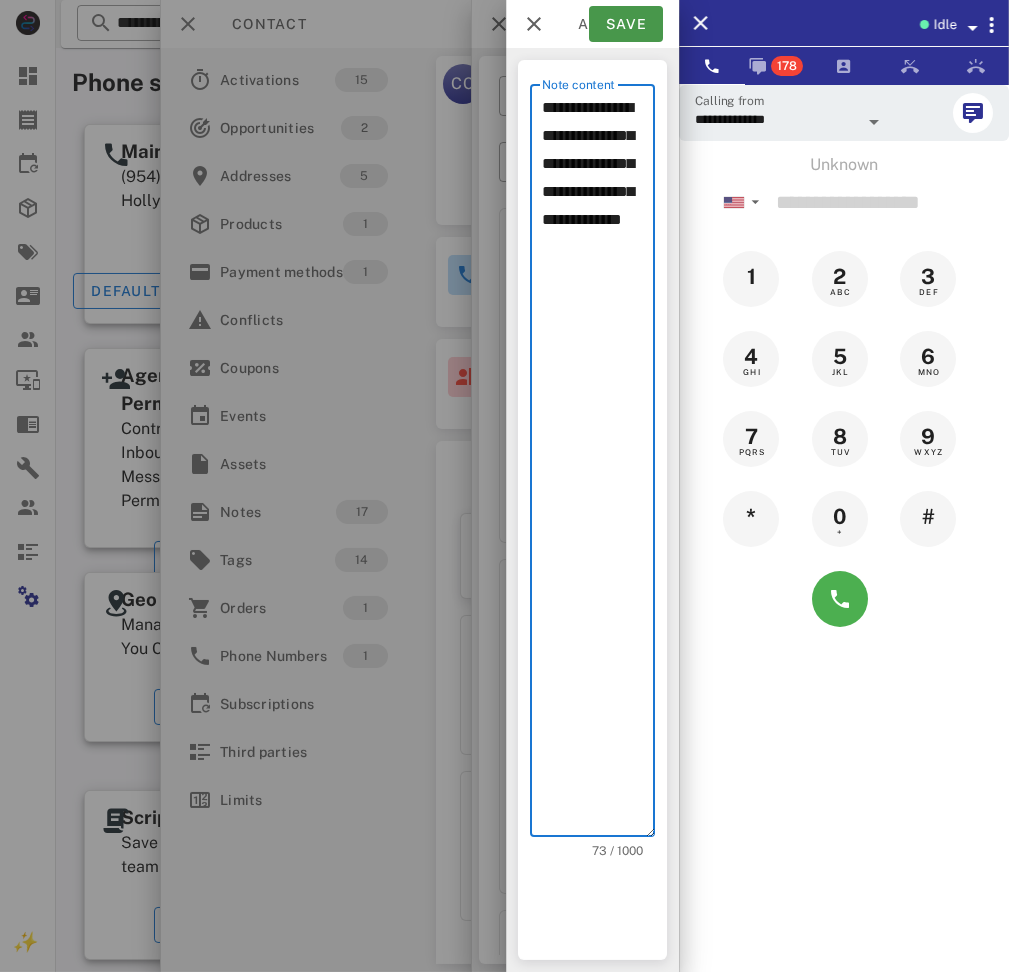 type on "**********" 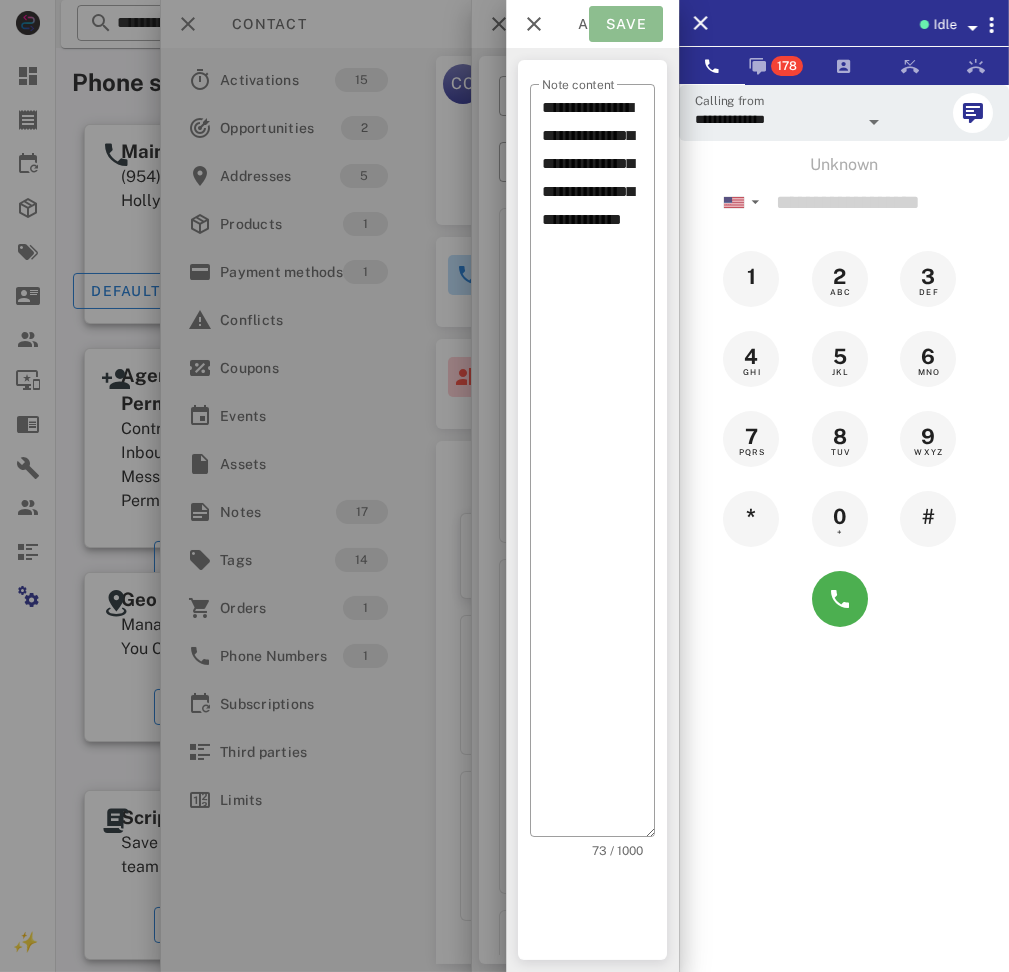 click on "Save" at bounding box center (626, 24) 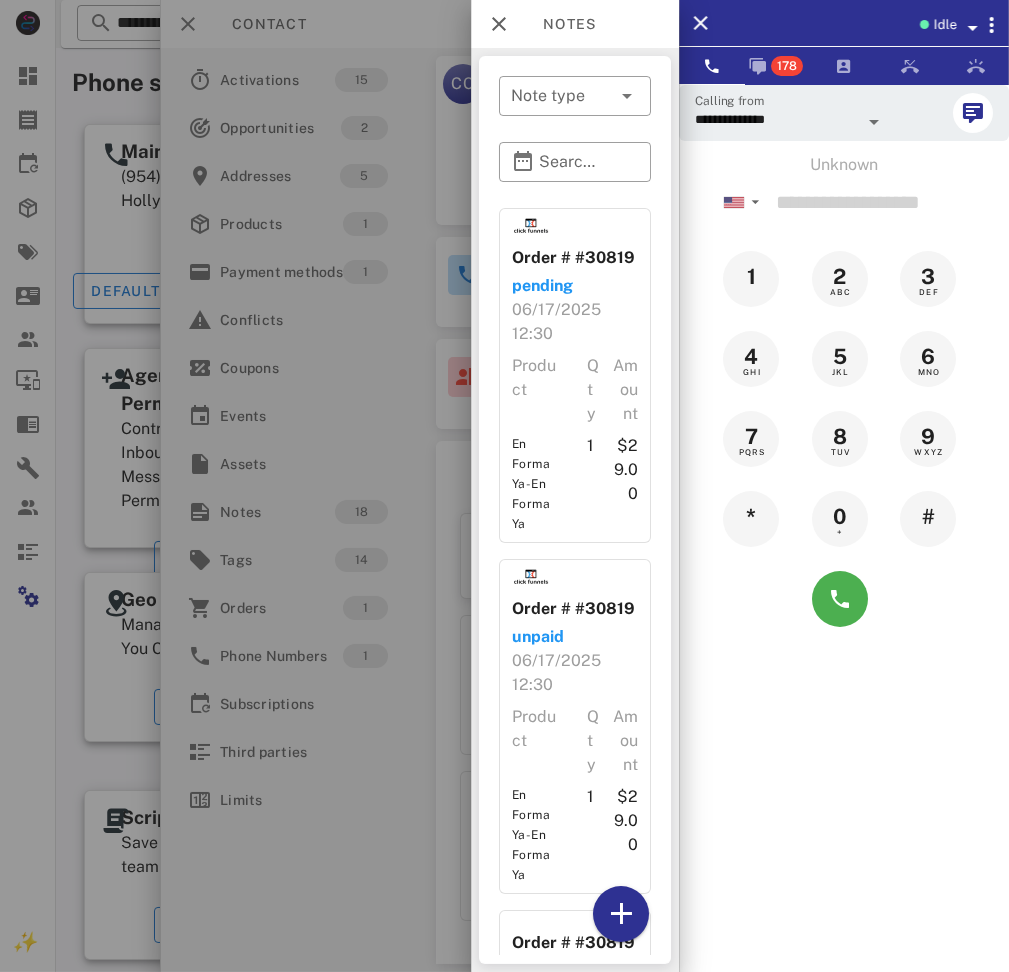 click at bounding box center [504, 486] 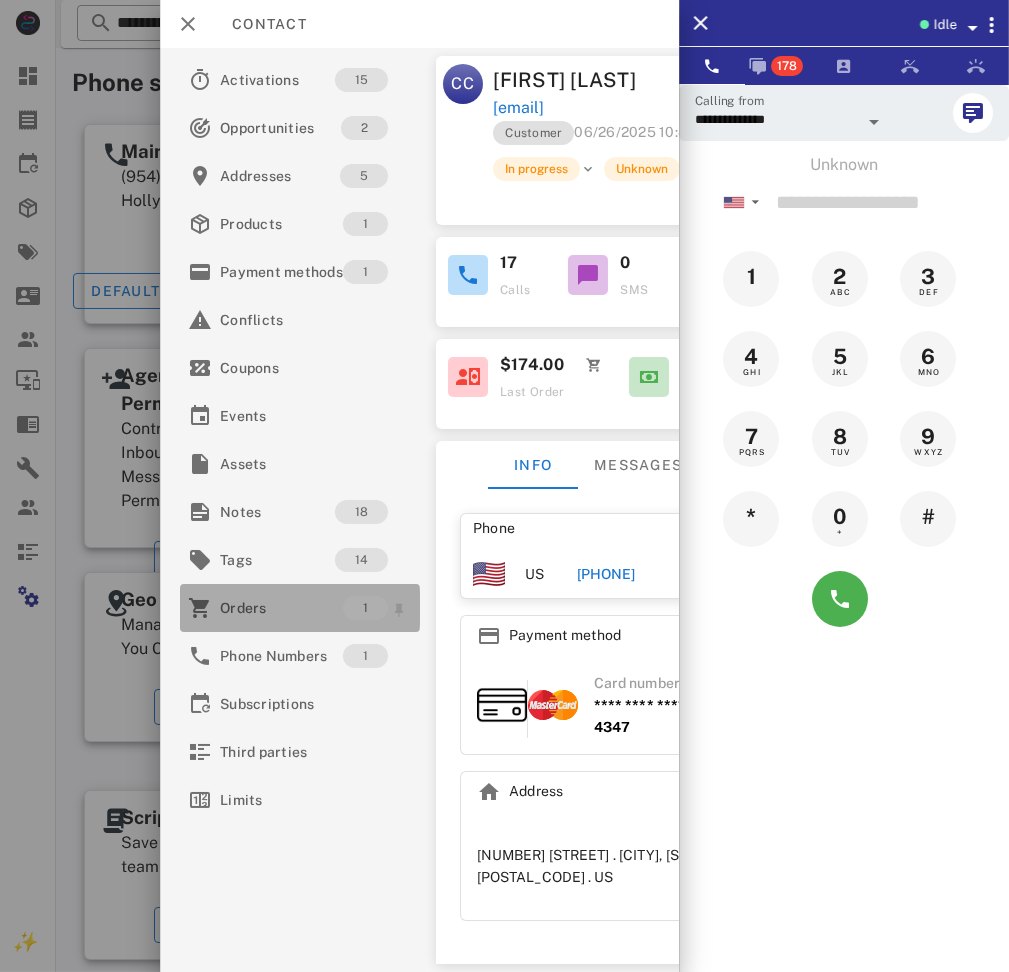 click on "Orders" at bounding box center [281, 608] 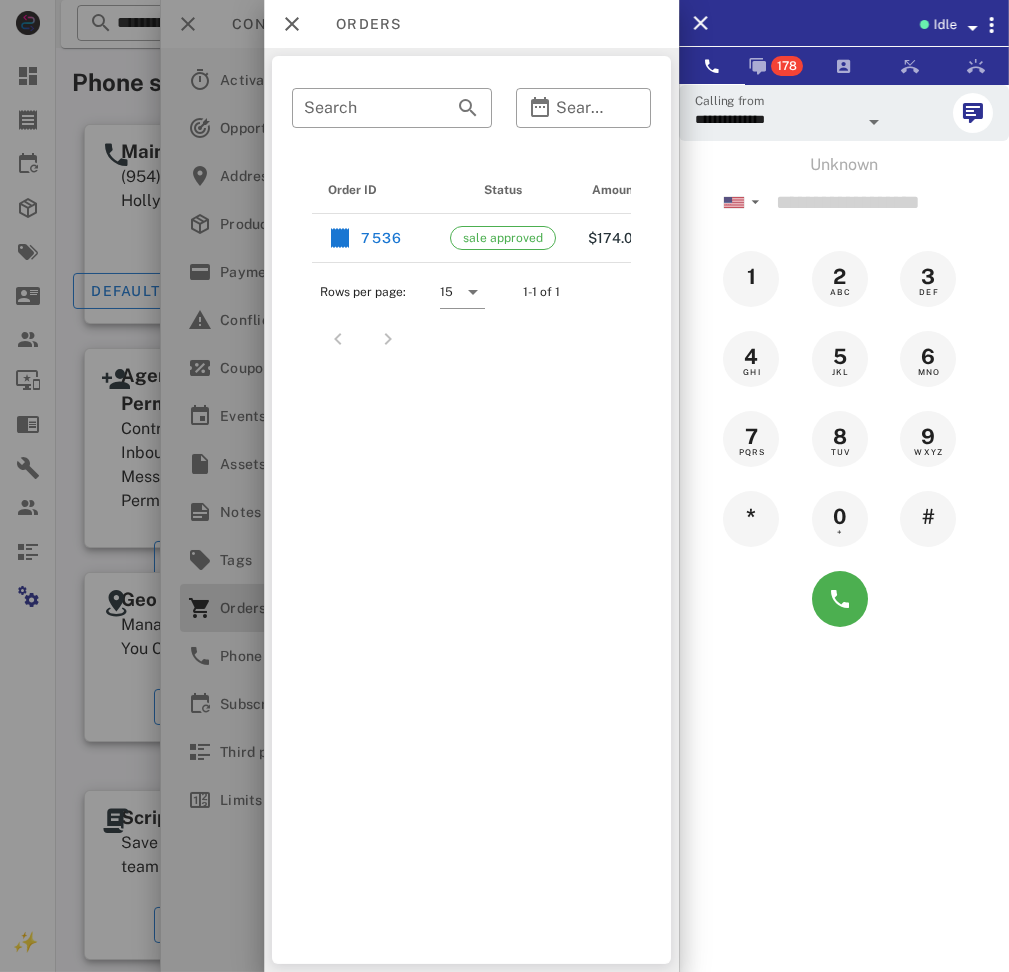 scroll, scrollTop: 0, scrollLeft: 302, axis: horizontal 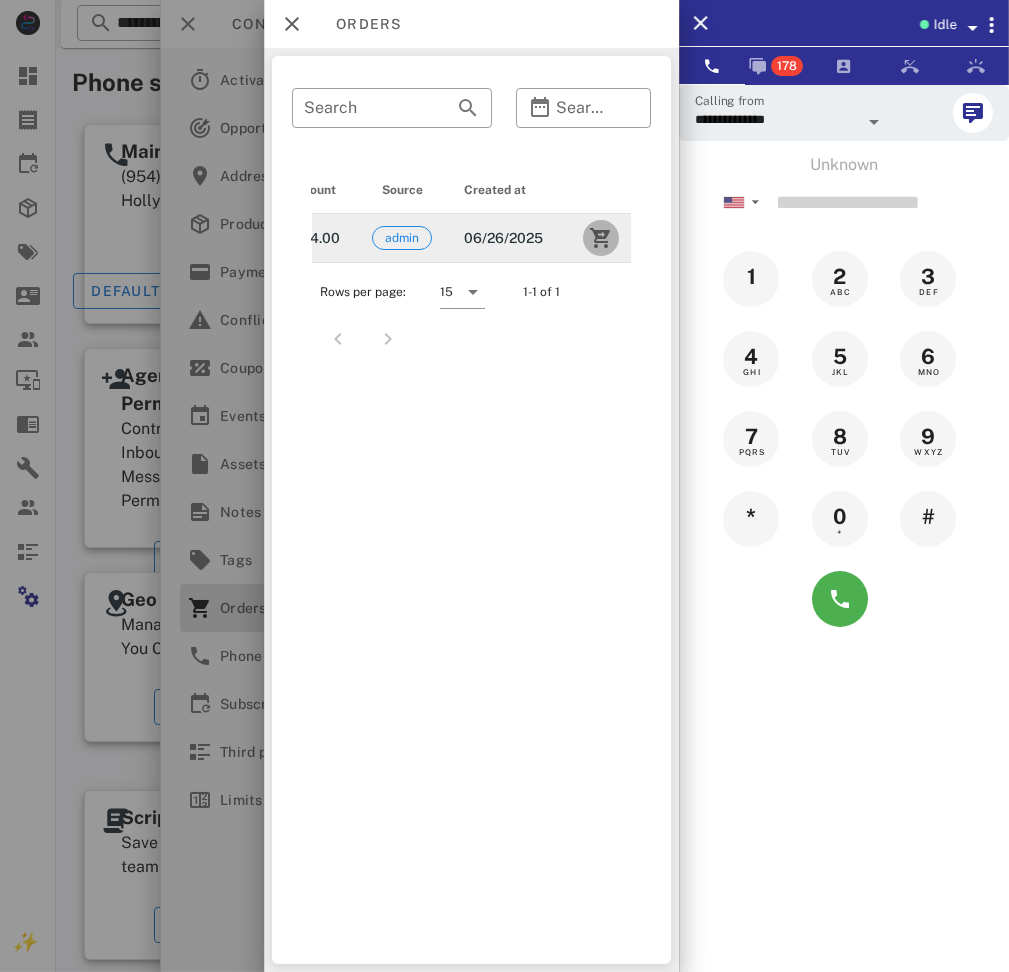 click at bounding box center [601, 238] 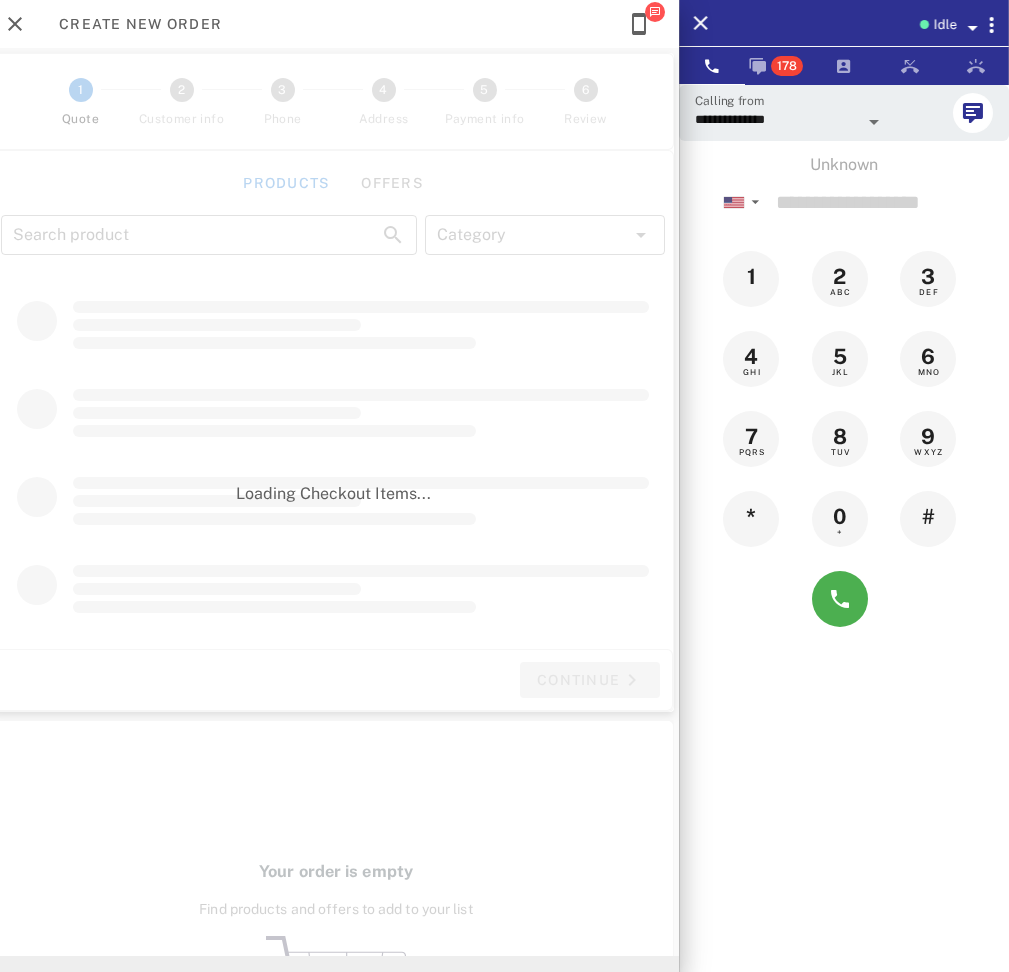 scroll, scrollTop: 0, scrollLeft: 0, axis: both 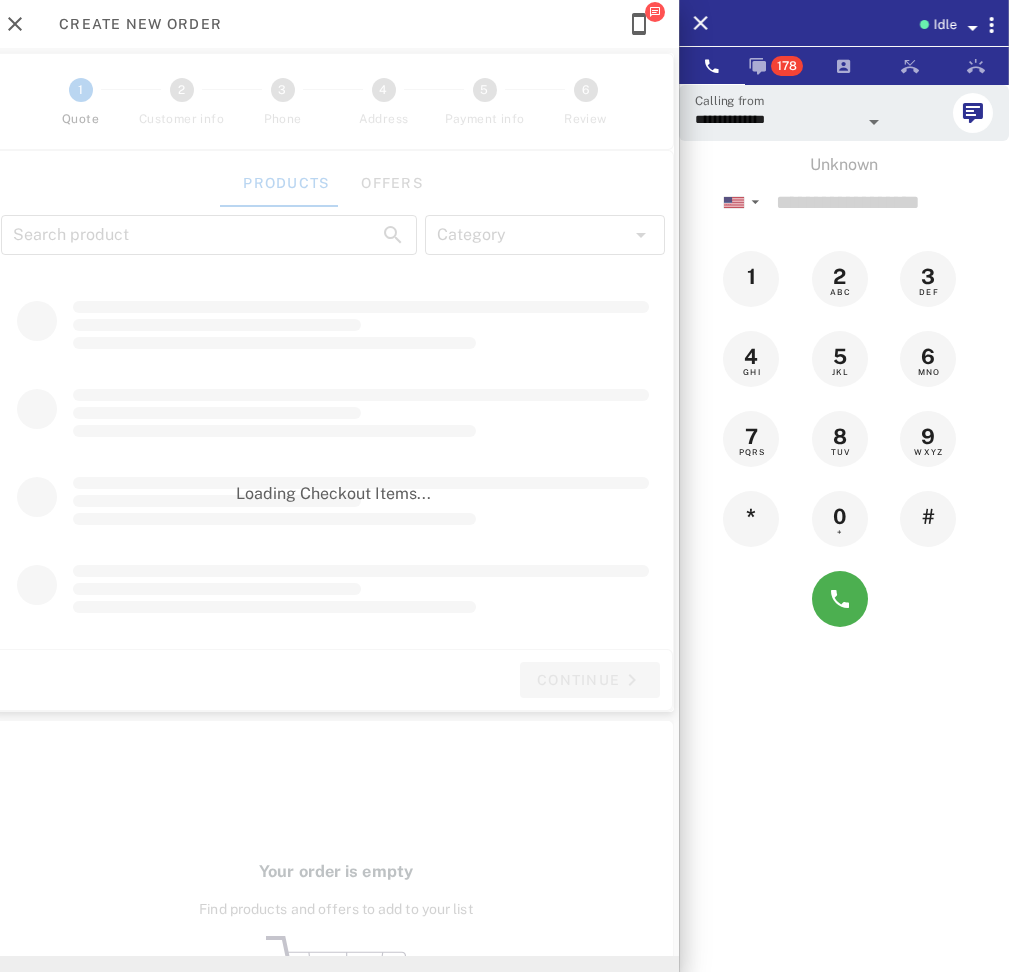 type on "**********" 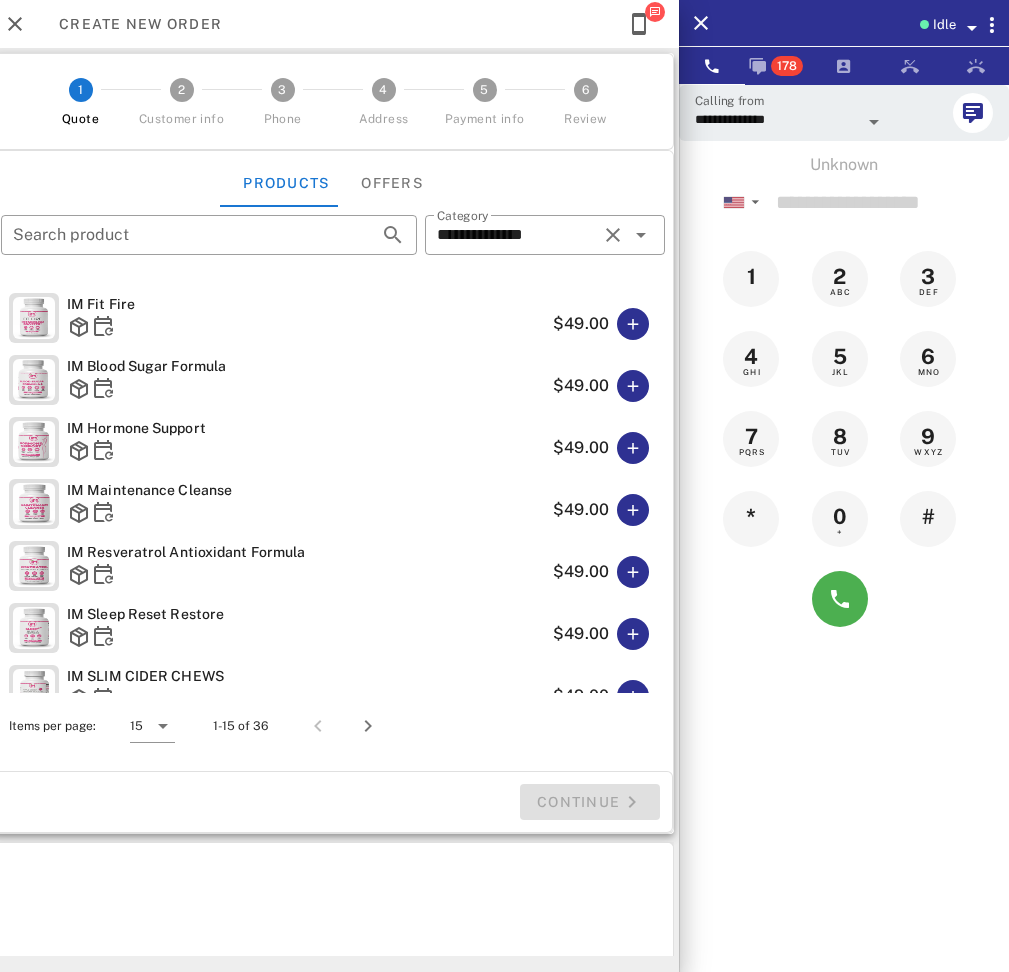 type on "****" 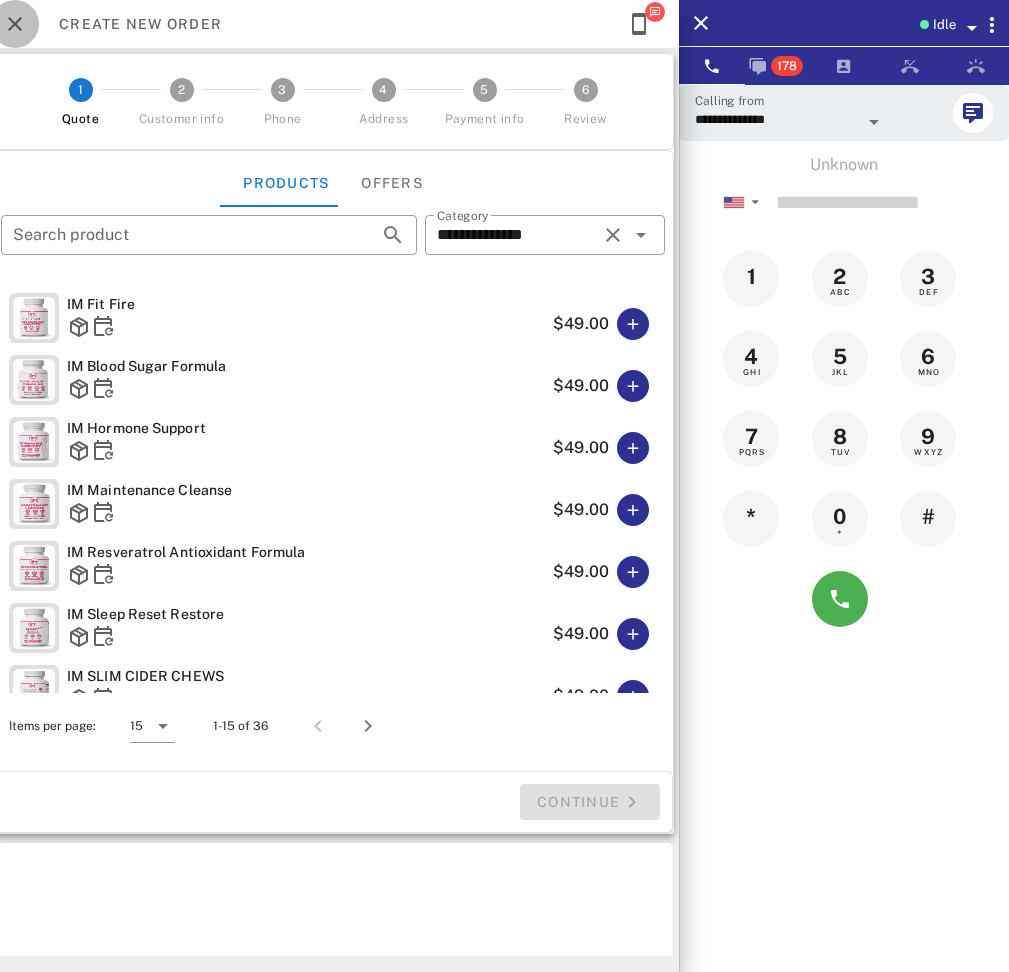 click at bounding box center (15, 24) 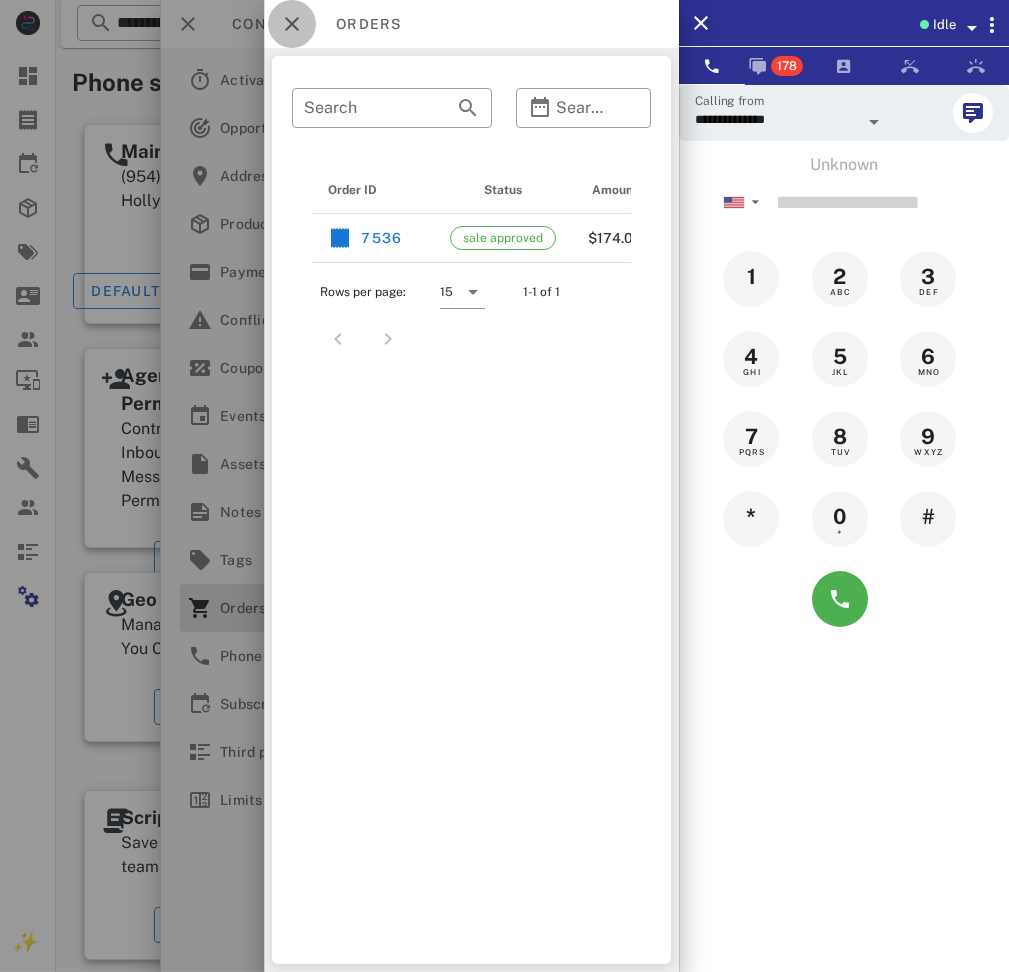 click at bounding box center (292, 24) 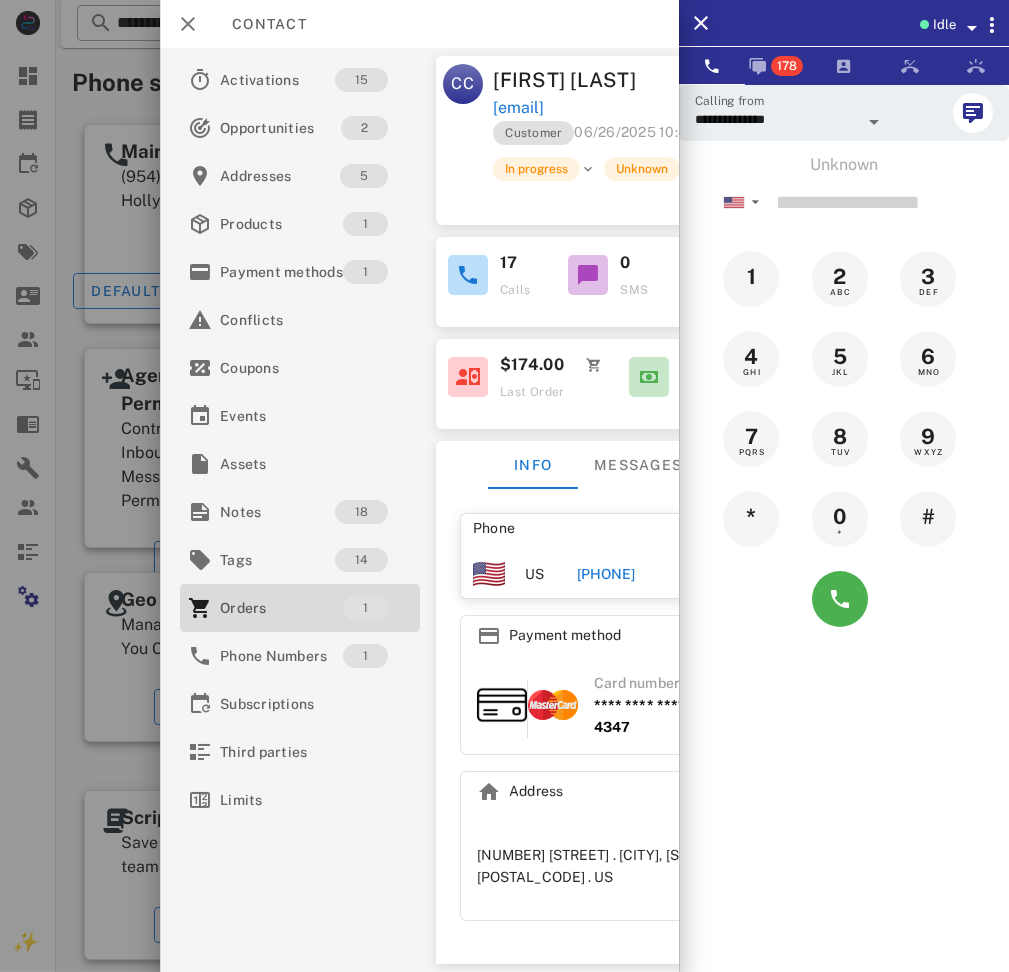 click on "Contact" at bounding box center (259, 24) 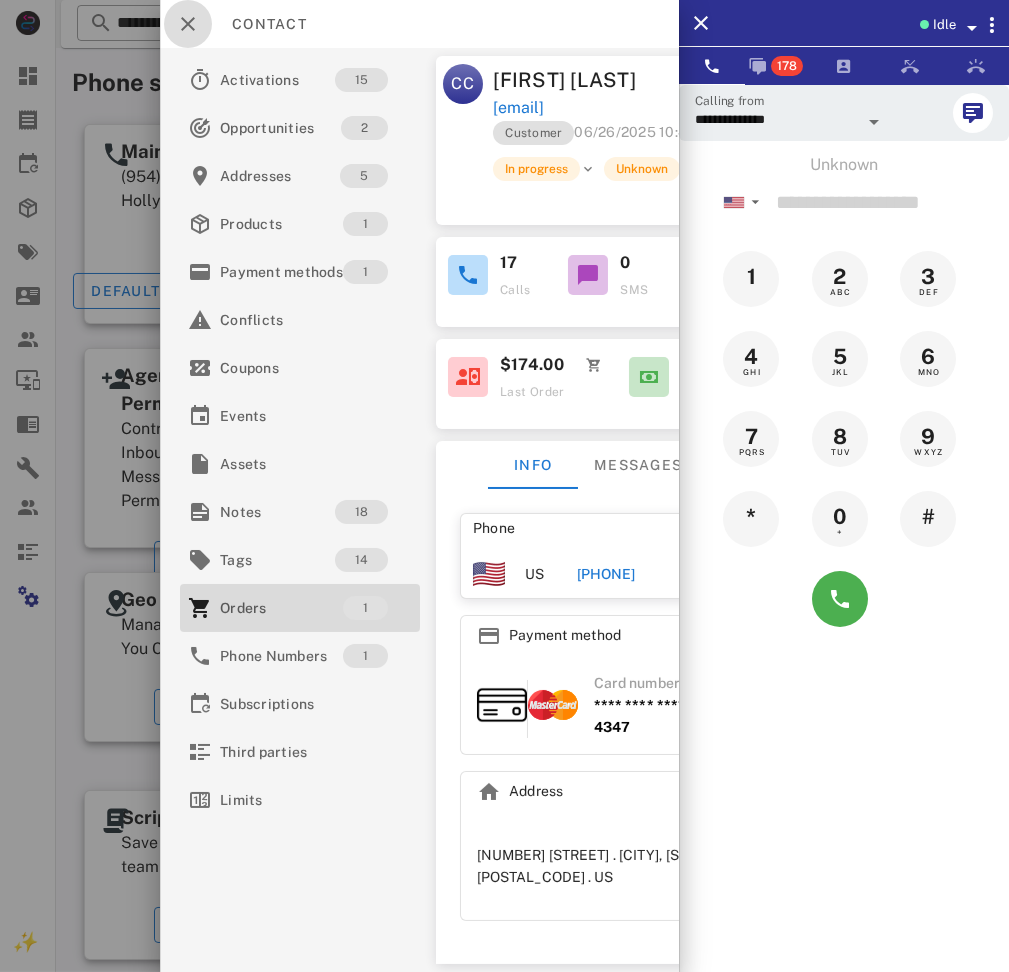 click at bounding box center [188, 24] 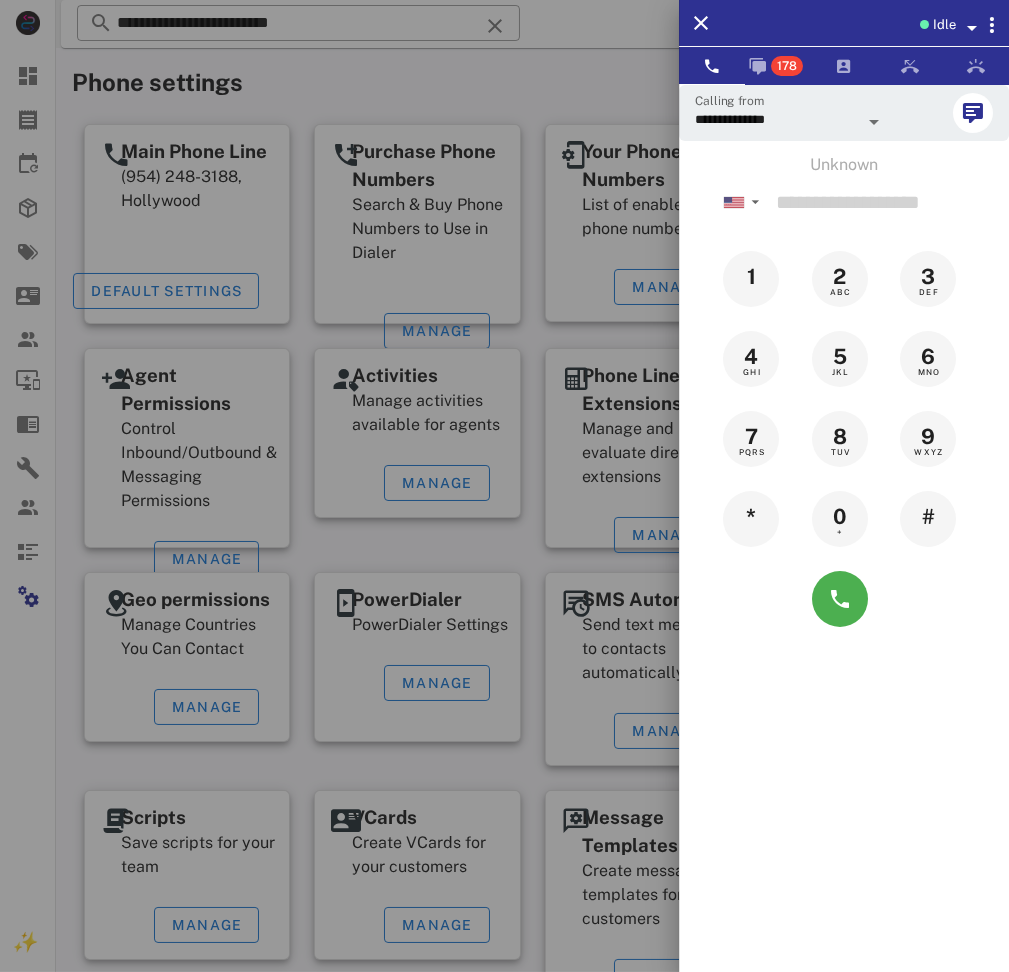 click at bounding box center (504, 486) 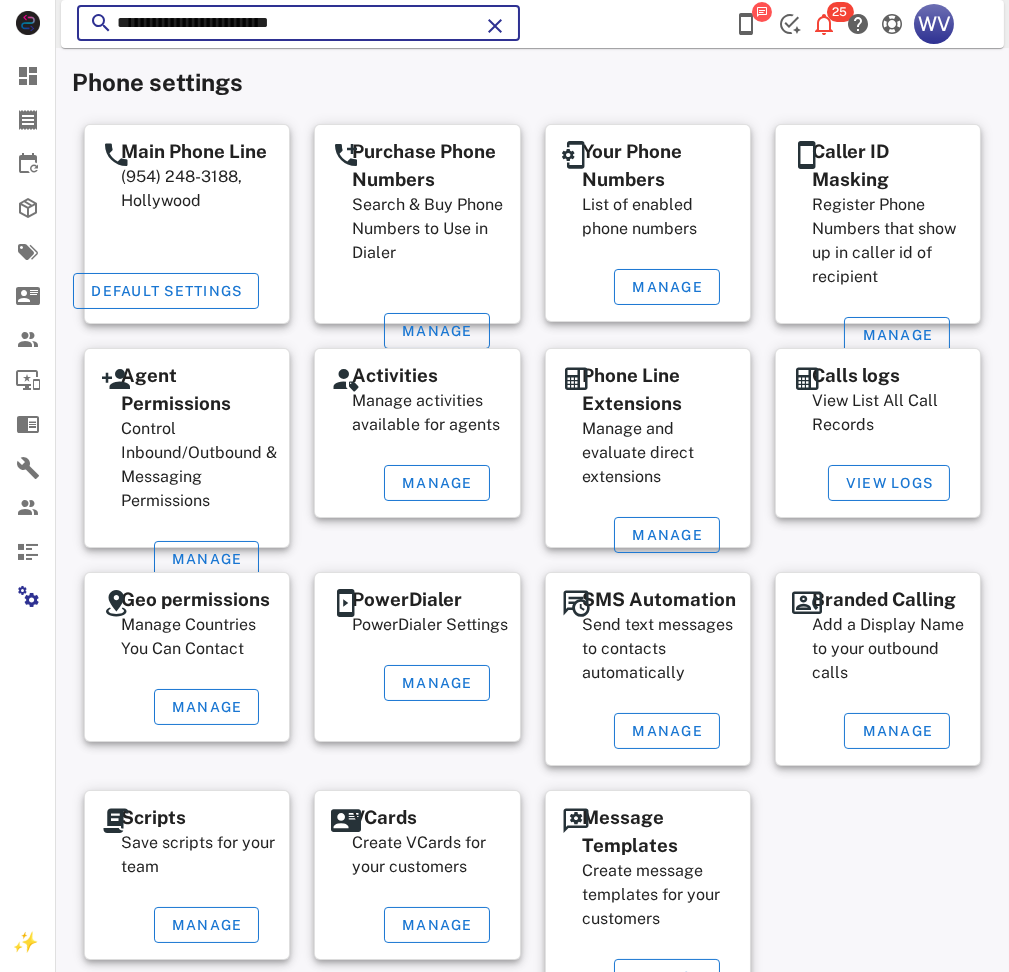 click on "**********" at bounding box center (298, 23) 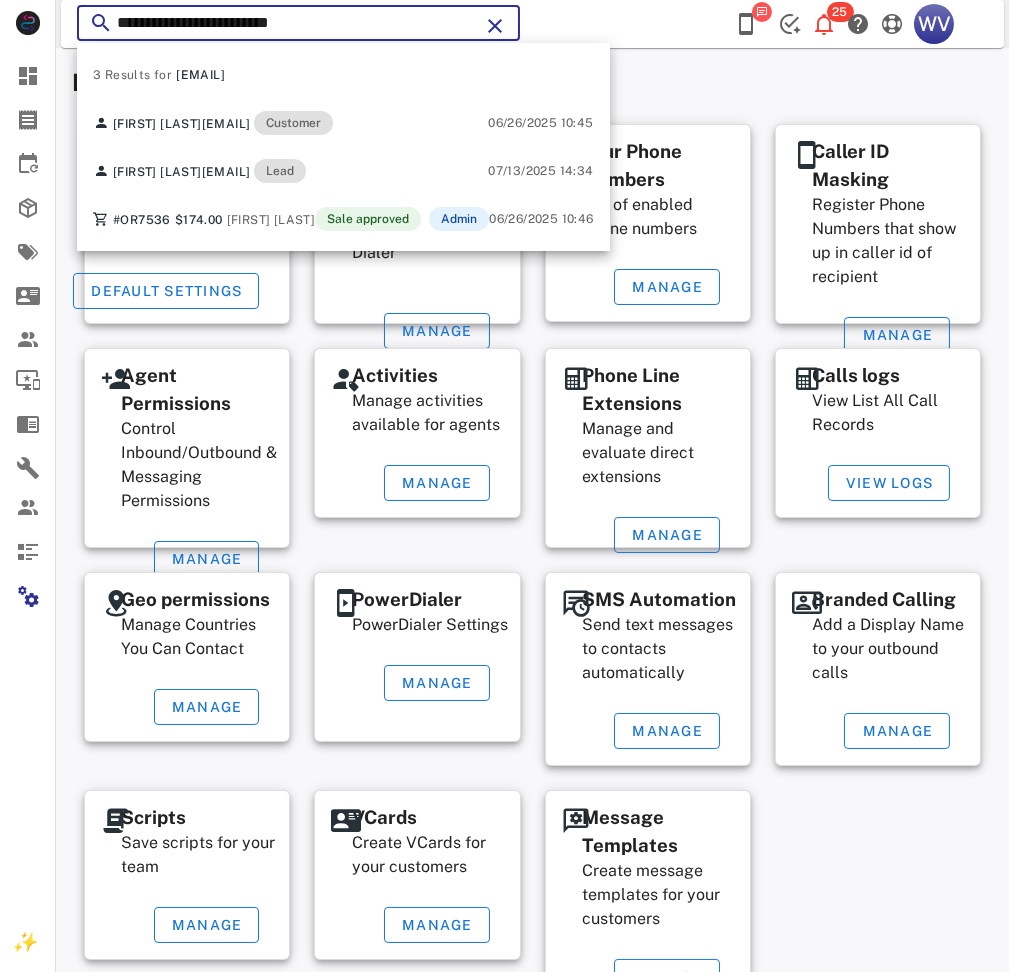 paste 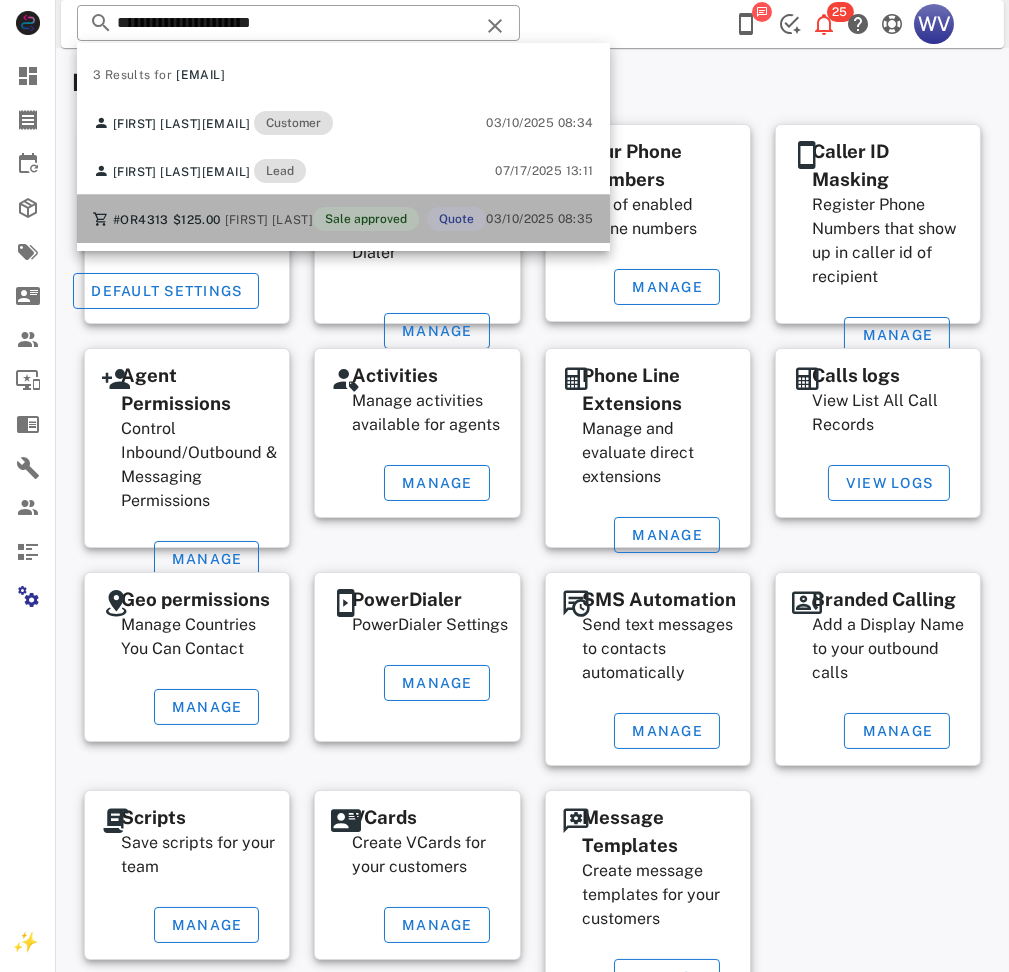 click on "Edith Moreno" at bounding box center [269, 220] 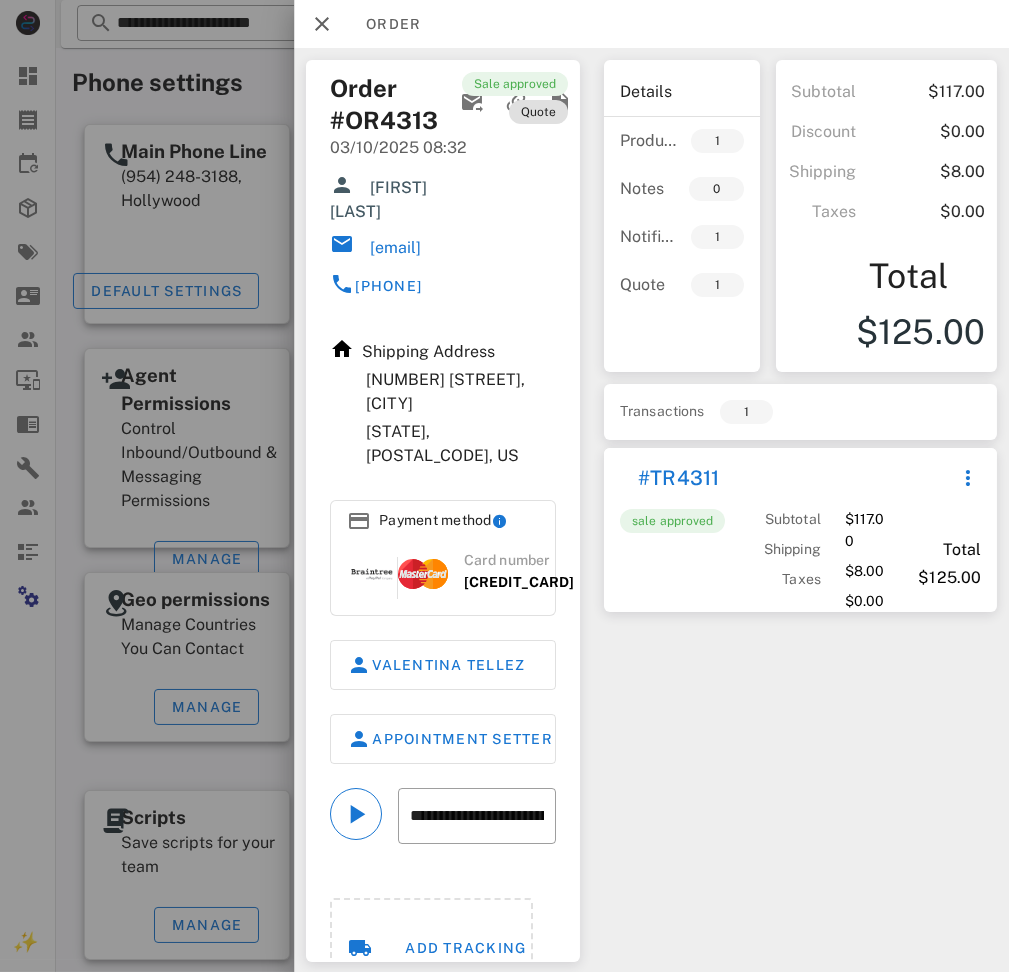 click on "Edith Moreno" at bounding box center [403, 200] 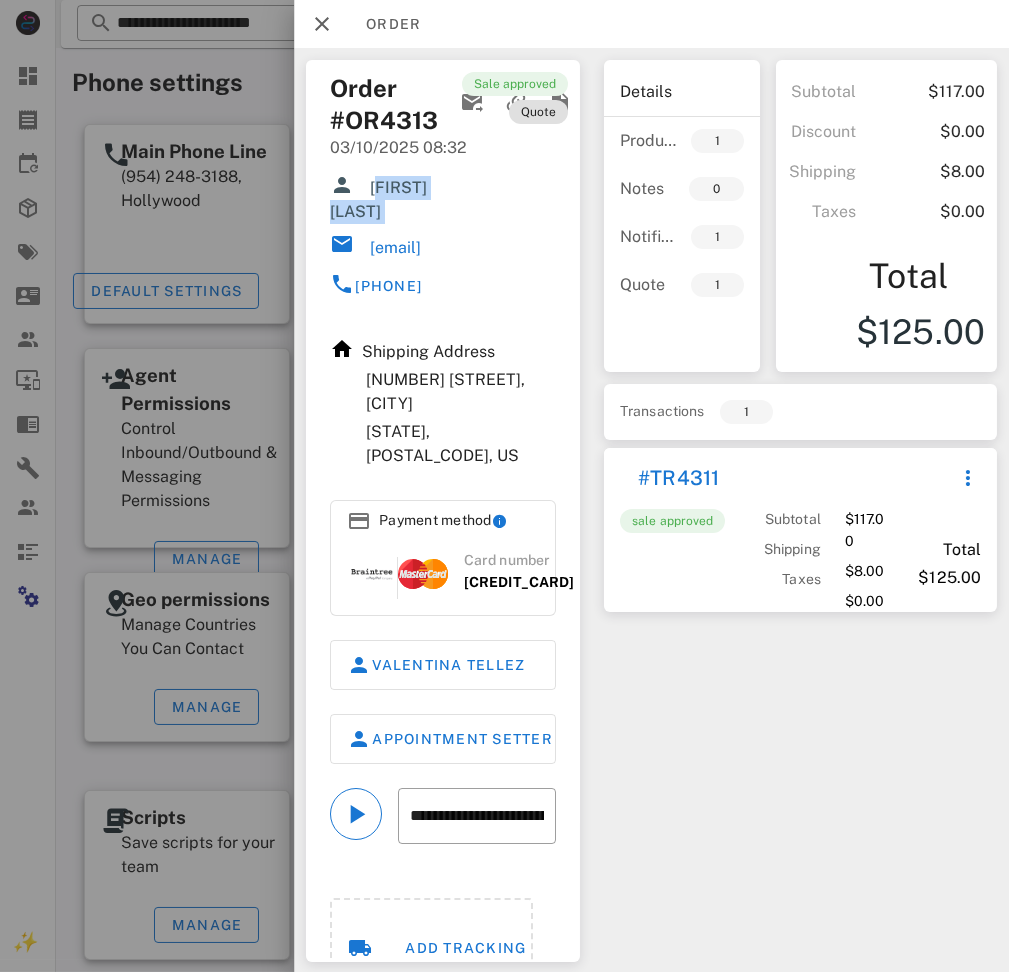 drag, startPoint x: 398, startPoint y: 192, endPoint x: 407, endPoint y: 212, distance: 21.931713 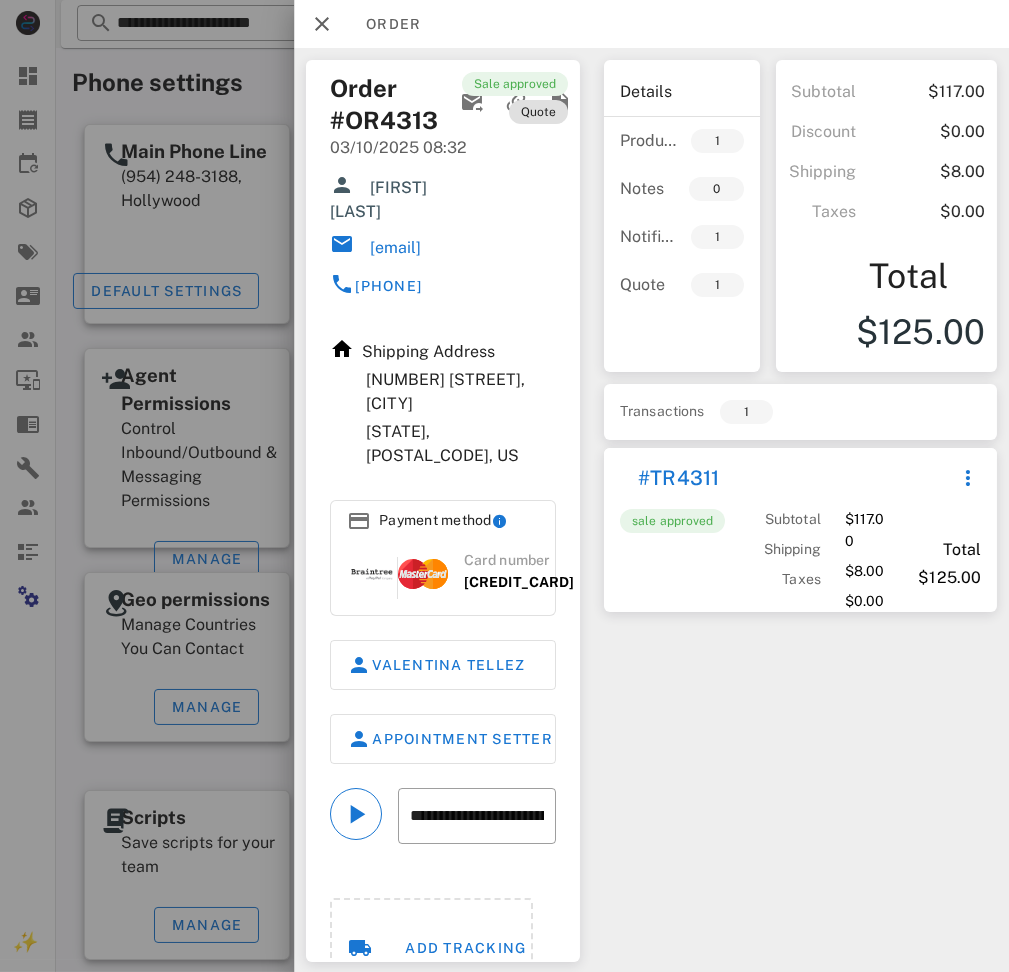 click on "Details Products  1  Notes  0  Notifications  1  Quote  1   Subtotal  $117.00  Discount  $0.00  Shipping  $8.00  Taxes  $0.00  Total  $125.00 Transactions  1  #TR4311  sale approved Subtotal Shipping  Taxes   $117.00   $8.00   $0.00   Total   $125.00" at bounding box center [800, 511] 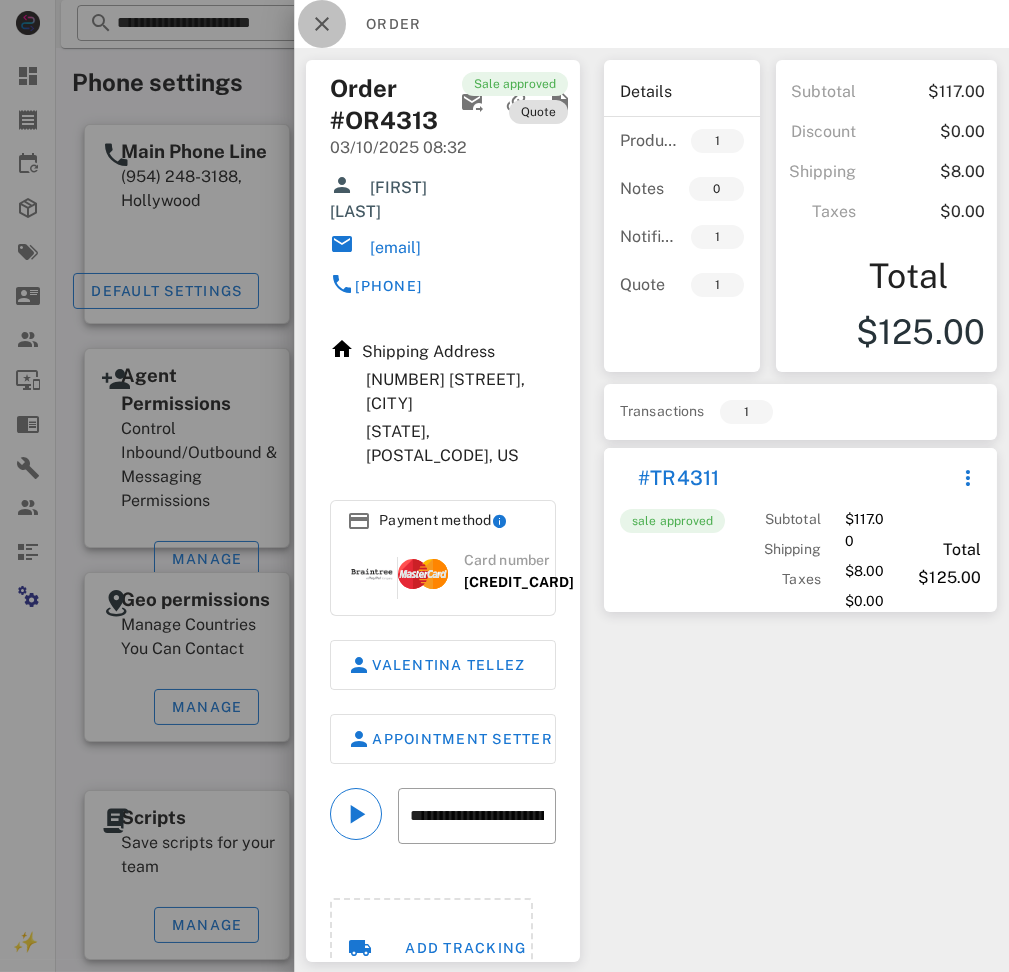 click at bounding box center (322, 24) 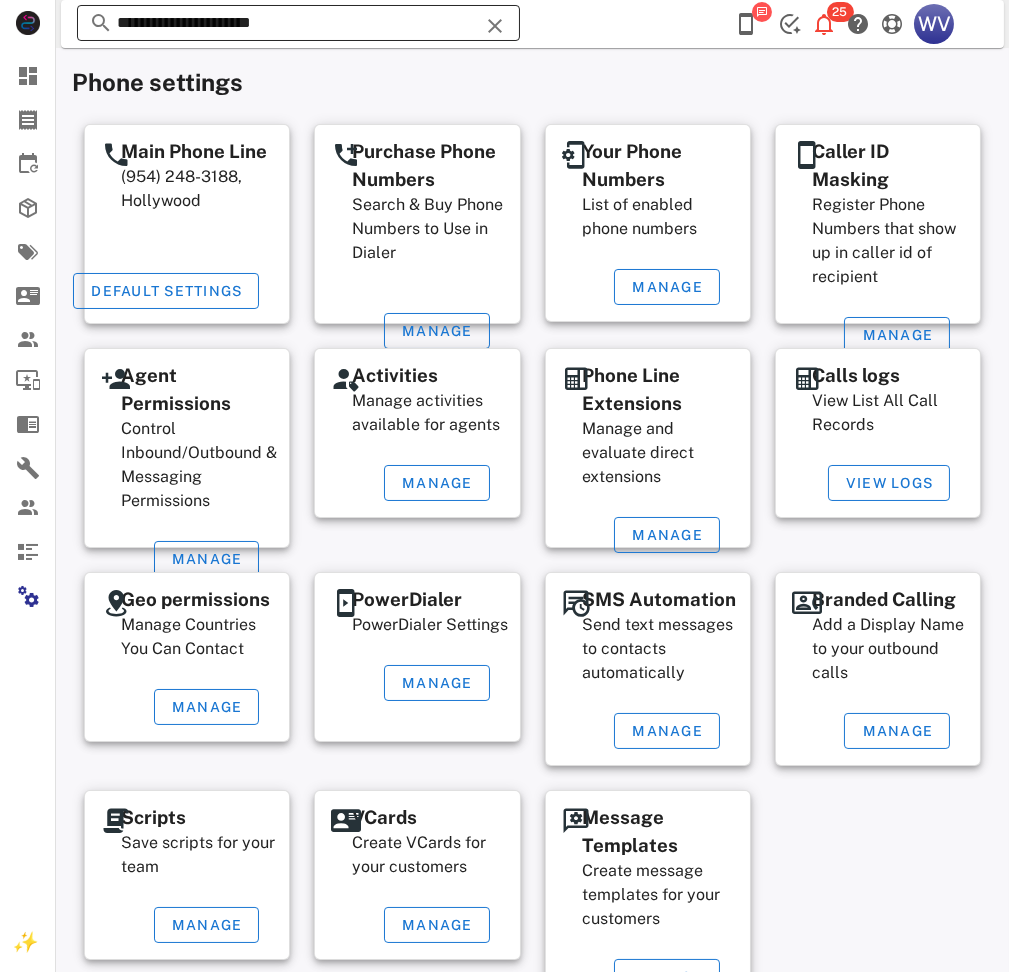 click on "**********" at bounding box center (298, 23) 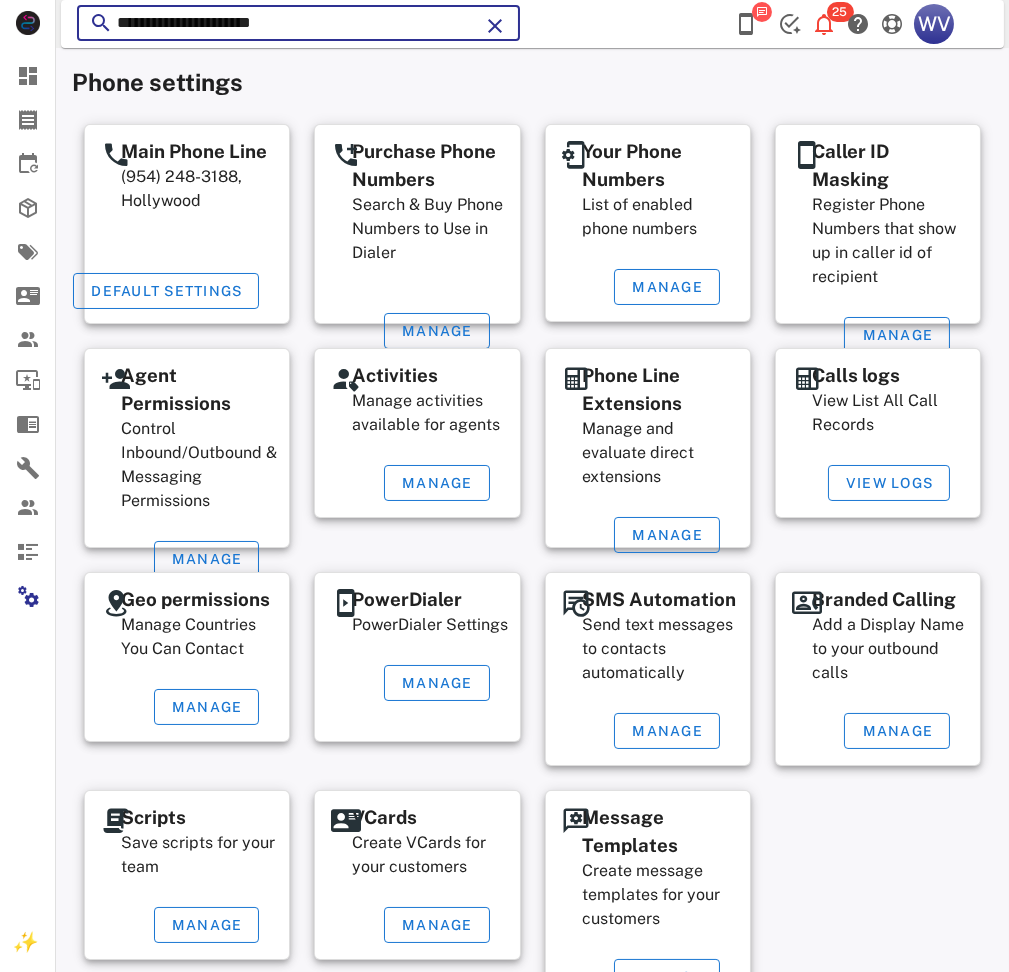 click on "**********" at bounding box center [298, 23] 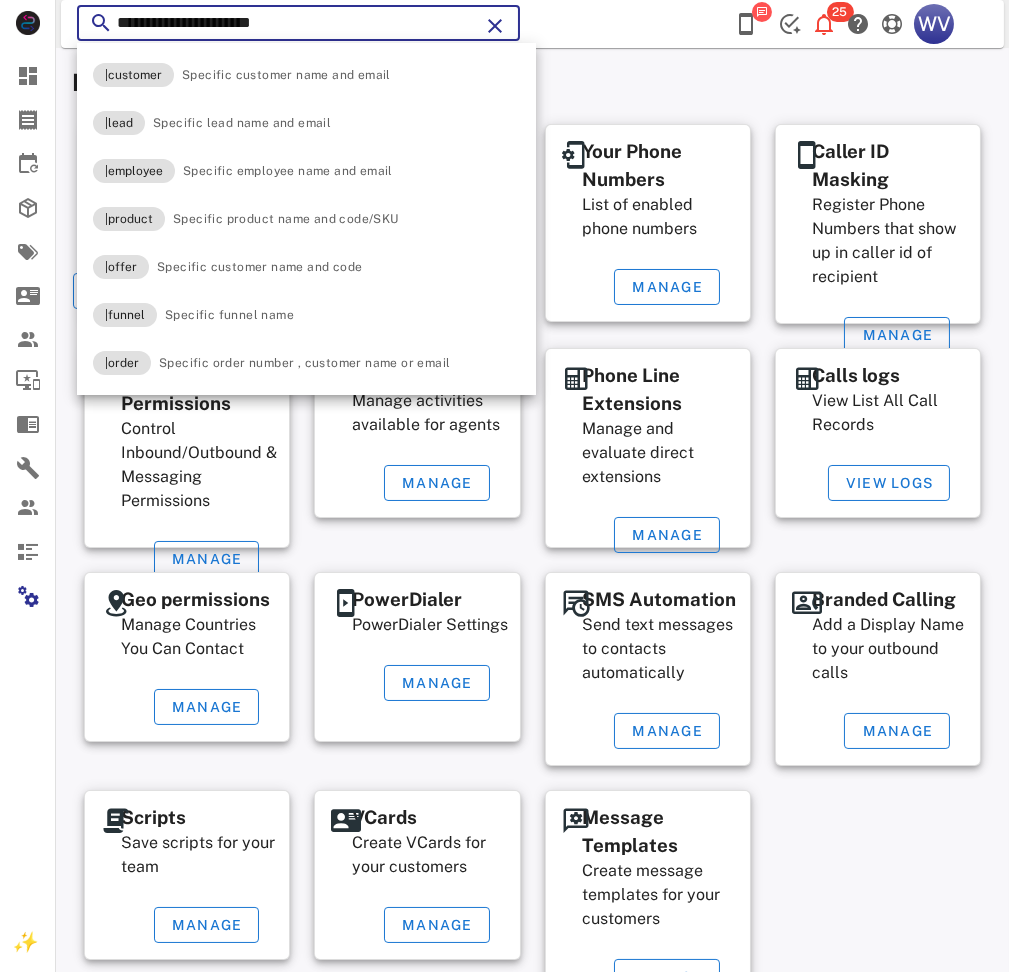 paste on "****" 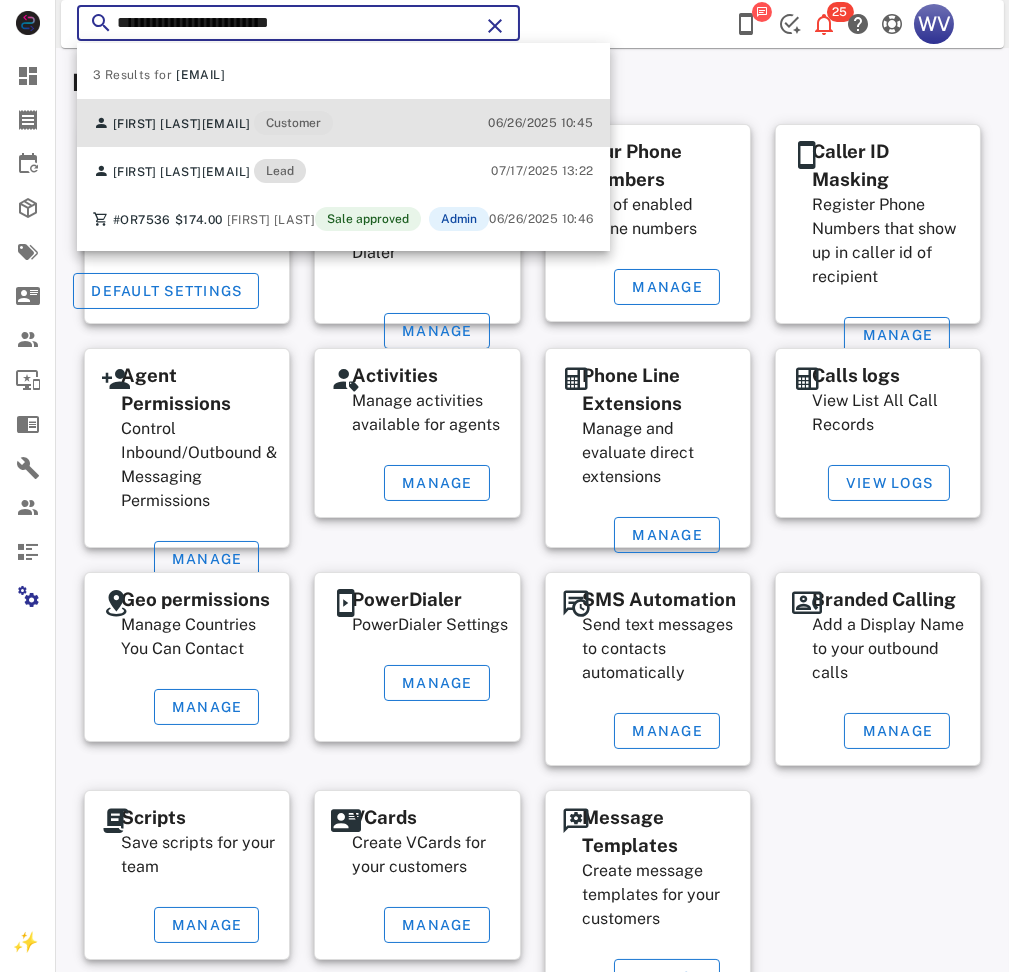 click on "corralabigail24@gmail.com" at bounding box center [226, 124] 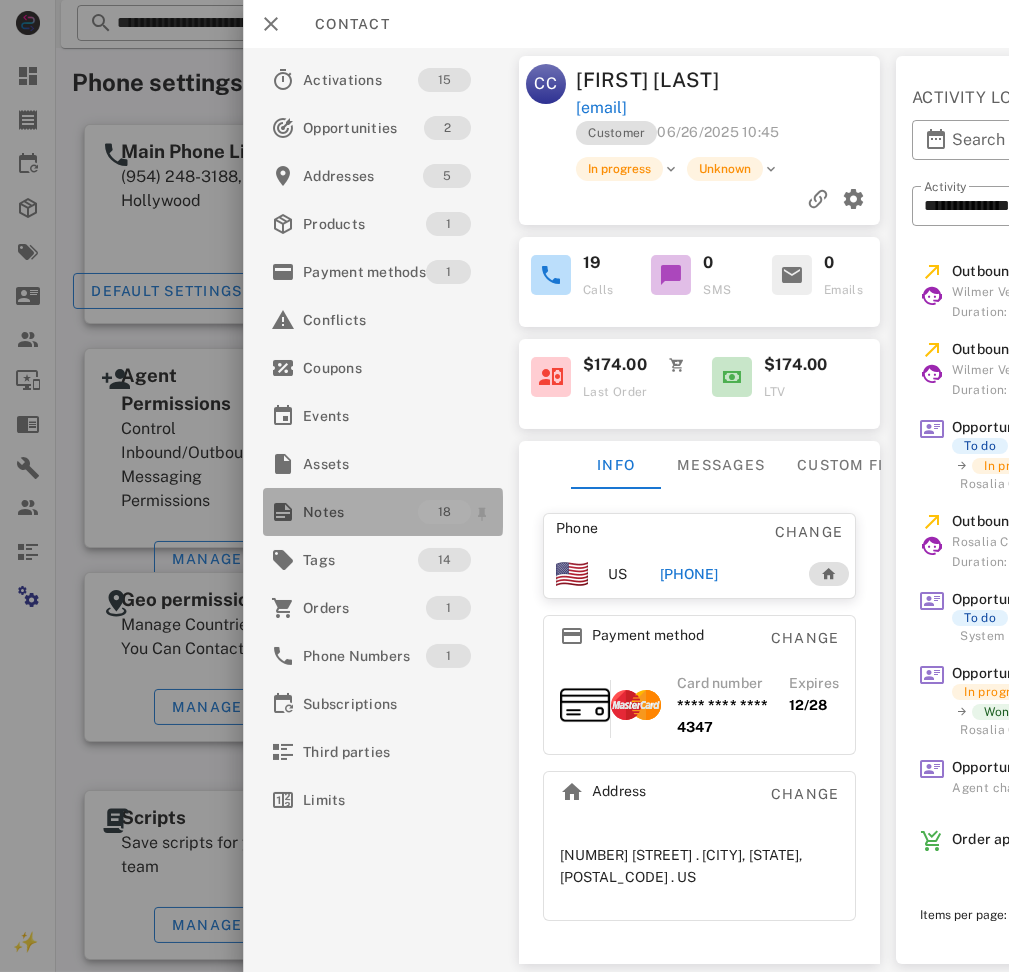click on "Notes" at bounding box center [360, 512] 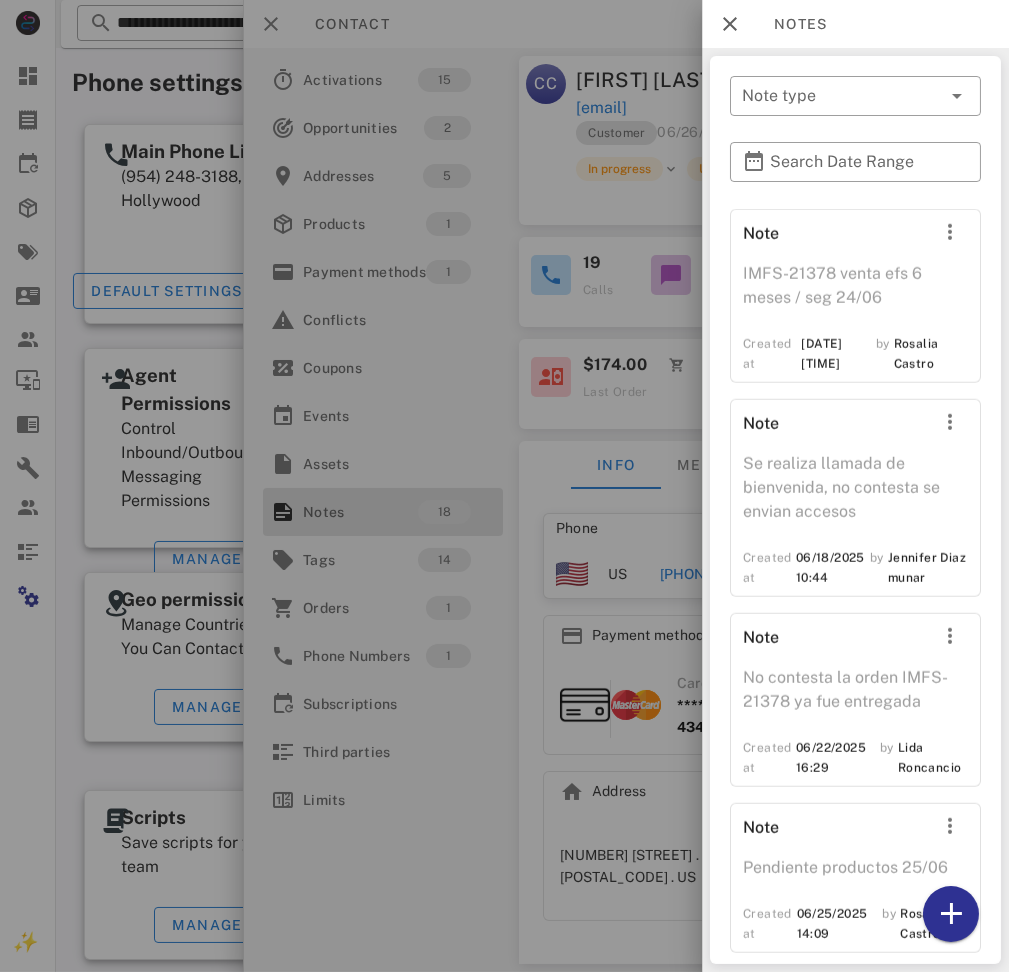 scroll, scrollTop: 4278, scrollLeft: 0, axis: vertical 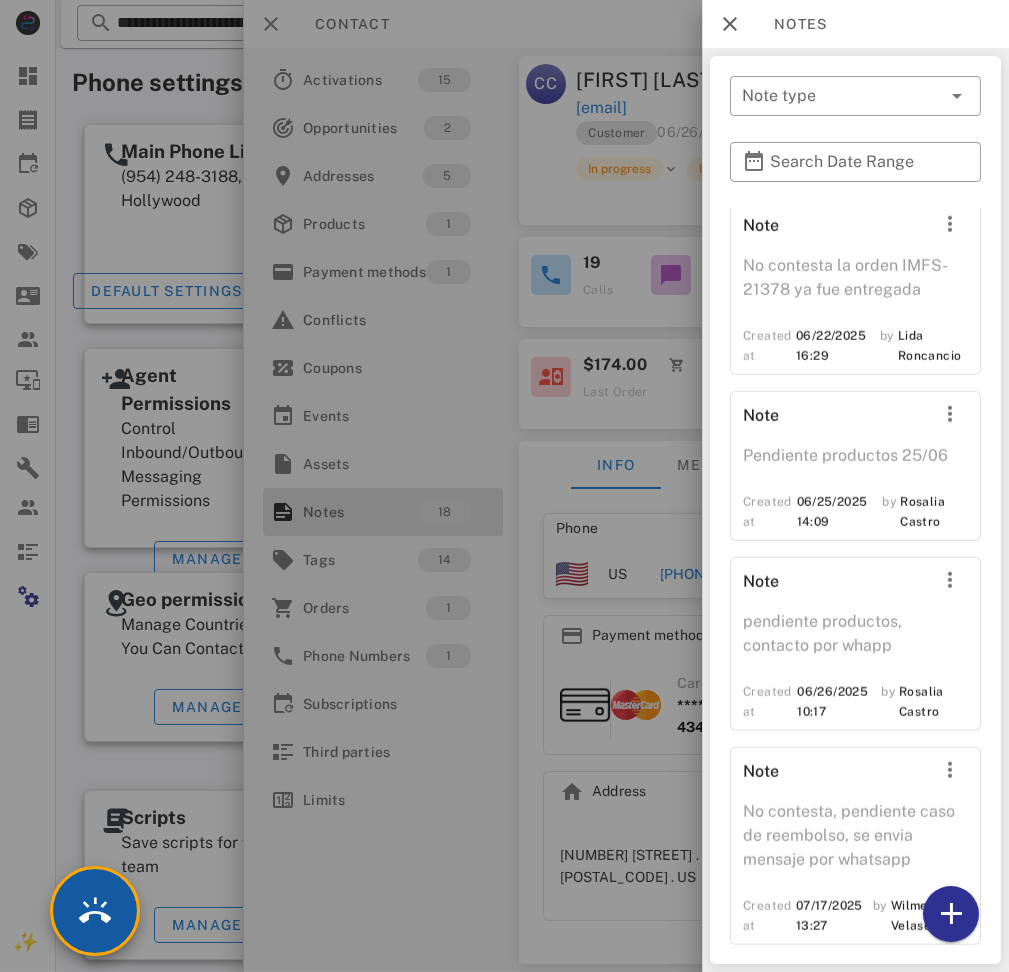 click at bounding box center (95, 911) 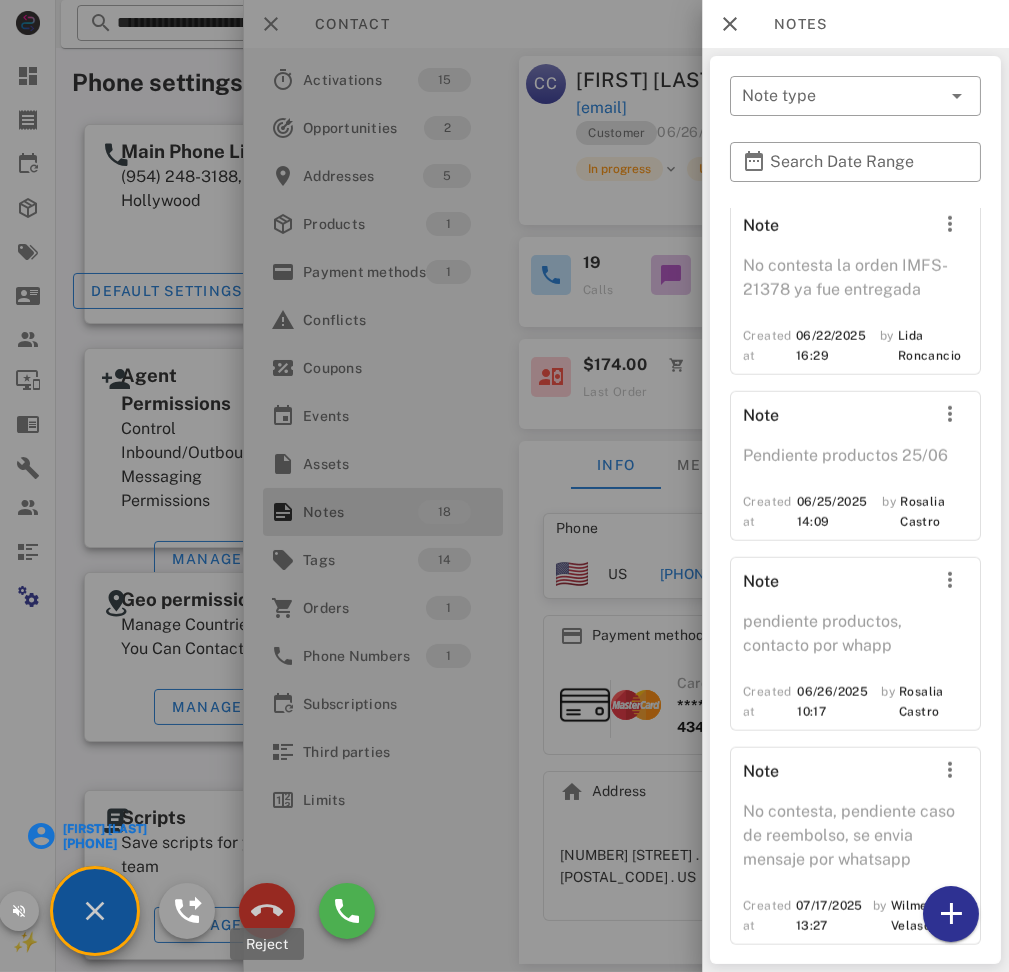 click at bounding box center (267, 911) 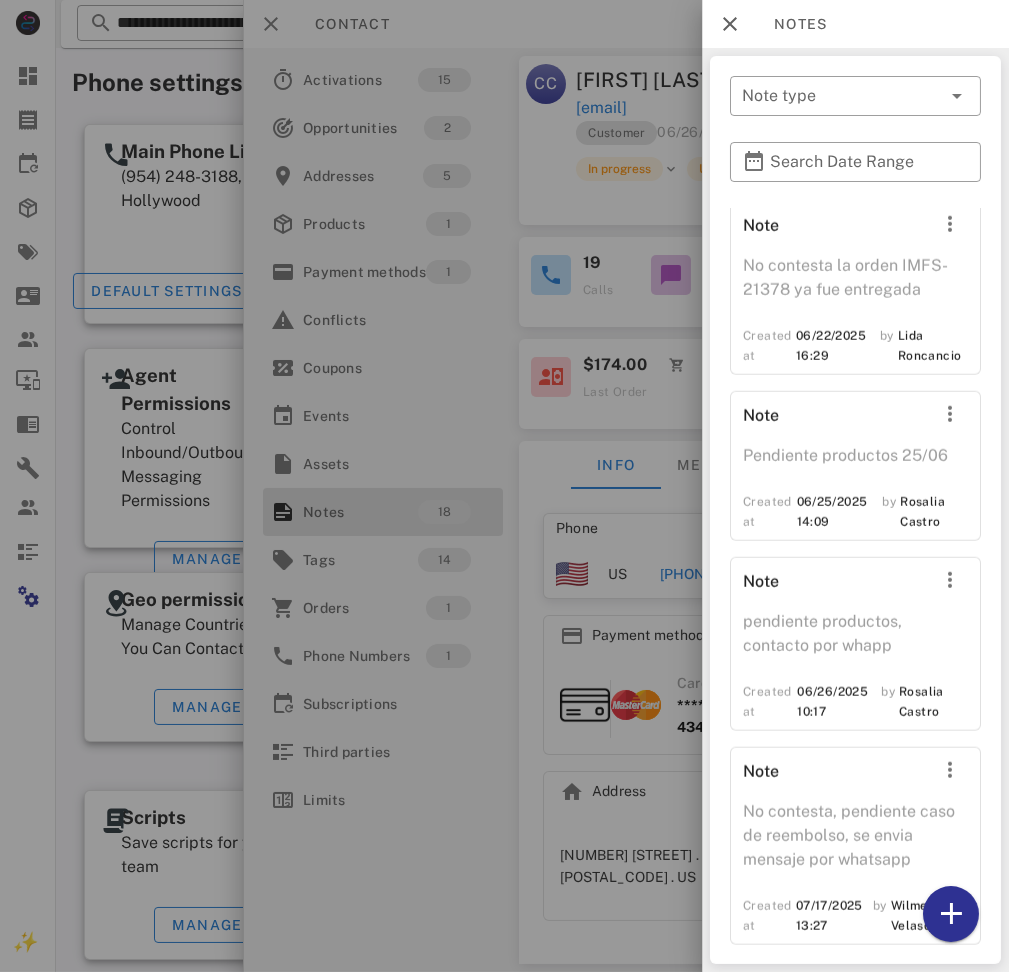 click at bounding box center [504, 486] 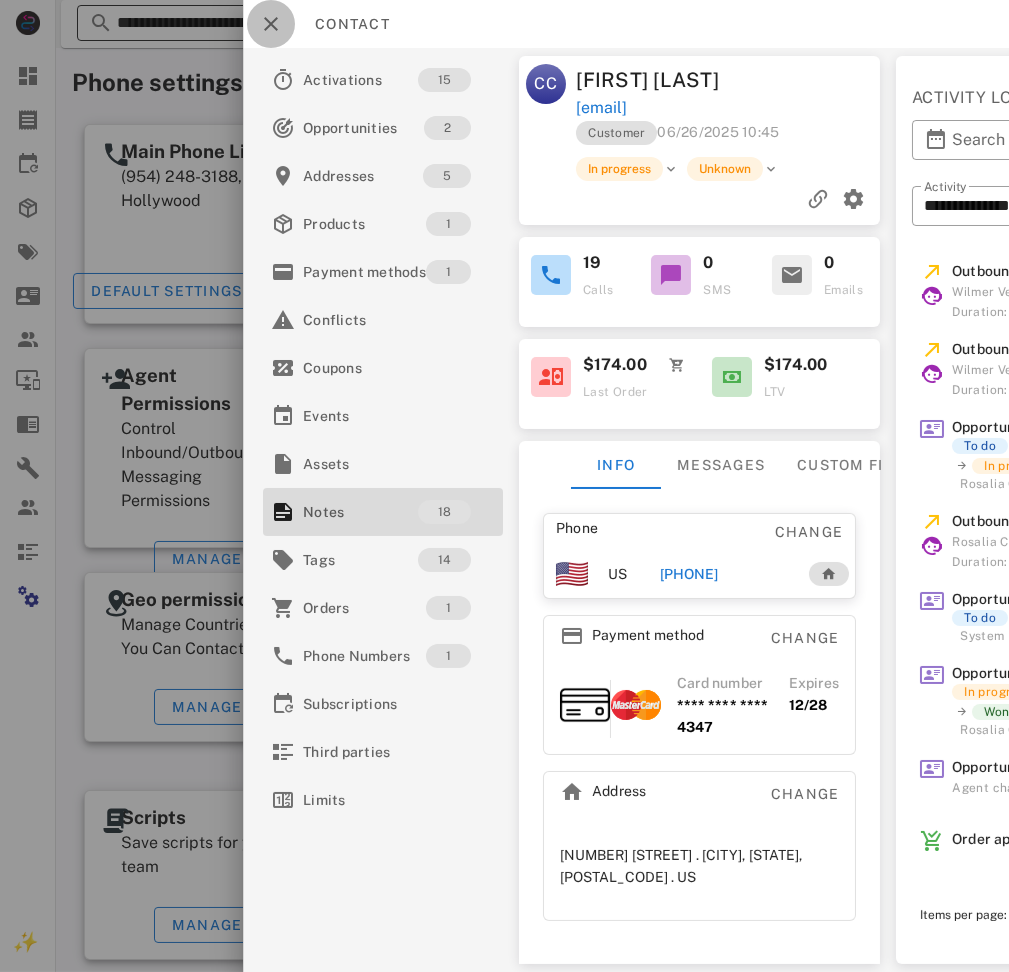 drag, startPoint x: 265, startPoint y: 31, endPoint x: 280, endPoint y: 35, distance: 15.524175 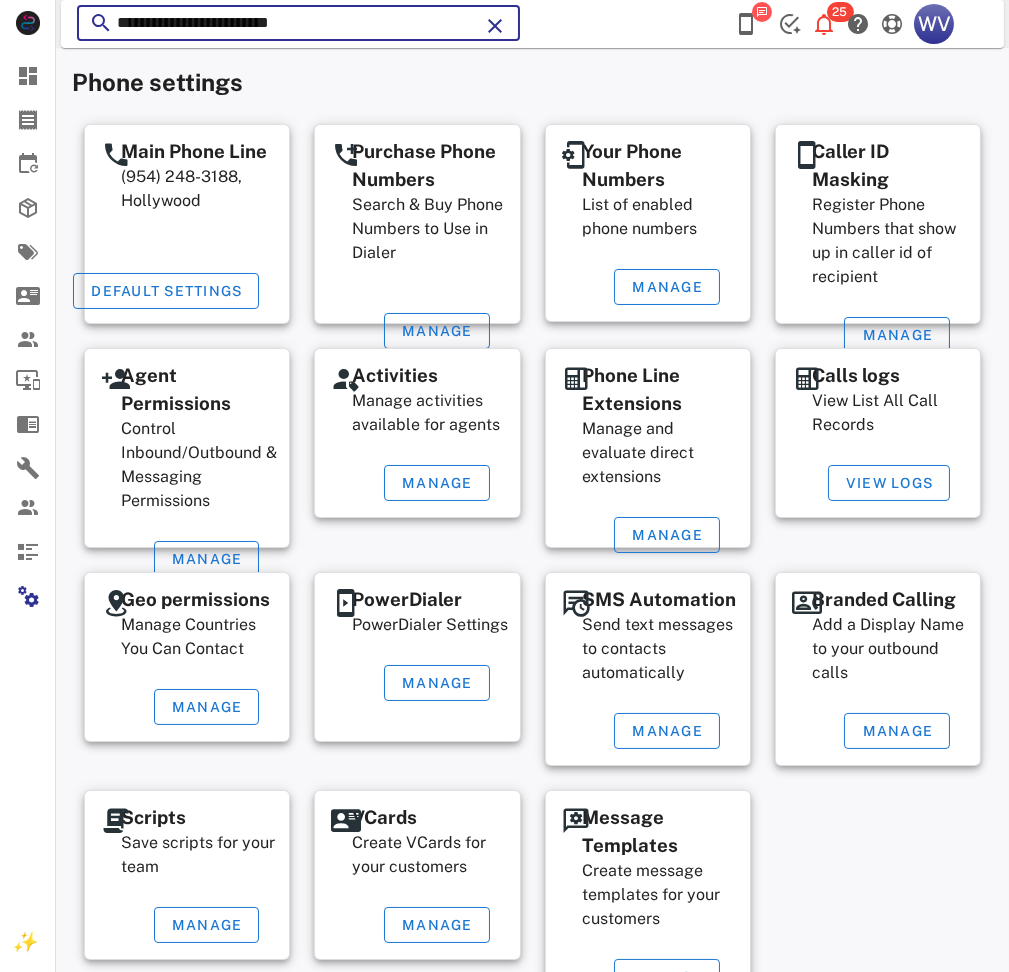 click on "**********" at bounding box center (298, 23) 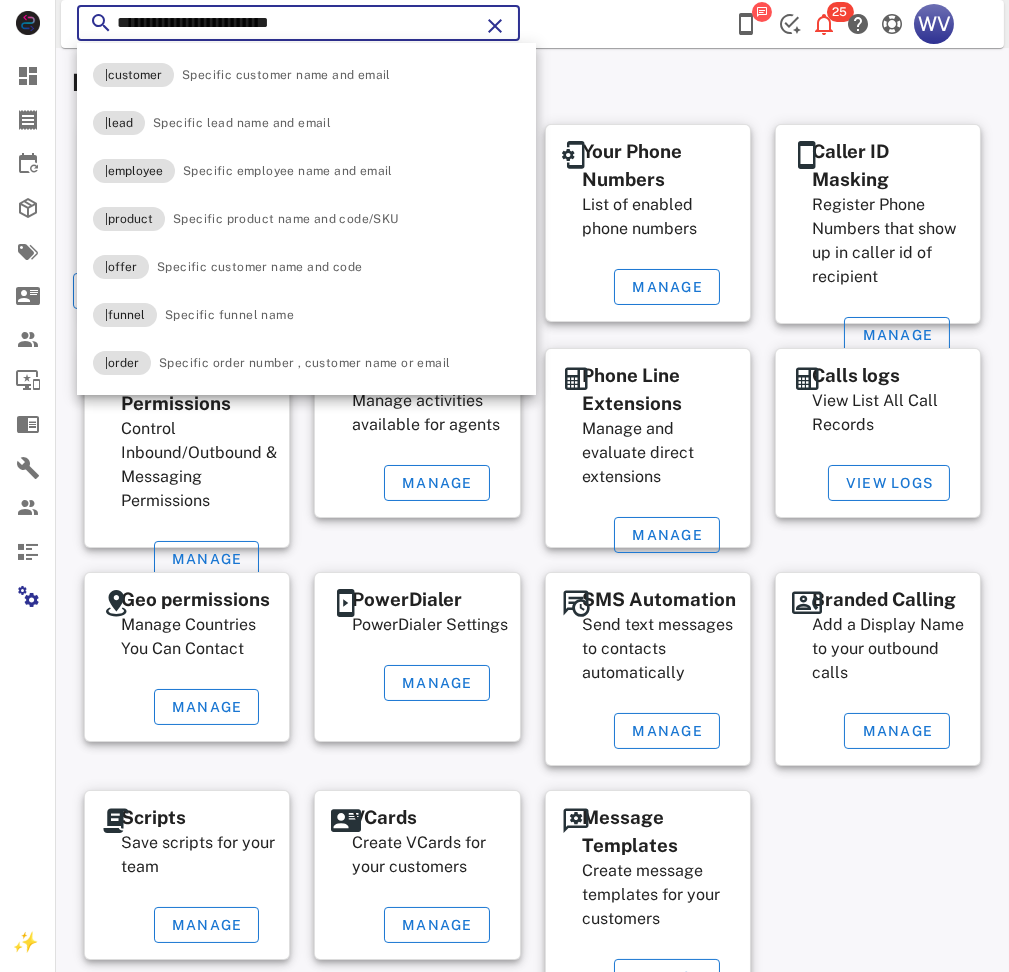 paste on "*" 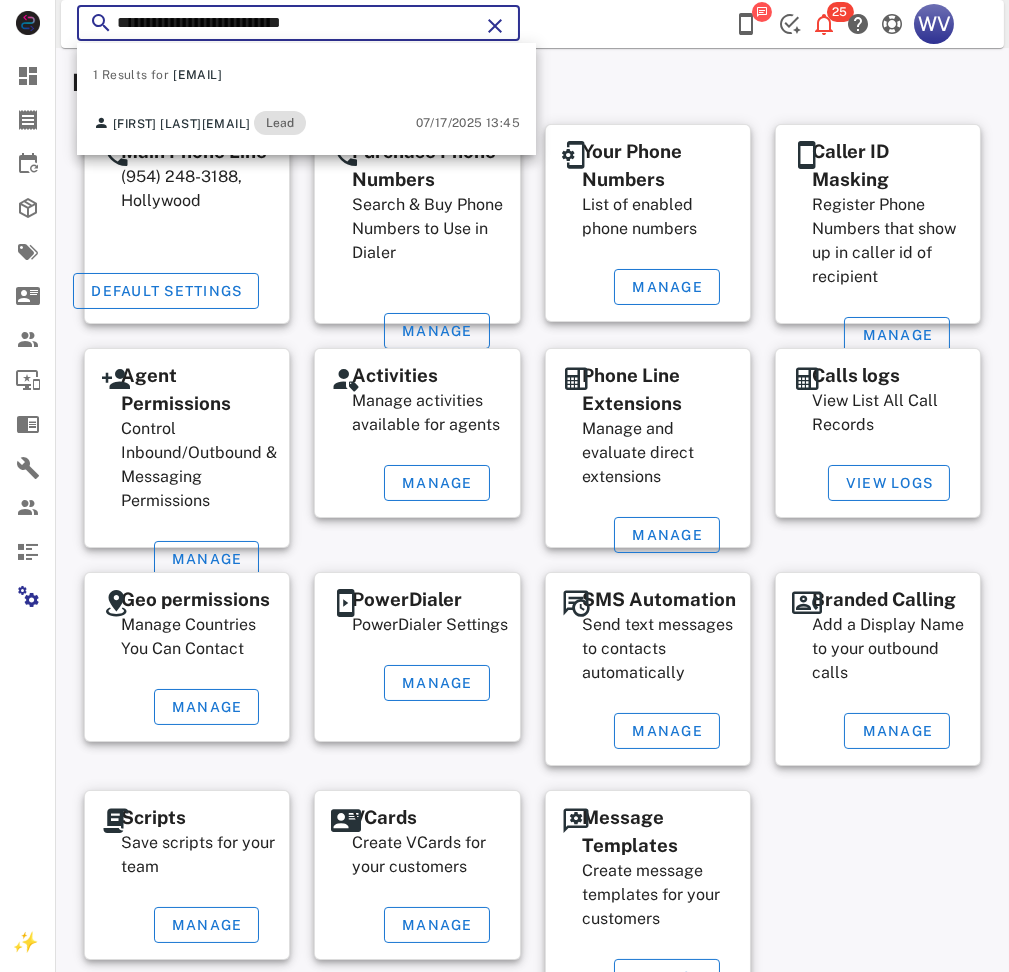 type on "**********" 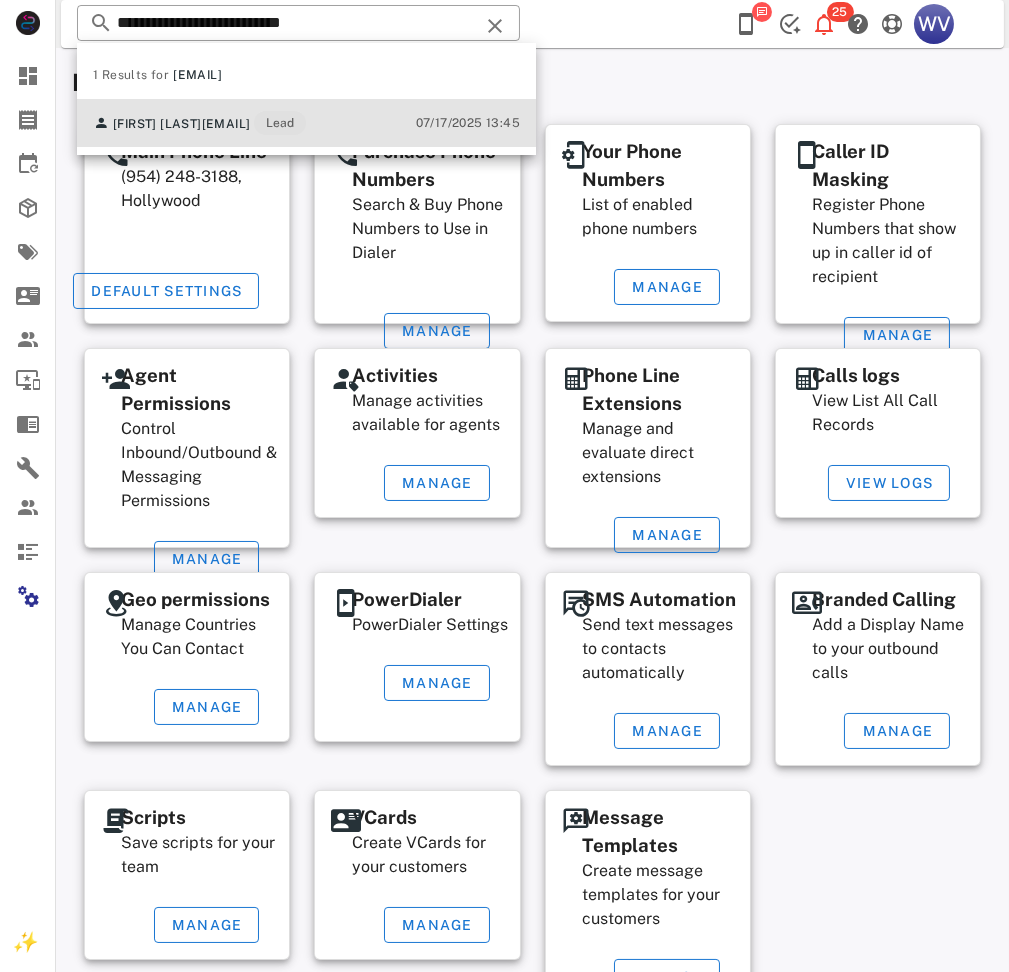 click on "Gladis Benavides   elmundoenespanol@yahoo.com   Lead   07/17/2025 13:45" at bounding box center (306, 123) 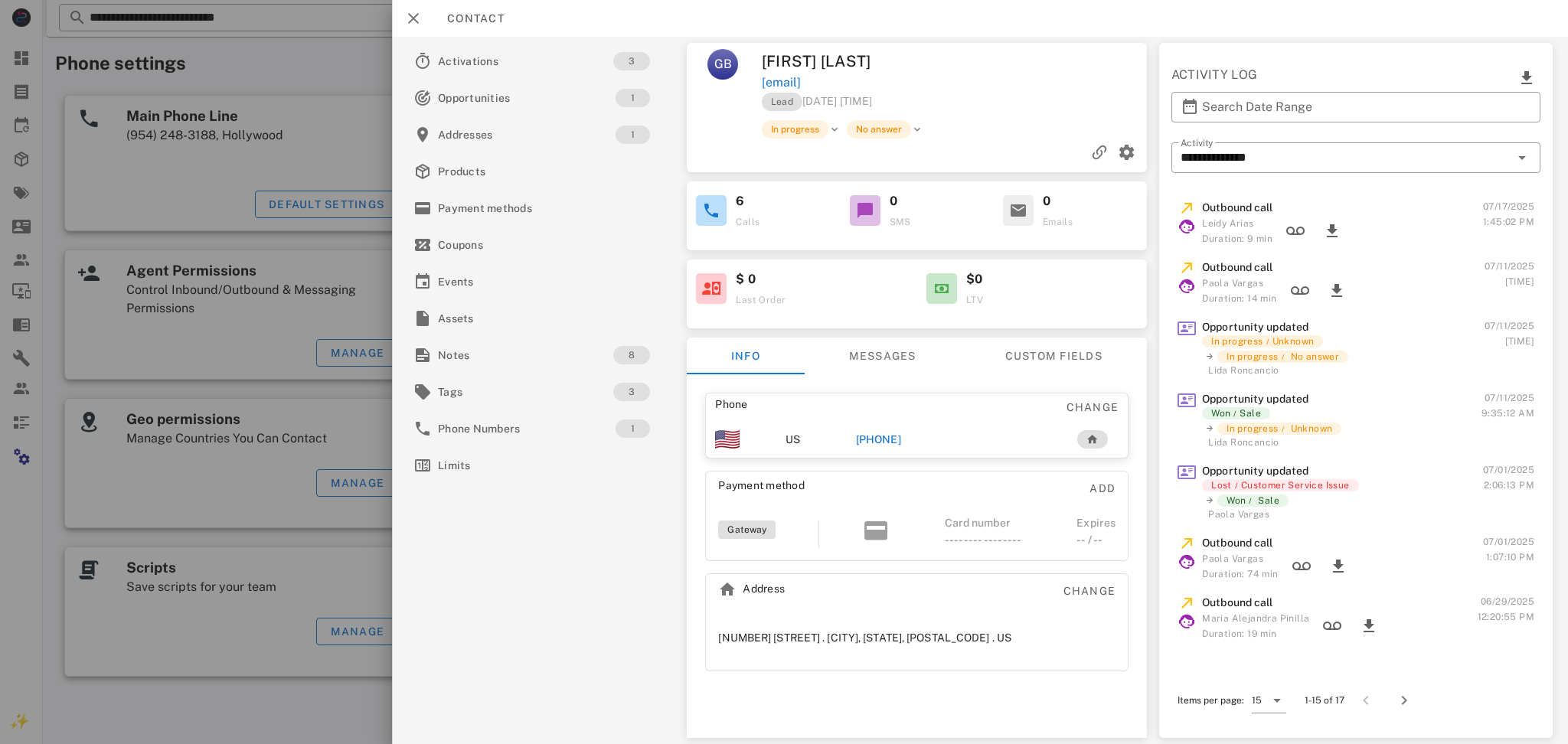 click on "+18326796946" at bounding box center [952, 439] 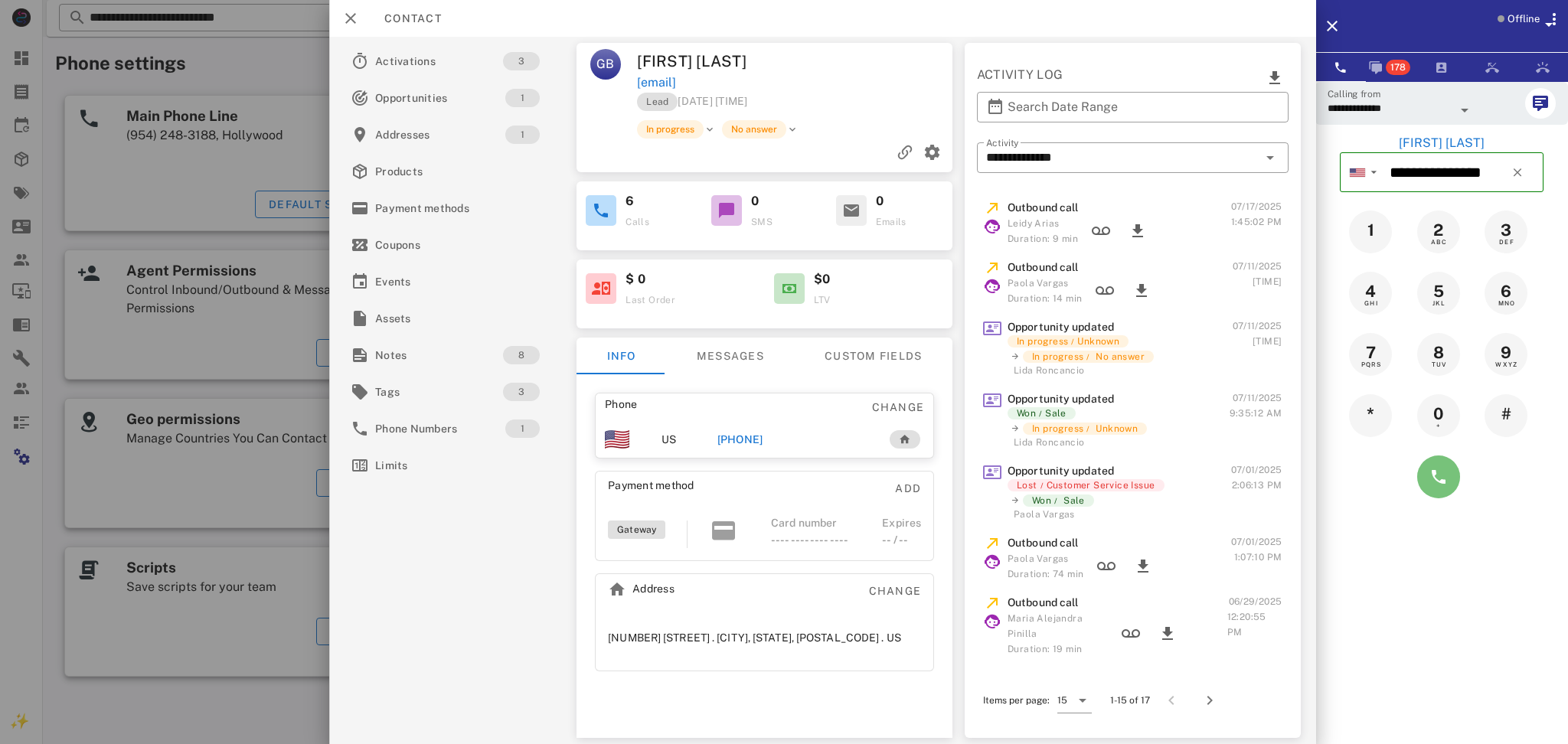 click at bounding box center [1439, 477] 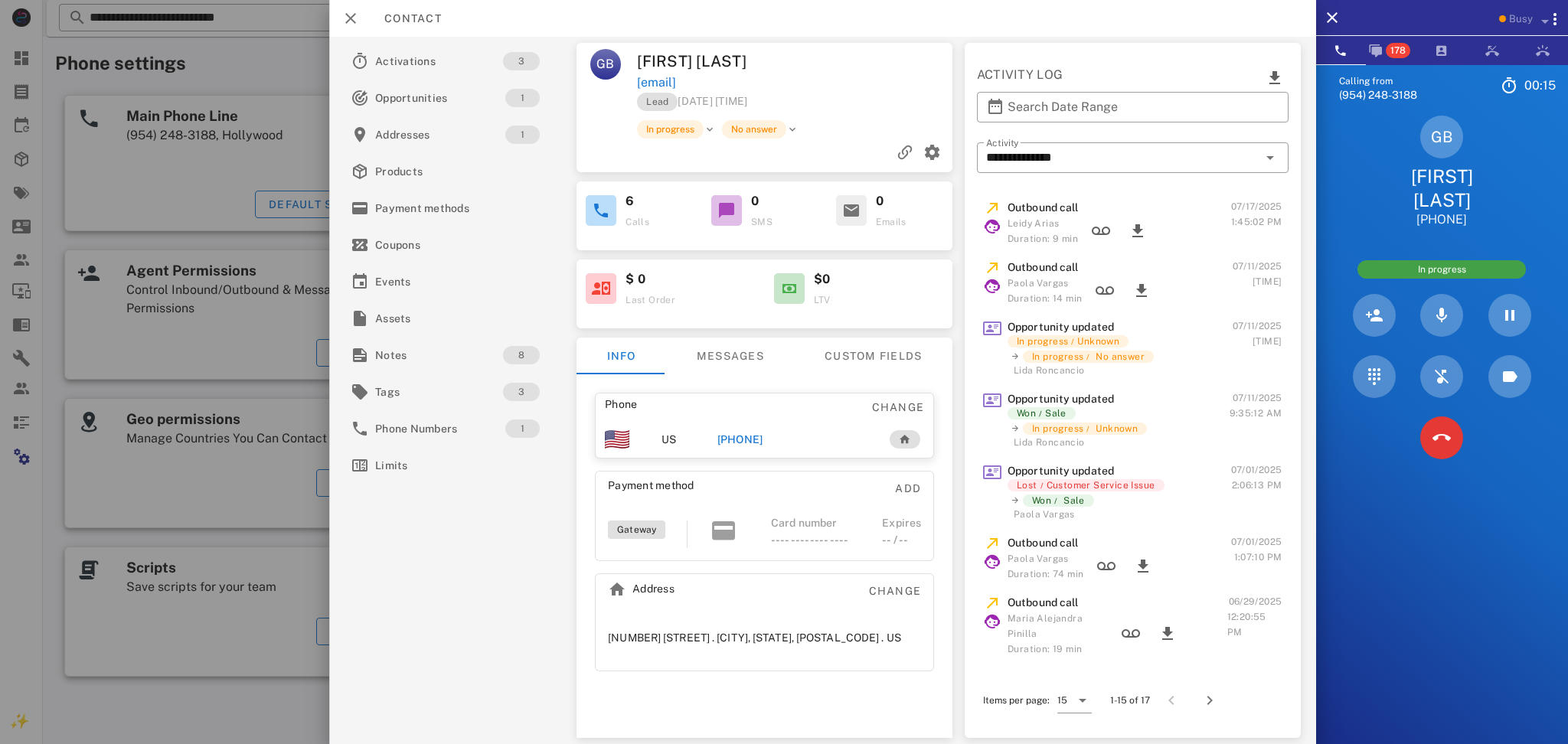 drag, startPoint x: 786, startPoint y: 64, endPoint x: 835, endPoint y: 73, distance: 49.81967 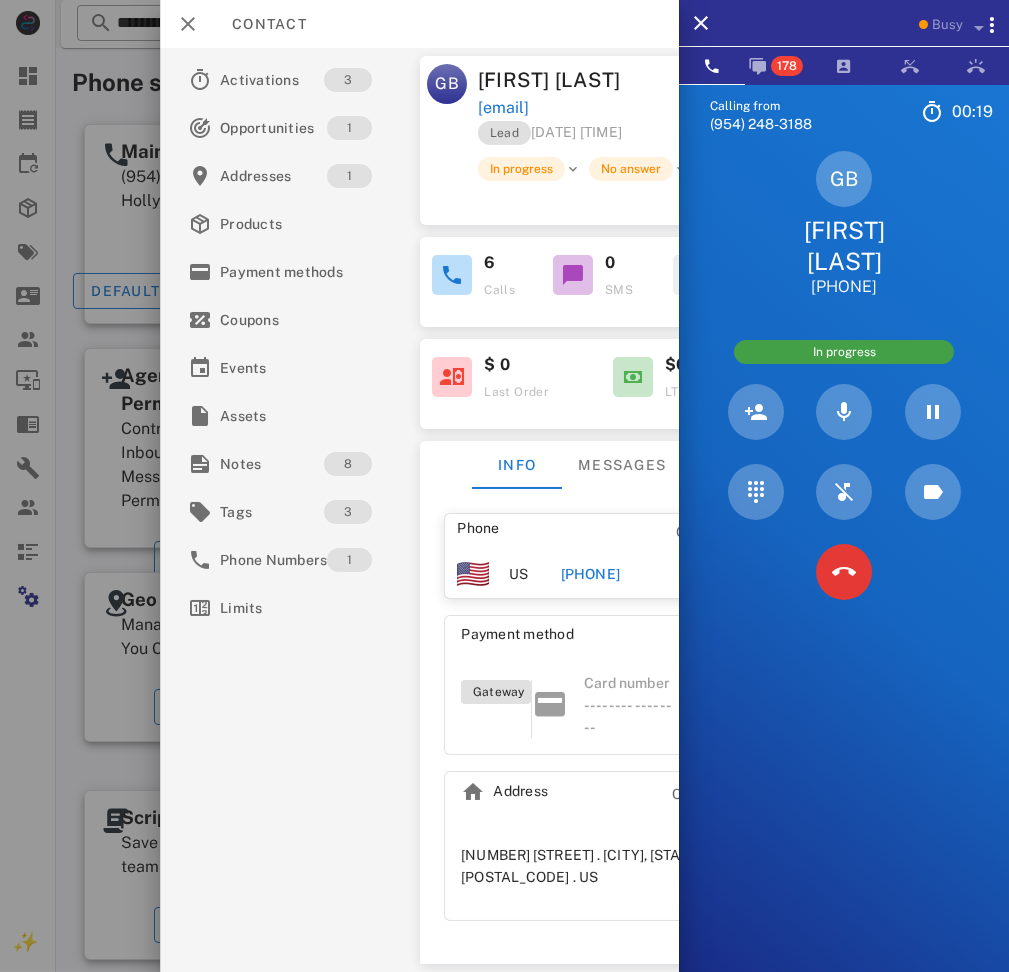 drag, startPoint x: 757, startPoint y: 180, endPoint x: 769, endPoint y: 183, distance: 12.369317 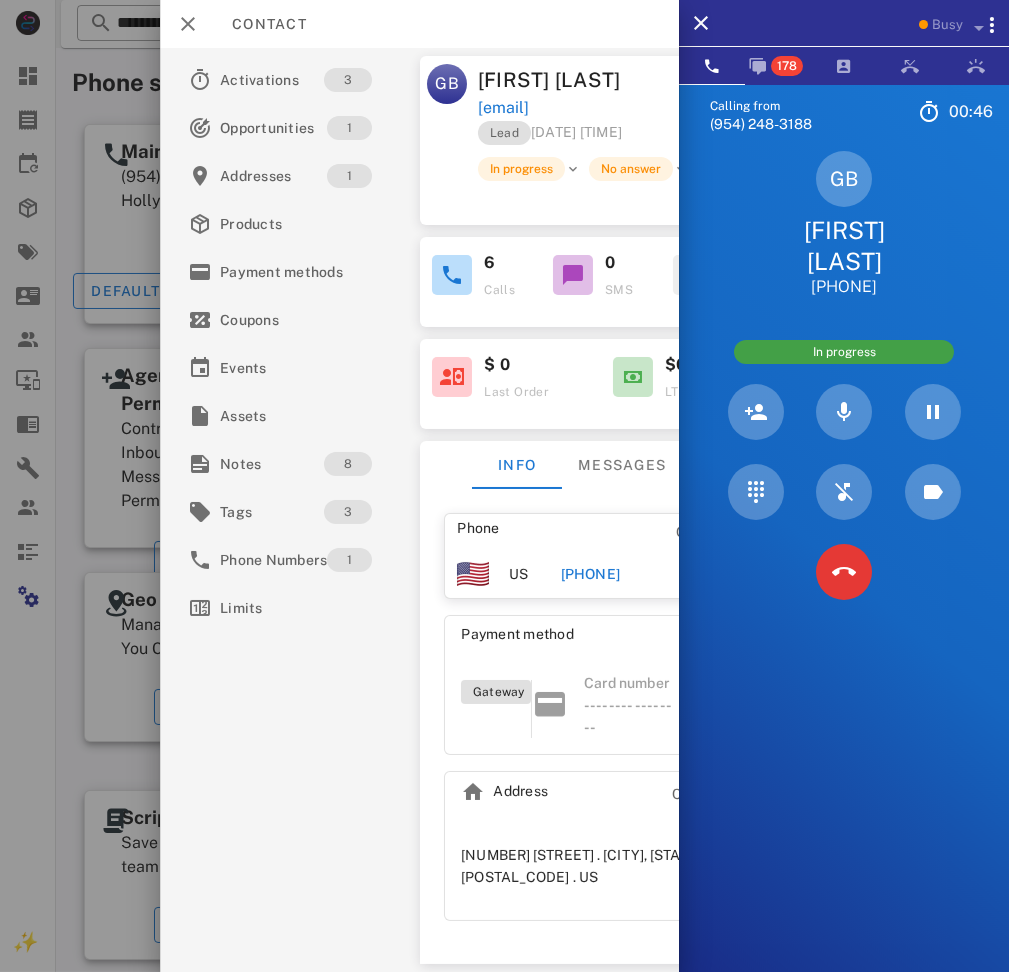 drag, startPoint x: 590, startPoint y: 574, endPoint x: 644, endPoint y: 629, distance: 77.07788 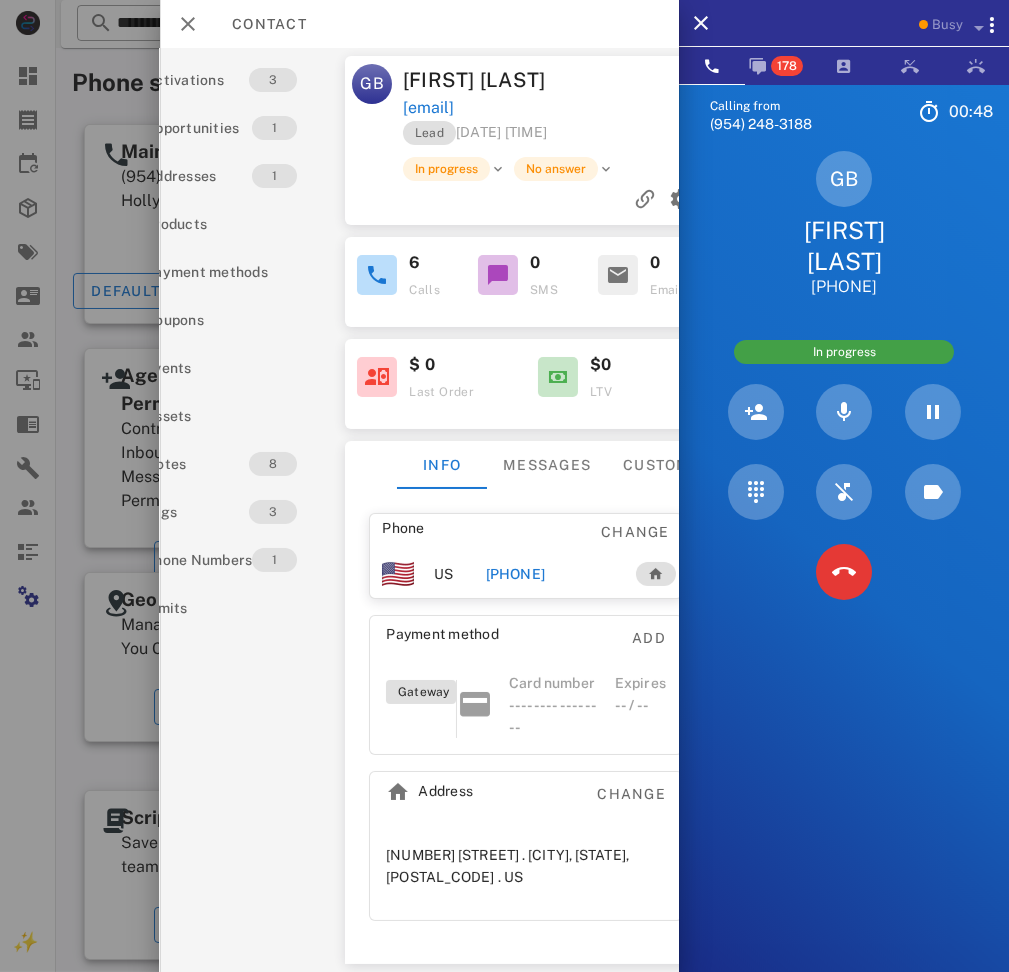 scroll, scrollTop: 0, scrollLeft: 105, axis: horizontal 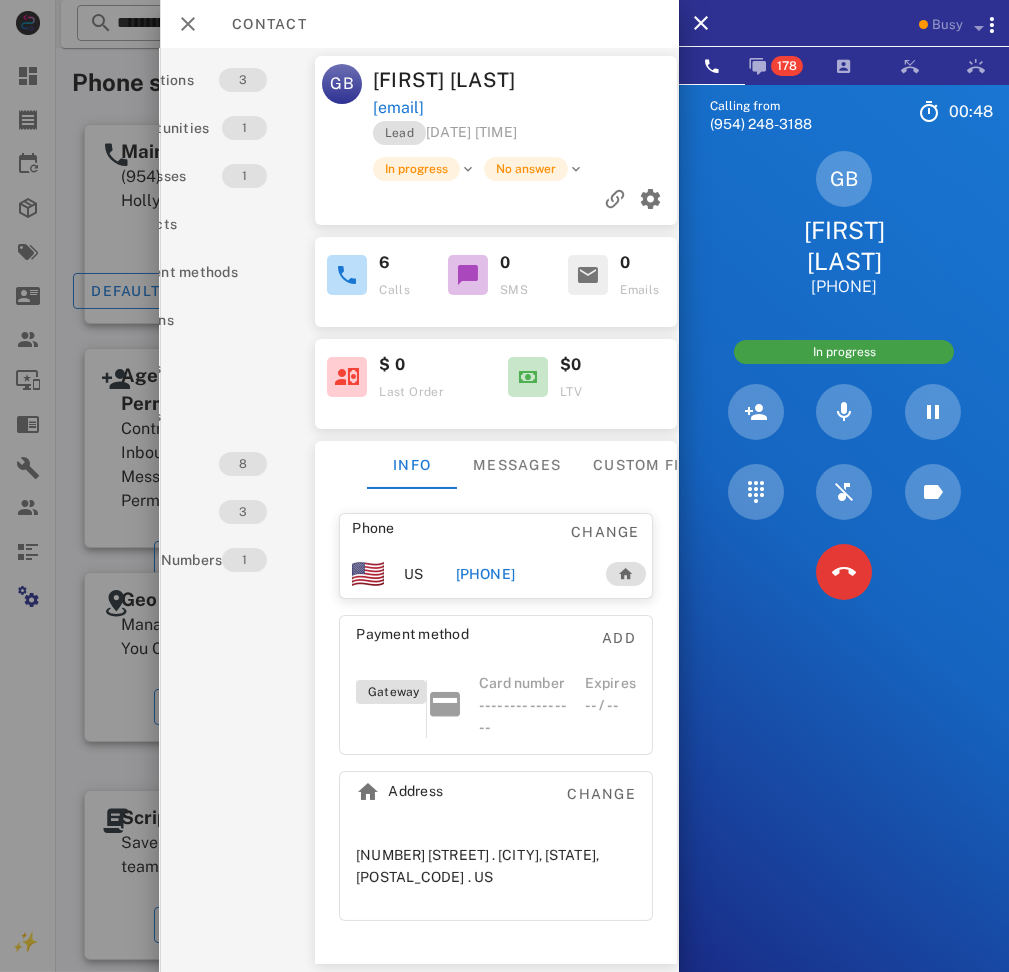 click on "+18326796946" at bounding box center [522, 574] 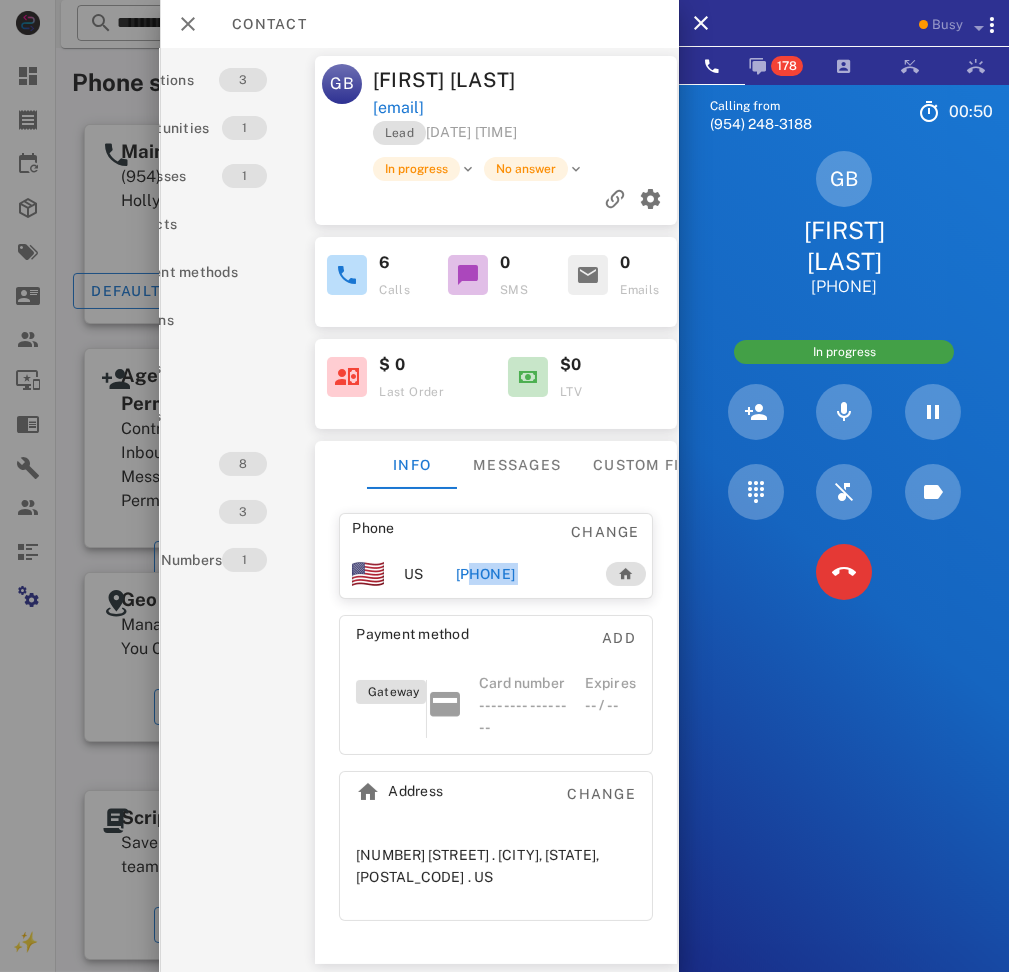 drag, startPoint x: 570, startPoint y: 610, endPoint x: 460, endPoint y: 622, distance: 110.65261 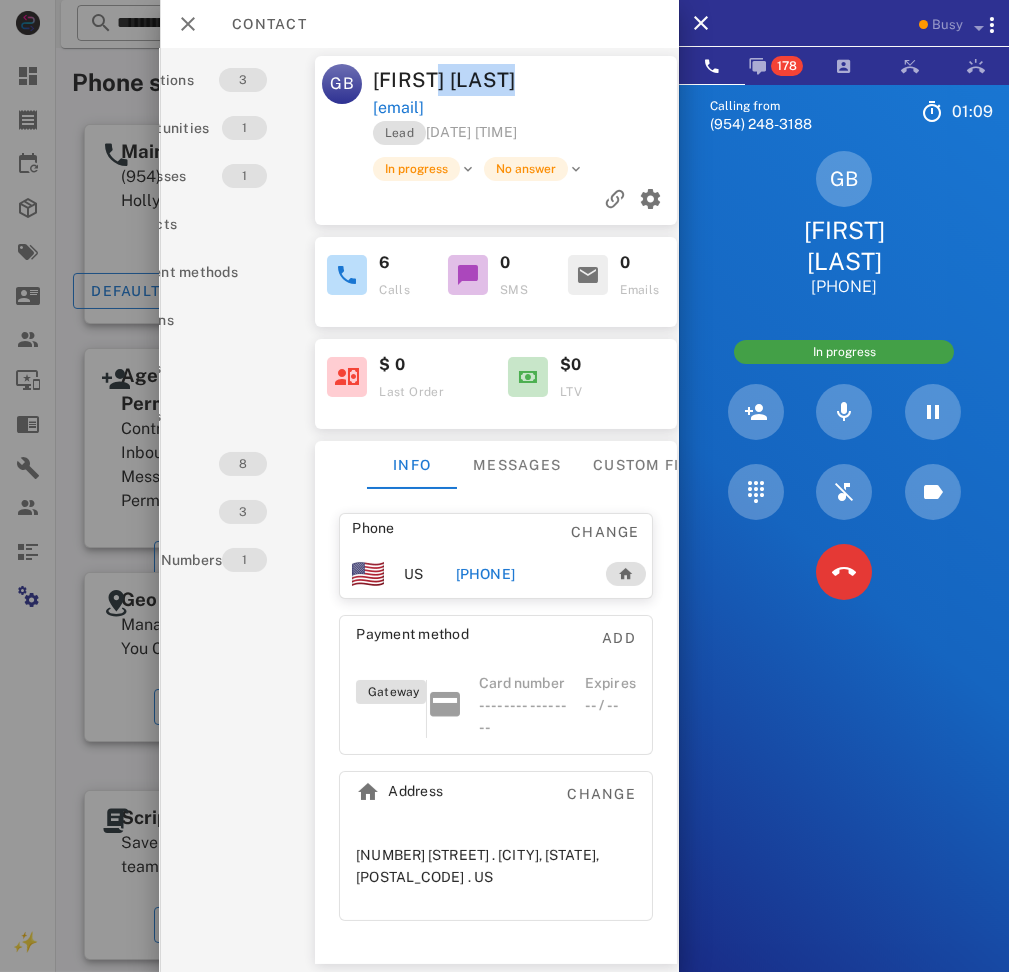 drag, startPoint x: 505, startPoint y: 87, endPoint x: 629, endPoint y: 121, distance: 128.57683 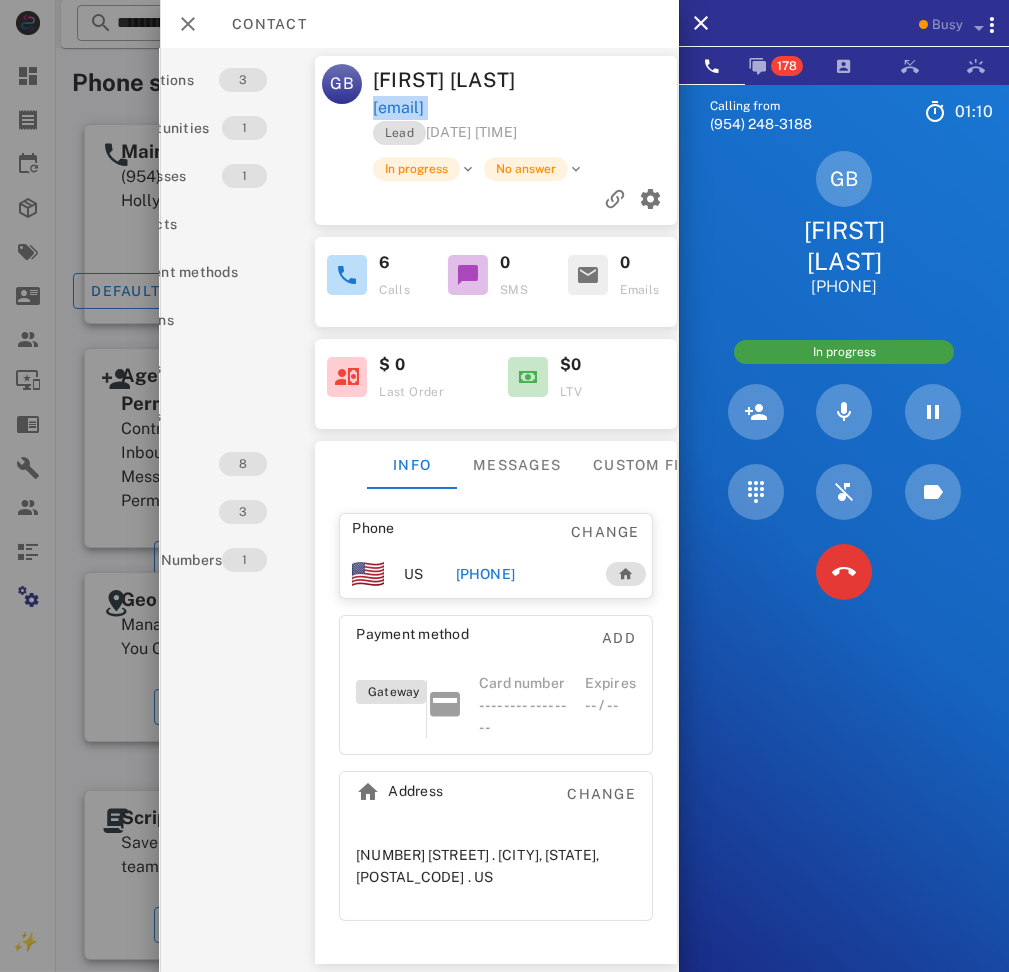 drag, startPoint x: 611, startPoint y: 114, endPoint x: 621, endPoint y: 133, distance: 21.470911 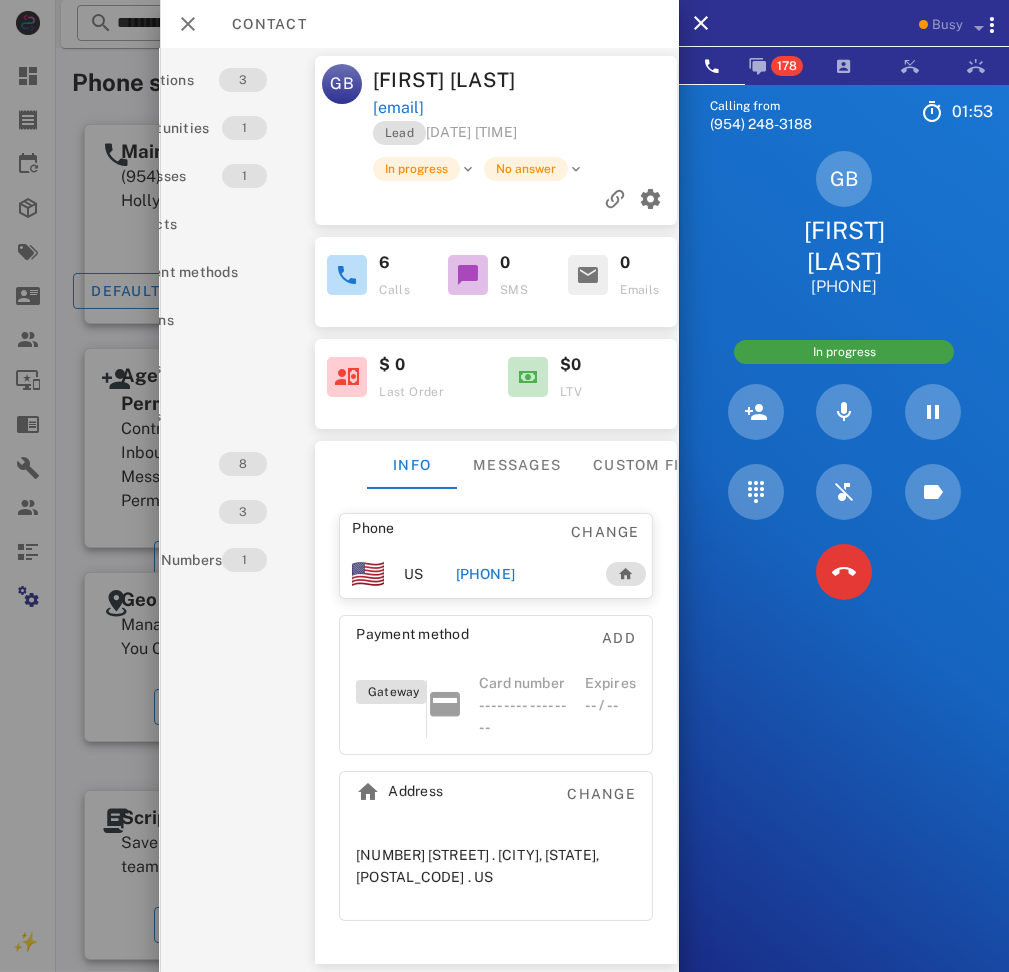 click on "GB   Gladis Benavides  +18326796946" at bounding box center [844, 224] 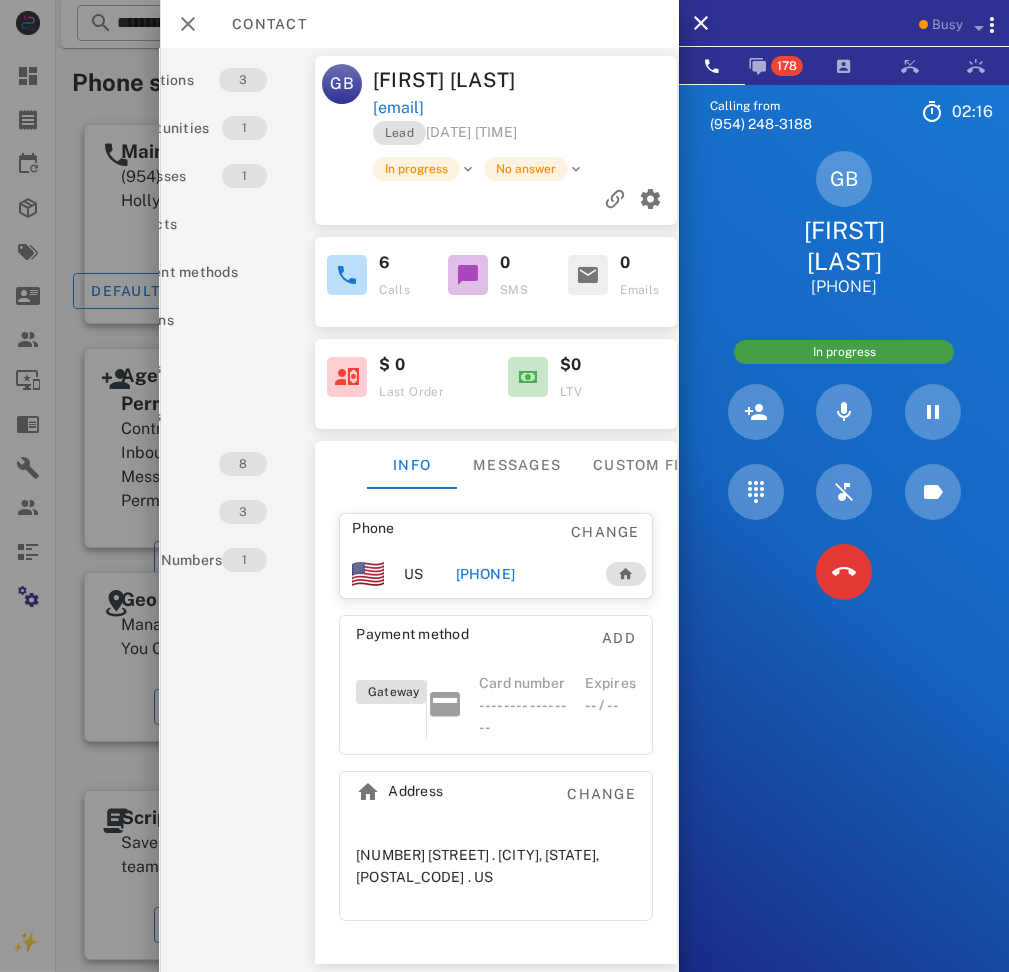 drag, startPoint x: 563, startPoint y: 104, endPoint x: 628, endPoint y: 135, distance: 72.013885 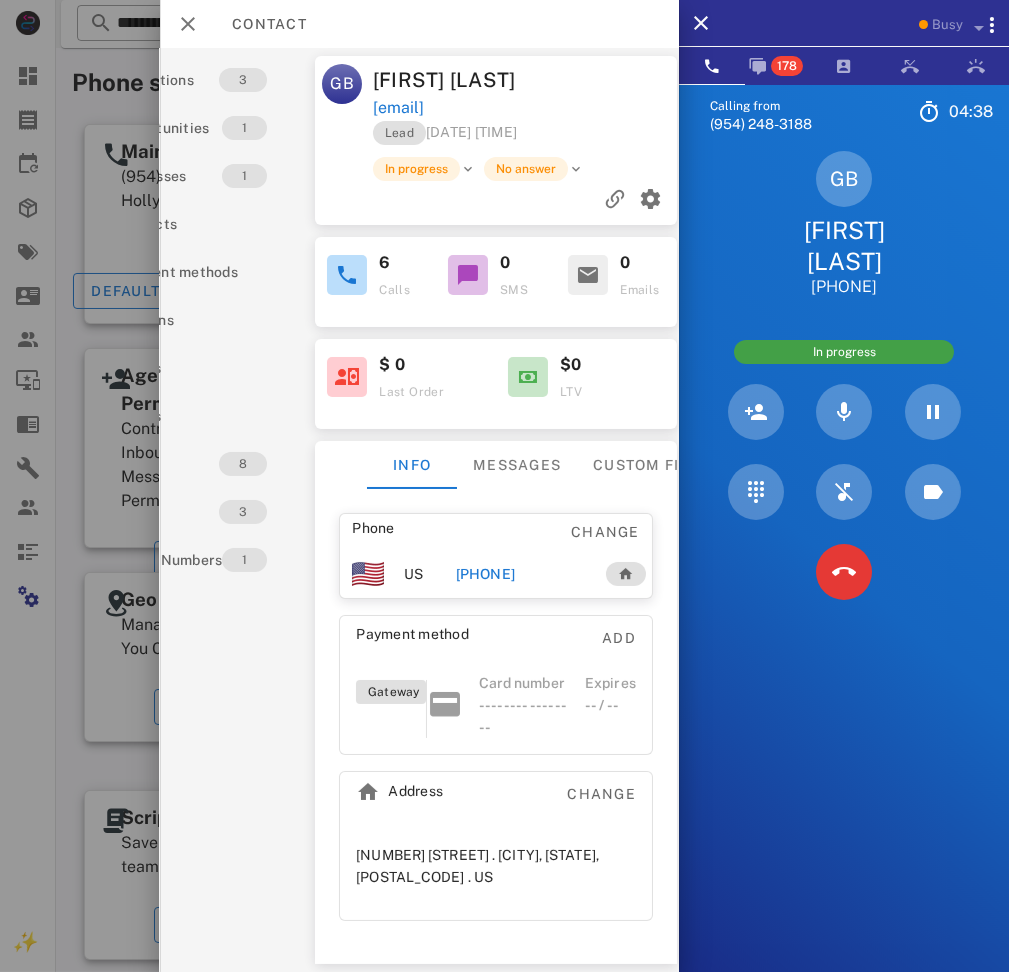 click at bounding box center (604, 80) 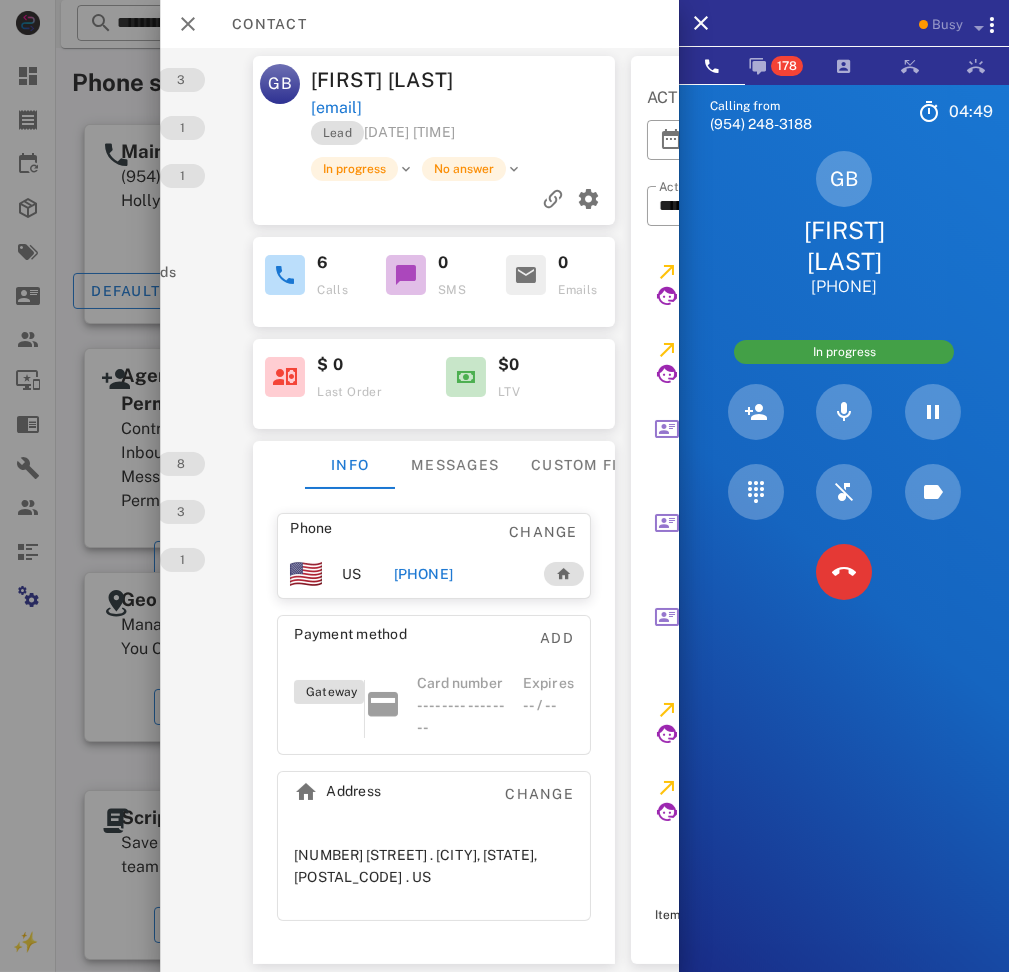 scroll, scrollTop: 0, scrollLeft: 320, axis: horizontal 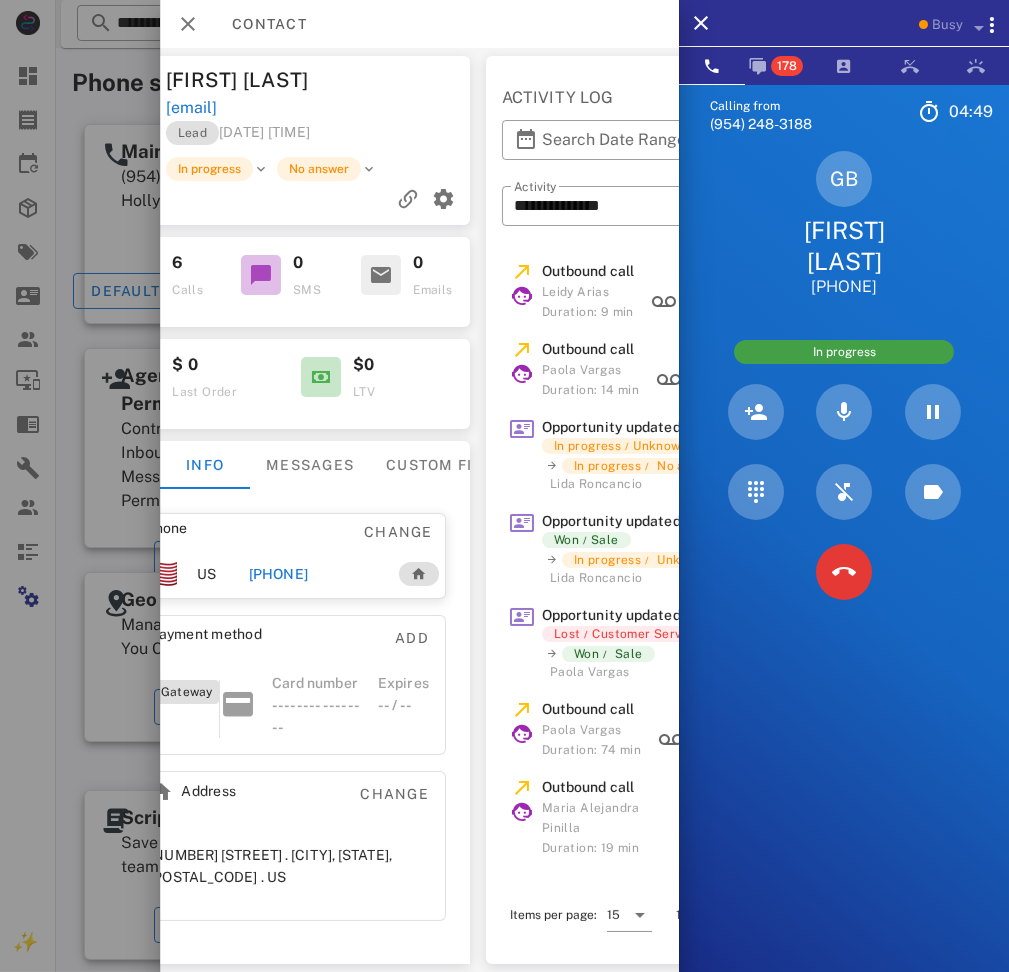 drag, startPoint x: 519, startPoint y: 112, endPoint x: 654, endPoint y: 134, distance: 136.78085 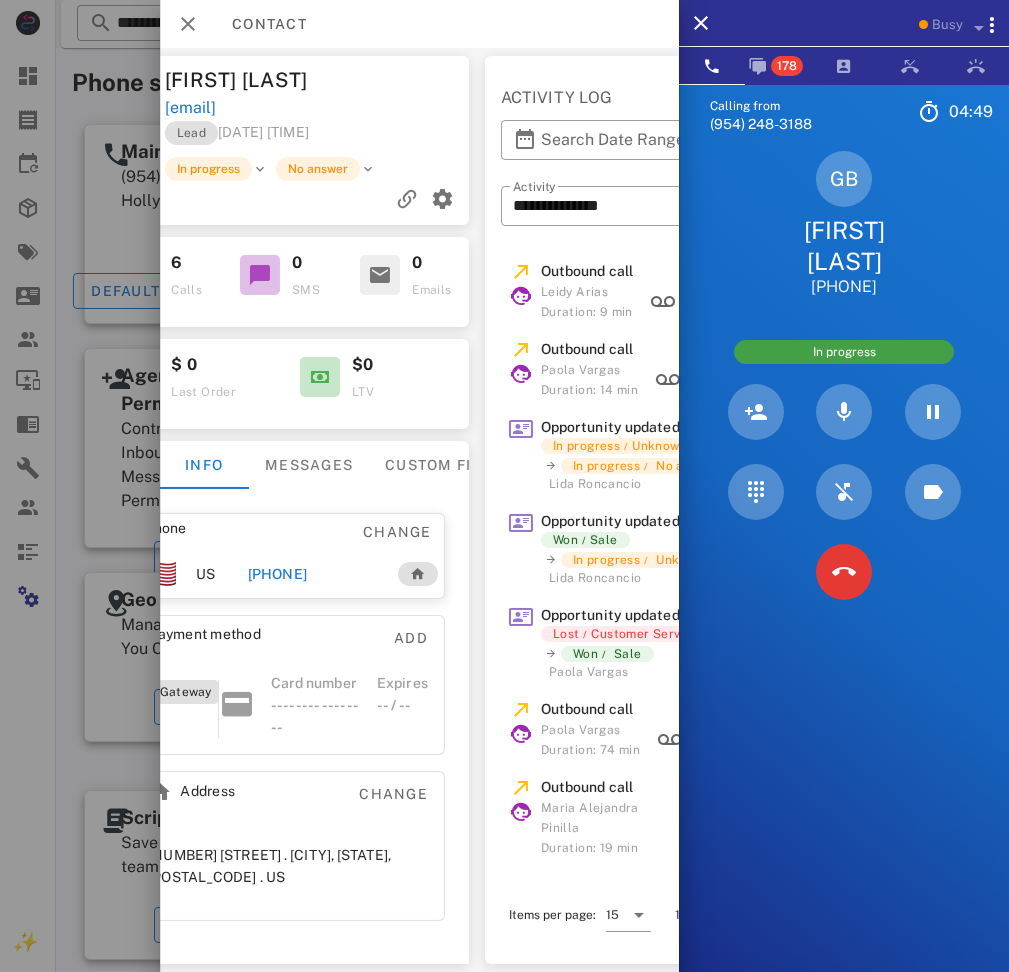 click on "**********" at bounding box center [106, 510] 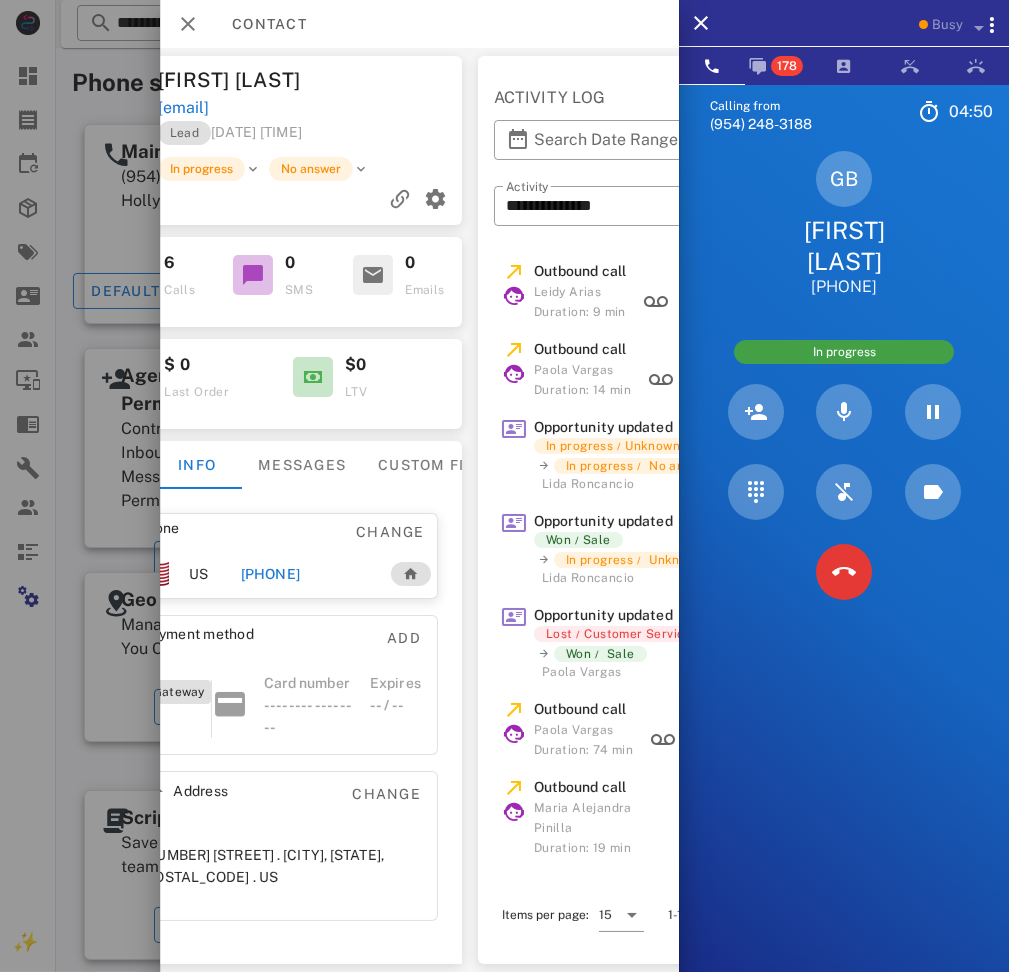 click at bounding box center [389, 80] 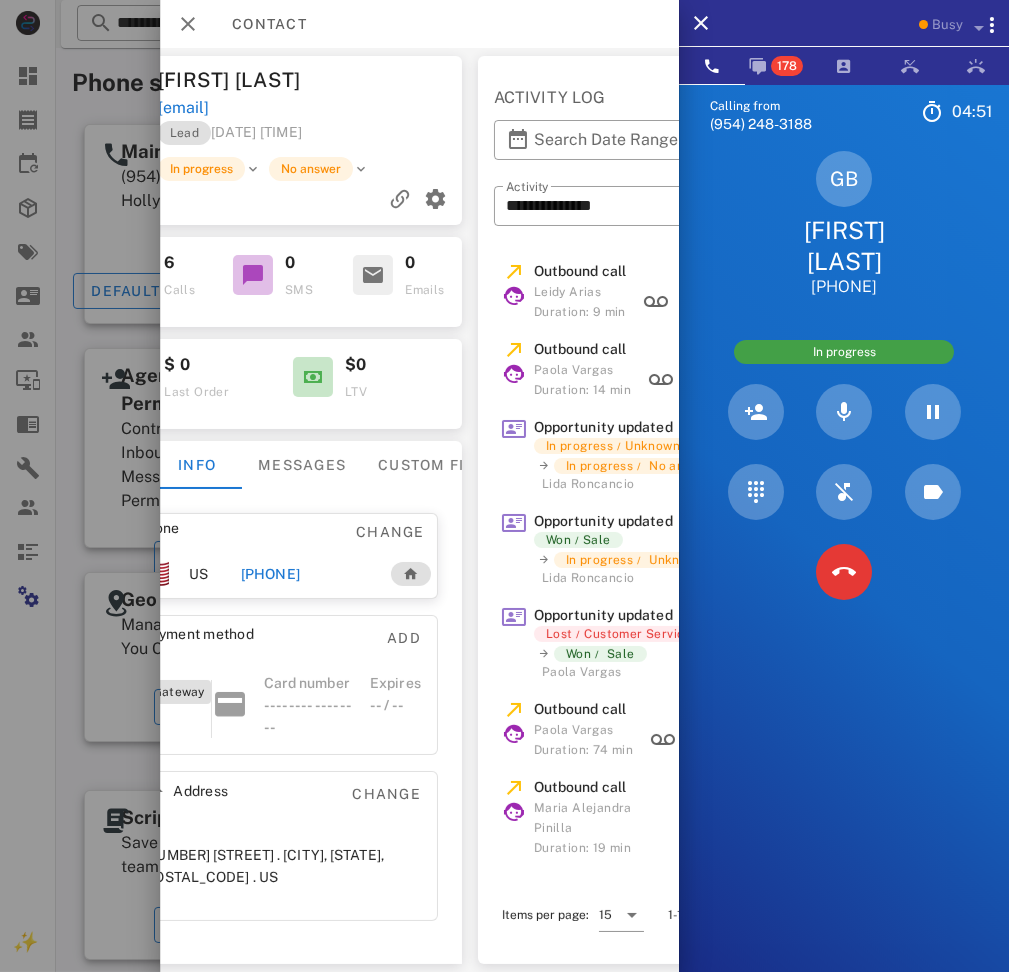 drag, startPoint x: 375, startPoint y: 115, endPoint x: 411, endPoint y: 134, distance: 40.706264 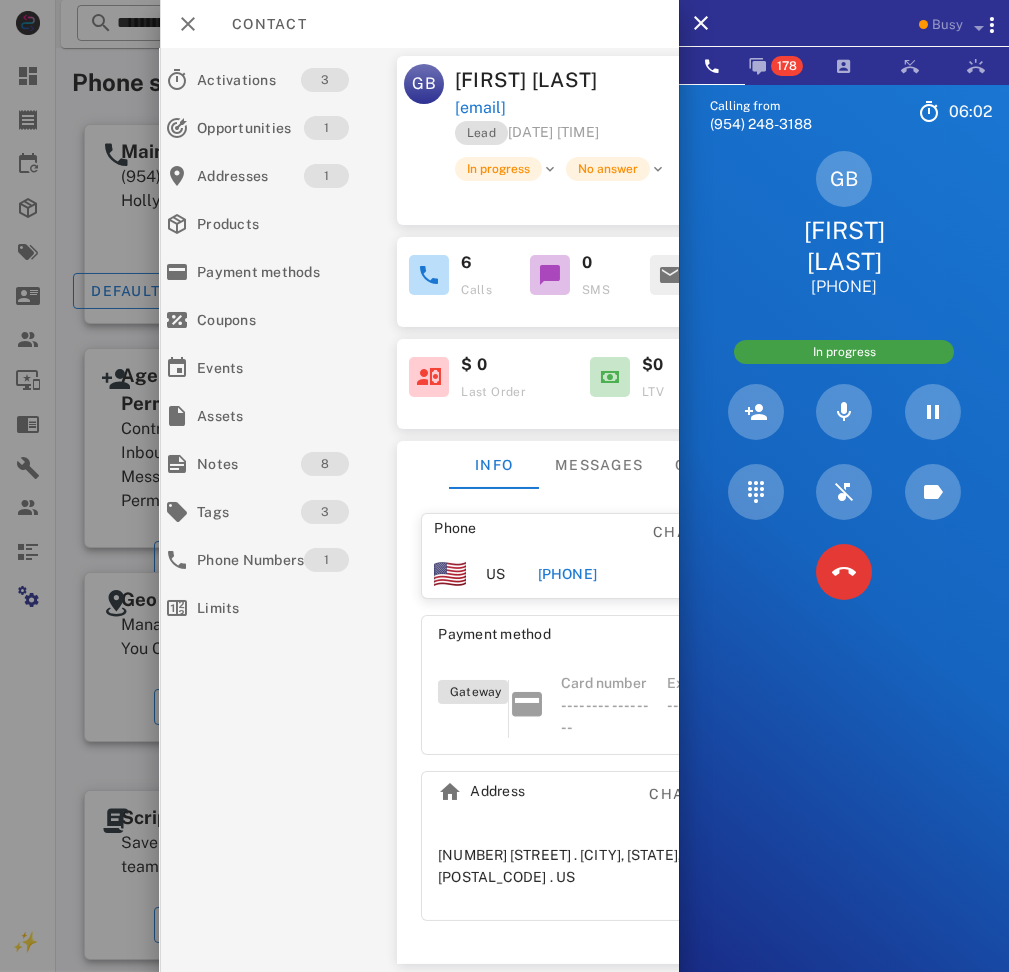 scroll, scrollTop: 0, scrollLeft: 25, axis: horizontal 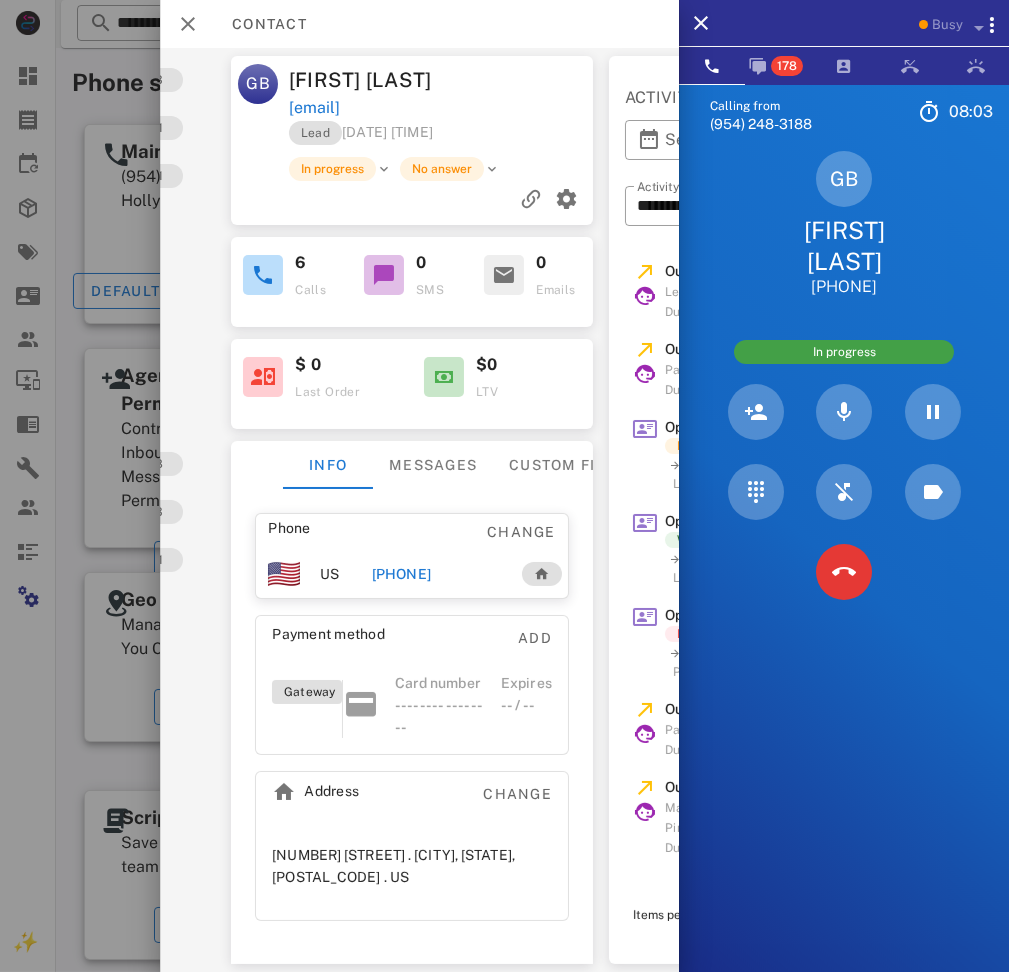 click on "Calling from (954) 248-3188 08: 03  Unknown      ▼     Andorra
+376
Argentina
+54
Aruba
+297
Australia
+61
Belgium (België)
+32
Bolivia
+591
Brazil (Brasil)
+55
Canada
+1
Chile
+56
Colombia
+57
Costa Rica
+506
Dominican Republic (República Dominicana)
+1
Ecuador
+593
El Salvador
+503
France
+33
Germany (Deutschland)
+49
Guadeloupe
+590
Guatemala
+502
Honduras
+504
Iceland (Ísland)
+354
India (भारत)
+91
Israel (‫ישראל‬‎)
+972
Italy (Italia)
+39" at bounding box center [844, 570] 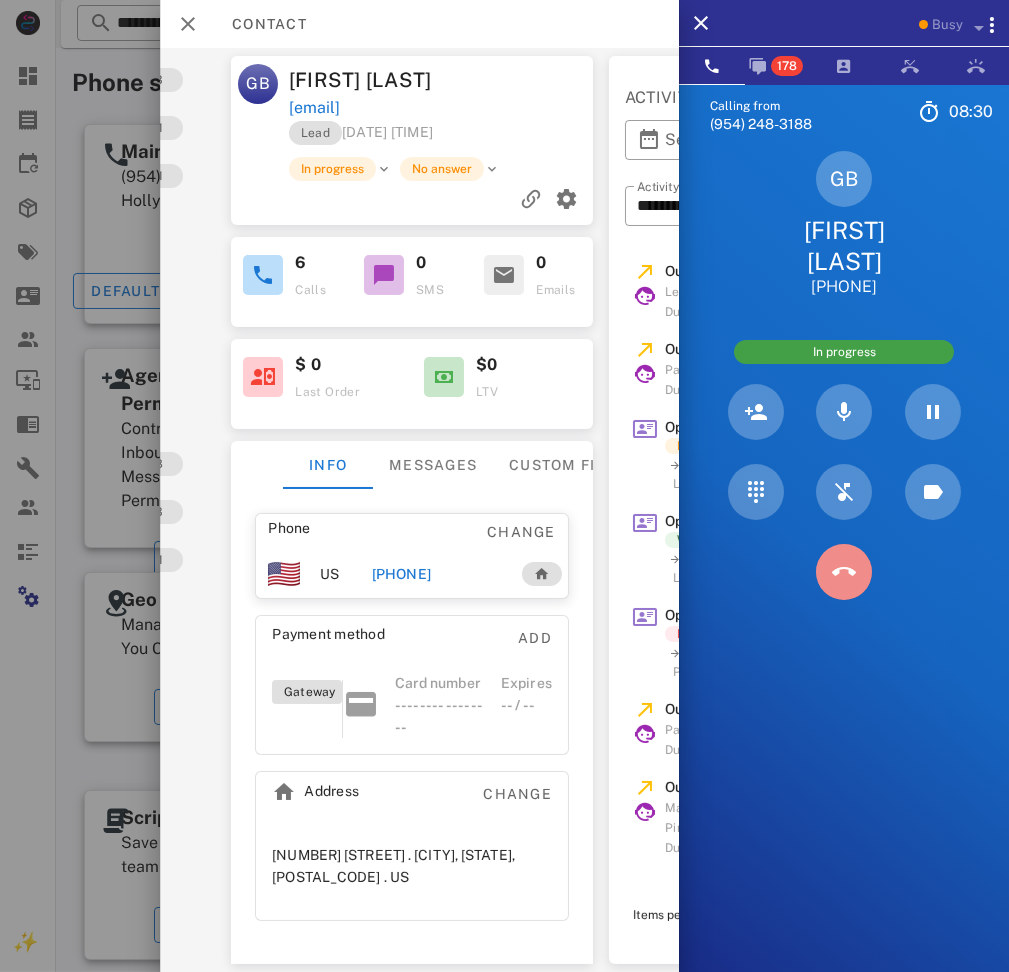 click at bounding box center (844, 572) 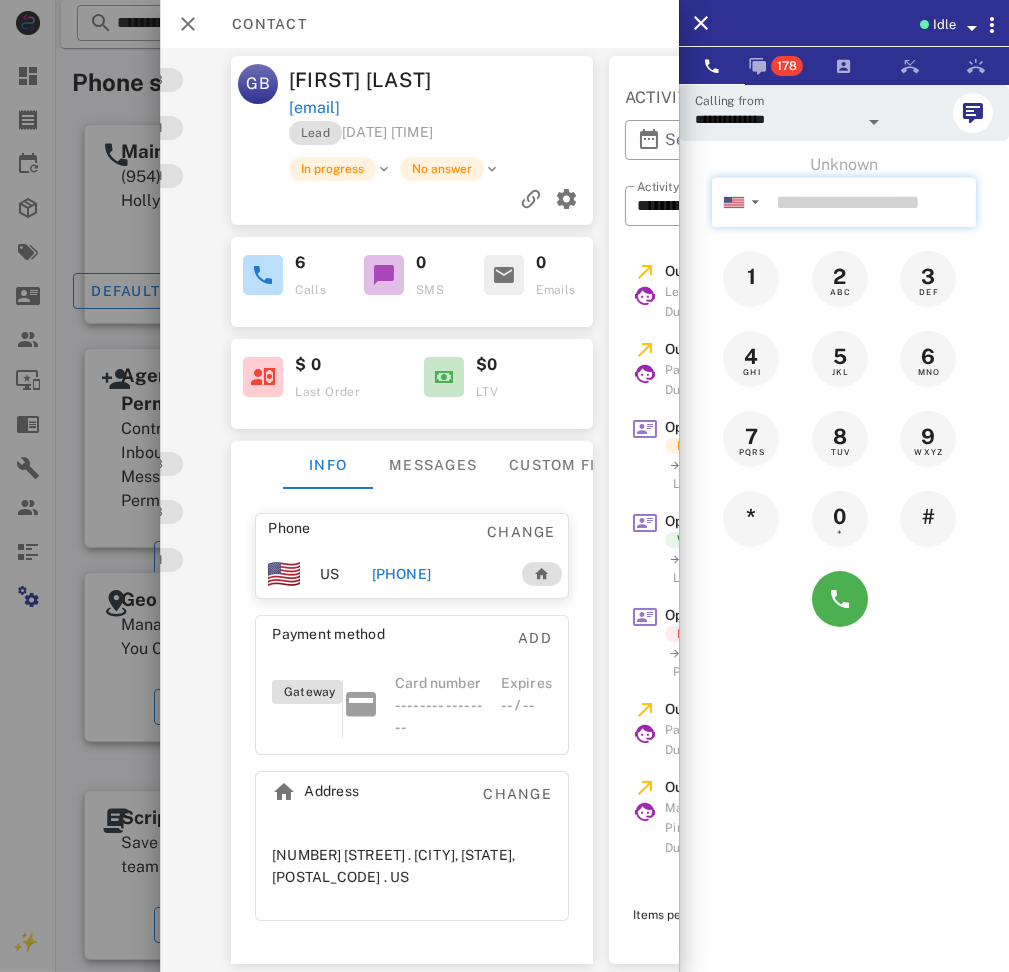 click at bounding box center (872, 202) 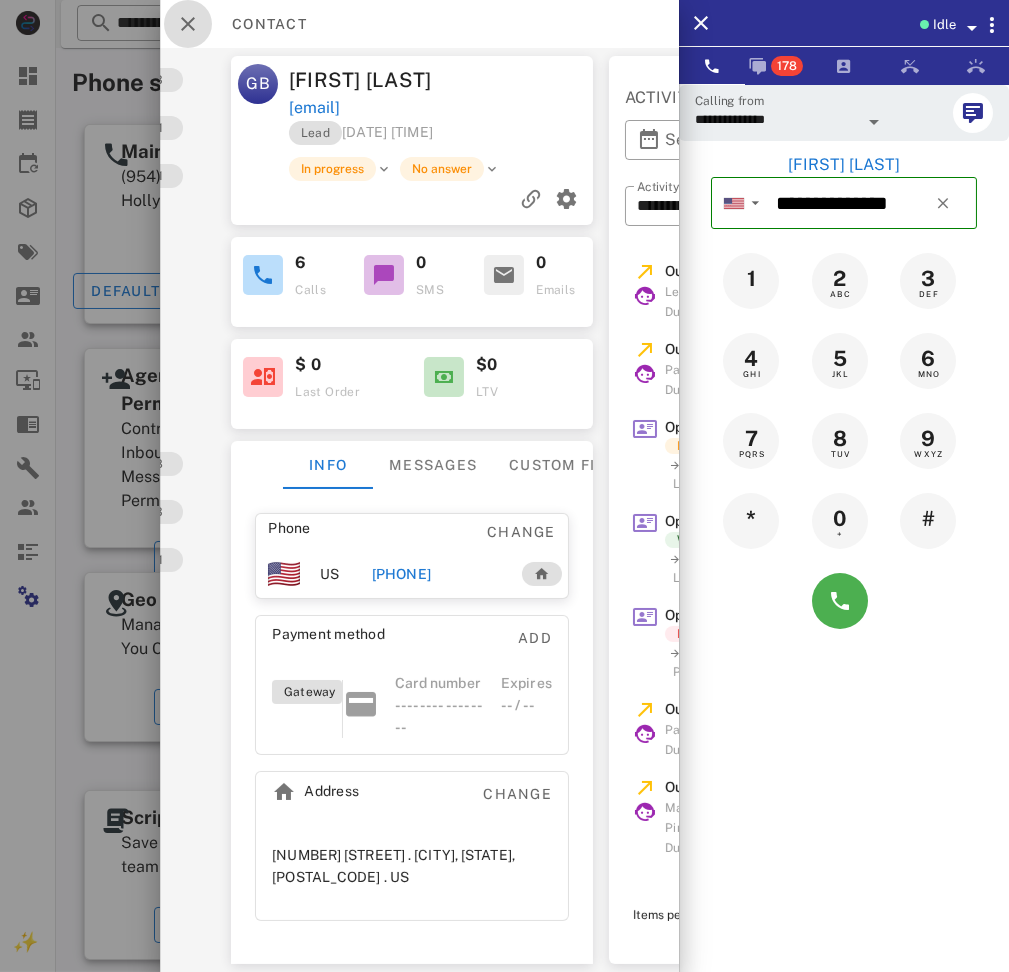 click at bounding box center [188, 24] 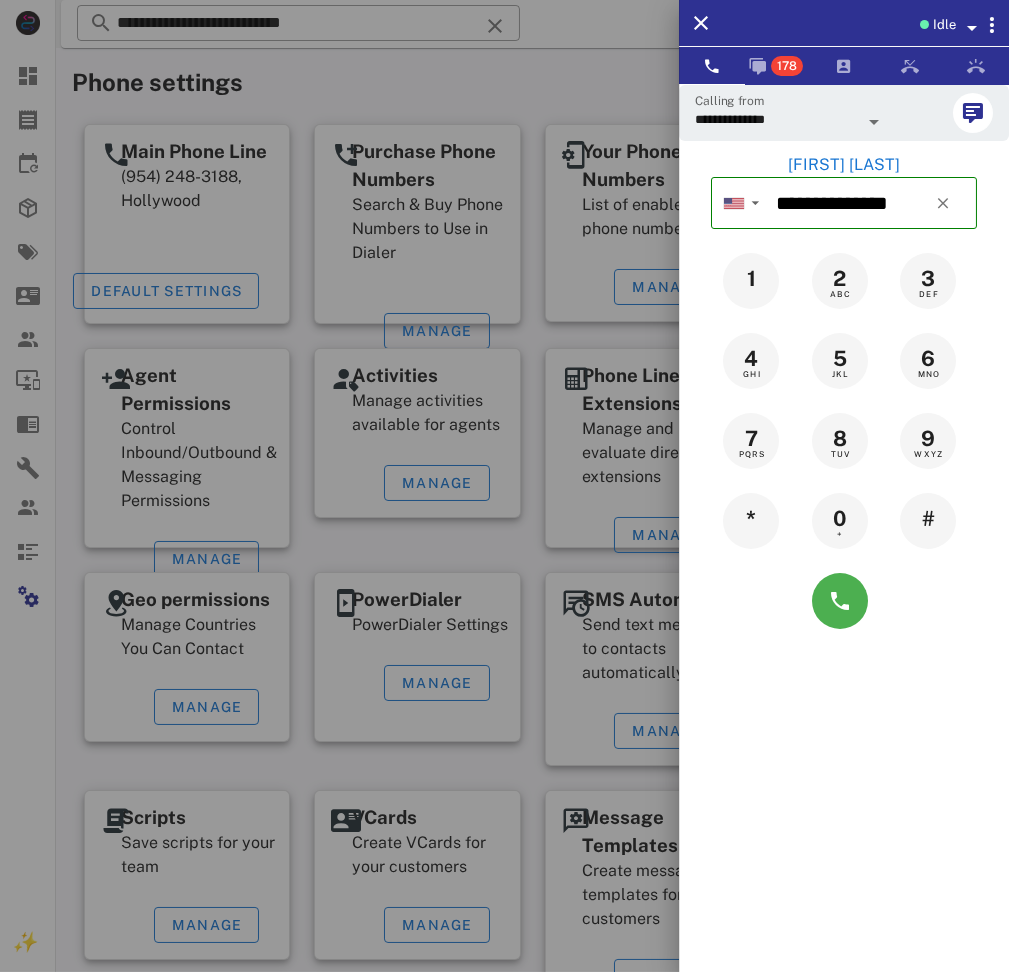 click on "Dora Tano" at bounding box center [844, 165] 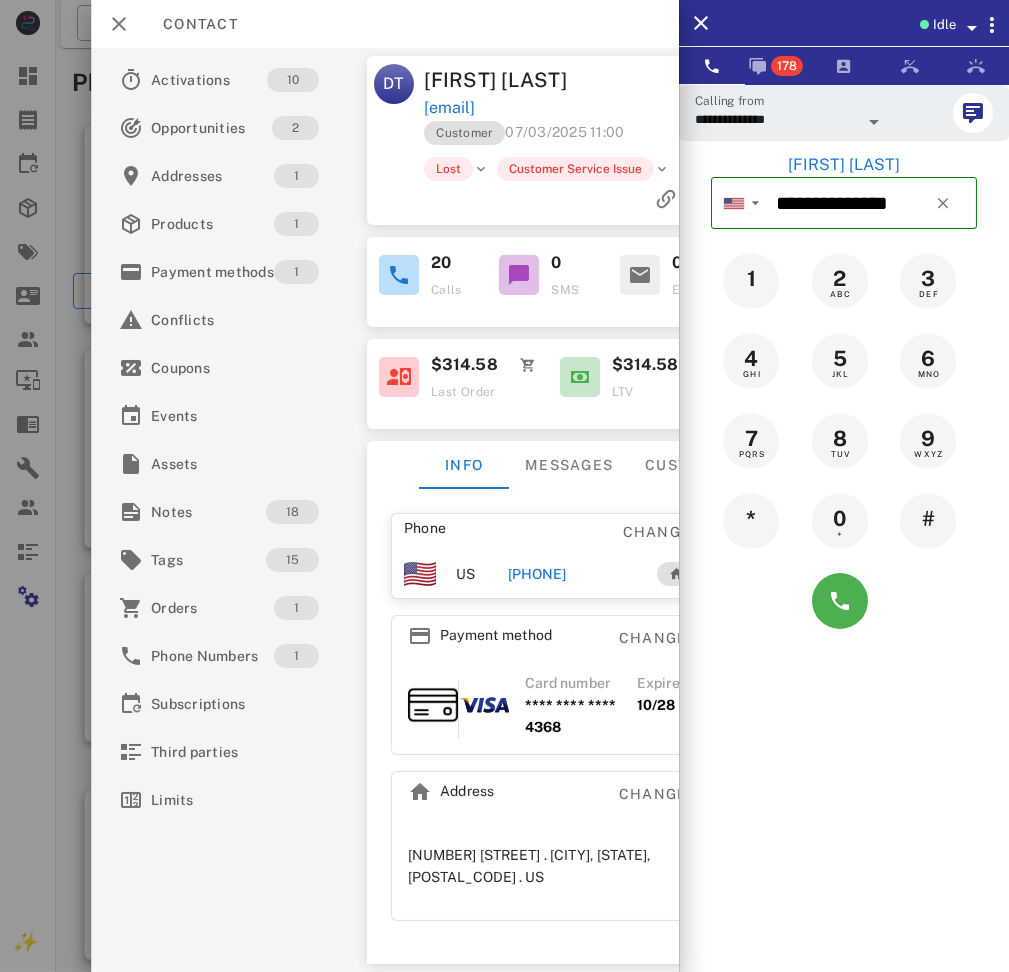 click on "+13052053861" at bounding box center [536, 574] 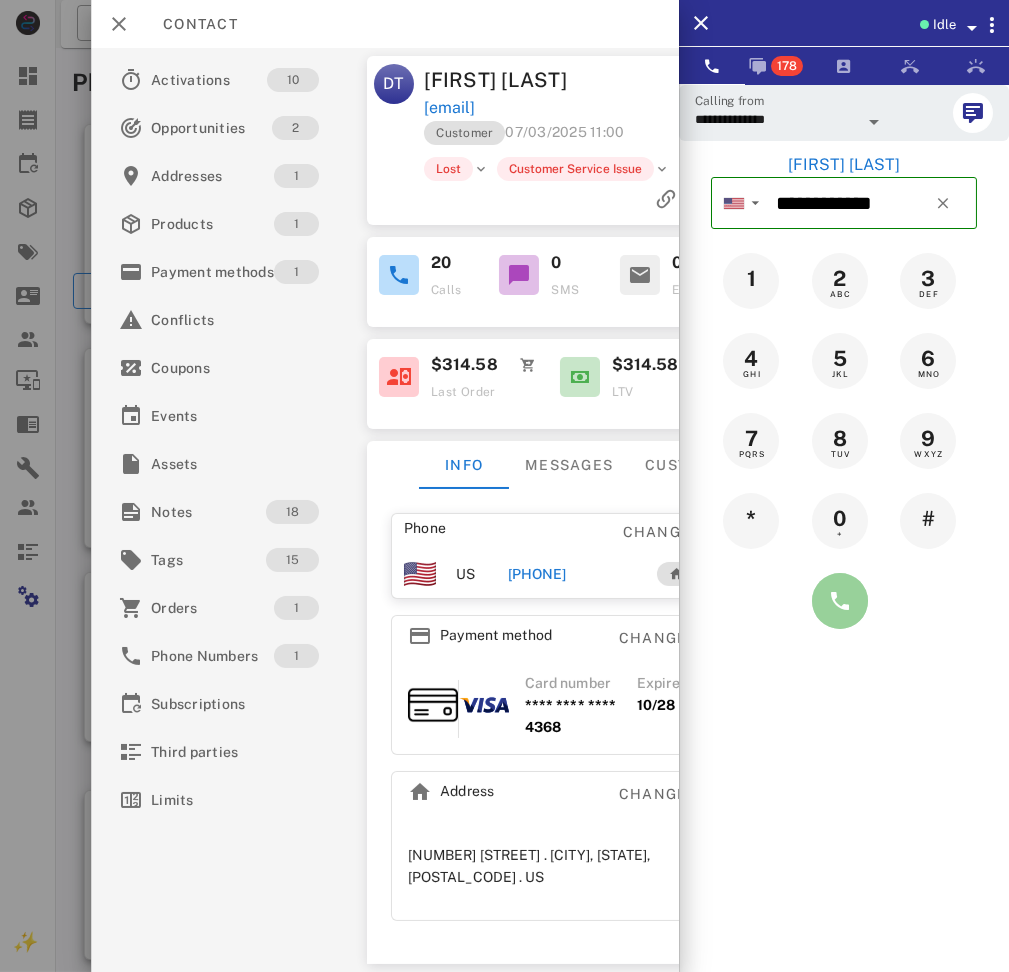 click at bounding box center [840, 601] 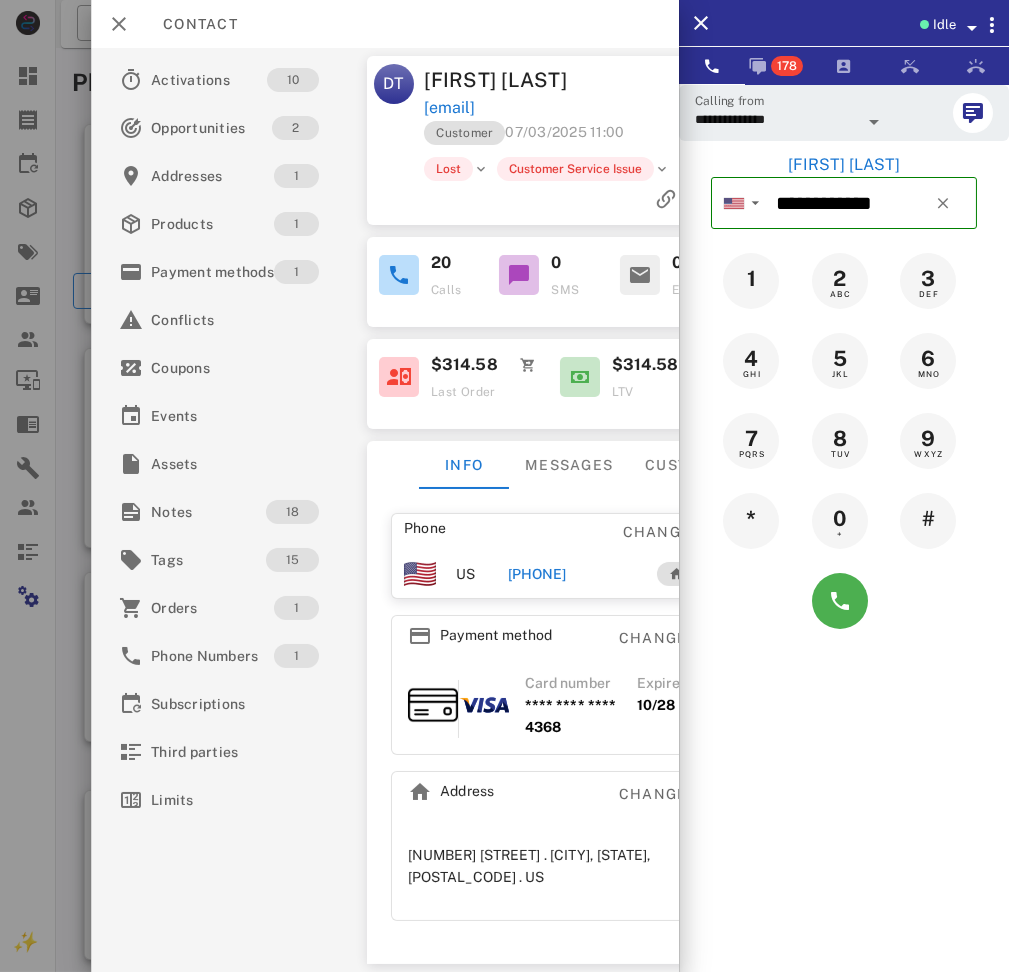 type 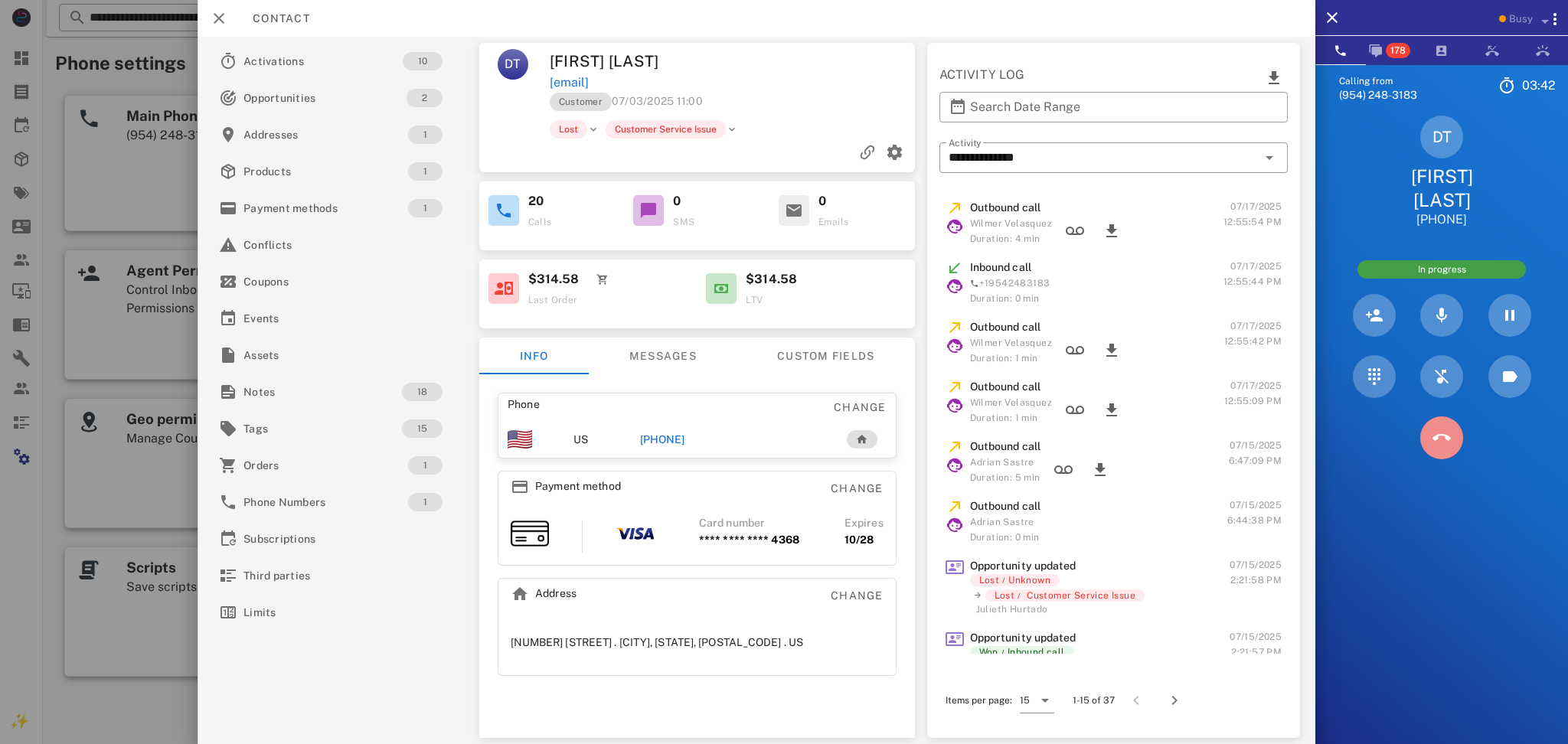 click at bounding box center [1442, 438] 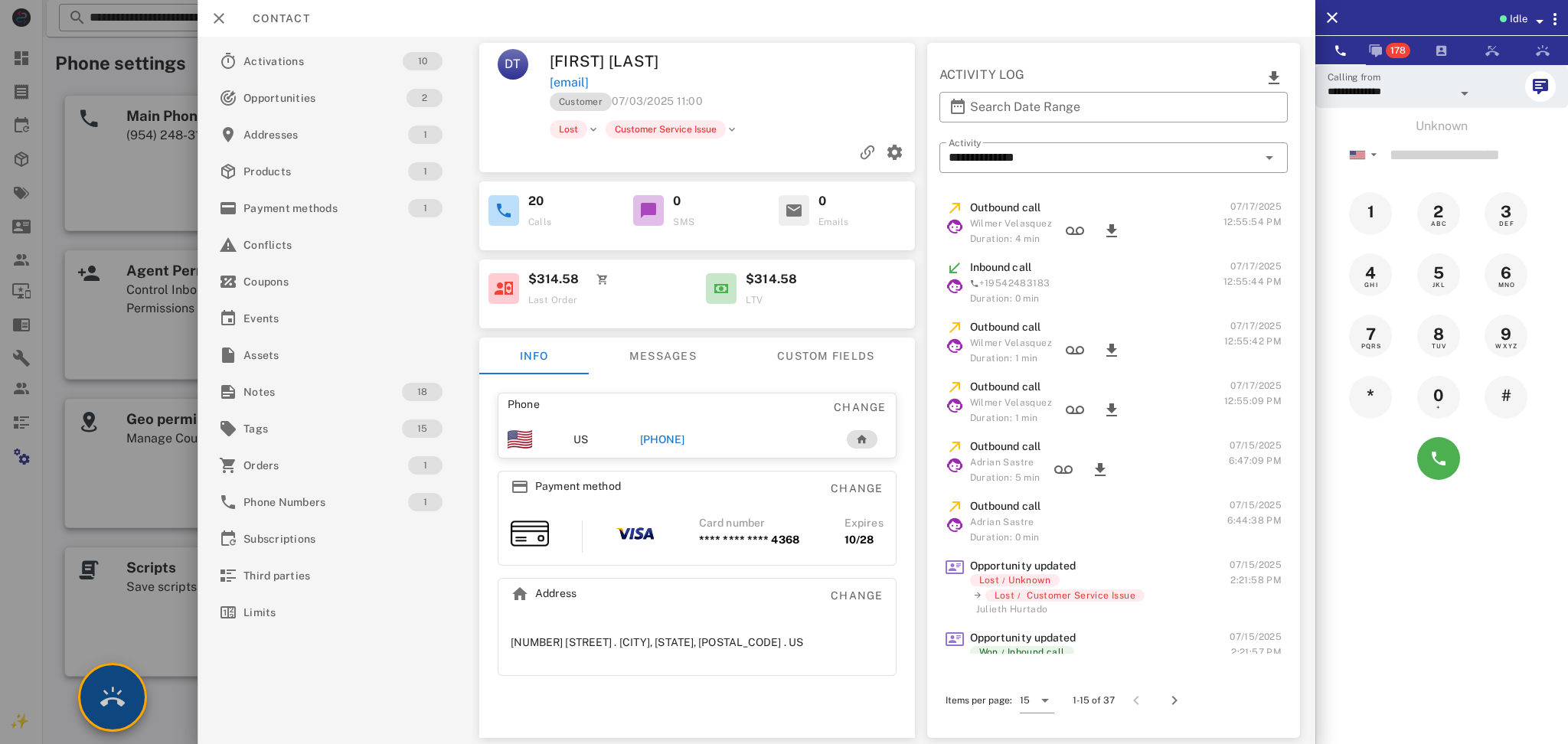 click at bounding box center (113, 697) 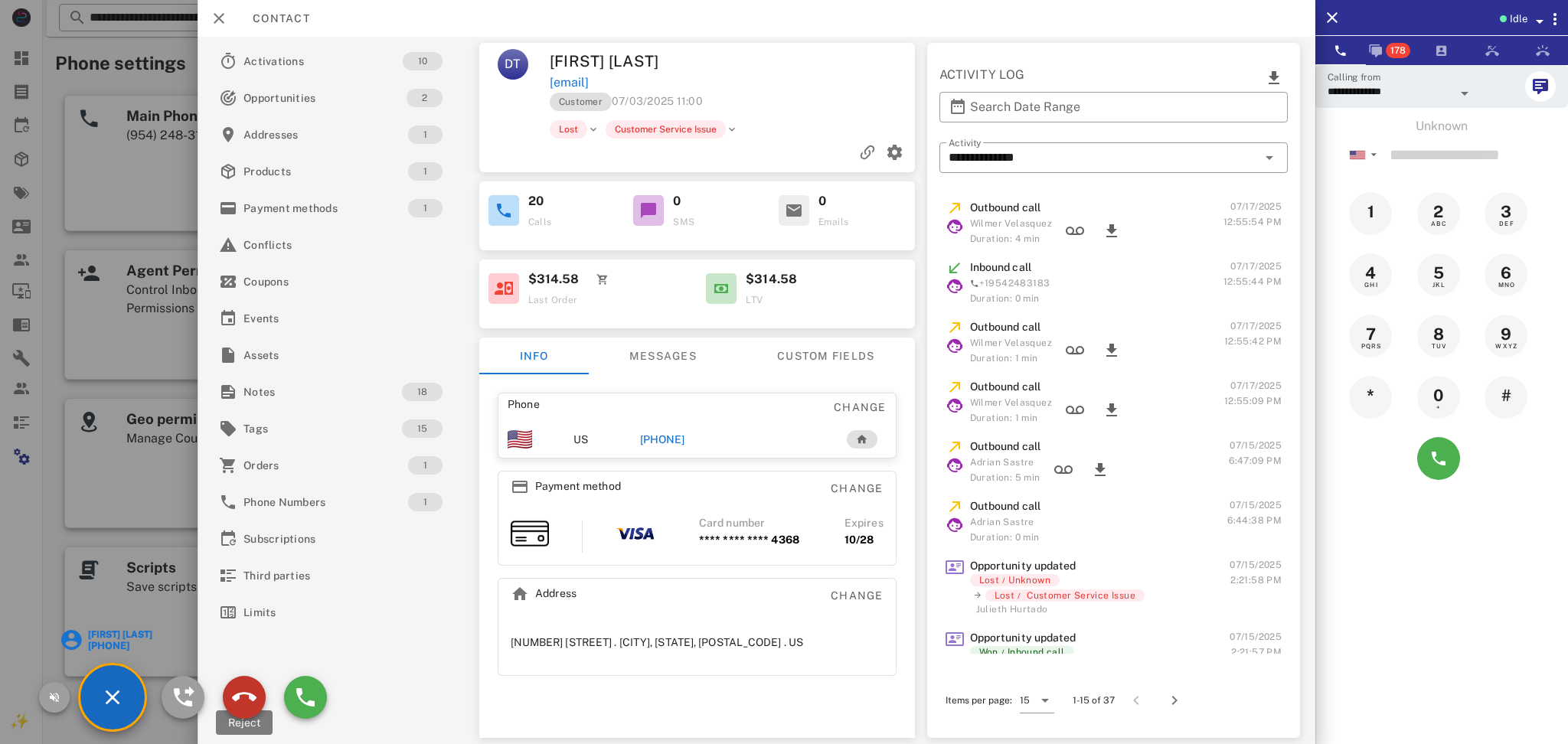 click at bounding box center [244, 697] 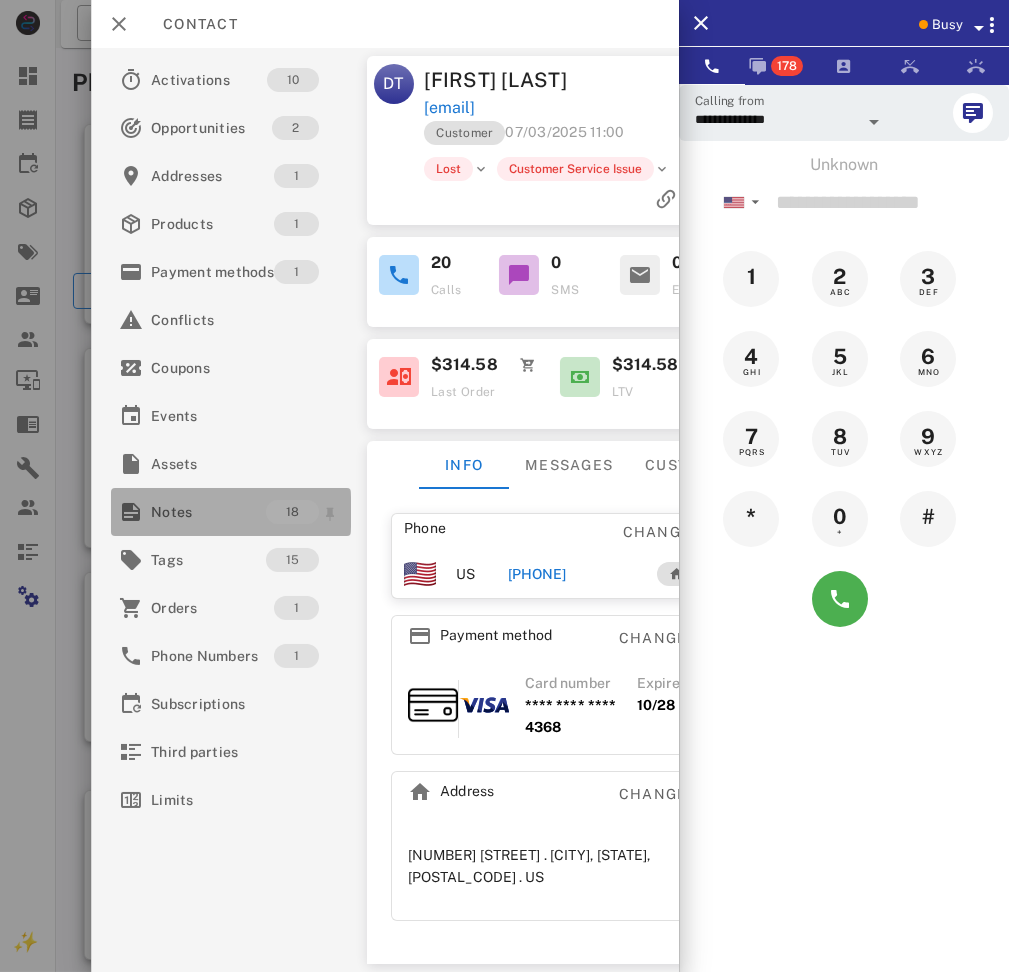 click on "Notes" at bounding box center (208, 512) 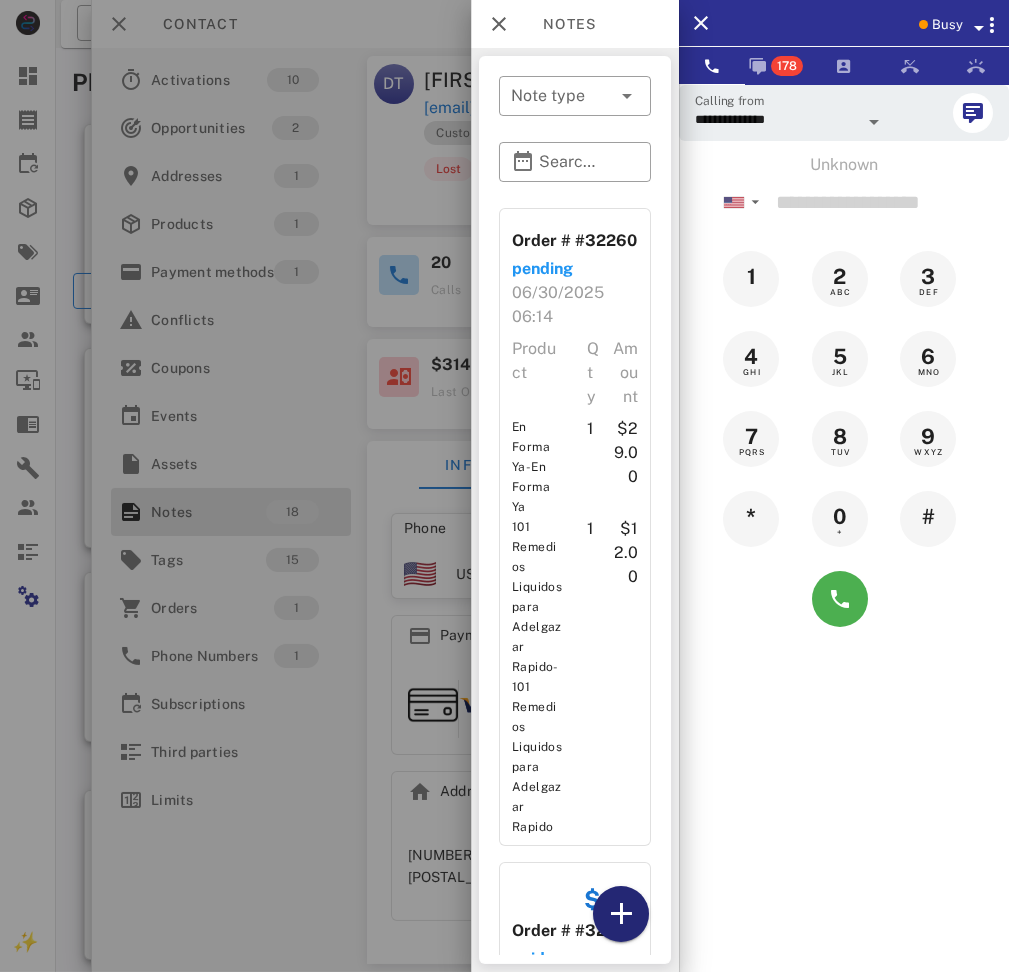 click at bounding box center (621, 914) 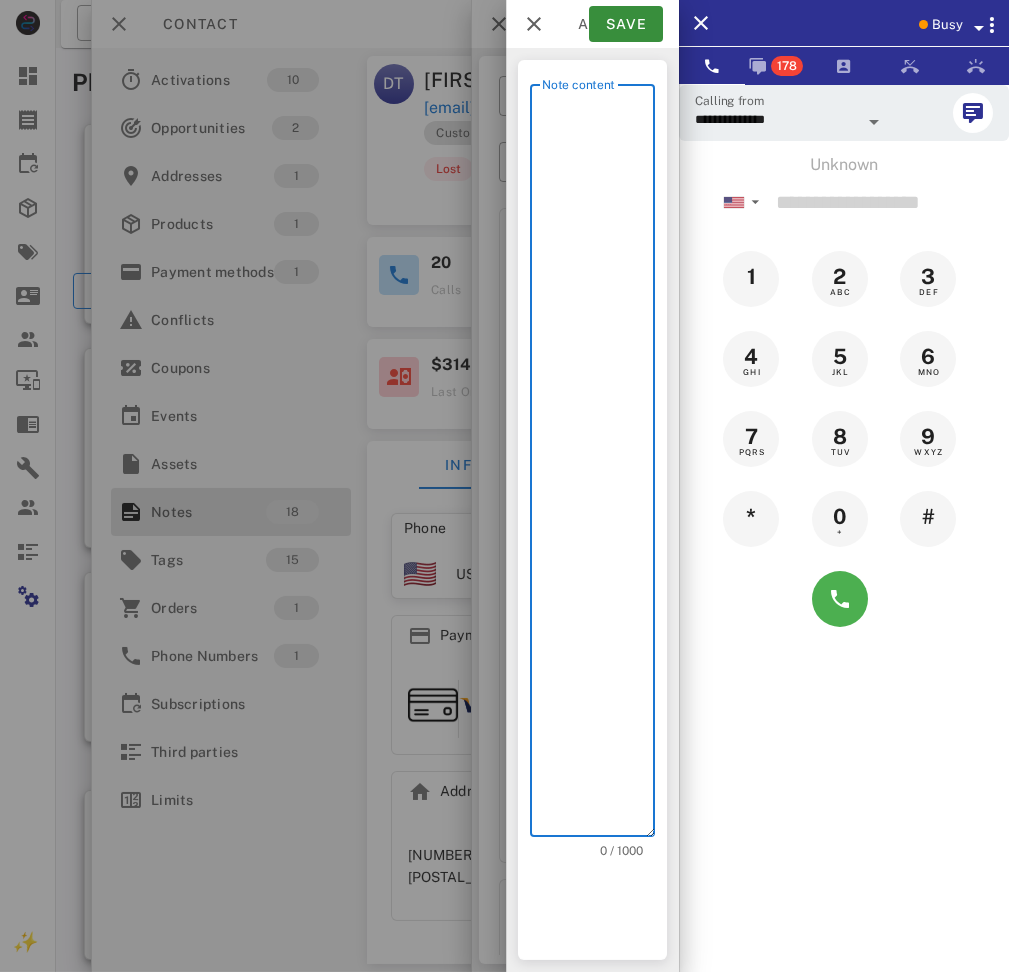 click on "Note content" at bounding box center (598, 465) 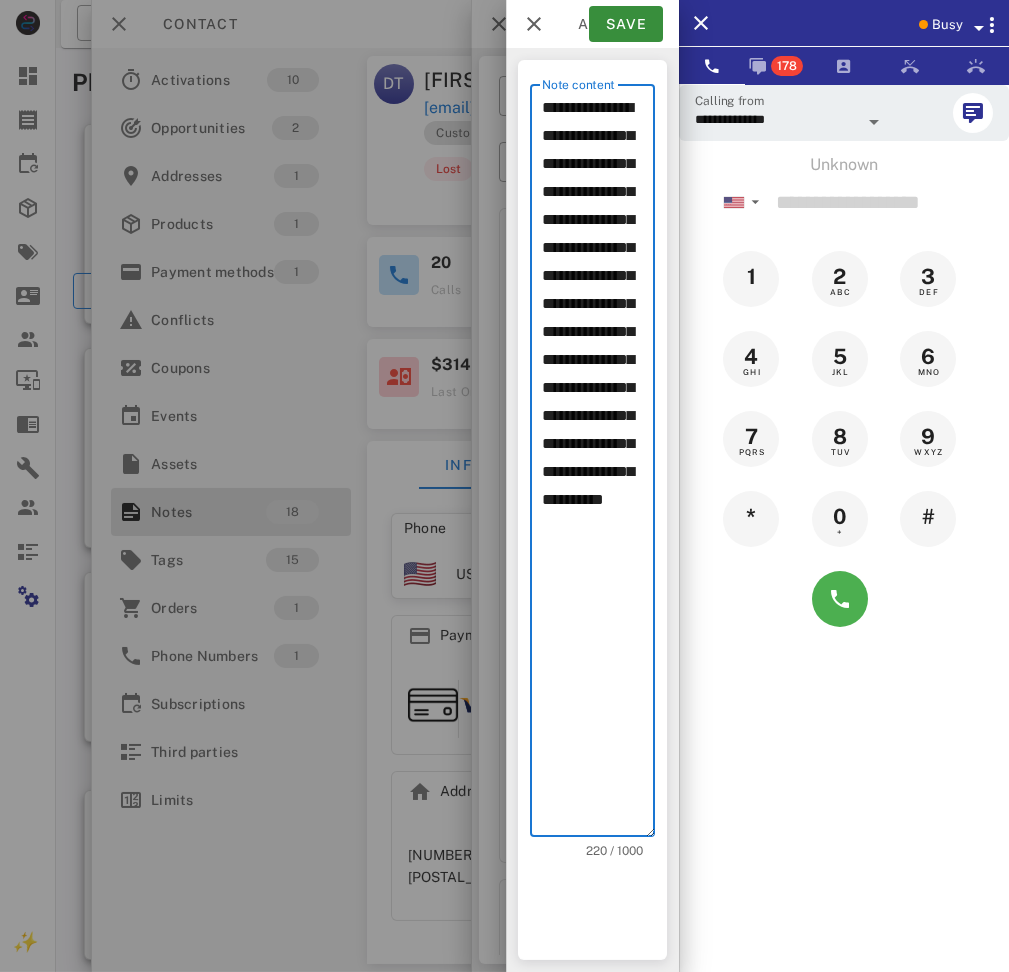 drag, startPoint x: 594, startPoint y: 601, endPoint x: 602, endPoint y: 586, distance: 17 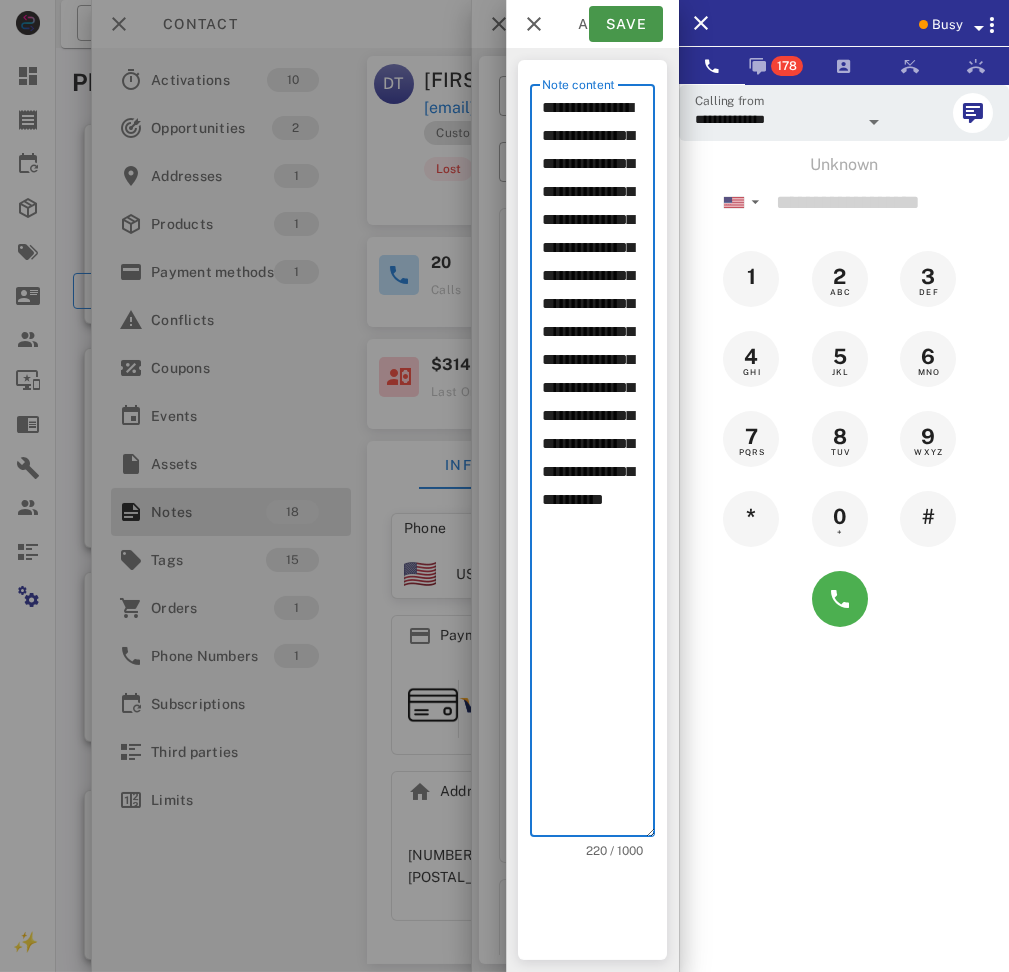 type on "**********" 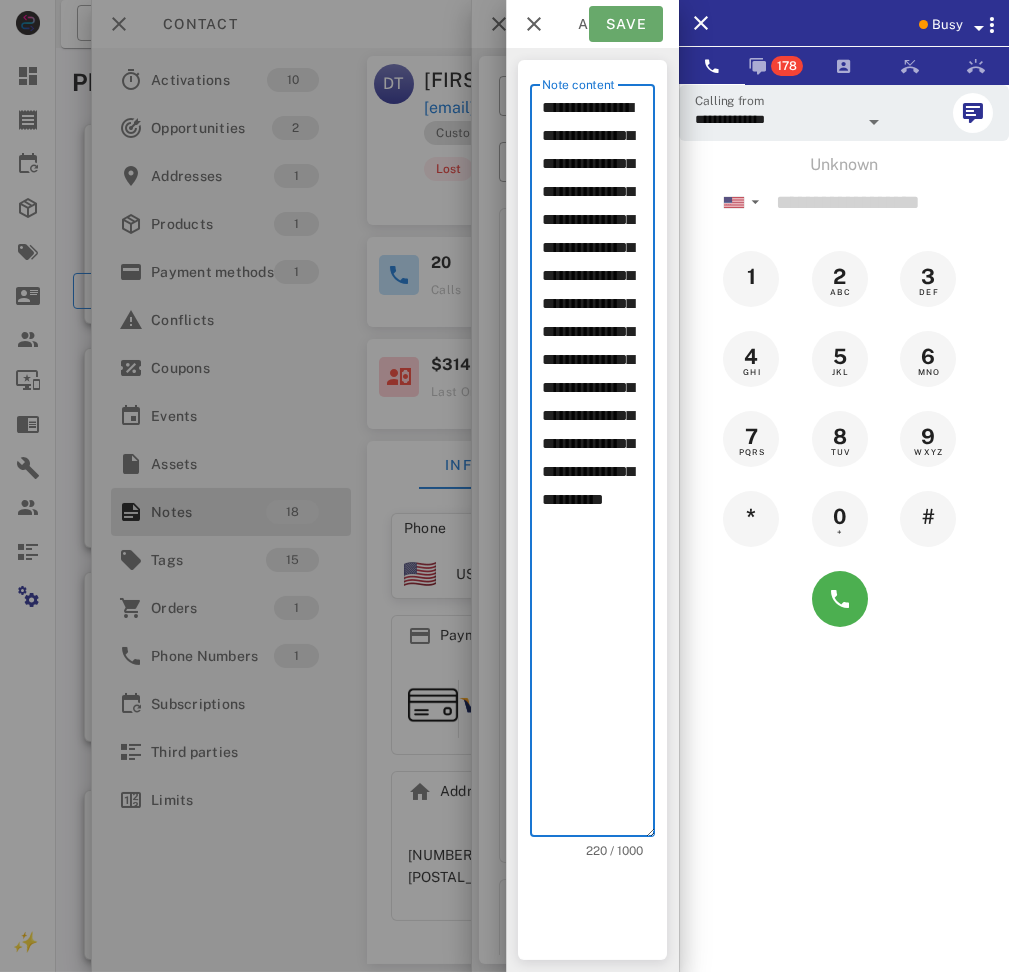 click on "Save" at bounding box center (626, 24) 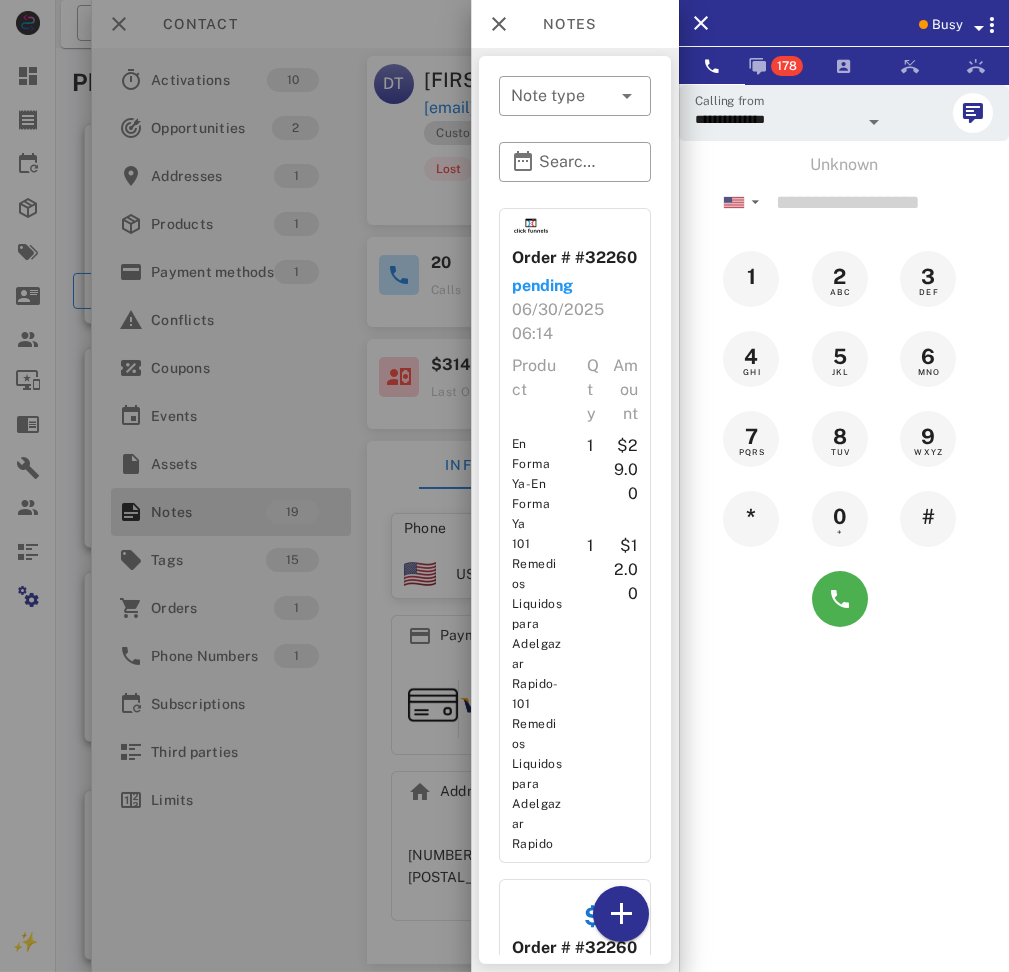 click at bounding box center (504, 486) 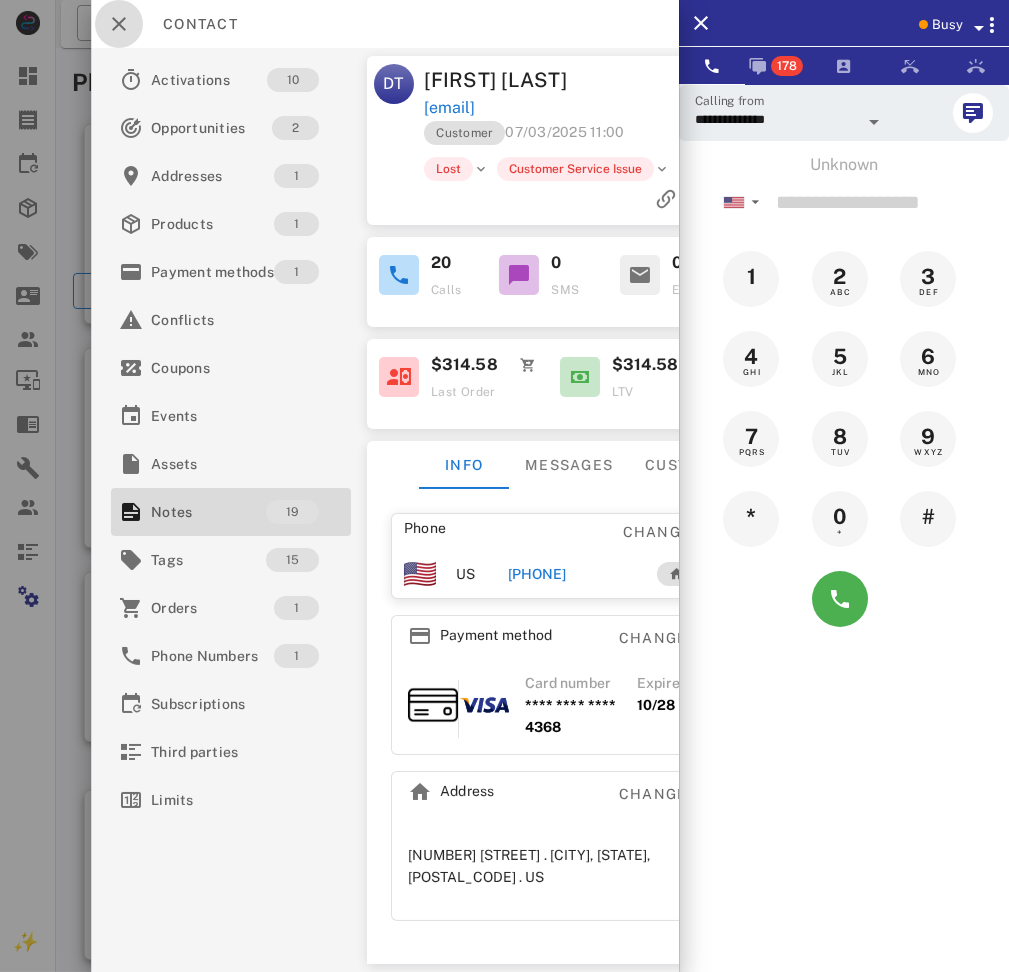 click at bounding box center [119, 24] 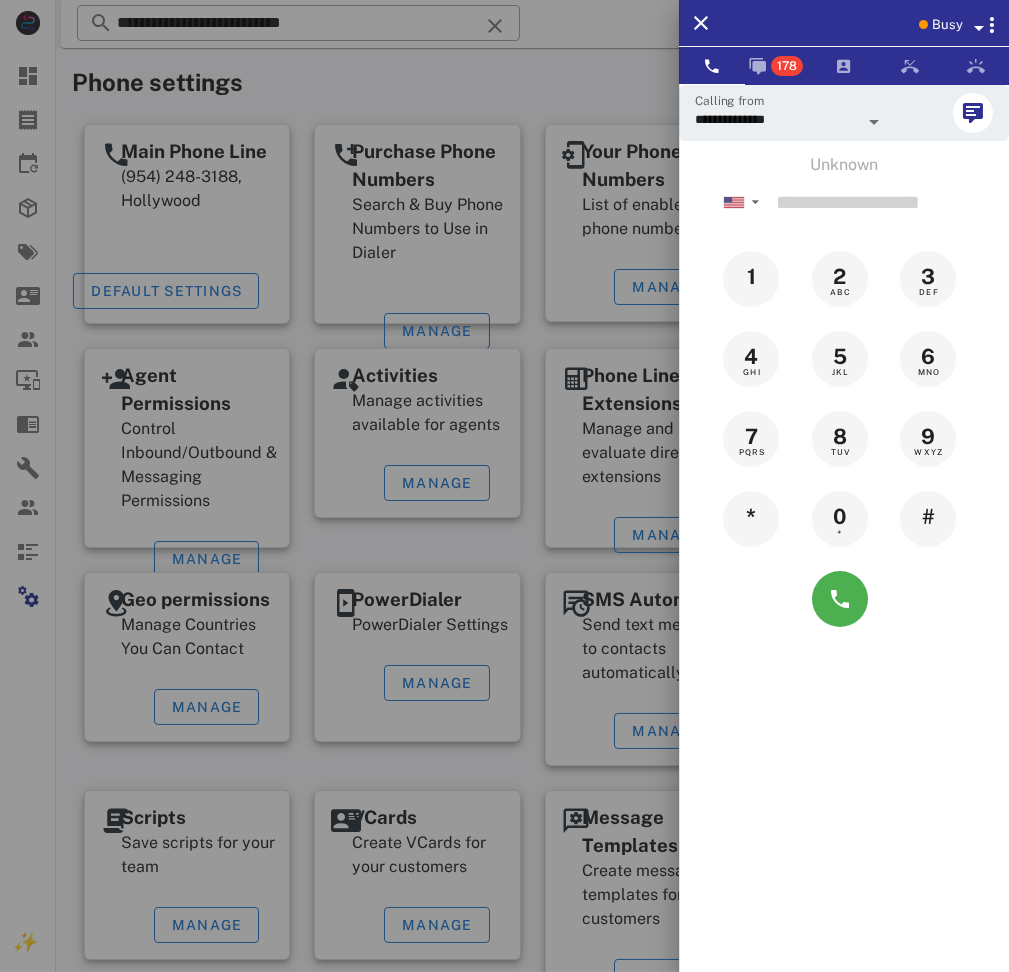 click at bounding box center (504, 486) 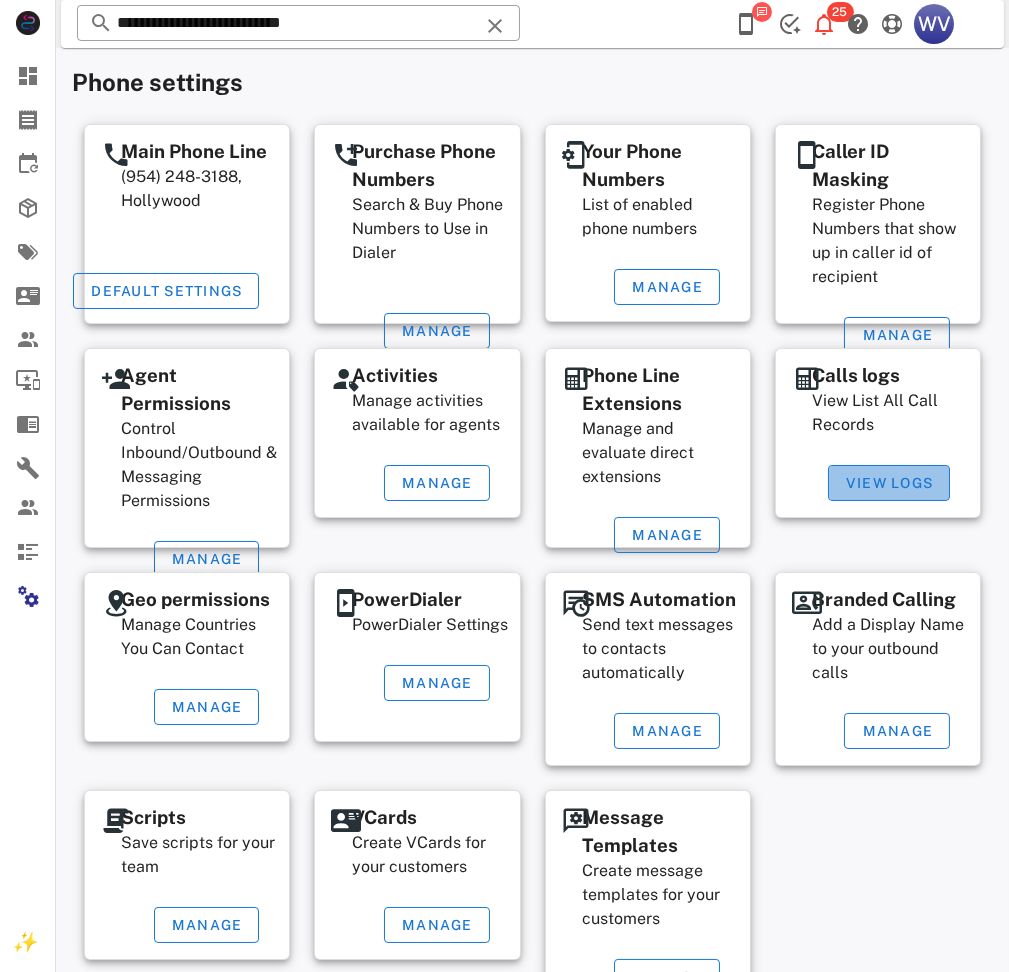 drag, startPoint x: 901, startPoint y: 469, endPoint x: 917, endPoint y: 466, distance: 16.27882 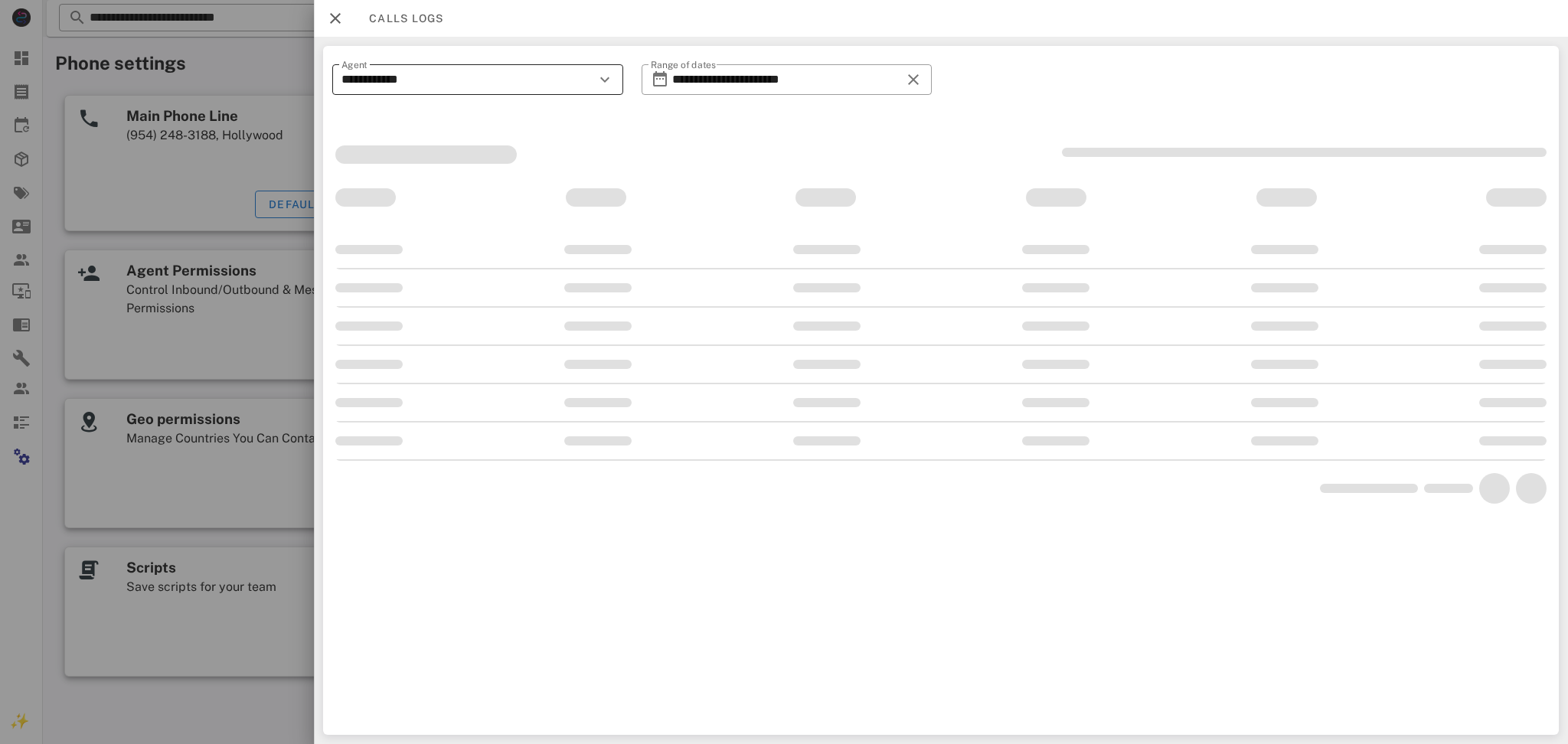 click on "**********" at bounding box center [467, 80] 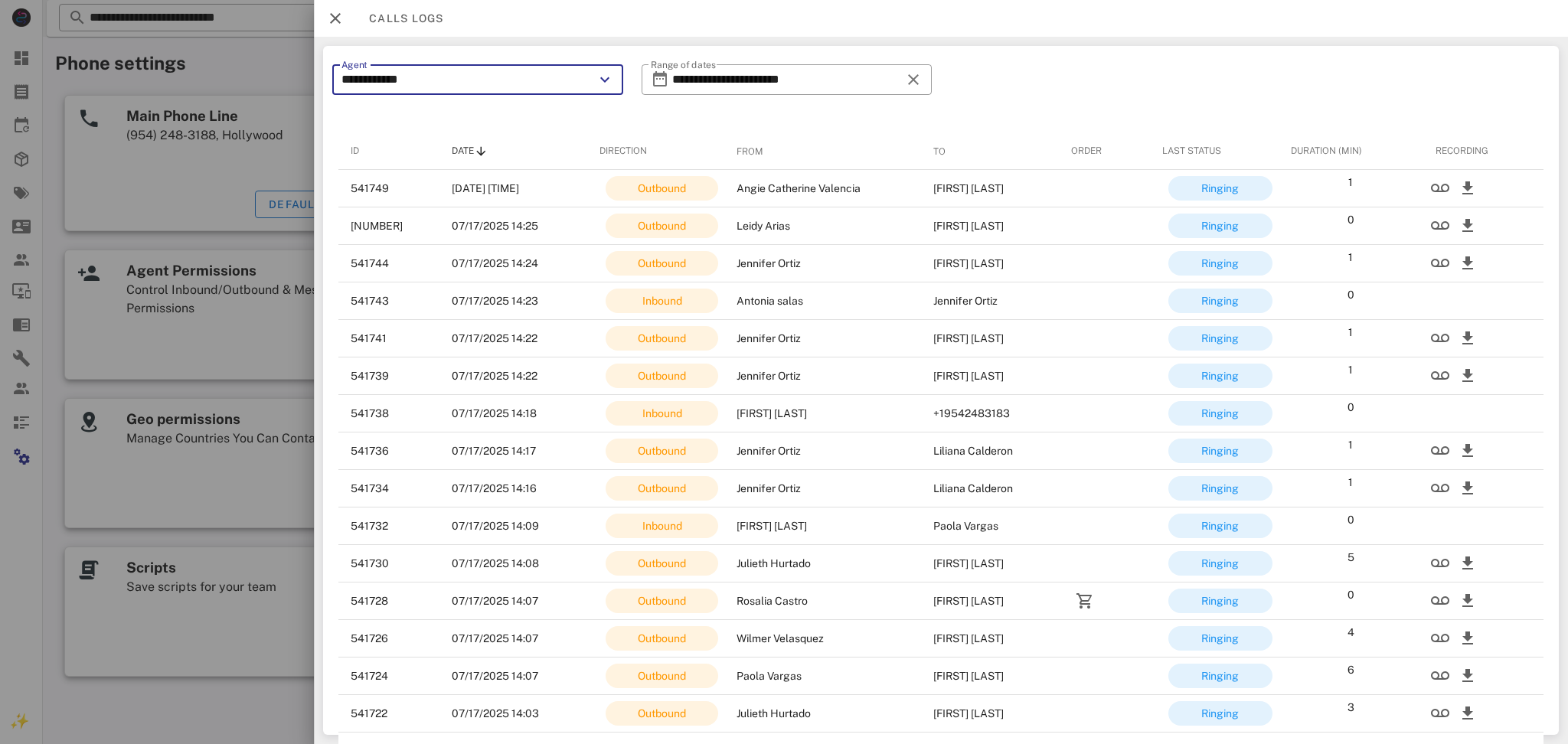 click on "**********" at bounding box center (467, 80) 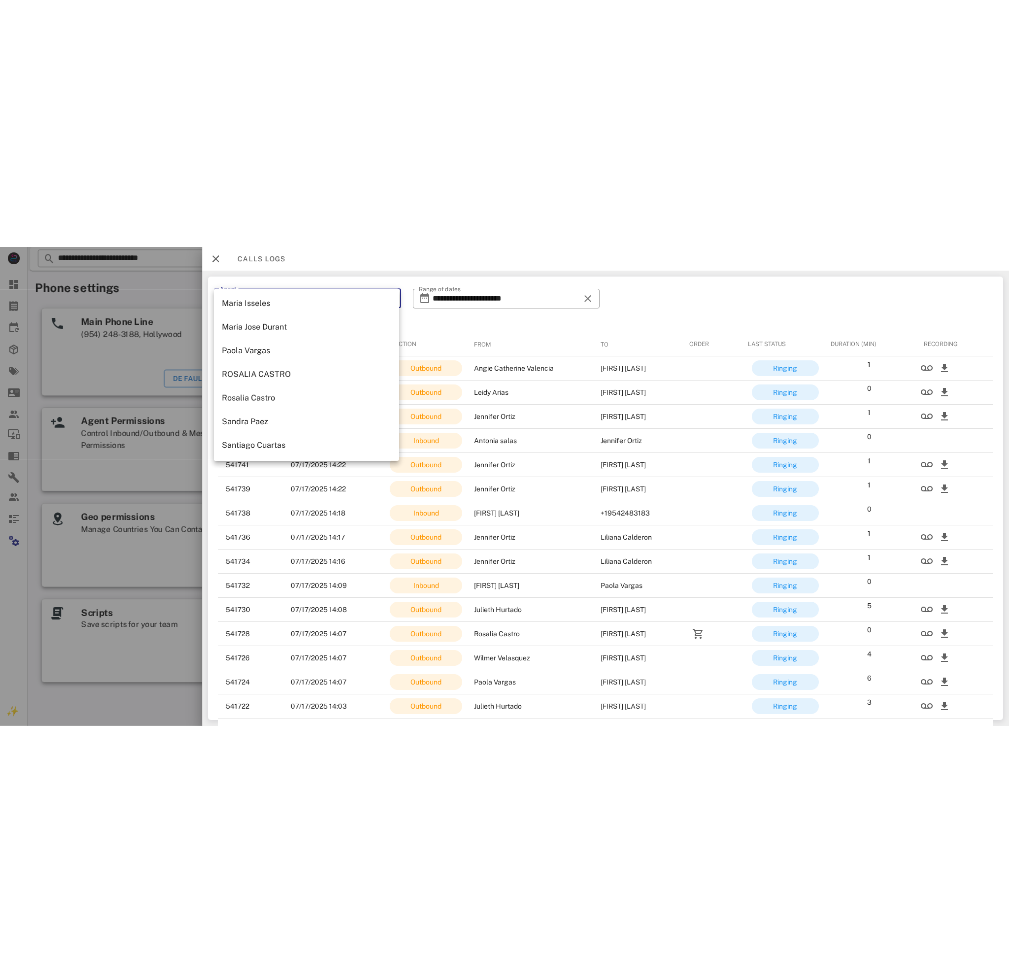 scroll, scrollTop: 933, scrollLeft: 0, axis: vertical 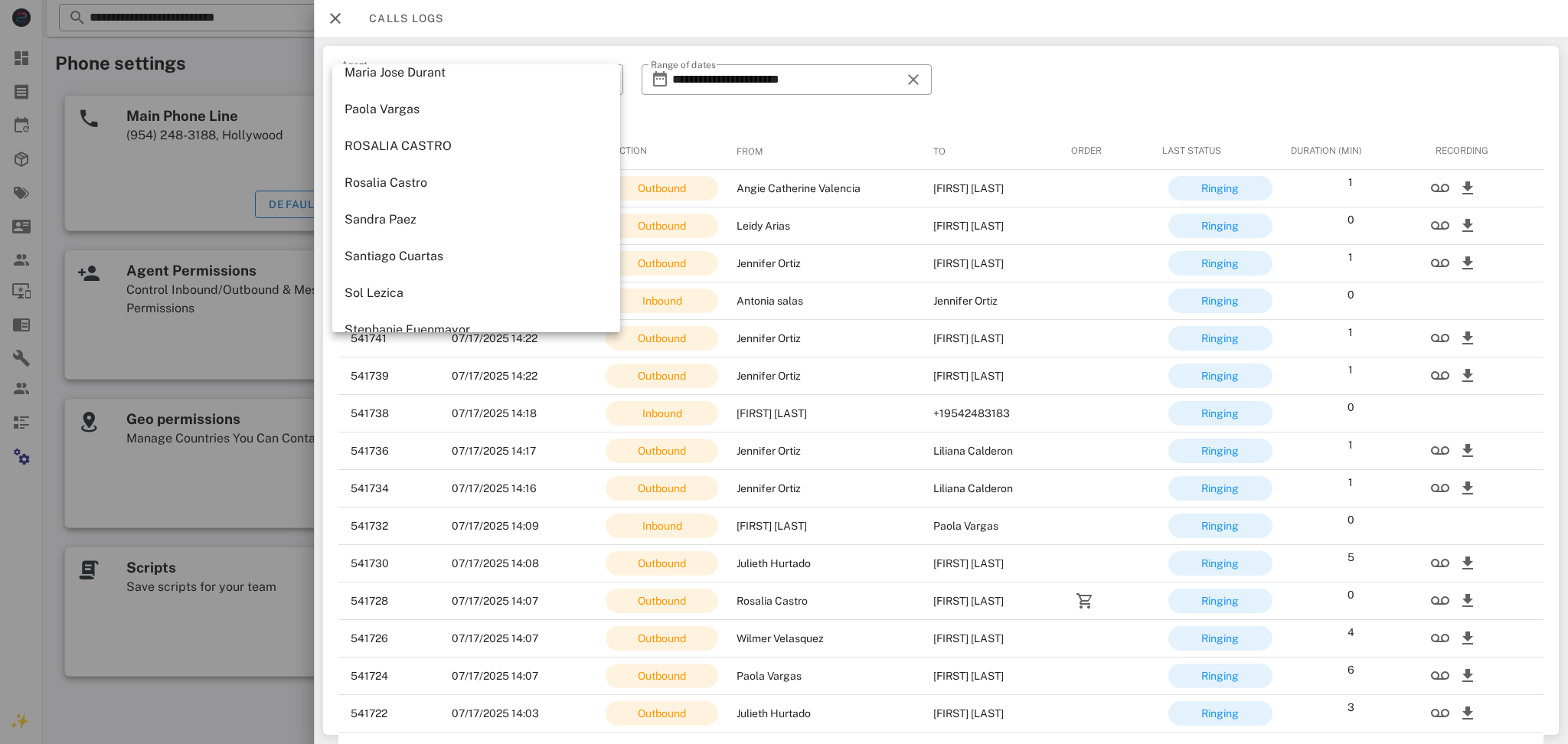 click on "Rosalia Castro" at bounding box center [476, 182] 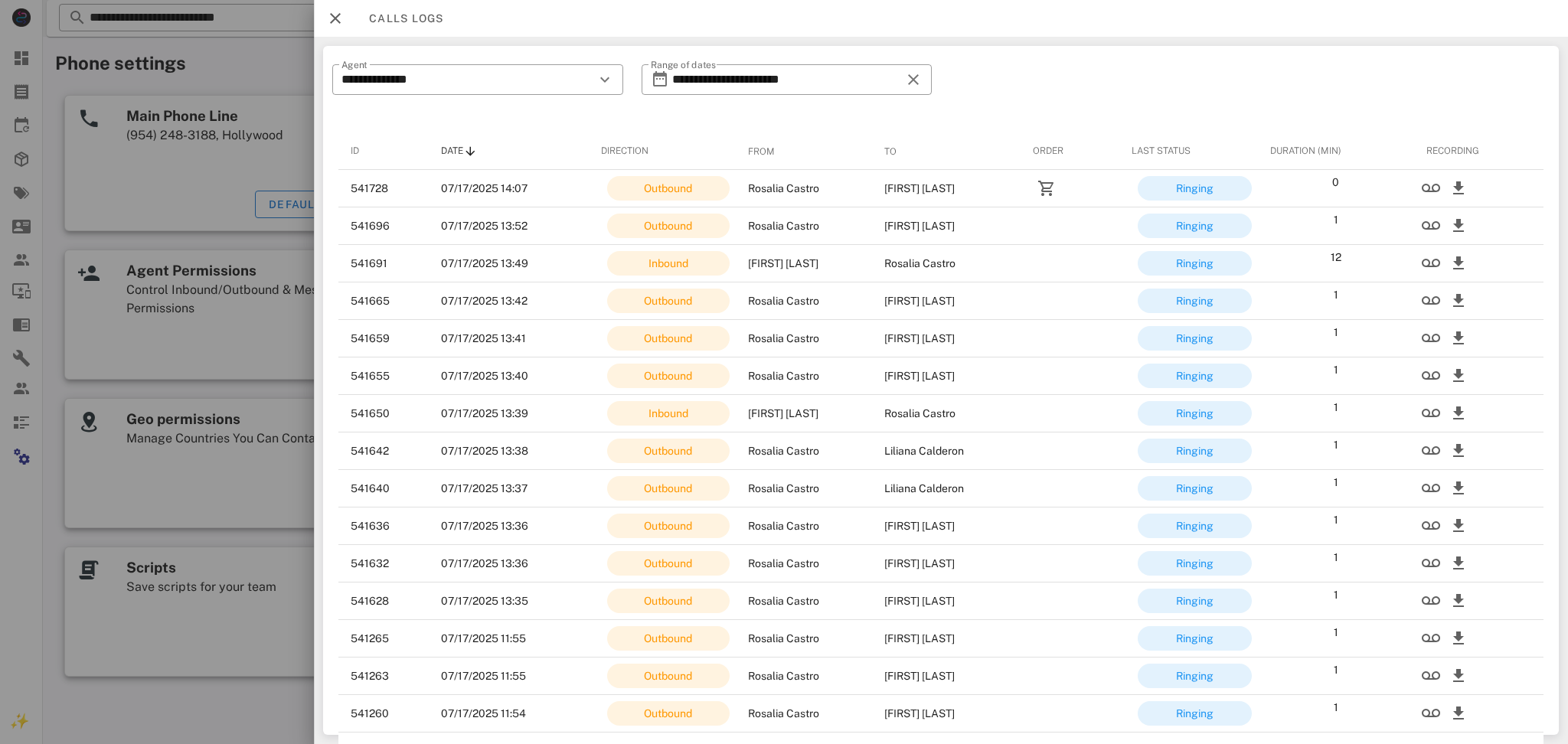 click on "Rows per page: 15  1-15 of 573" at bounding box center [941, 754] 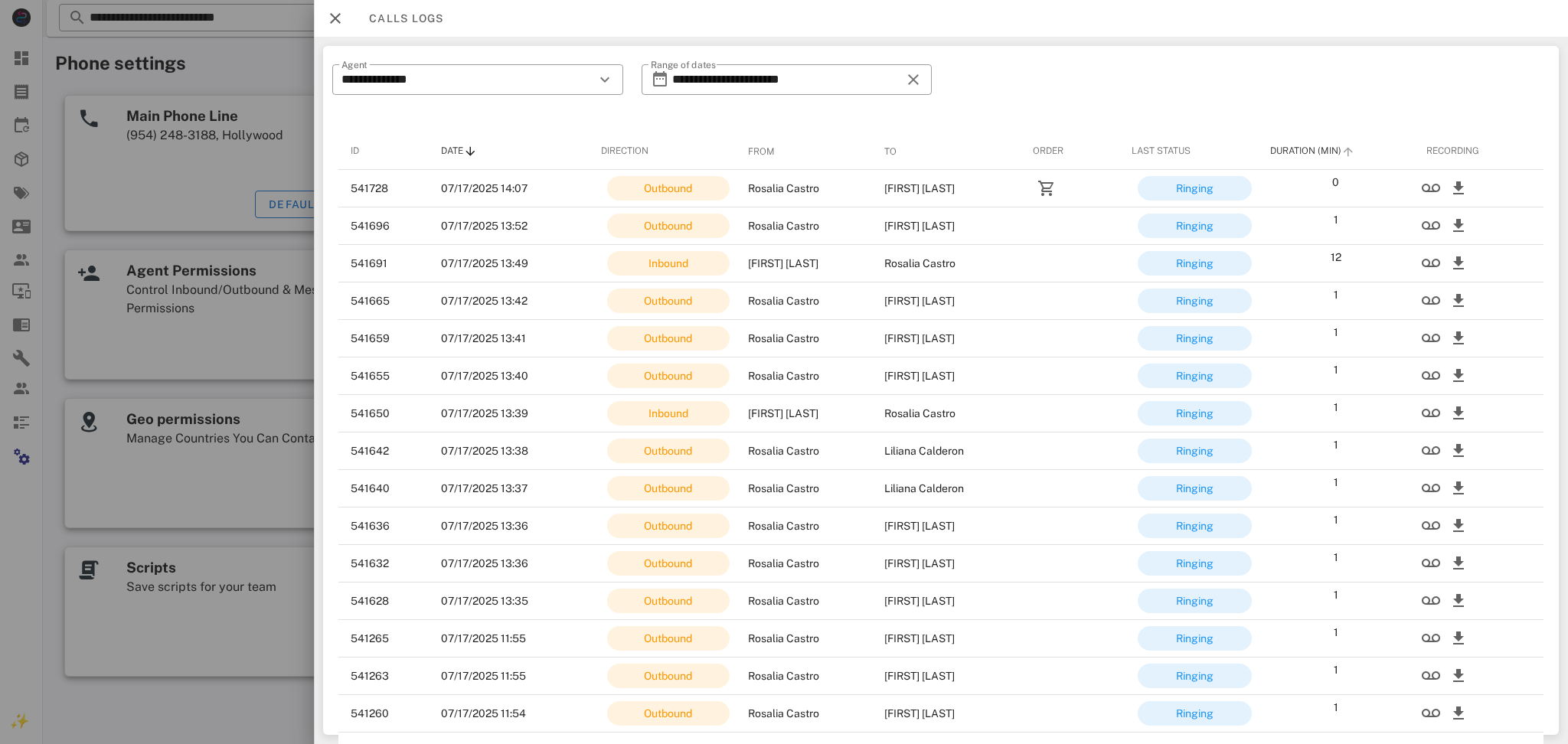 click on "Duration (Min)" at bounding box center (1305, 151) 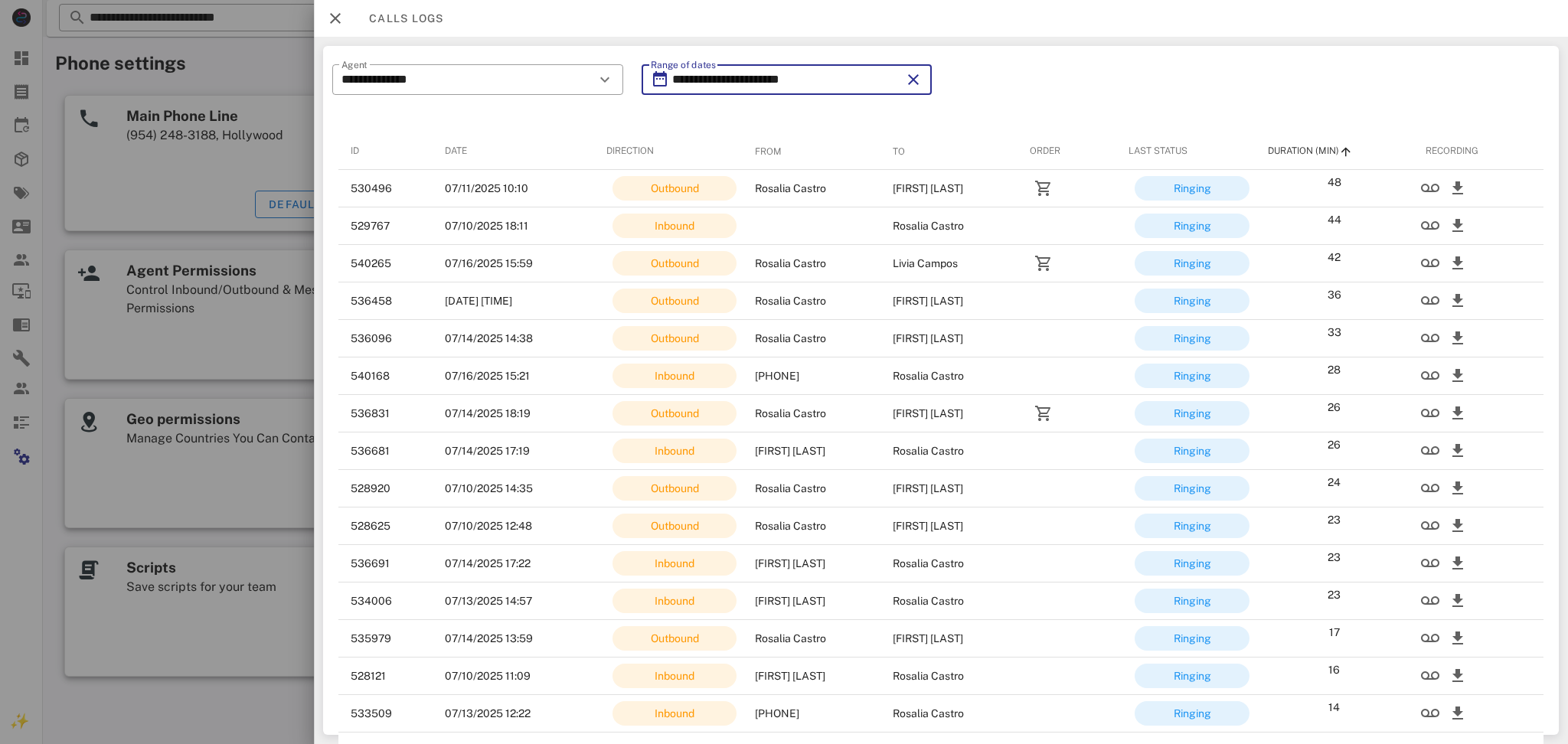 click on "**********" at bounding box center [786, 80] 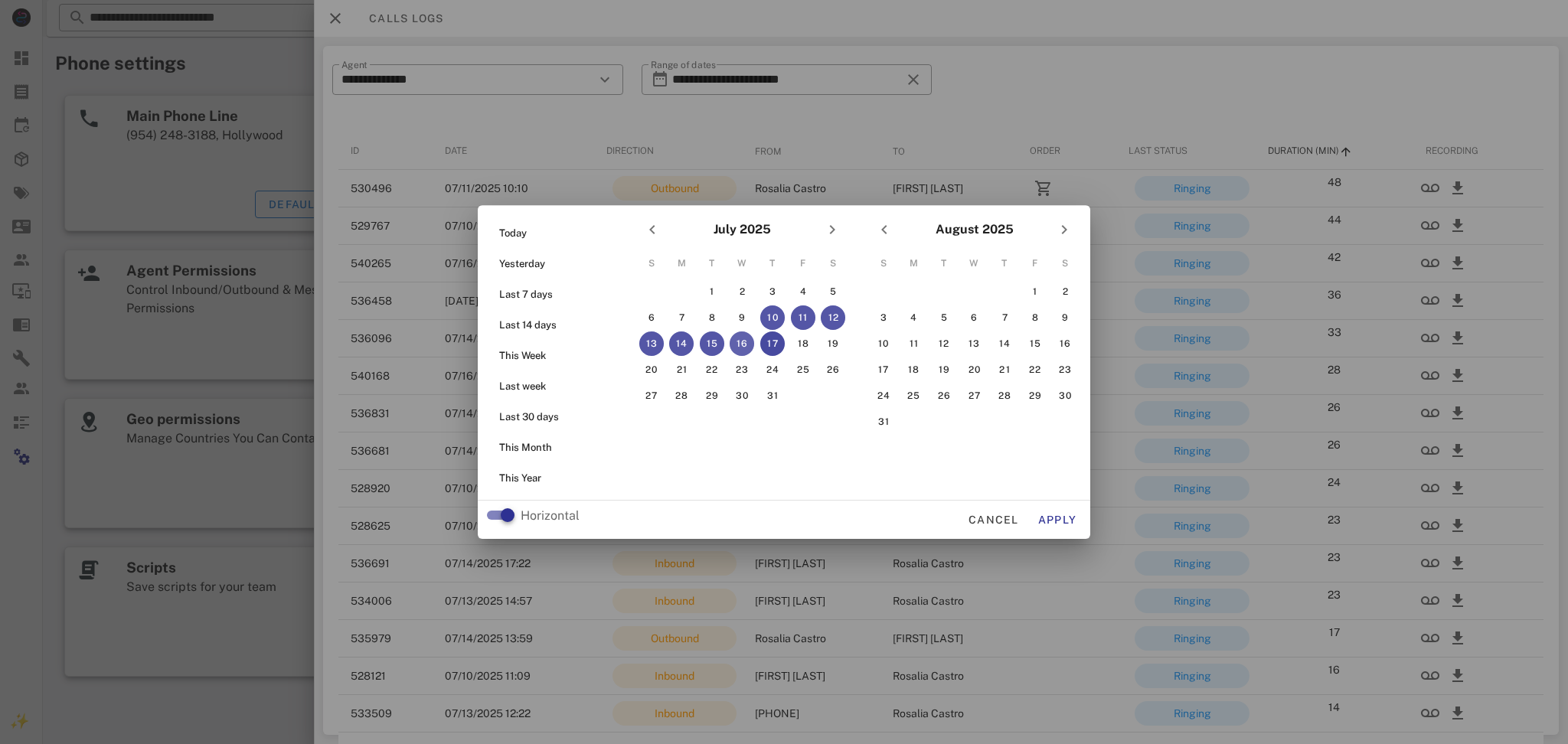 click on "16" at bounding box center [742, 344] 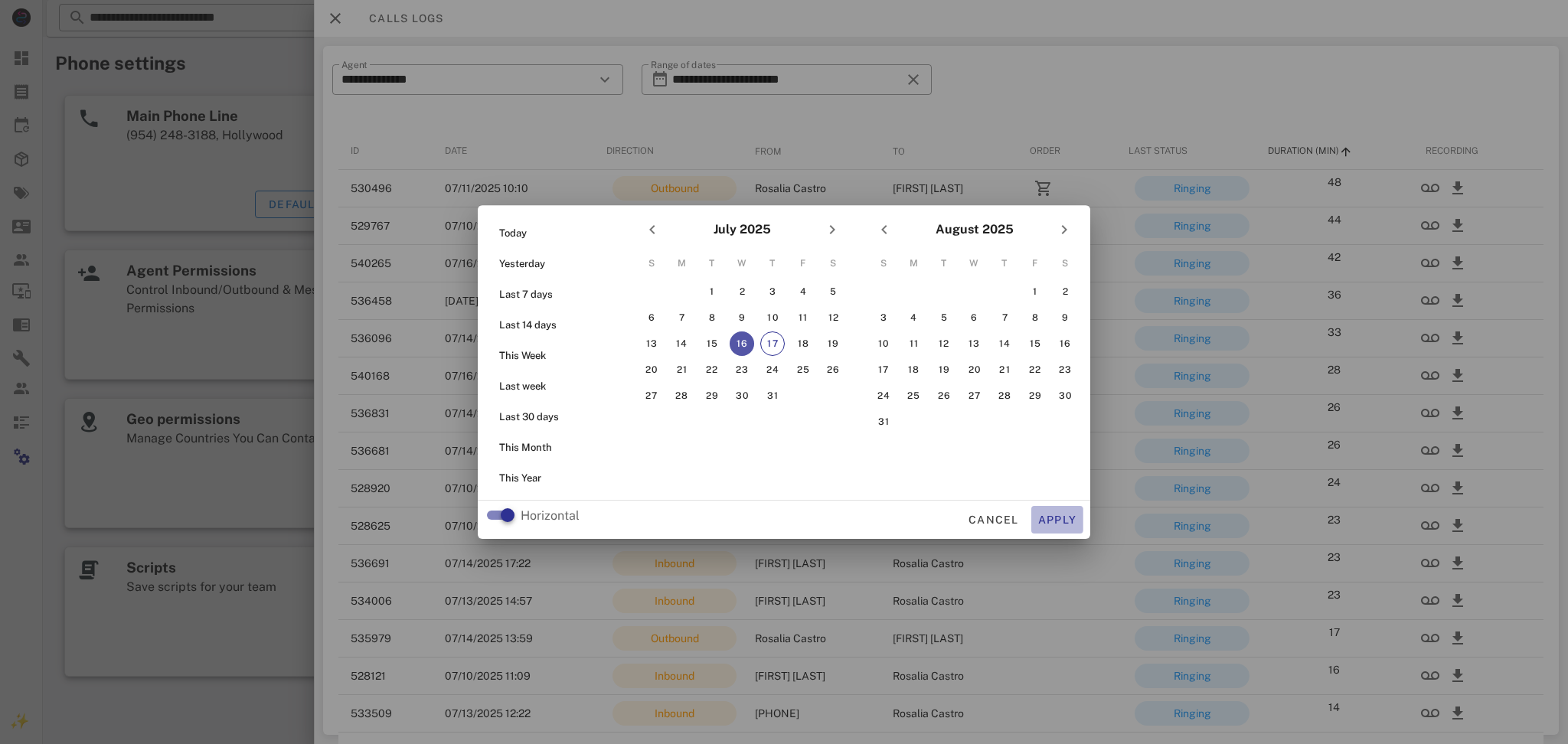 click on "Apply" at bounding box center [1057, 520] 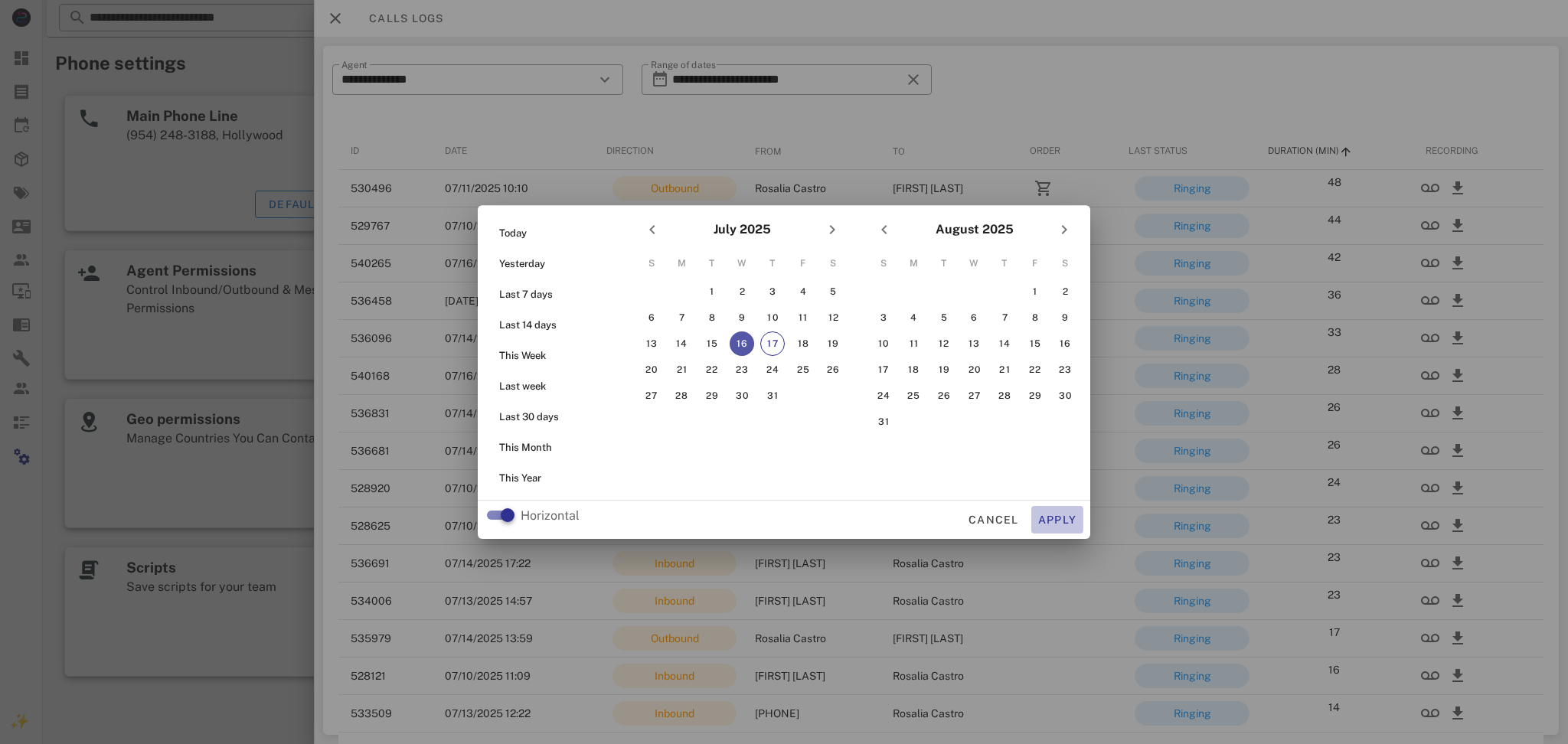 type on "**********" 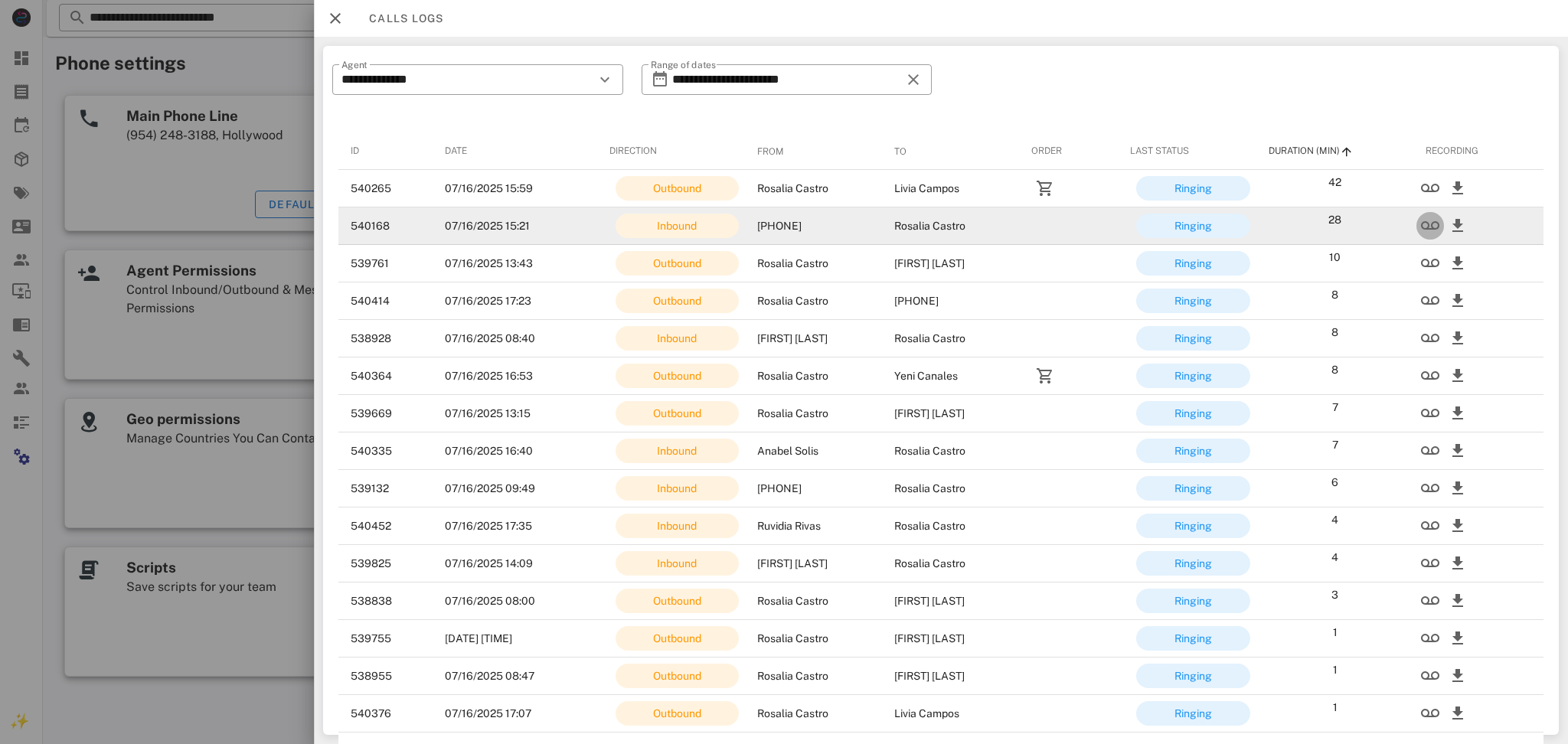 click at bounding box center (1430, 226) 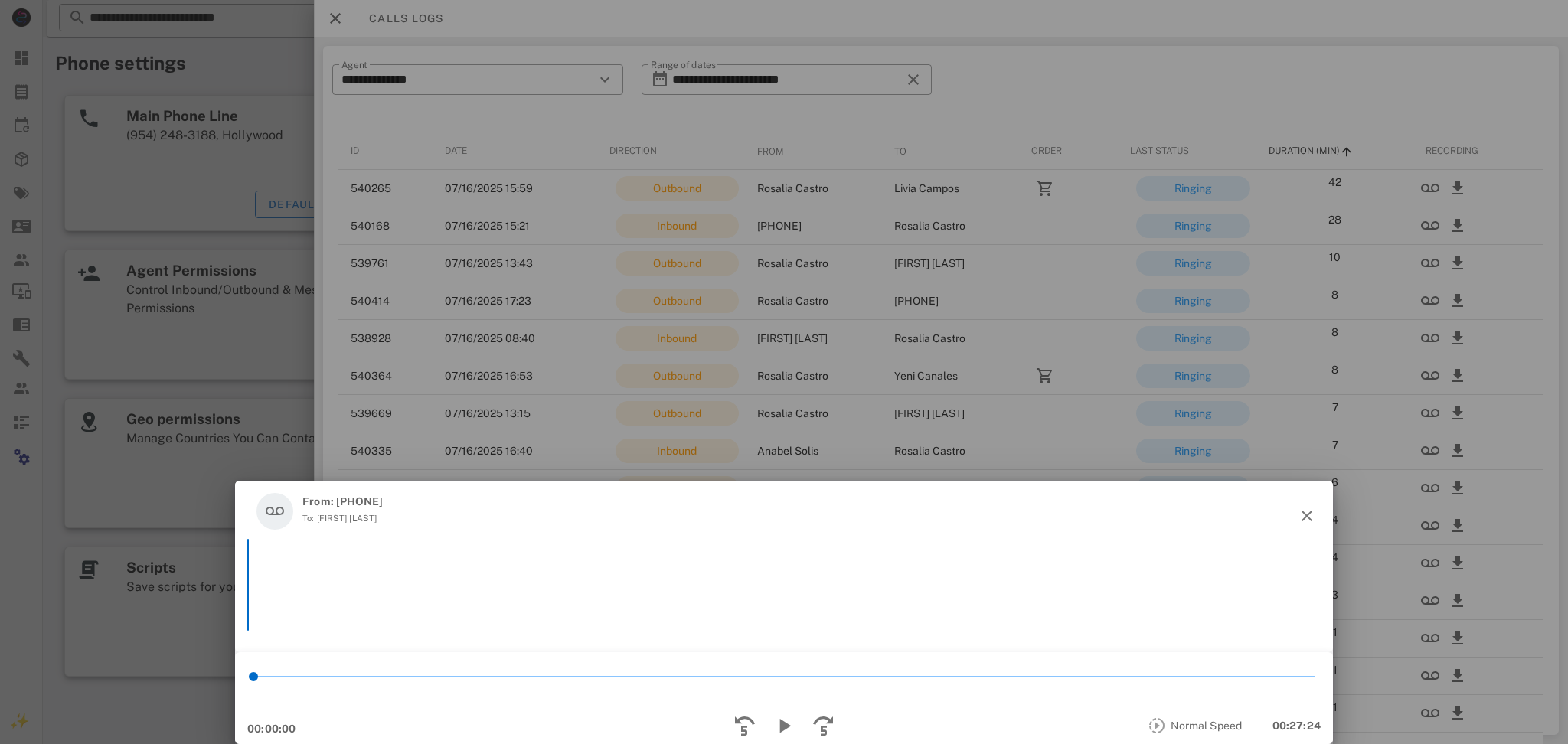 click on "From: +17143506641   To: Rosalia Castro" at bounding box center (784, 511) 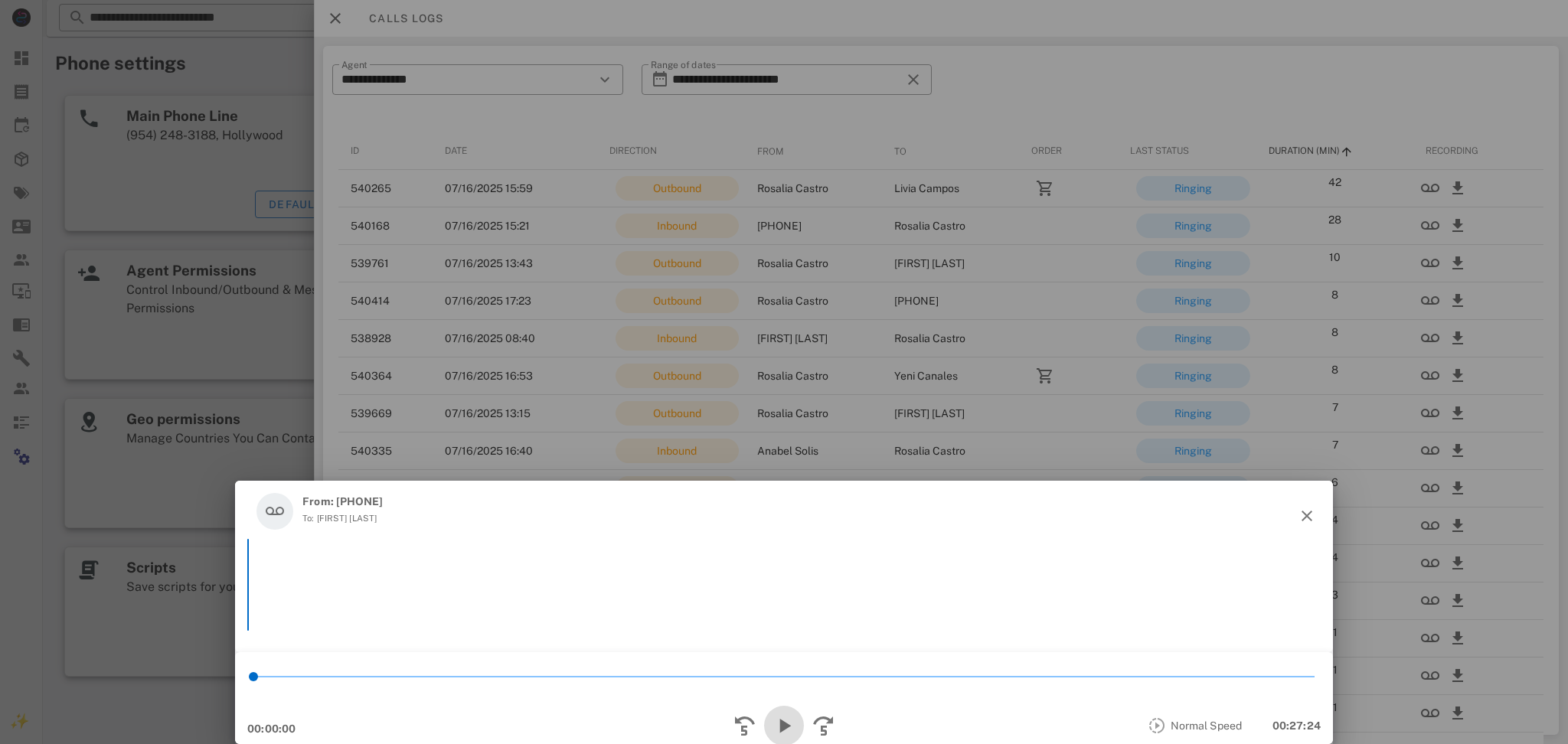 drag, startPoint x: 789, startPoint y: 725, endPoint x: 798, endPoint y: 720, distance: 10.29563 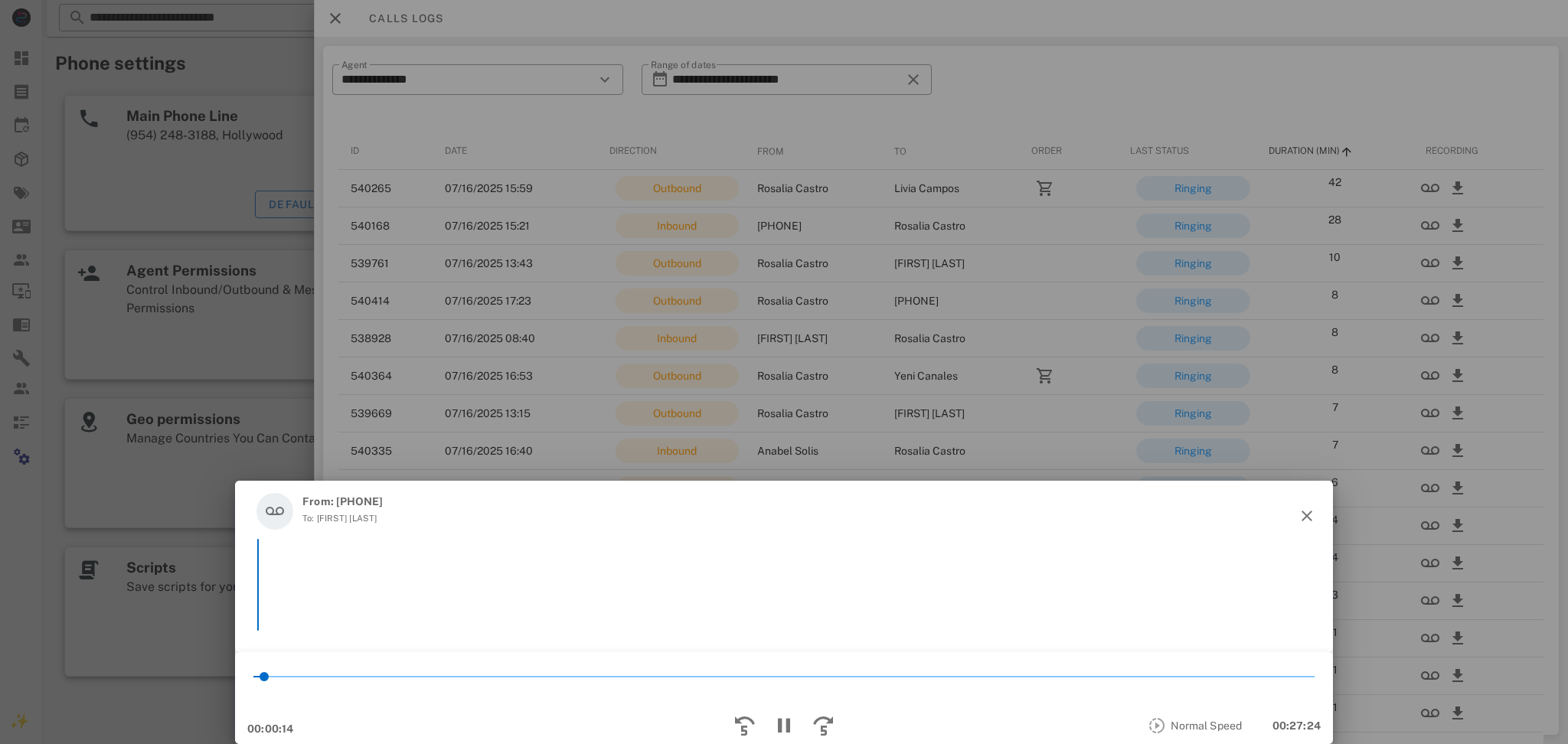drag, startPoint x: 308, startPoint y: 674, endPoint x: 394, endPoint y: 685, distance: 86.70063 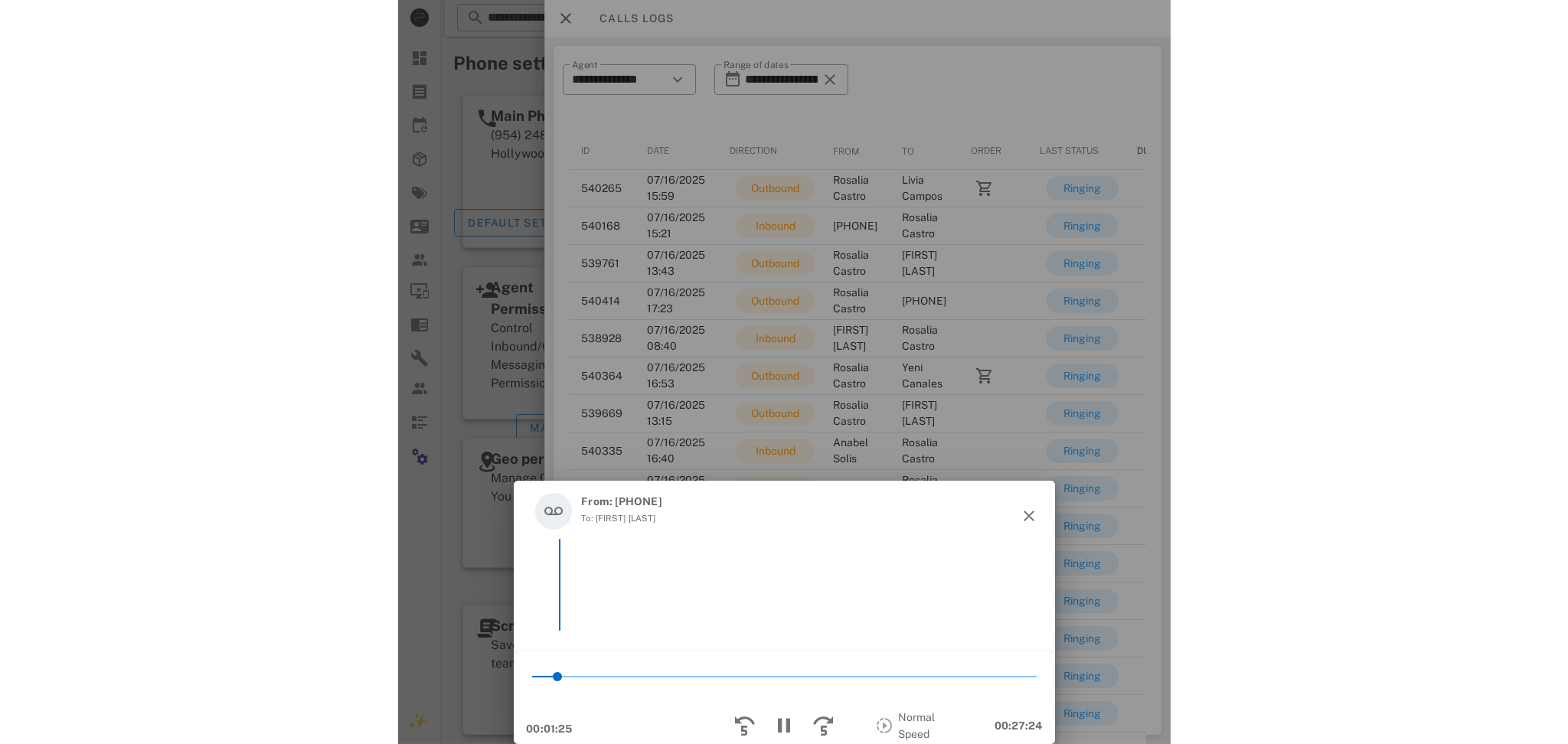 scroll, scrollTop: 0, scrollLeft: 6, axis: horizontal 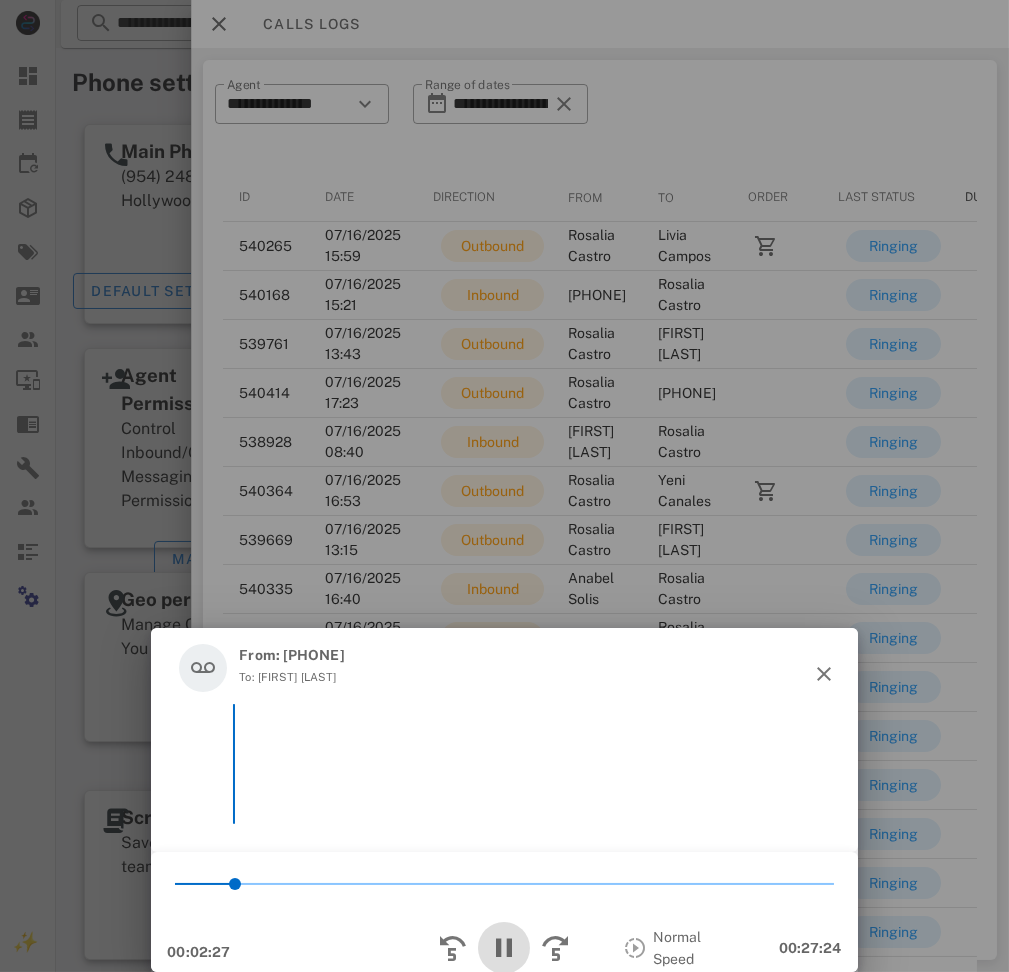 click at bounding box center [504, 948] 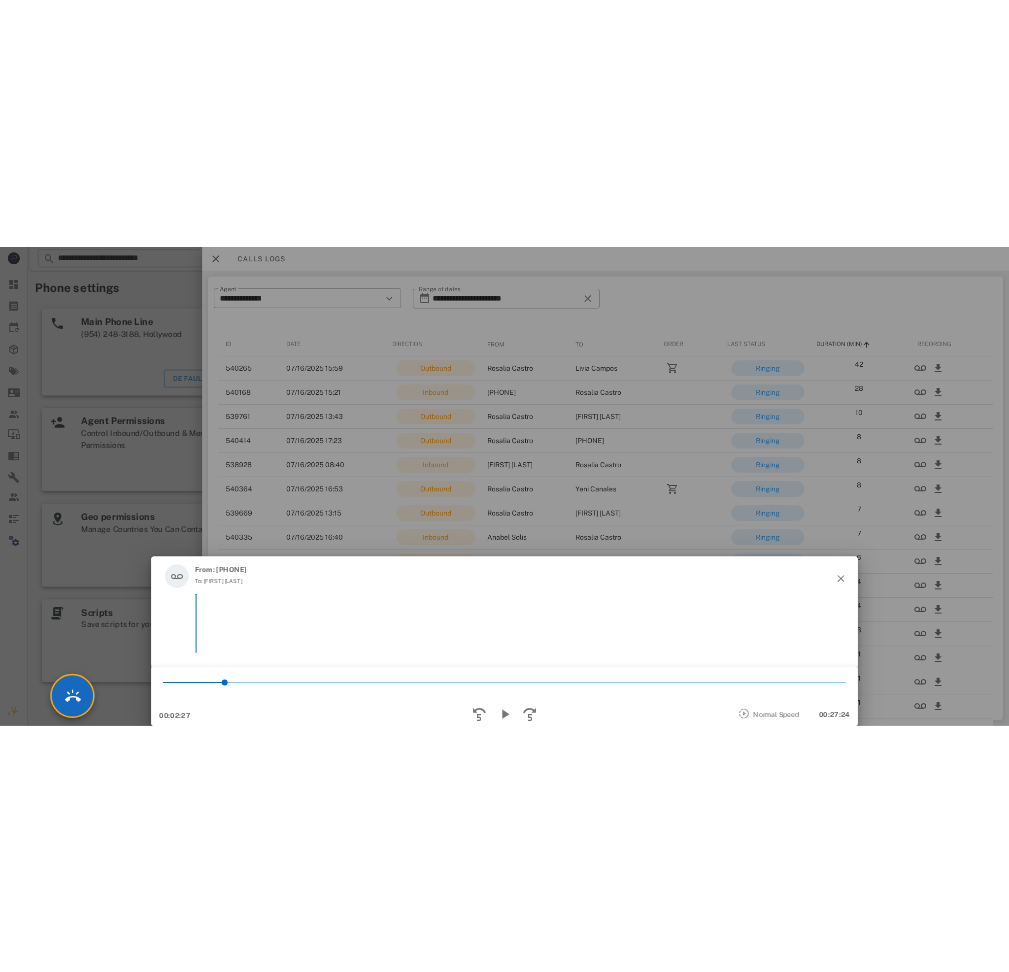 scroll, scrollTop: 0, scrollLeft: 0, axis: both 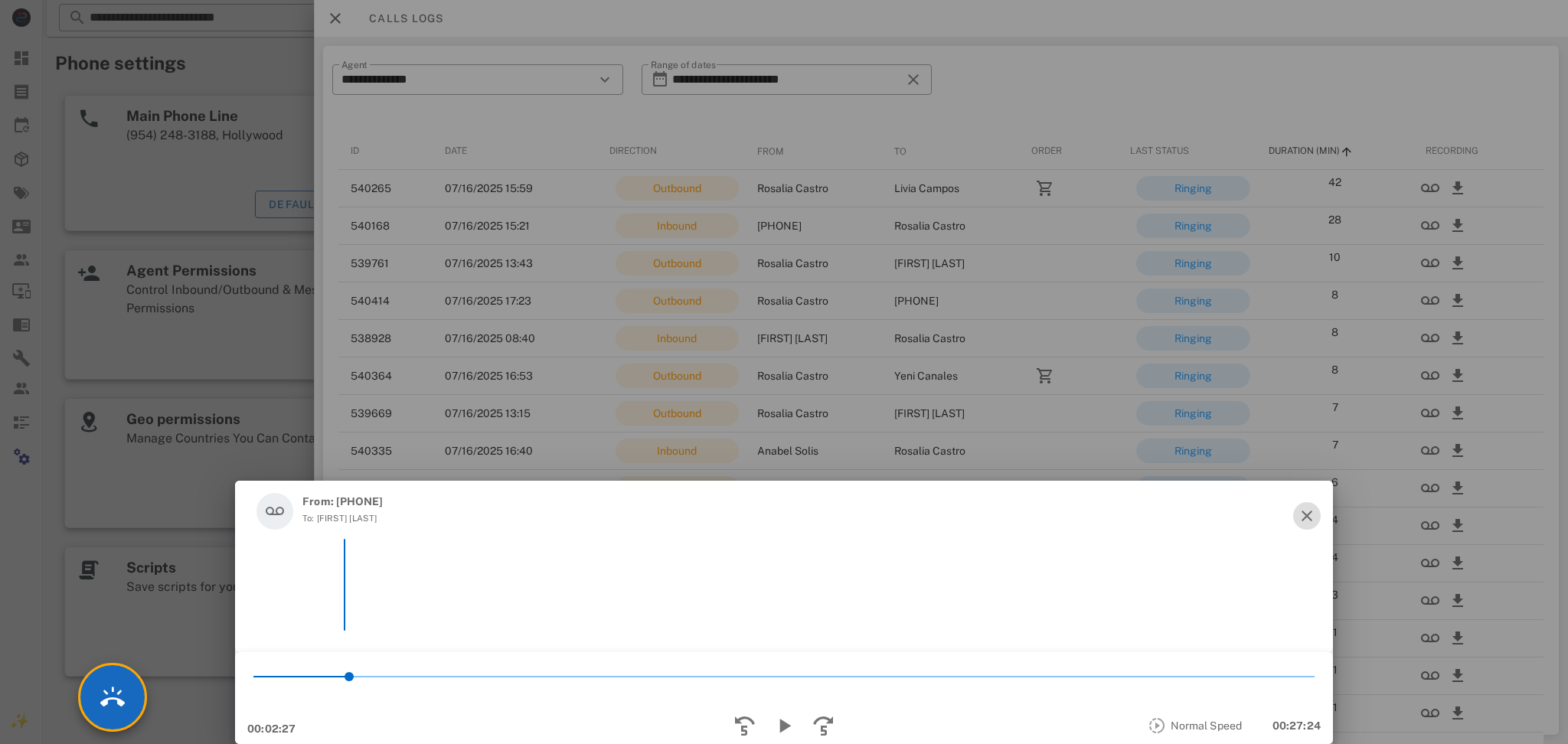click at bounding box center [113, 697] 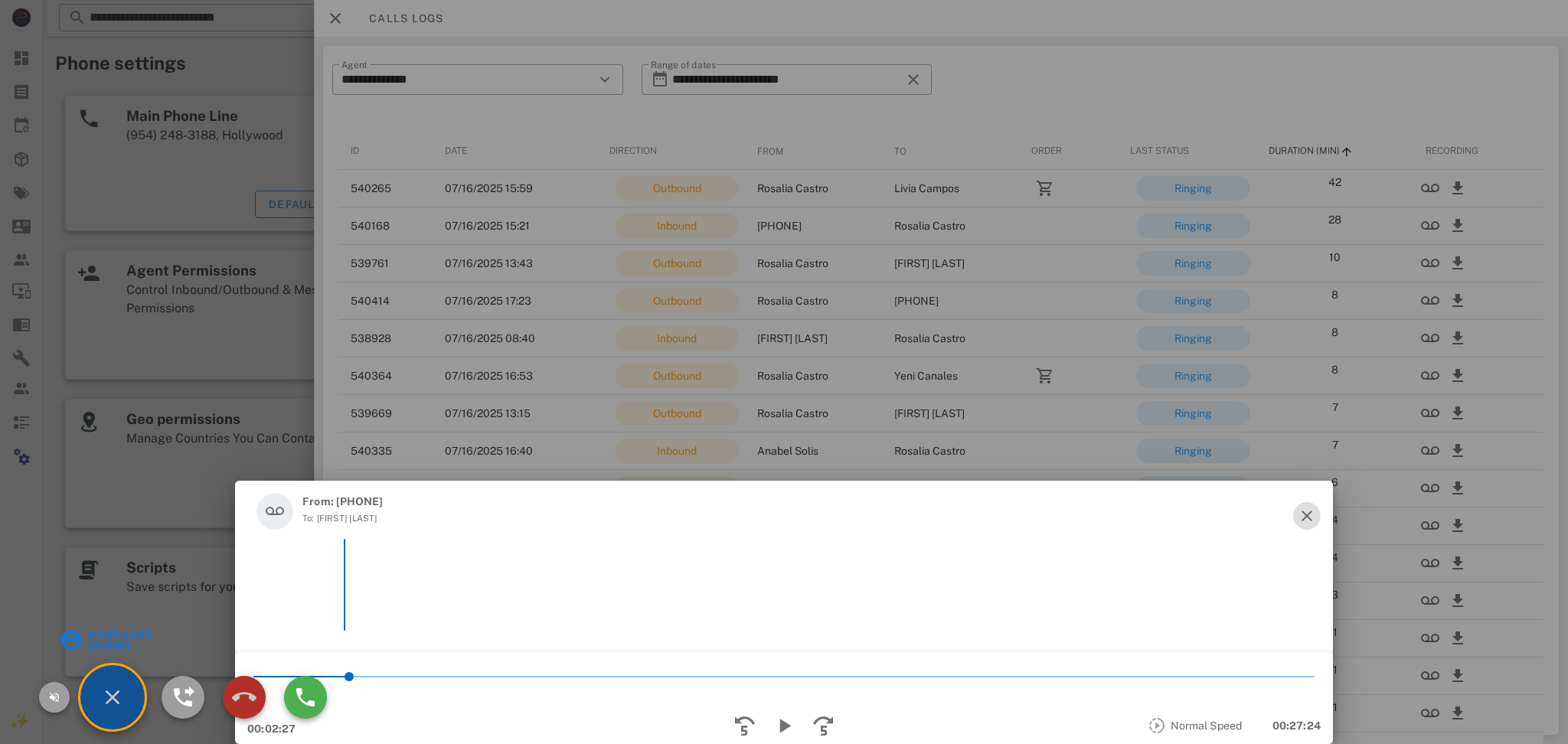 click at bounding box center [244, 697] 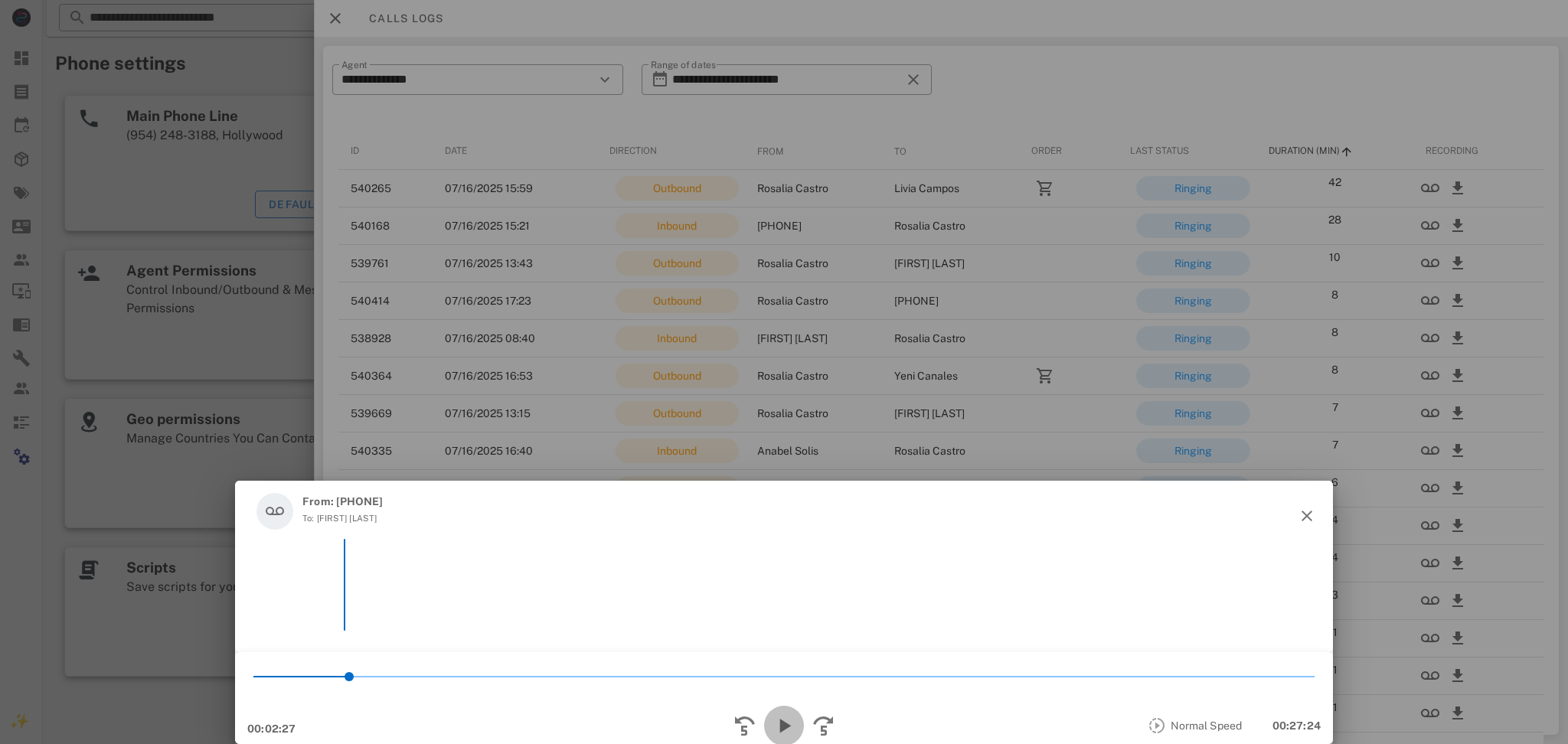 click at bounding box center [784, 726] 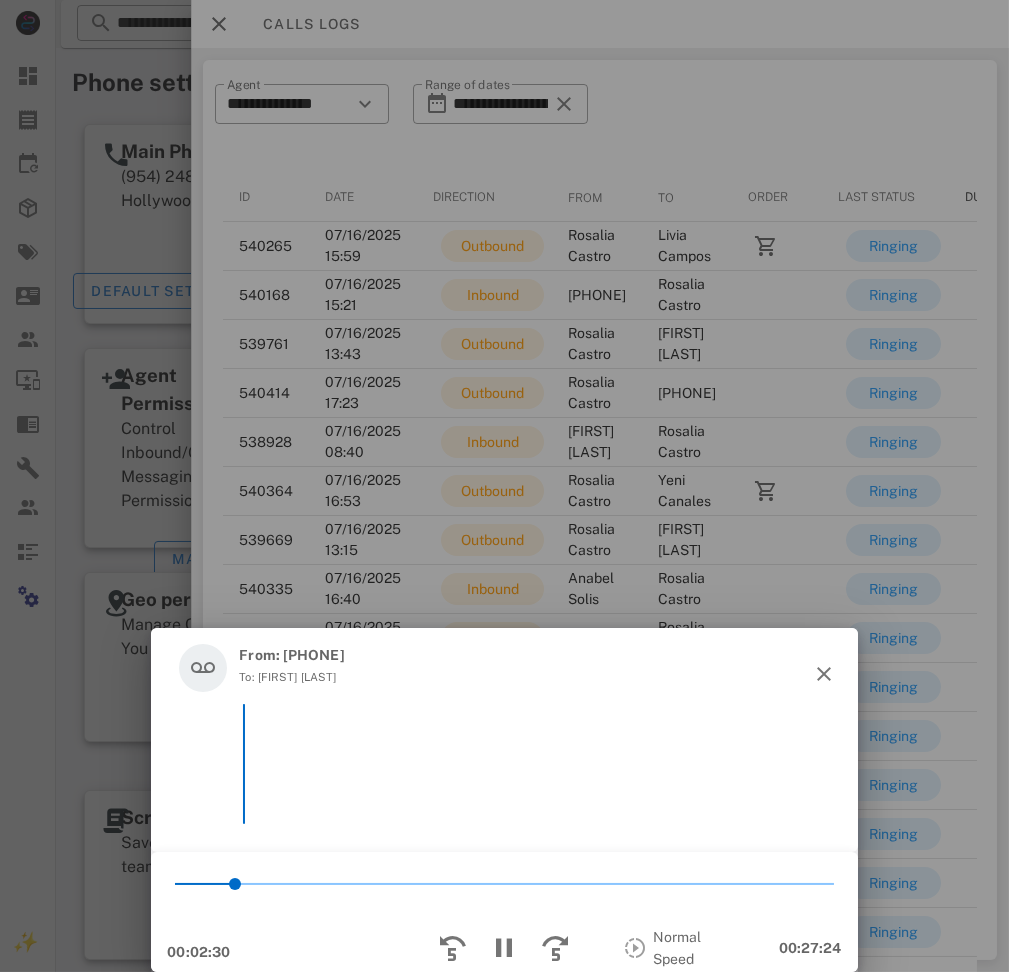 scroll, scrollTop: 0, scrollLeft: 13, axis: horizontal 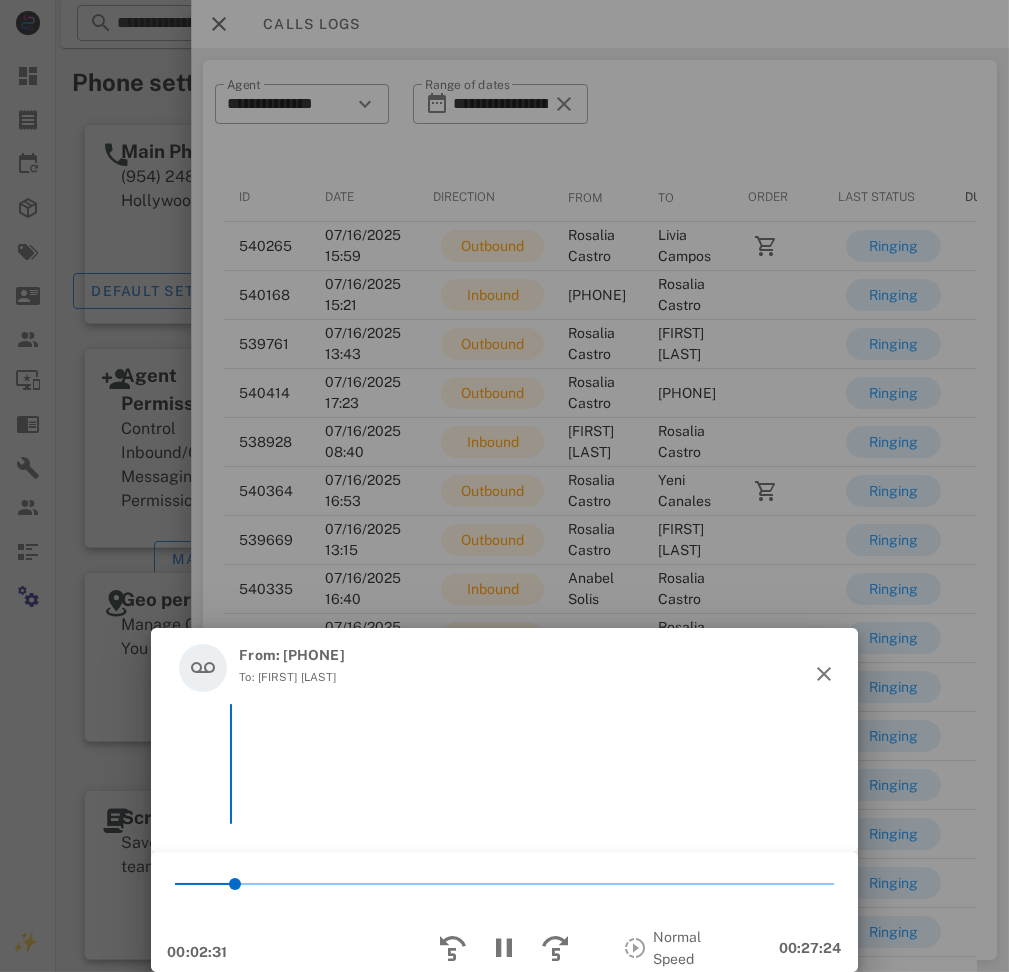 click on "From: +17143506641   To: Rosalia Castro" at bounding box center (504, 668) 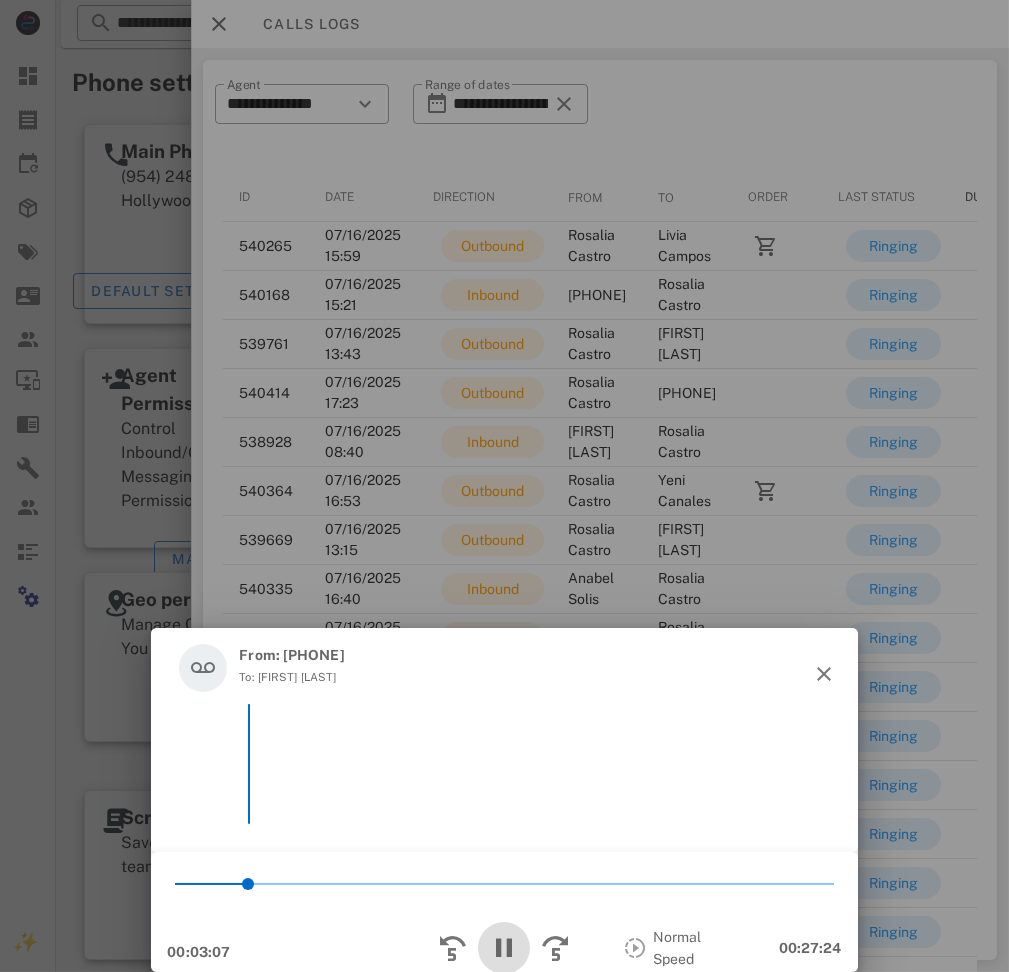 click at bounding box center (504, 948) 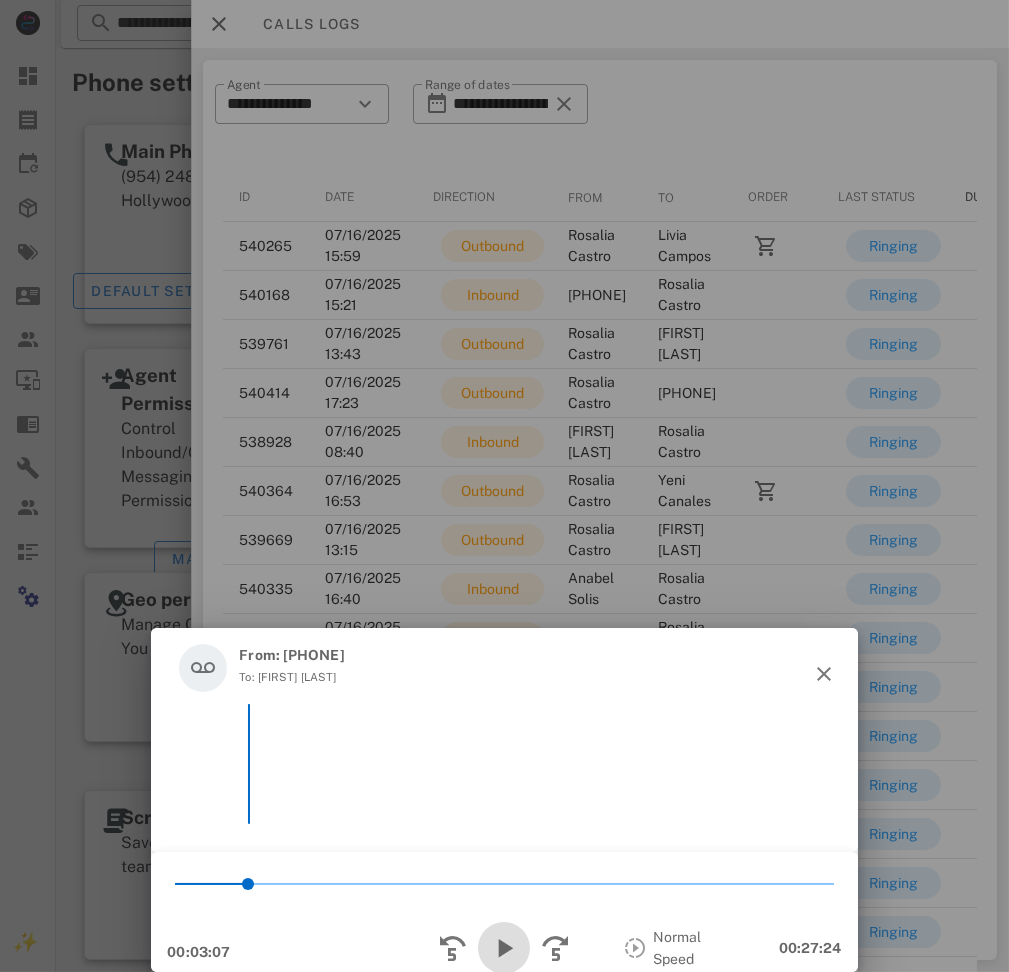 click at bounding box center [504, 948] 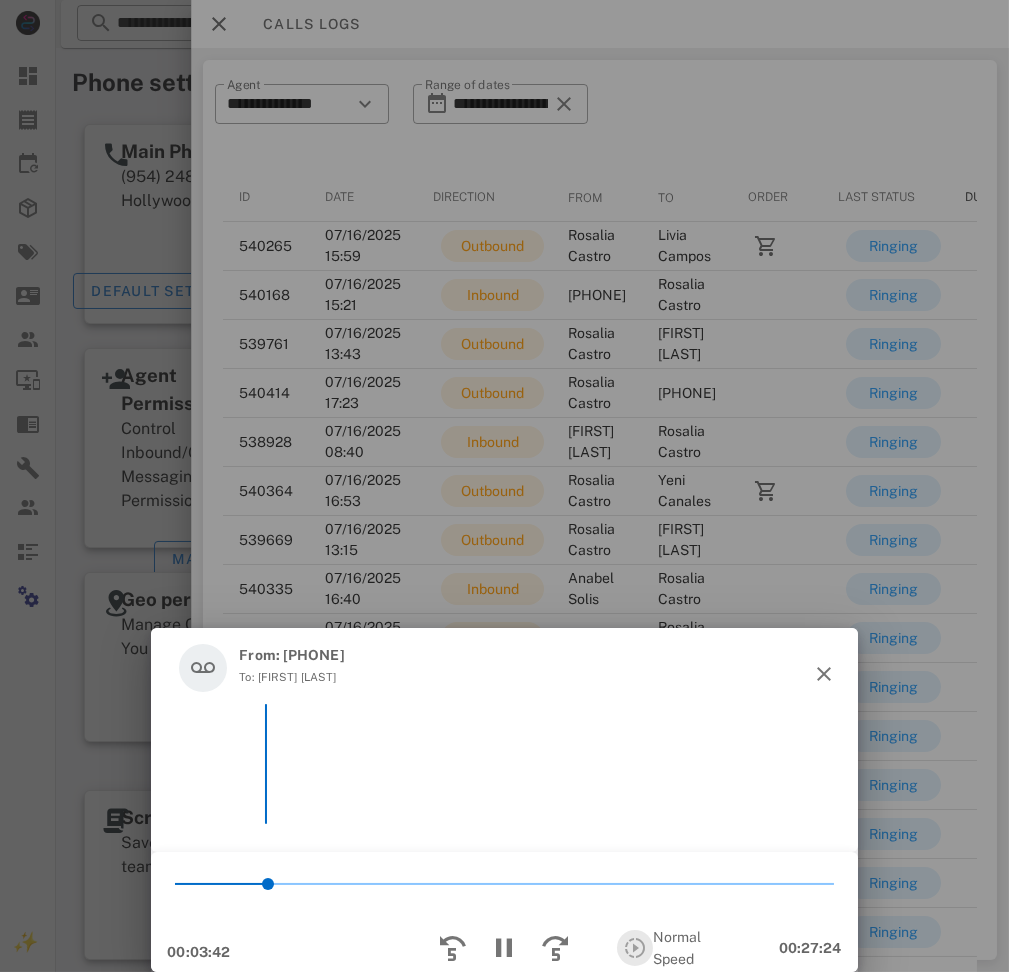 click at bounding box center [635, 948] 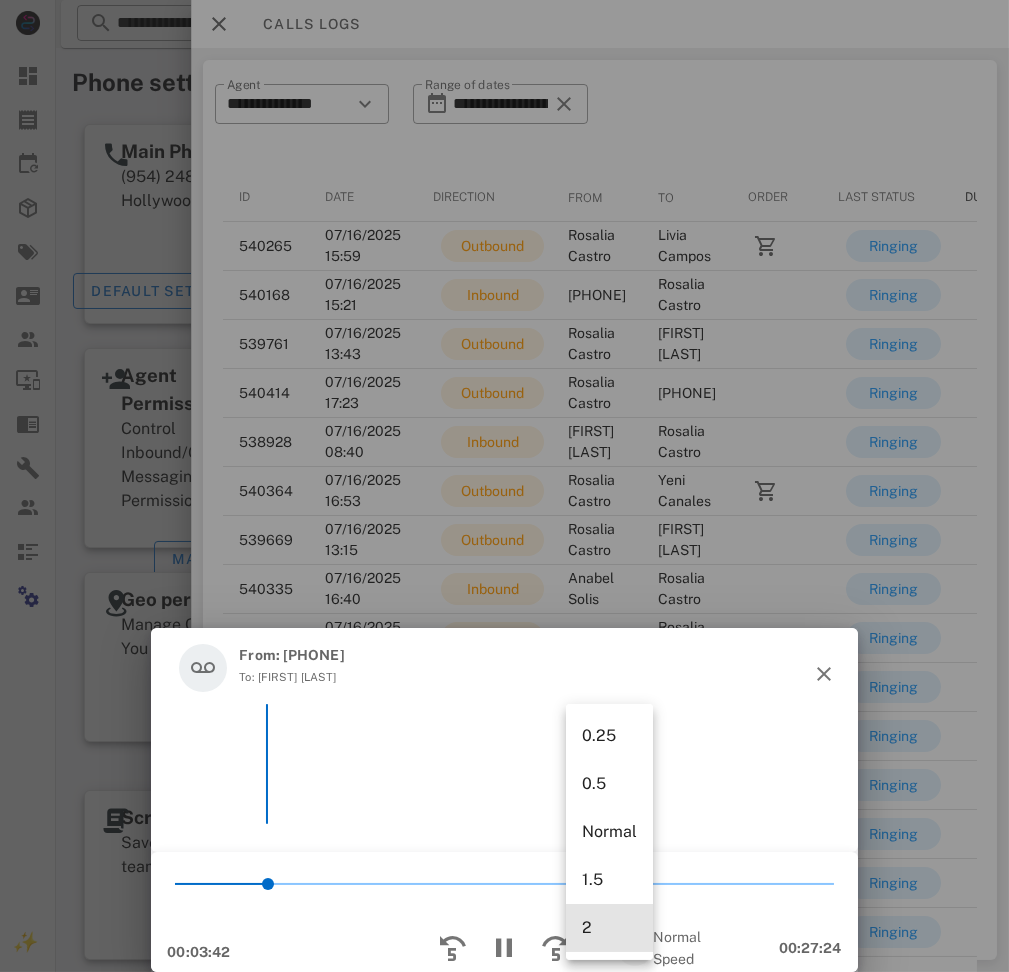 click on "2" at bounding box center (609, 928) 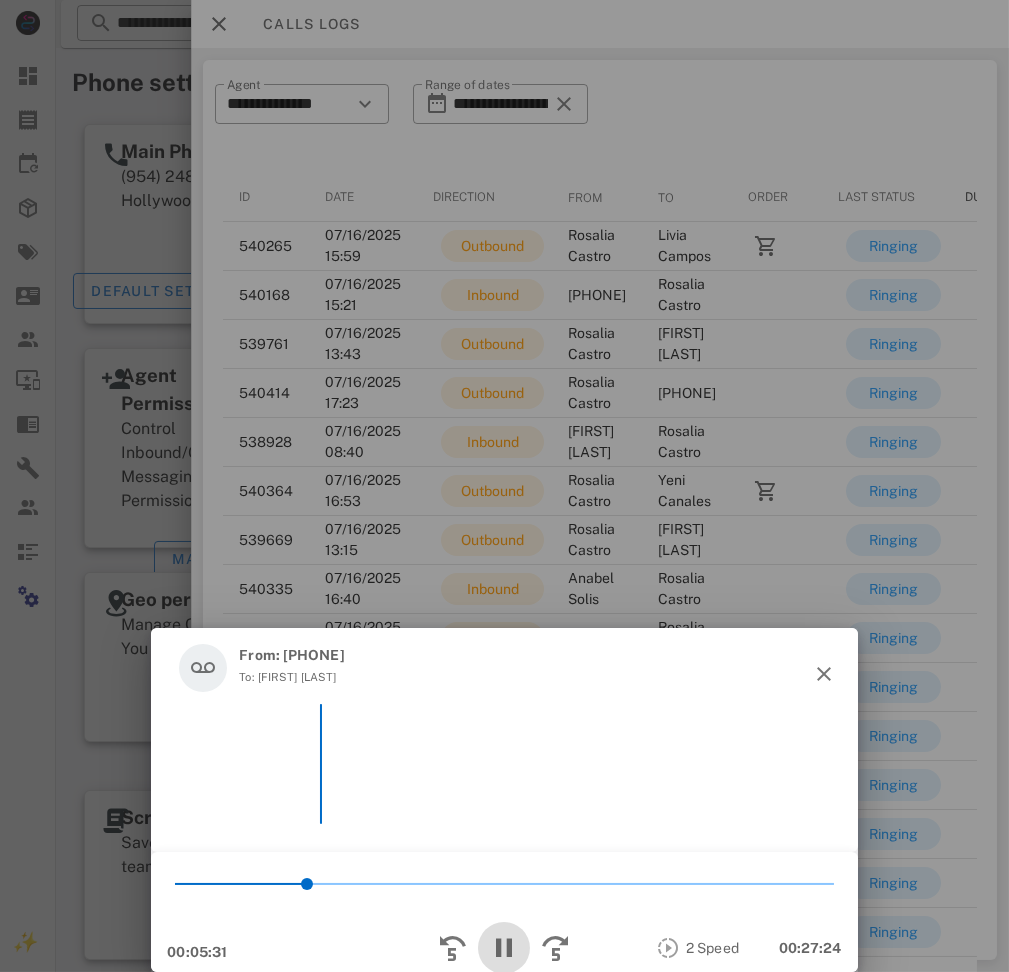 click at bounding box center (504, 948) 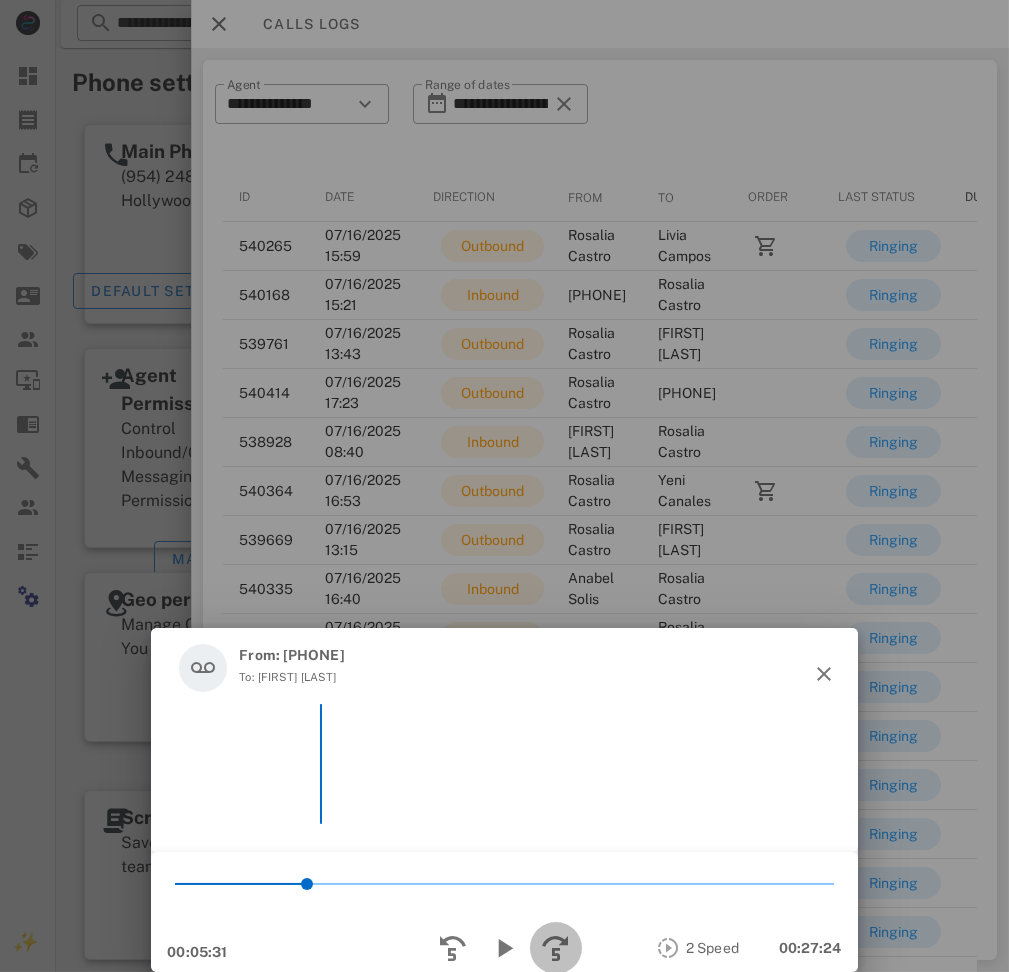 click at bounding box center [556, 948] 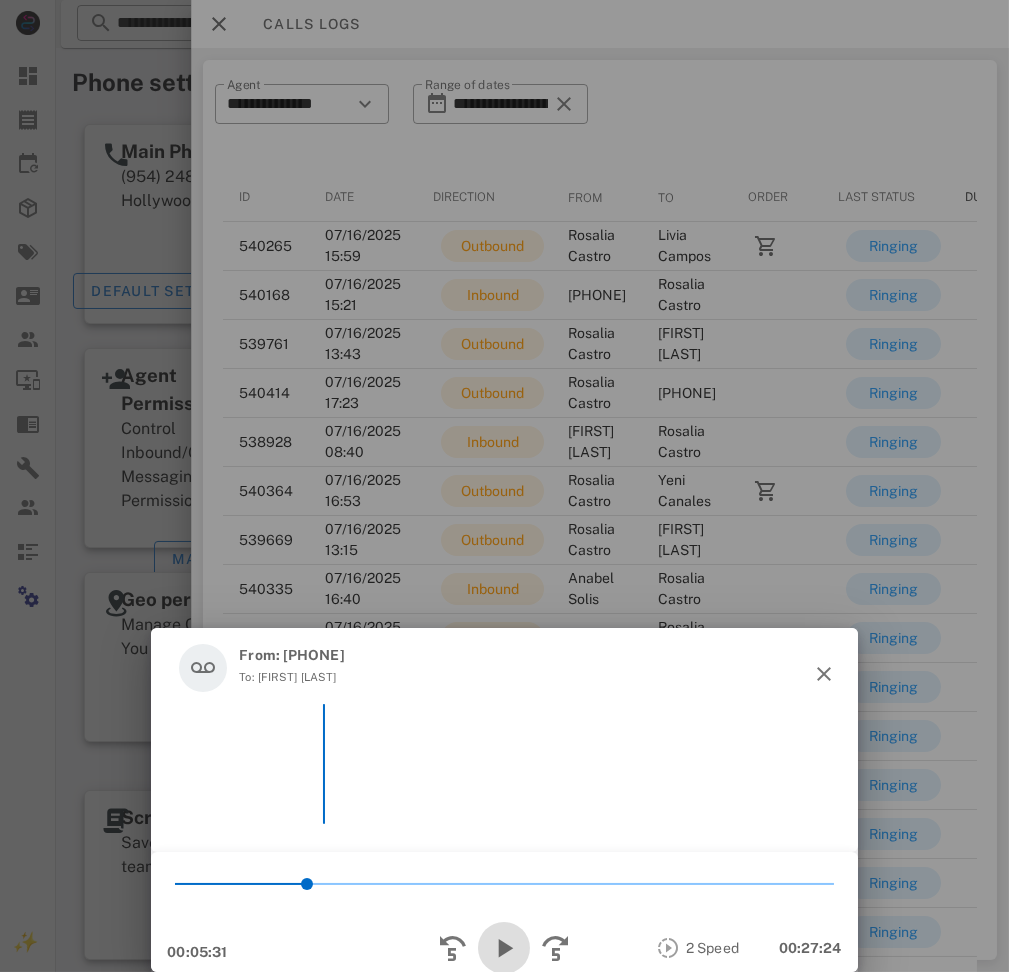 click at bounding box center [504, 948] 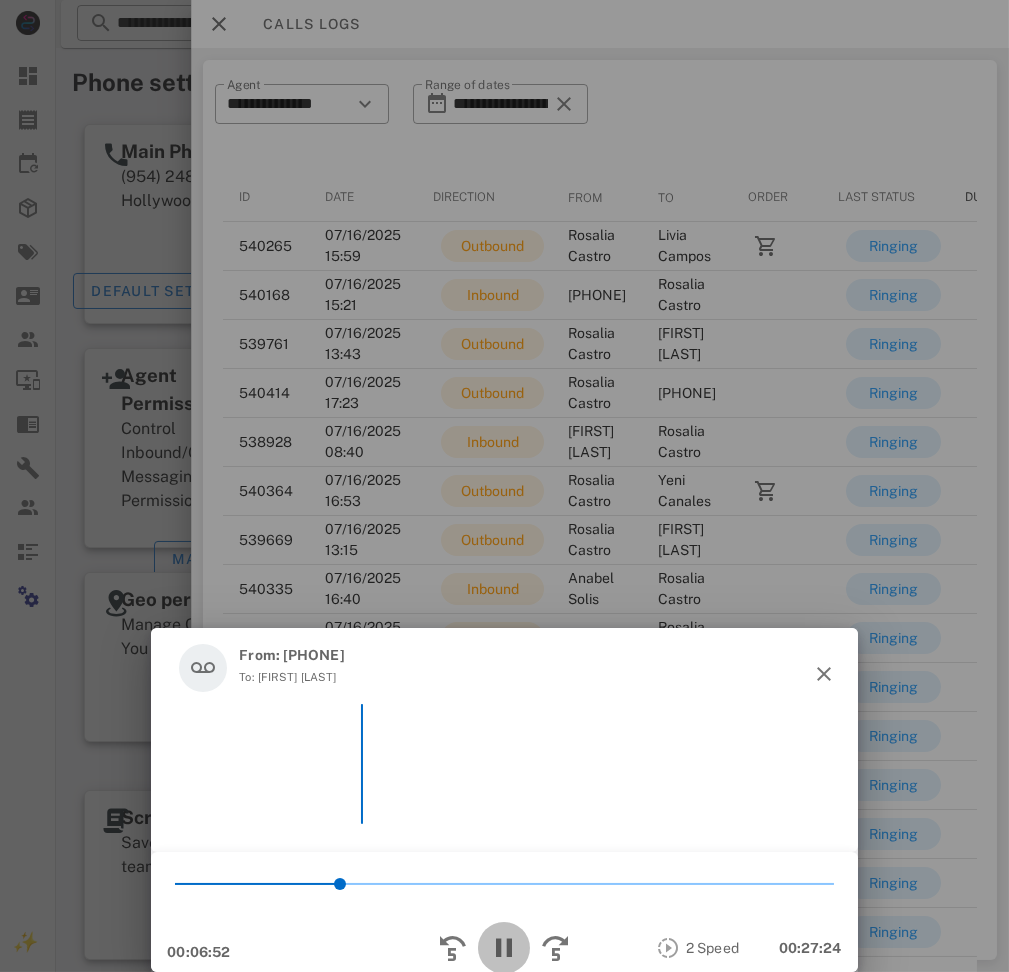 click at bounding box center [504, 948] 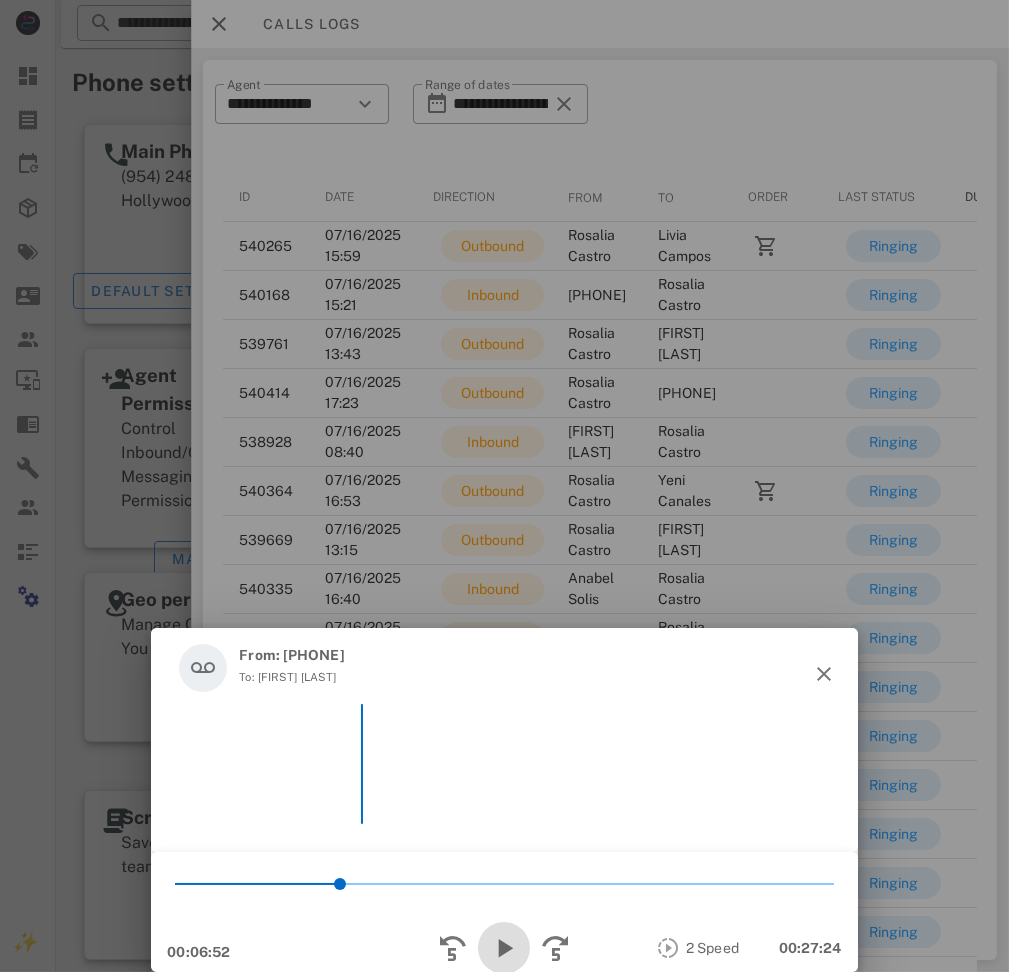 click at bounding box center (504, 948) 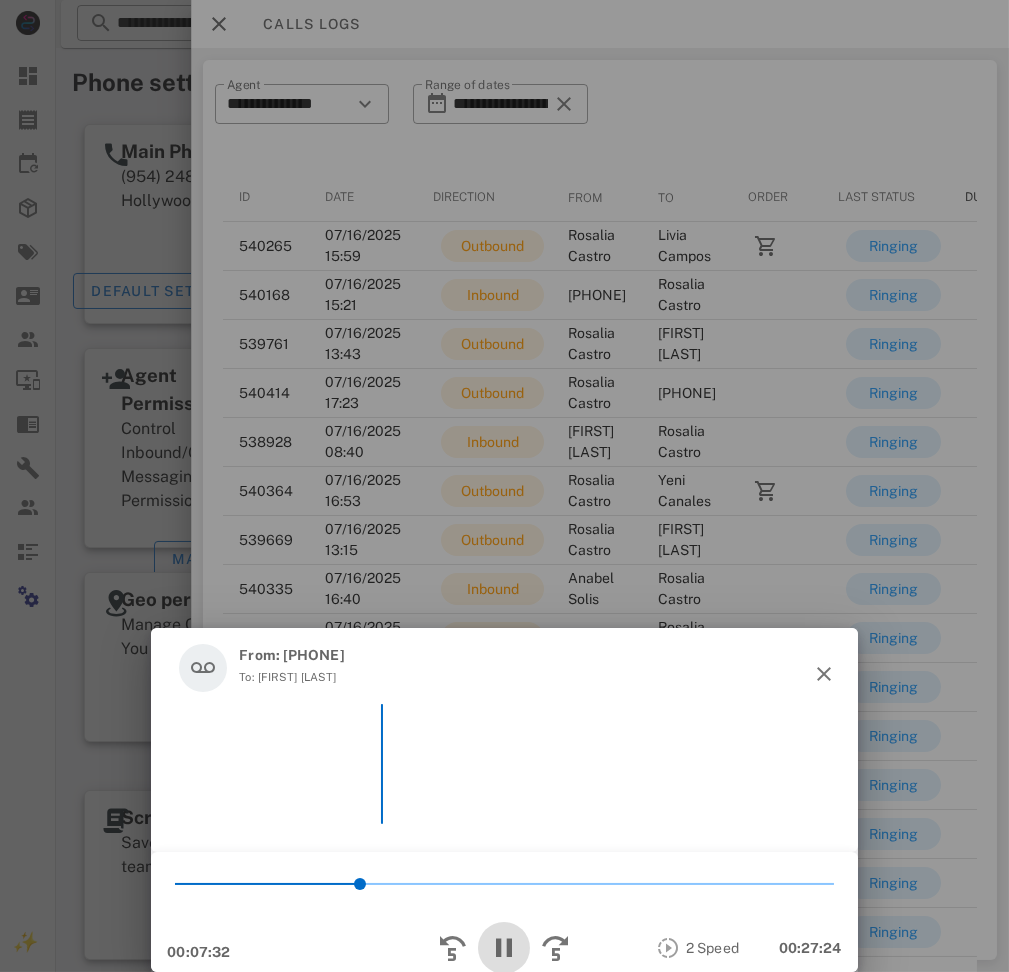 click at bounding box center (504, 948) 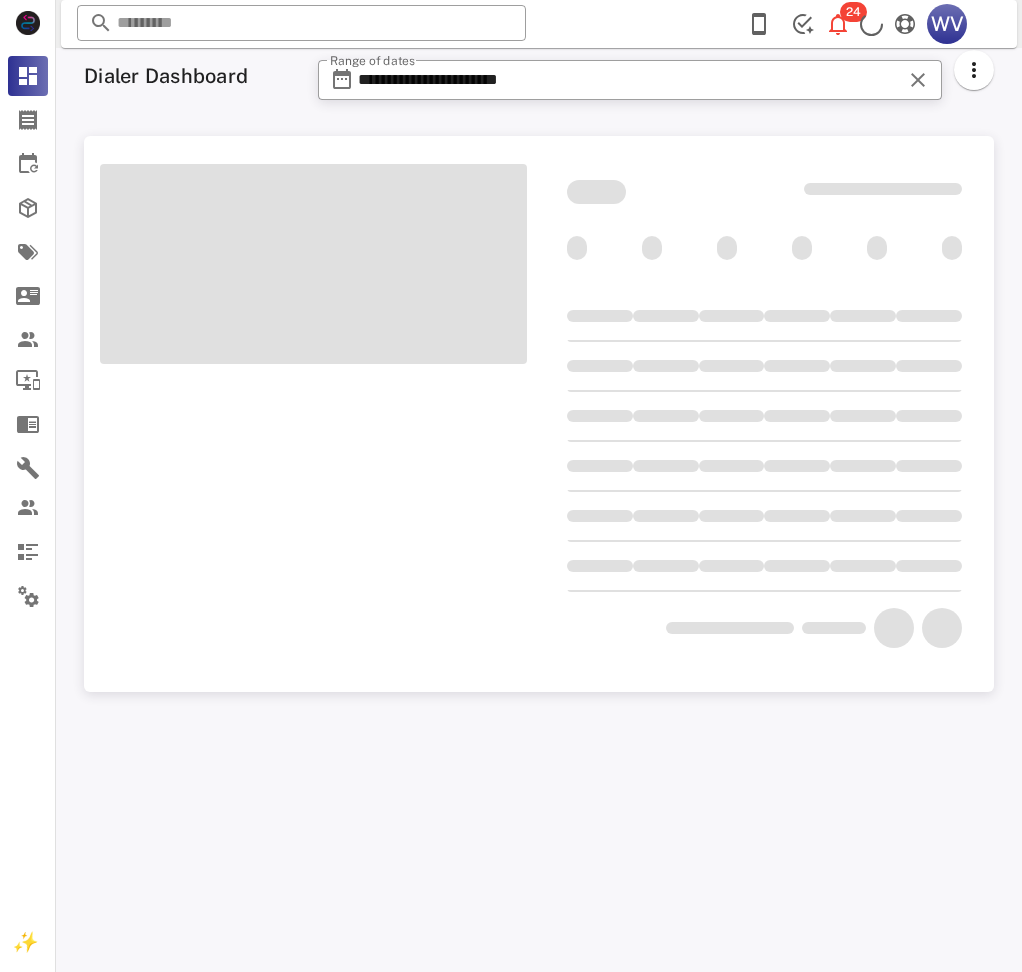 scroll, scrollTop: 0, scrollLeft: 0, axis: both 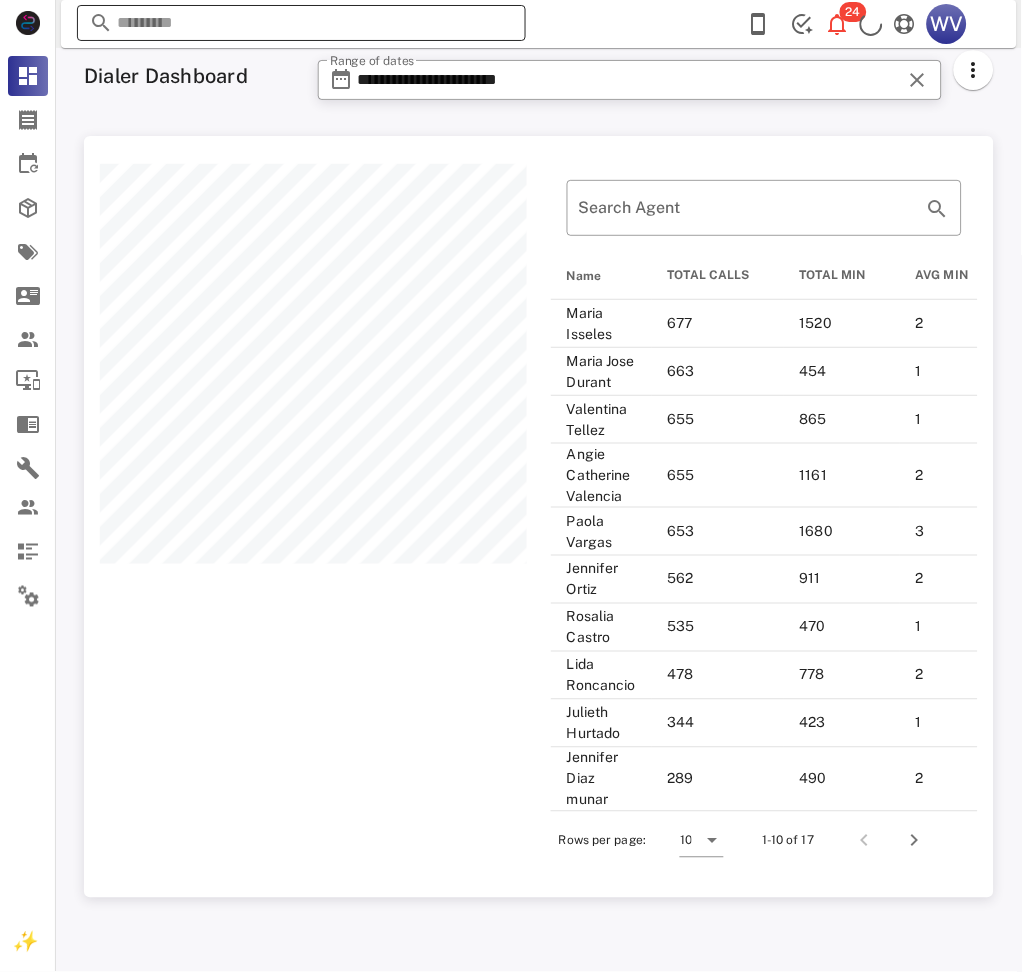 click at bounding box center [301, 23] 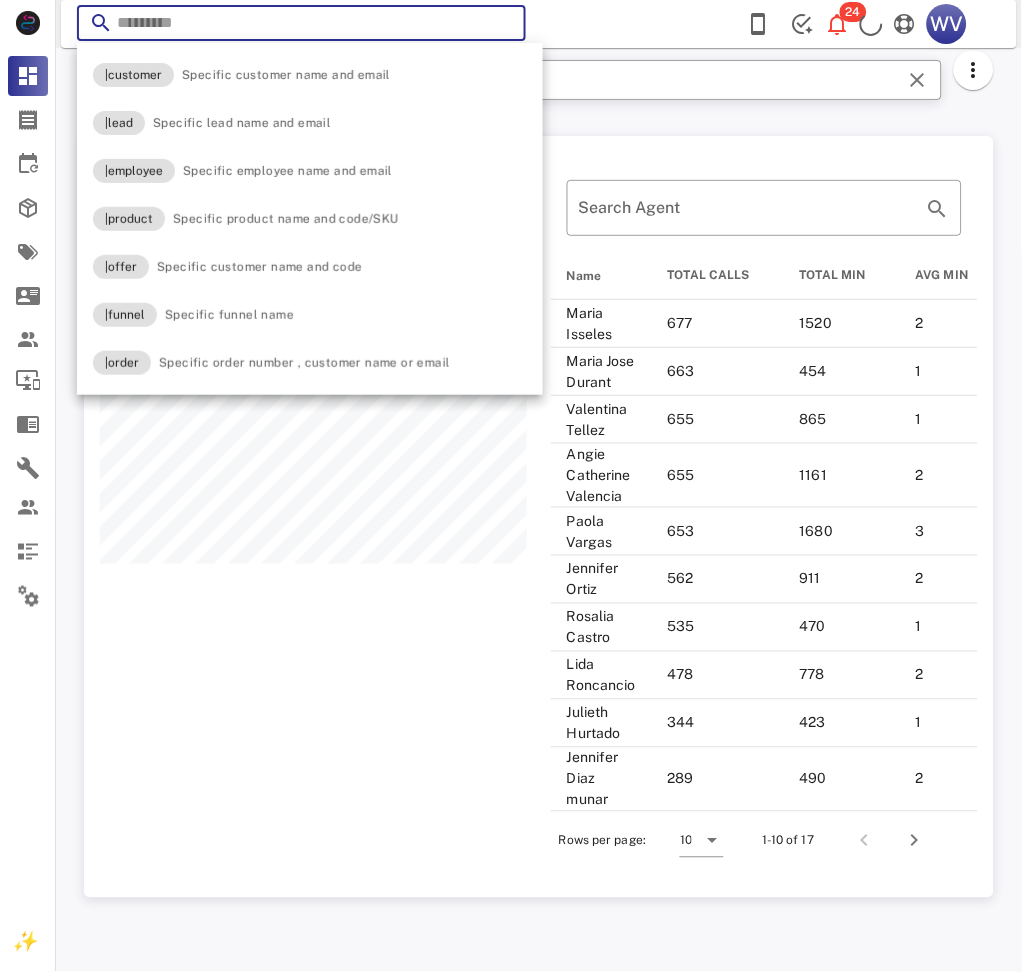 paste on "**********" 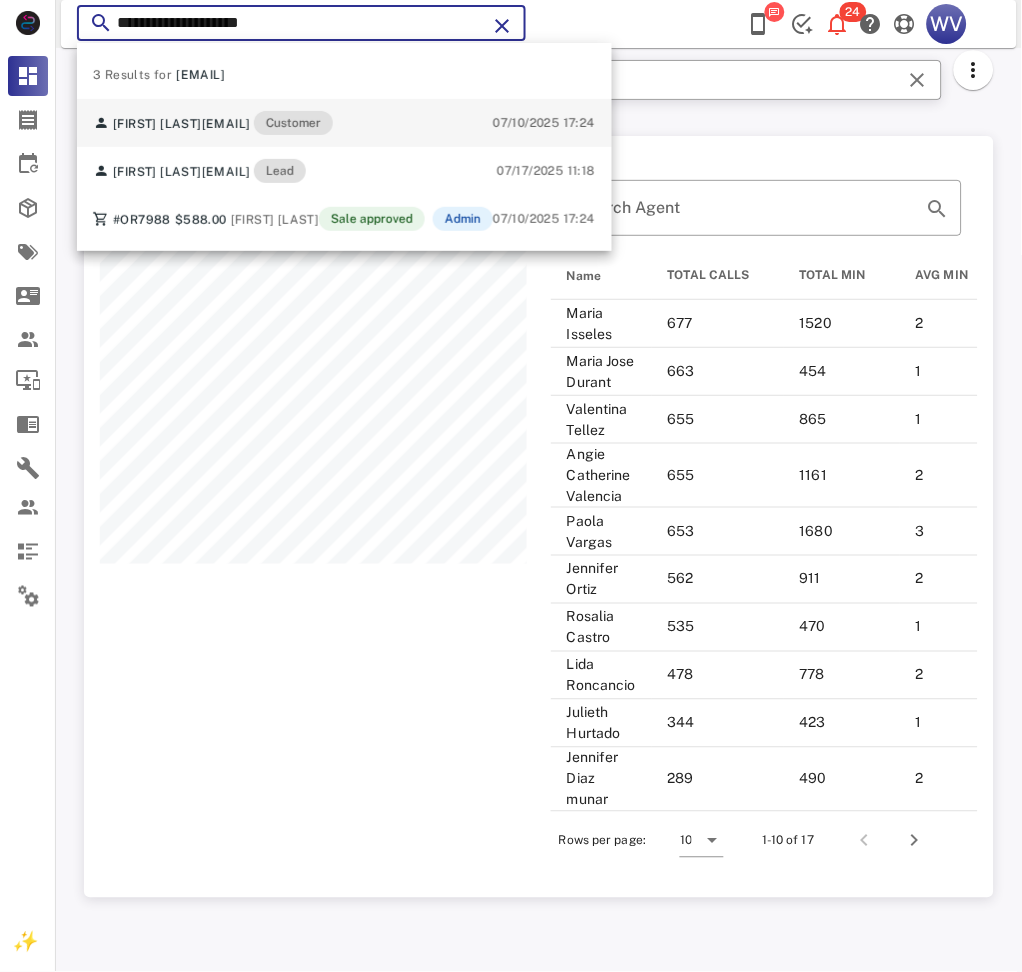 type on "**********" 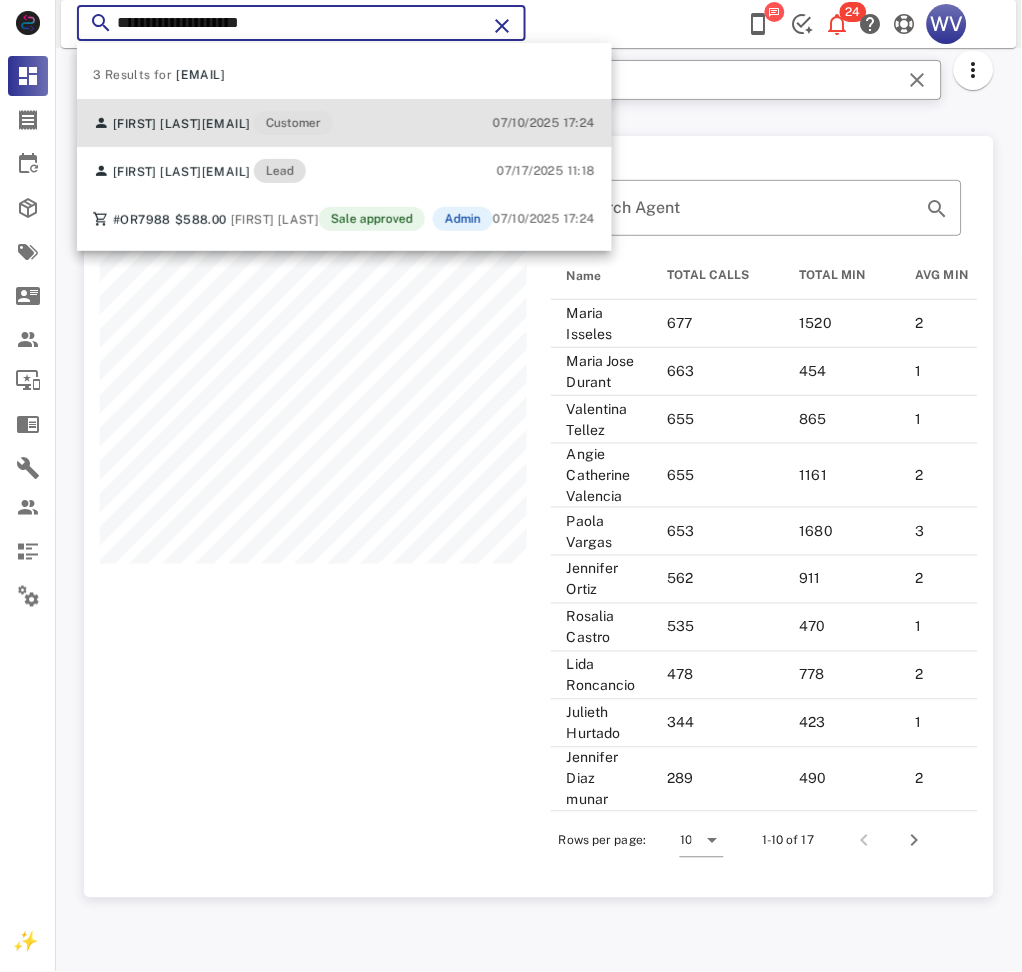 click on "Bea Alanis   beassazon3@gmail.com   Customer" at bounding box center (213, 123) 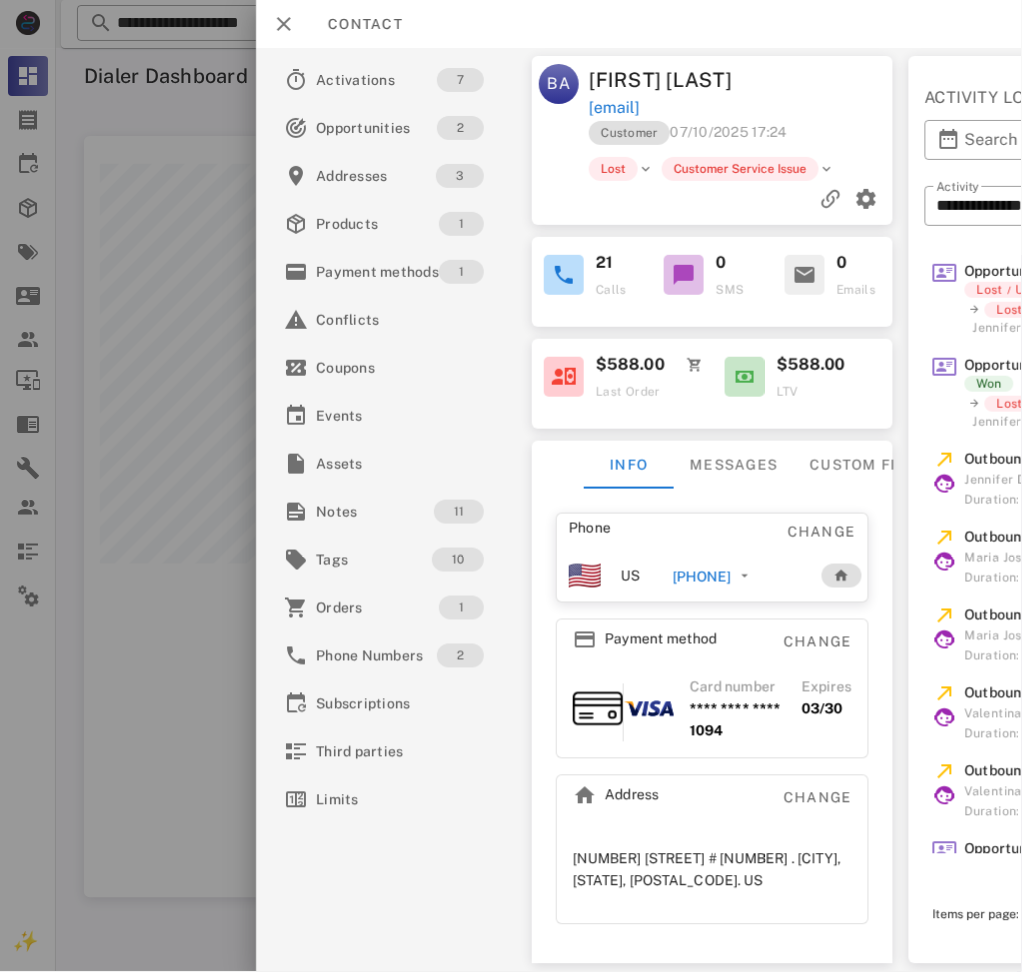 click on "Bea Alanis" at bounding box center (666, 80) 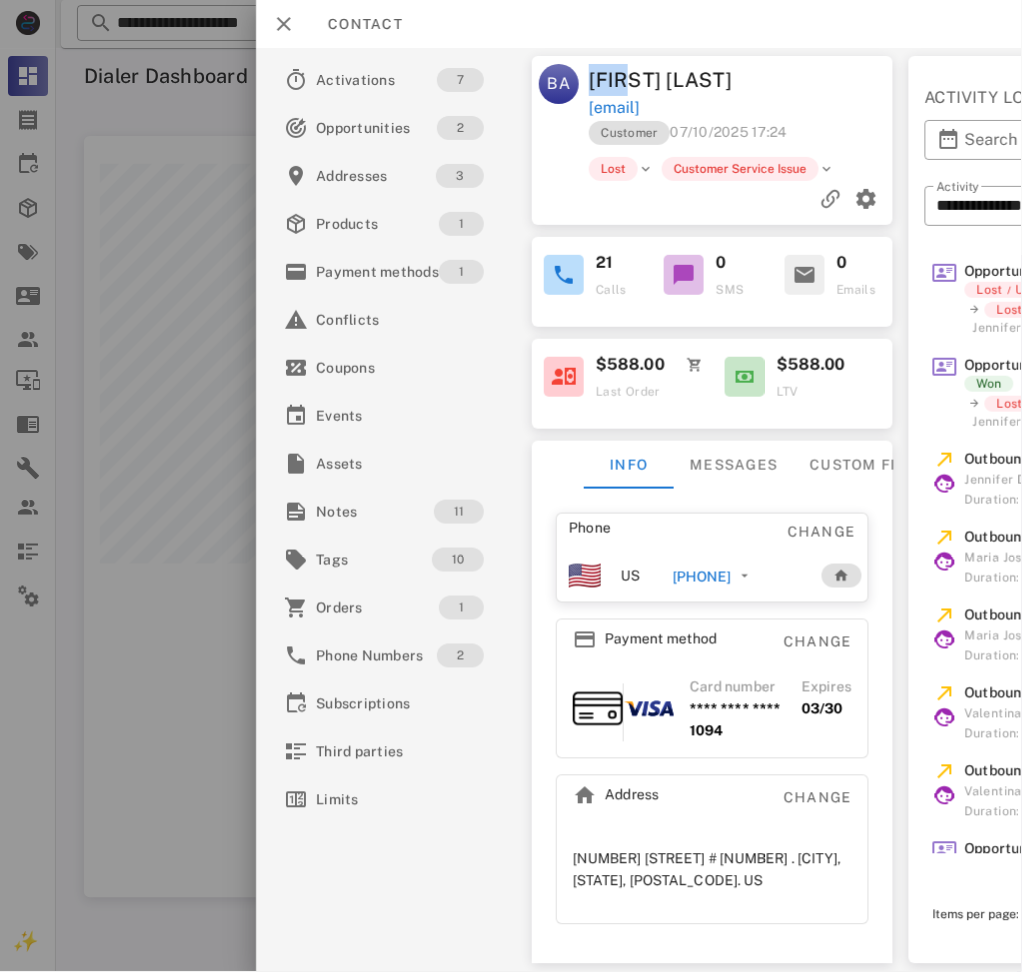 click on "[FIRST] [LAST]" at bounding box center [666, 80] 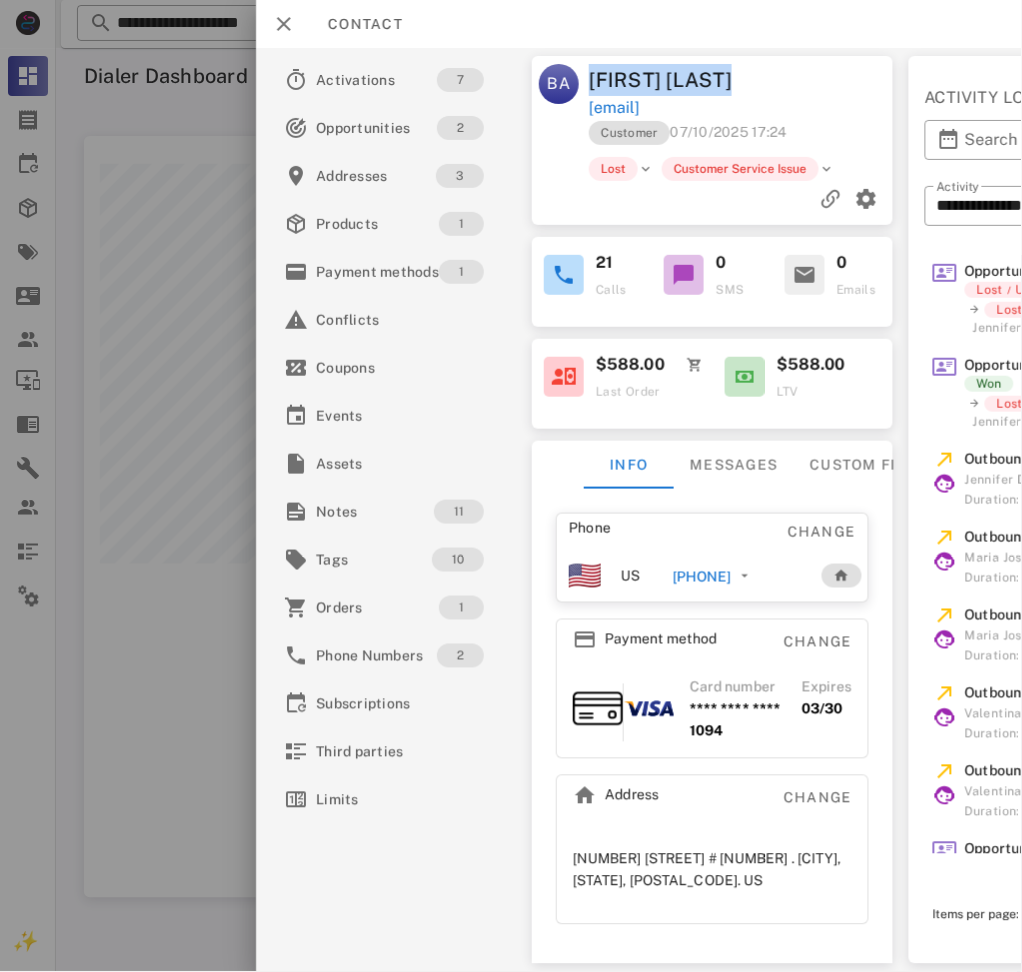 drag, startPoint x: 603, startPoint y: 80, endPoint x: 669, endPoint y: 78, distance: 66.0303 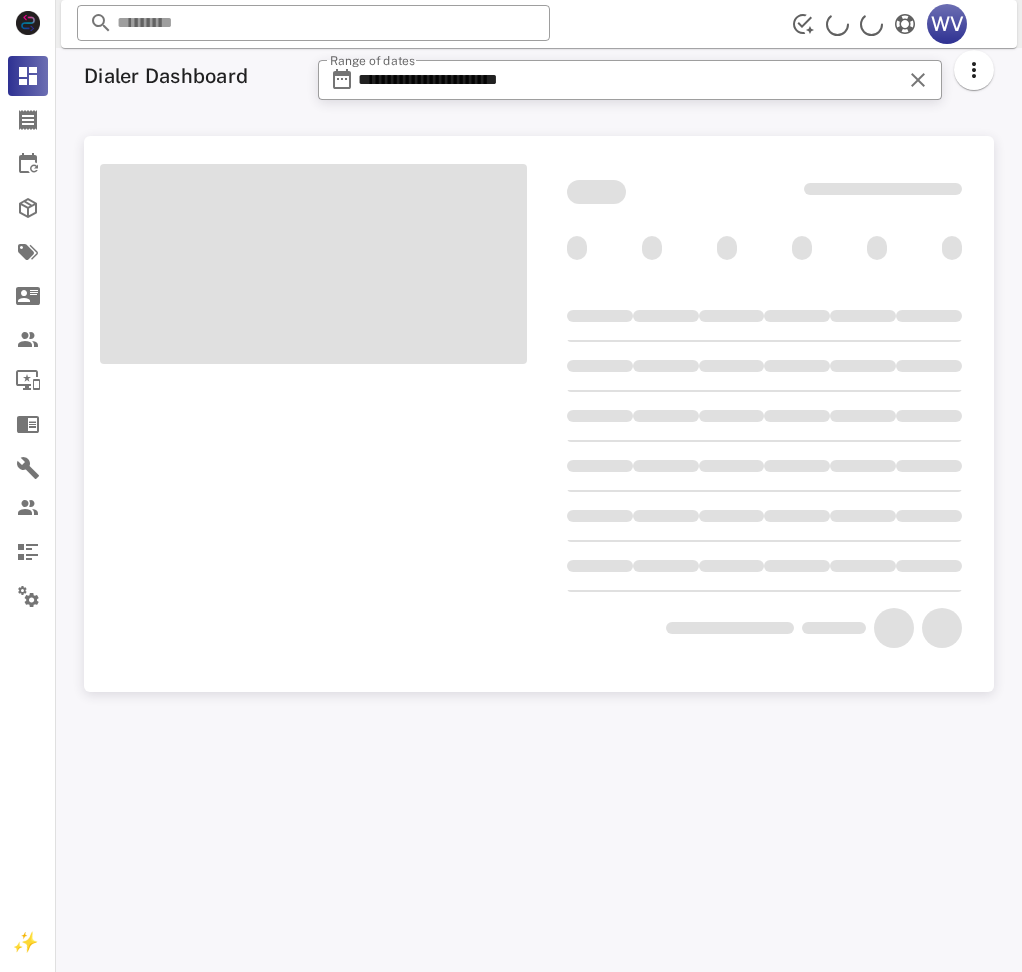 scroll, scrollTop: 0, scrollLeft: 0, axis: both 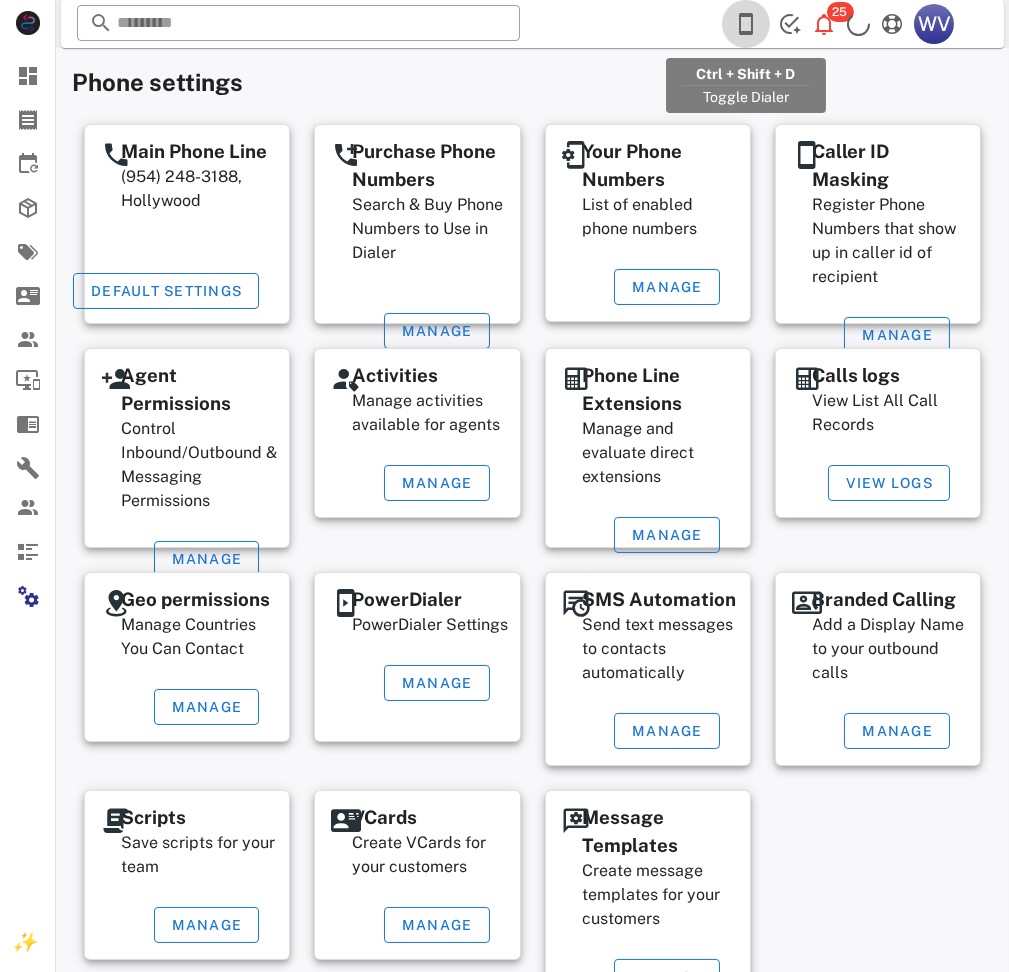 click at bounding box center (746, 24) 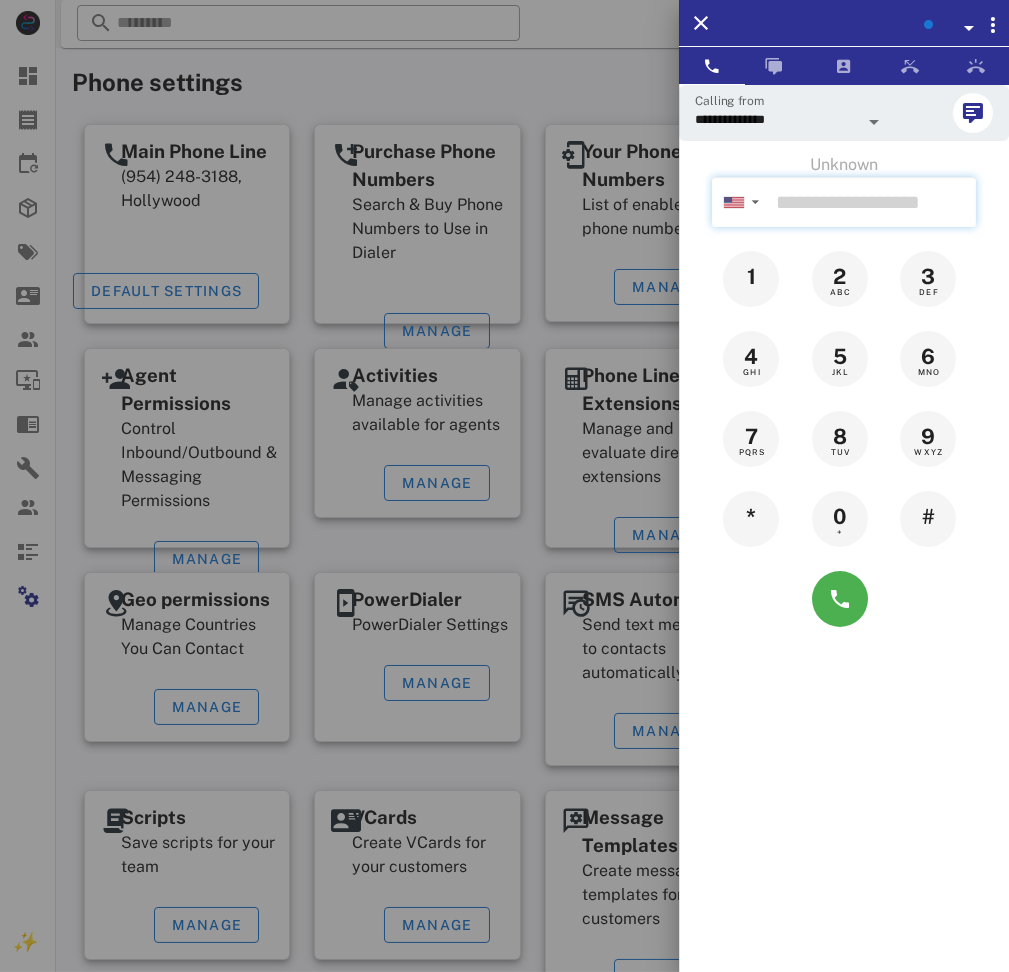 click at bounding box center [872, 202] 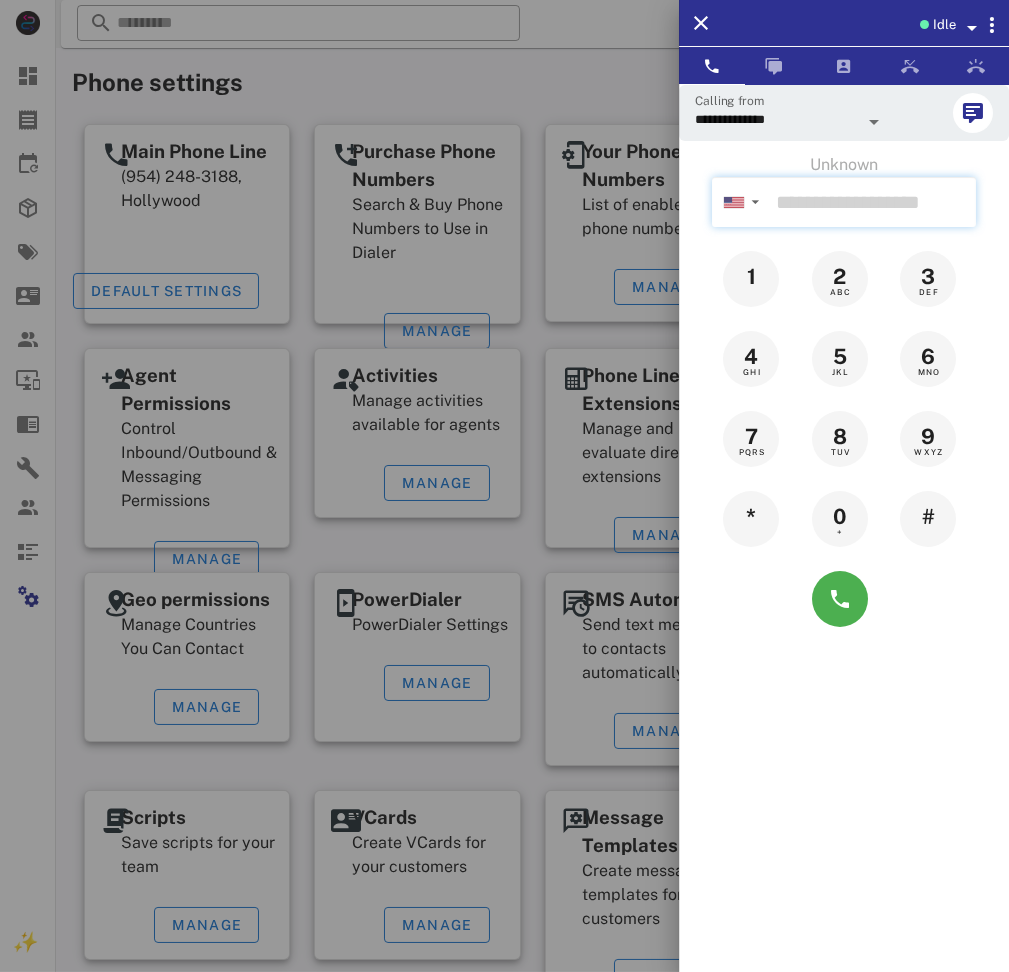 paste on "**********" 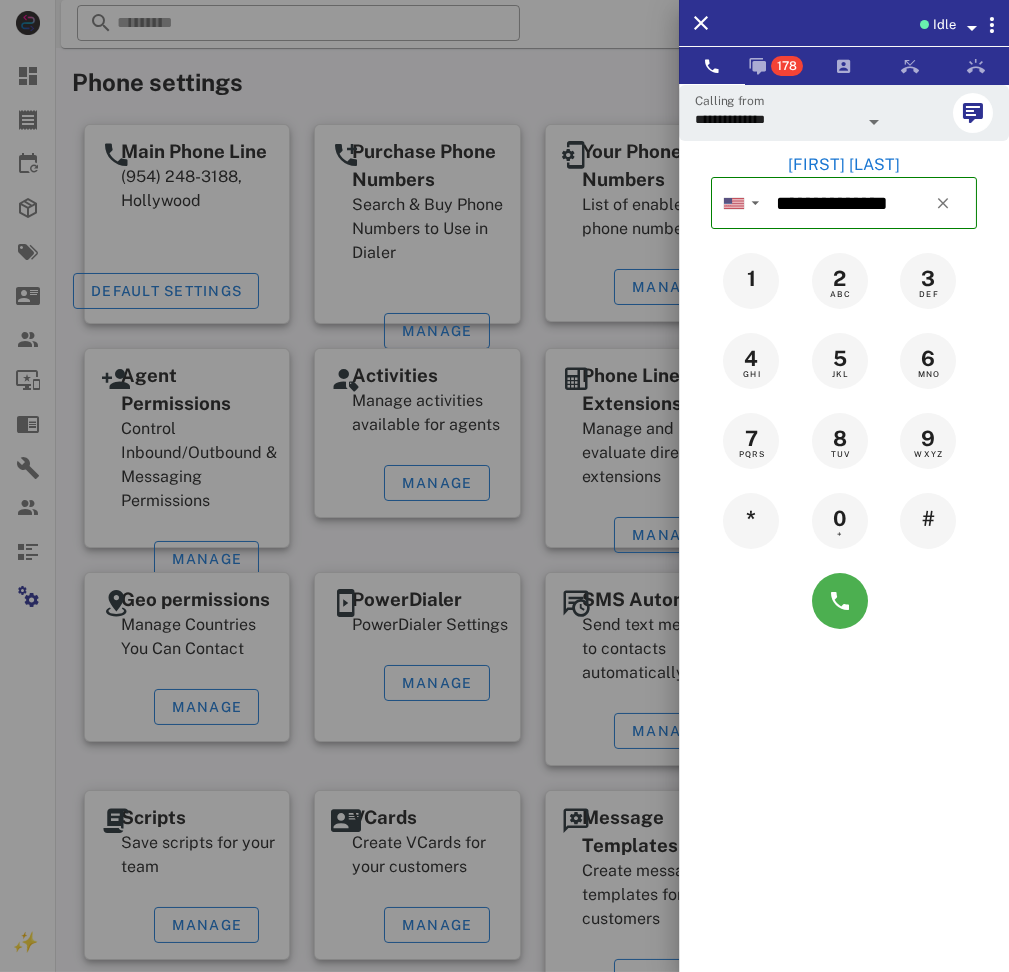 click on "[FIRST] [LAST]" at bounding box center [844, 165] 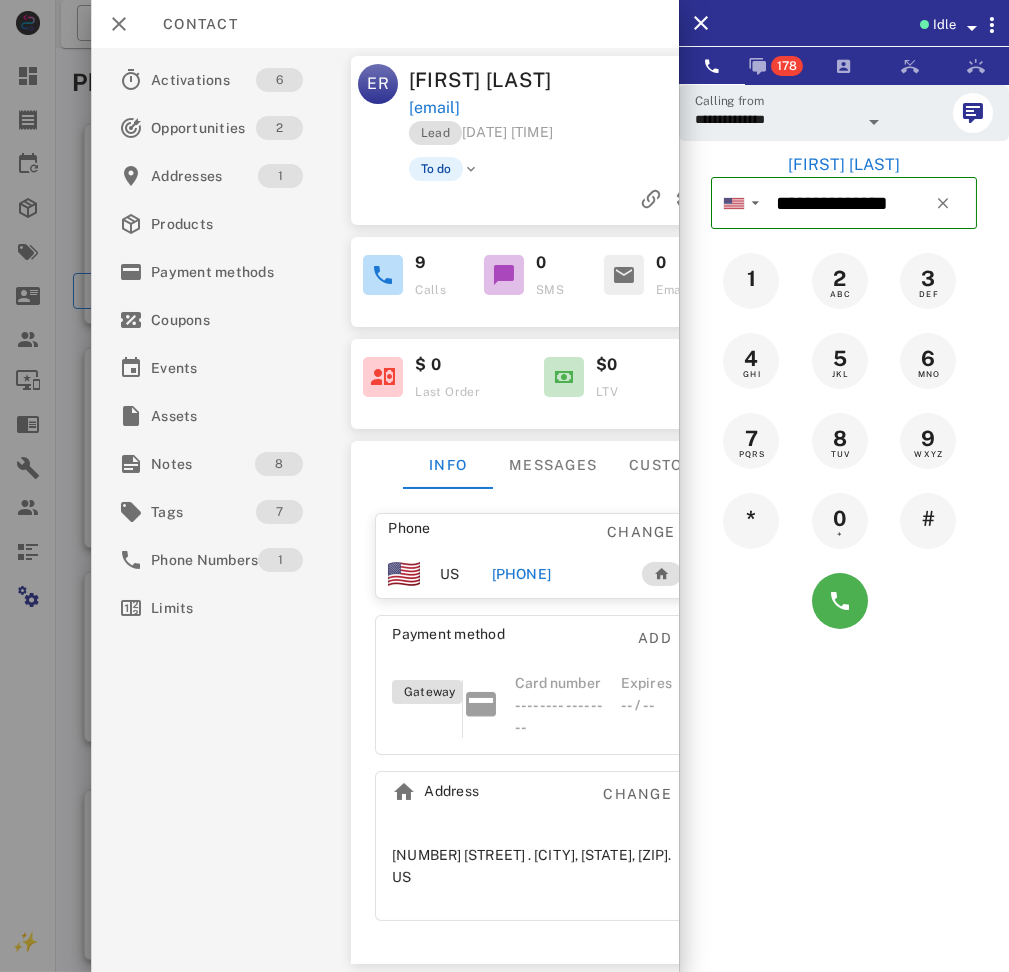 drag, startPoint x: 512, startPoint y: 556, endPoint x: 521, endPoint y: 561, distance: 10.29563 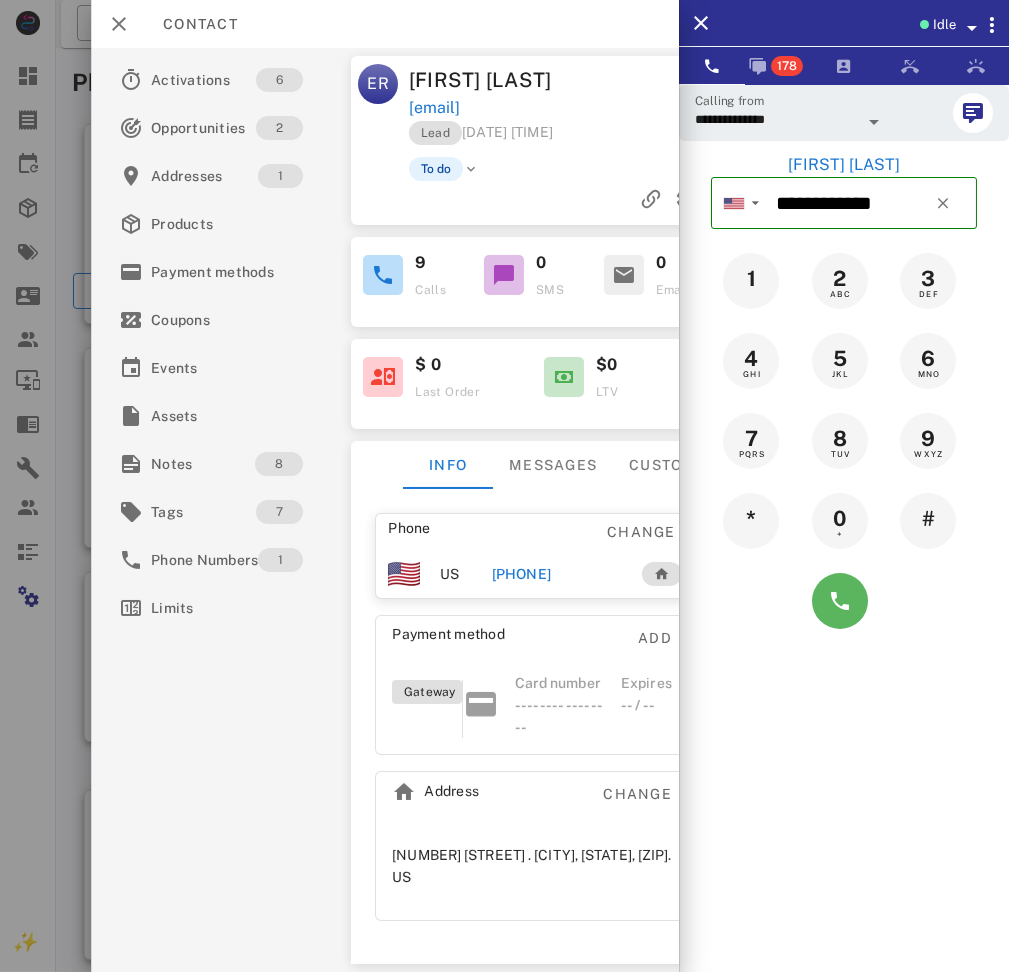 drag, startPoint x: 808, startPoint y: 606, endPoint x: 827, endPoint y: 600, distance: 19.924858 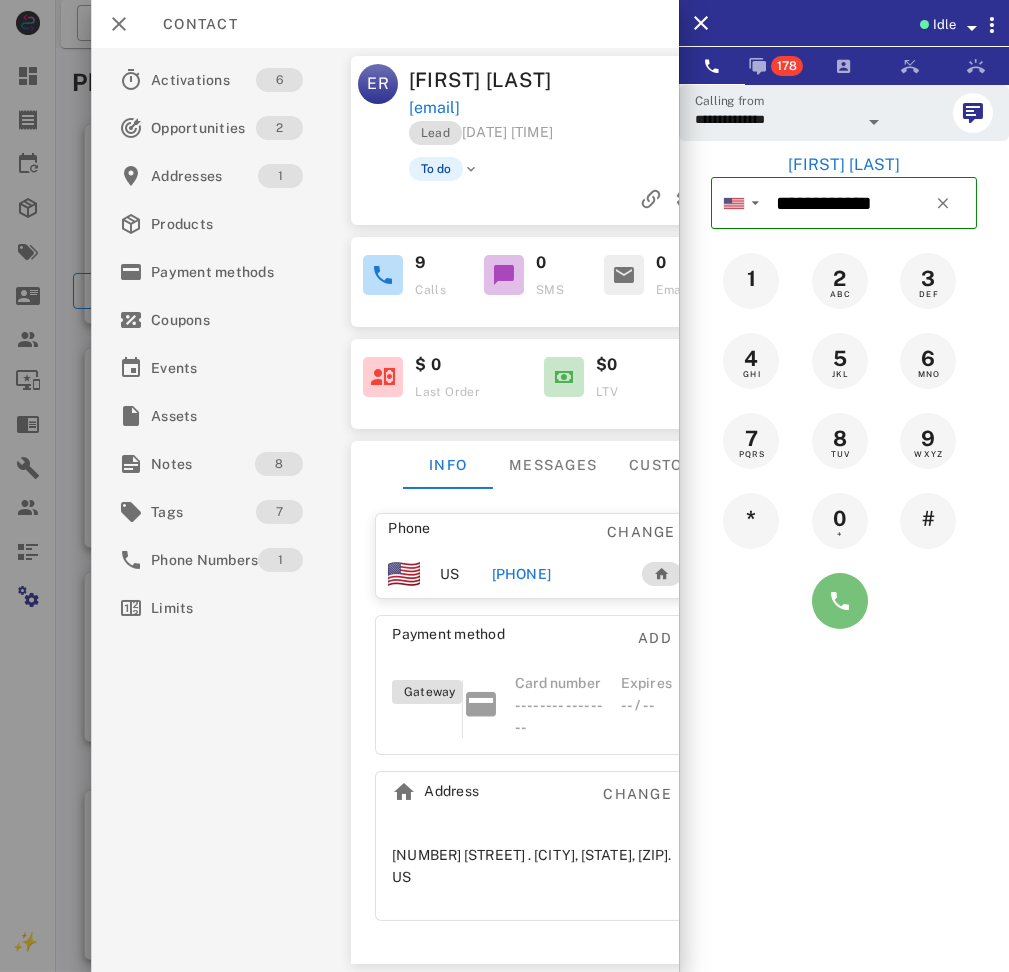 click at bounding box center (840, 601) 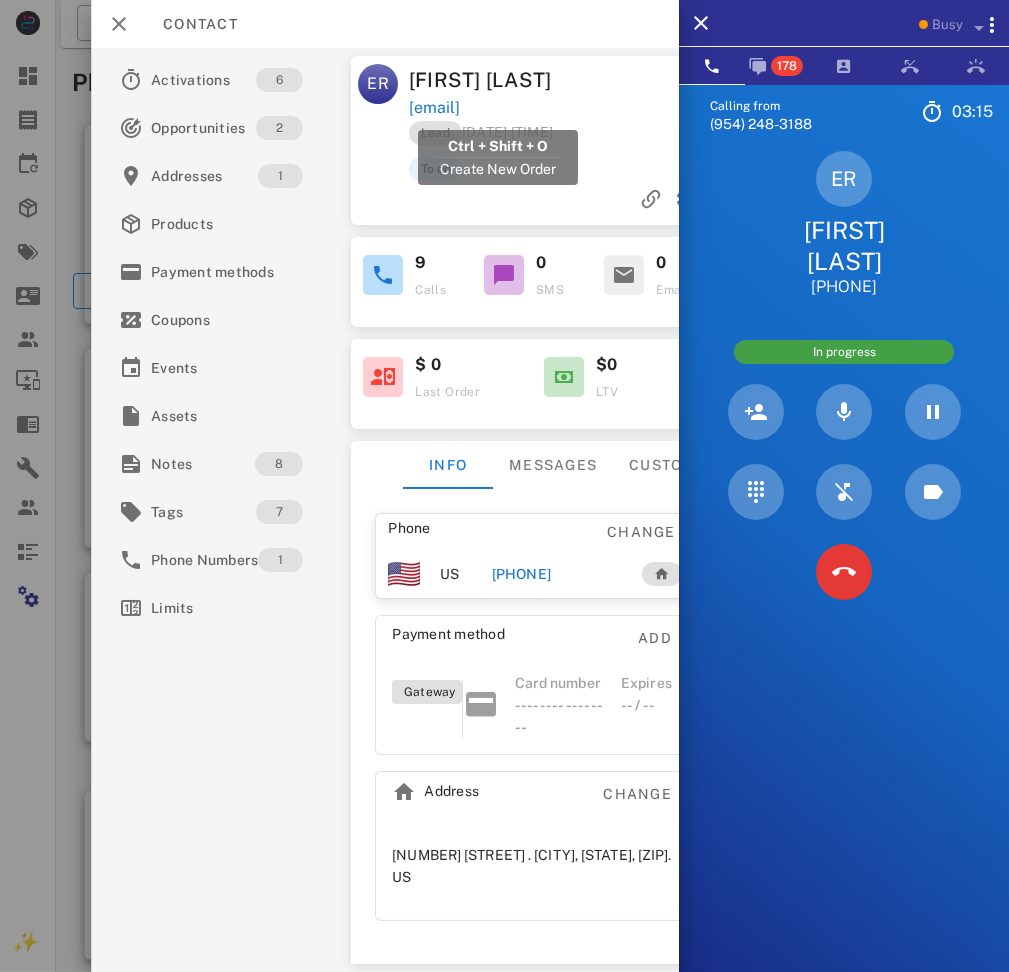 click on "rayoelida_7@yahoo.com" at bounding box center [434, 108] 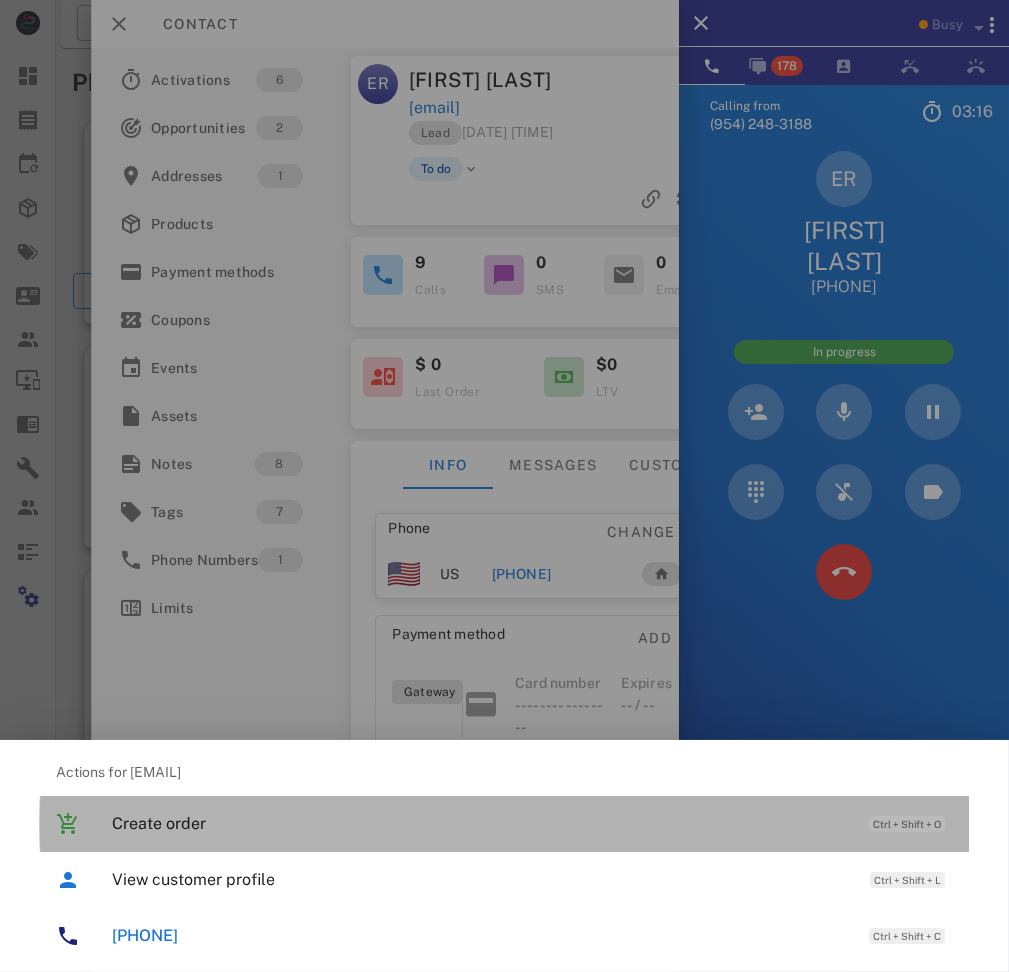 click on "Create order" at bounding box center (480, 823) 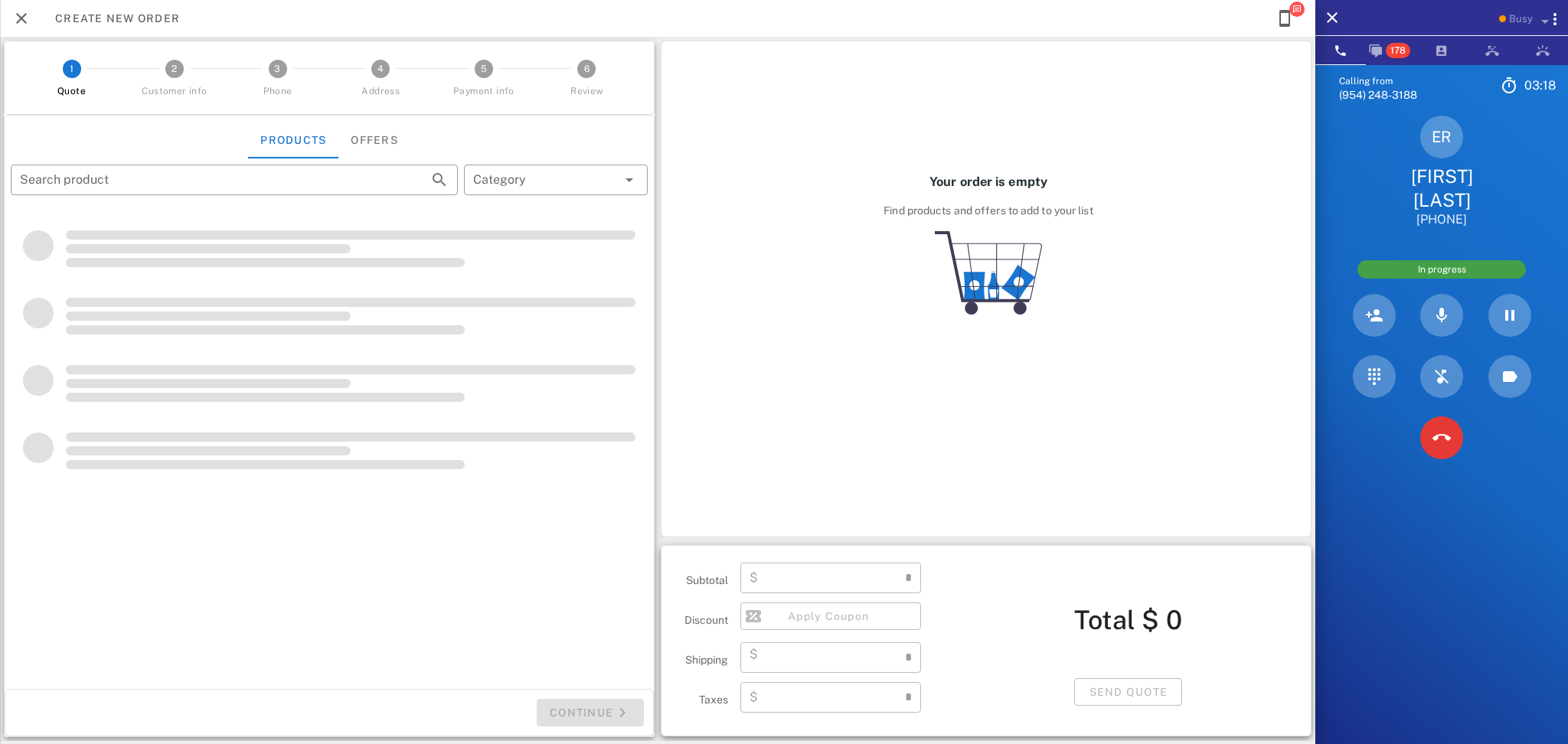 type on "**********" 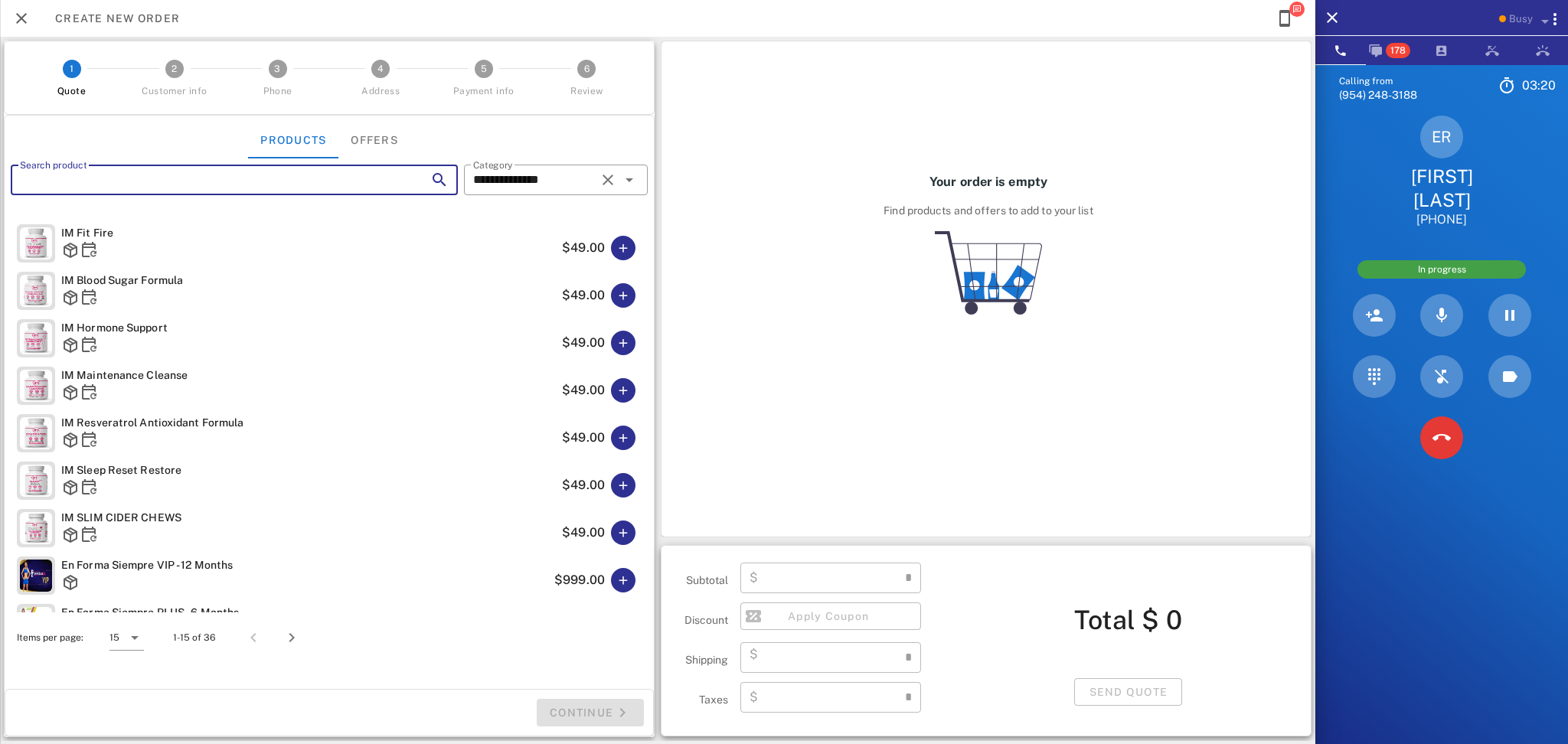 click on "Search product" at bounding box center [213, 180] 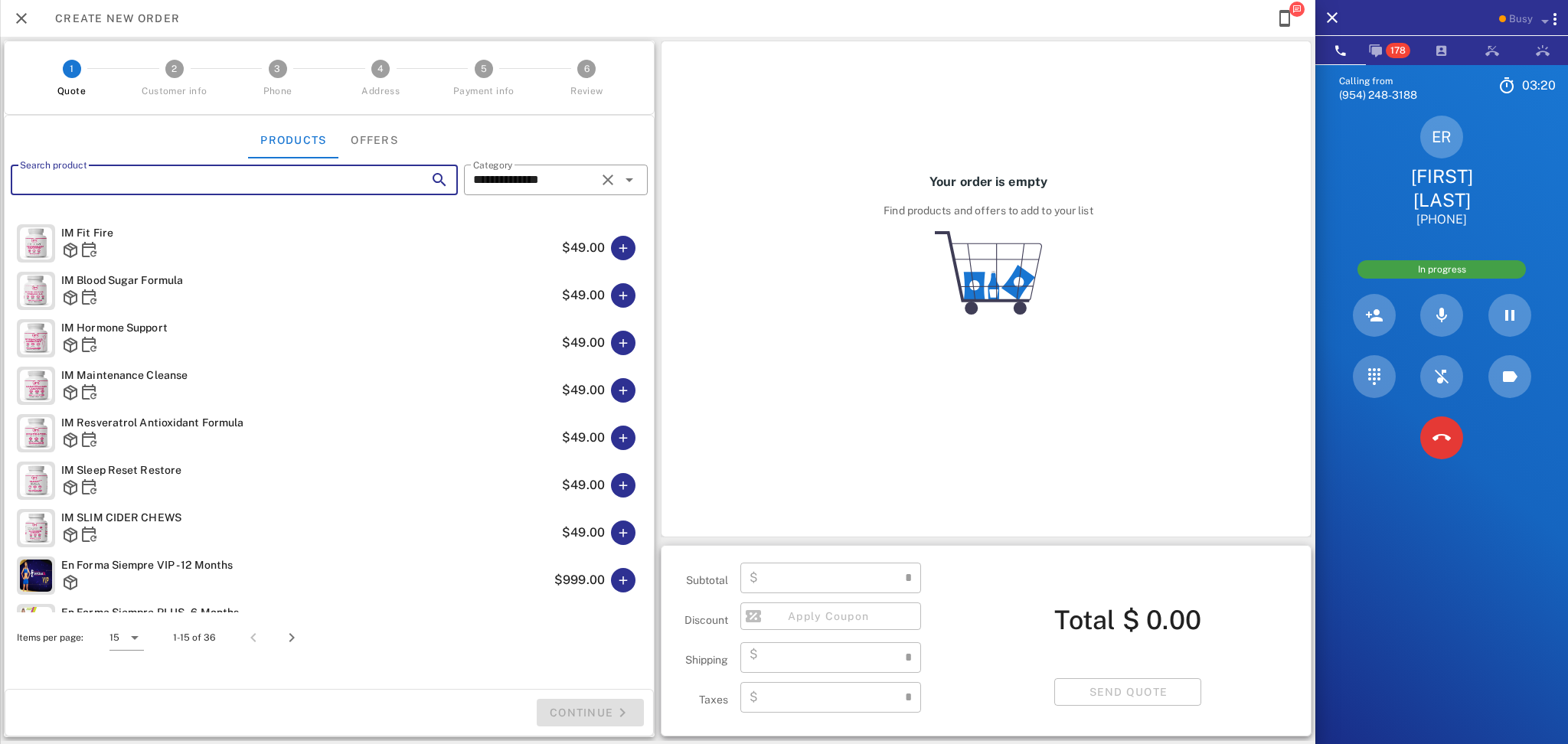 type on "****" 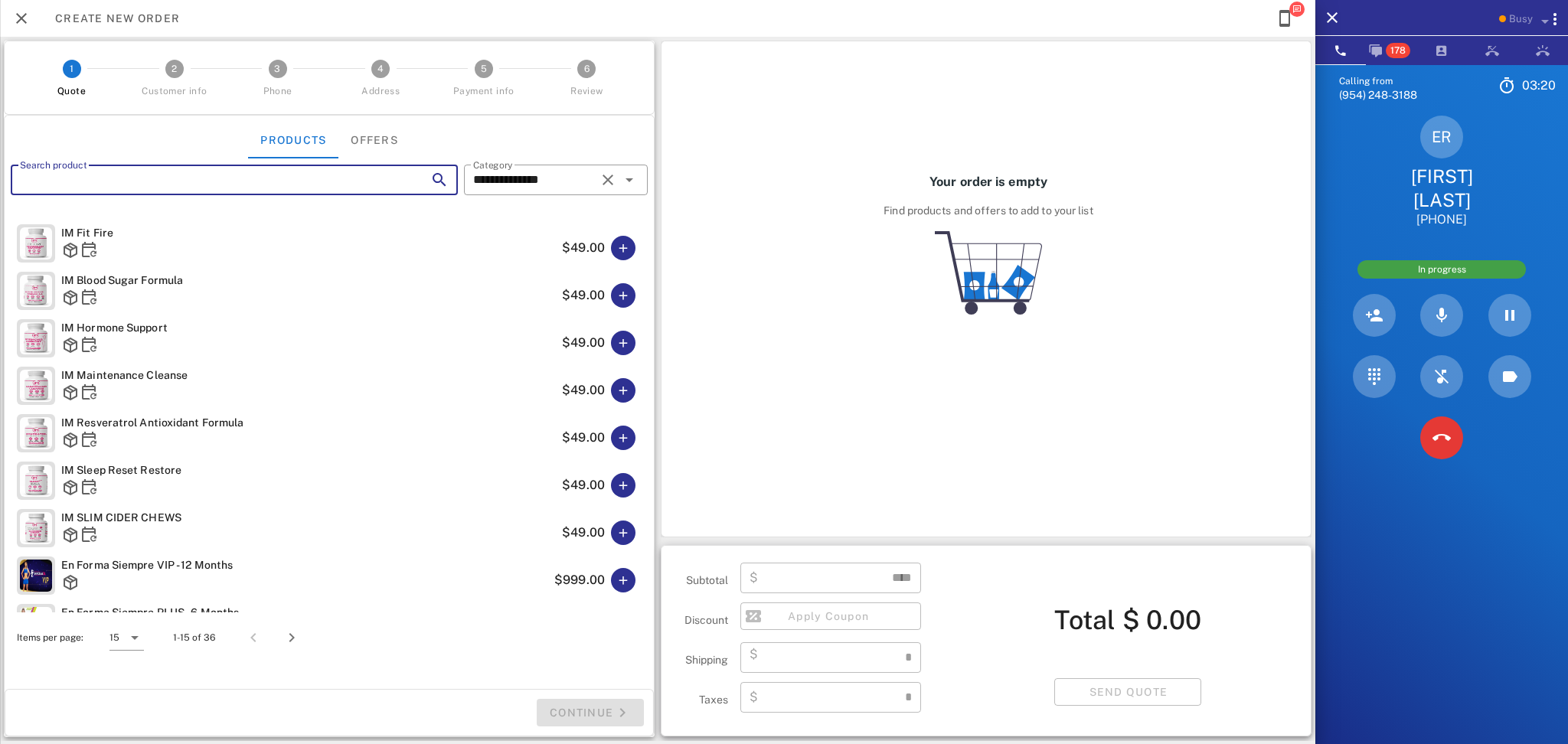type on "****" 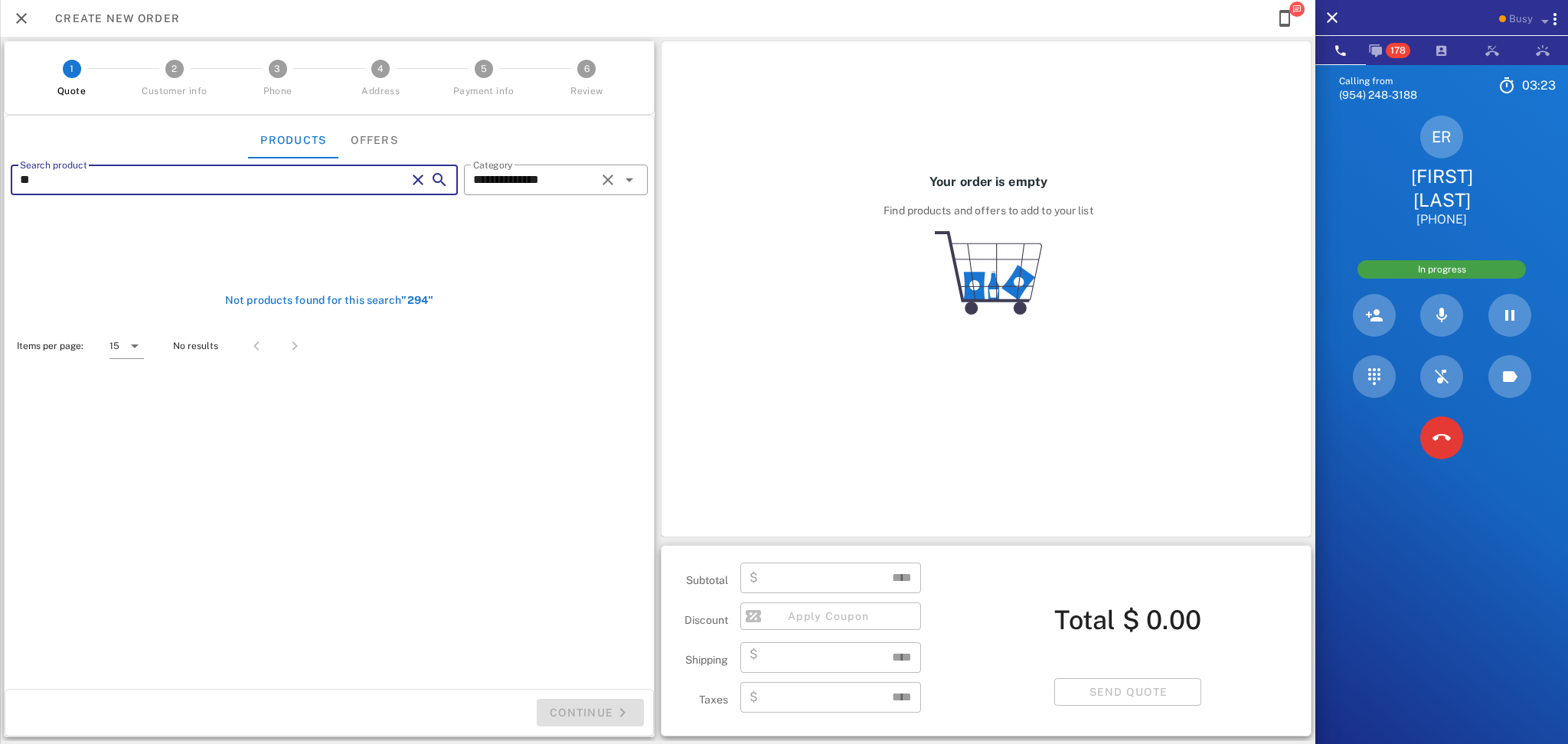 type on "*" 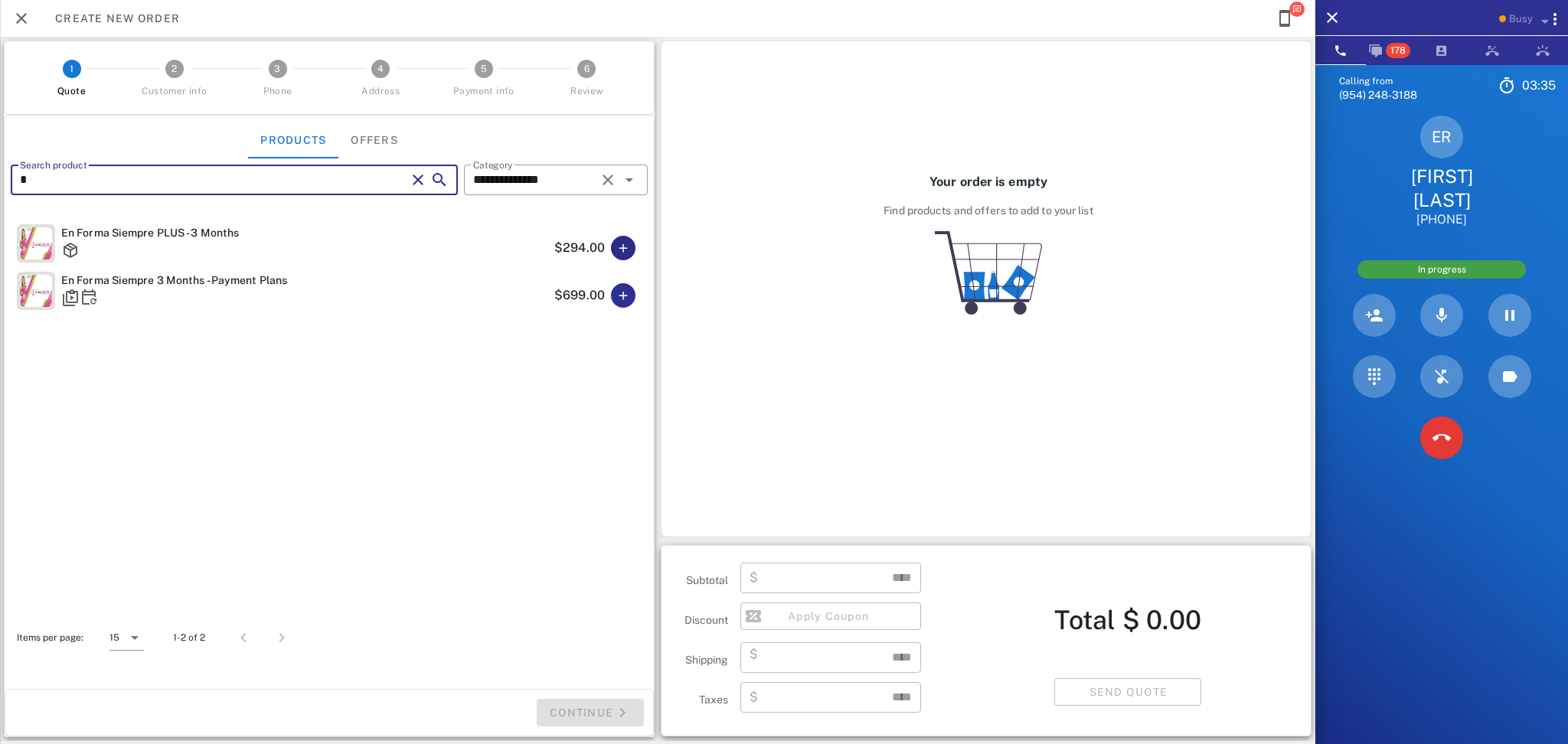 type on "*" 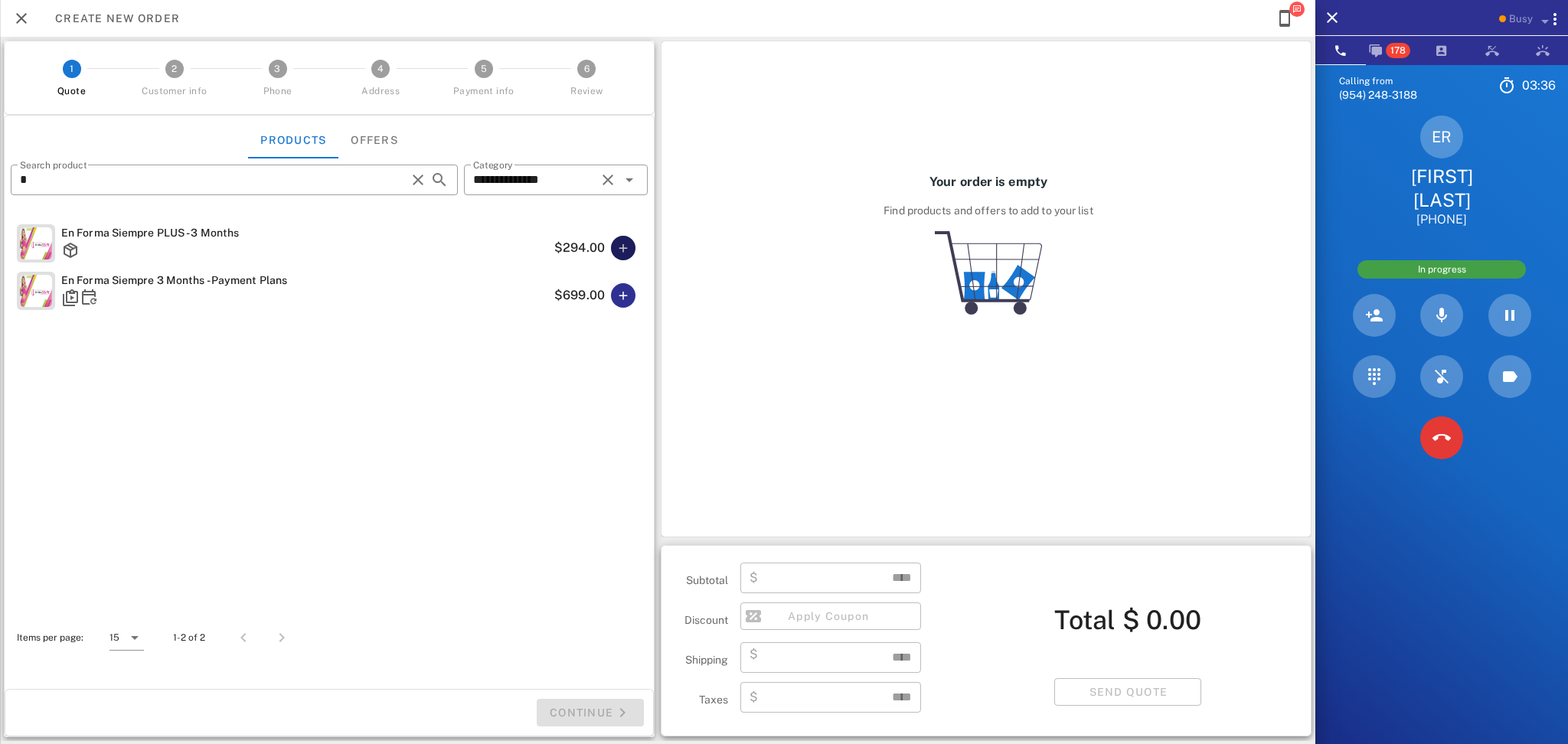 click at bounding box center [623, 248] 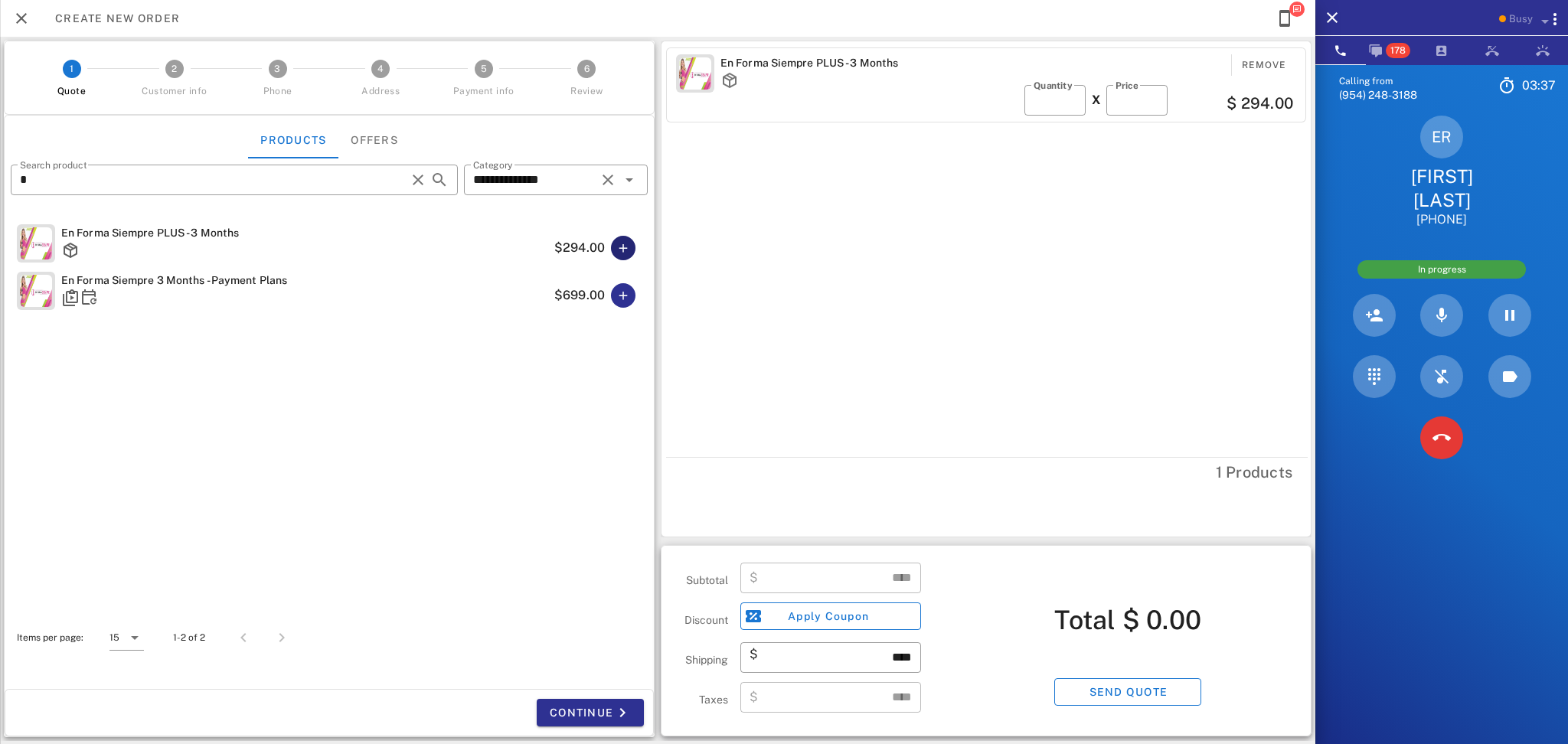 type on "******" 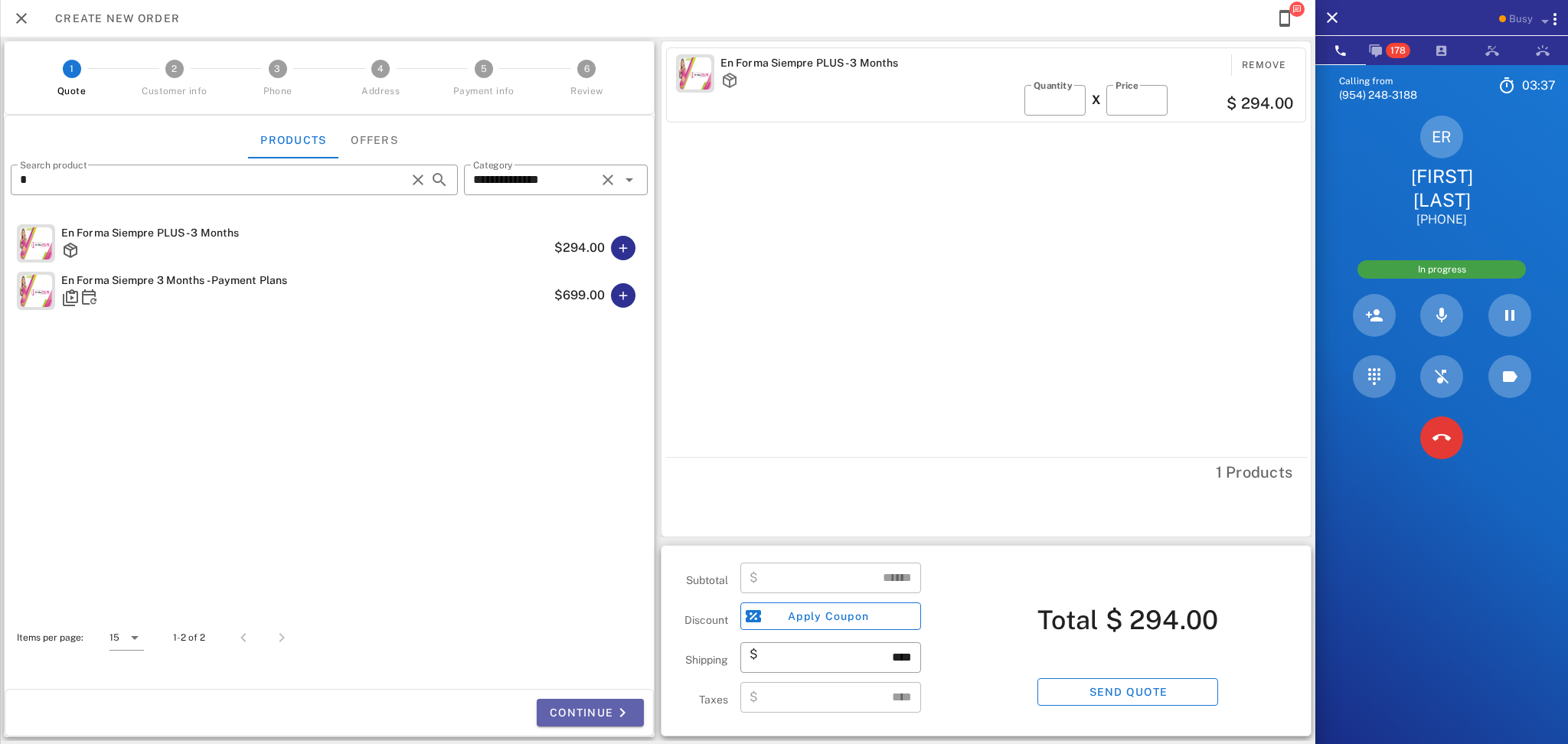 click on "Continue" at bounding box center (590, 713) 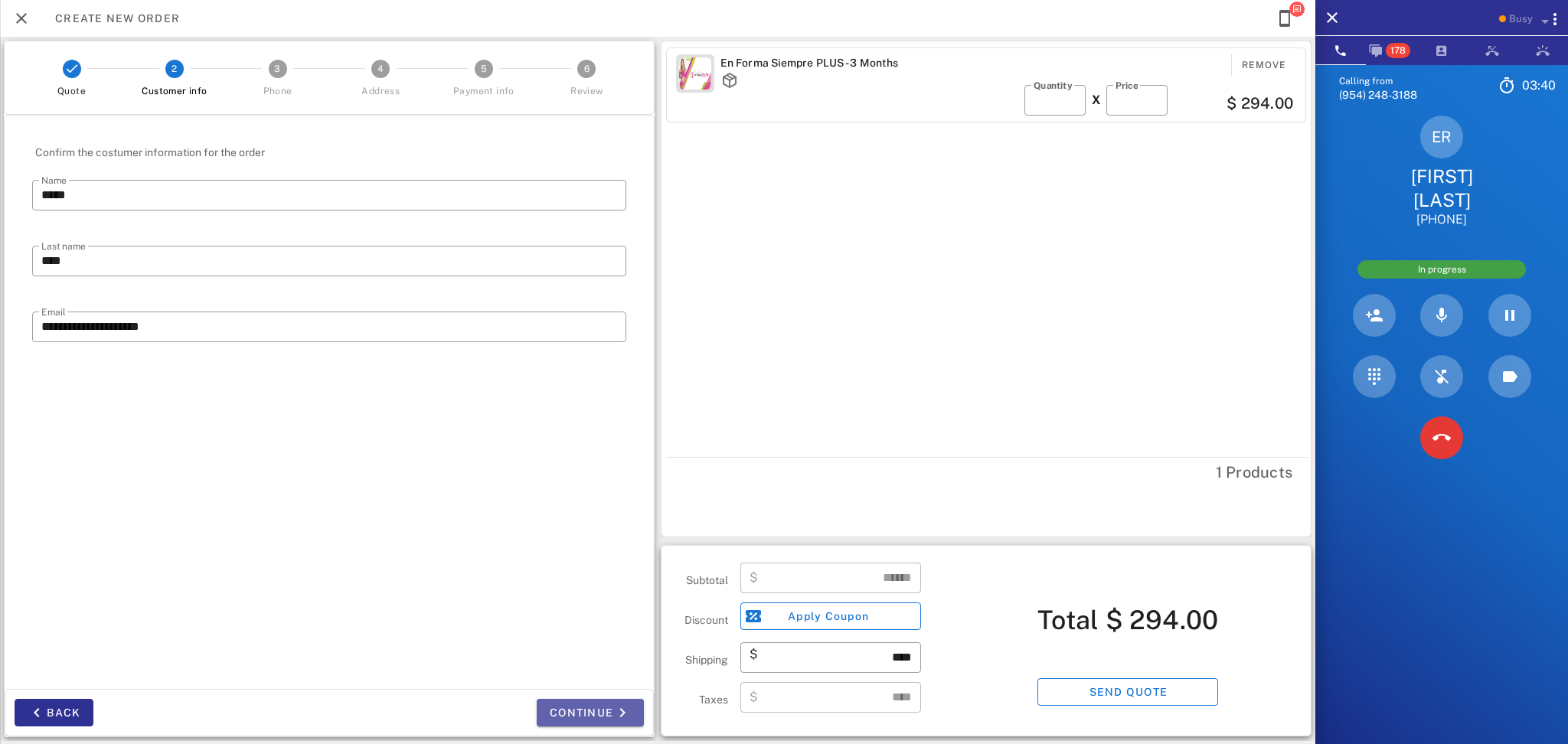 click on "Continue" at bounding box center [590, 713] 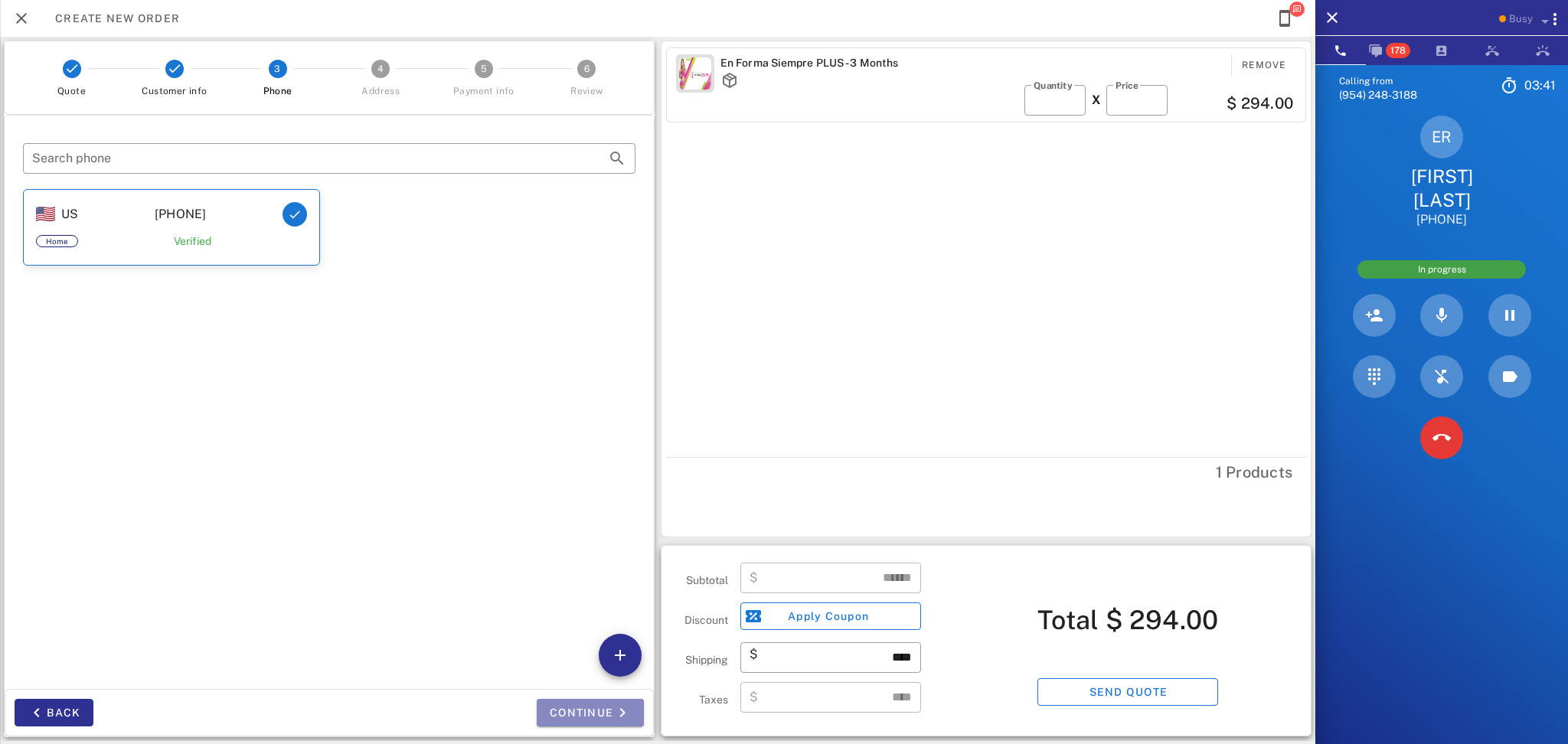 click on "Continue" at bounding box center [590, 713] 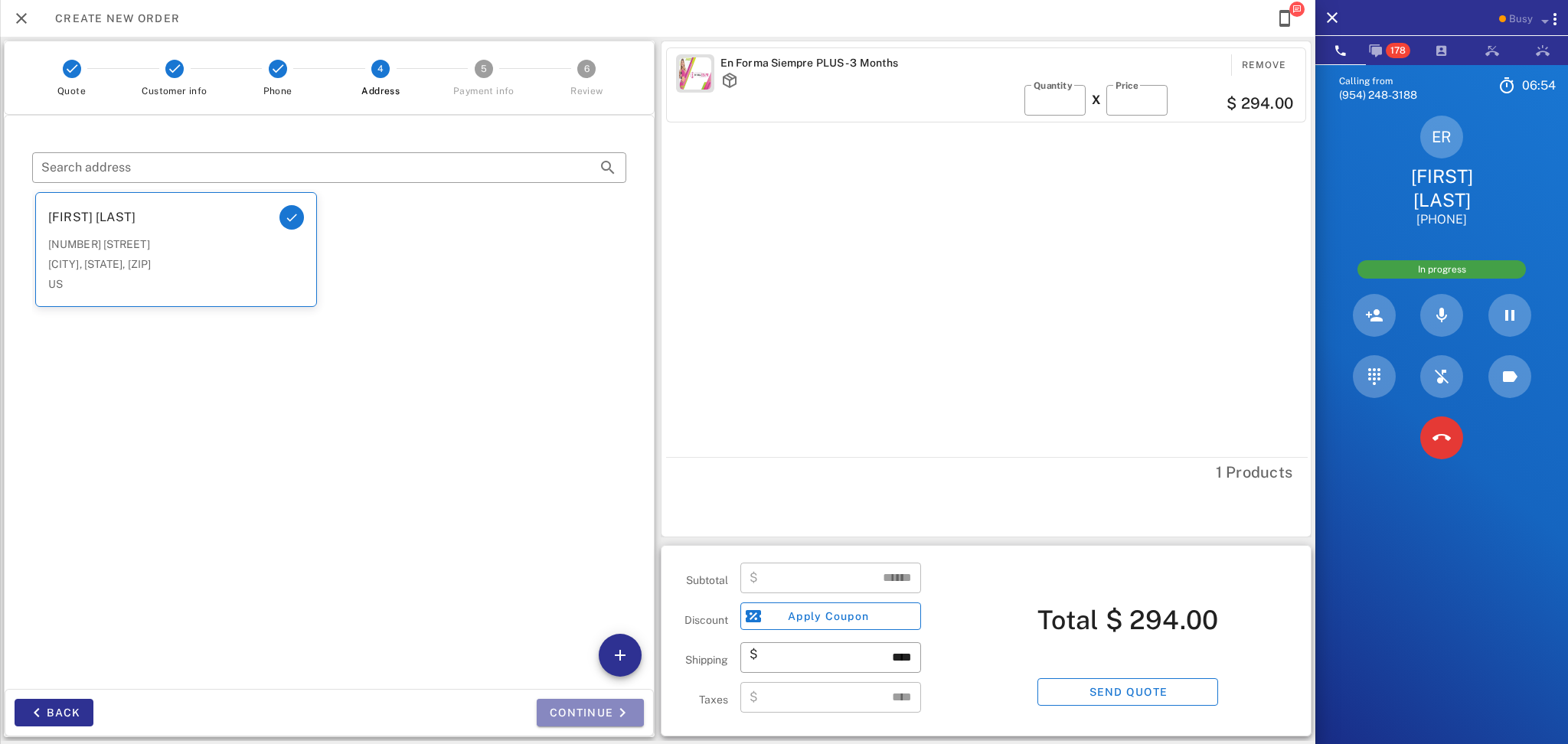 click on "Continue" at bounding box center [590, 713] 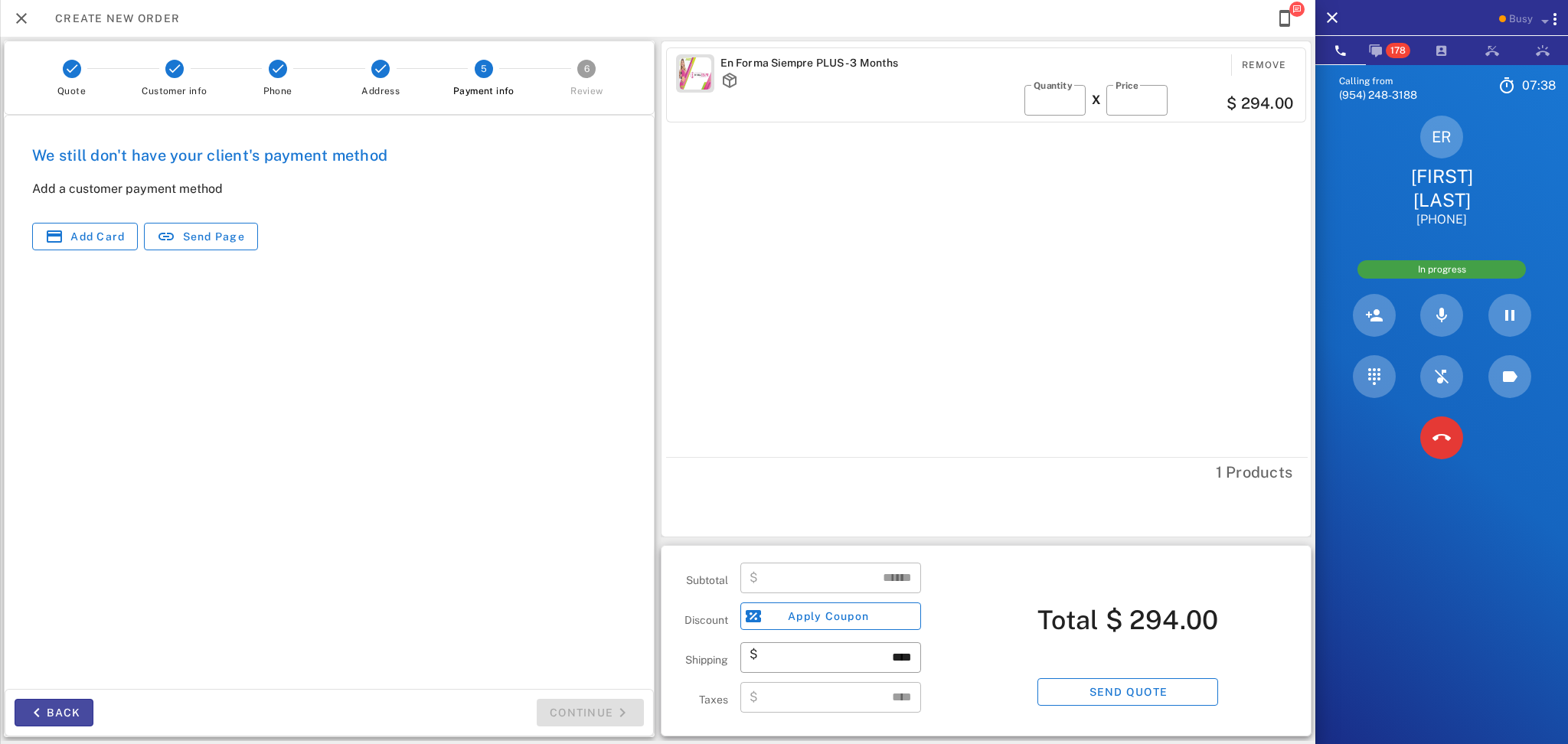 click on "Back" at bounding box center (54, 713) 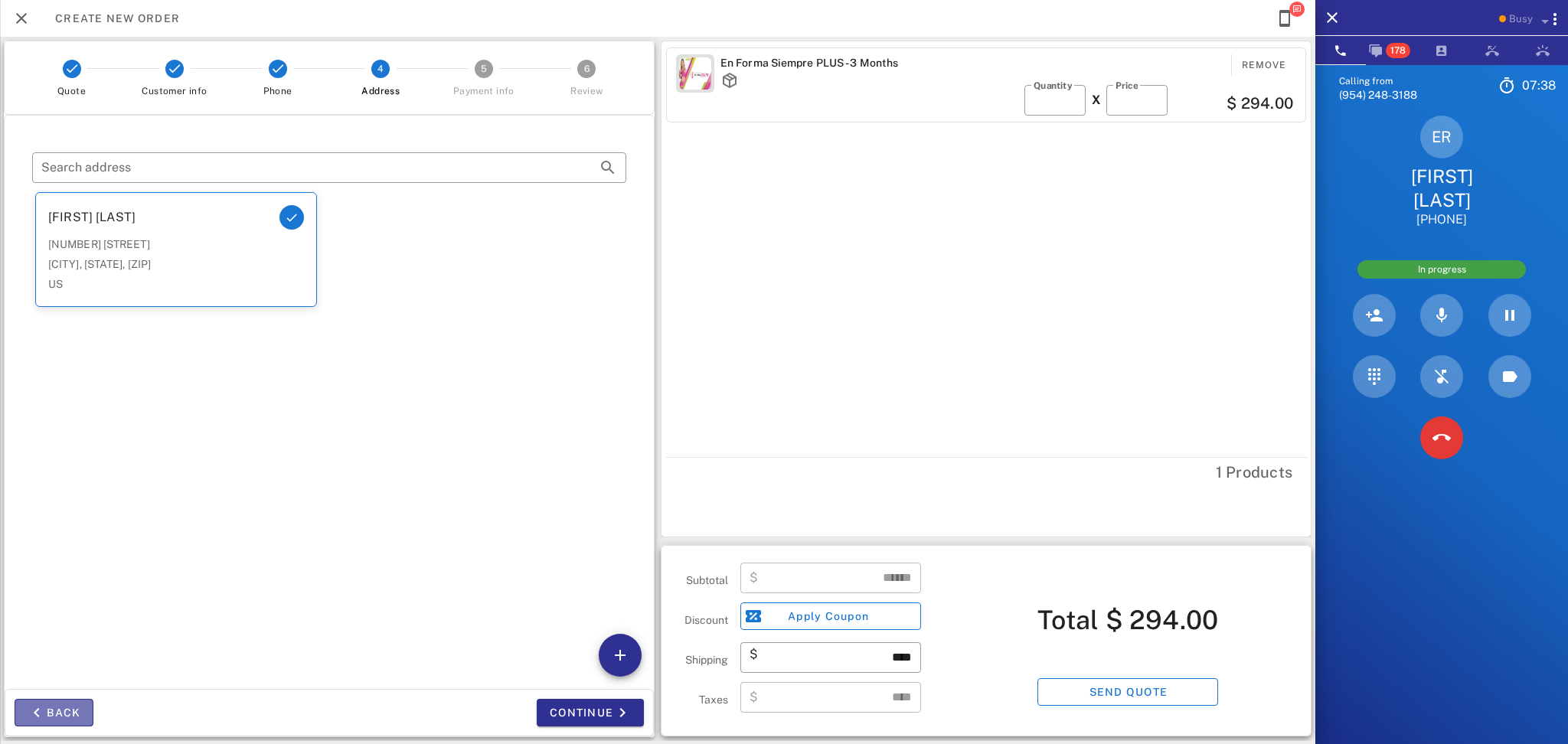 click on "Back" at bounding box center (54, 713) 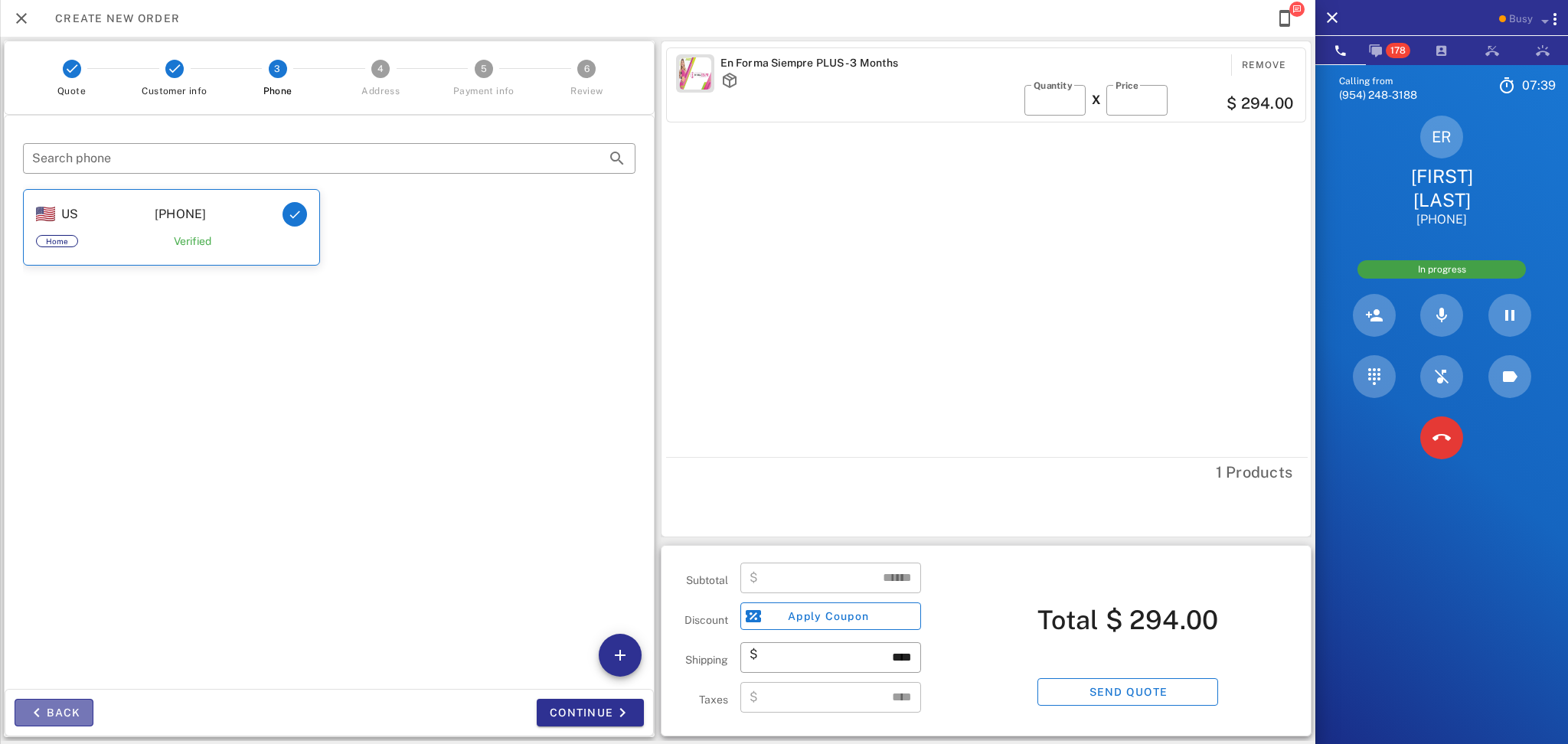 click on "Back" at bounding box center (54, 713) 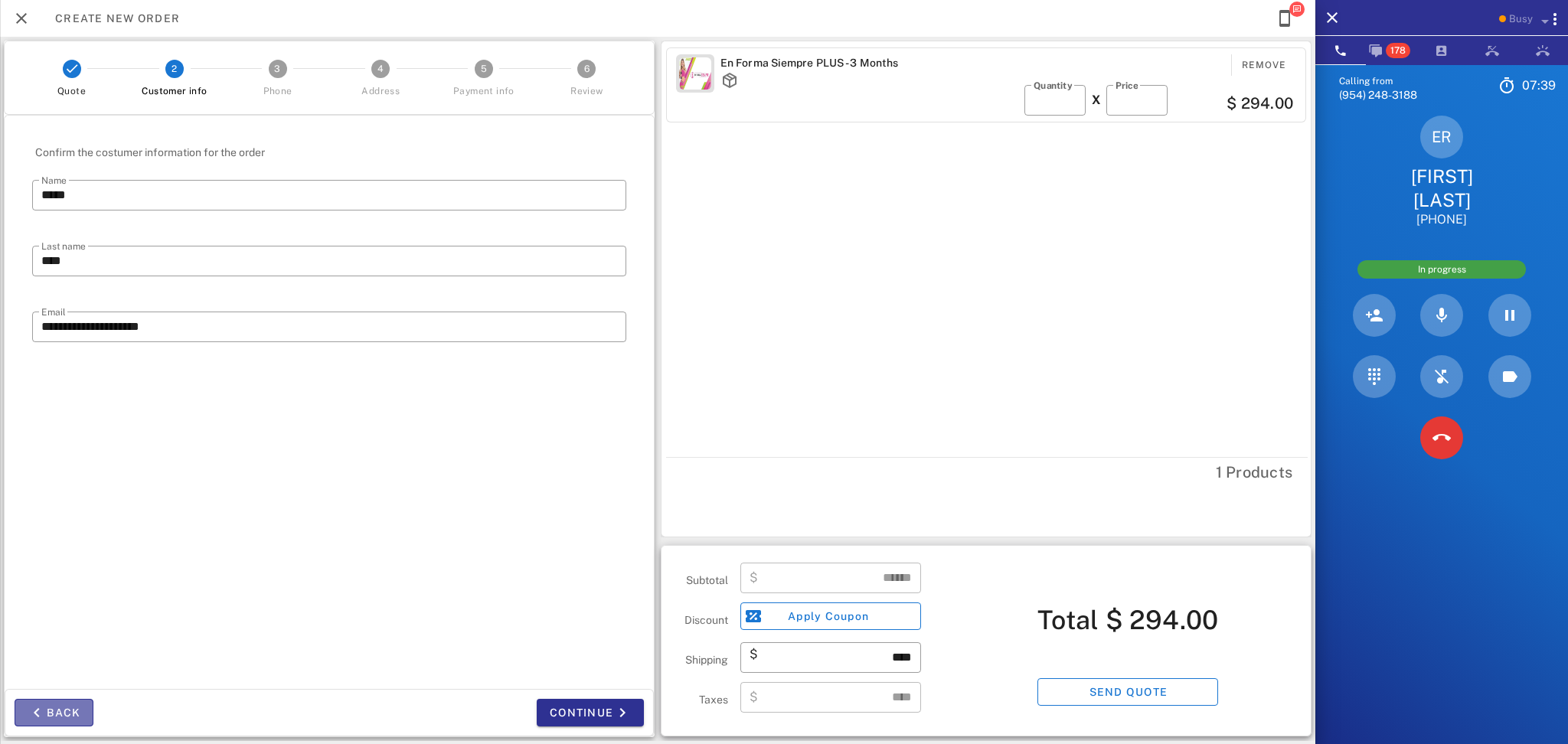 click on "Back" at bounding box center [54, 713] 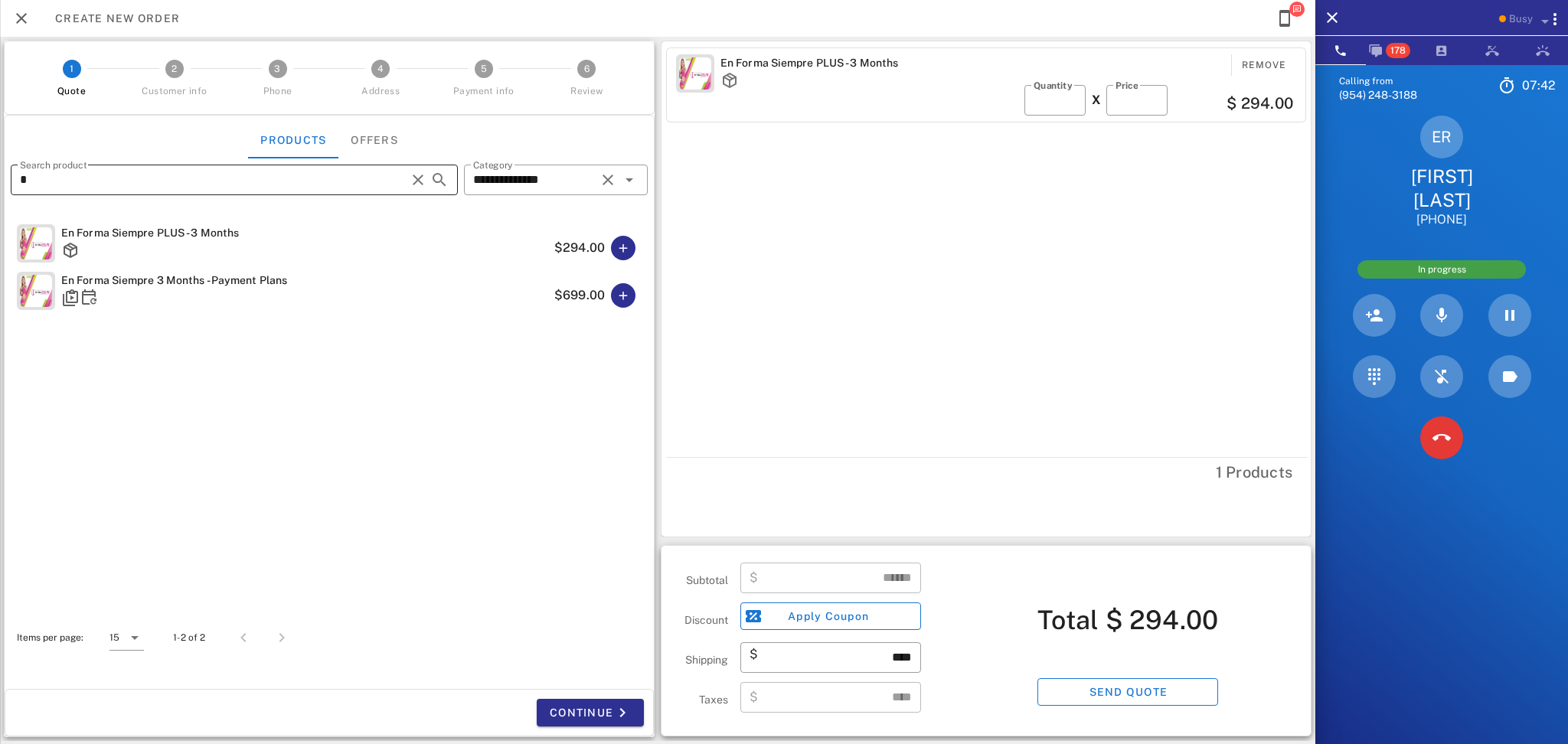 click at bounding box center [418, 180] 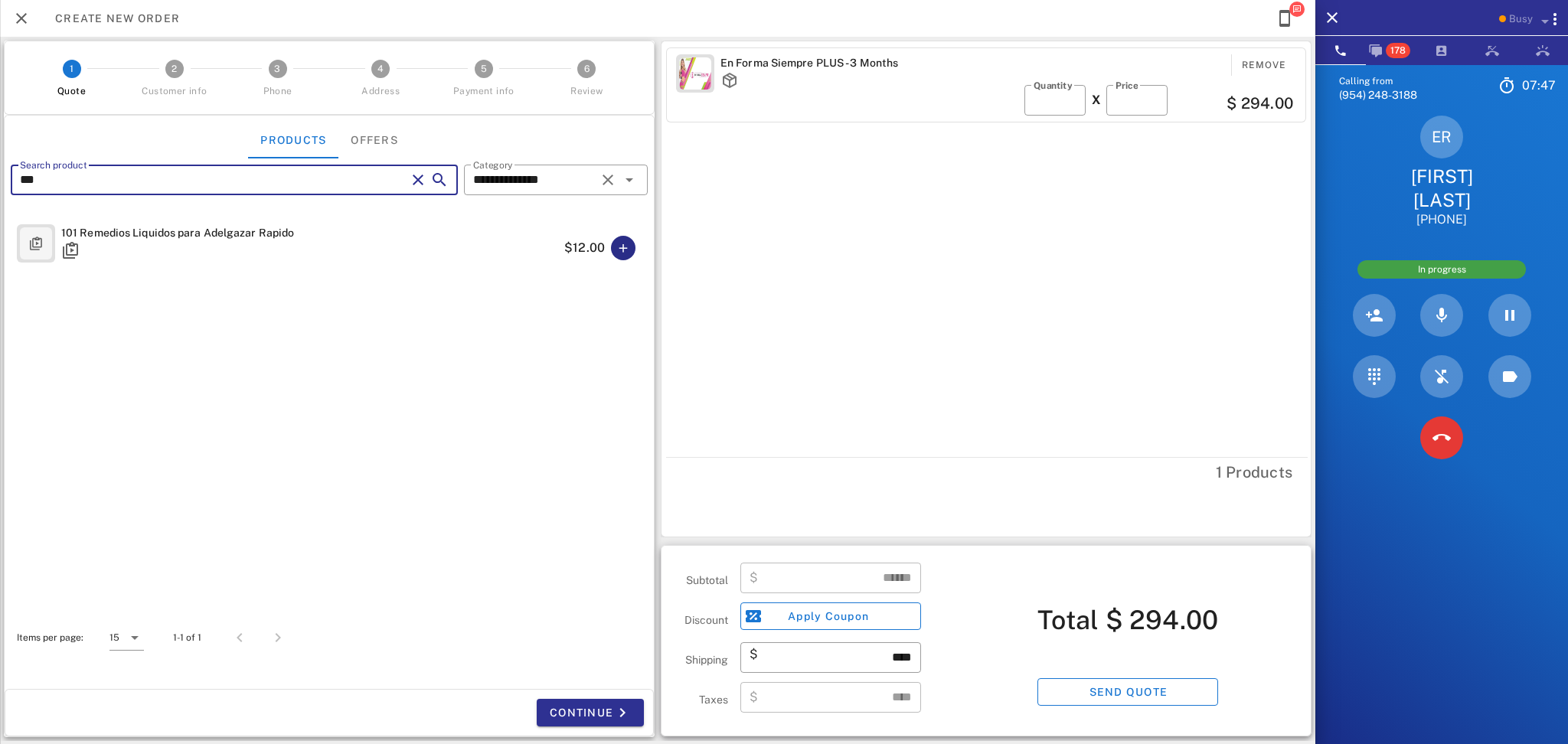 type on "***" 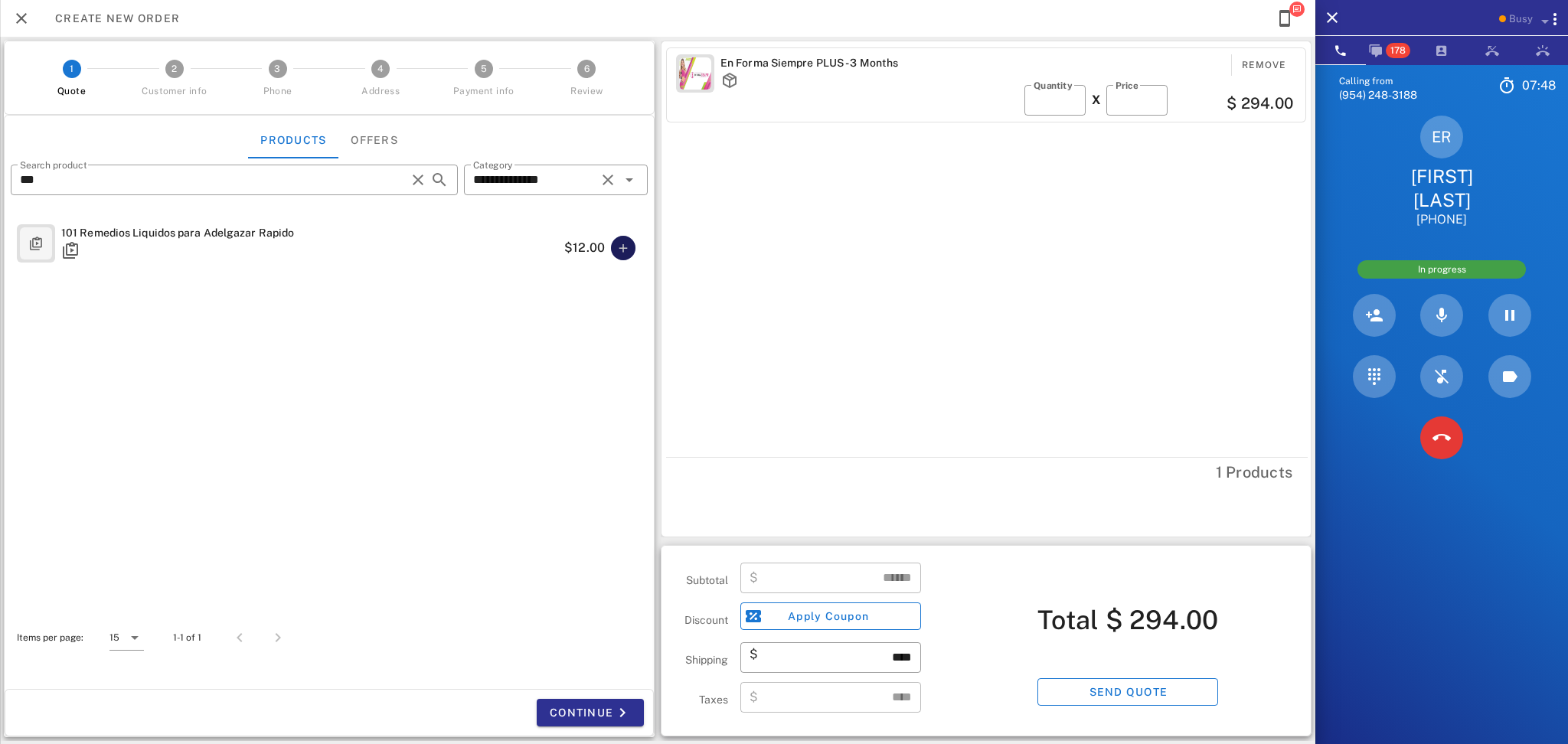 click at bounding box center [623, 248] 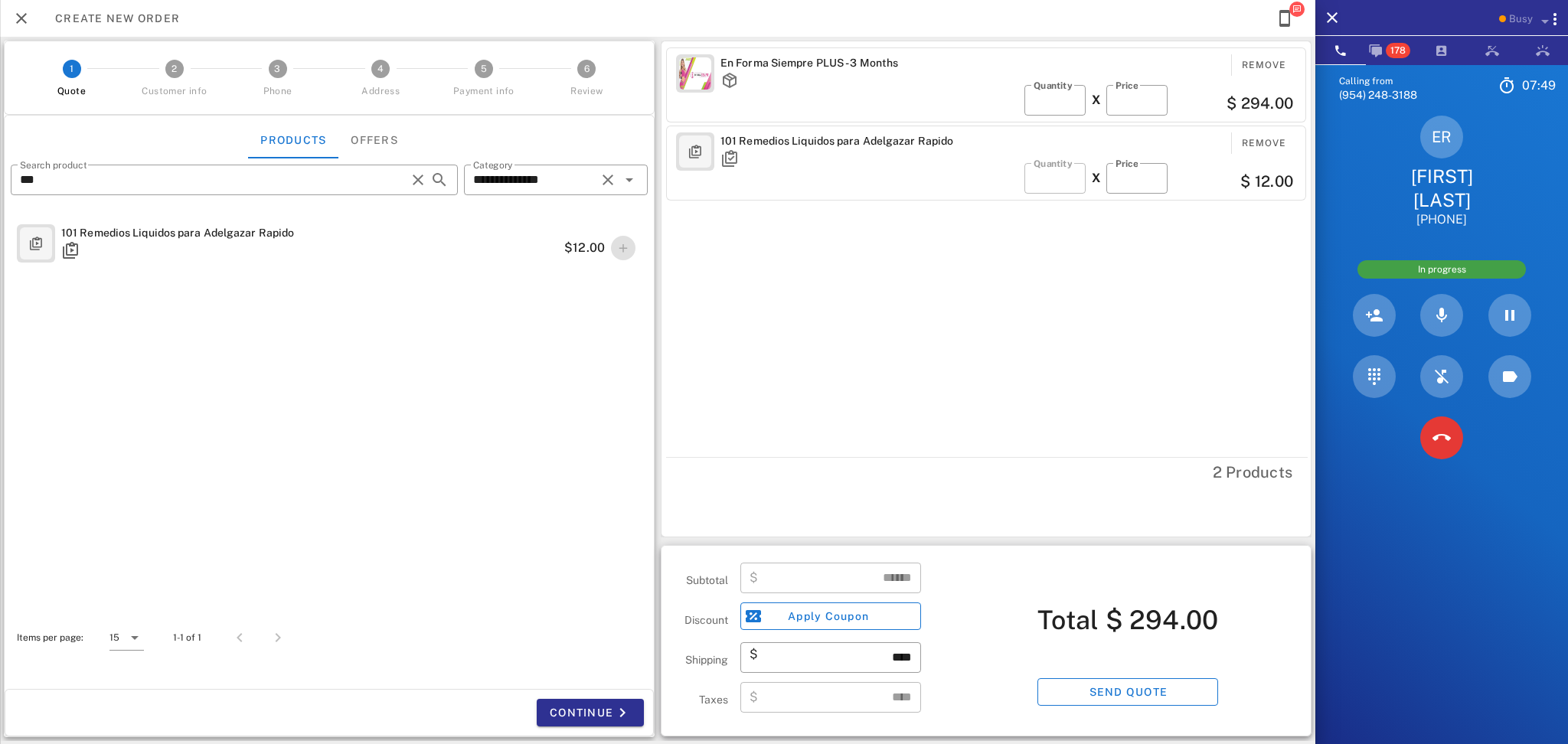type on "******" 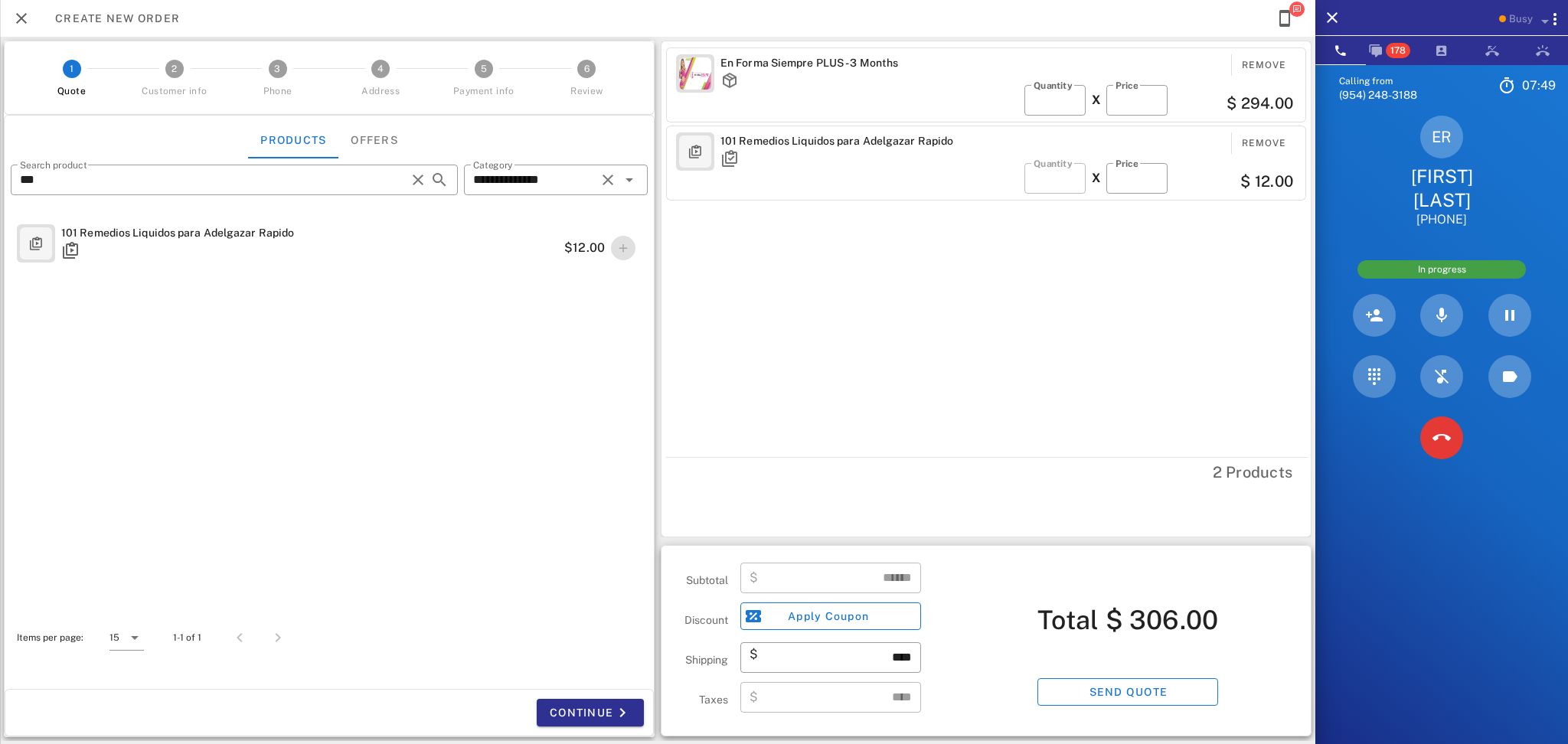 click on "En Forma Siempre PLUS - 3 Months  Remove  ​ Quantity * X ​ Price ***  $ 294.00  101 Remedios Liquidos para Adelgazar Rapido  Remove  ​ Quantity * X ​ Price **  $ 12.00" at bounding box center [988, 249] 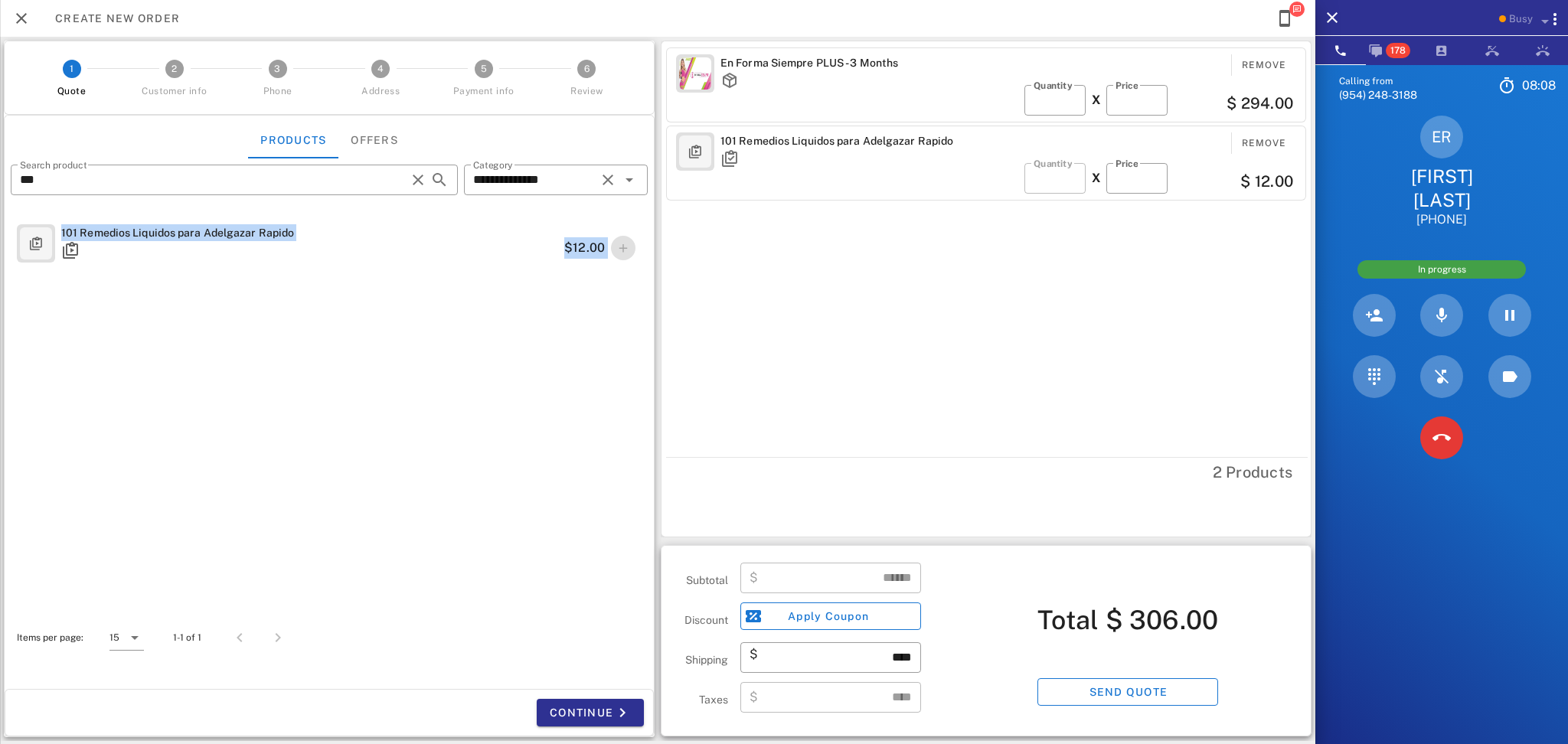 drag, startPoint x: 59, startPoint y: 238, endPoint x: 605, endPoint y: 270, distance: 546.93693 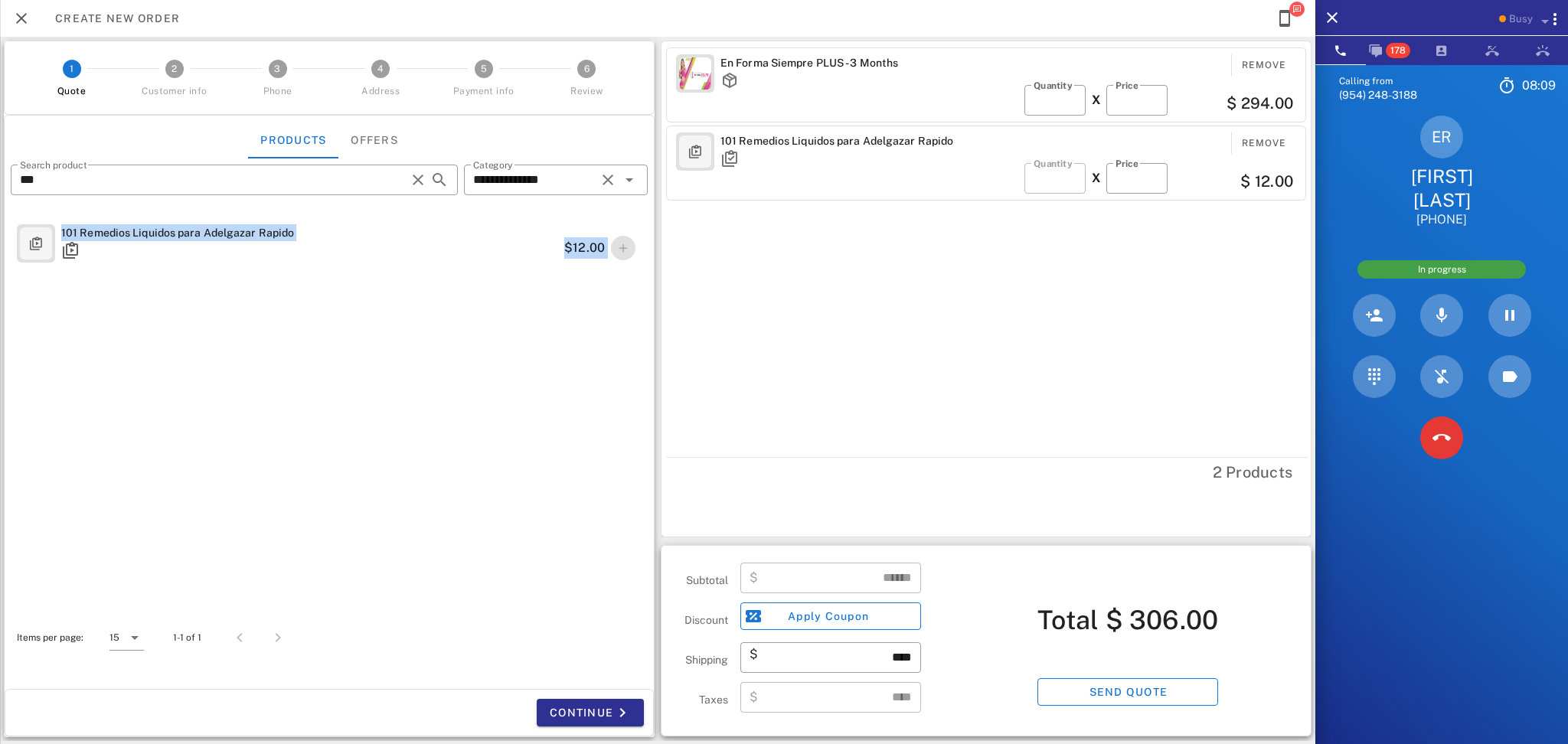 click on "$12.00" at bounding box center [603, 248] 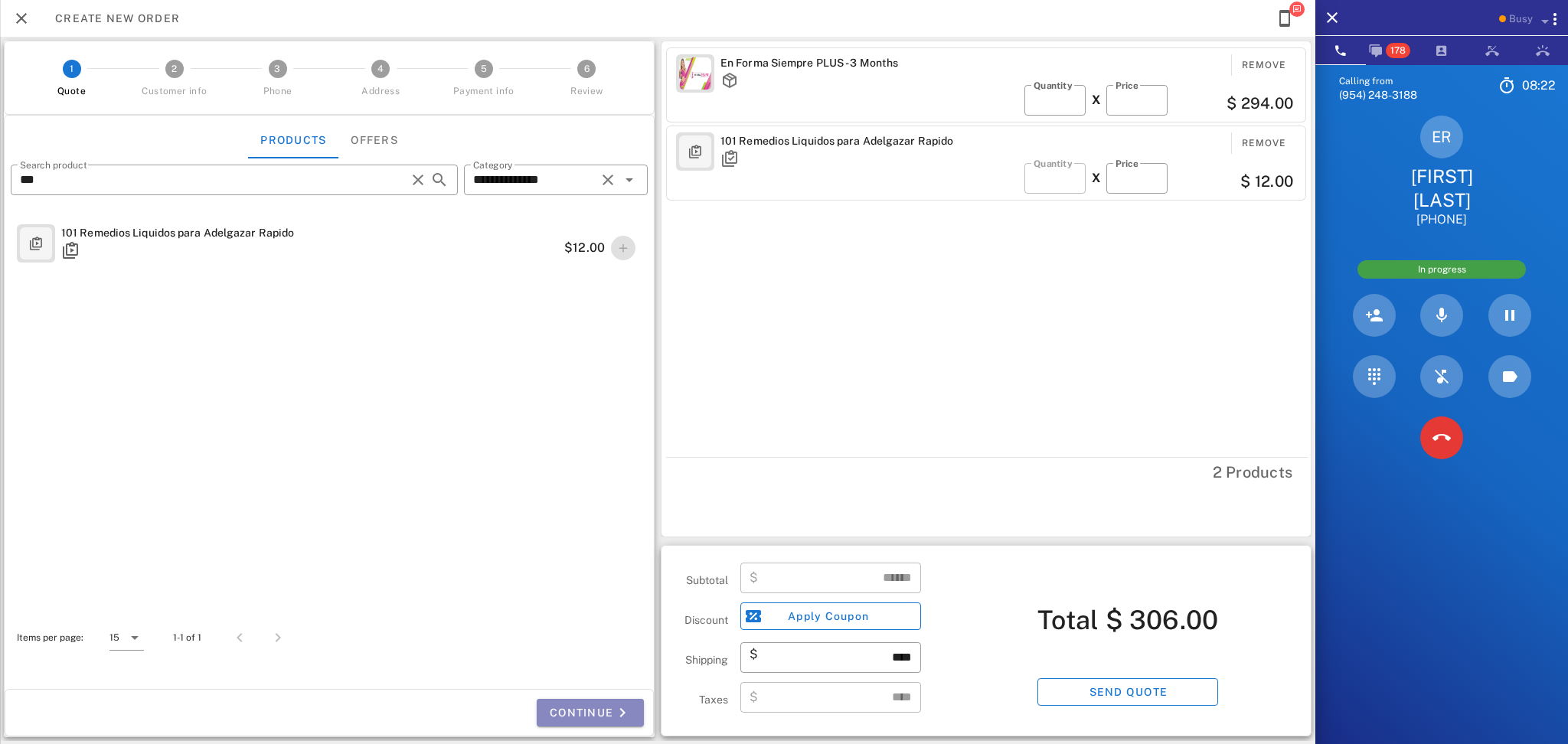 click on "Continue" at bounding box center [590, 713] 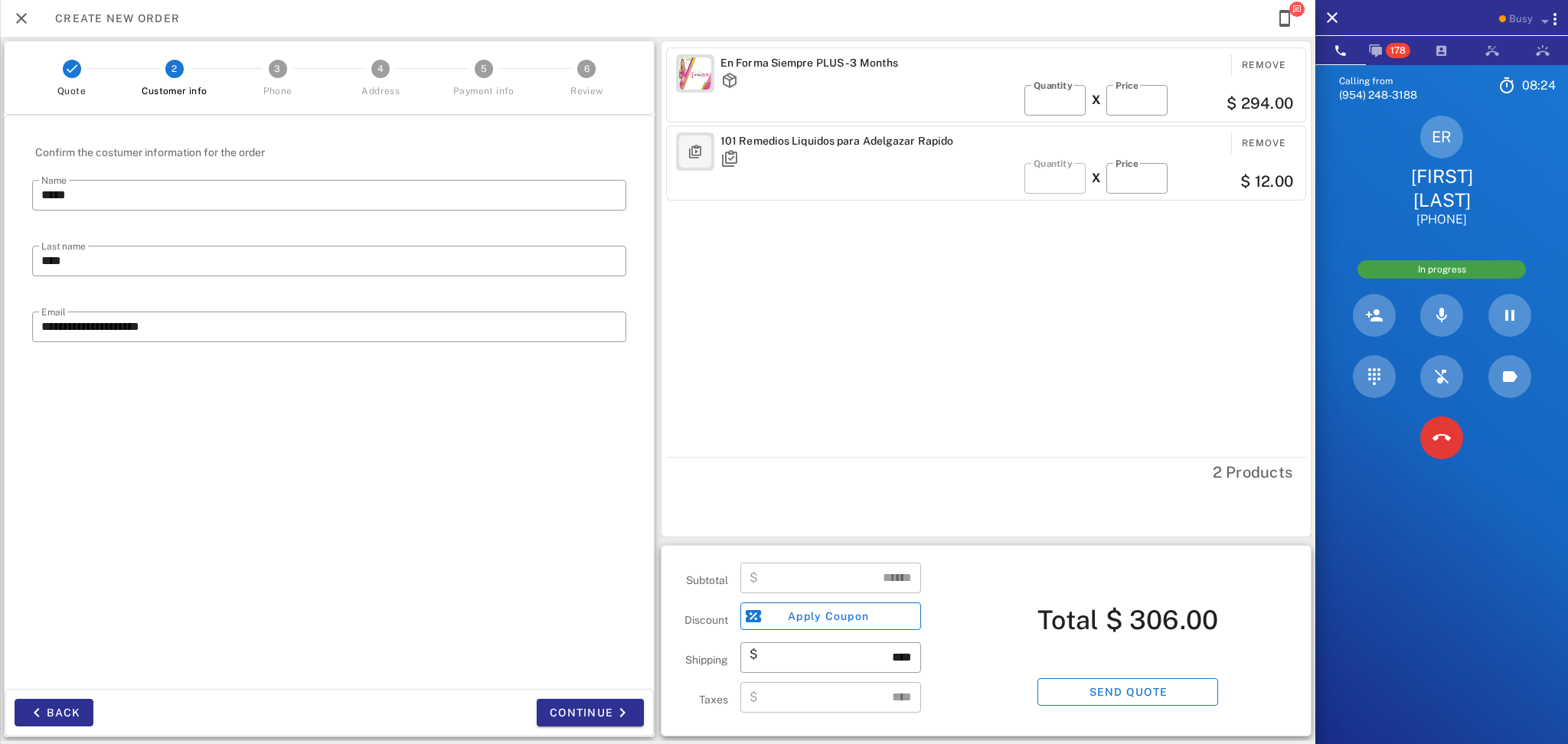 drag, startPoint x: 605, startPoint y: 707, endPoint x: 458, endPoint y: 573, distance: 198.90953 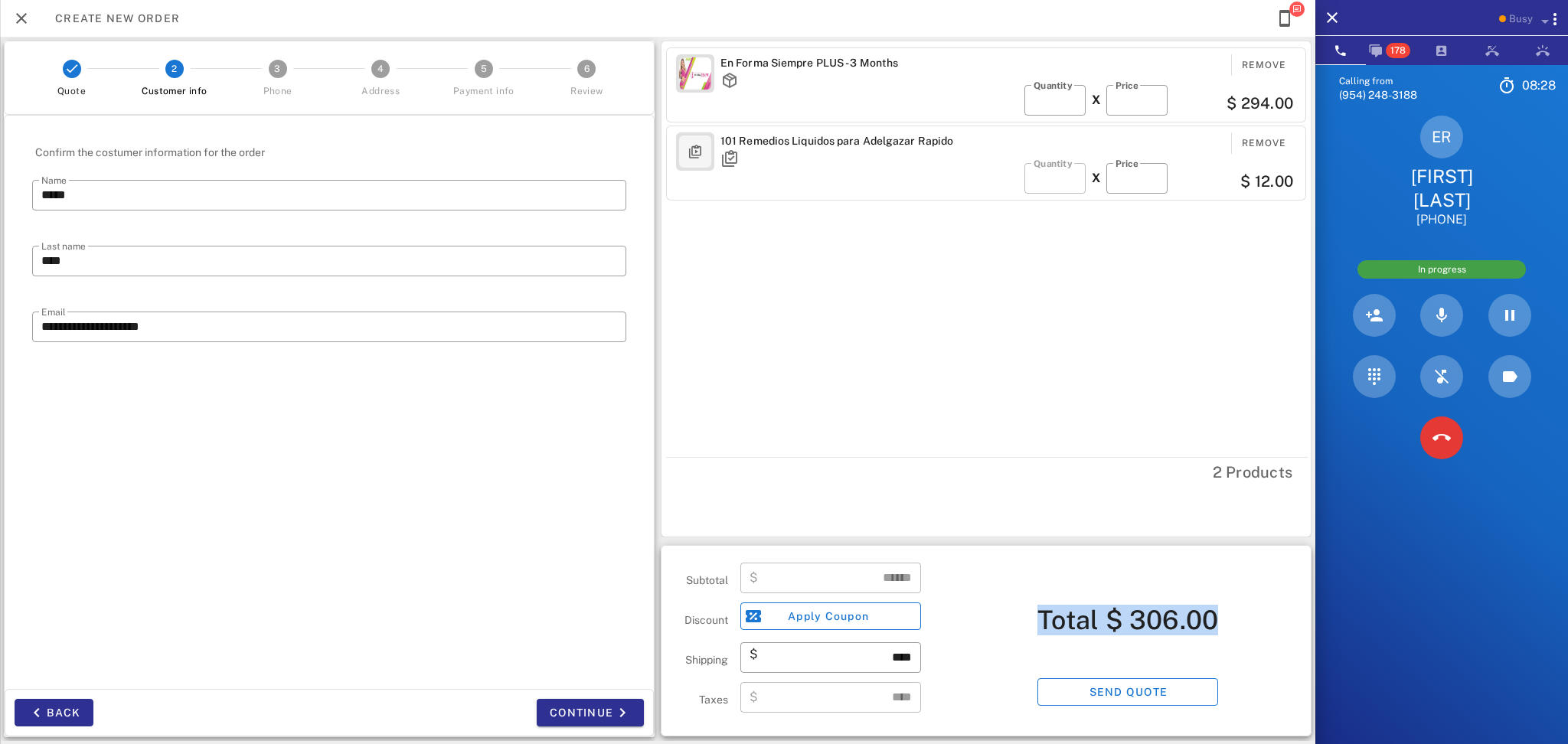 drag, startPoint x: 1038, startPoint y: 612, endPoint x: 1227, endPoint y: 616, distance: 189.04232 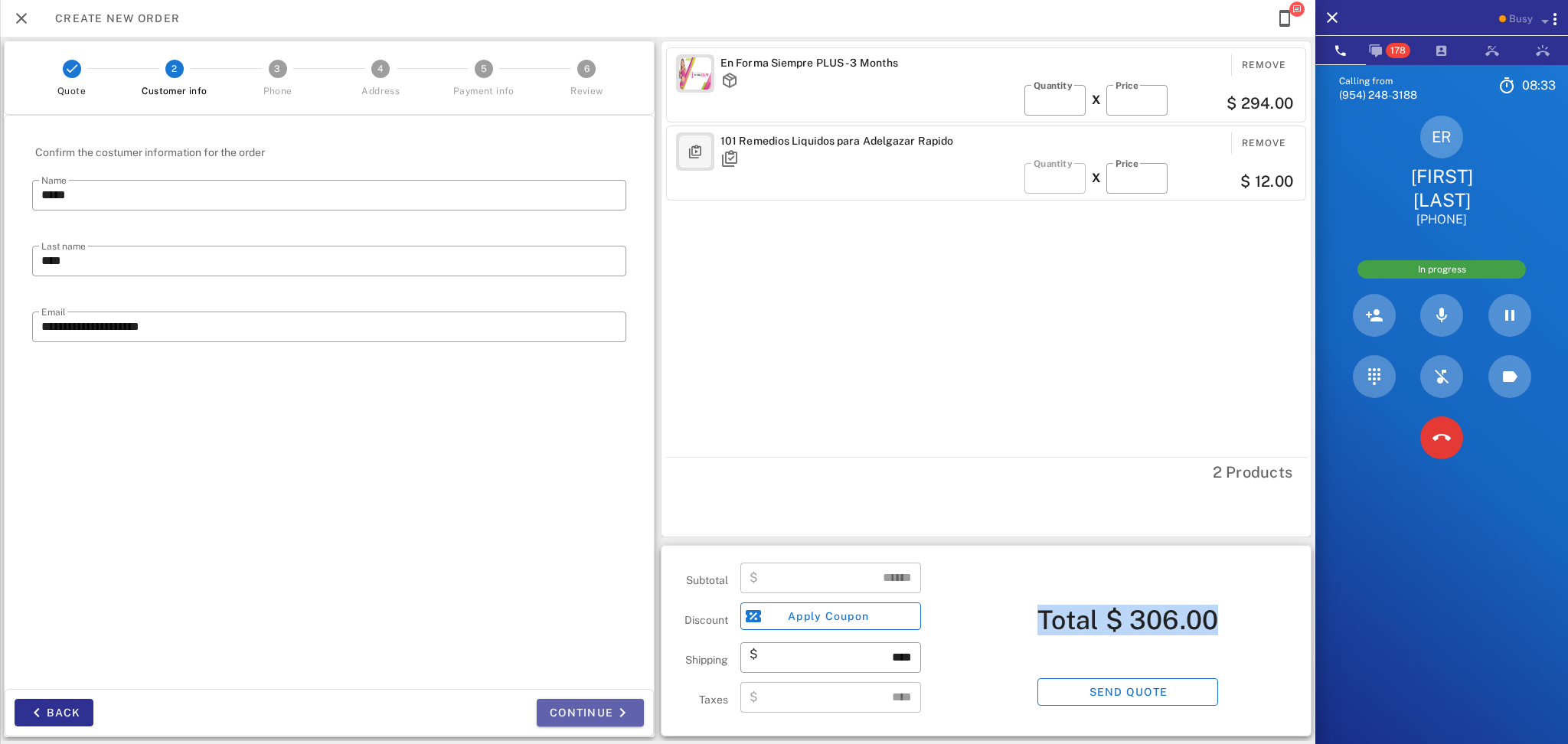 click on "Continue" at bounding box center (590, 713) 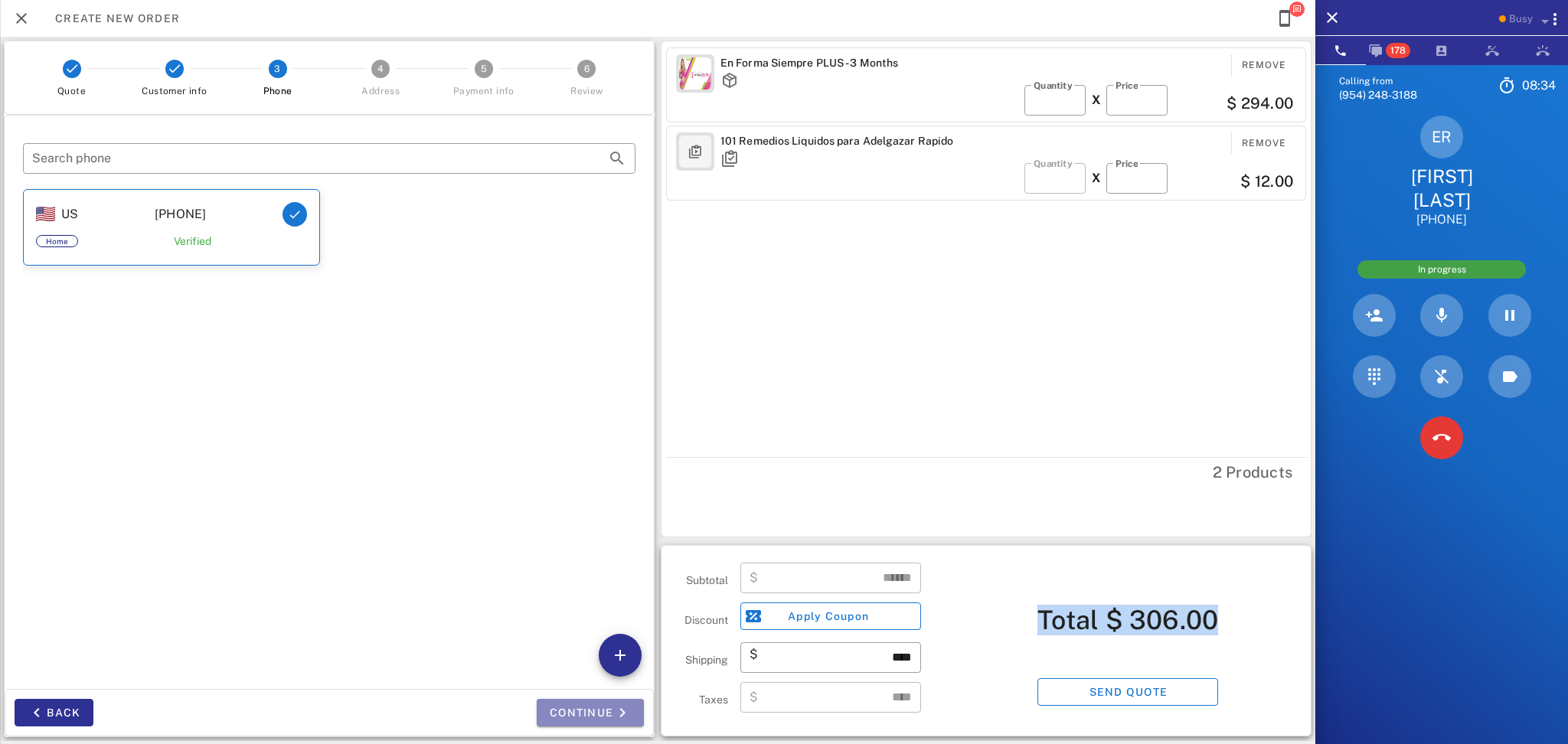 click on "Continue" at bounding box center [590, 713] 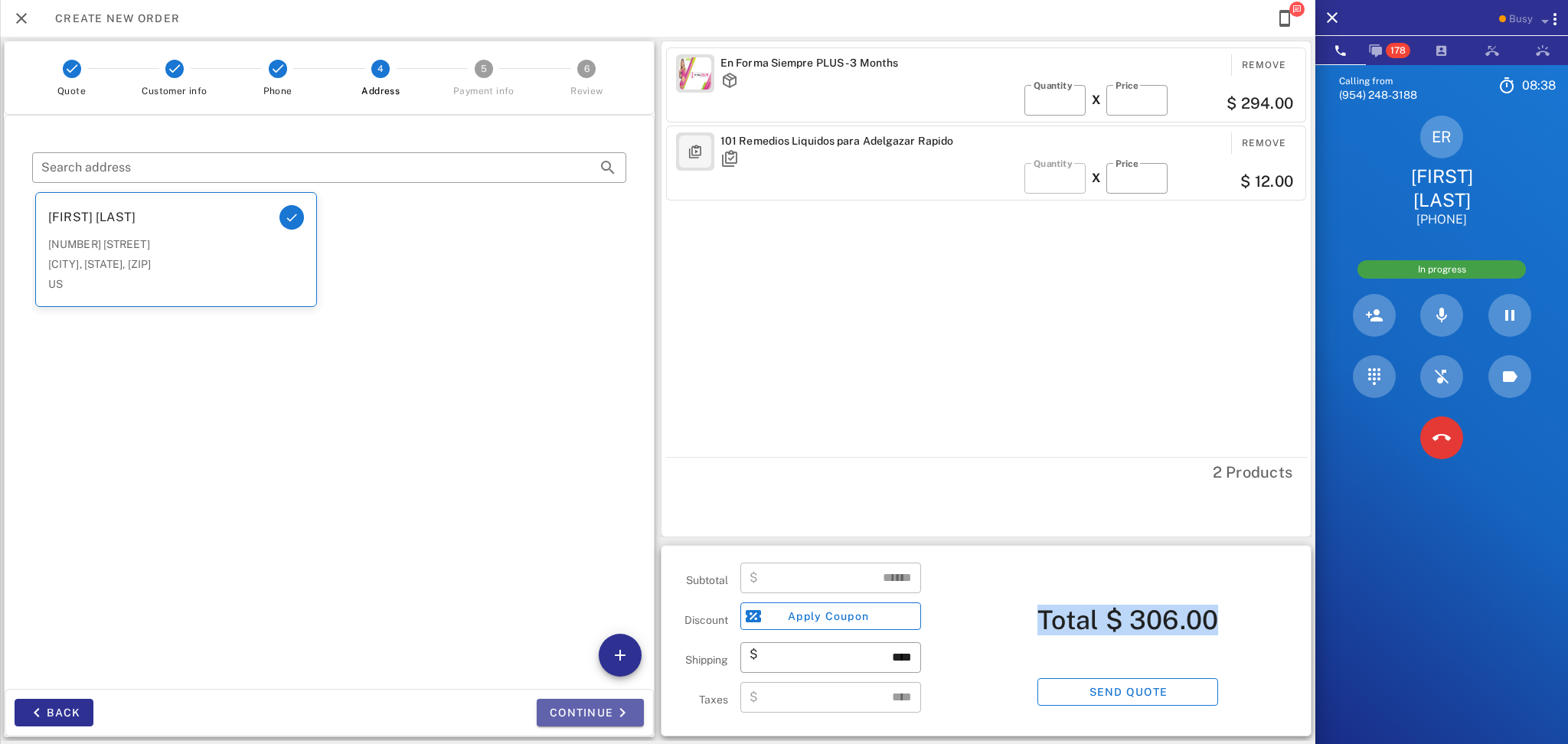 click on "Continue" at bounding box center (590, 713) 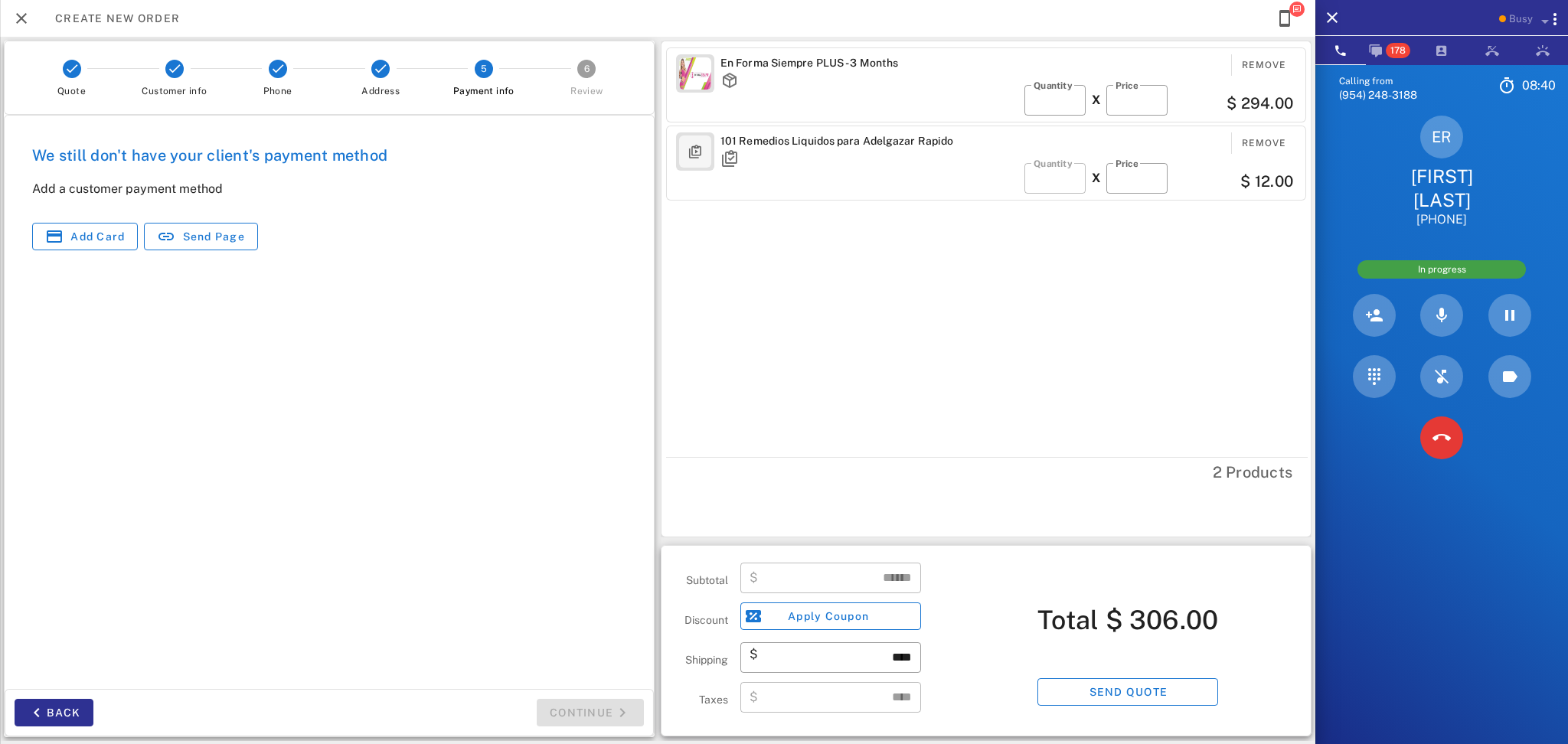 click on "We still don't have your client's payment method   Add a customer payment method  Add card Send Page" at bounding box center [329, 197] 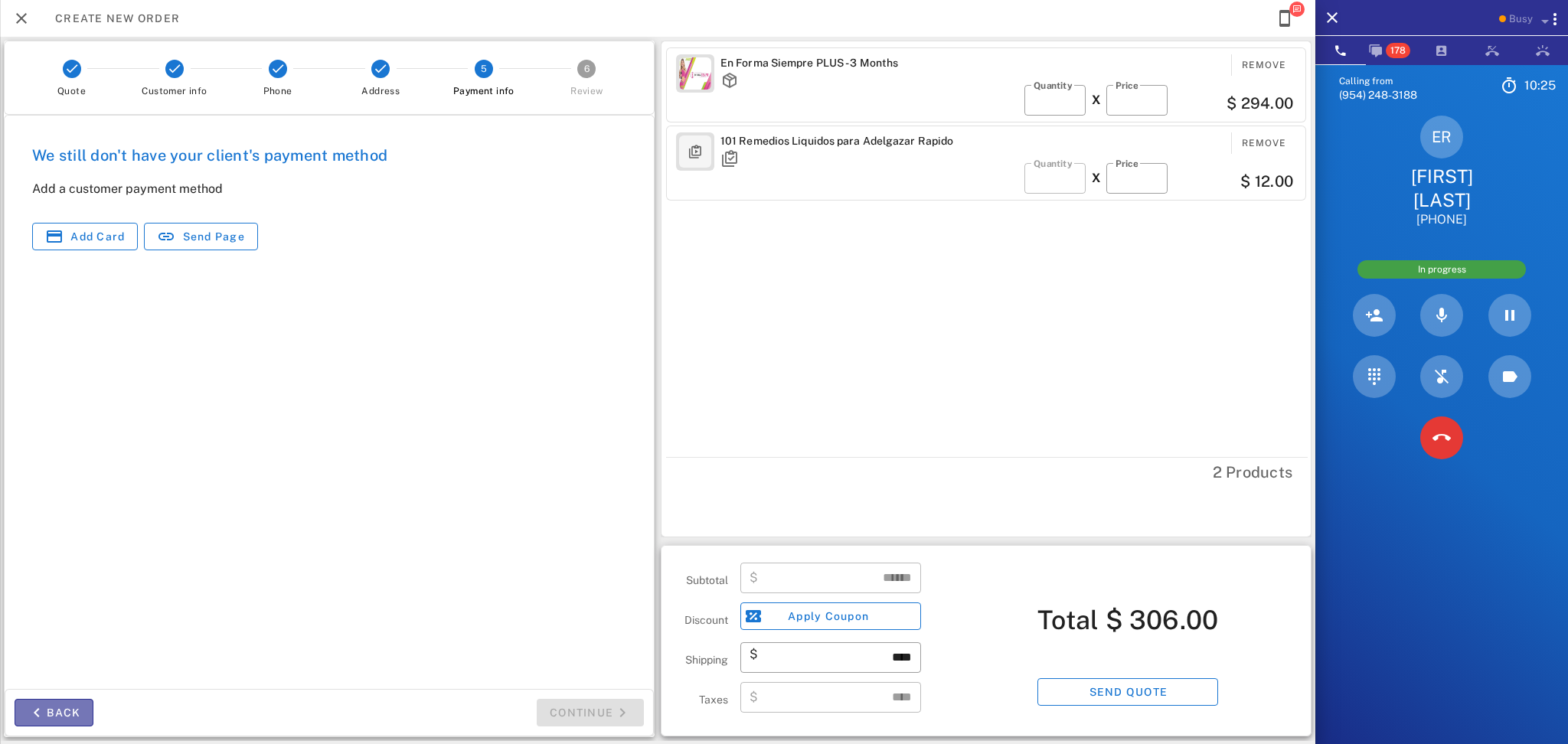 click on "Back" at bounding box center (54, 713) 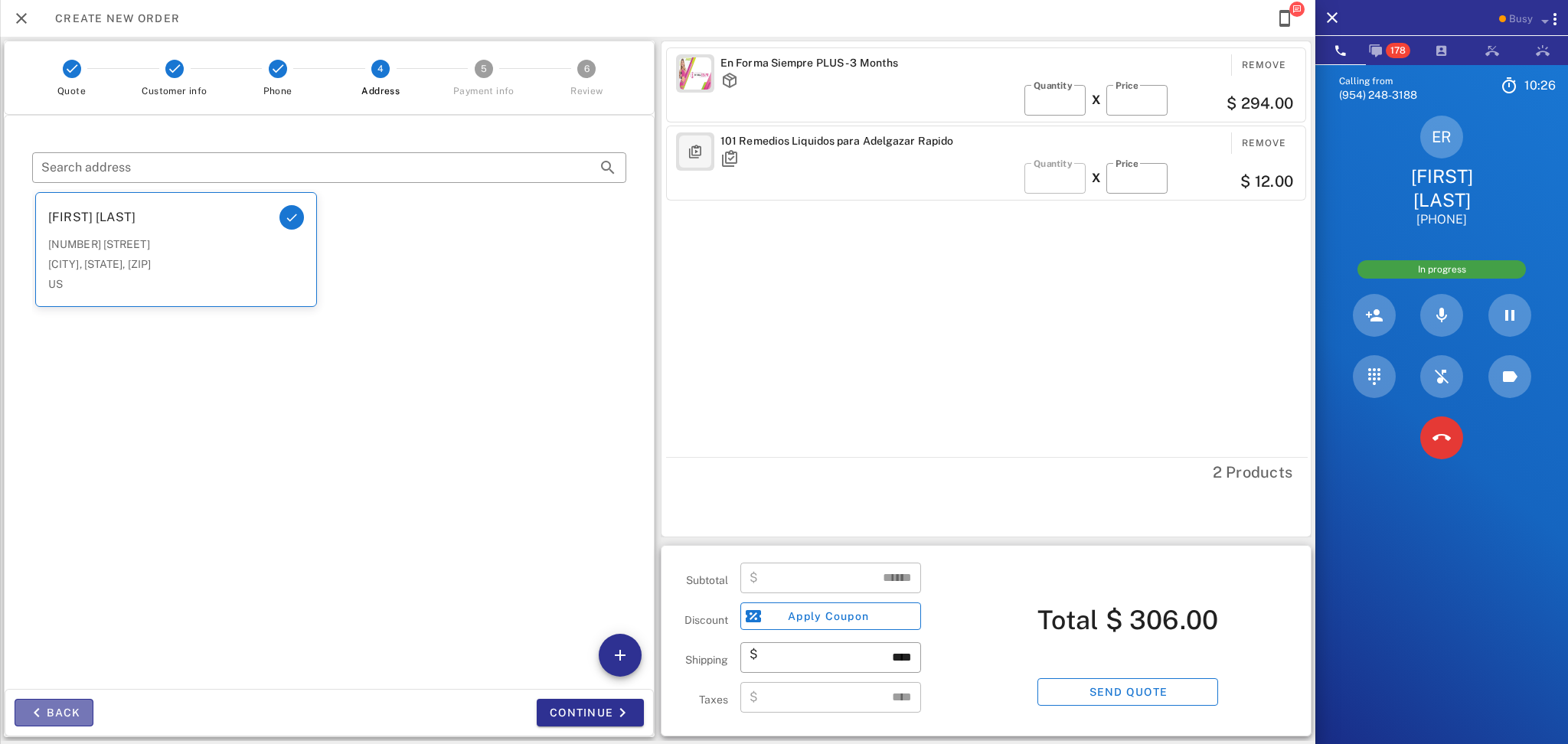 click on "Back" at bounding box center (54, 713) 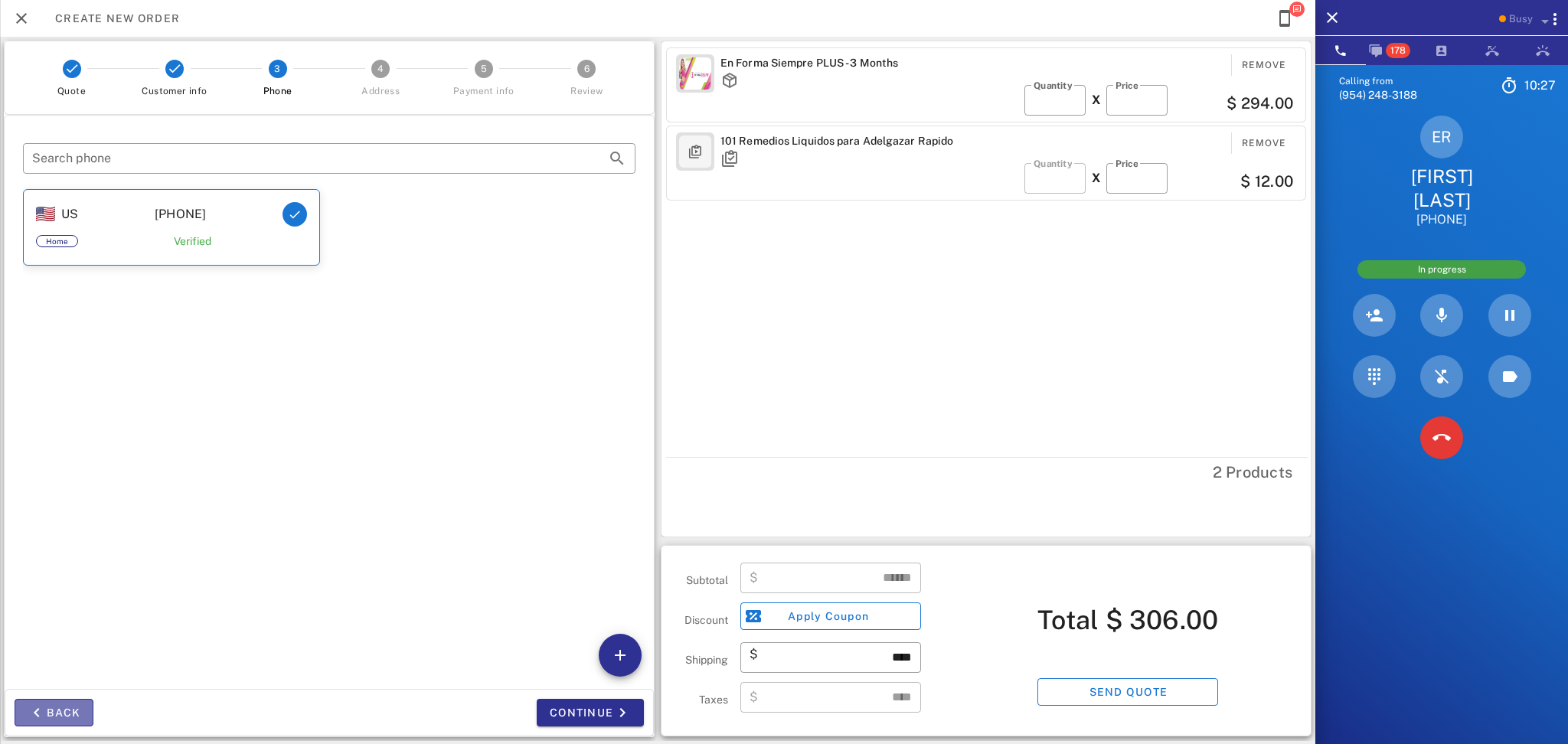 click on "Back" at bounding box center (54, 713) 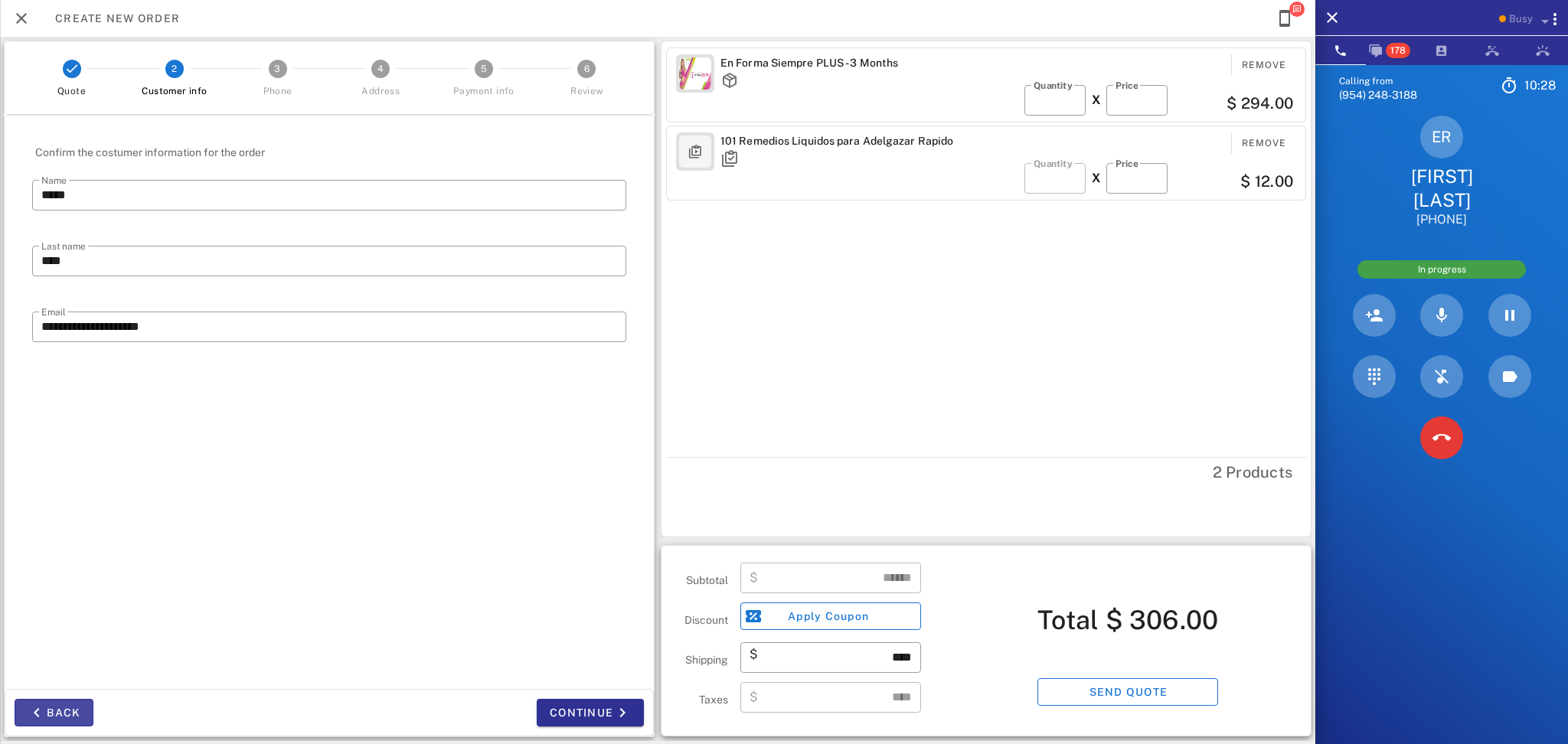 click on "Back" at bounding box center (54, 713) 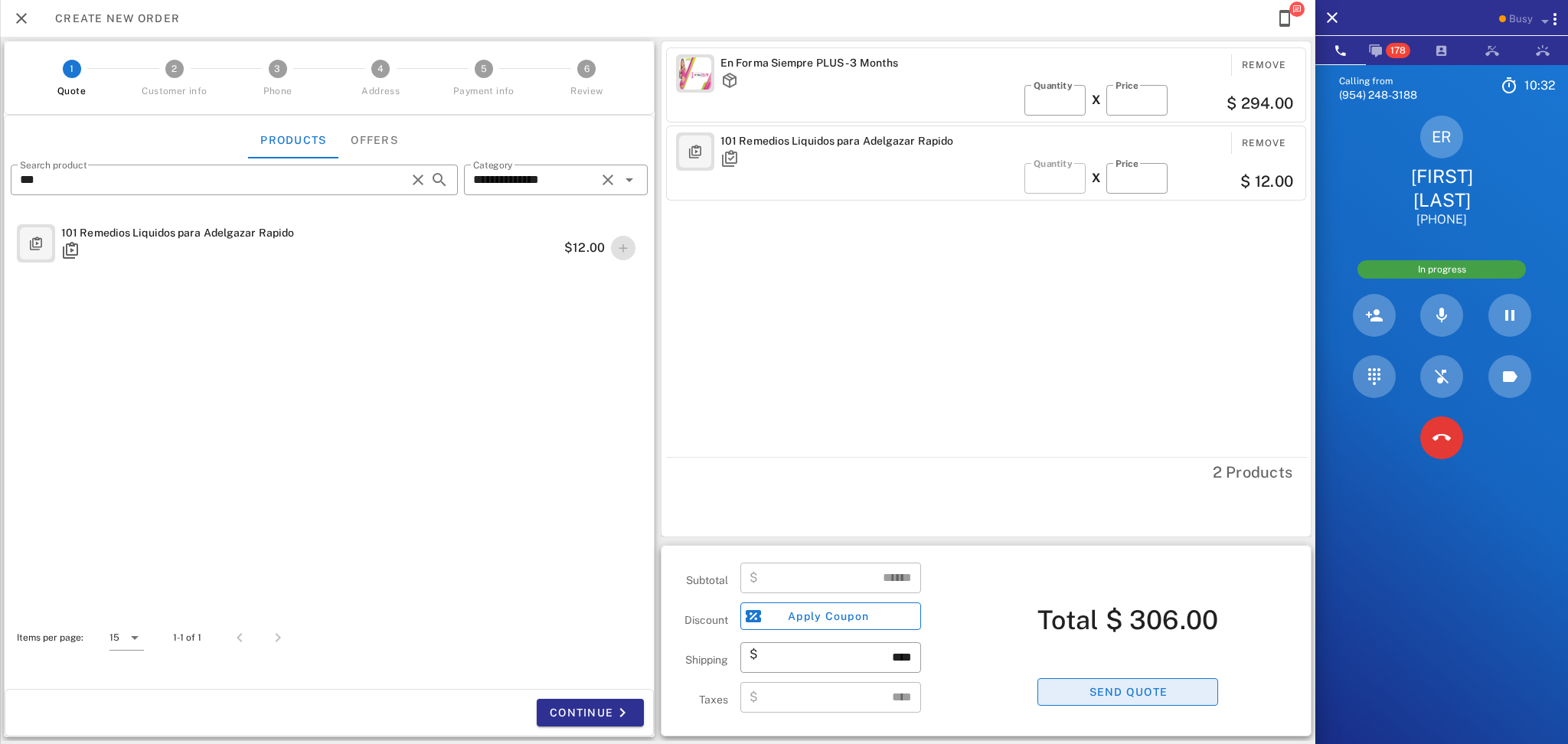 click on "Send quote" at bounding box center [1128, 692] 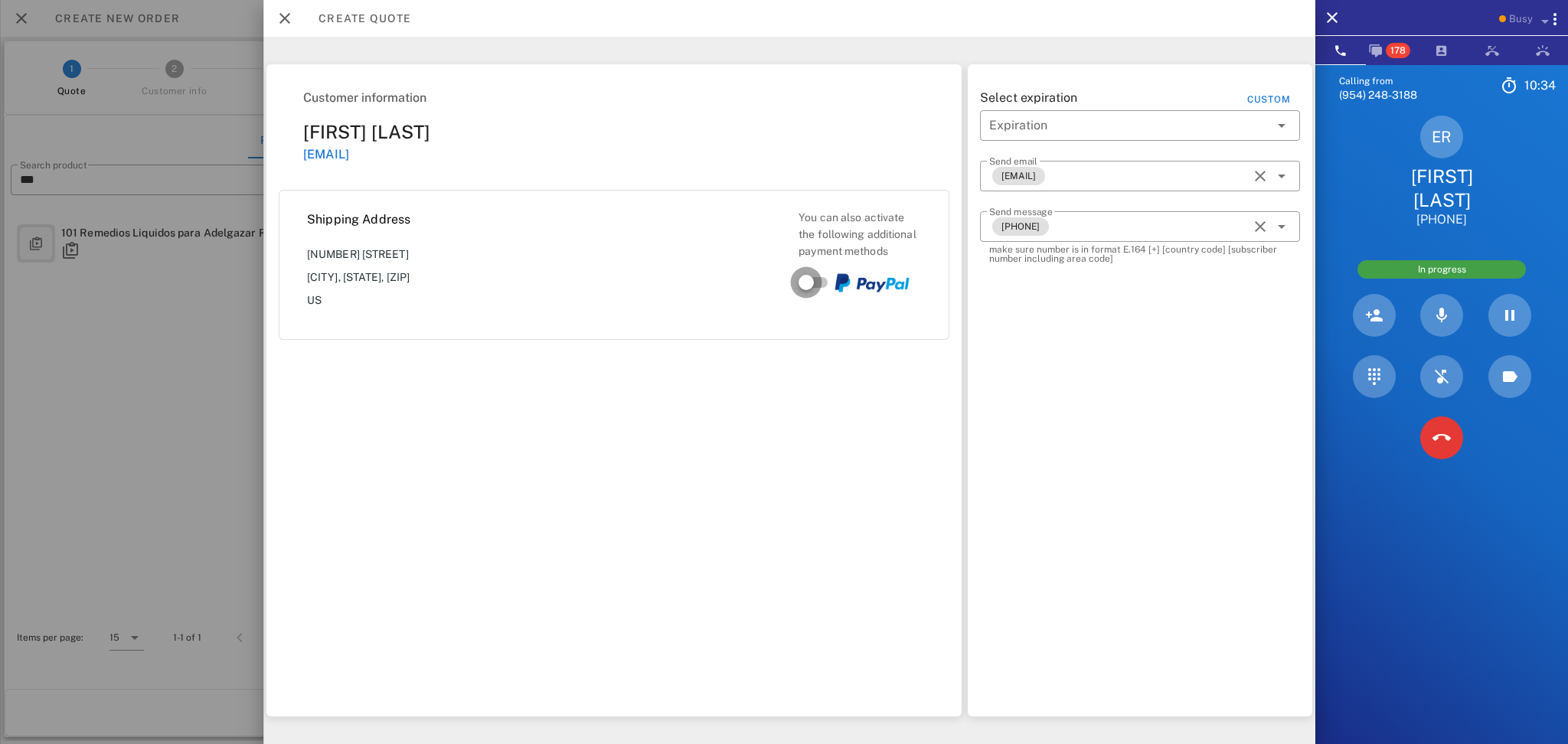 drag, startPoint x: 802, startPoint y: 289, endPoint x: 810, endPoint y: 293, distance: 8.944272 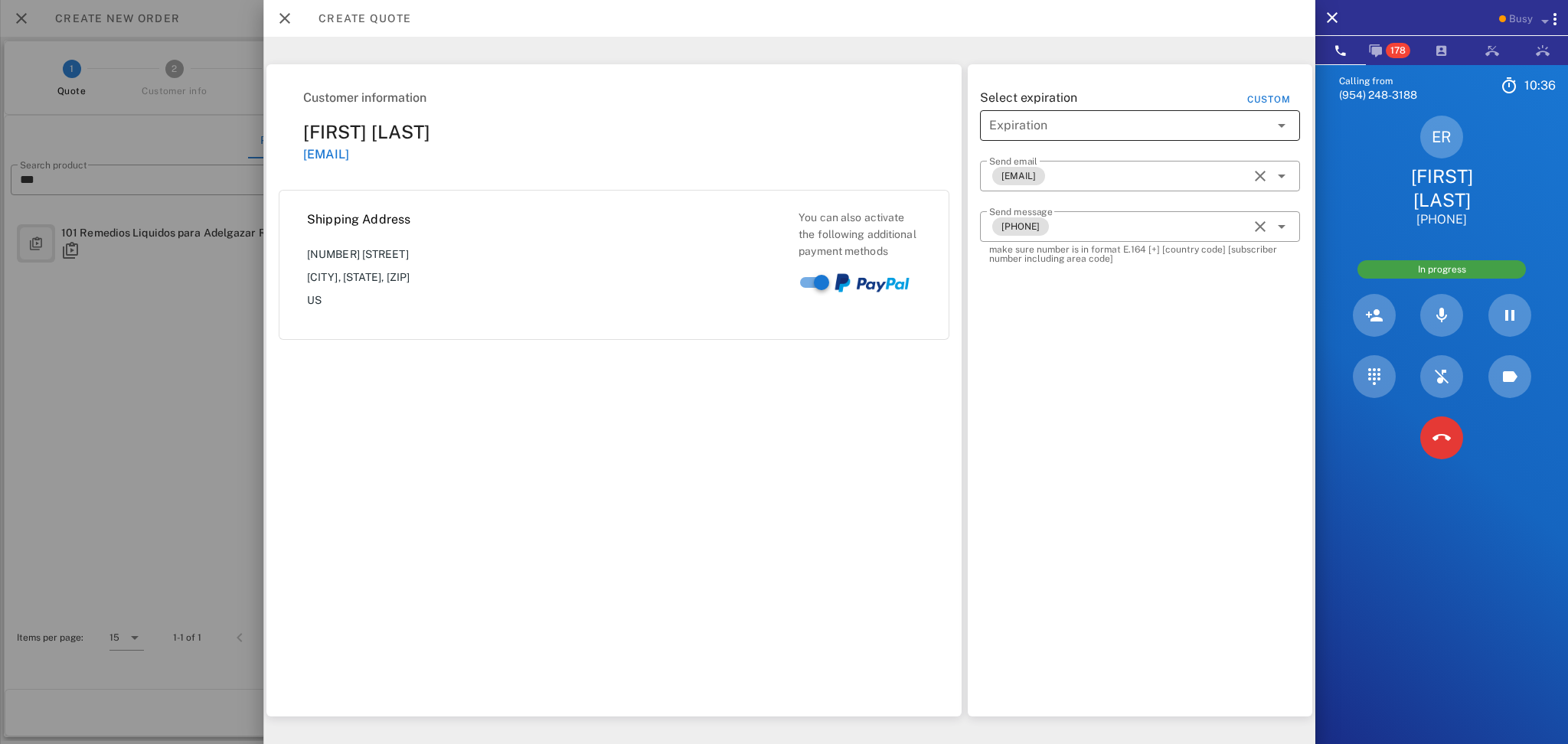 click at bounding box center (1129, 126) 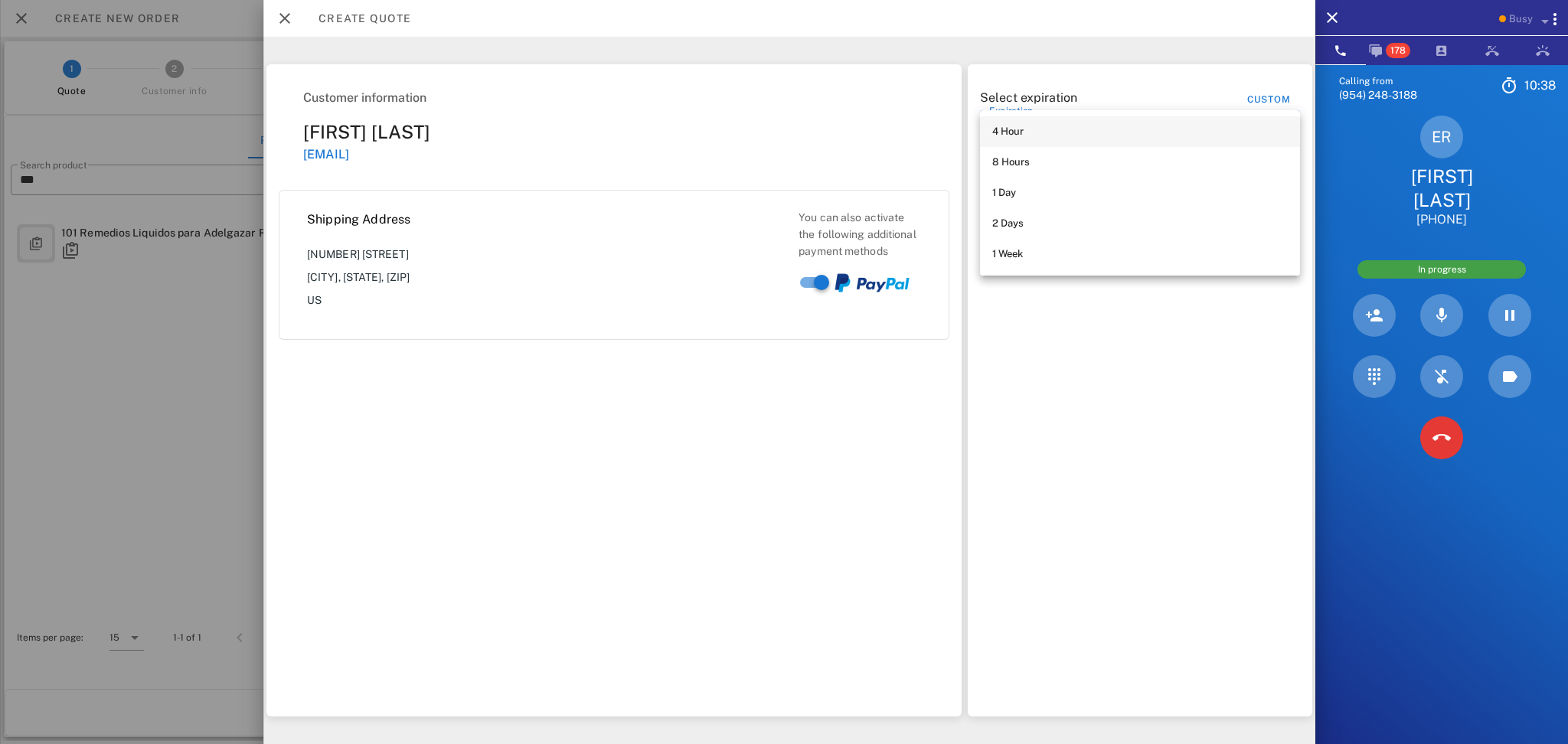 click on "4 Hour" at bounding box center (1140, 132) 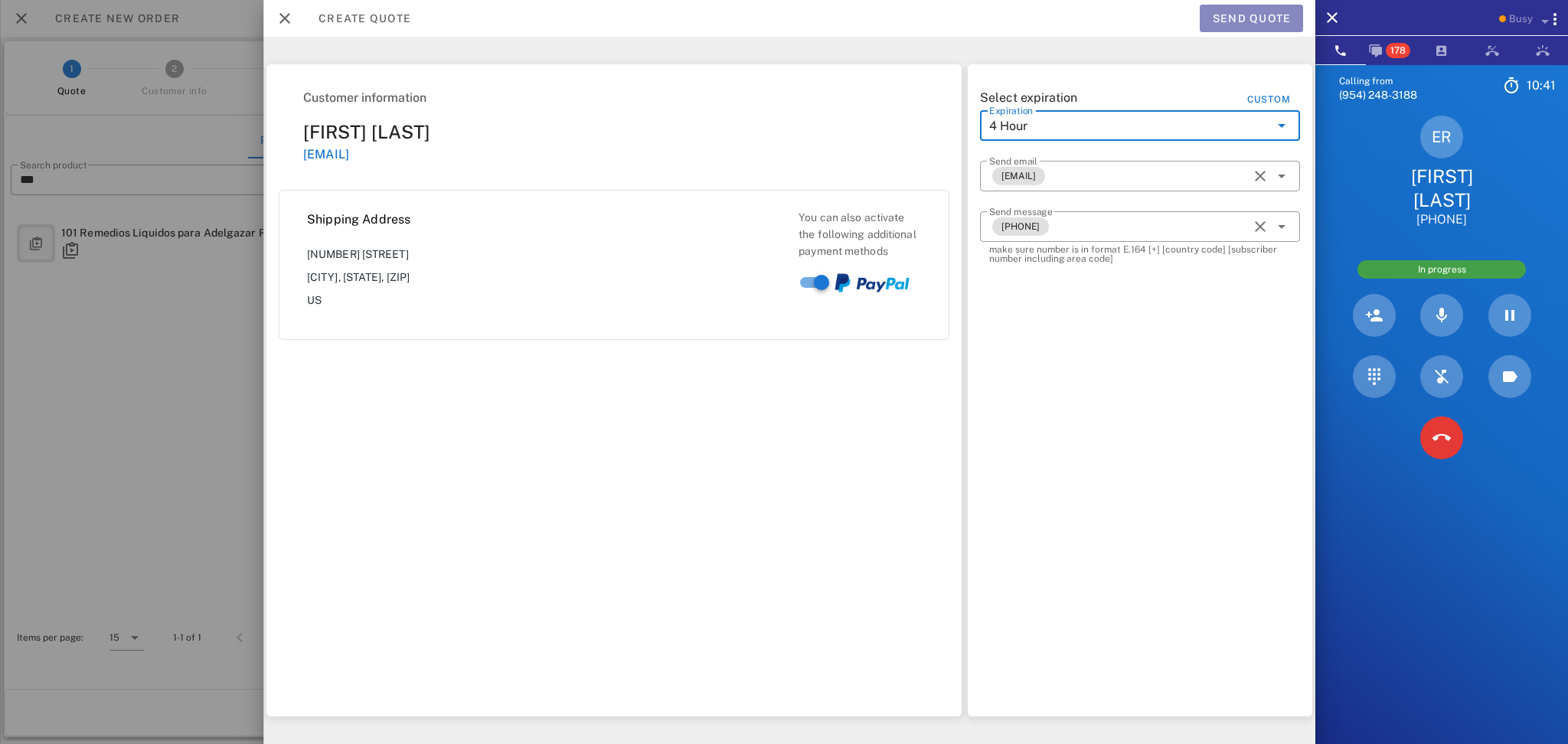 click on "Send quote" at bounding box center (1251, 18) 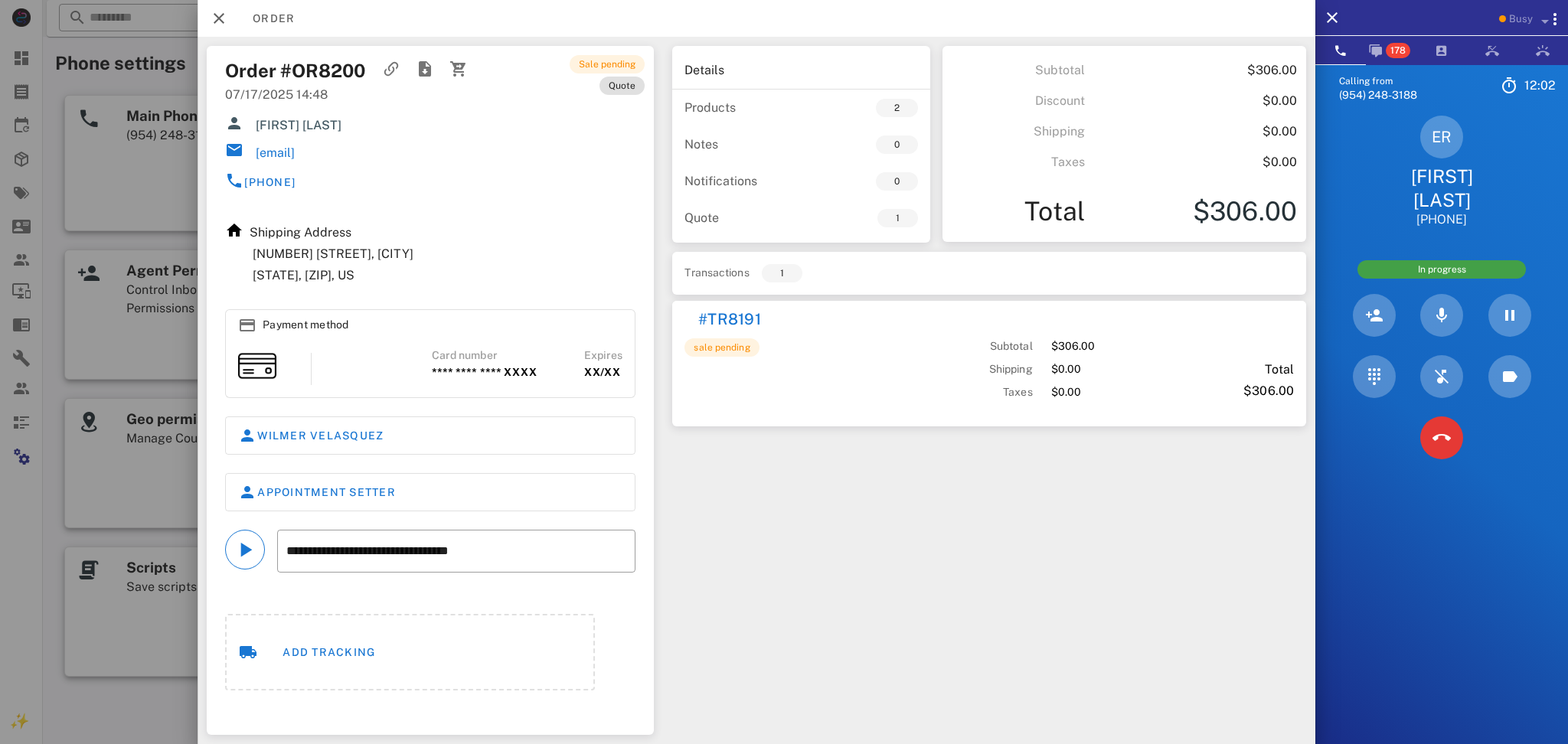 click at bounding box center [784, 372] 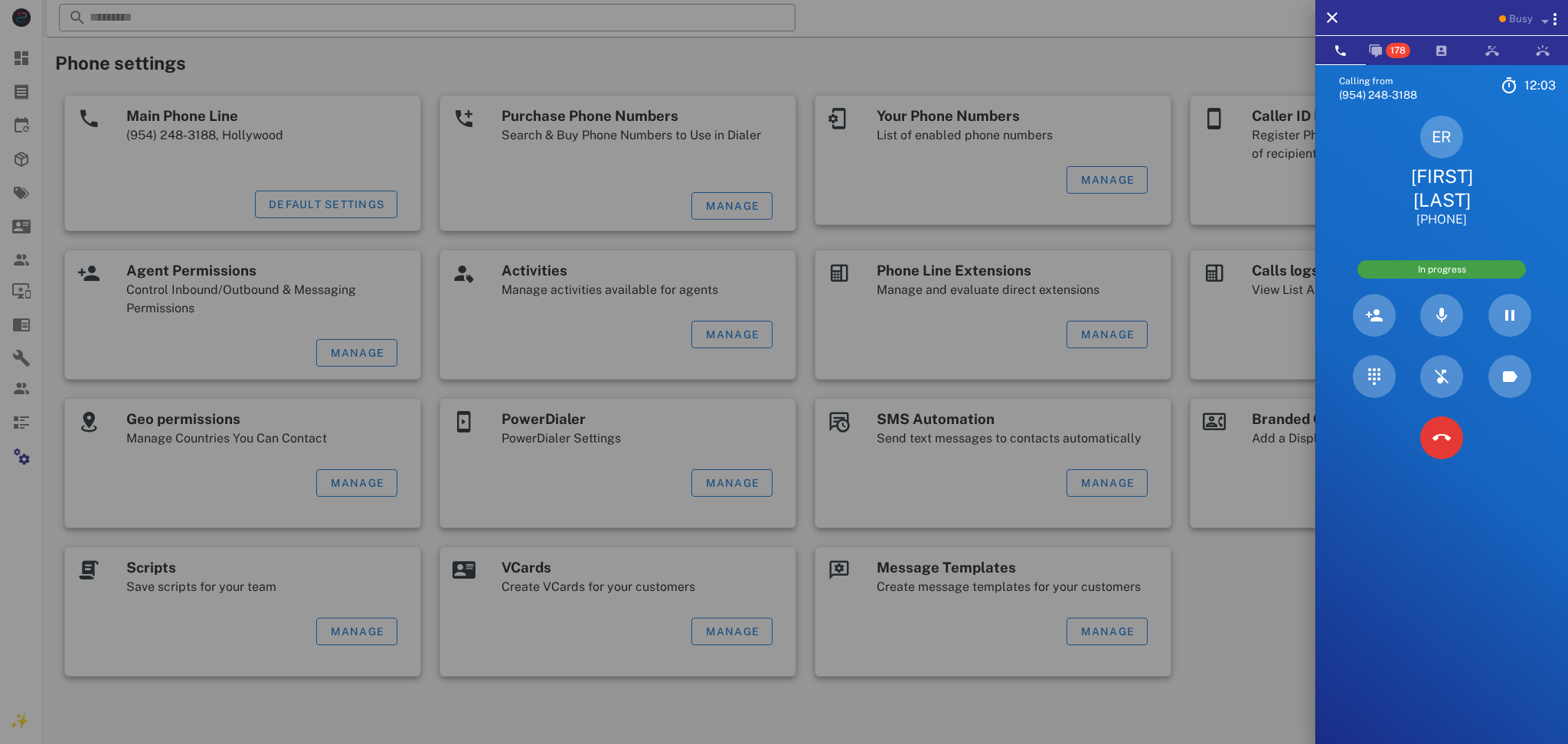 click at bounding box center (784, 372) 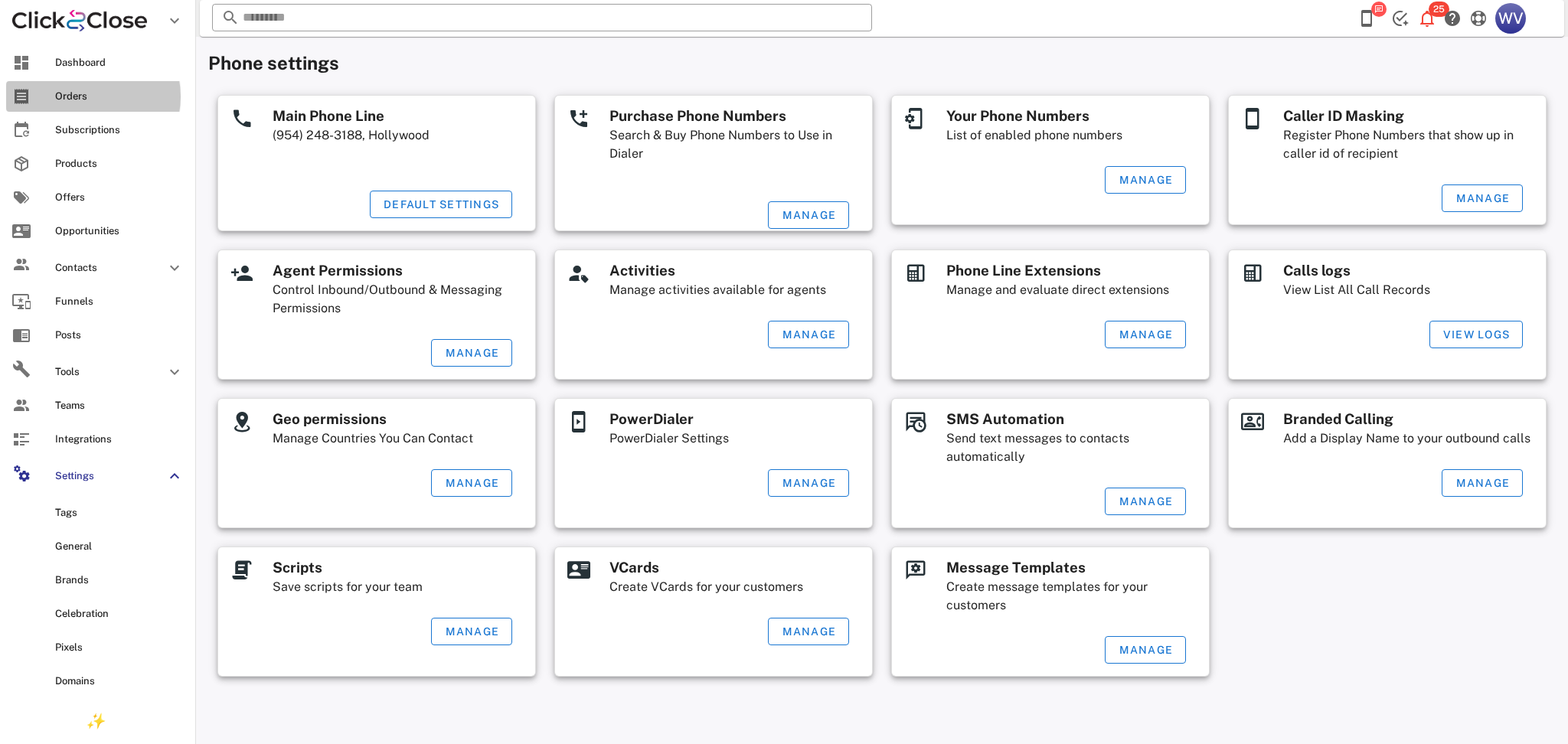 click at bounding box center [21, 96] 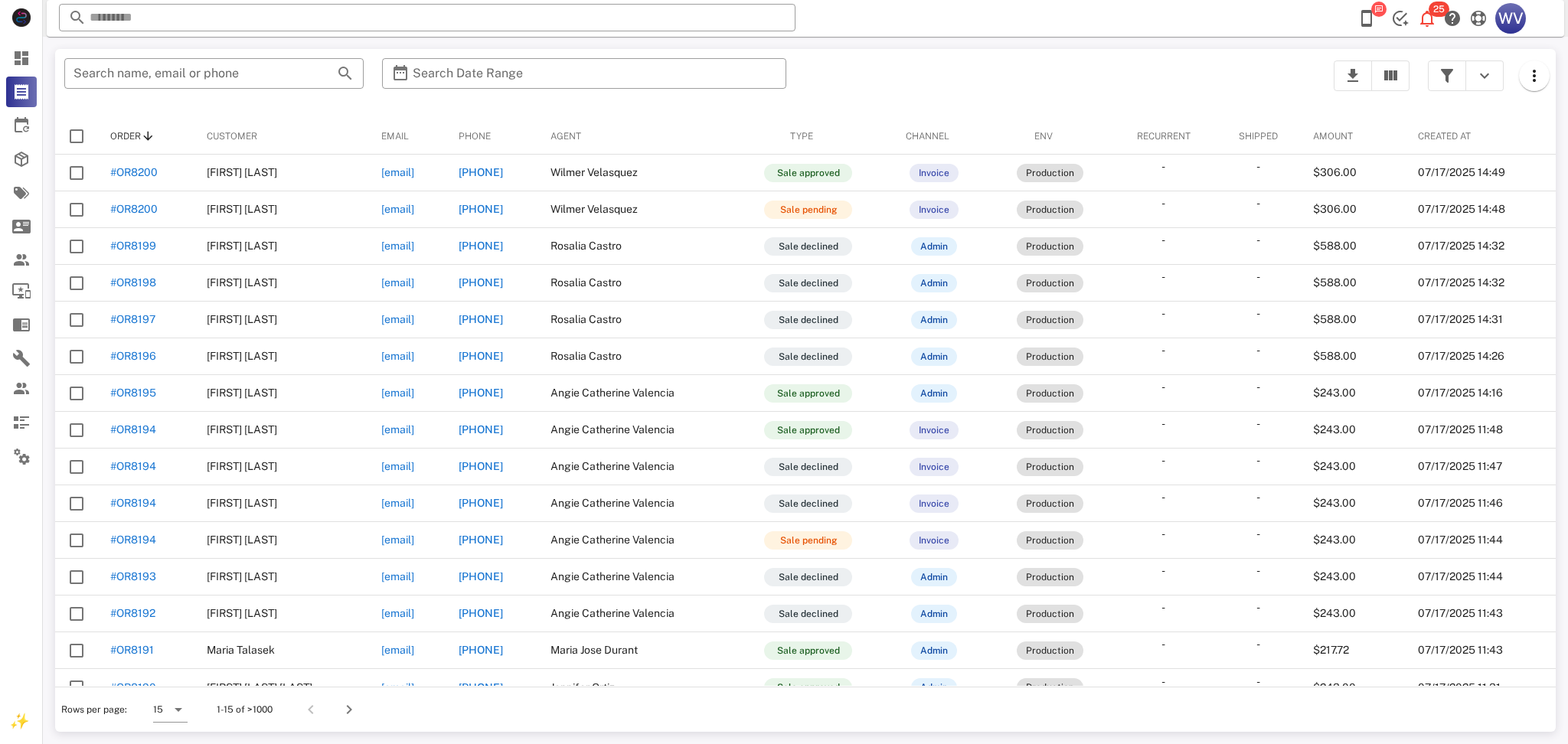 click on "Customer" at bounding box center (282, 136) 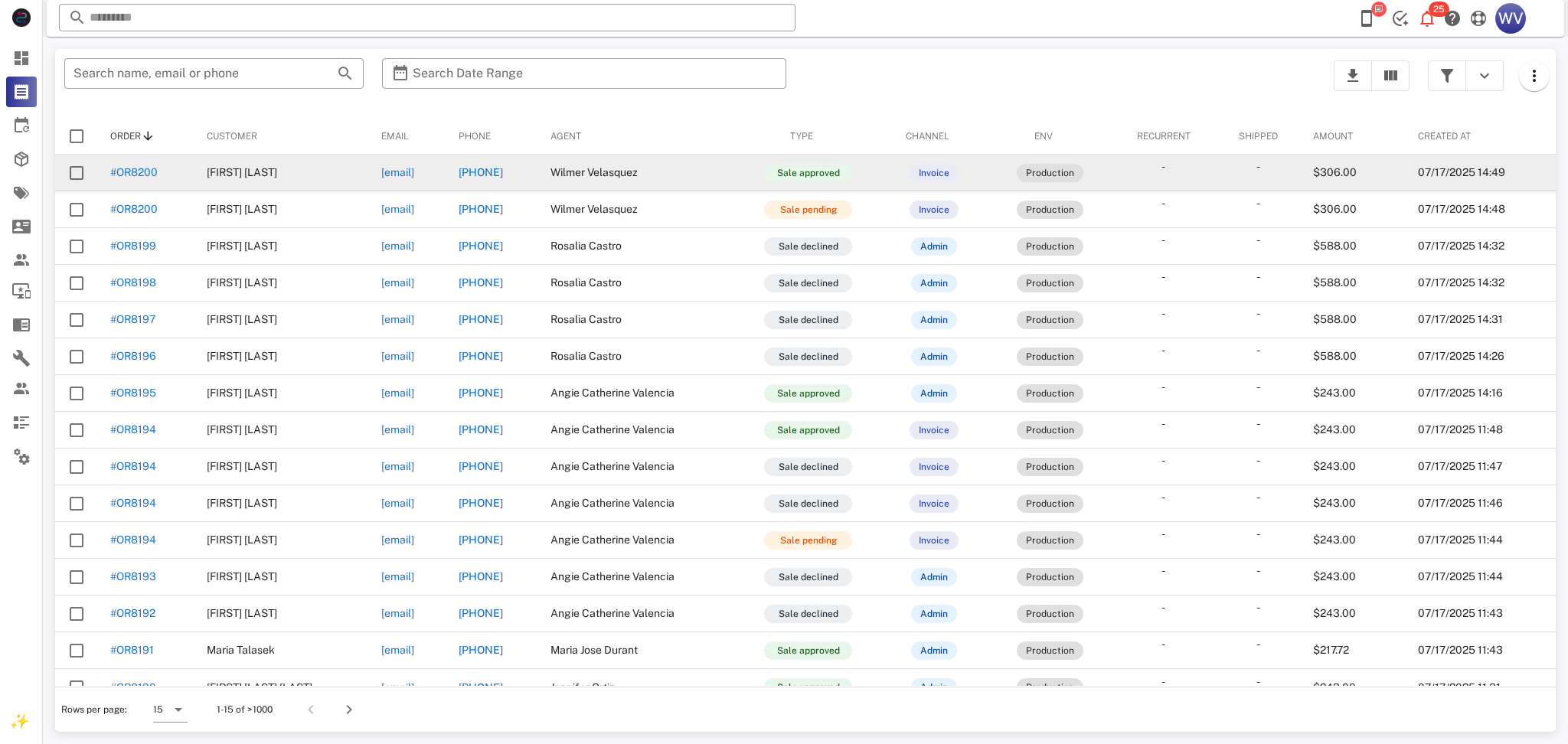 click on "#OR8200" at bounding box center [146, 173] 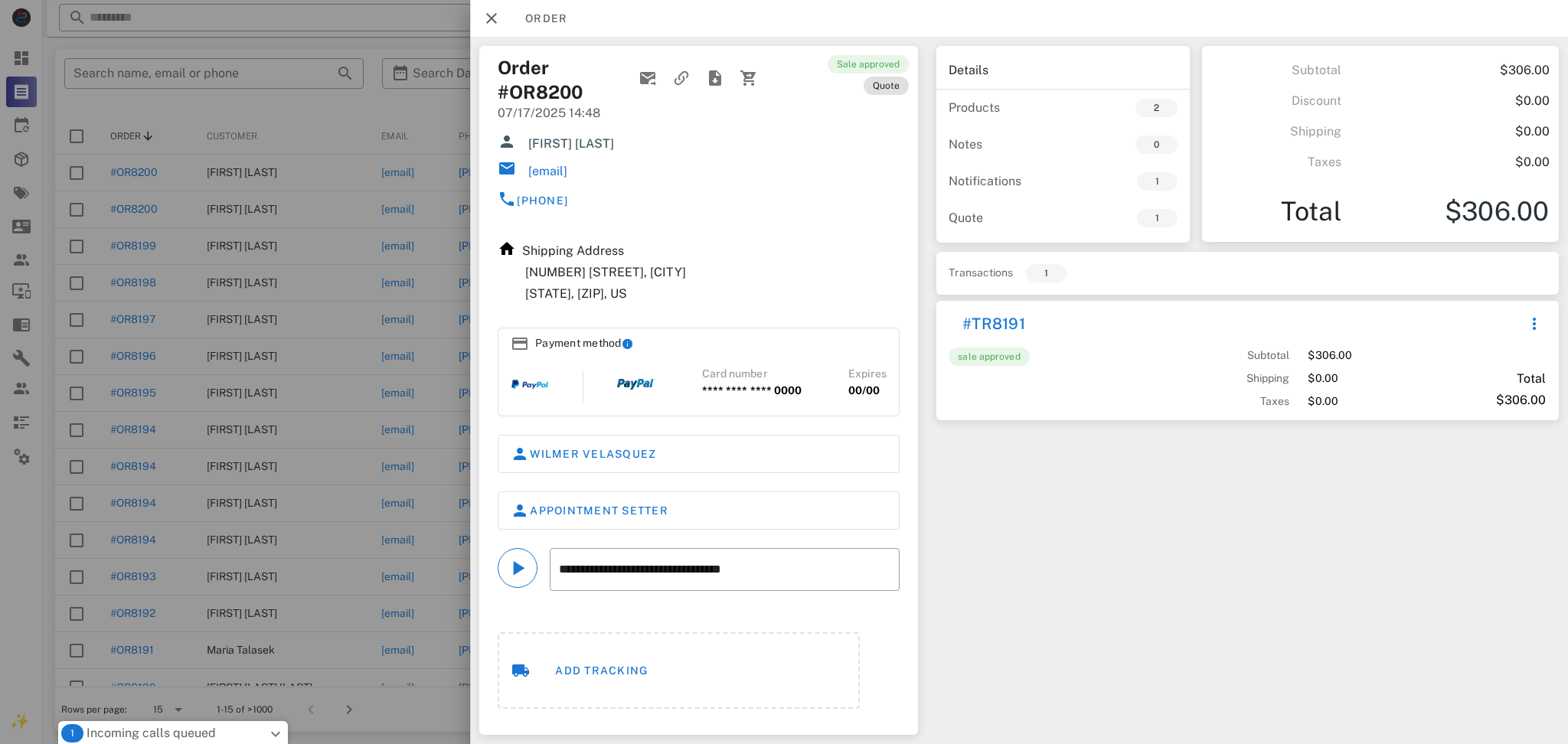 drag, startPoint x: 524, startPoint y: 269, endPoint x: 696, endPoint y: 269, distance: 172 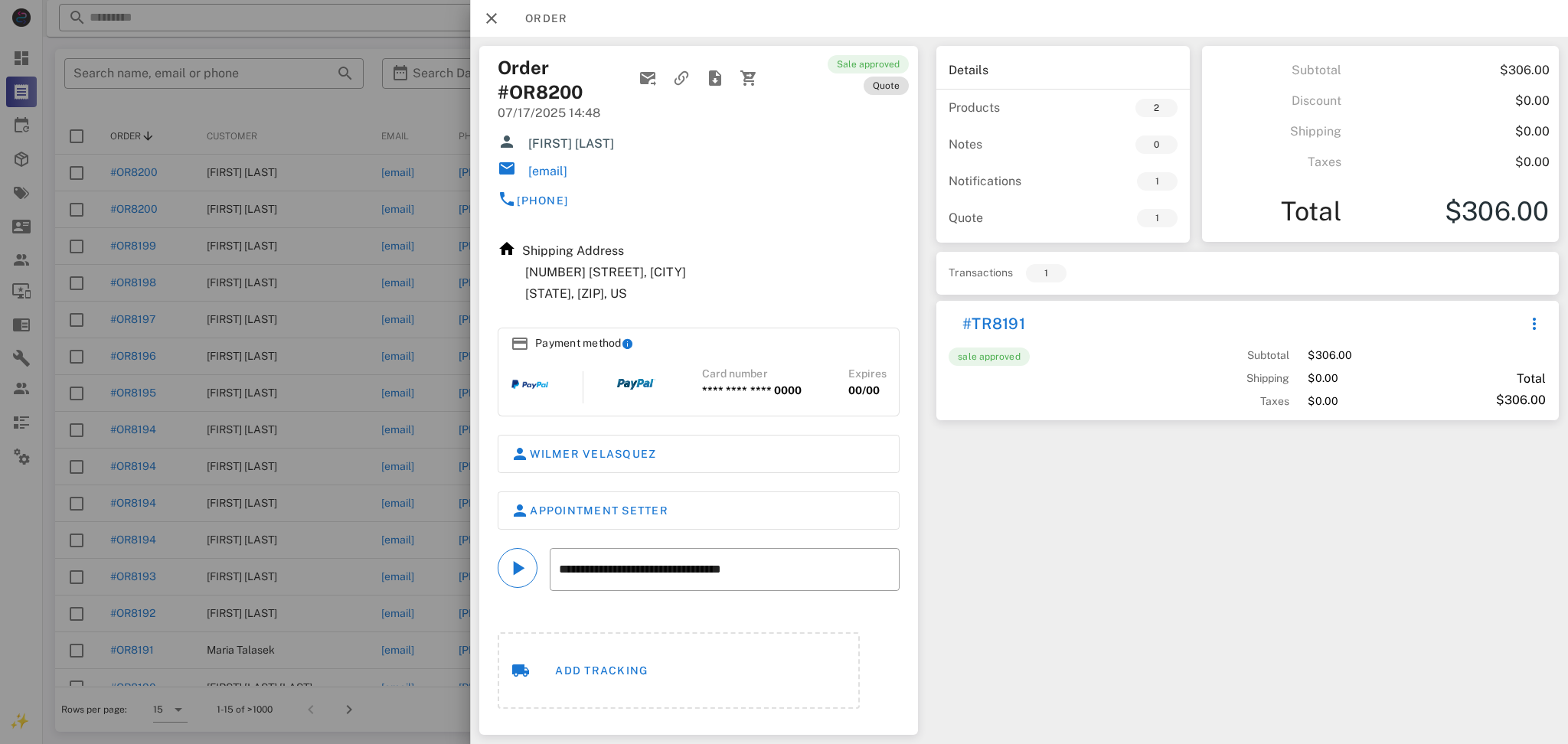 click on "Add tracking" at bounding box center [698, 671] 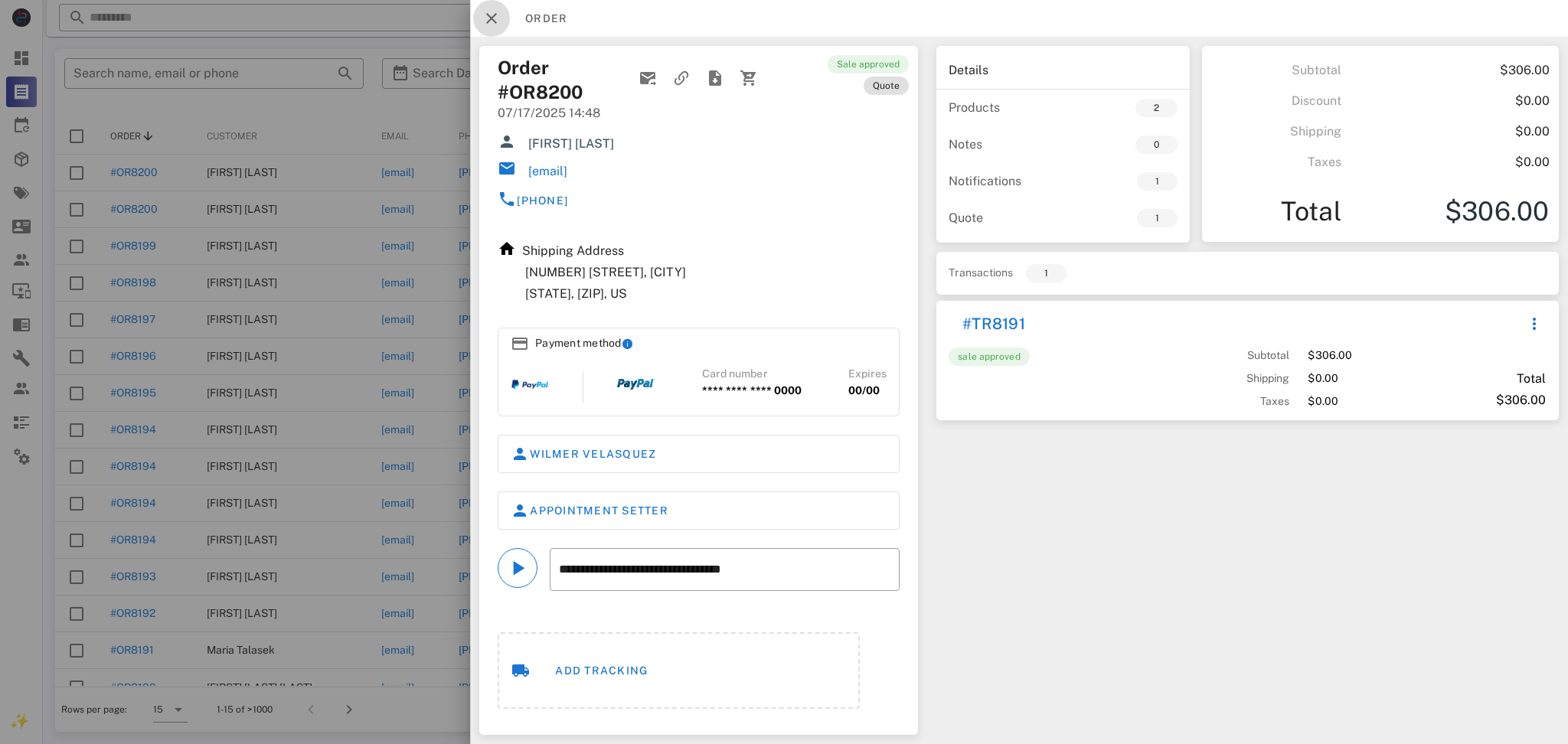 click at bounding box center (492, 18) 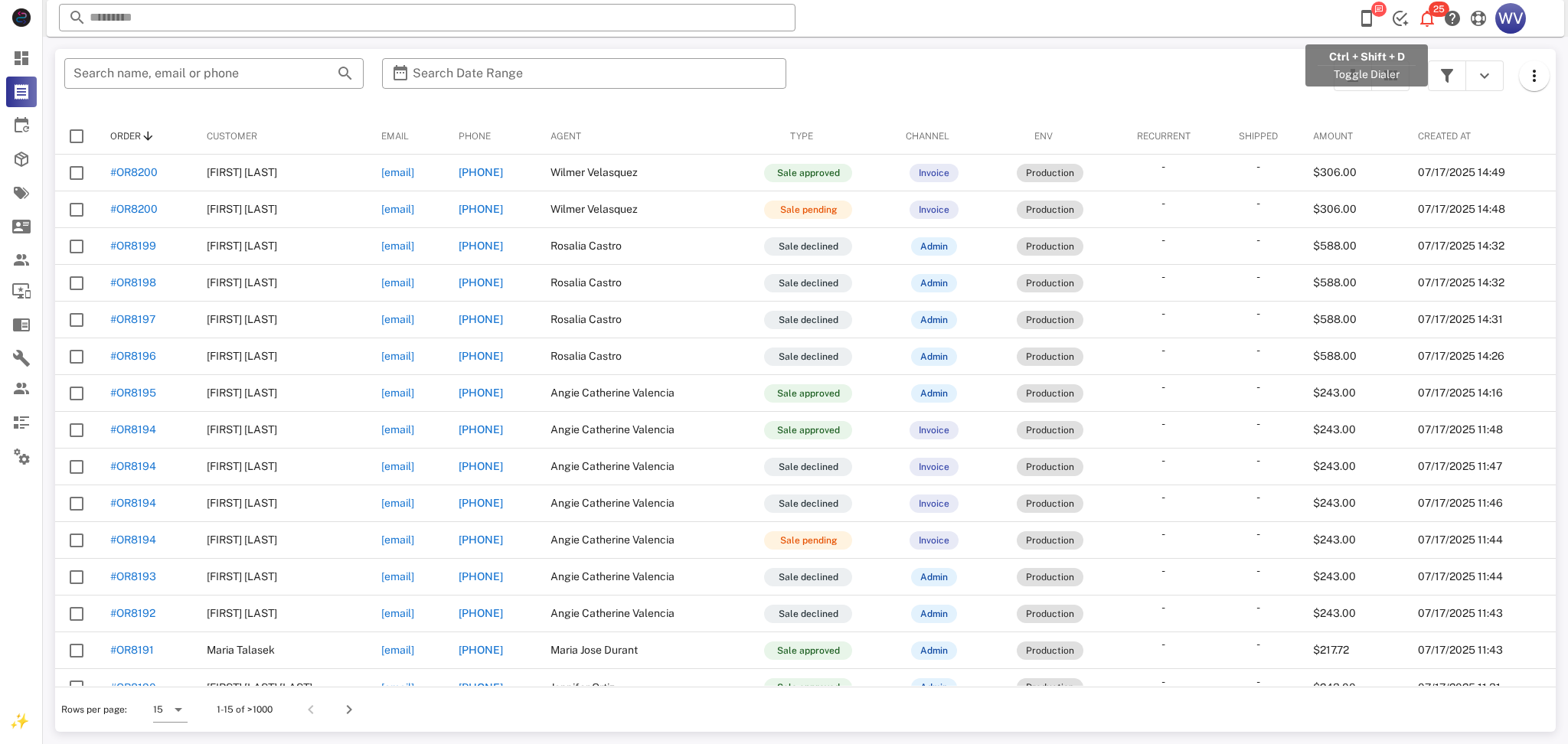 click at bounding box center [1367, 18] 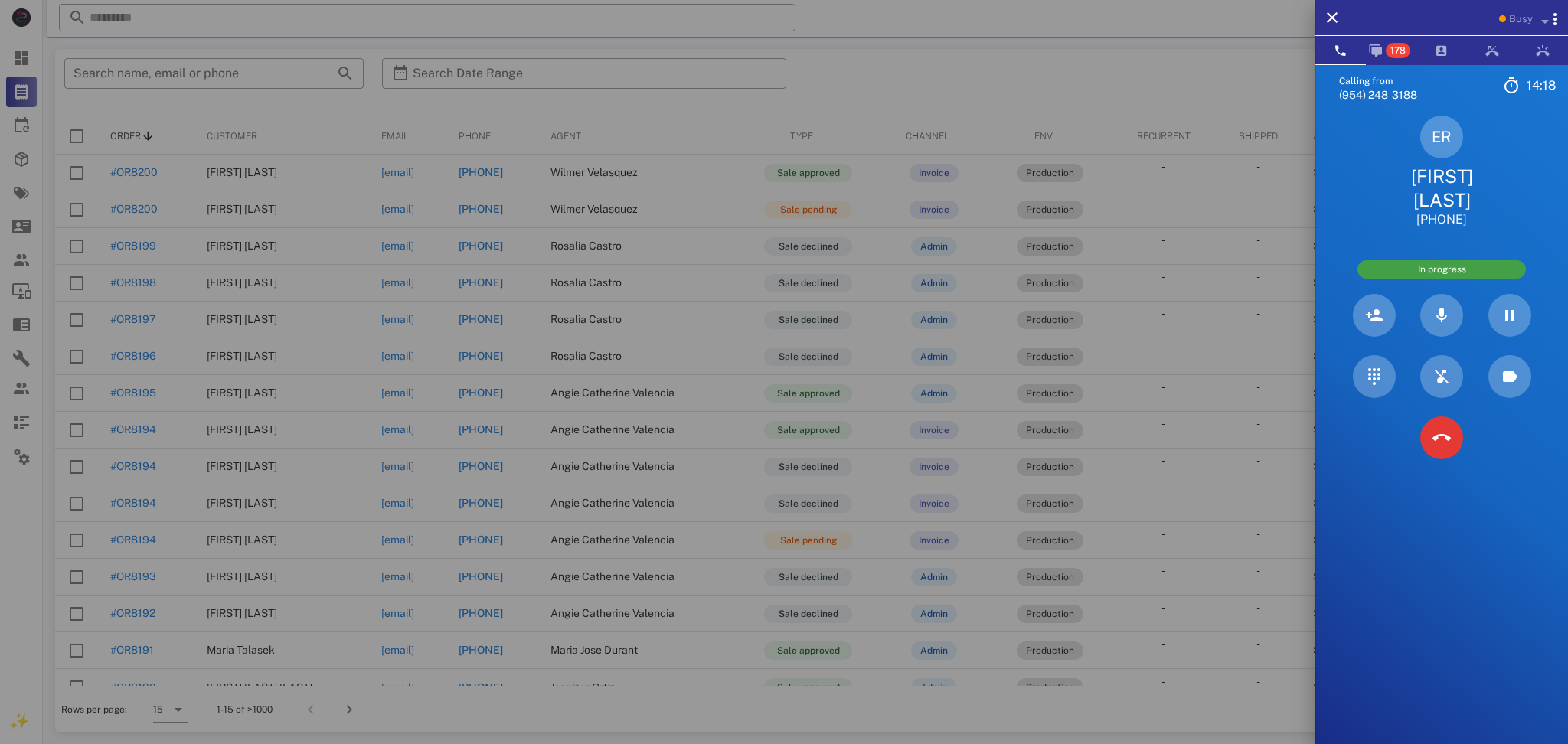 click on "+14233161750" at bounding box center (1442, 220) 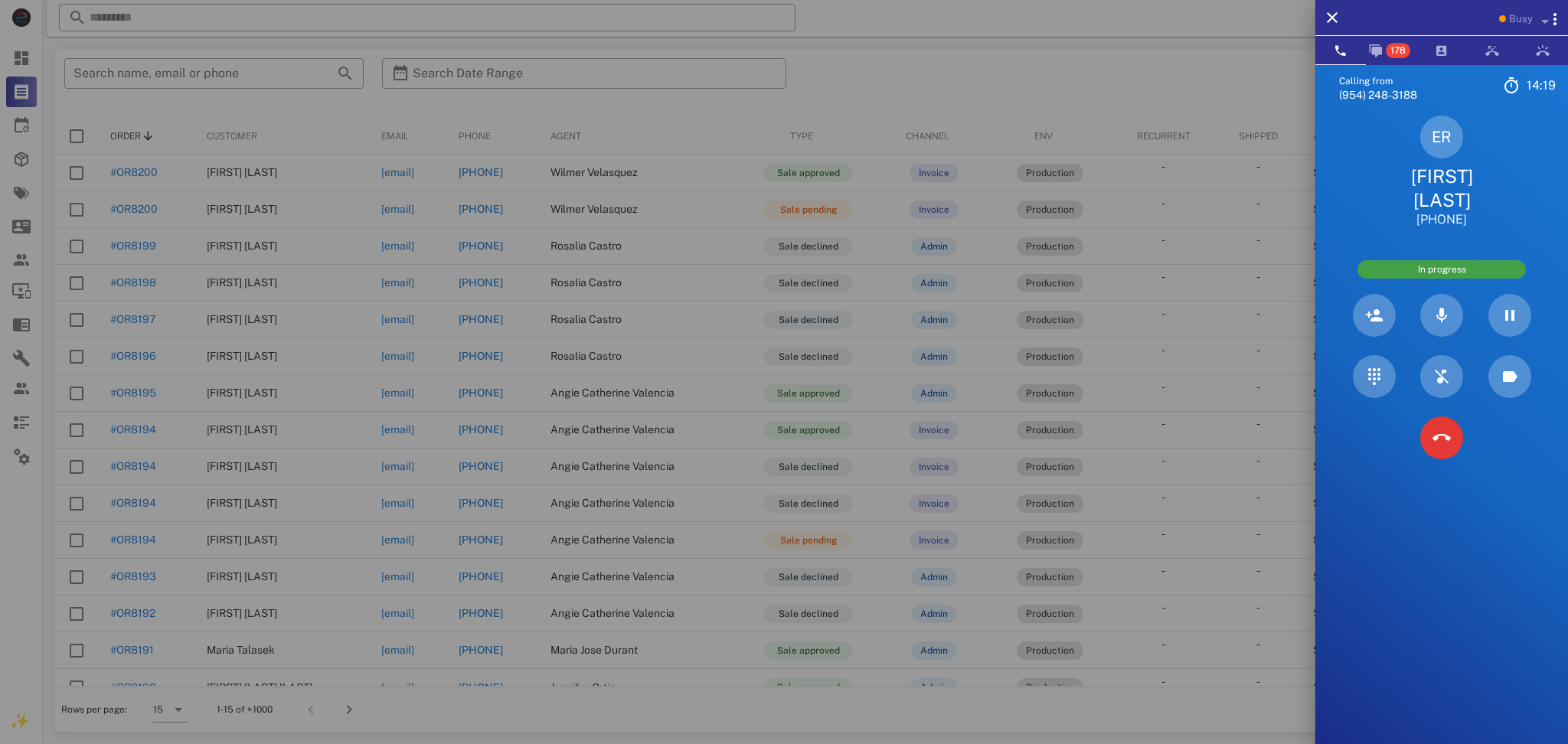 click on "Elida Rayo" at bounding box center (1442, 188) 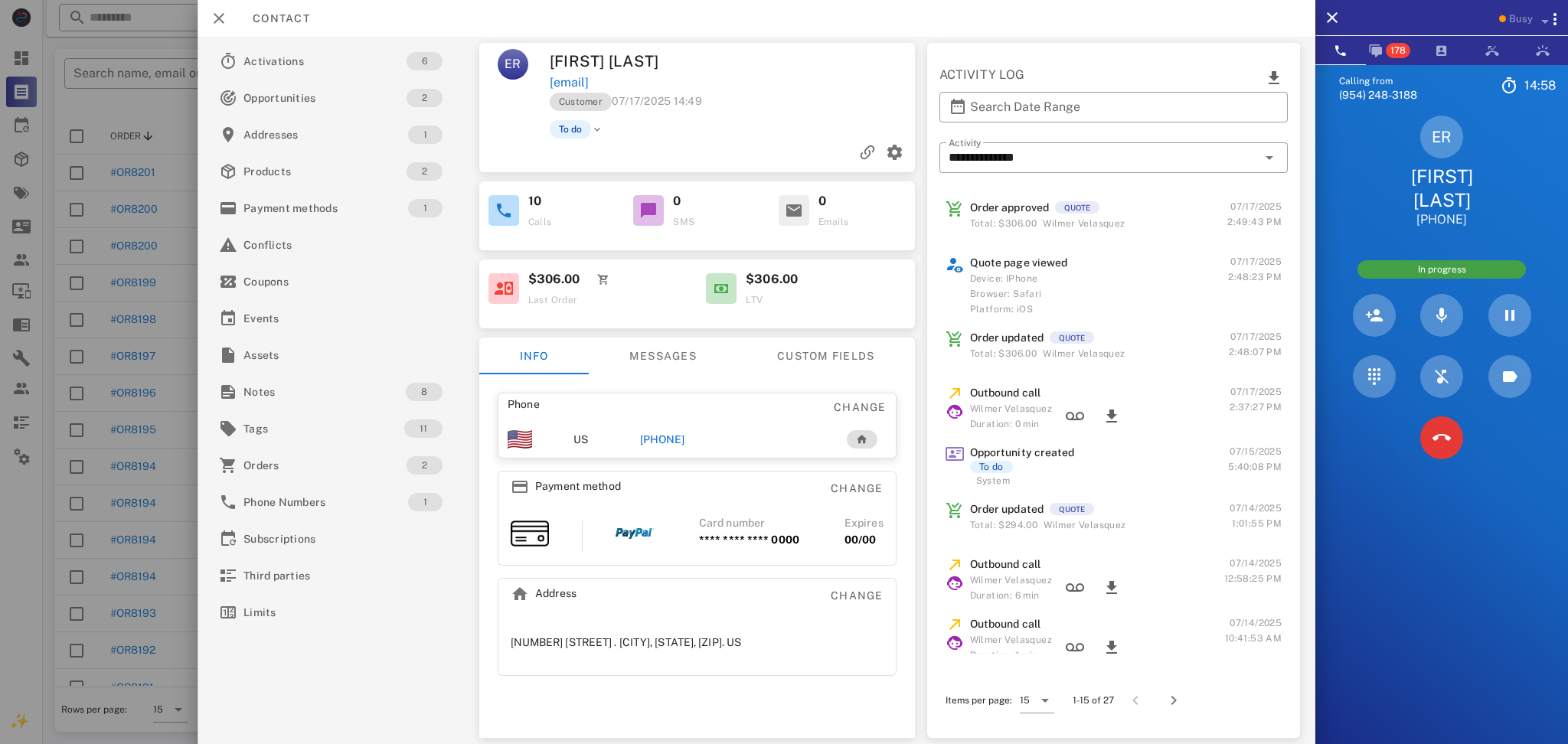 click on "Calling from (954) 248-3188 14: 58  Unknown      ▼     Andorra
+376
Argentina
+54
Aruba
+297
Australia
+61
Belgium (België)
+32
Bolivia
+591
Brazil (Brasil)
+55
Canada
+1
Chile
+56
Colombia
+57
Costa Rica
+506
Dominican Republic (República Dominicana)
+1
Ecuador
+593
El Salvador
+503
France
+33
Germany (Deutschland)
+49
Guadeloupe
+590
Guatemala
+502
Honduras
+504
Iceland (Ísland)
+354
India (भारत)
+91
Israel (‫ישראל‬‎)
+972
Italy (Italia)
+39" at bounding box center (1442, 436) 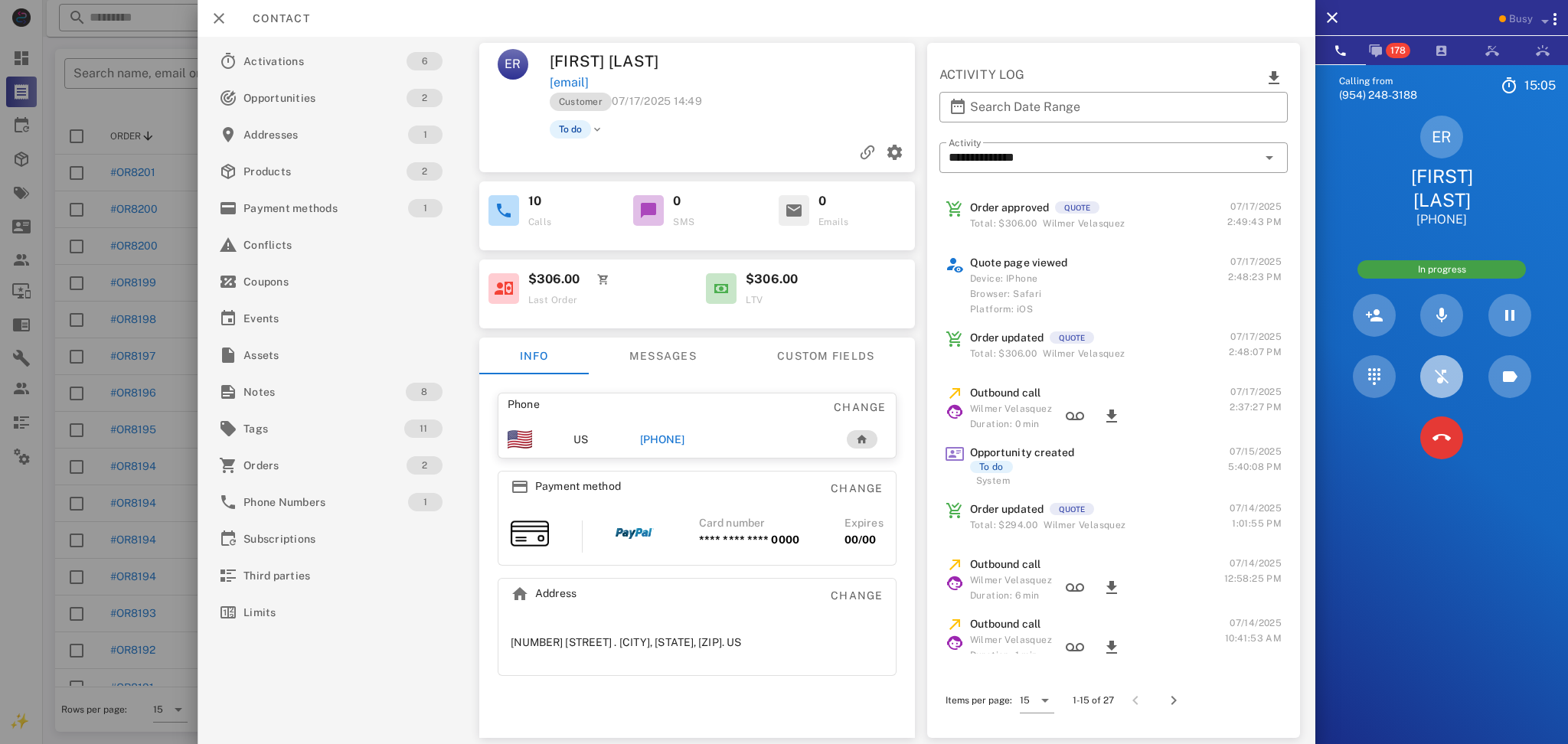 click at bounding box center (1442, 377) 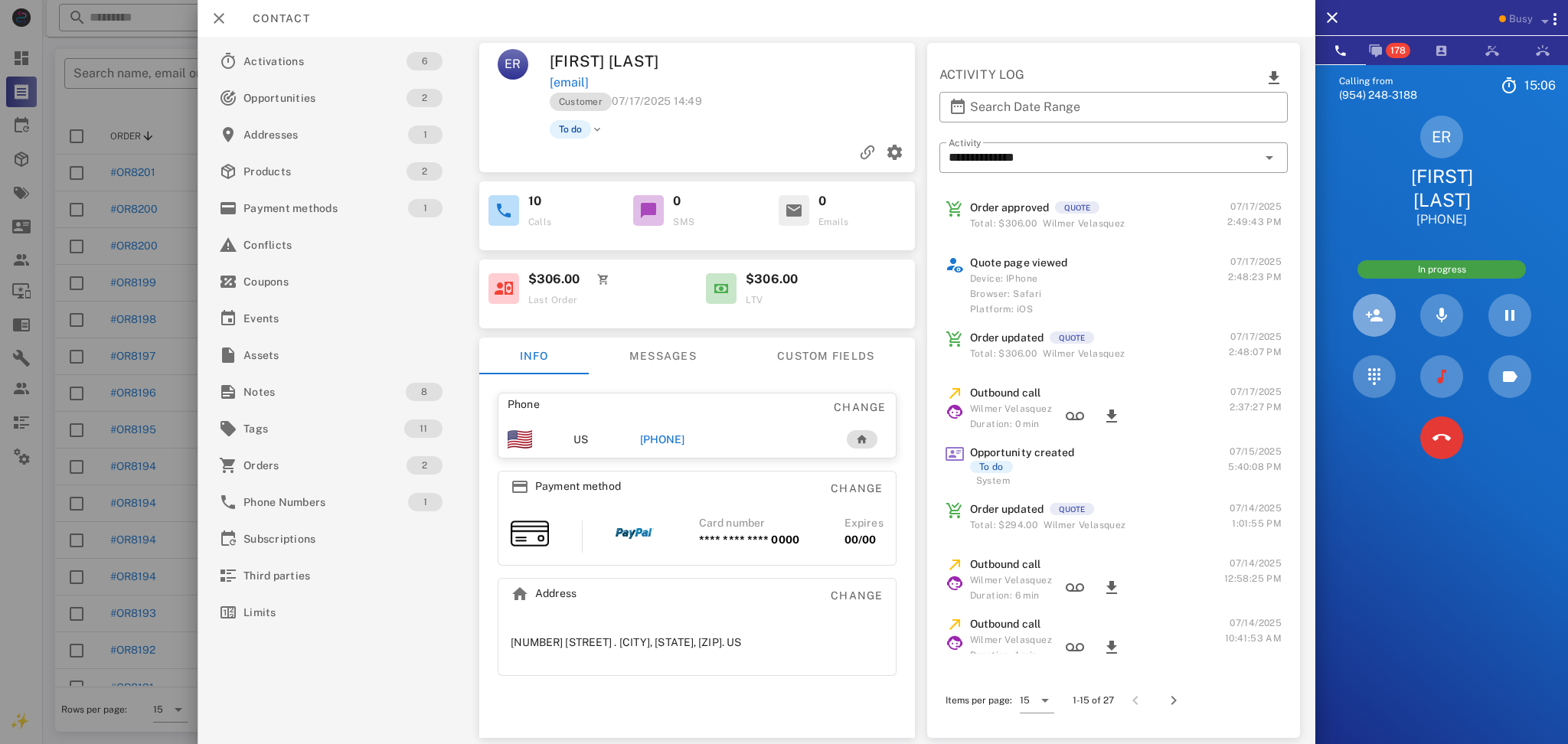 click at bounding box center (1374, 315) 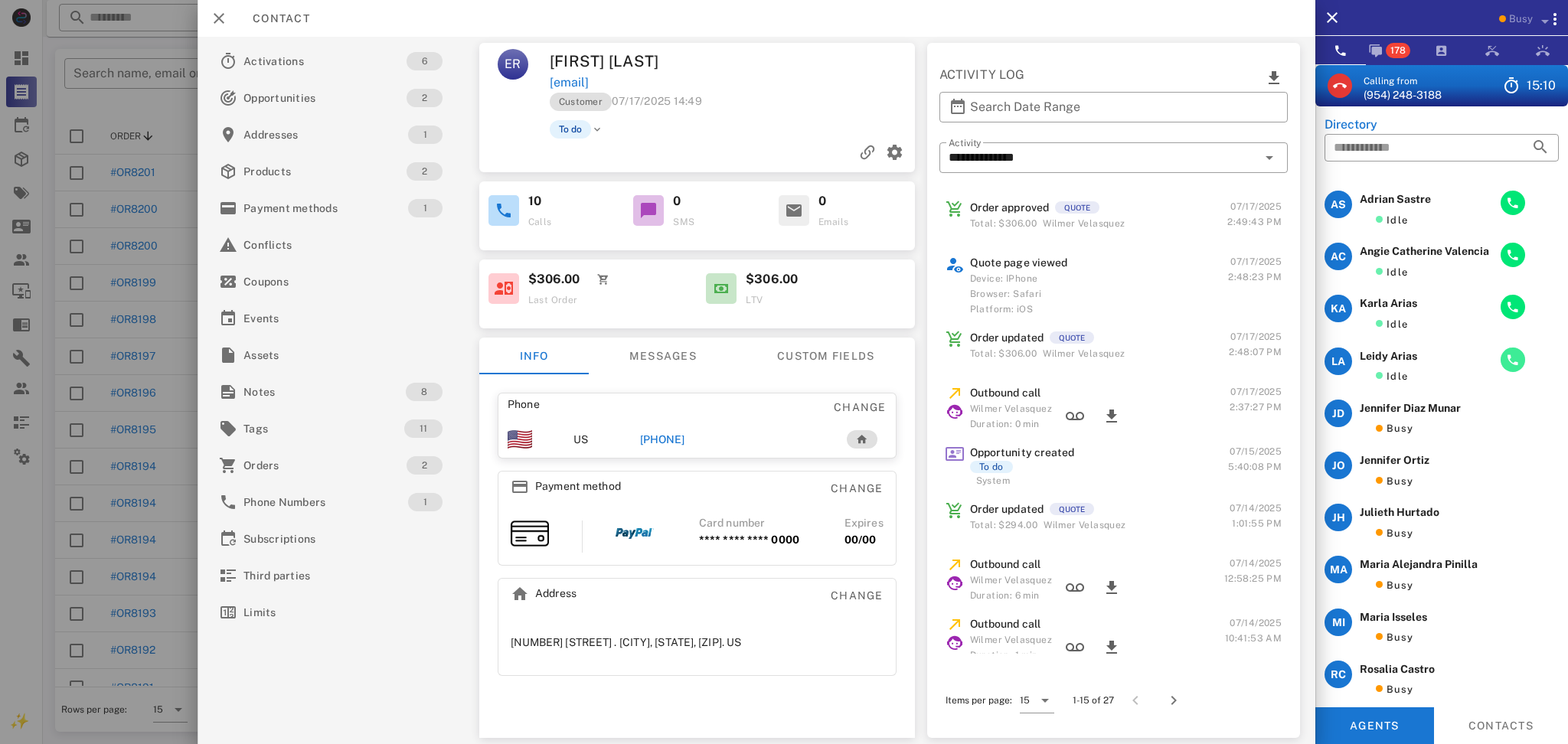 click at bounding box center [1513, 360] 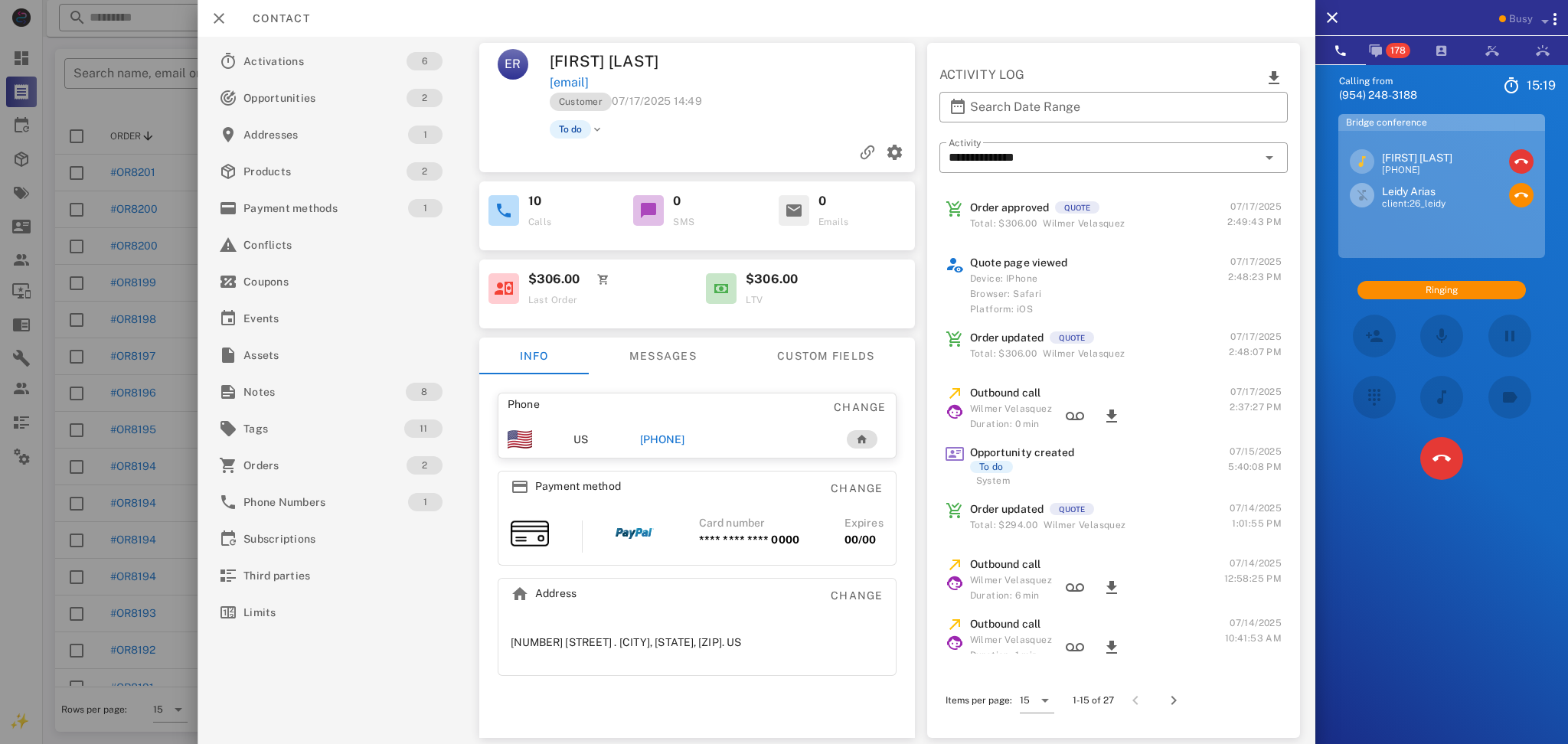 click on "Calling from (954) 248-3188 15: 19  Unknown      ▼     Andorra
+376
Argentina
+54
Aruba
+297
Australia
+61
Belgium (België)
+32
Bolivia
+591
Brazil (Brasil)
+55
Canada
+1
Chile
+56
Colombia
+57
Costa Rica
+506
Dominican Republic (República Dominicana)
+1
Ecuador
+593
El Salvador
+503
France
+33
Germany (Deutschland)
+49
Guadeloupe
+590
Guatemala
+502
Honduras
+504
Iceland (Ísland)
+354
India (भारत)
+91
Israel (‫ישראל‬‎)
+972
Italy (Italia)
+39" at bounding box center (1442, 436) 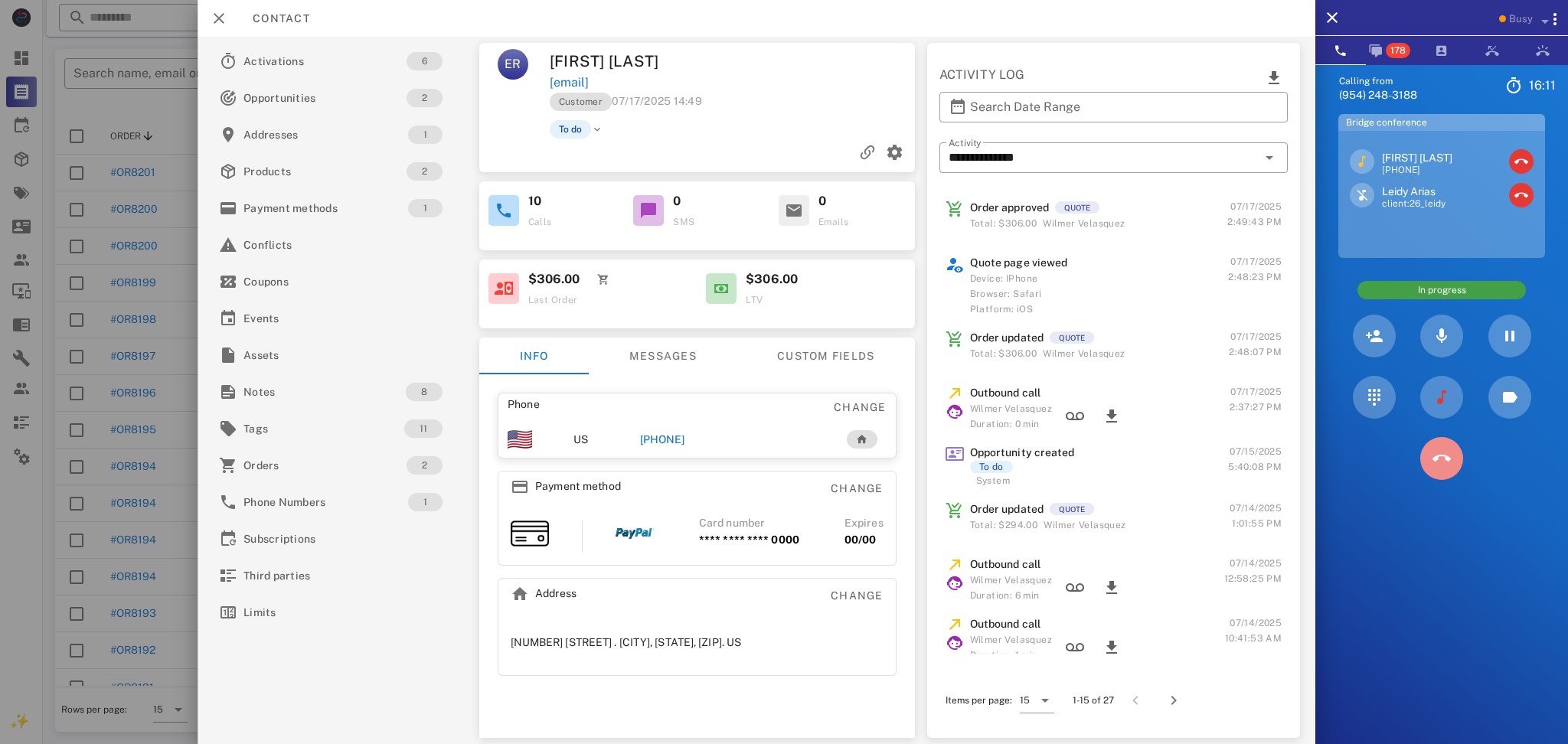 click at bounding box center [1442, 458] 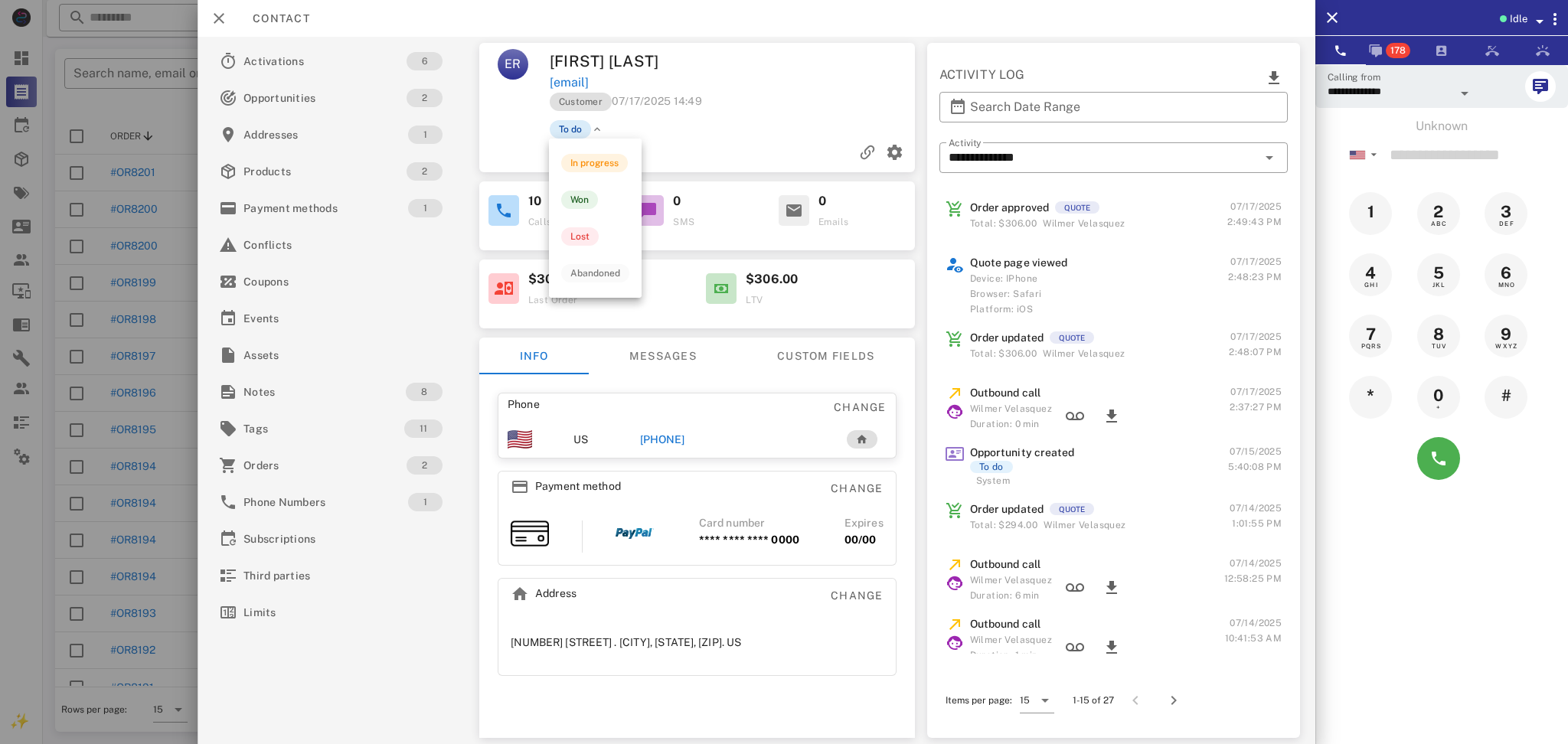 click on "To do" at bounding box center [570, 129] 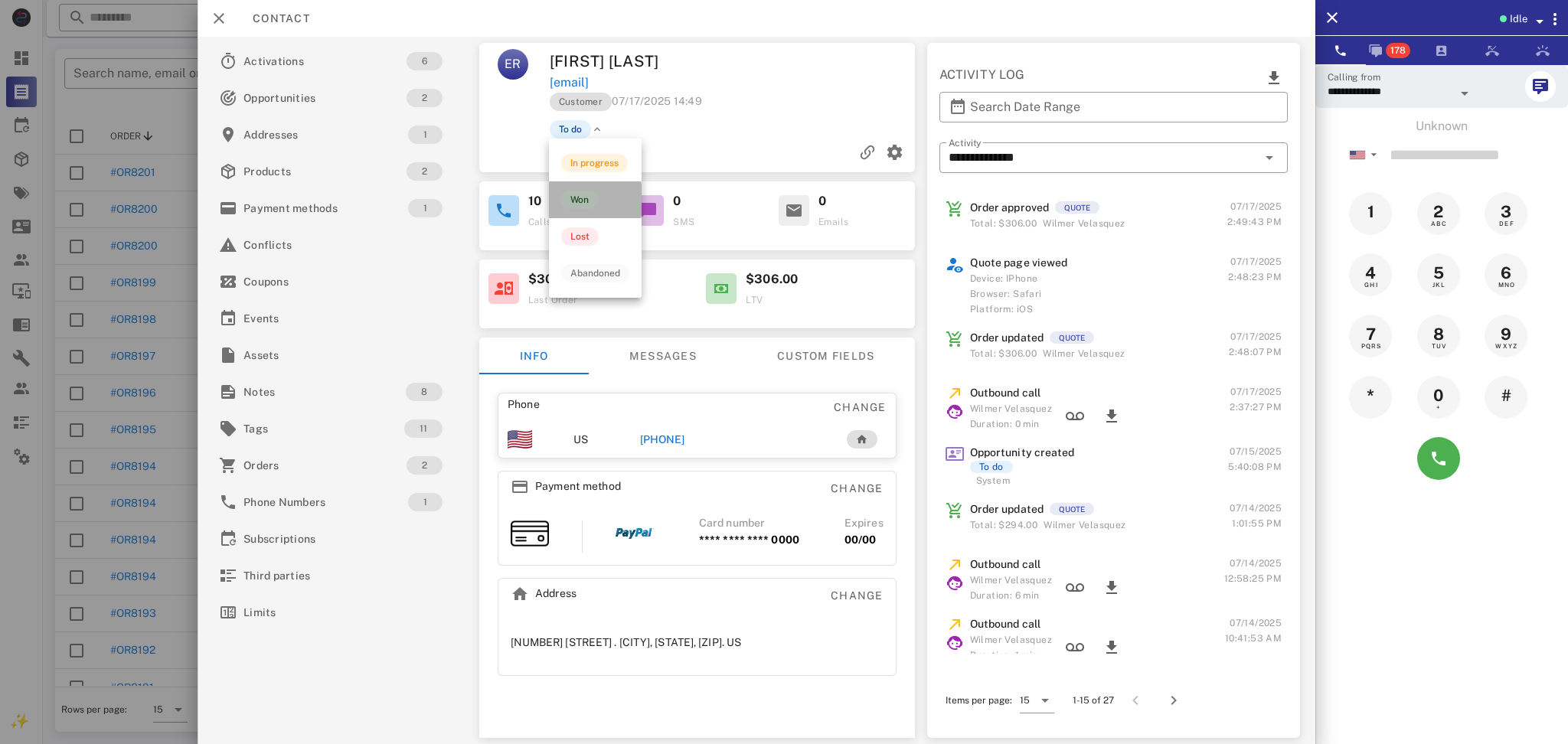 click on "Won" at bounding box center [580, 200] 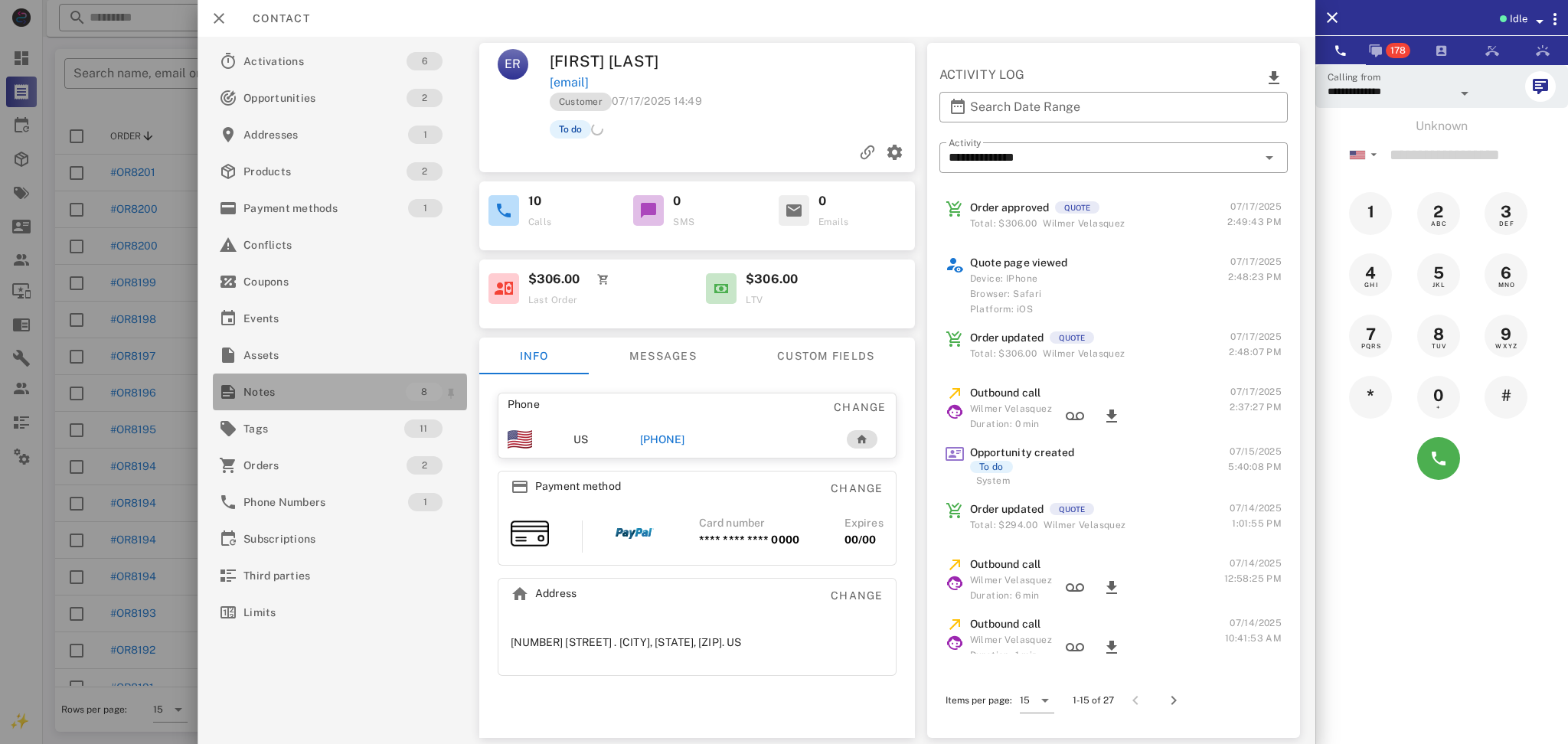 click on "Notes" at bounding box center [325, 392] 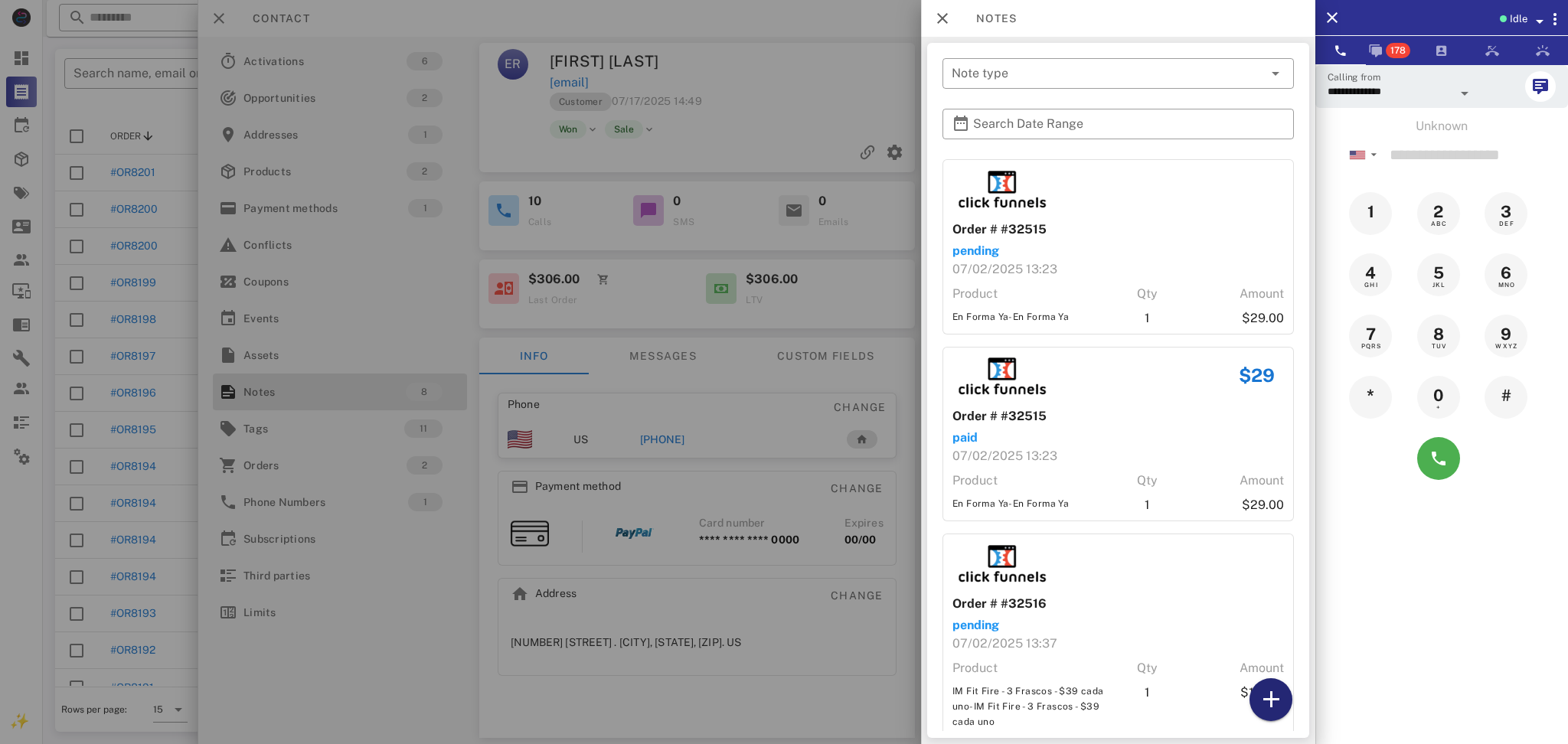 click at bounding box center (1271, 700) 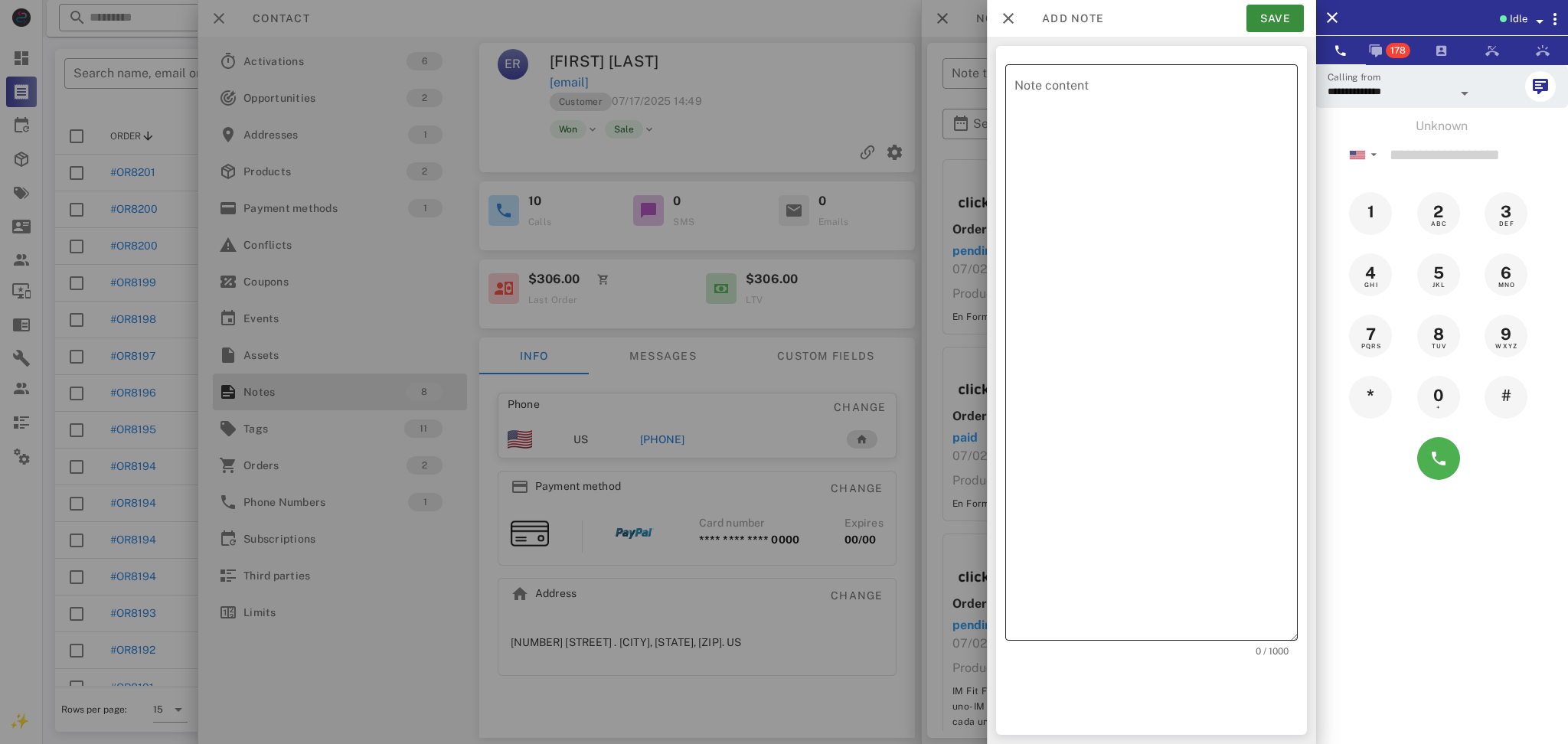 click on "Note content" at bounding box center (1156, 356) 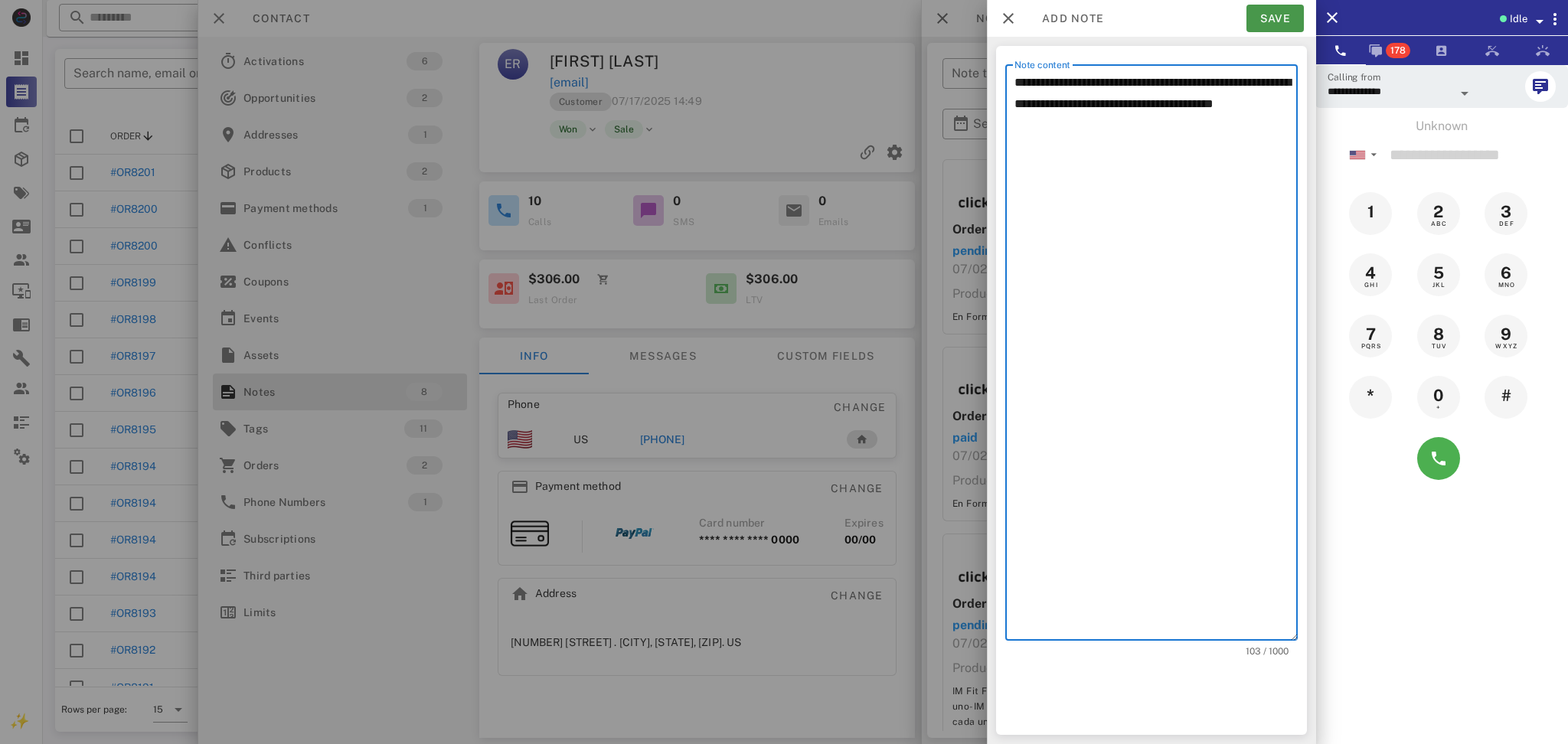 type on "**********" 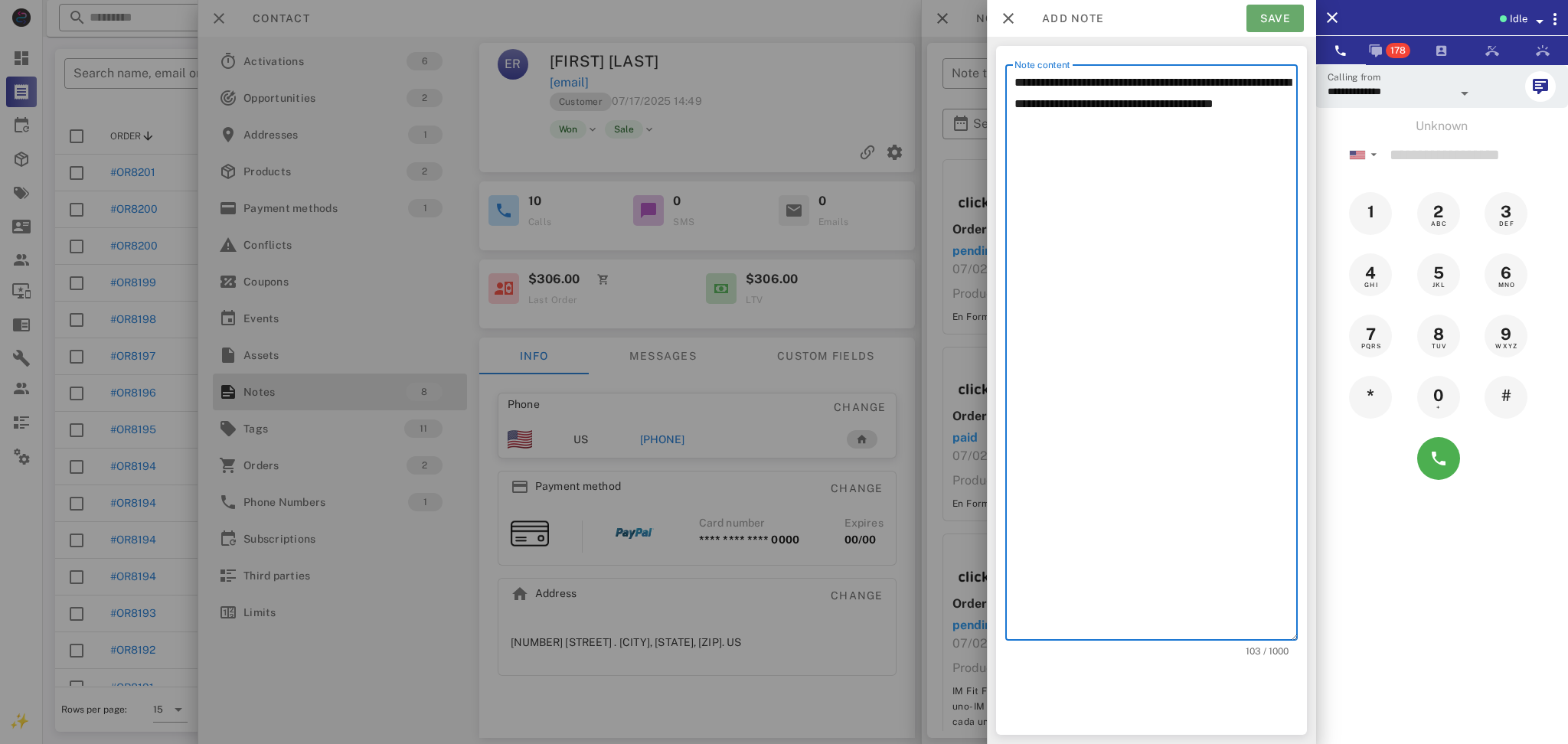 click on "Save" at bounding box center (1275, 18) 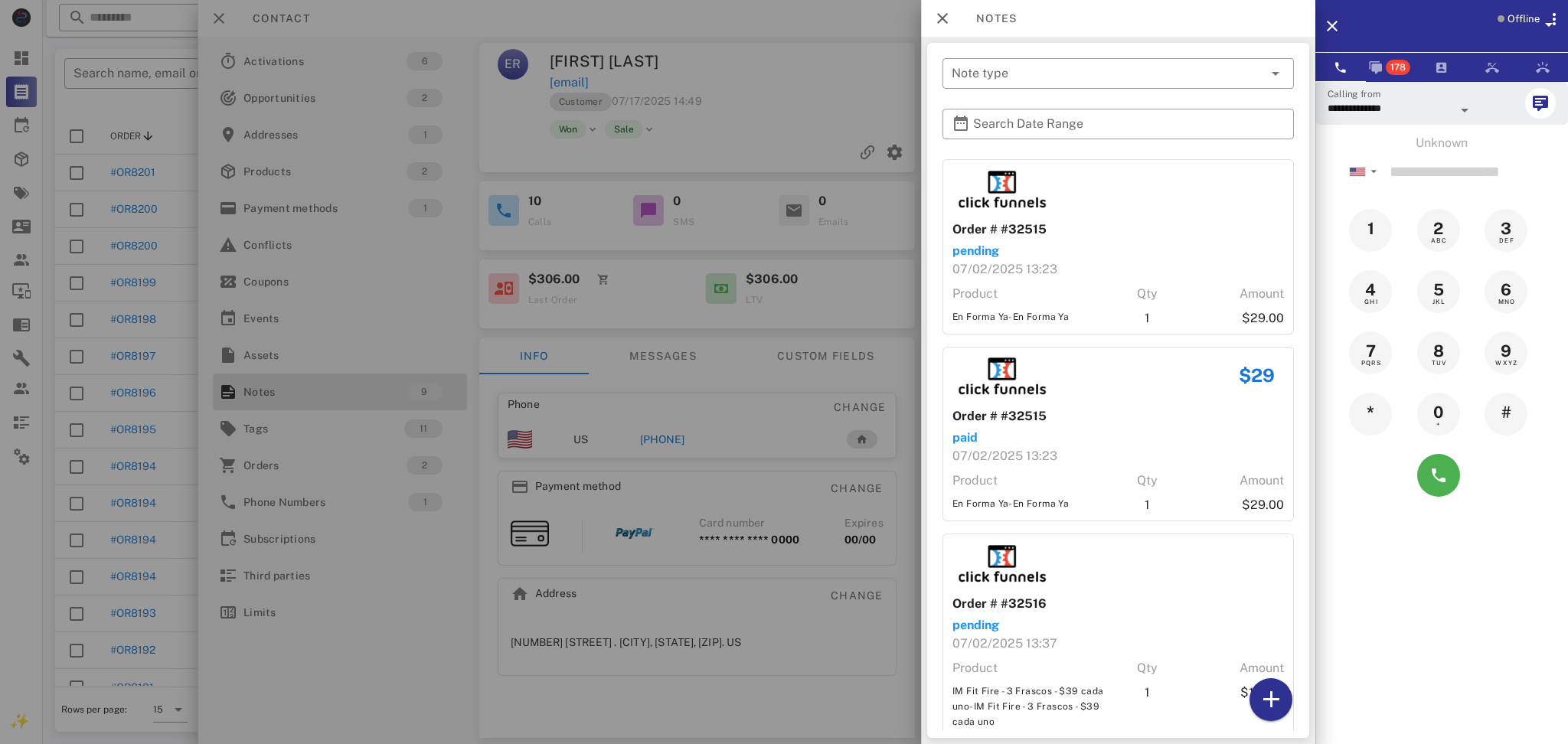 click on "**********" at bounding box center (1442, 453) 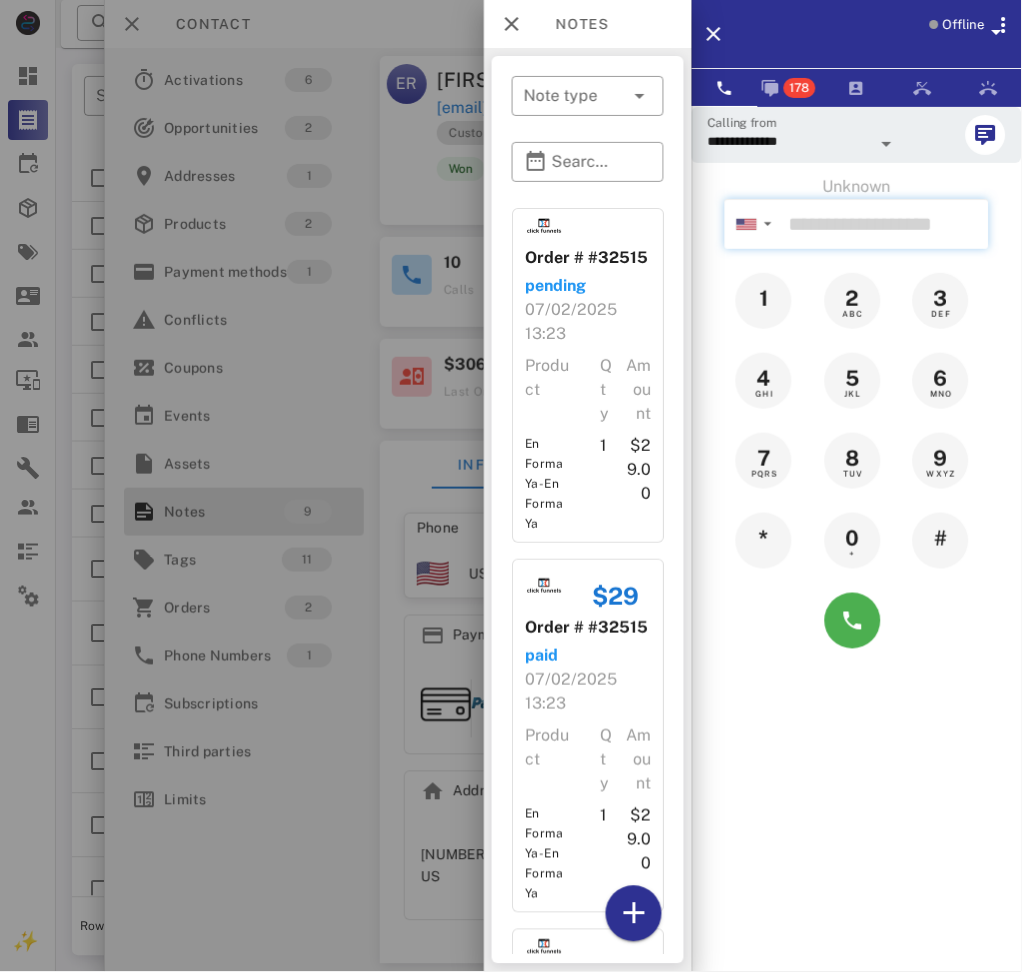 click at bounding box center [885, 224] 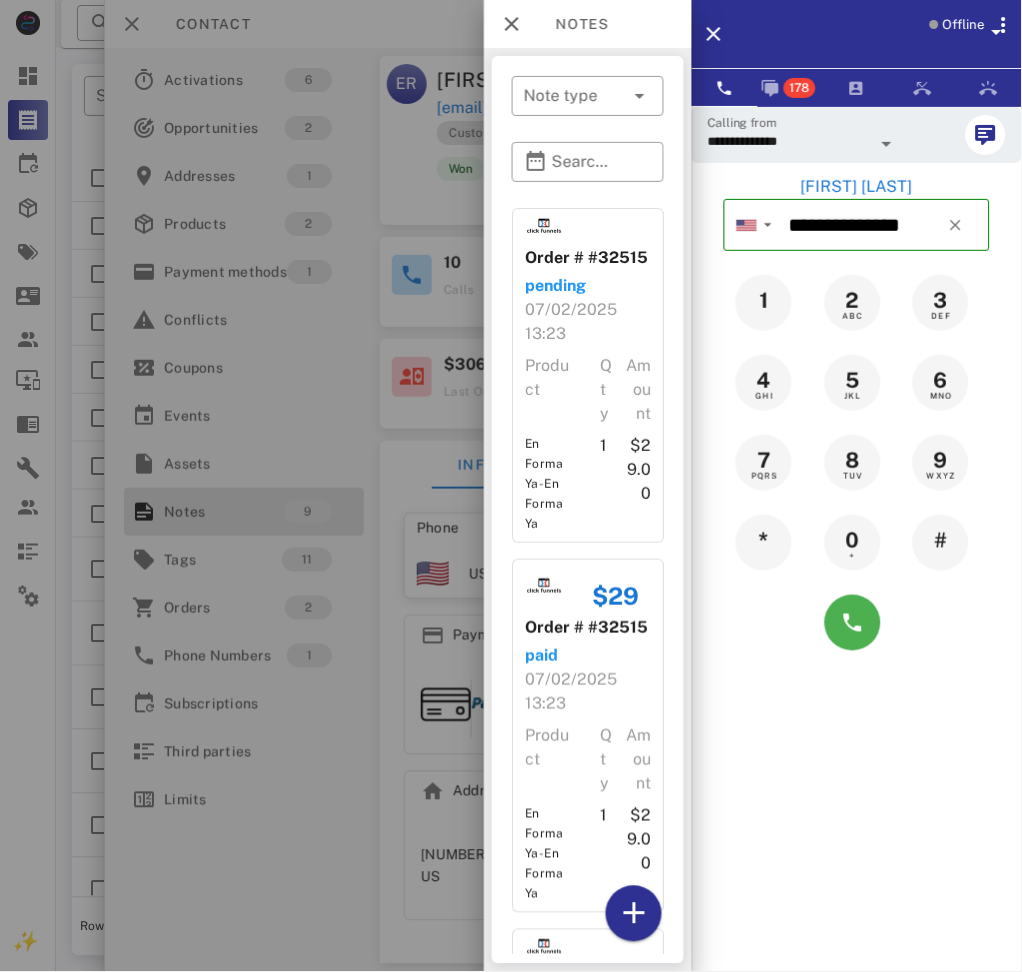 click on "Christina Castillo" at bounding box center [857, 187] 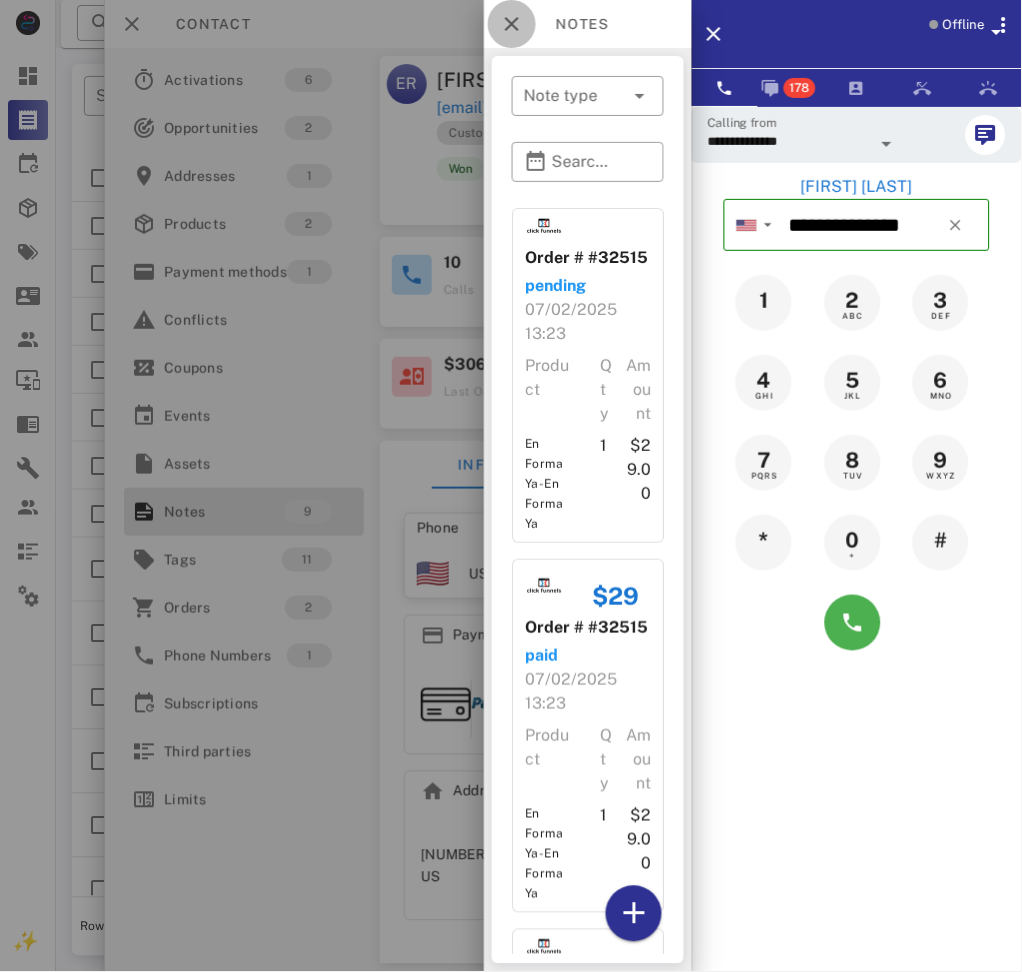 click at bounding box center [512, 24] 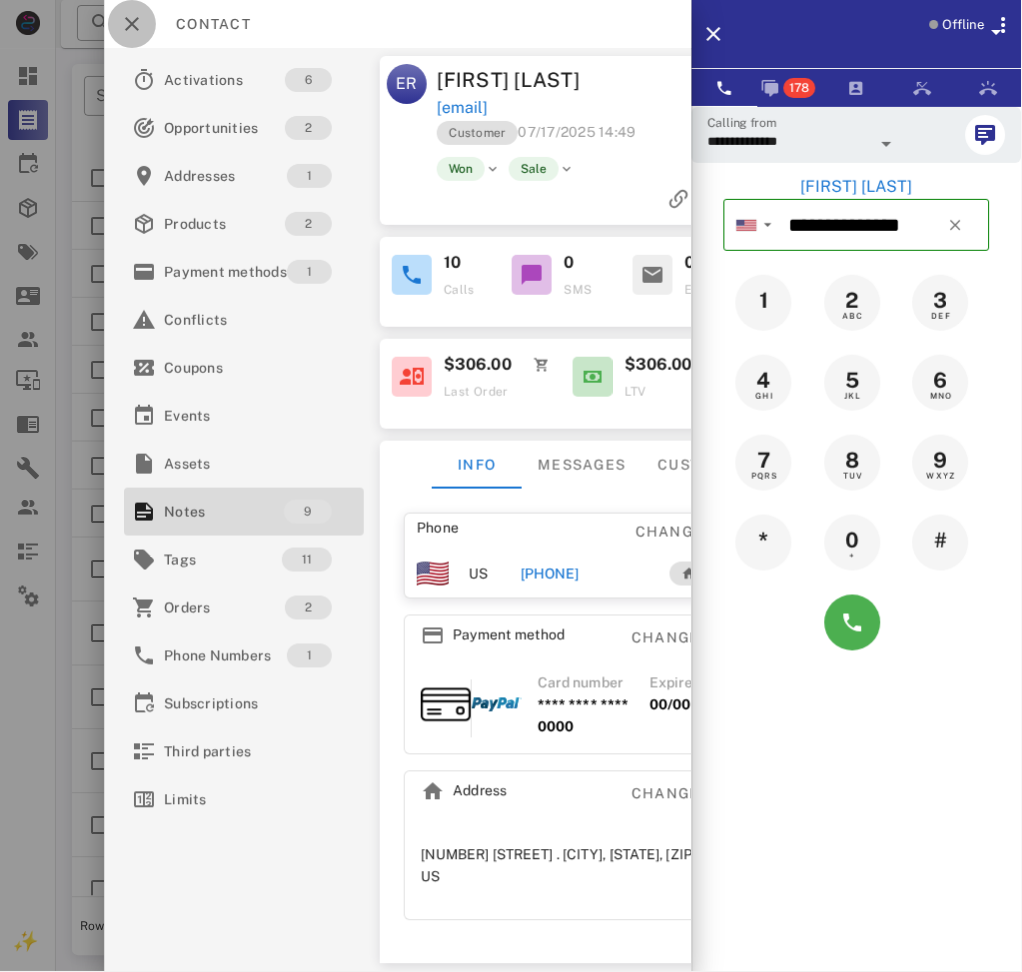 click at bounding box center (132, 24) 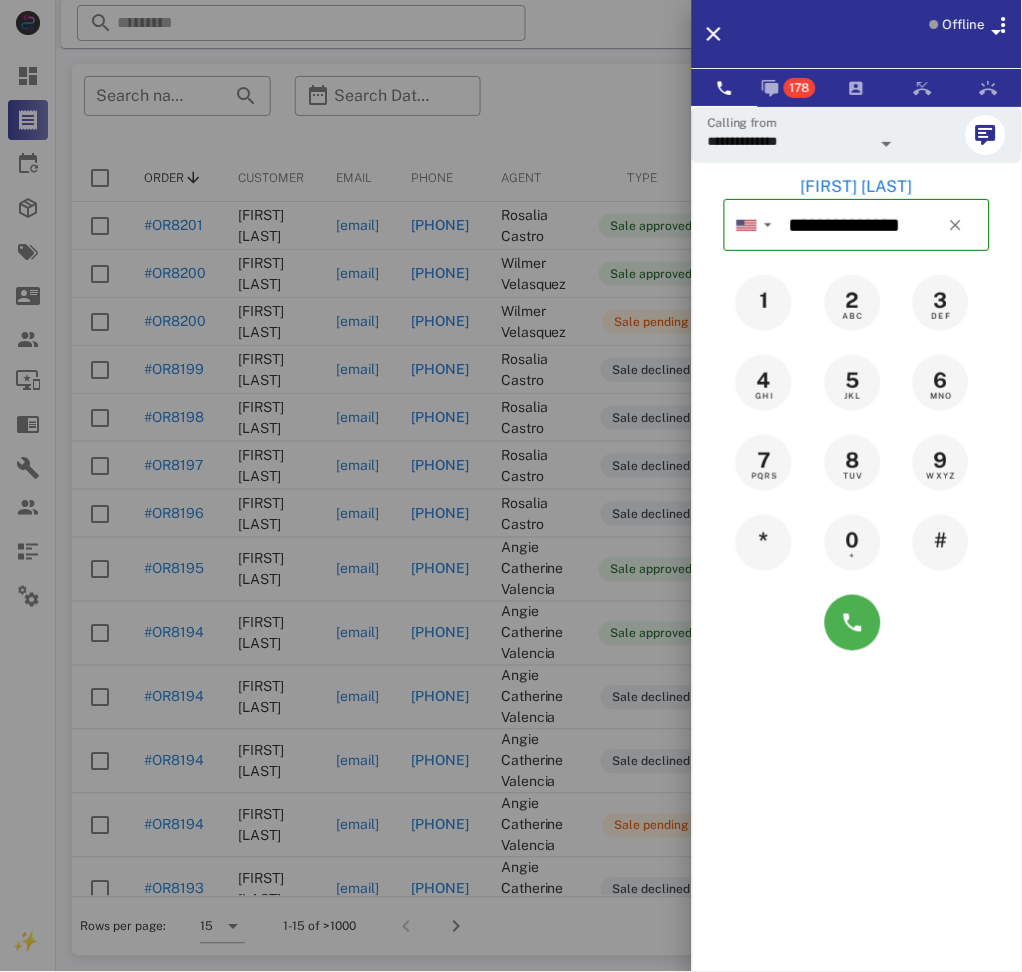 click on "Christina Castillo" at bounding box center (857, 187) 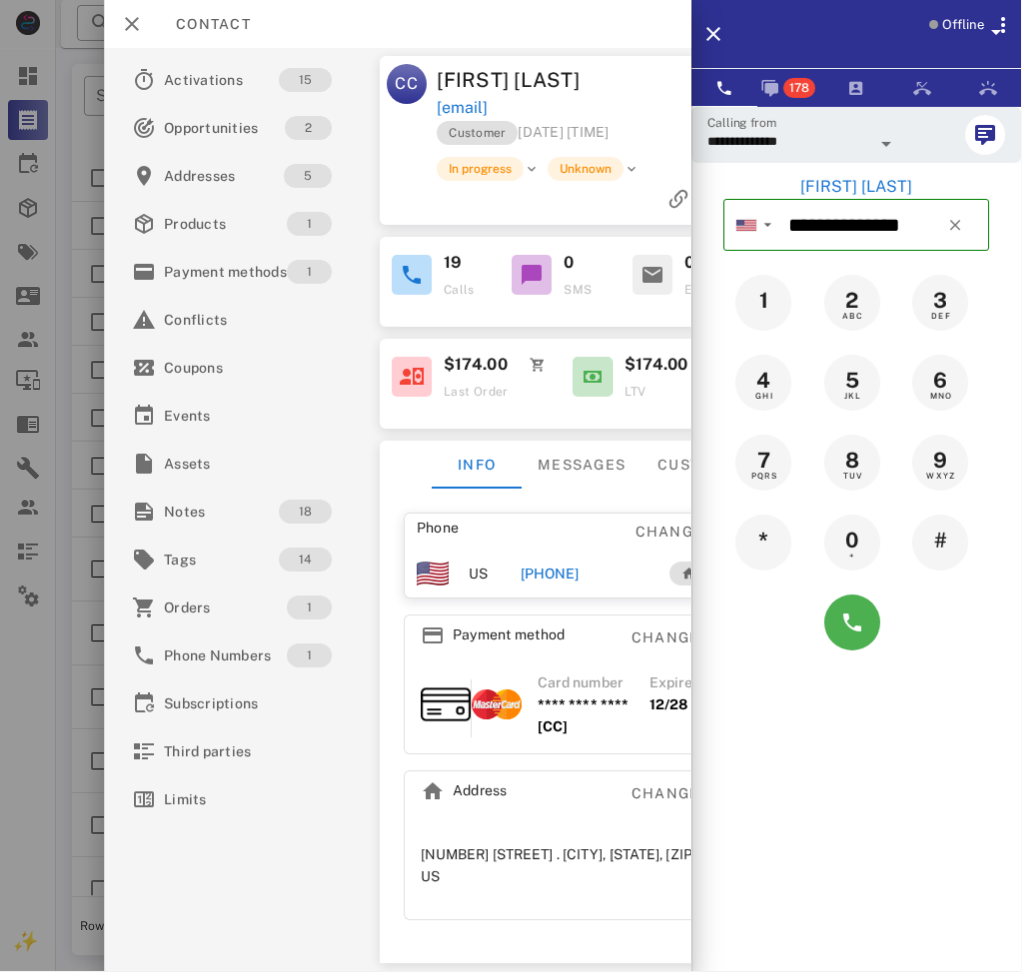 click on "+12068495061" at bounding box center [586, 574] 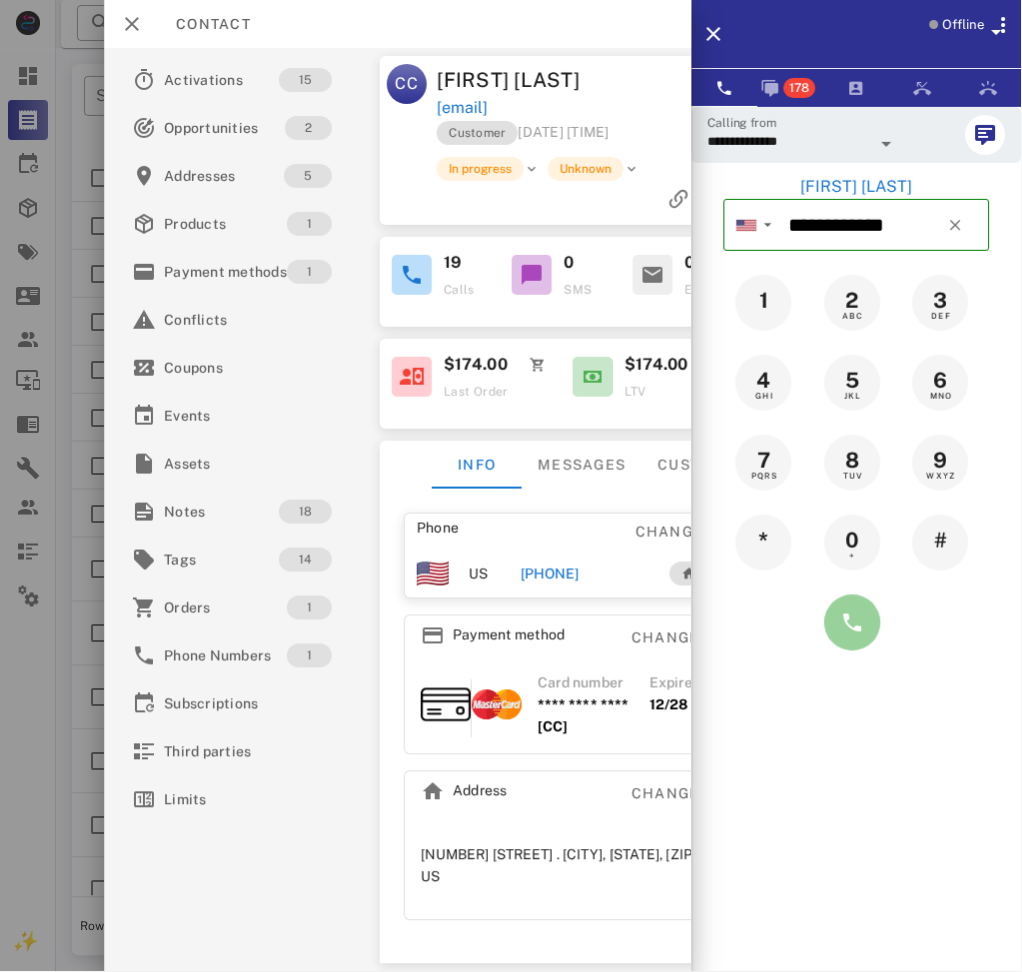 click at bounding box center [853, 623] 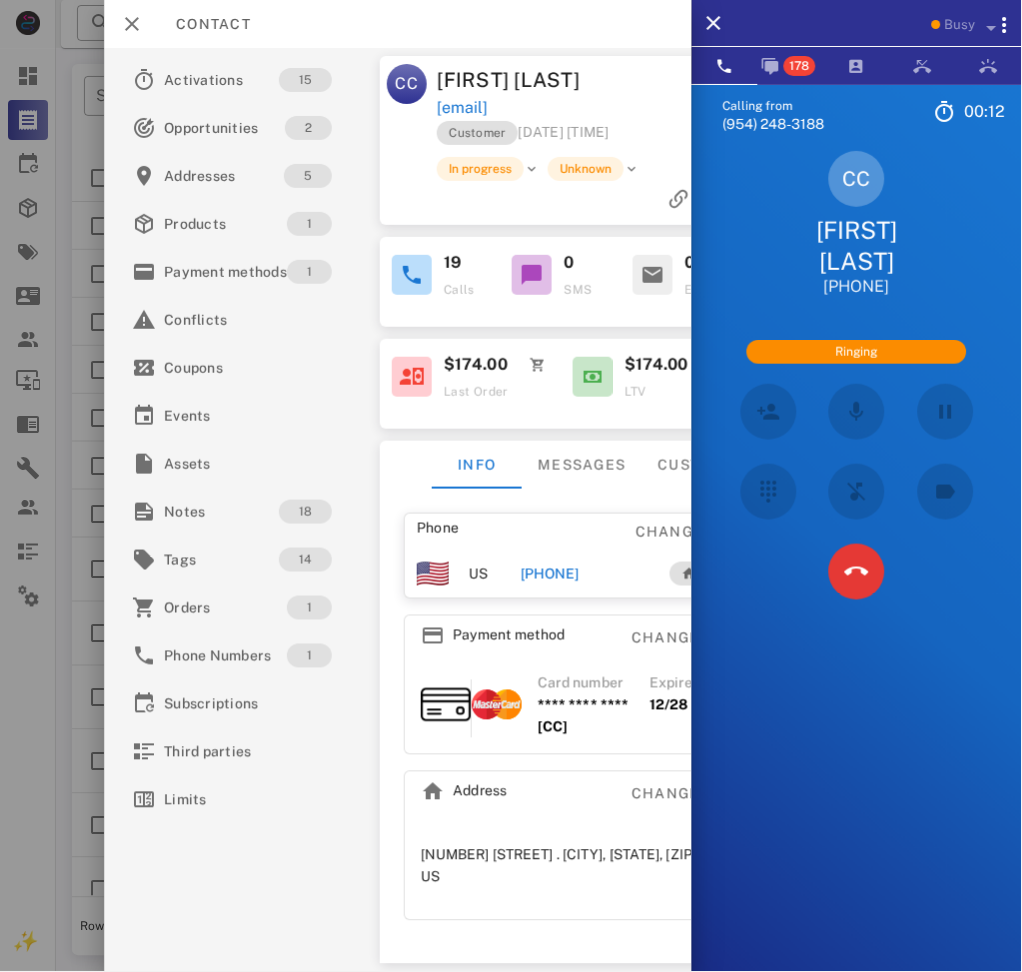 click on "Christina Castillo" at bounding box center (514, 80) 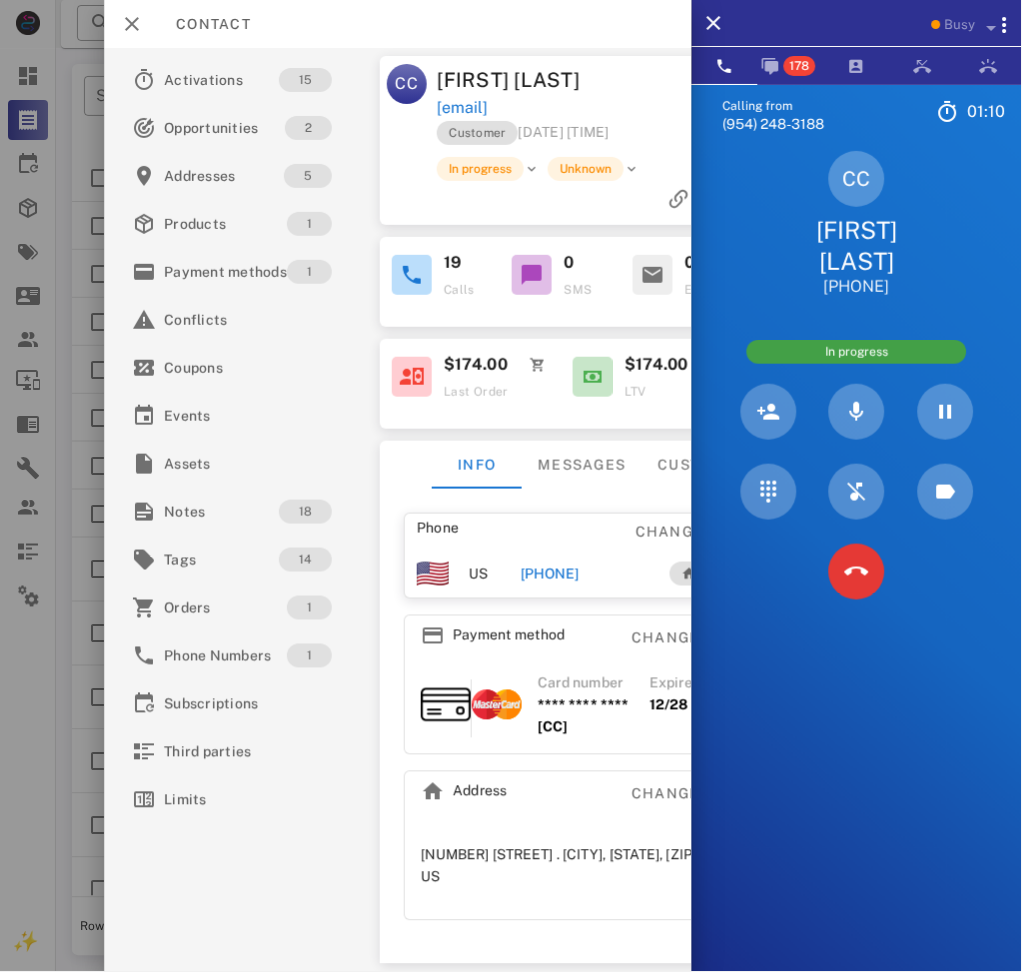 drag, startPoint x: 628, startPoint y: 116, endPoint x: 652, endPoint y: 130, distance: 27.784887 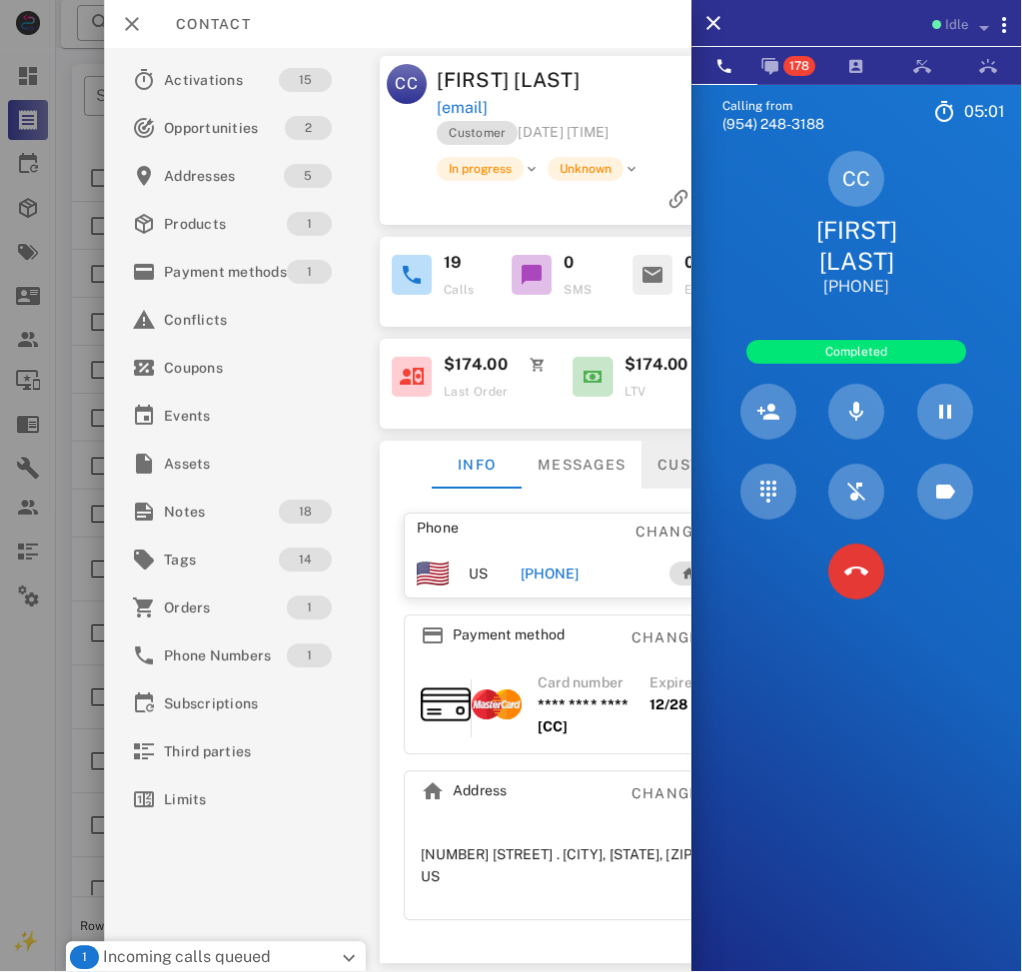 click on "Custom fields" at bounding box center (721, 465) 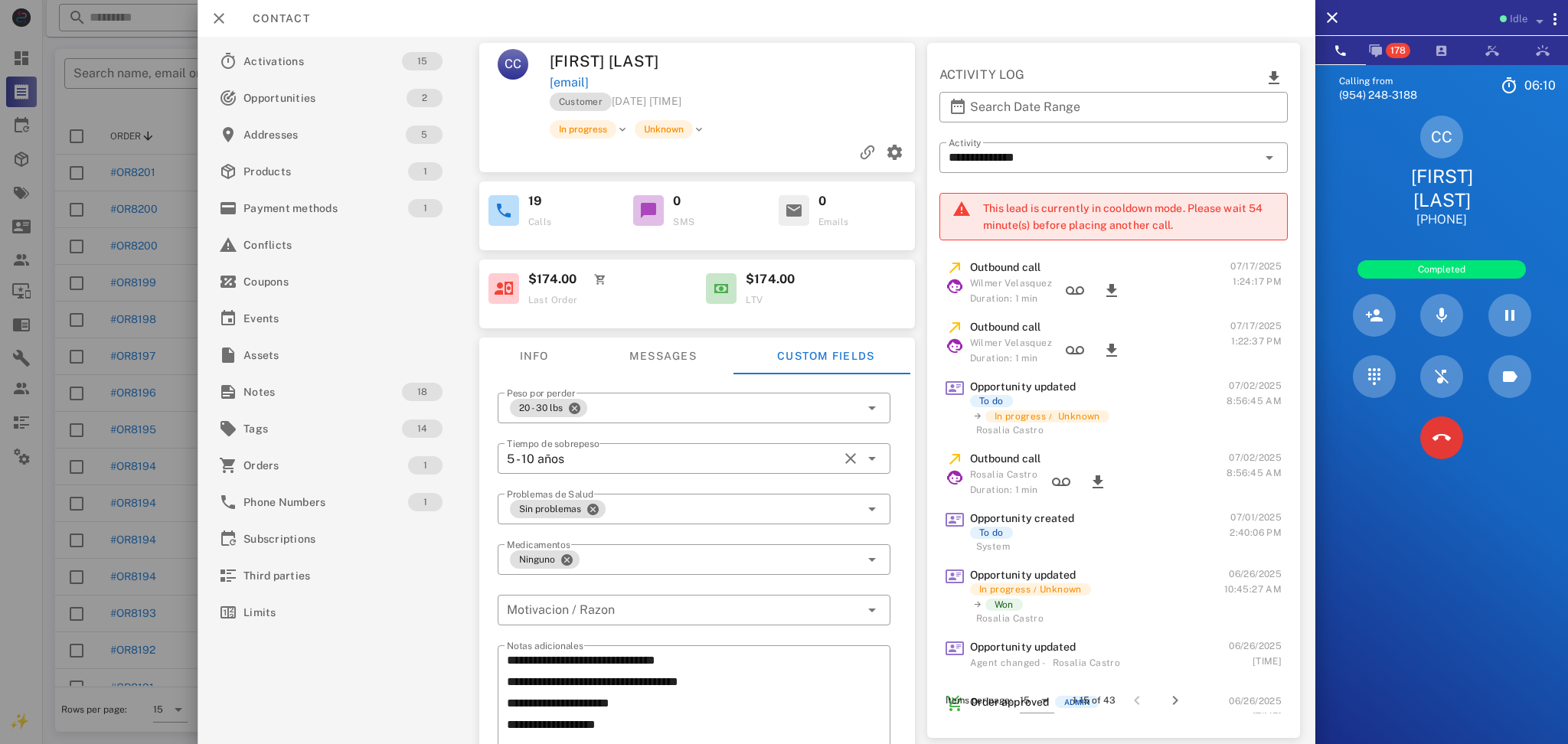 click on "**********" at bounding box center [1113, 154] 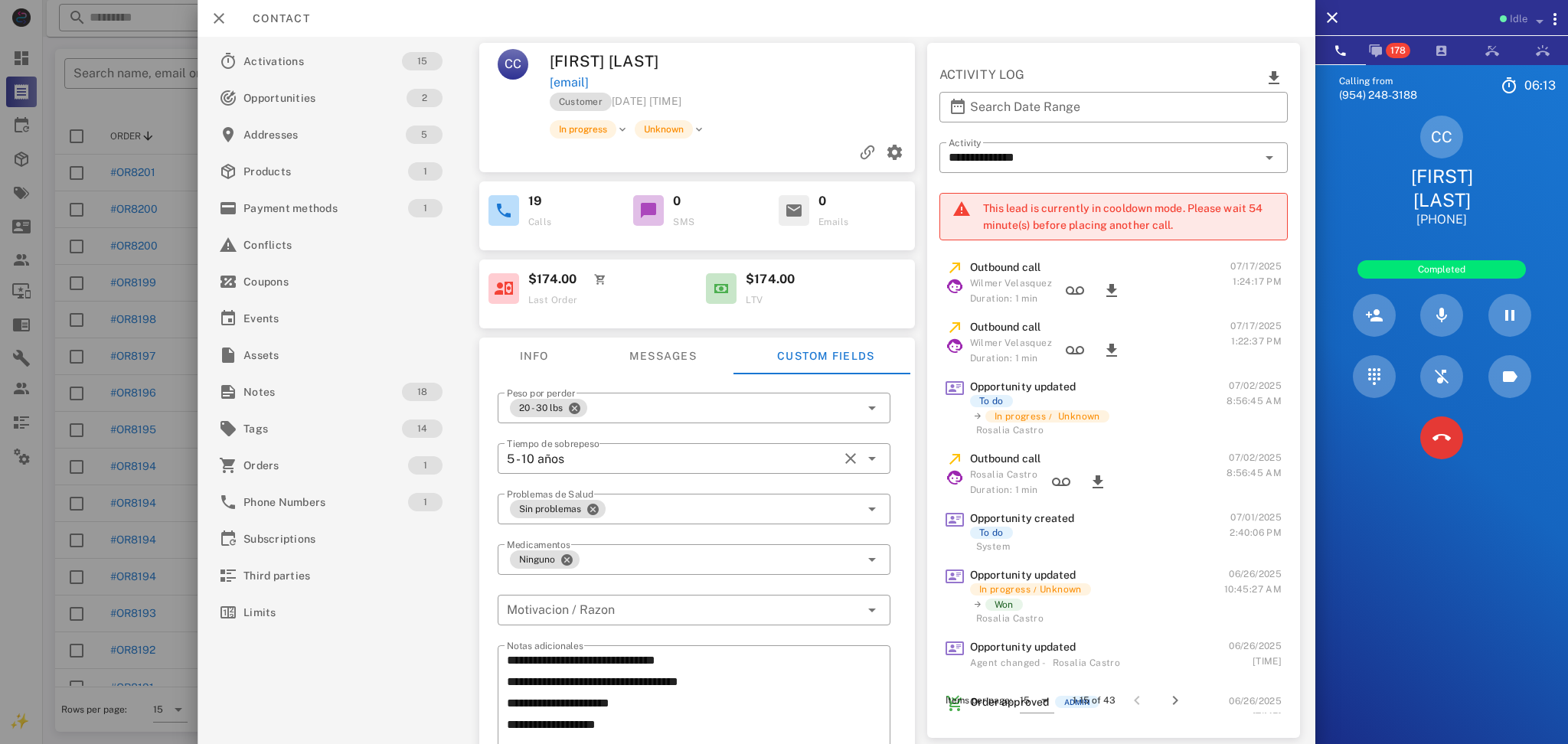 drag, startPoint x: 1080, startPoint y: 71, endPoint x: 920, endPoint y: 49, distance: 161.5054 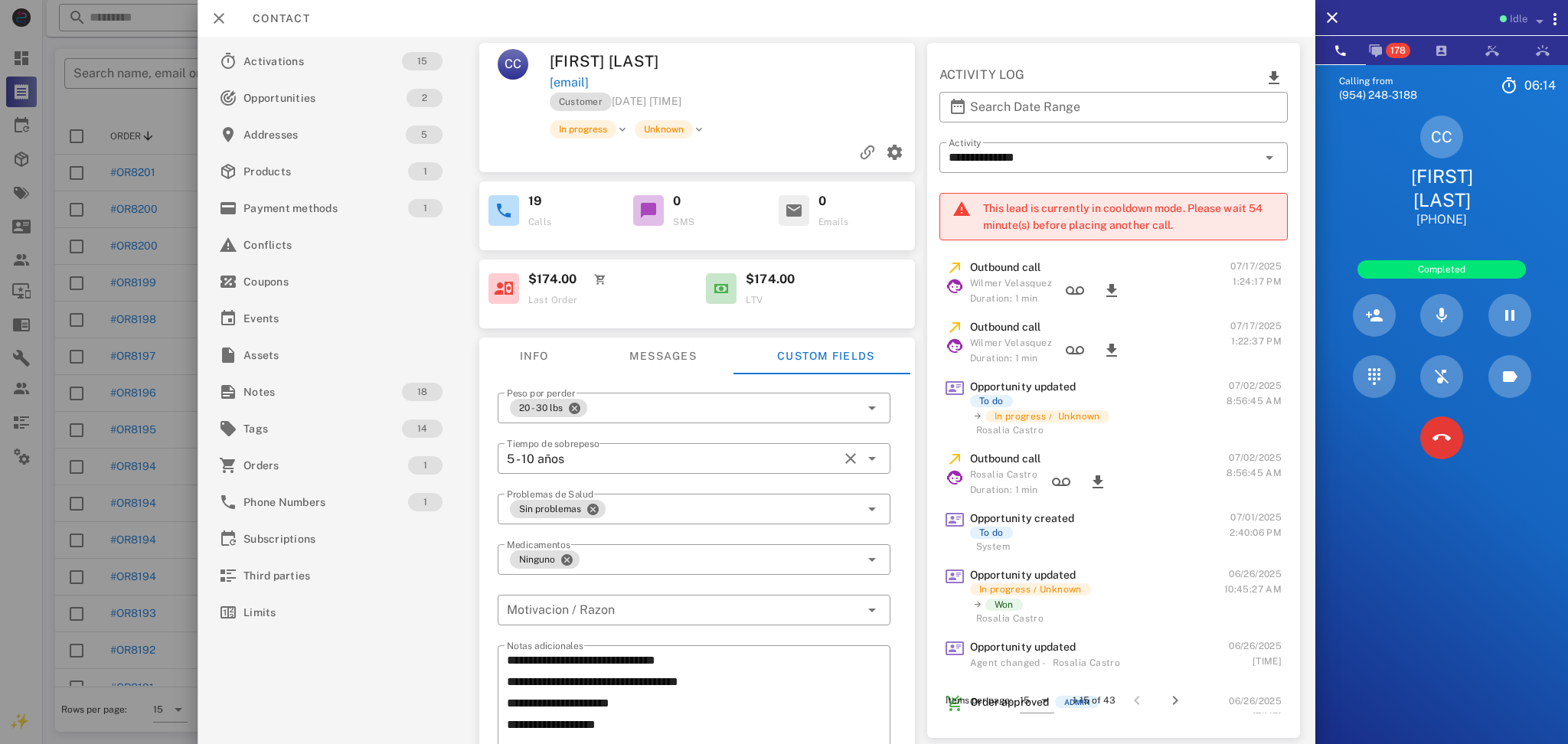 click on "**********" at bounding box center [756, 390] 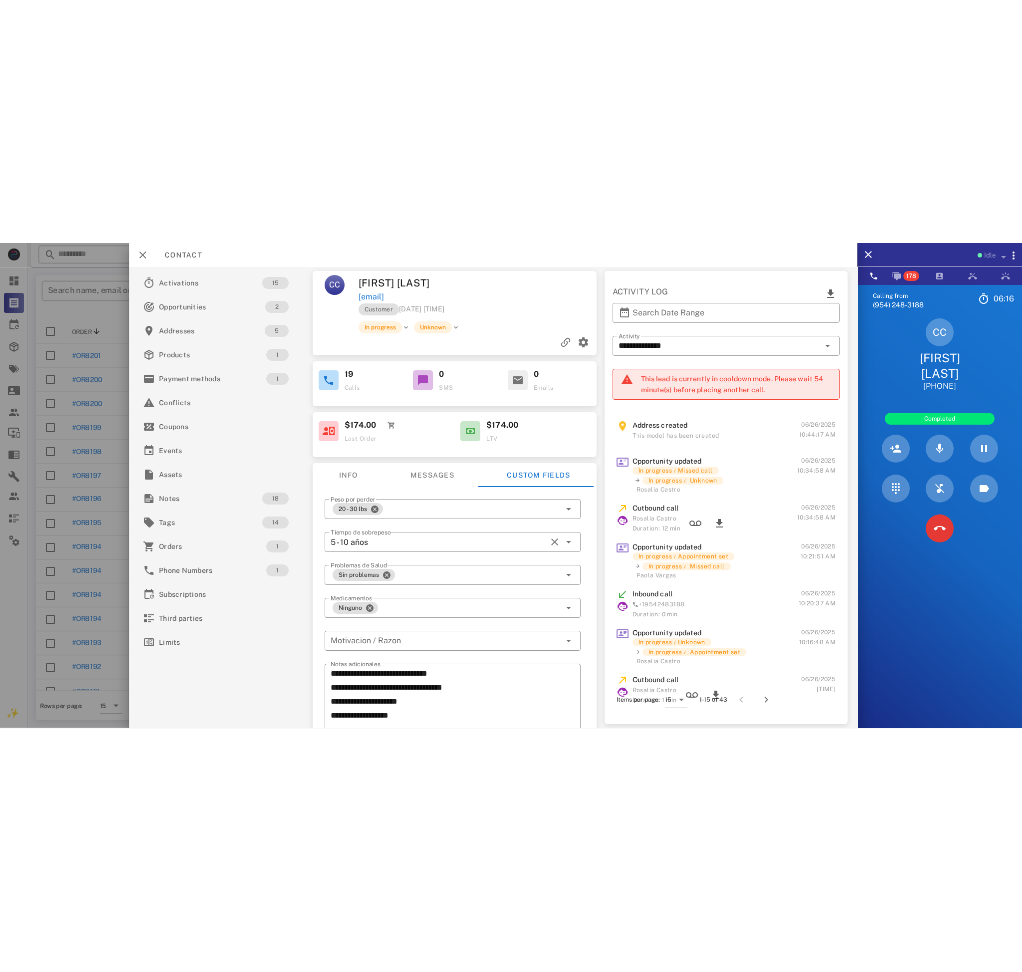 scroll, scrollTop: 625, scrollLeft: 0, axis: vertical 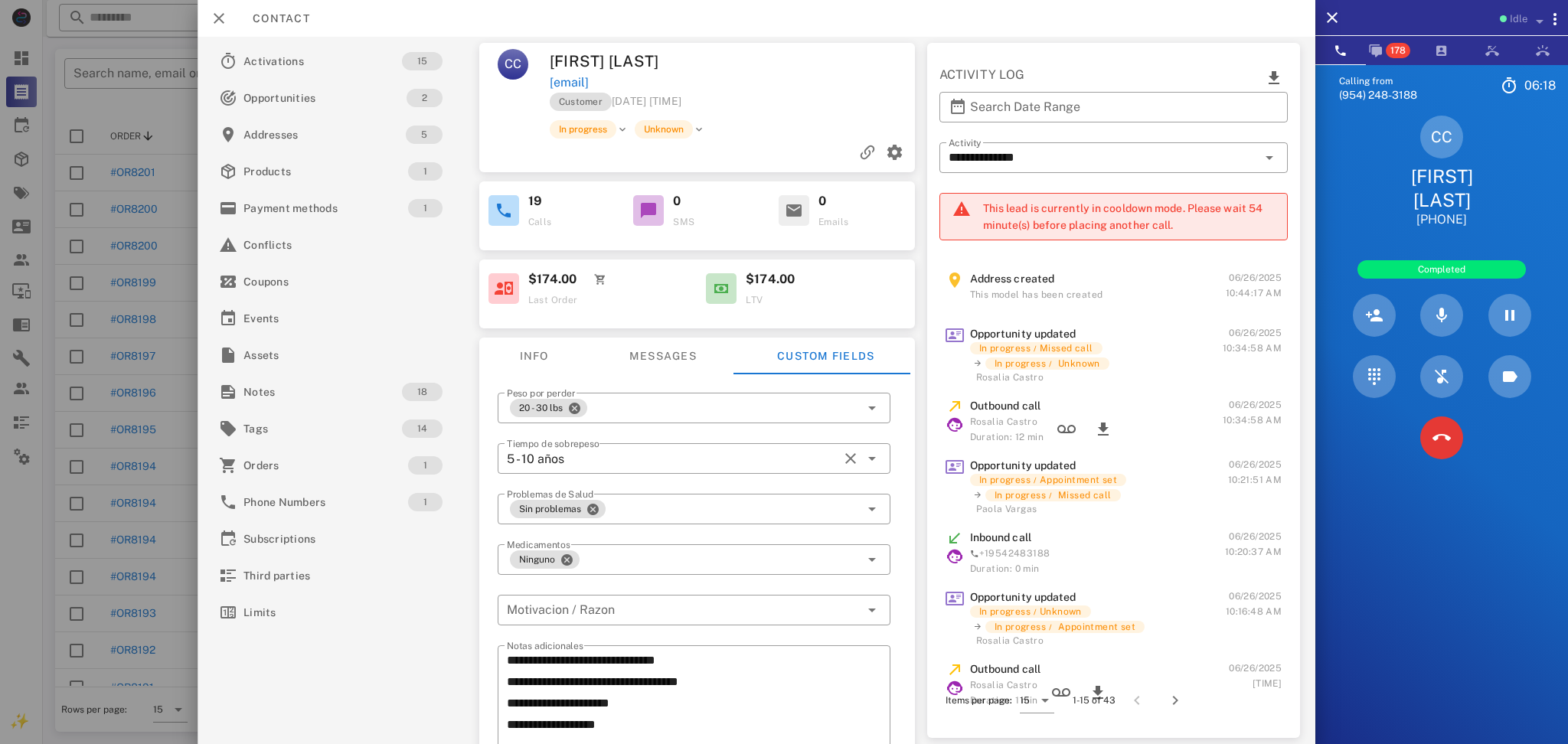 drag, startPoint x: 946, startPoint y: 39, endPoint x: 1275, endPoint y: 718, distance: 754.50779 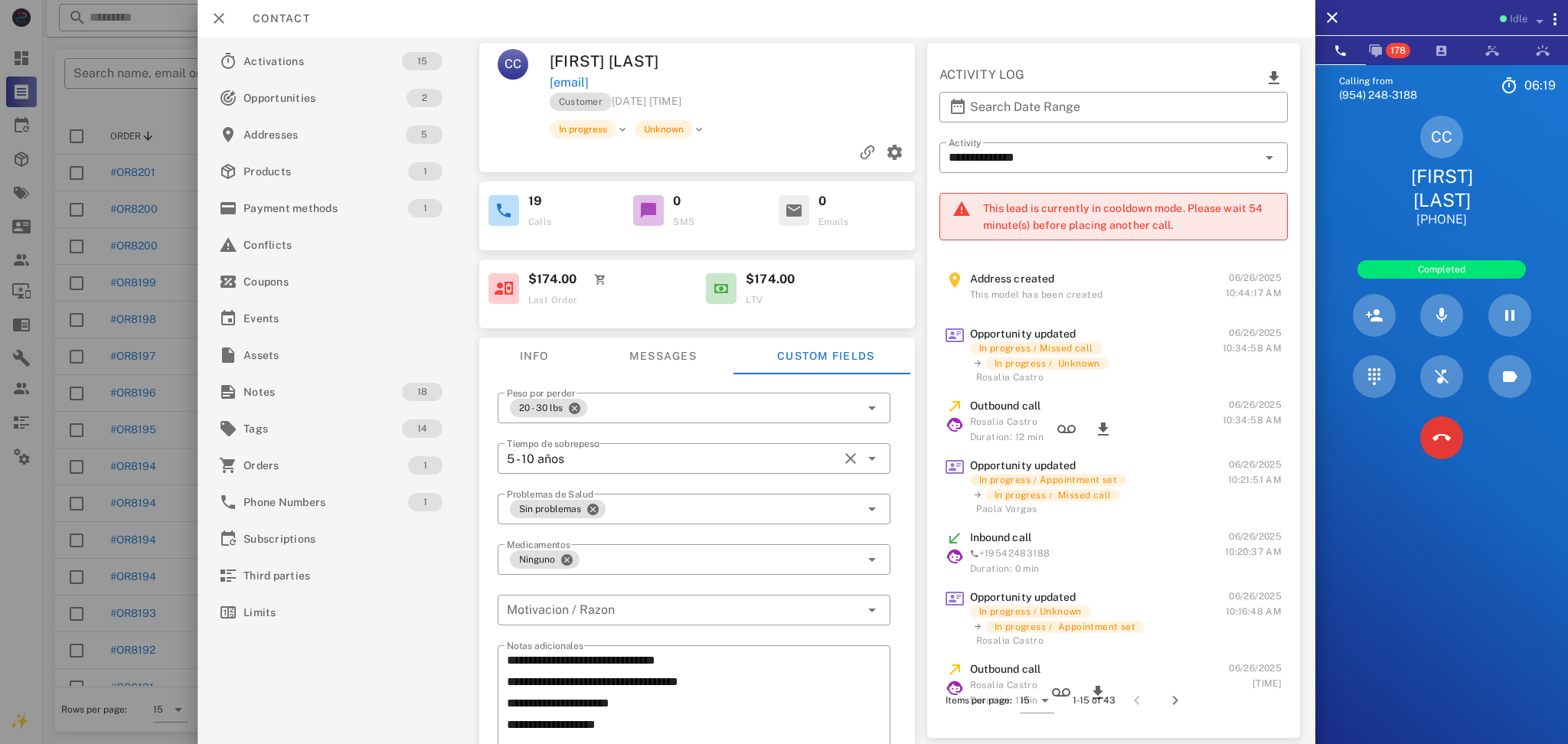 click on "Calling from (954) 248-3188 06: 19  Unknown      ▼     Andorra
+376
Argentina
+54
Aruba
+297
Australia
+61
Belgium (België)
+32
Bolivia
+591
Brazil (Brasil)
+55
Canada
+1
Chile
+56
Colombia
+57
Costa Rica
+506
Dominican Republic (República Dominicana)
+1
Ecuador
+593
El Salvador
+503
France
+33
Germany (Deutschland)
+49
Guadeloupe
+590
Guatemala
+502
Honduras
+504
Iceland (Ísland)
+354
India (भारत)
+91
Israel (‫ישראל‬‎)
+972
Italy (Italia)
+39" at bounding box center (1442, 436) 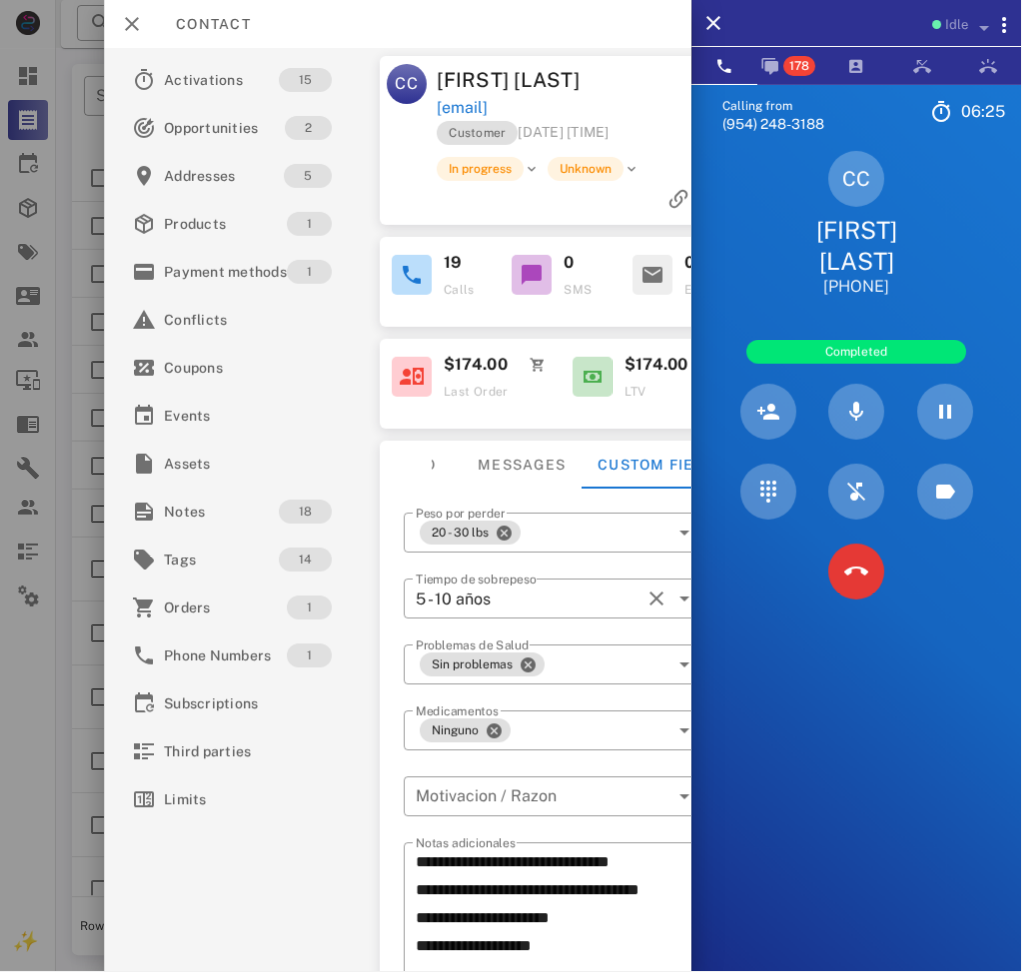 click on "Calling from (954) 248-3188 06: 25  Unknown      ▼     Andorra
+376
Argentina
+54
Aruba
+297
Australia
+61
Belgium (België)
+32
Bolivia
+591
Brazil (Brasil)
+55
Canada
+1
Chile
+56
Colombia
+57
Costa Rica
+506
Dominican Republic (República Dominicana)
+1
Ecuador
+593
El Salvador
+503
France
+33
Germany (Deutschland)
+49
Guadeloupe
+590
Guatemala
+502
Honduras
+504
Iceland (Ísland)
+354
India (भारत)
+91
Israel (‫ישראל‬‎)
+972
Italy (Italia)
+39" at bounding box center (857, 570) 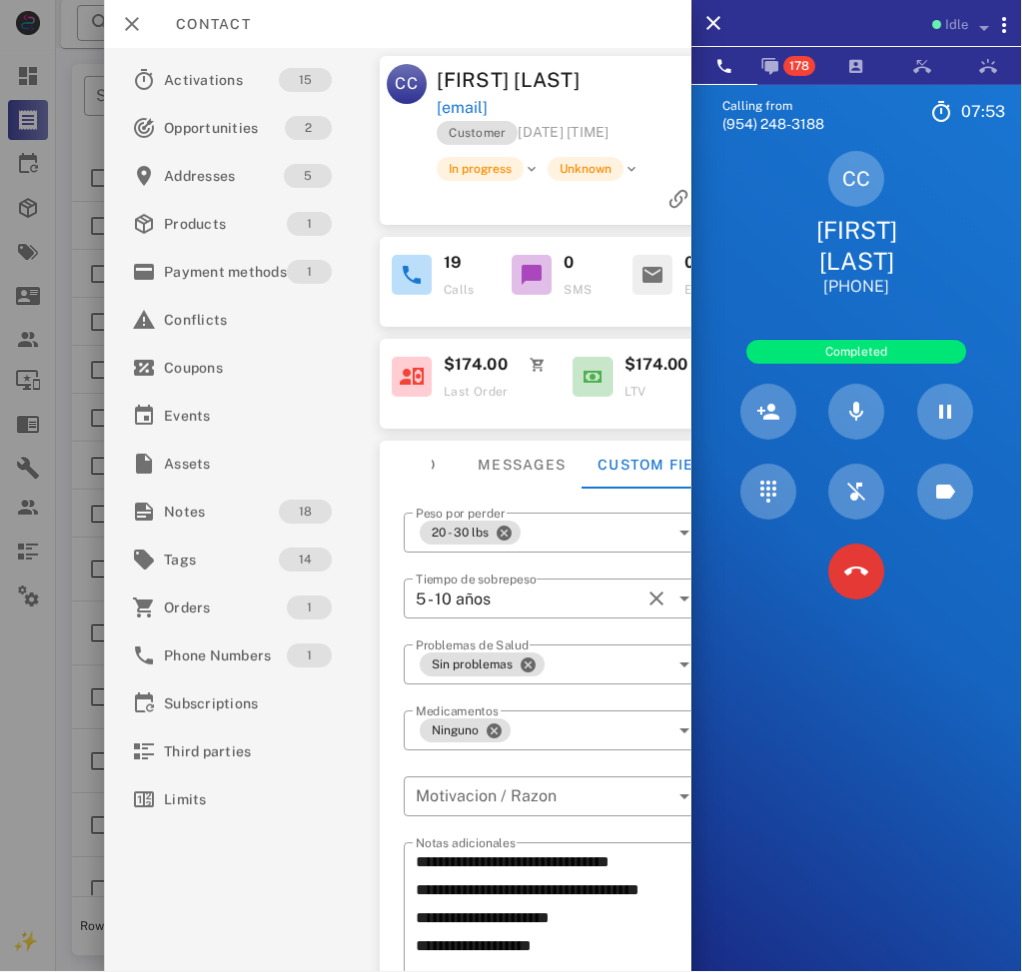 click on "CC   Christina Castillo  +12068495061" at bounding box center [857, 224] 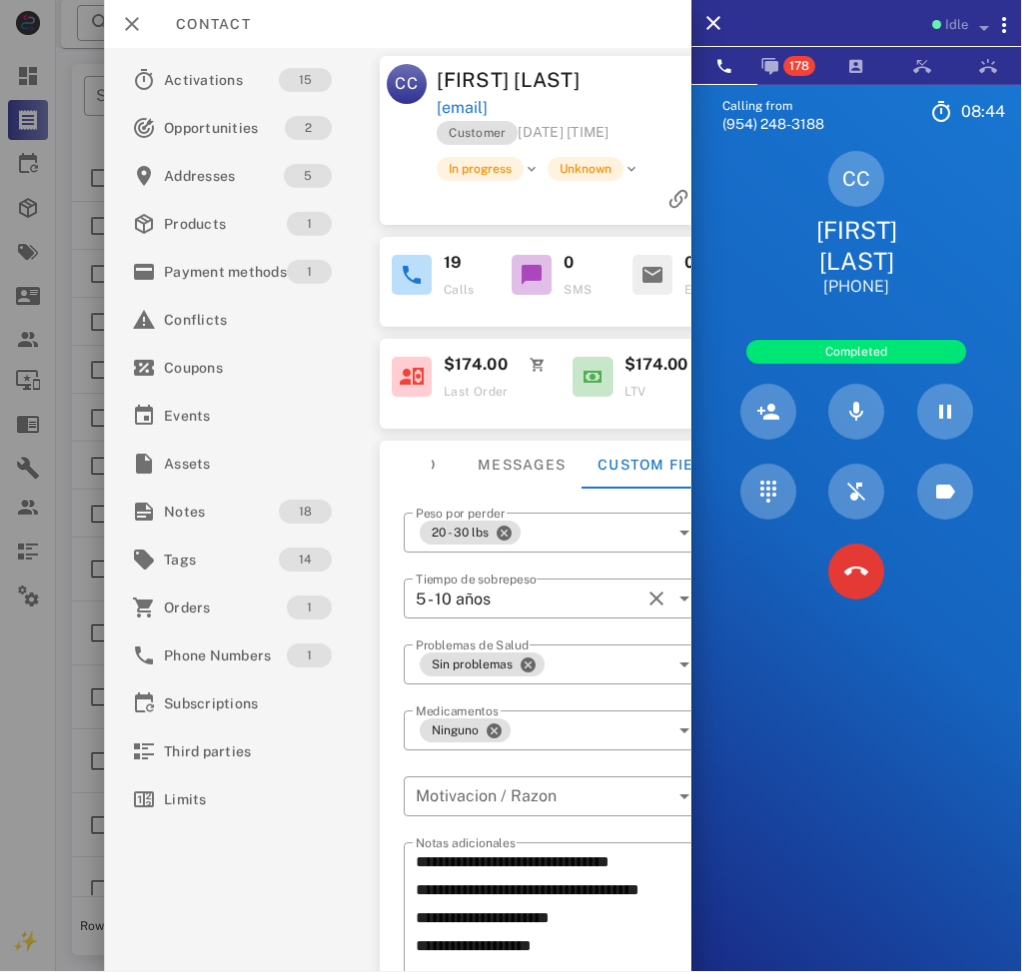 click on "Calling from (954) 248-3188 08: 44  Unknown      ▼     Andorra
+376
Argentina
+54
Aruba
+297
Australia
+61
Belgium (België)
+32
Bolivia
+591
Brazil (Brasil)
+55
Canada
+1
Chile
+56
Colombia
+57
Costa Rica
+506
Dominican Republic (República Dominicana)
+1
Ecuador
+593
El Salvador
+503
France
+33
Germany (Deutschland)
+49
Guadeloupe
+590
Guatemala
+502
Honduras
+504
Iceland (Ísland)
+354
India (भारत)
+91
Israel (‫ישראל‬‎)
+972
Italy (Italia)
+39" at bounding box center [857, 570] 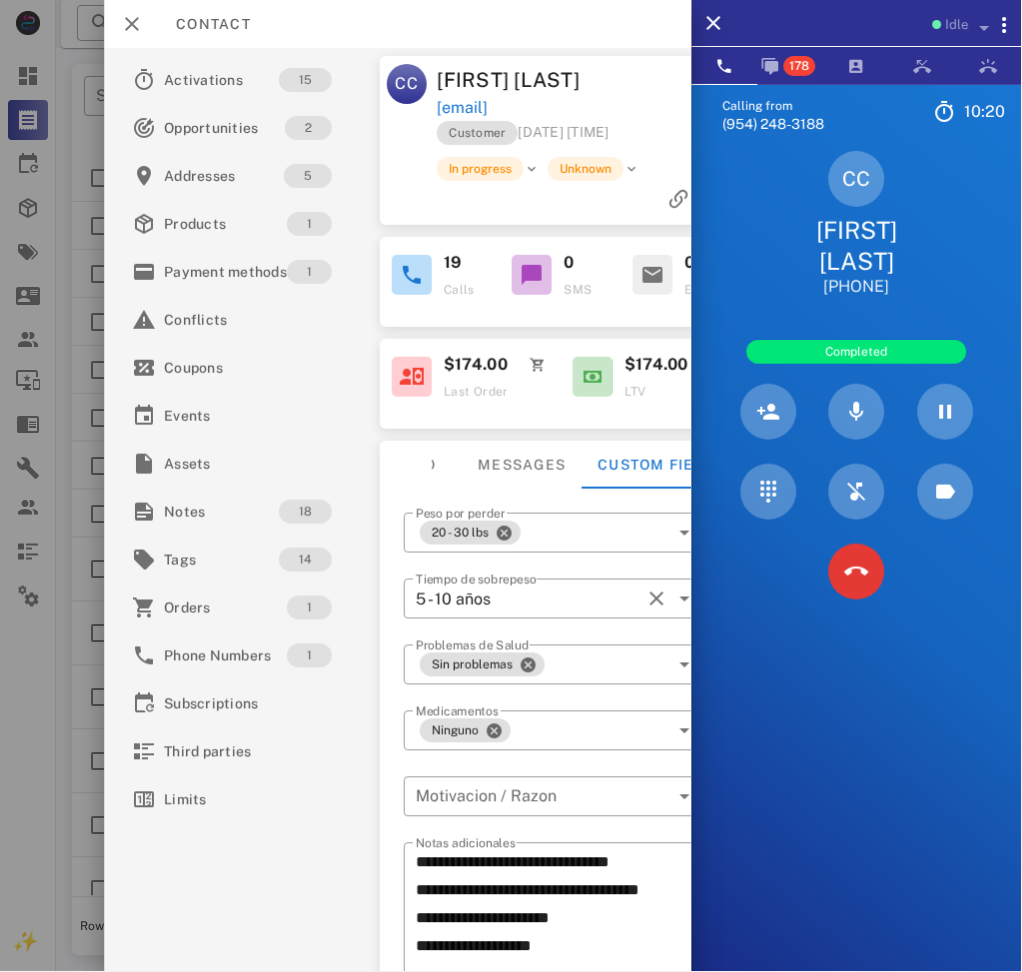 click on "CC   Christina Castillo  +12068495061" at bounding box center [857, 224] 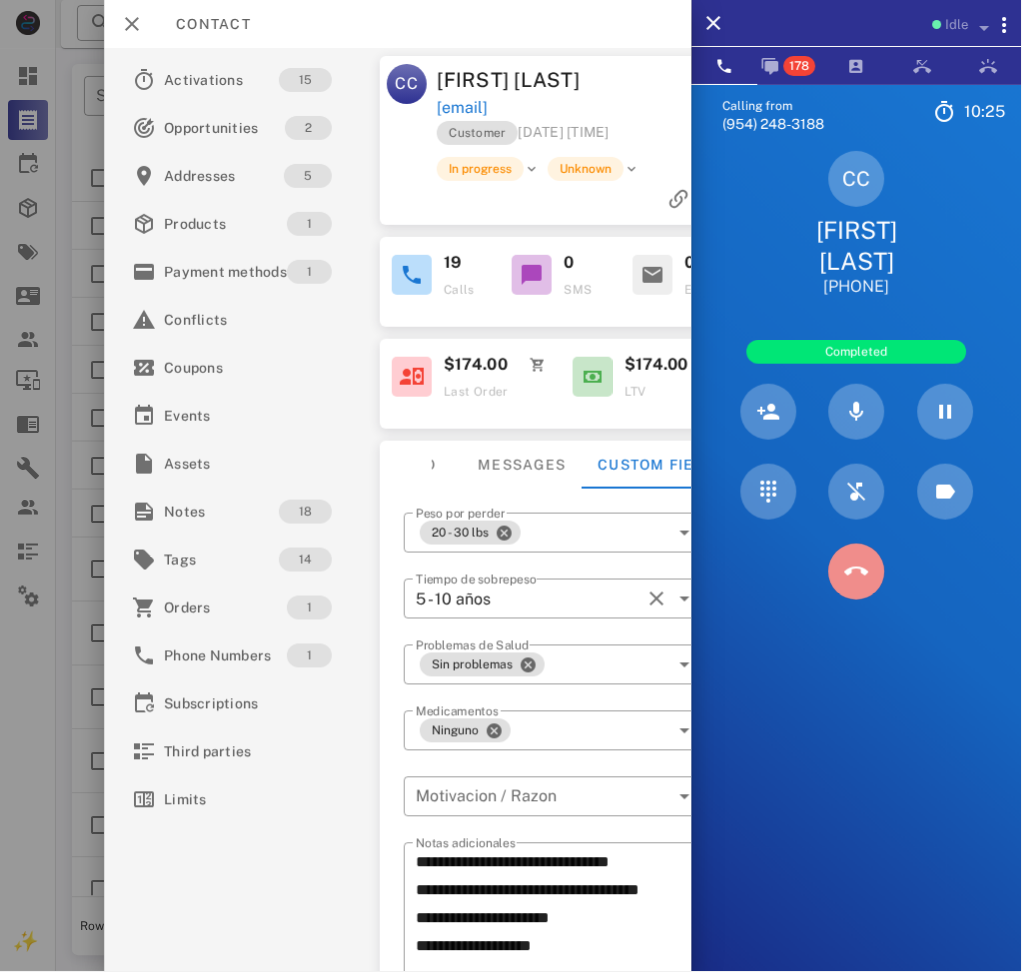click at bounding box center [857, 572] 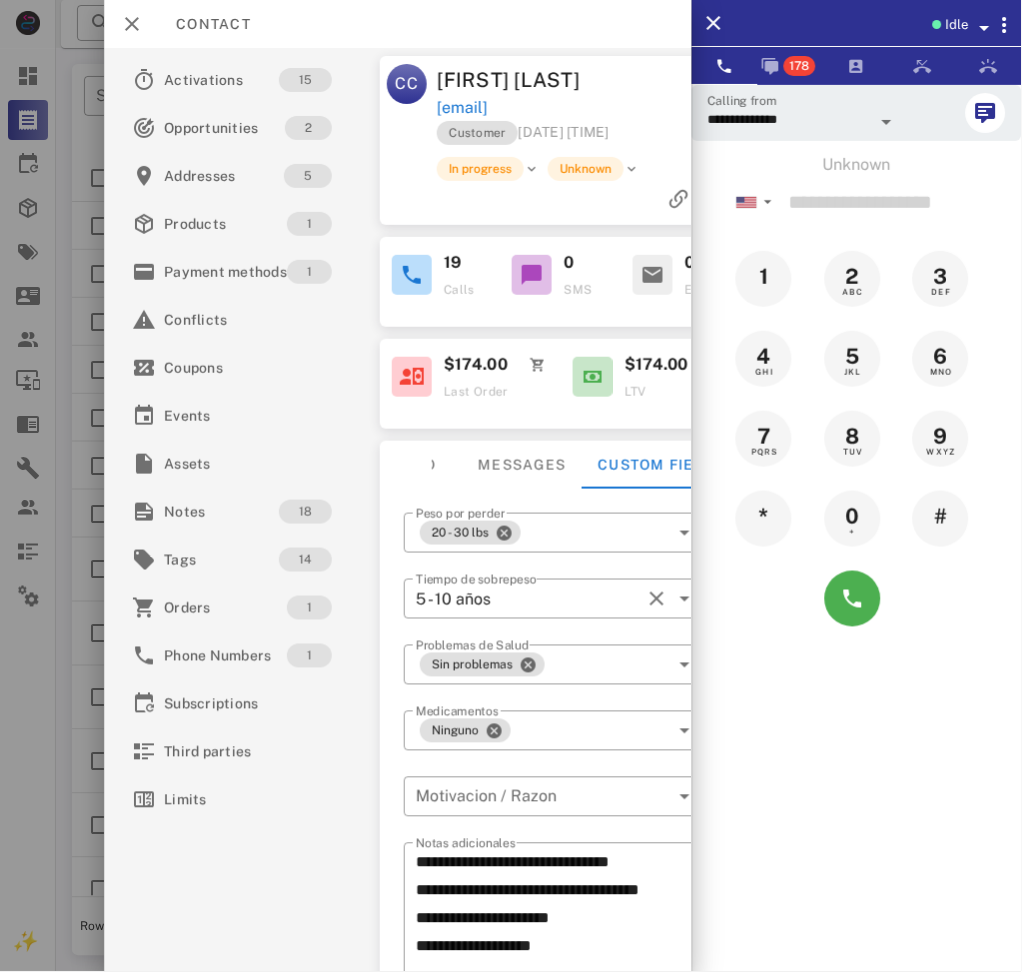 drag, startPoint x: 766, startPoint y: 890, endPoint x: 501, endPoint y: 400, distance: 557.06824 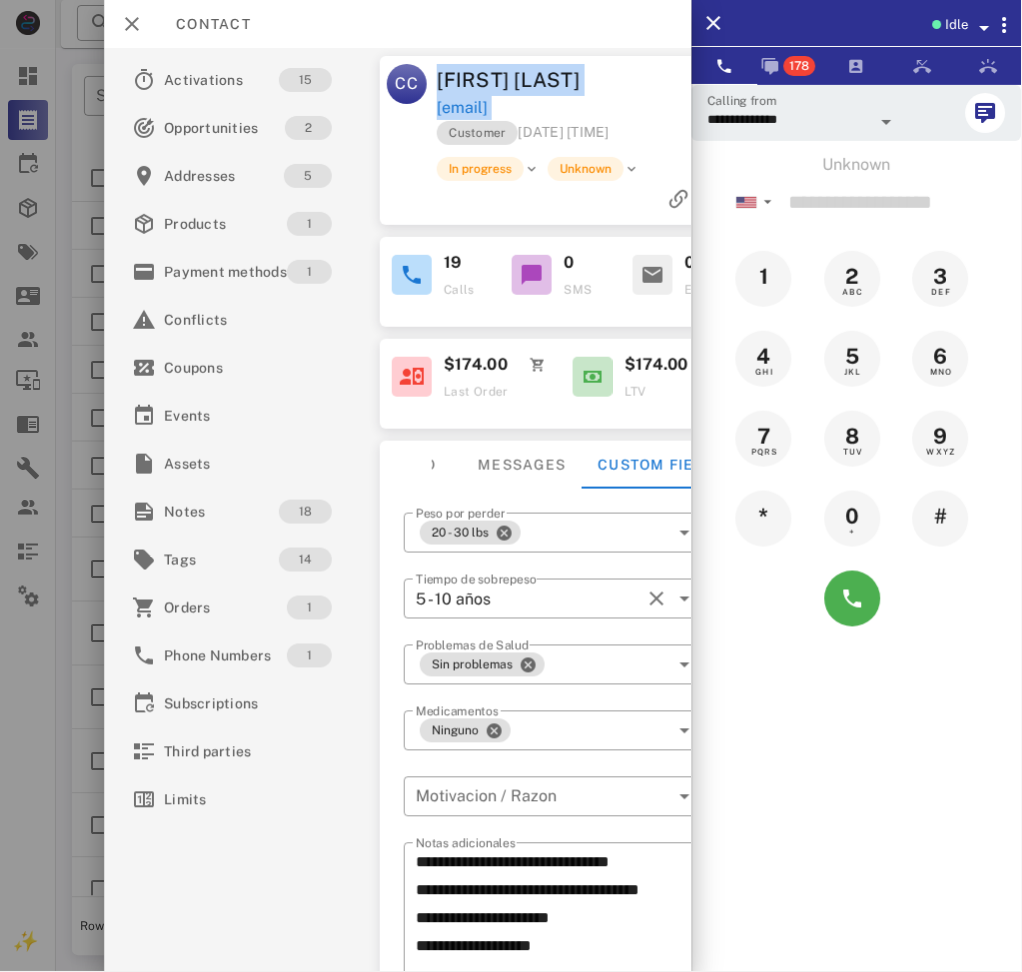 drag, startPoint x: 451, startPoint y: 70, endPoint x: 651, endPoint y: 143, distance: 212.90608 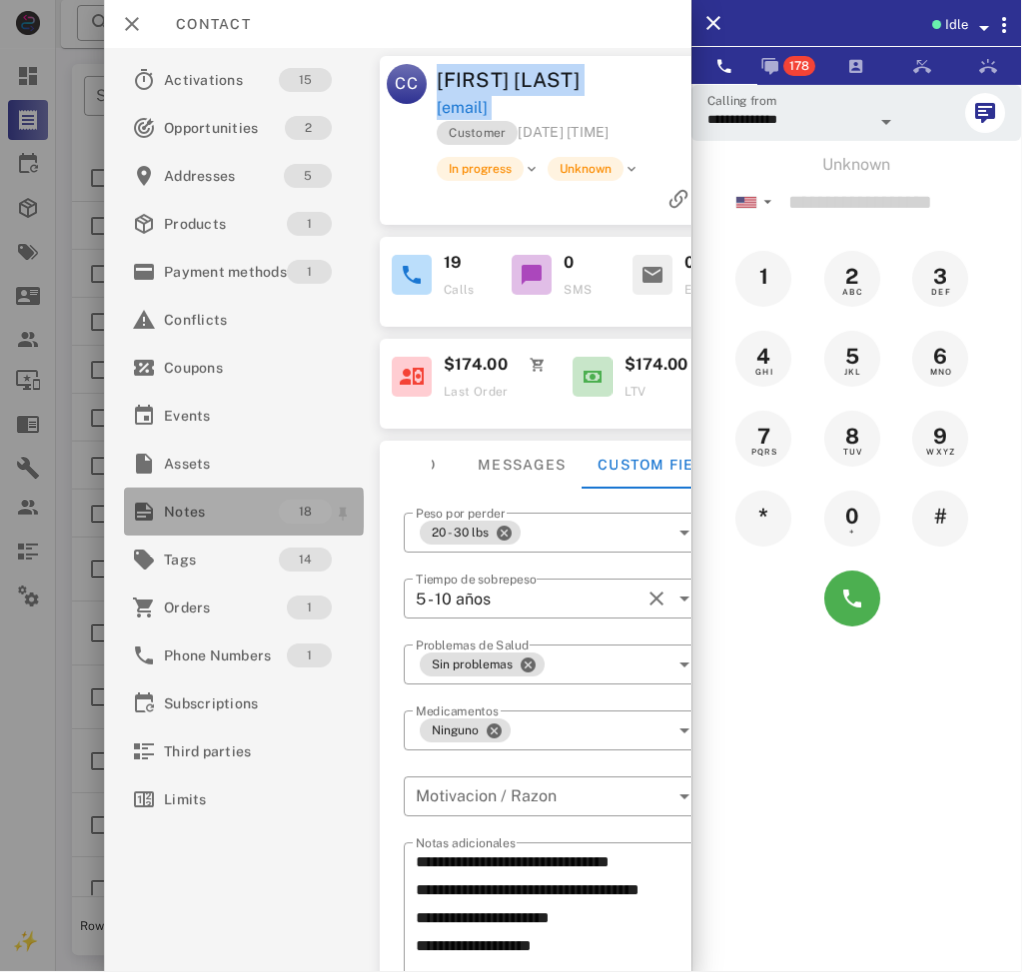 click on "Notes" at bounding box center (221, 512) 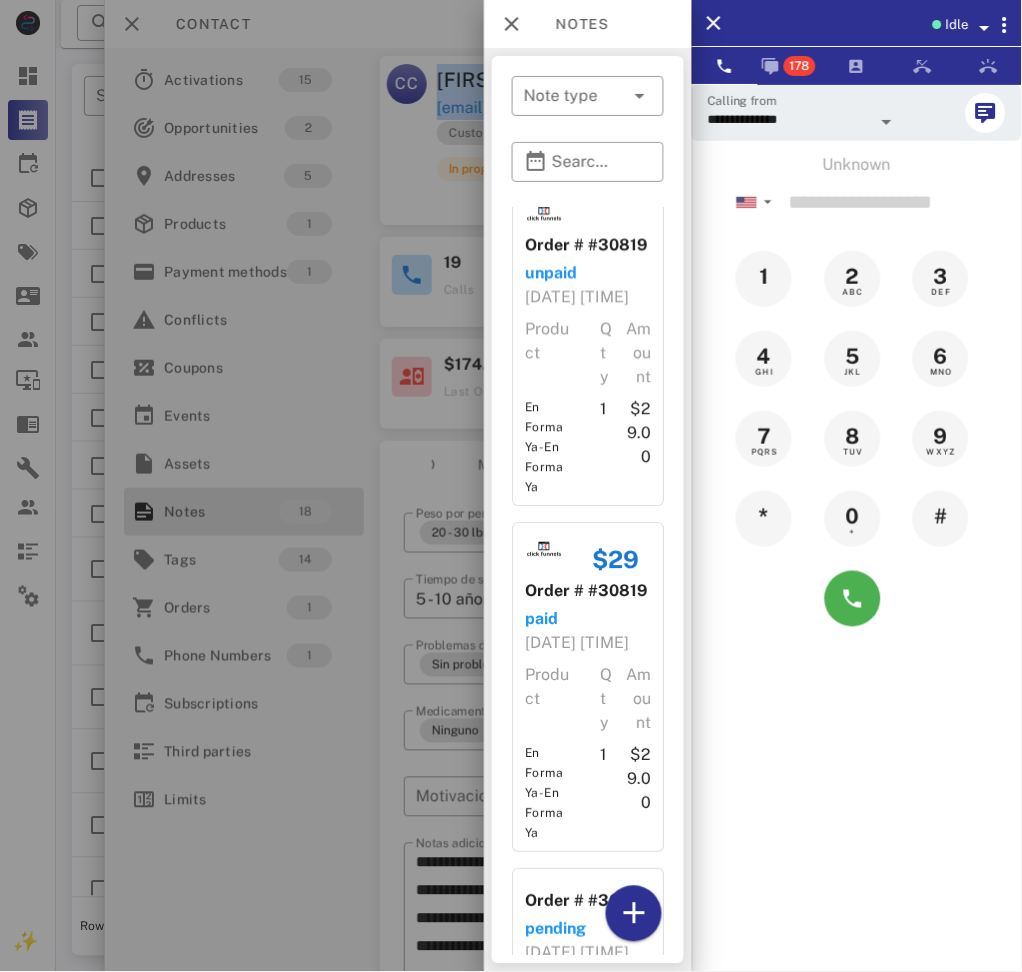 scroll, scrollTop: 1066, scrollLeft: 0, axis: vertical 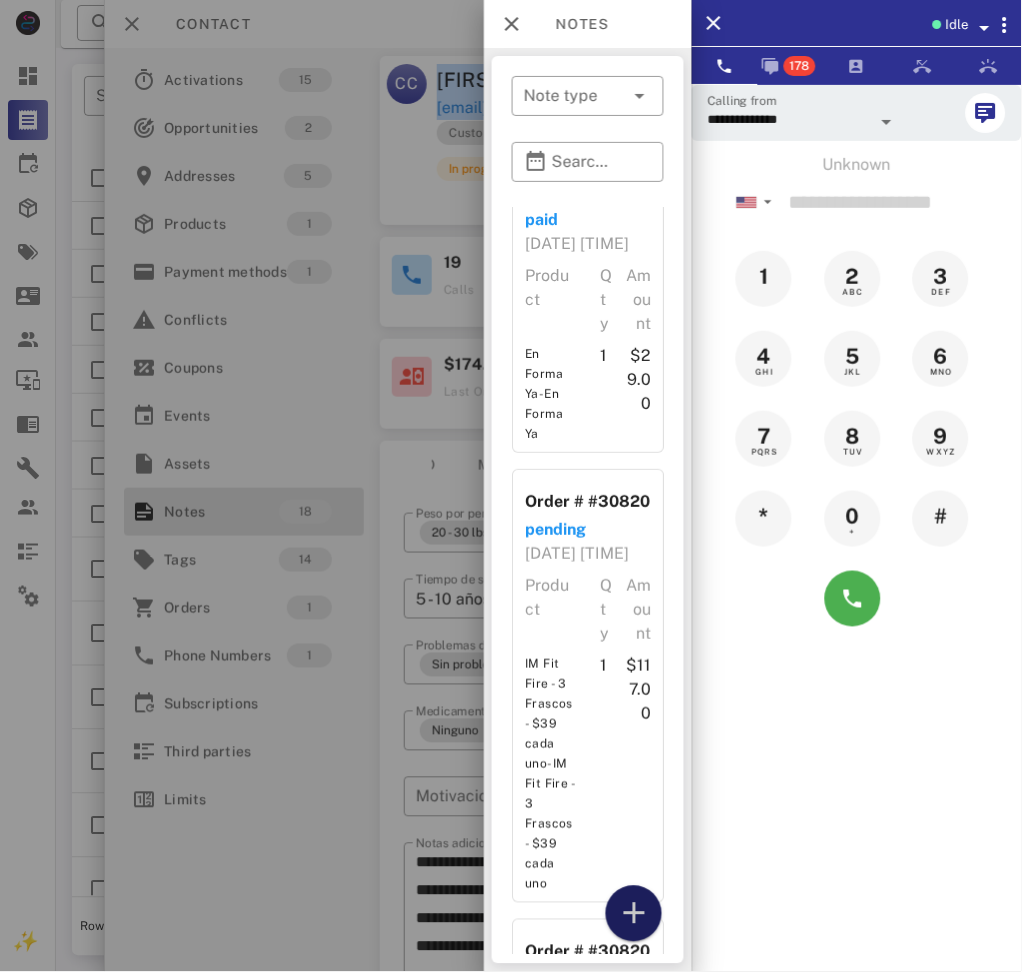 click at bounding box center [634, 914] 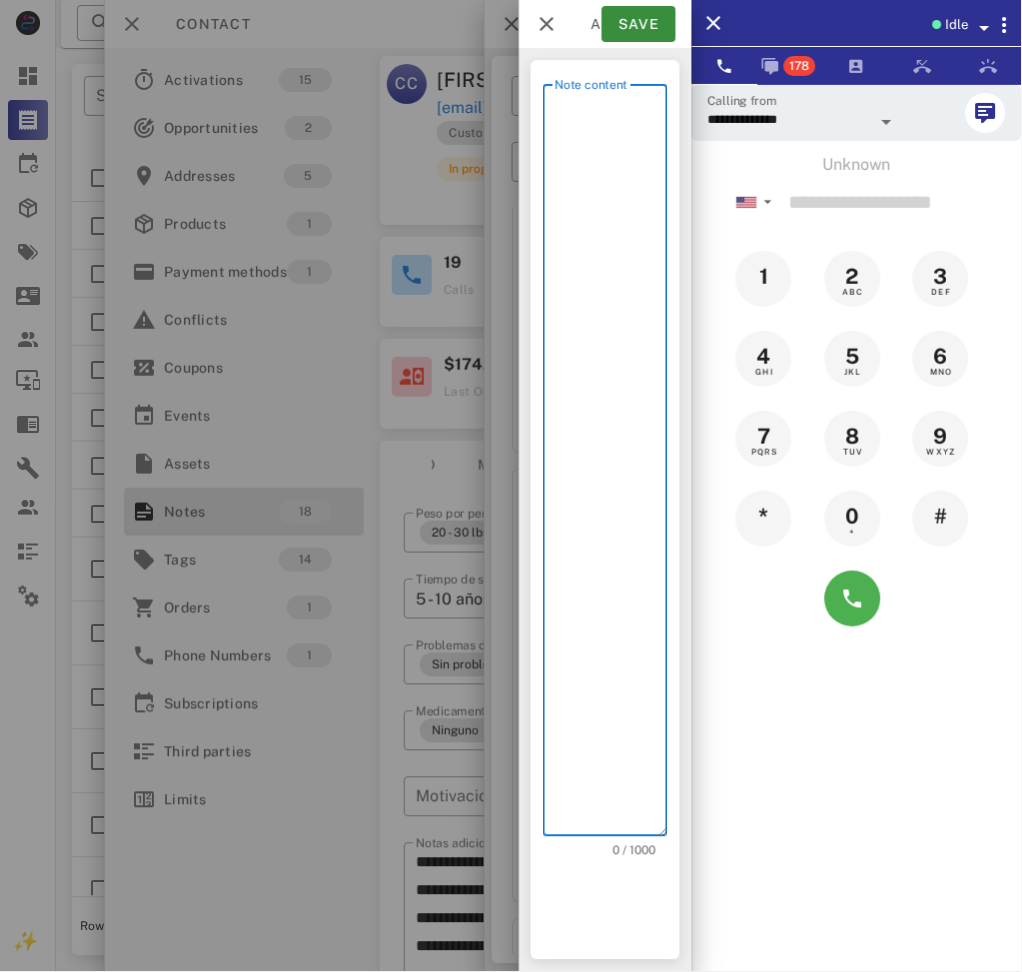 click on "Note content" at bounding box center (611, 465) 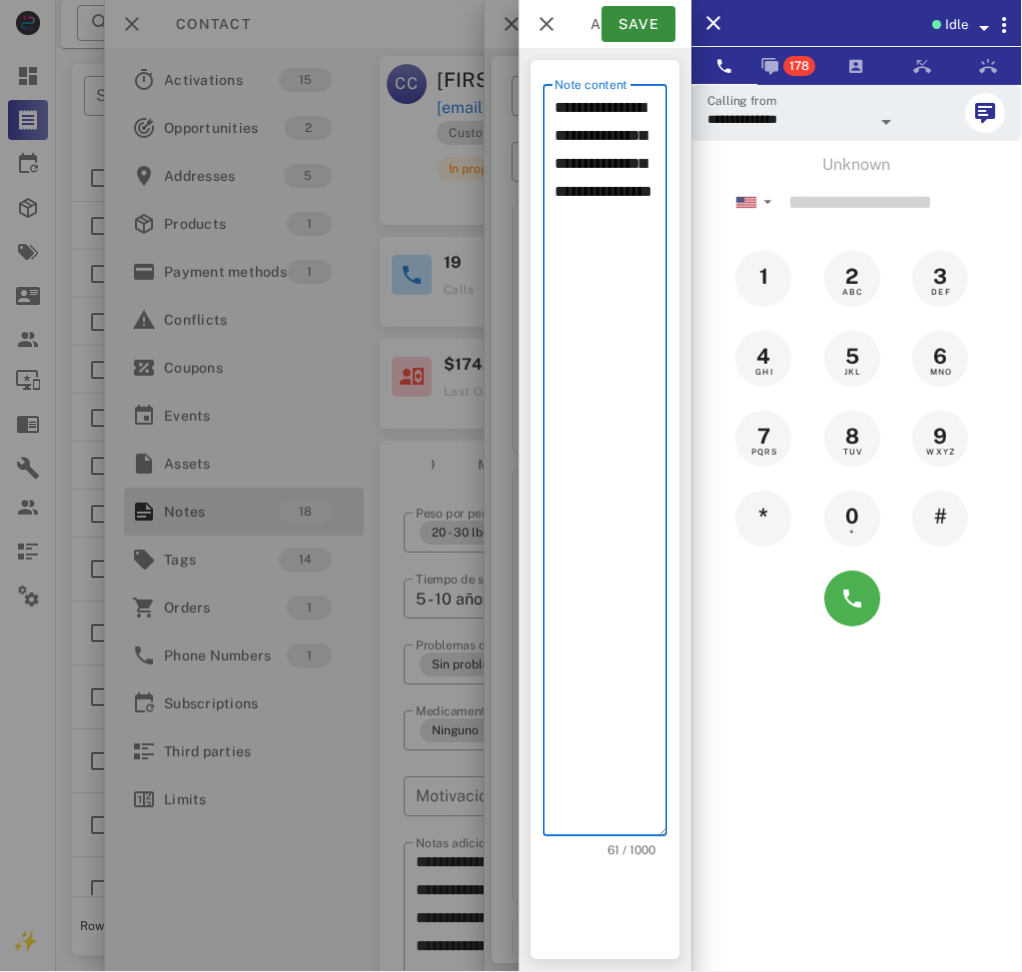click on "**********" at bounding box center (611, 465) 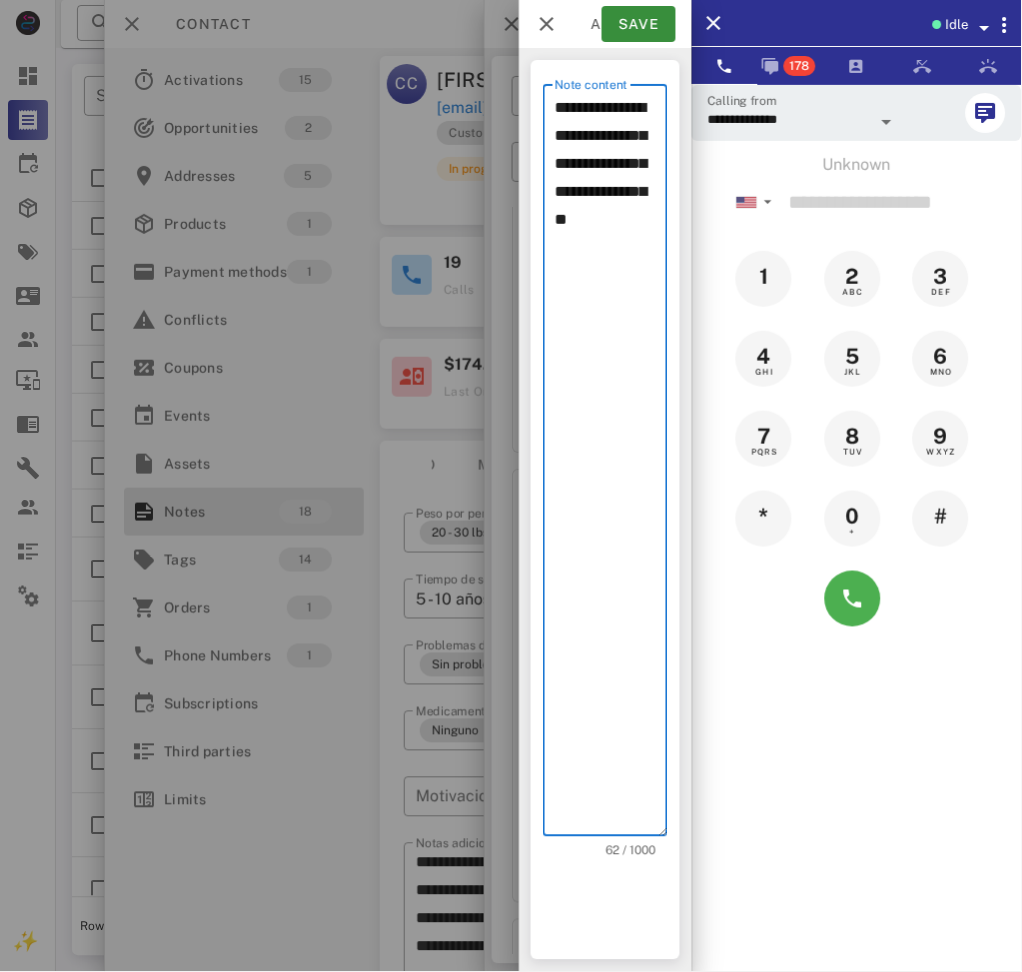 click on "**********" at bounding box center (611, 465) 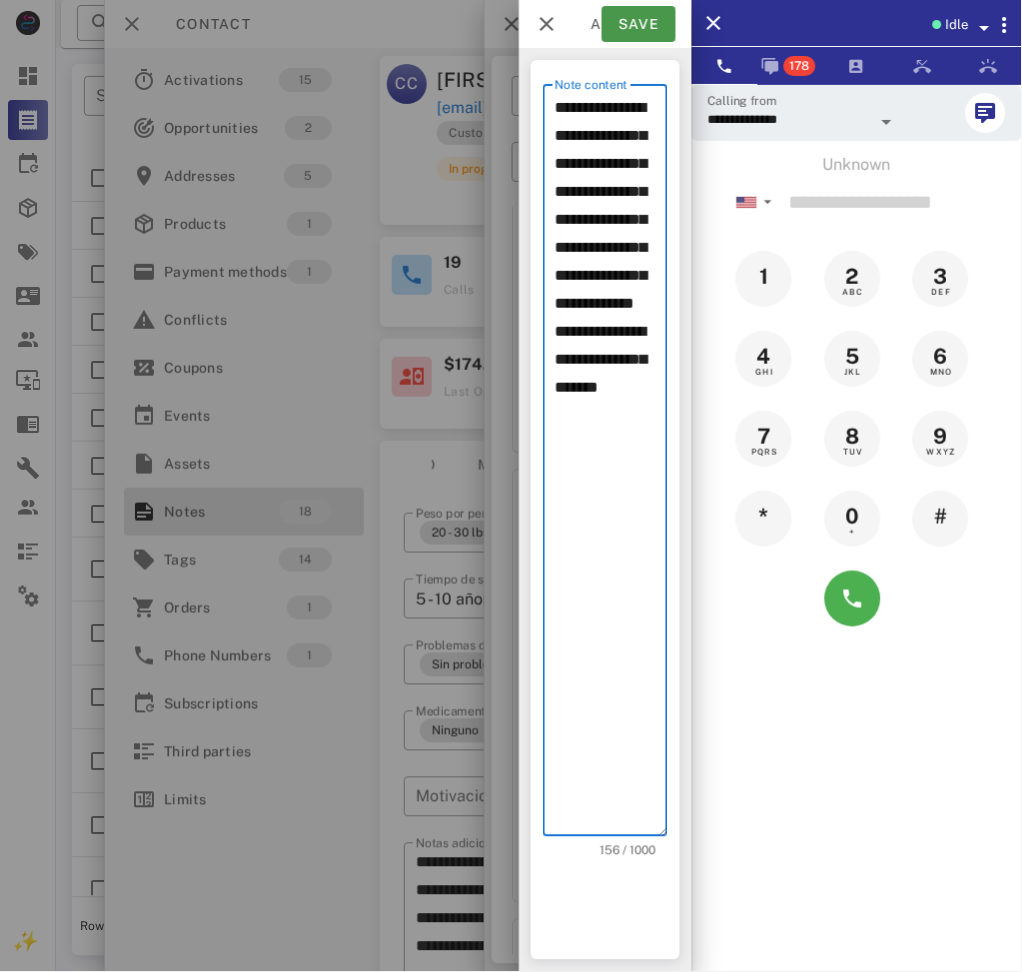 type on "**********" 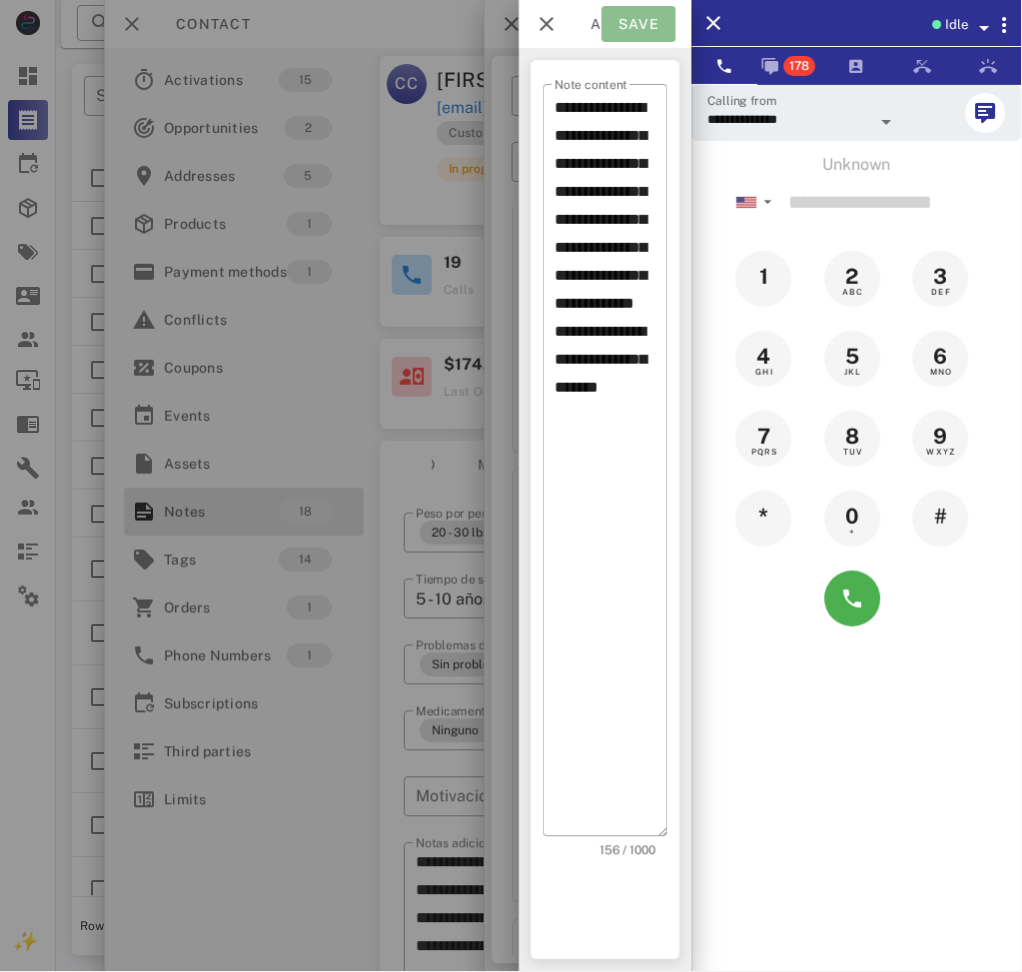 click on "Save" at bounding box center (639, 24) 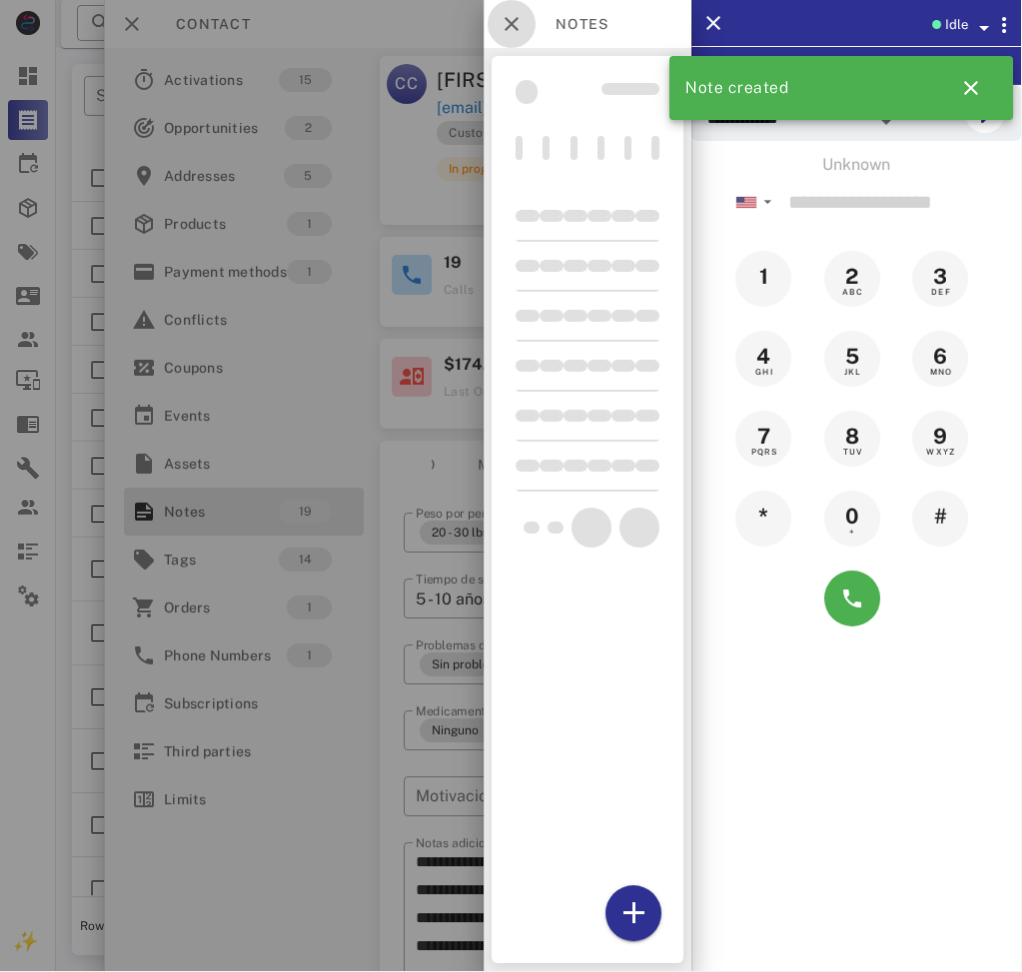 click at bounding box center [512, 24] 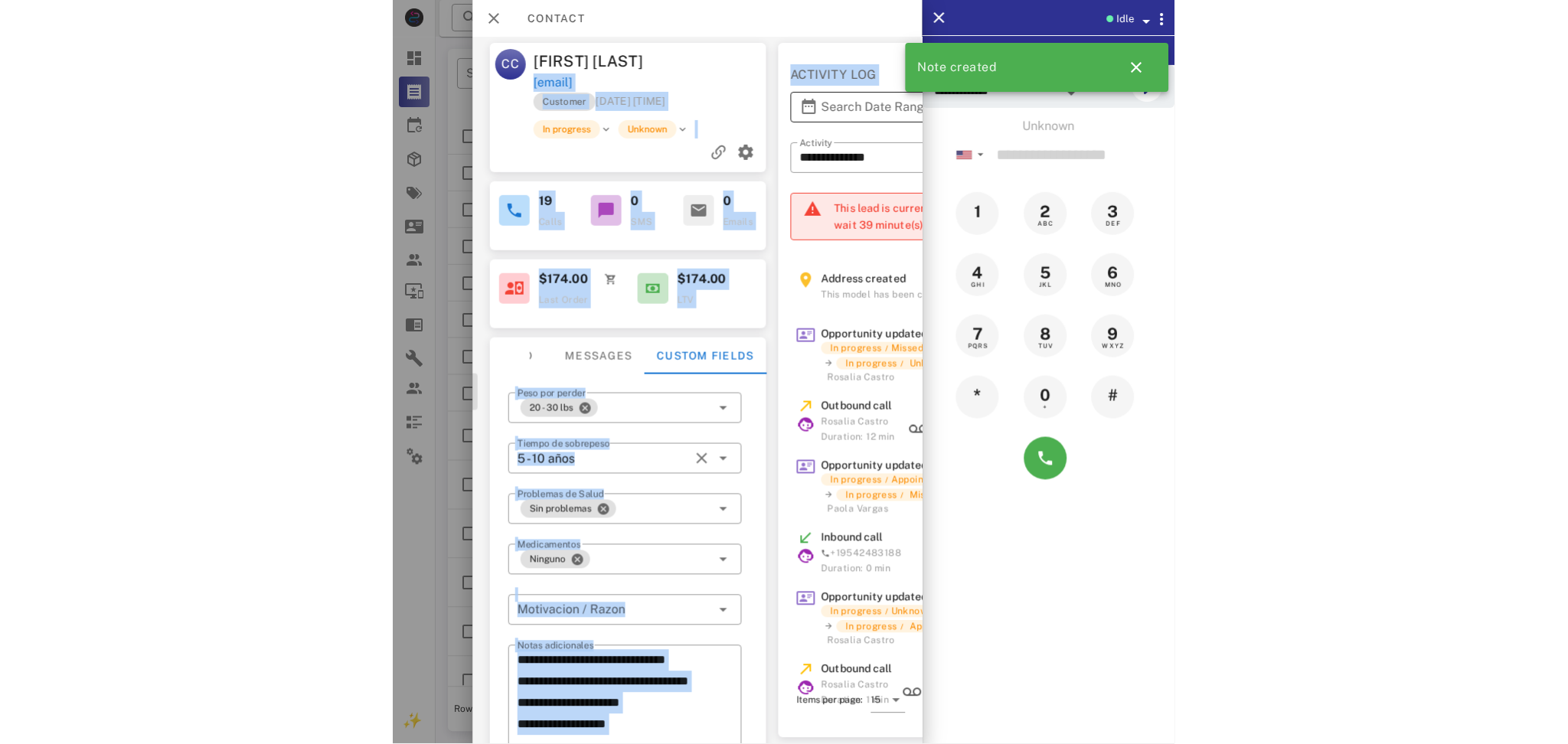 scroll, scrollTop: 0, scrollLeft: 235, axis: horizontal 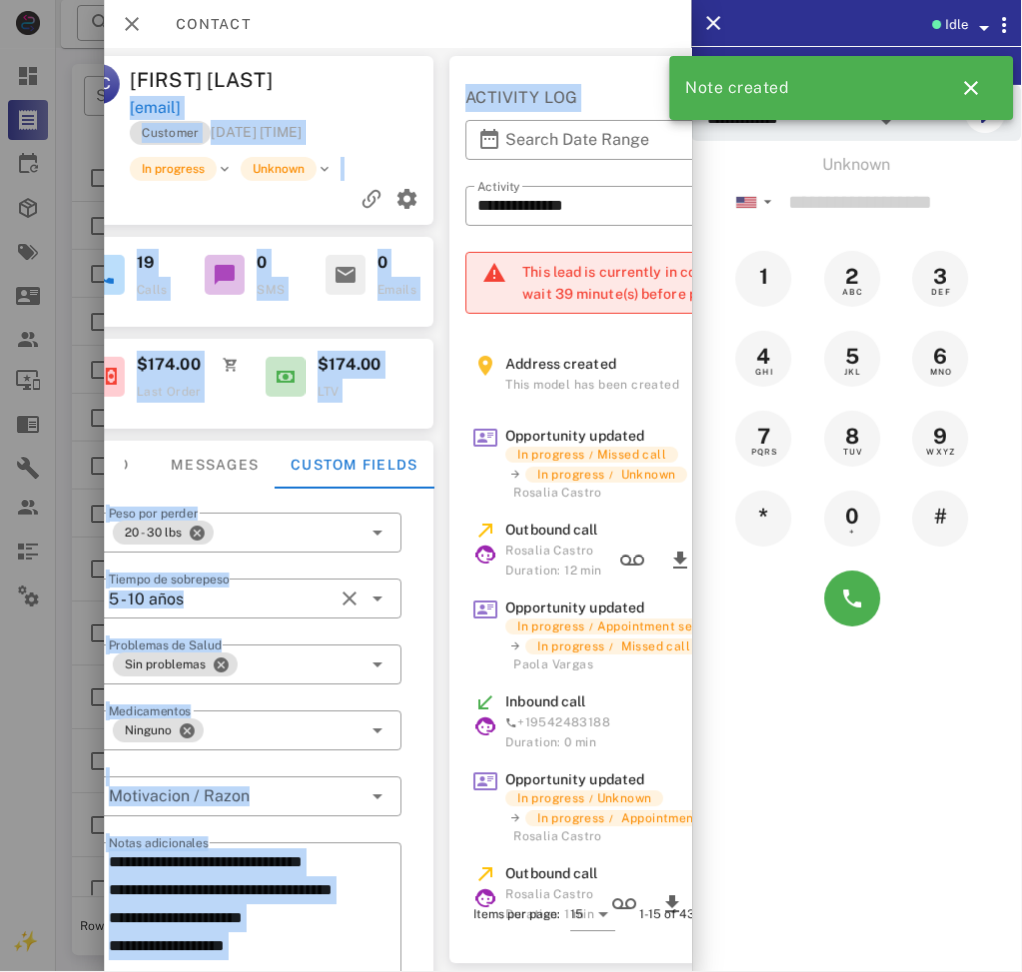 drag, startPoint x: 600, startPoint y: 90, endPoint x: 407, endPoint y: 132, distance: 197.51709 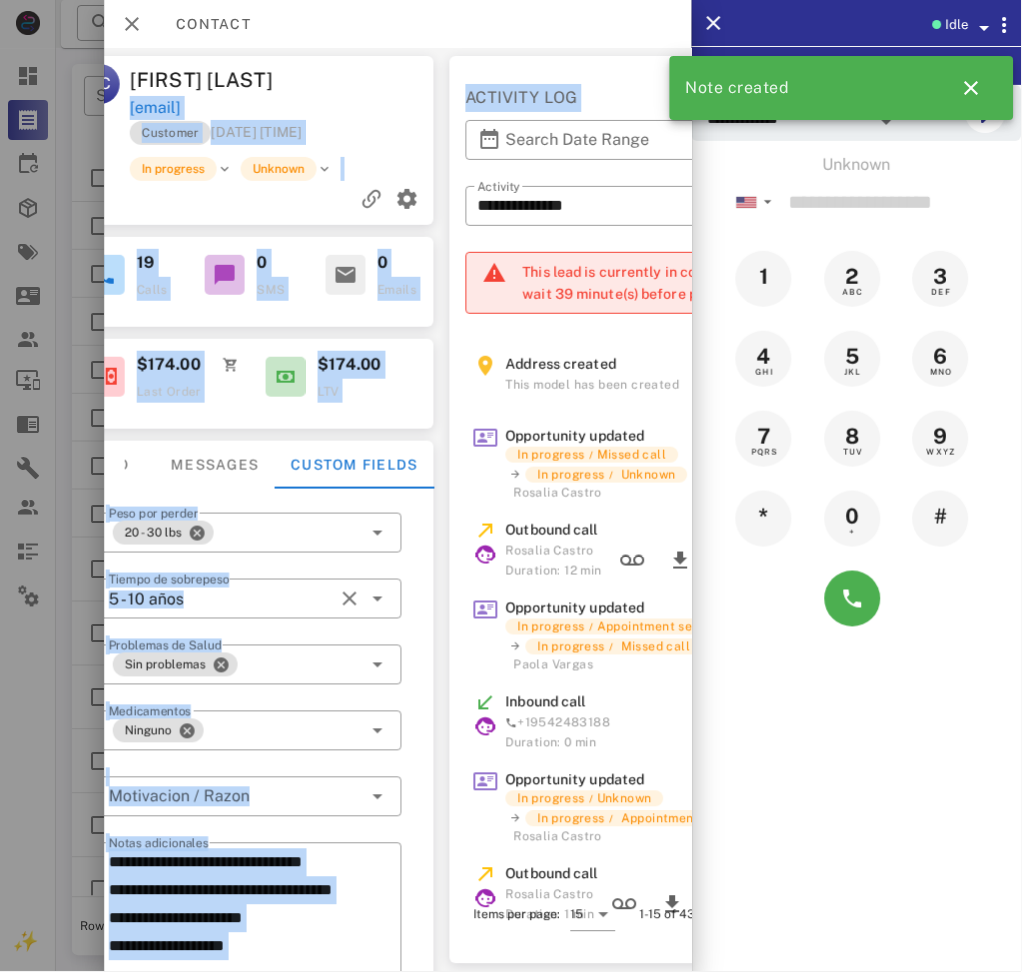 copy on "corralabigail24@gmail.com" 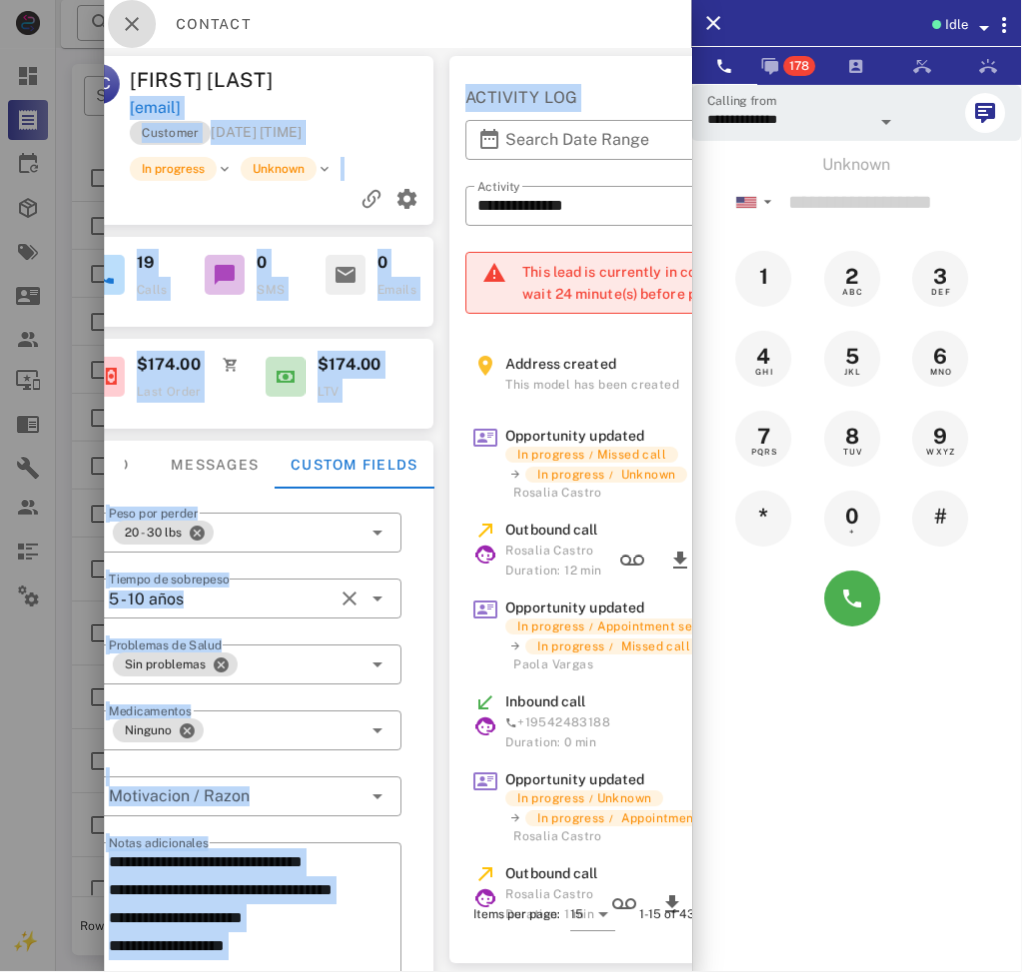 click at bounding box center (132, 24) 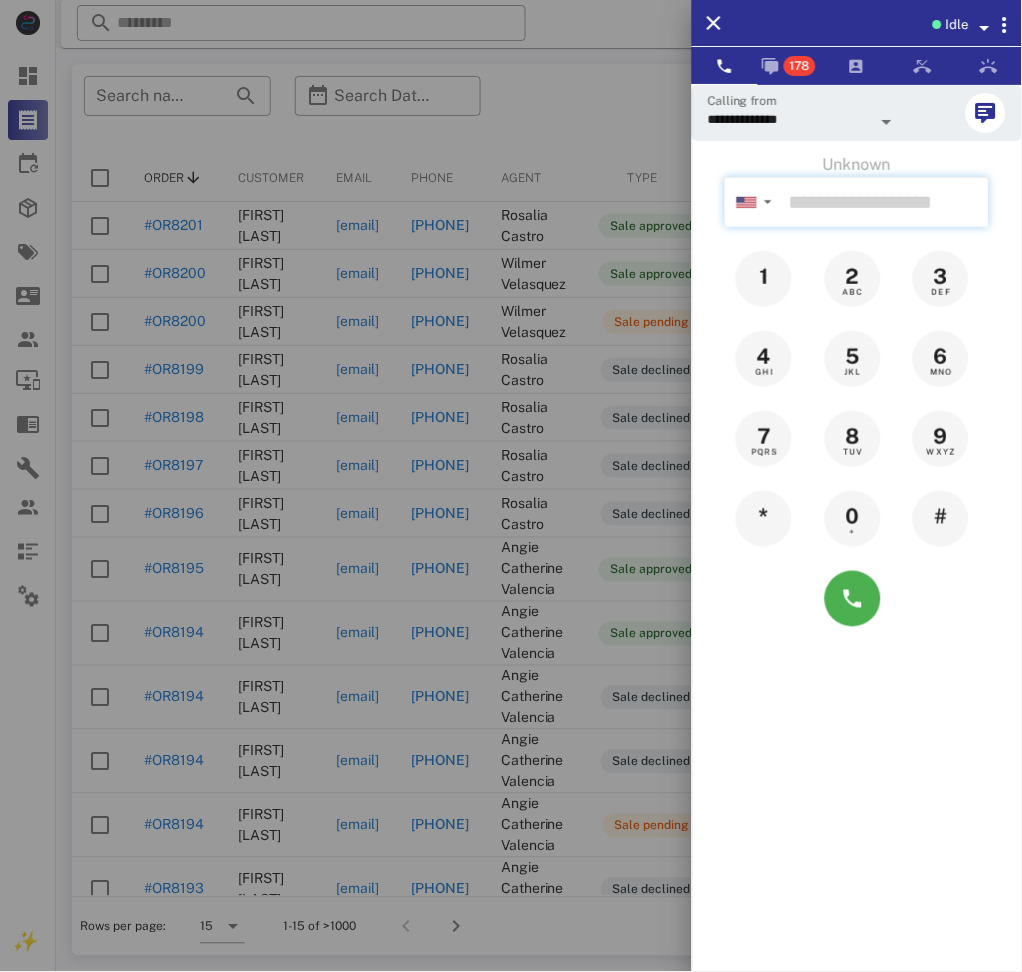 click at bounding box center [885, 202] 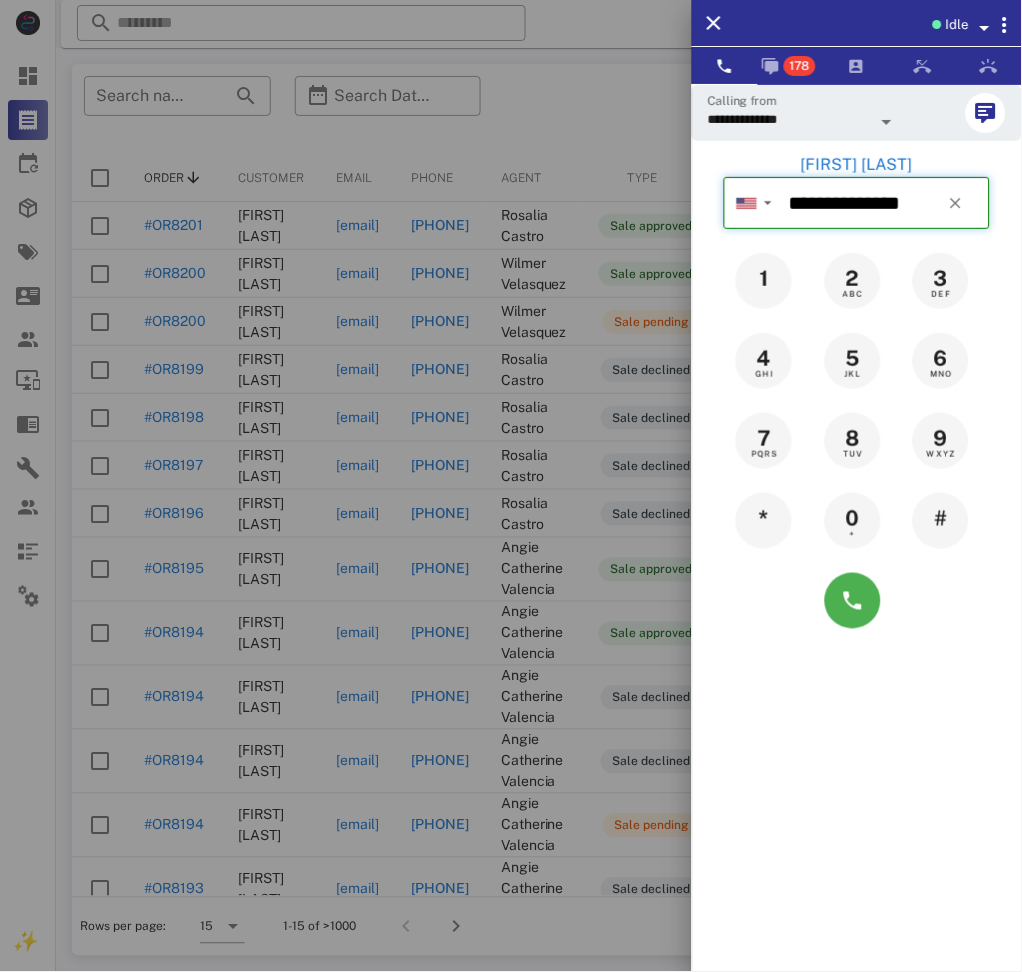 type on "**********" 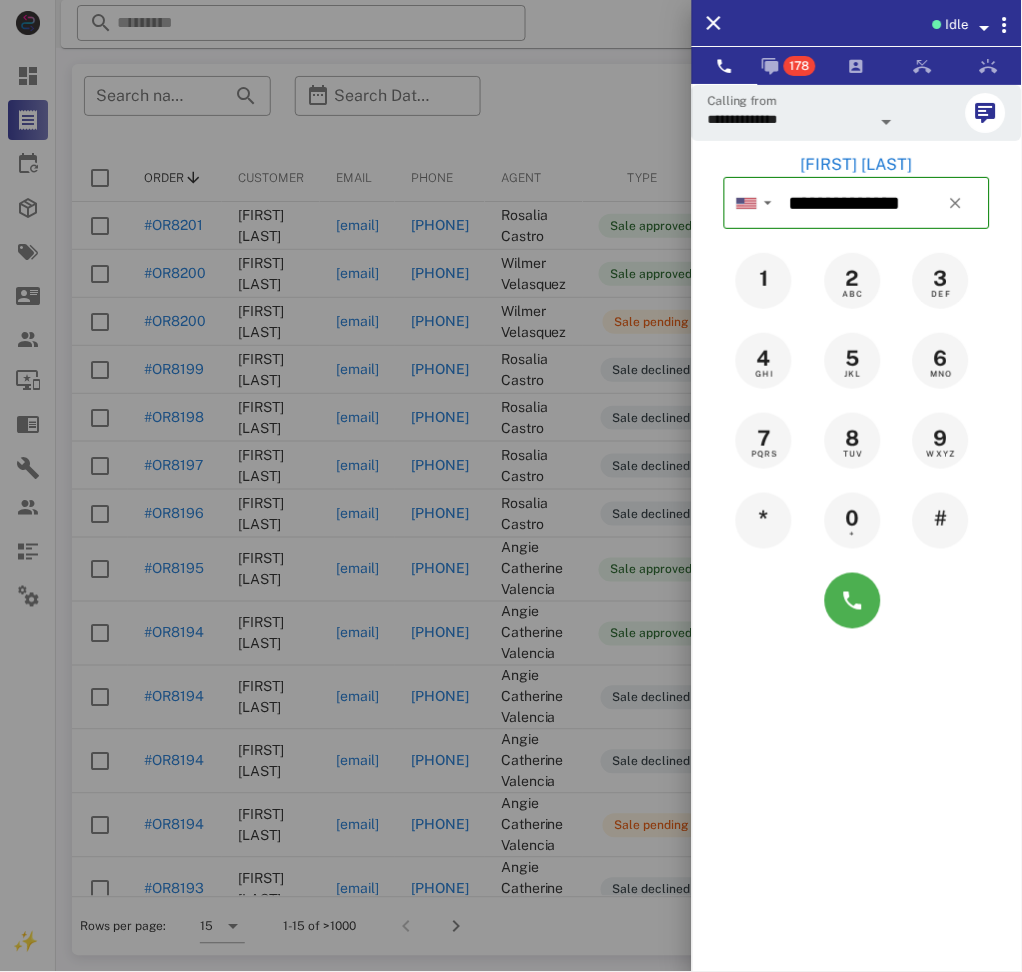 click on "Noemi Katz" at bounding box center (857, 165) 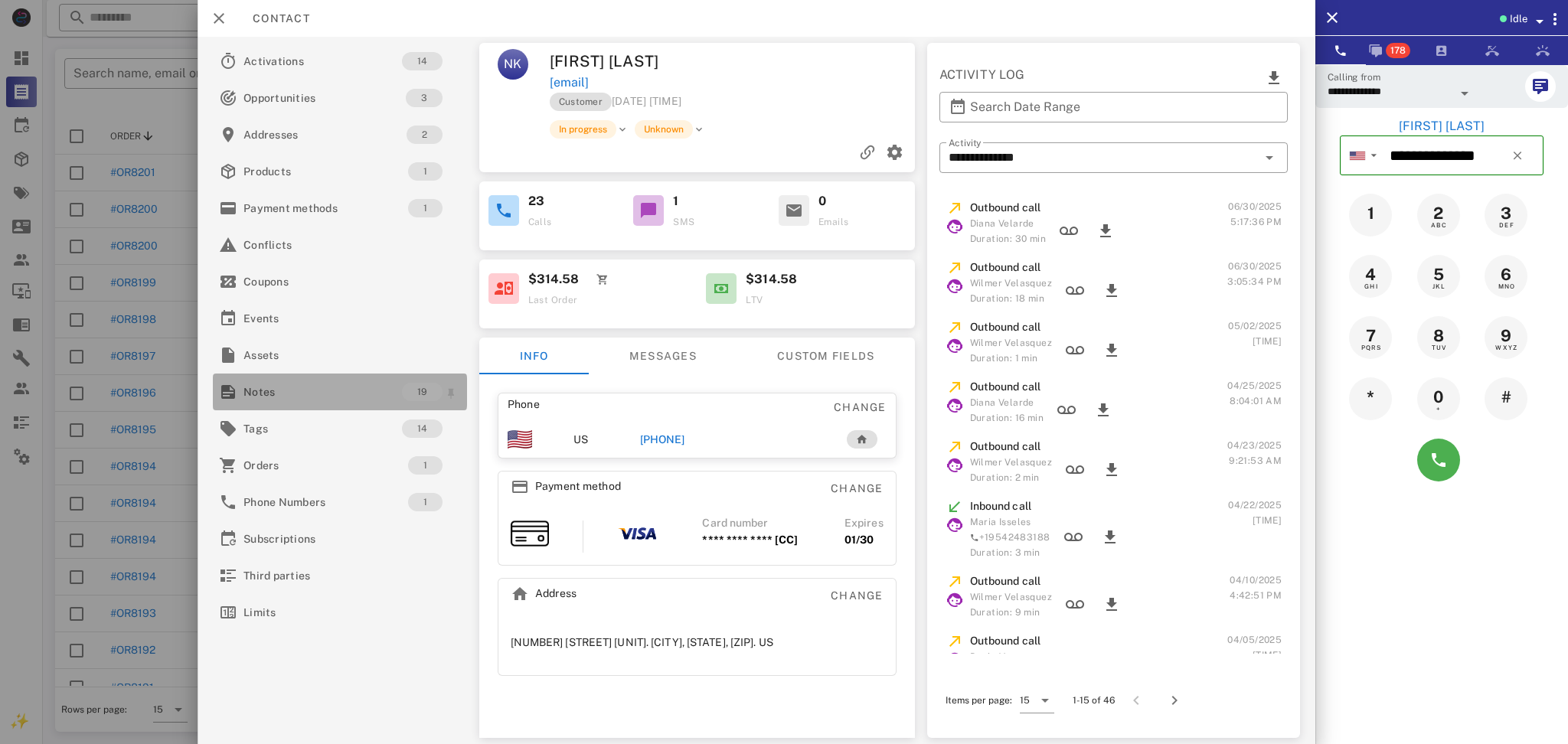 click on "Notes" at bounding box center (322, 392) 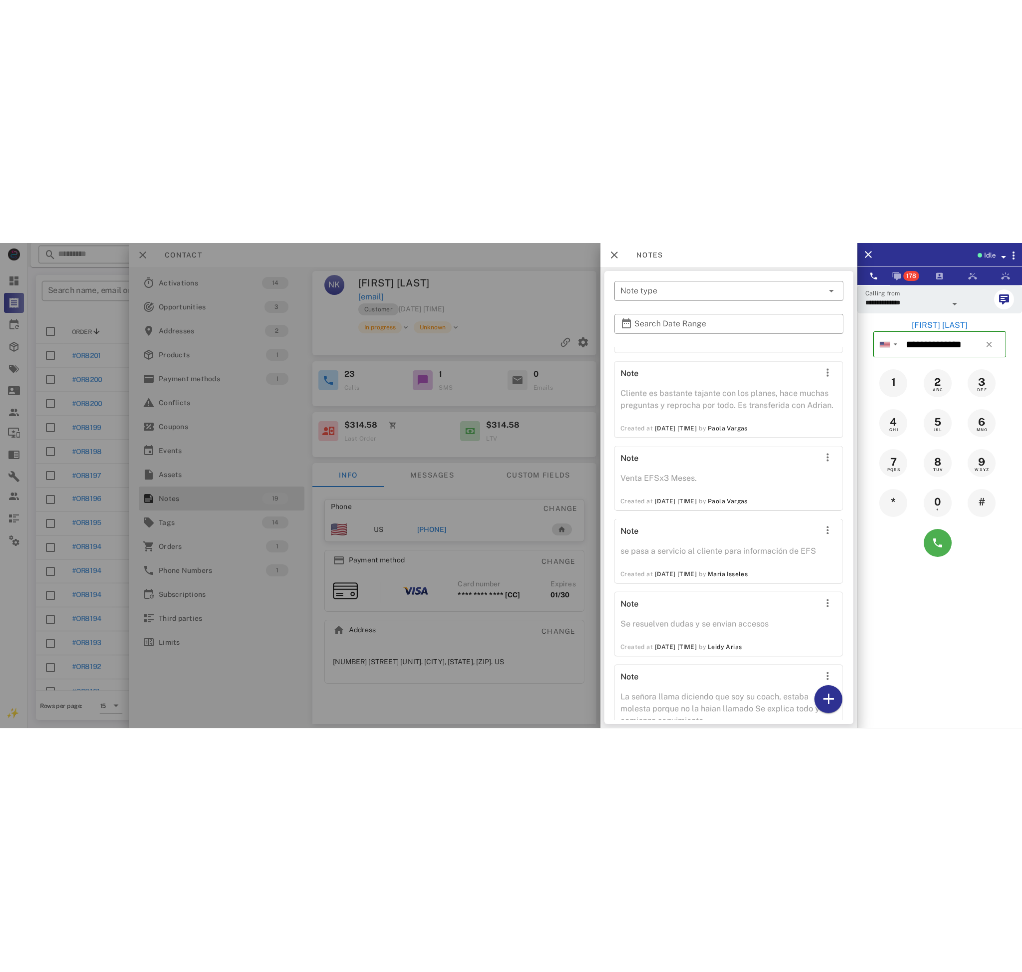 scroll, scrollTop: 2853, scrollLeft: 0, axis: vertical 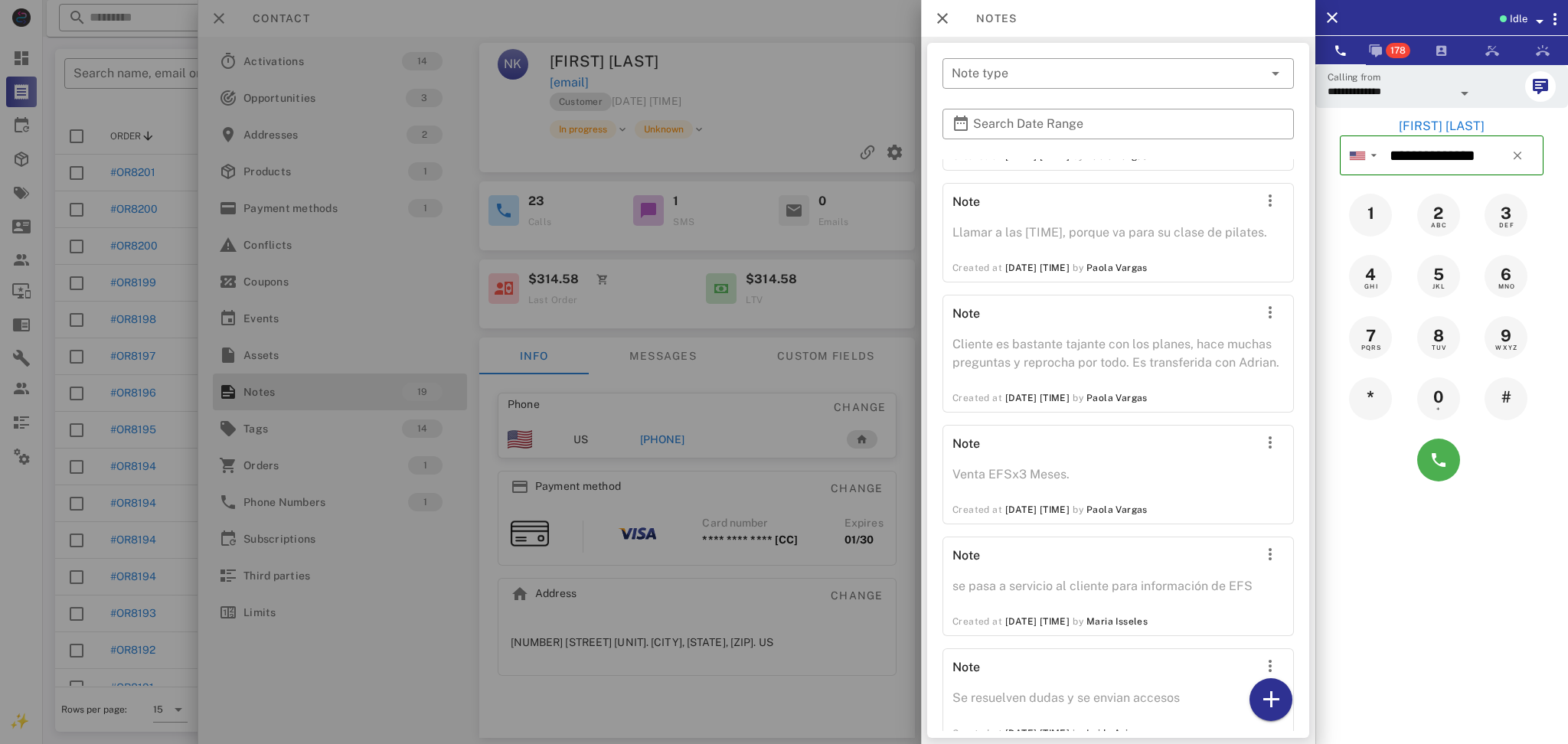 drag, startPoint x: 690, startPoint y: 62, endPoint x: 715, endPoint y: 77, distance: 29.154759 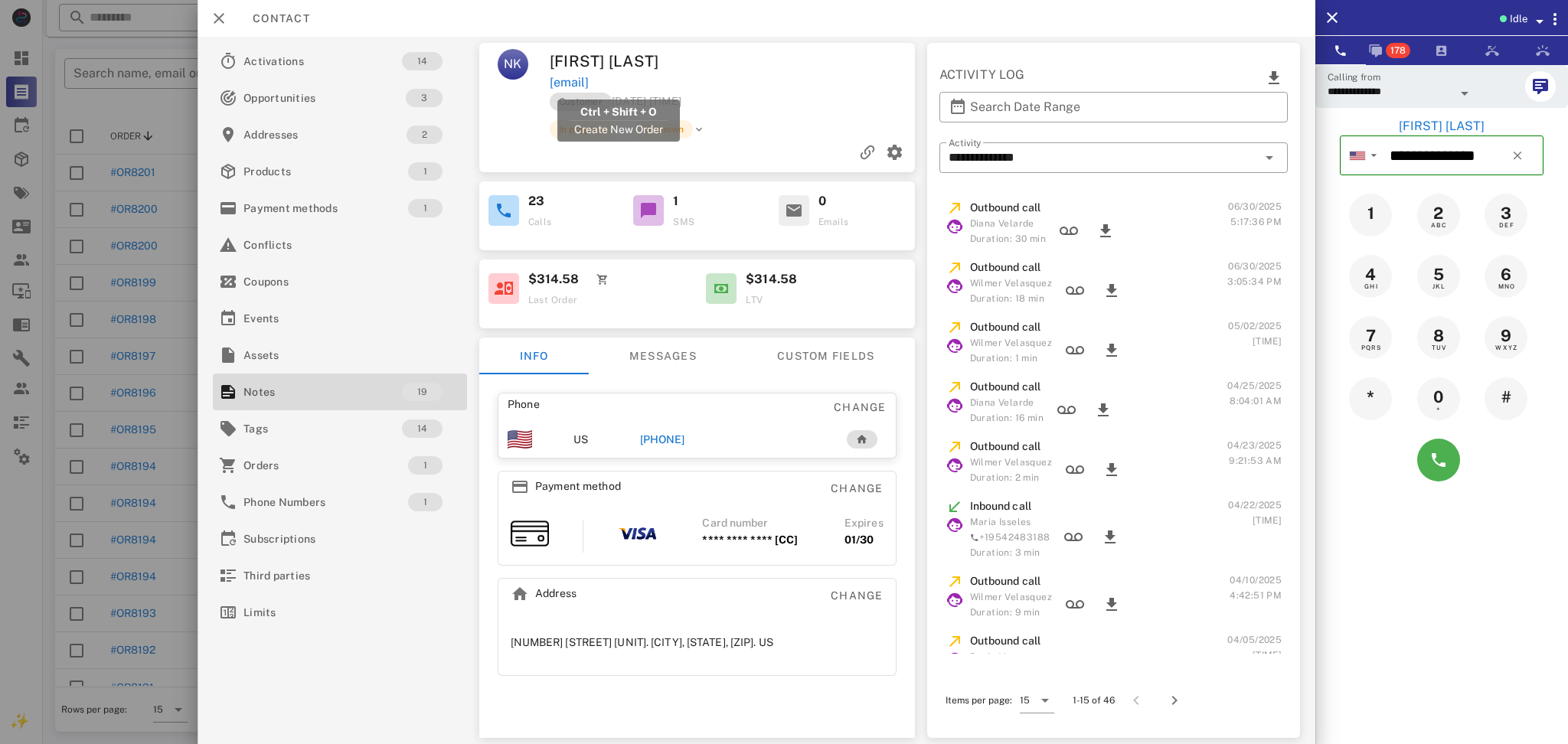 drag, startPoint x: 715, startPoint y: 77, endPoint x: 549, endPoint y: 80, distance: 166.02711 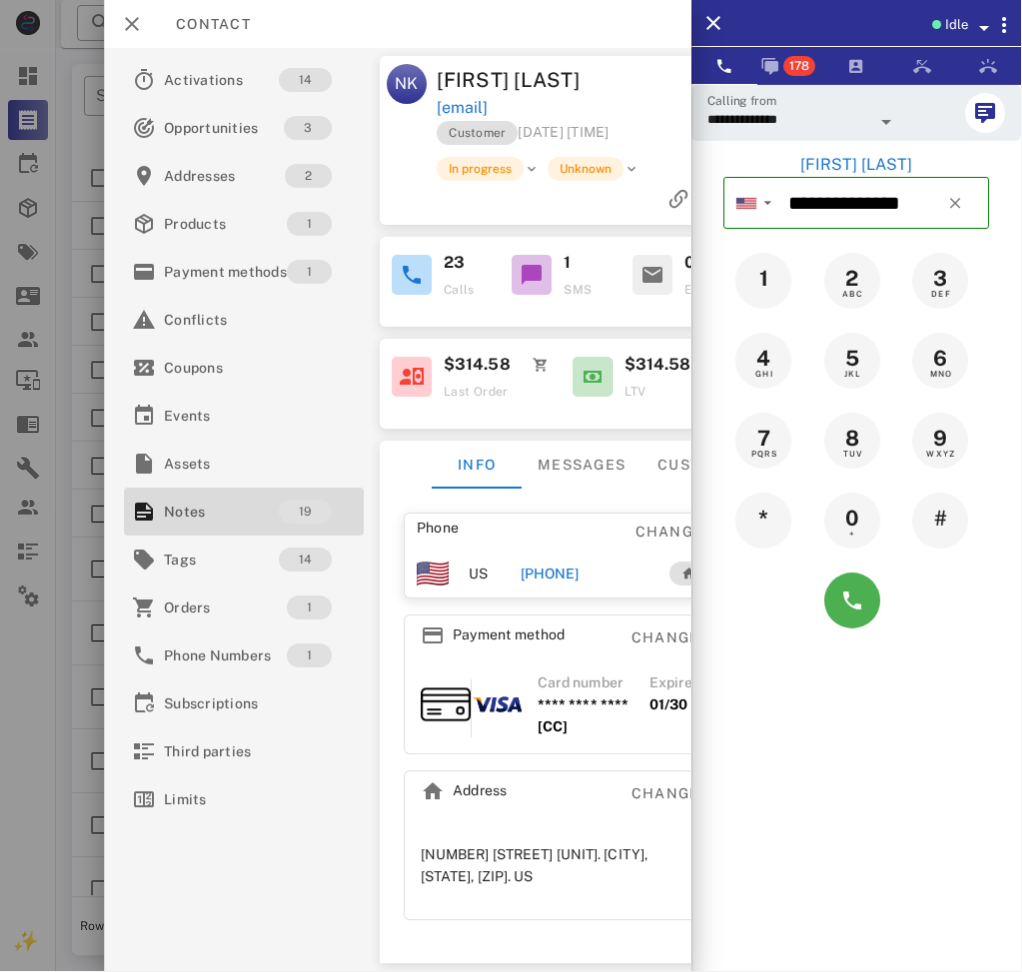 click on "**********" at bounding box center (857, 570) 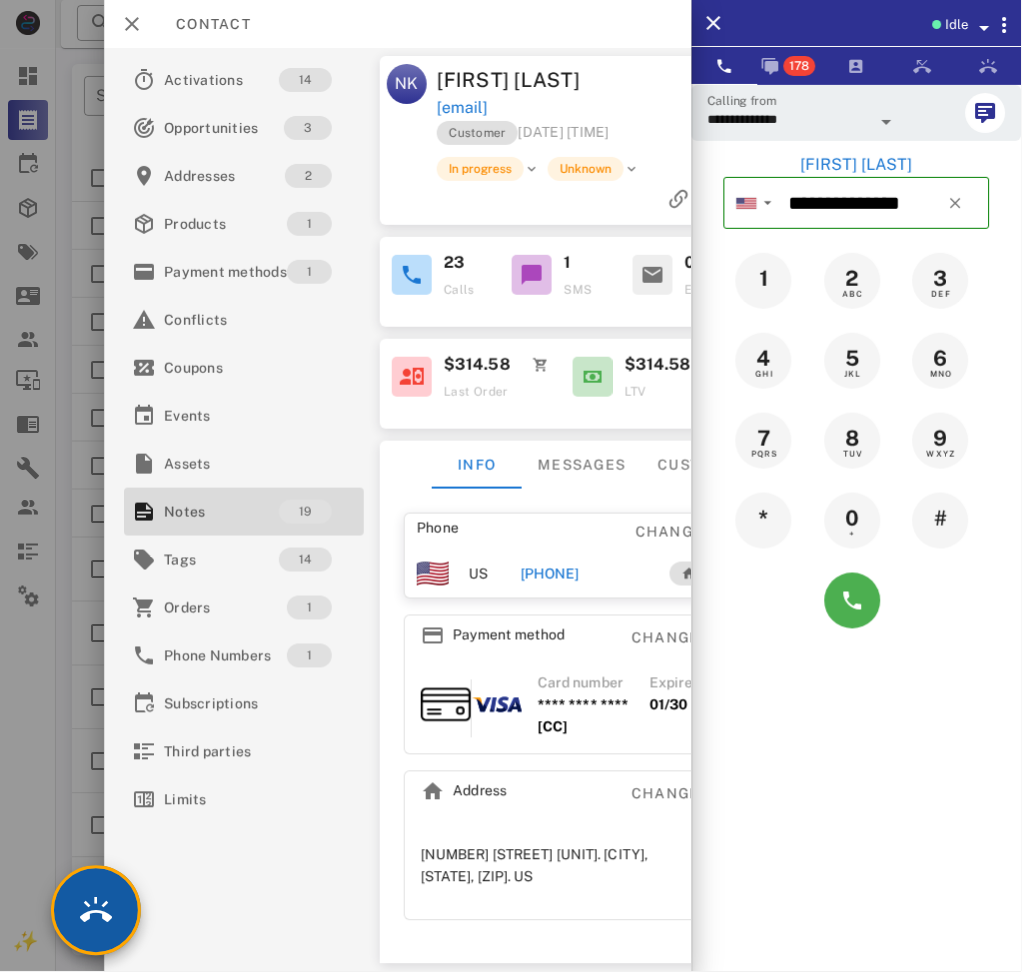 click at bounding box center [96, 911] 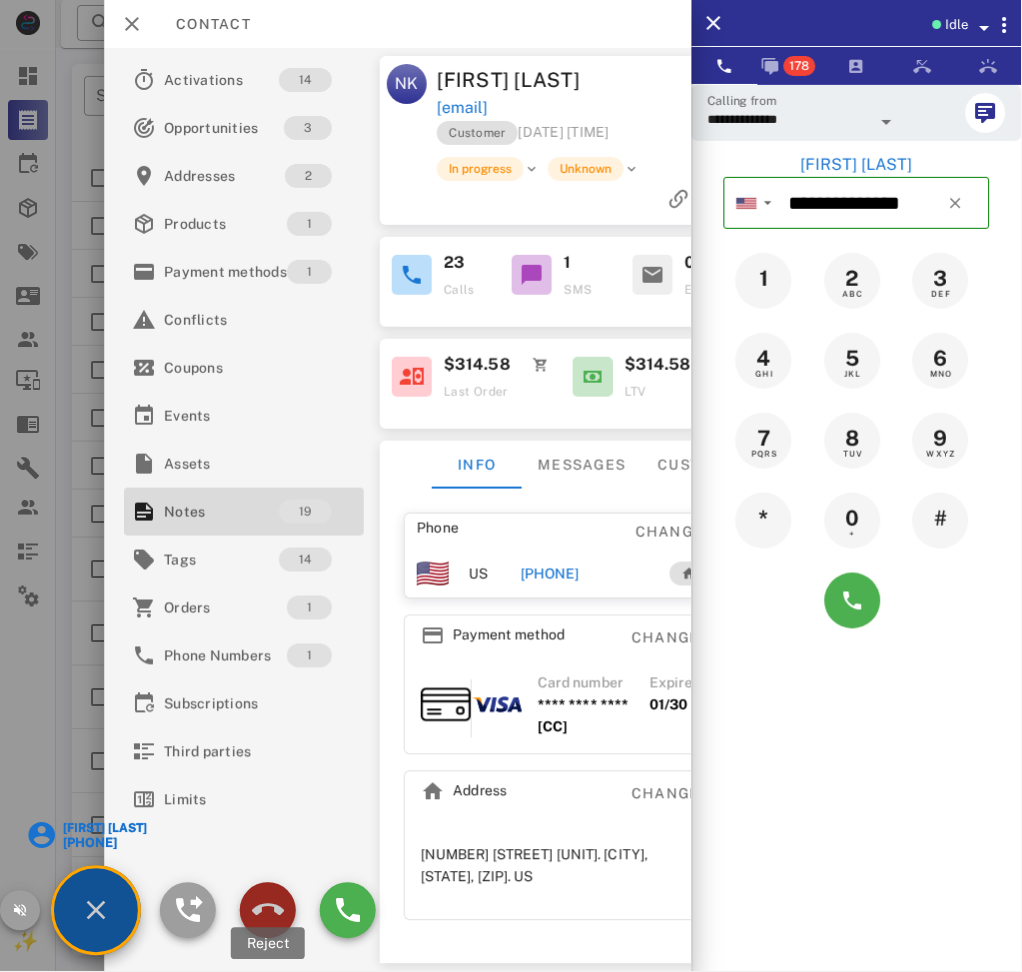 click at bounding box center [268, 911] 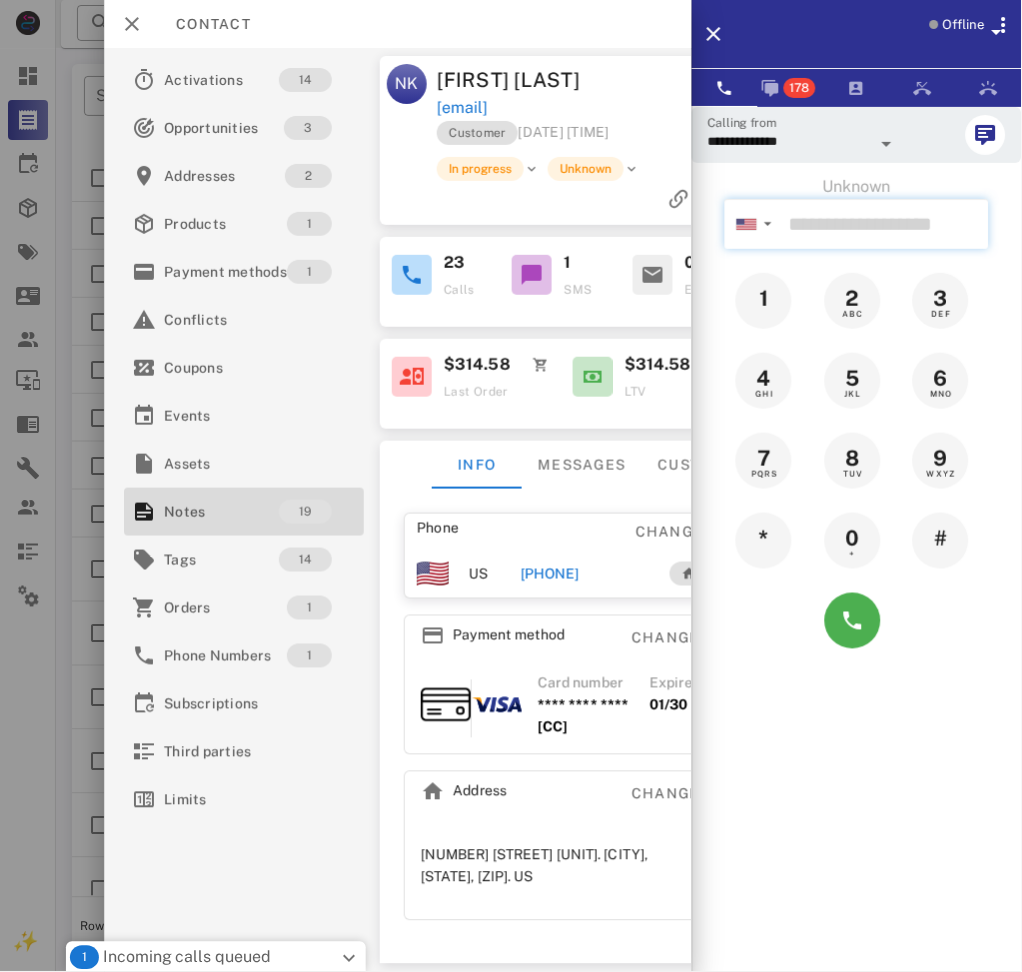 click at bounding box center (885, 224) 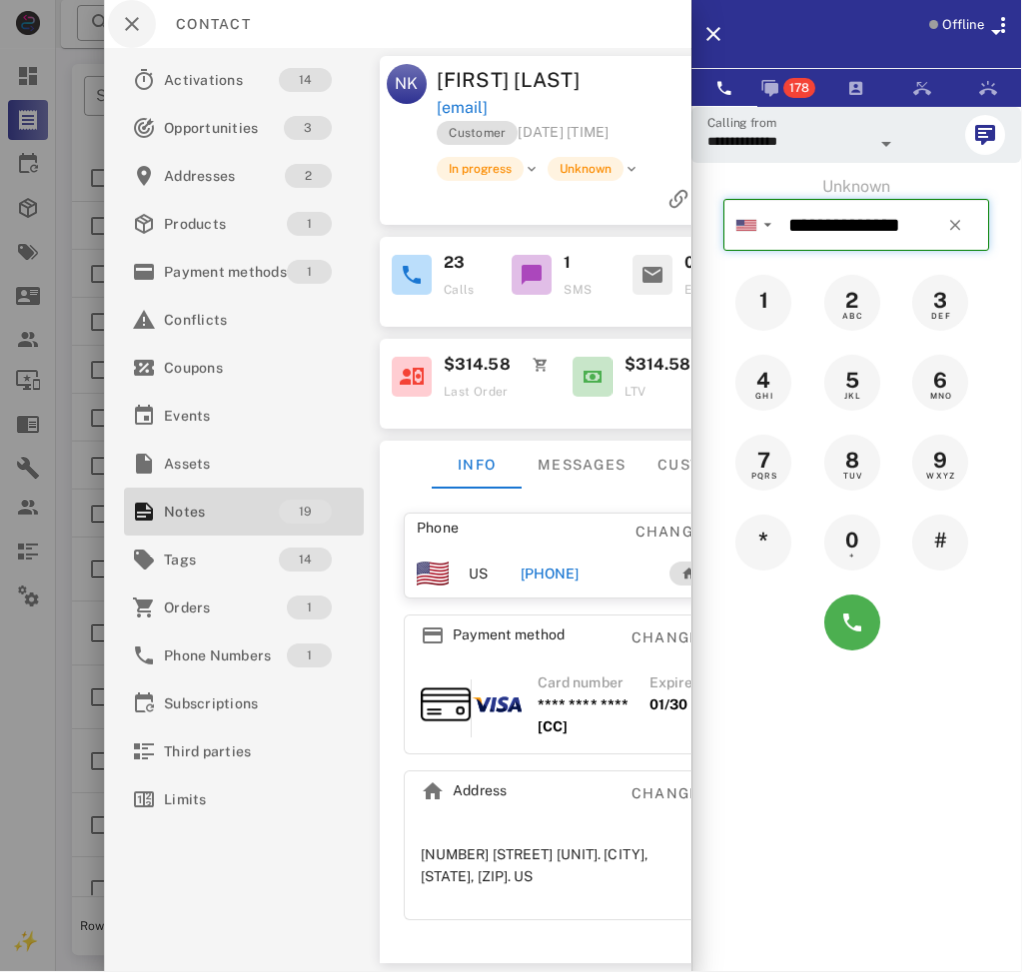 type on "**********" 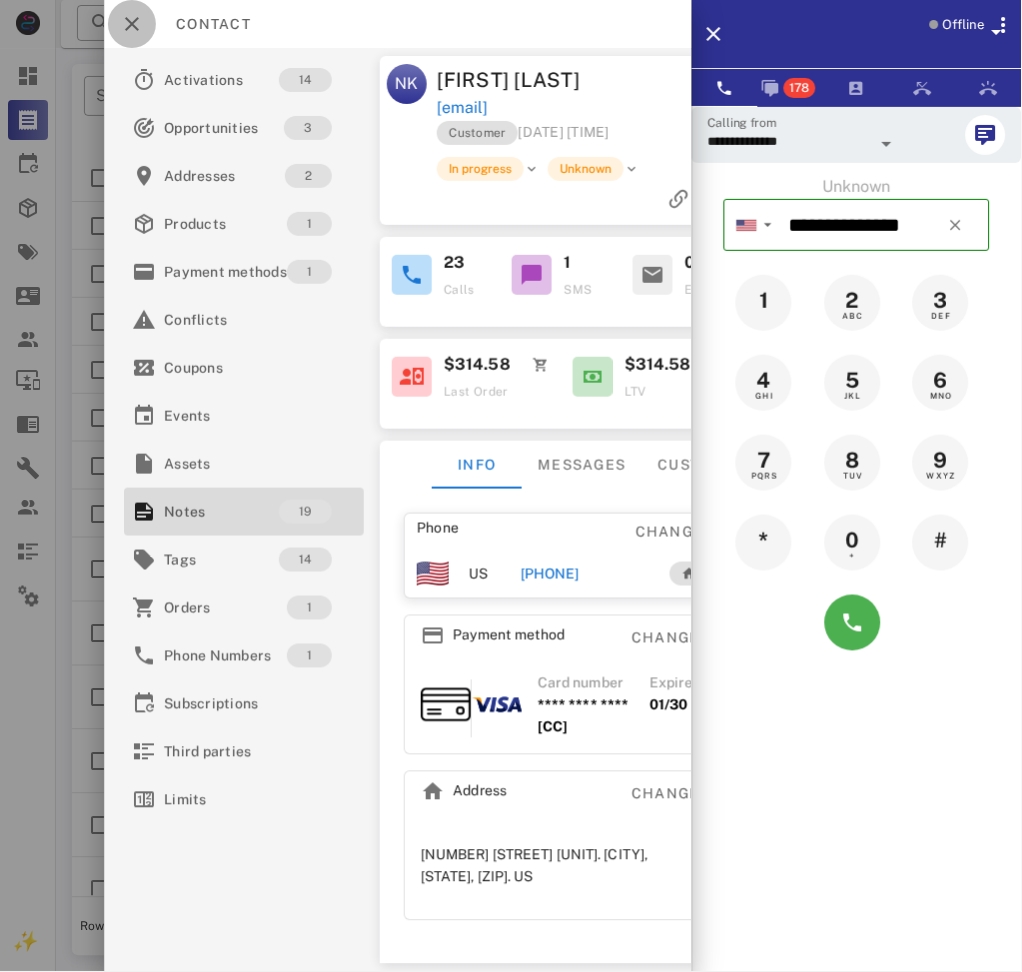 click at bounding box center (132, 24) 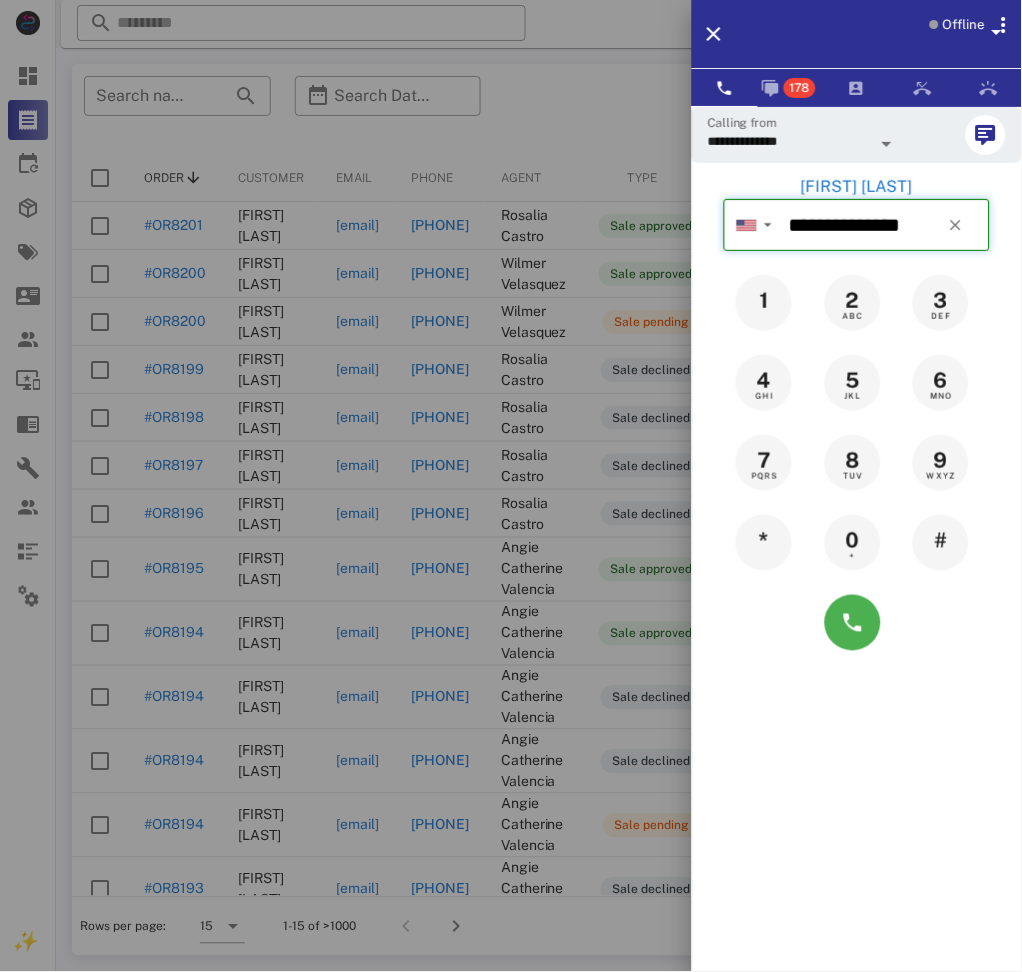 click on "**********" at bounding box center (885, 225) 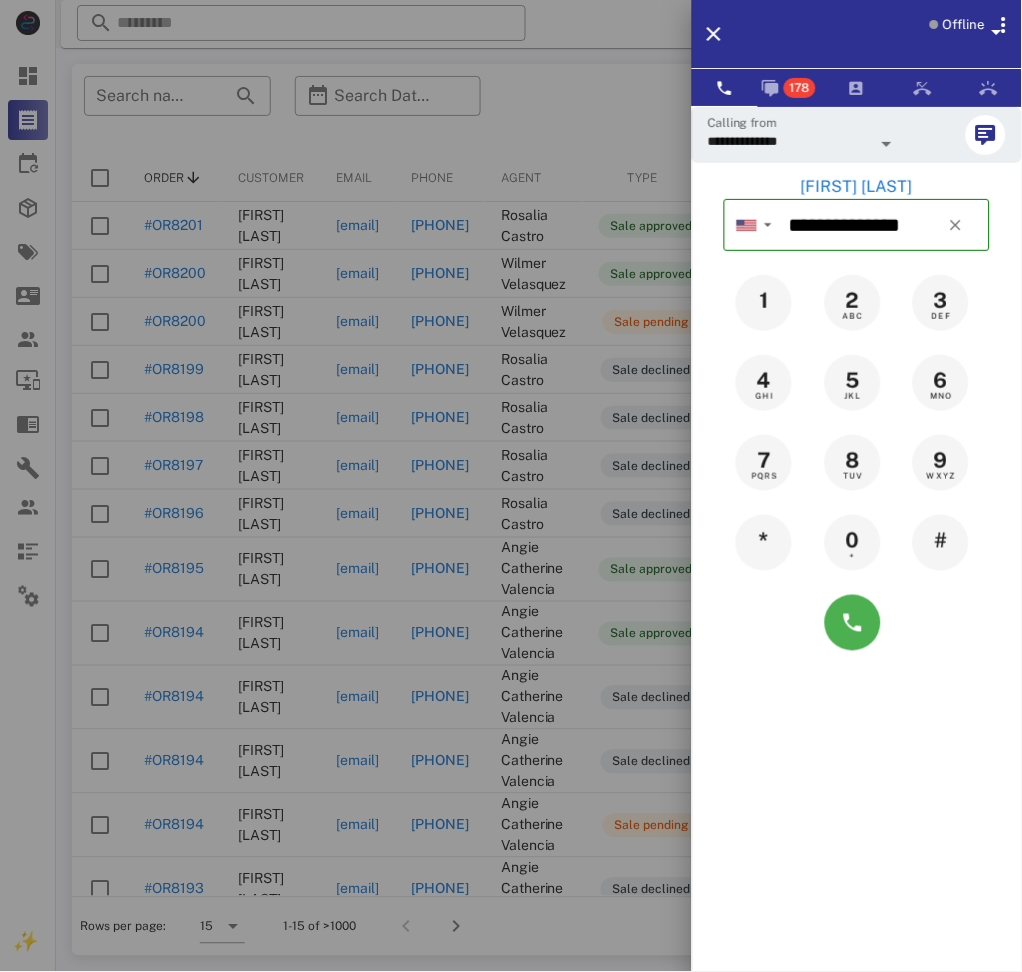 click on "Leonila Herrejon" at bounding box center (857, 187) 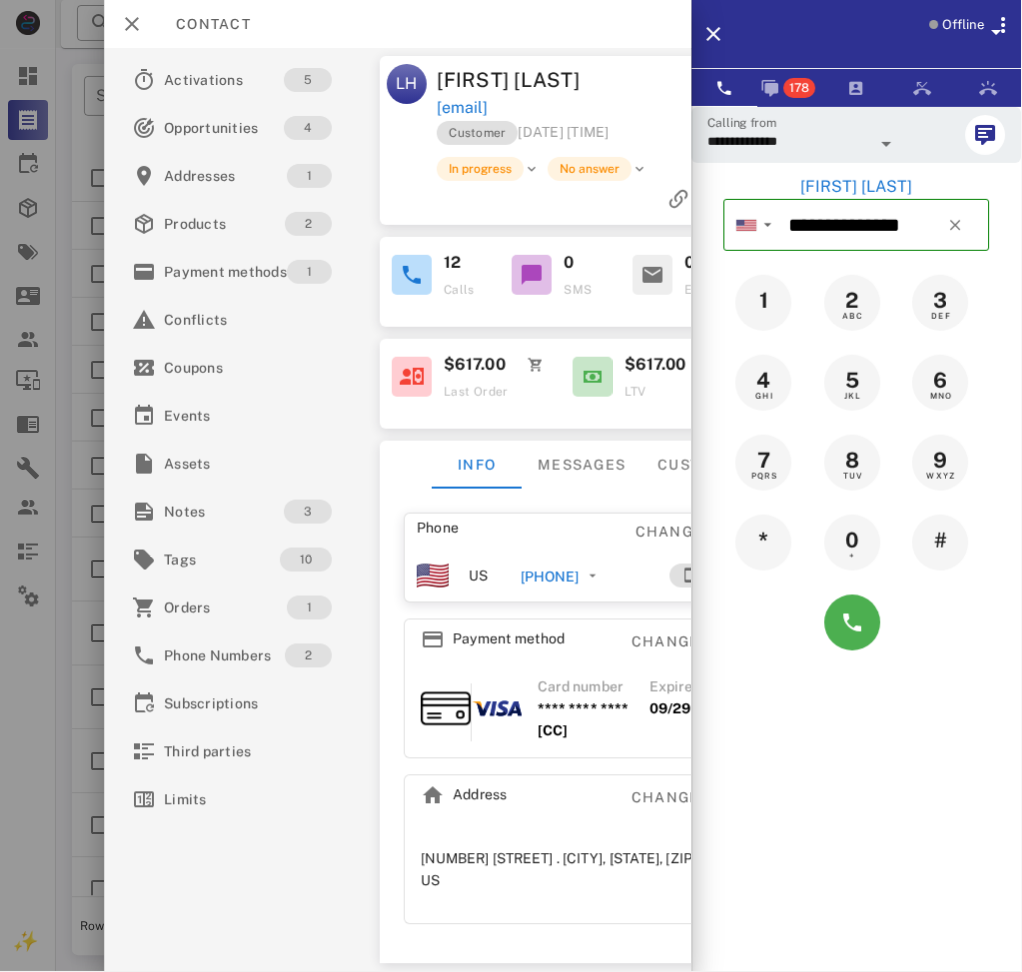 drag, startPoint x: 538, startPoint y: 104, endPoint x: 647, endPoint y: 144, distance: 116.10771 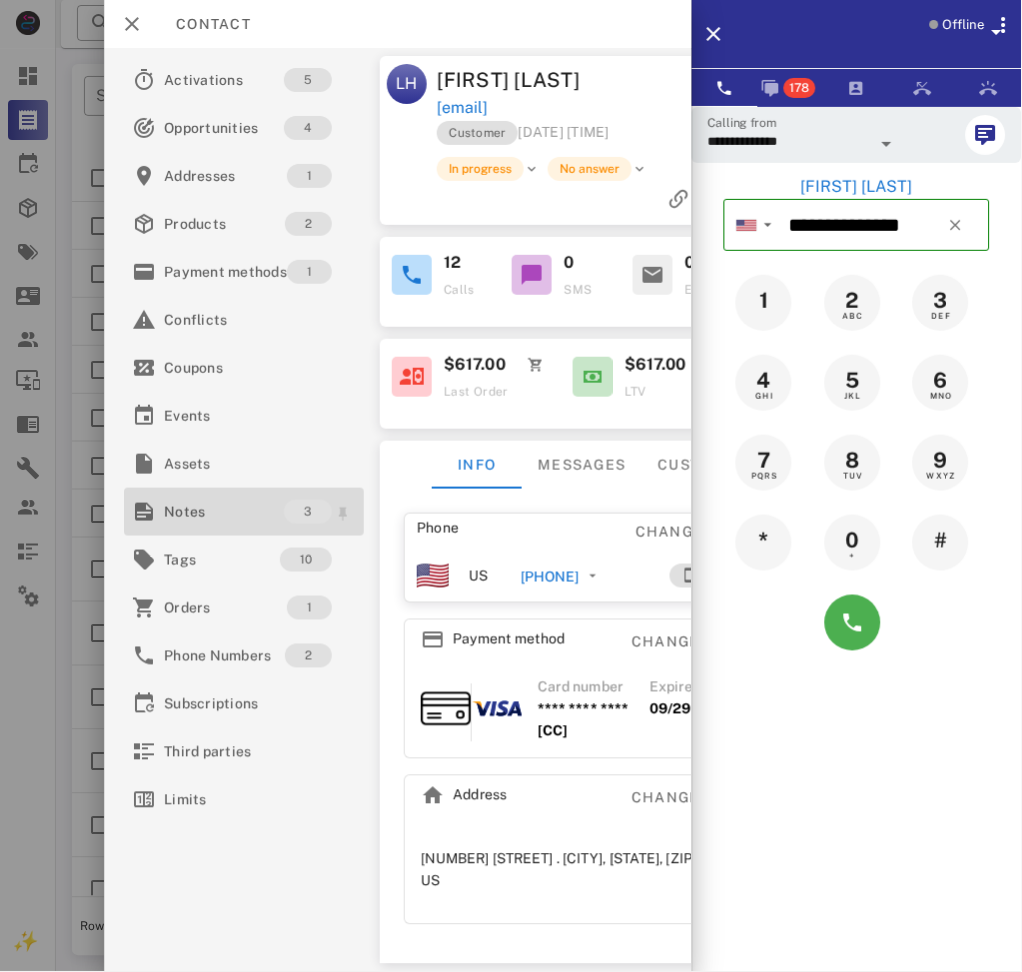 click on "Notes" at bounding box center [224, 512] 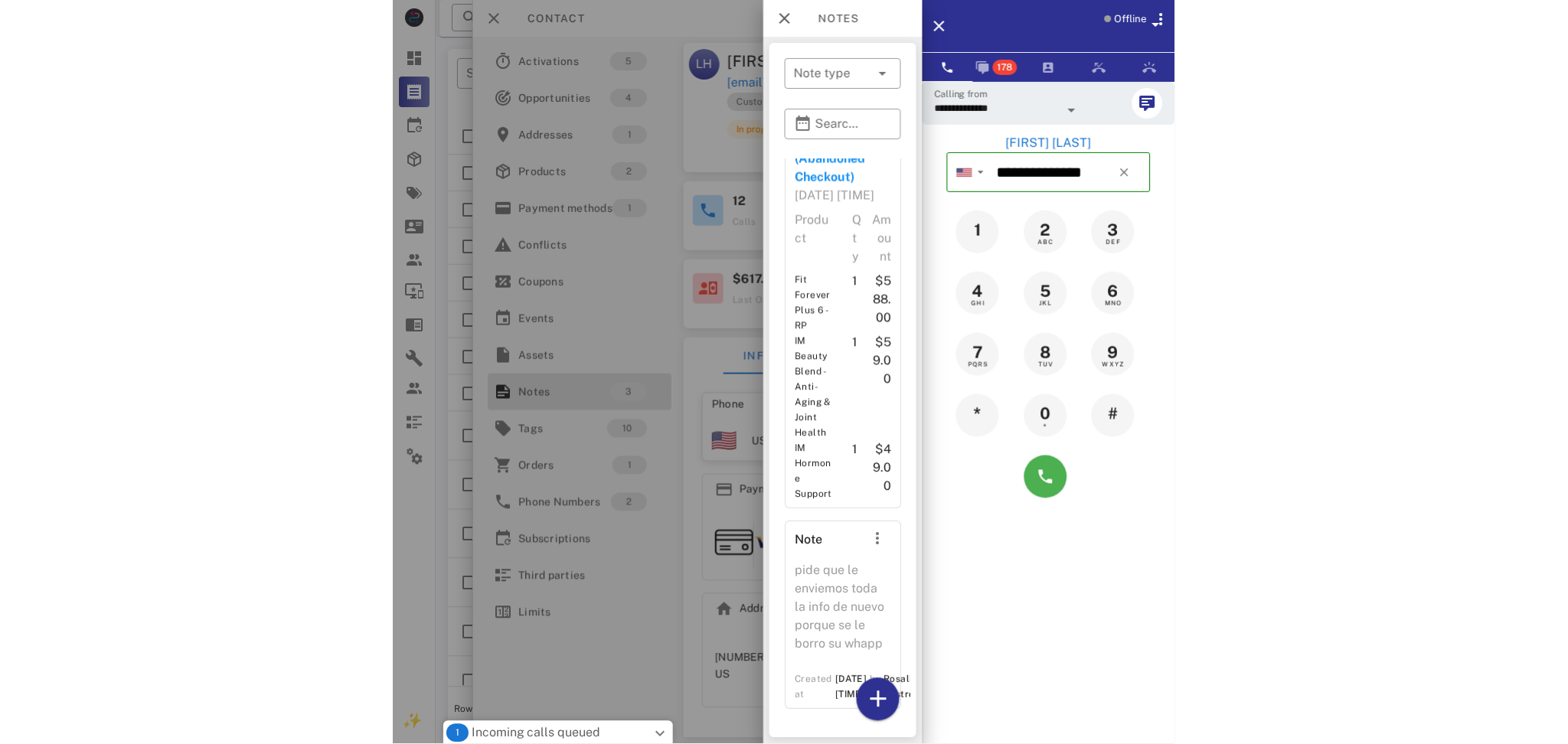 scroll, scrollTop: 814, scrollLeft: 0, axis: vertical 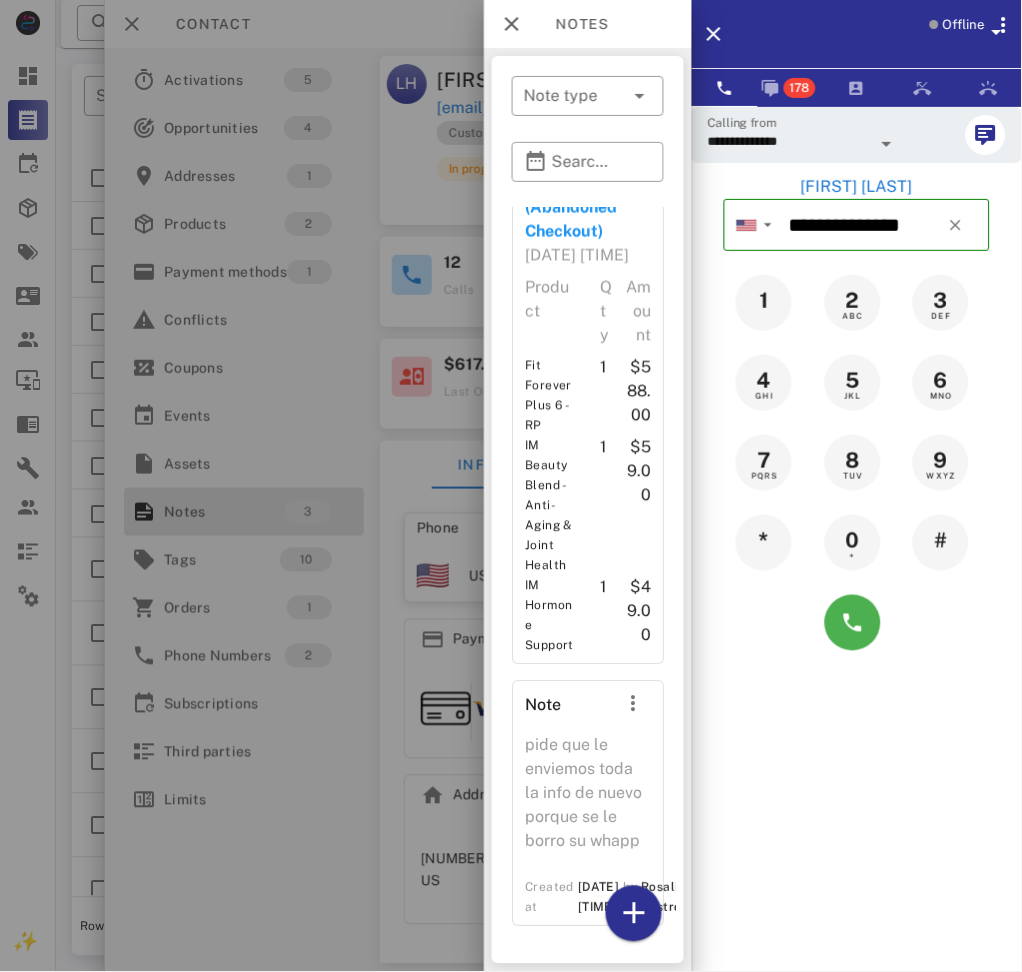 drag, startPoint x: 791, startPoint y: 30, endPoint x: 875, endPoint y: 9, distance: 86.58522 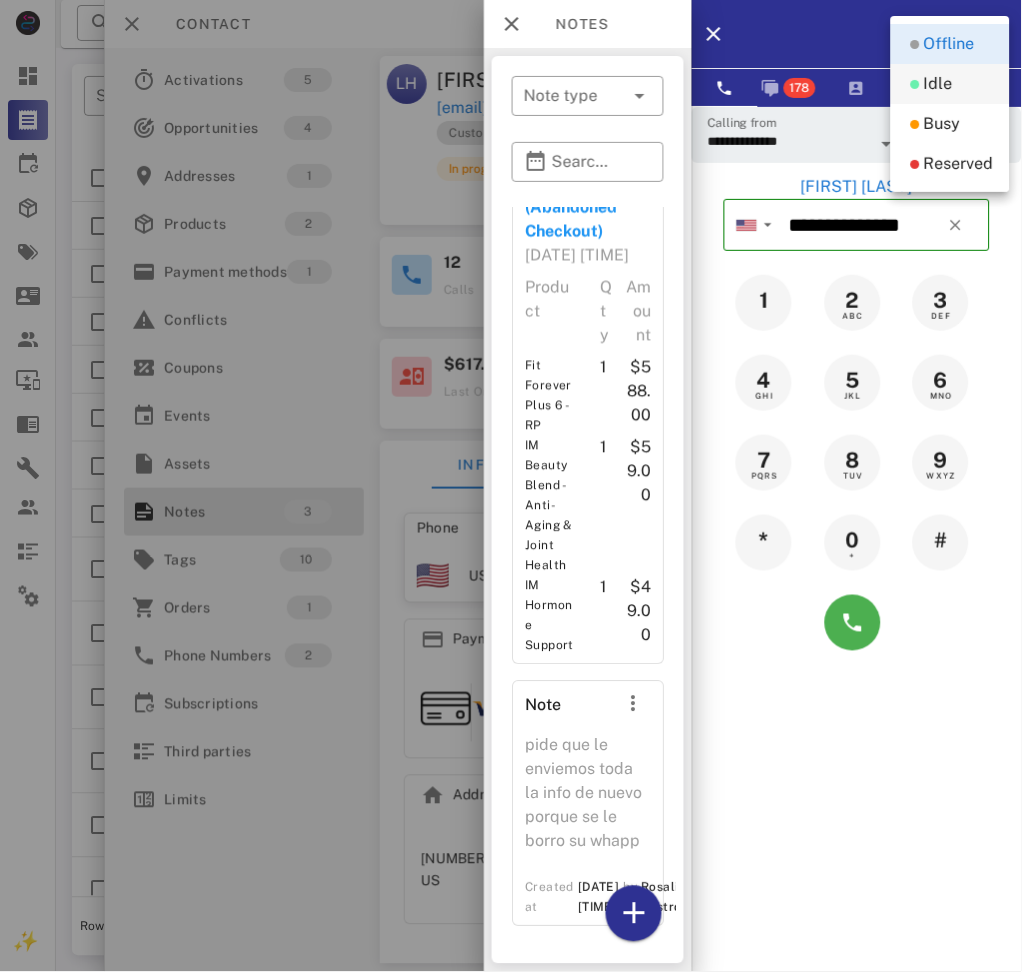 click on "Idle" at bounding box center [938, 84] 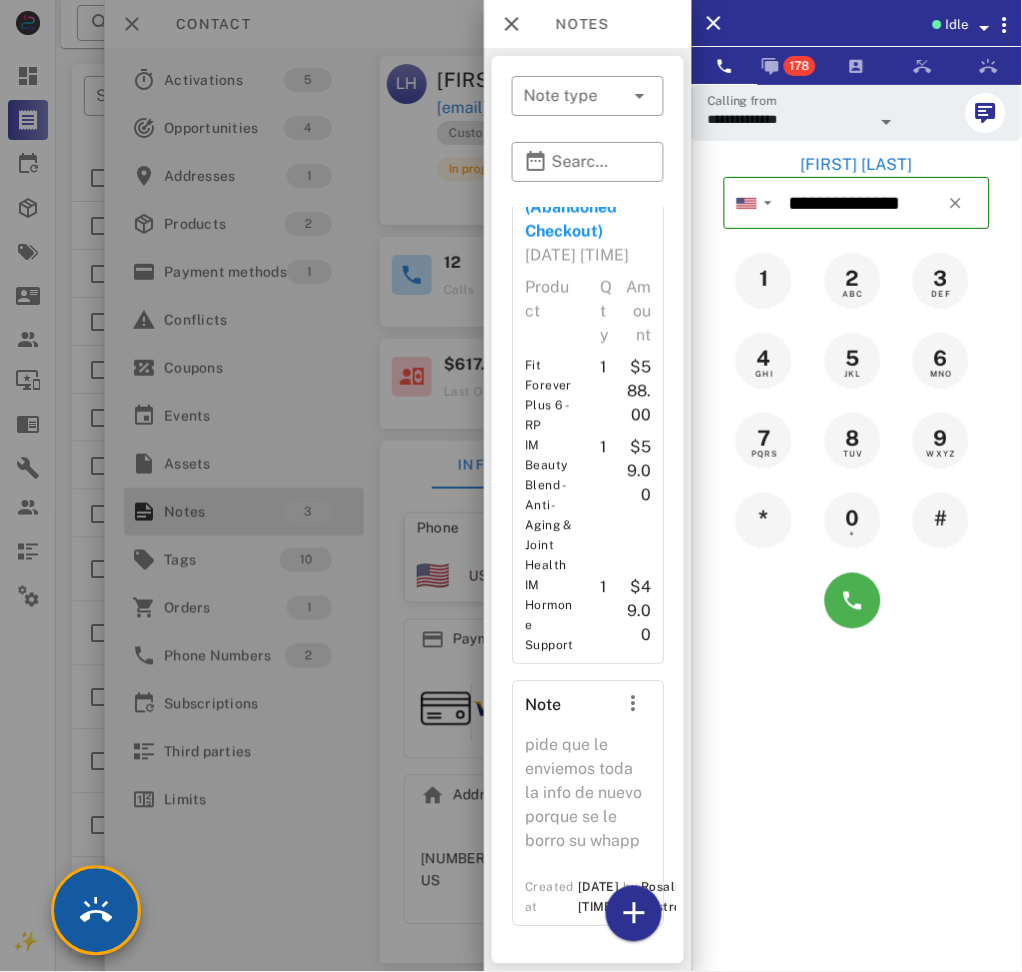 click at bounding box center (96, 911) 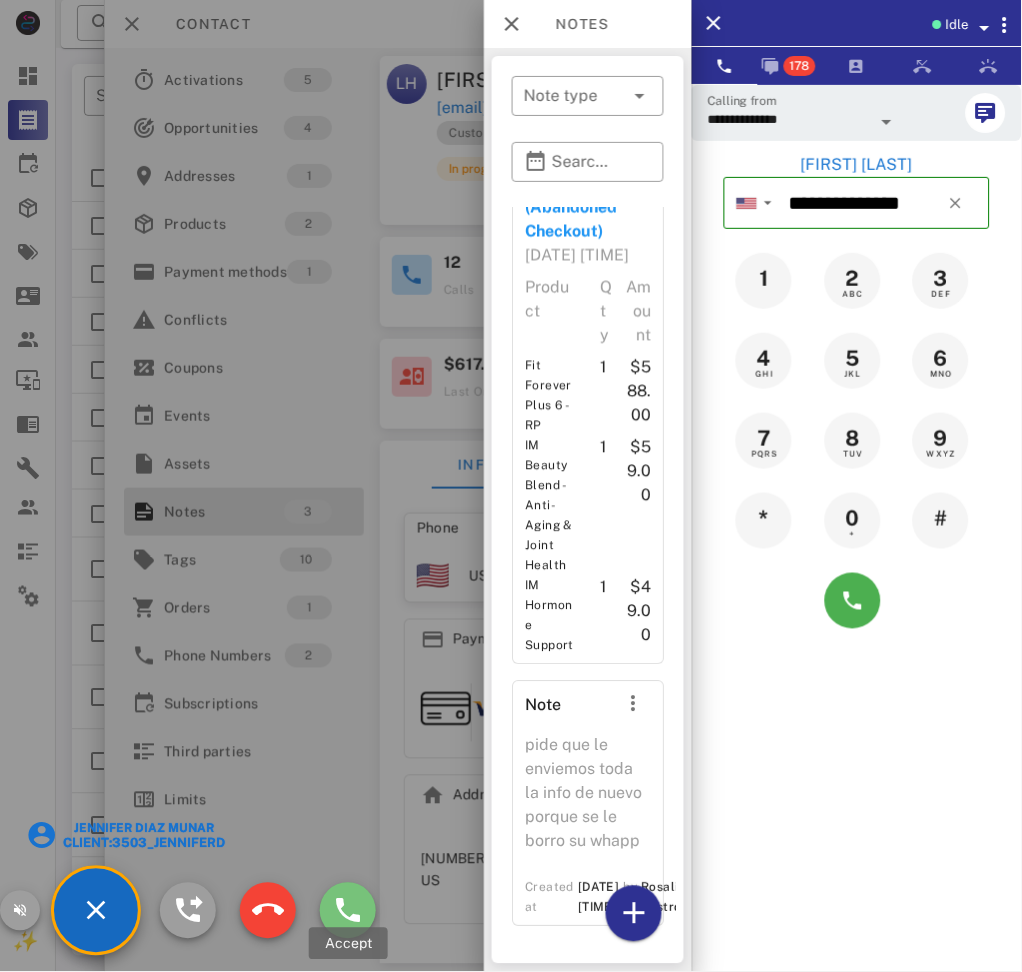 click at bounding box center [348, 911] 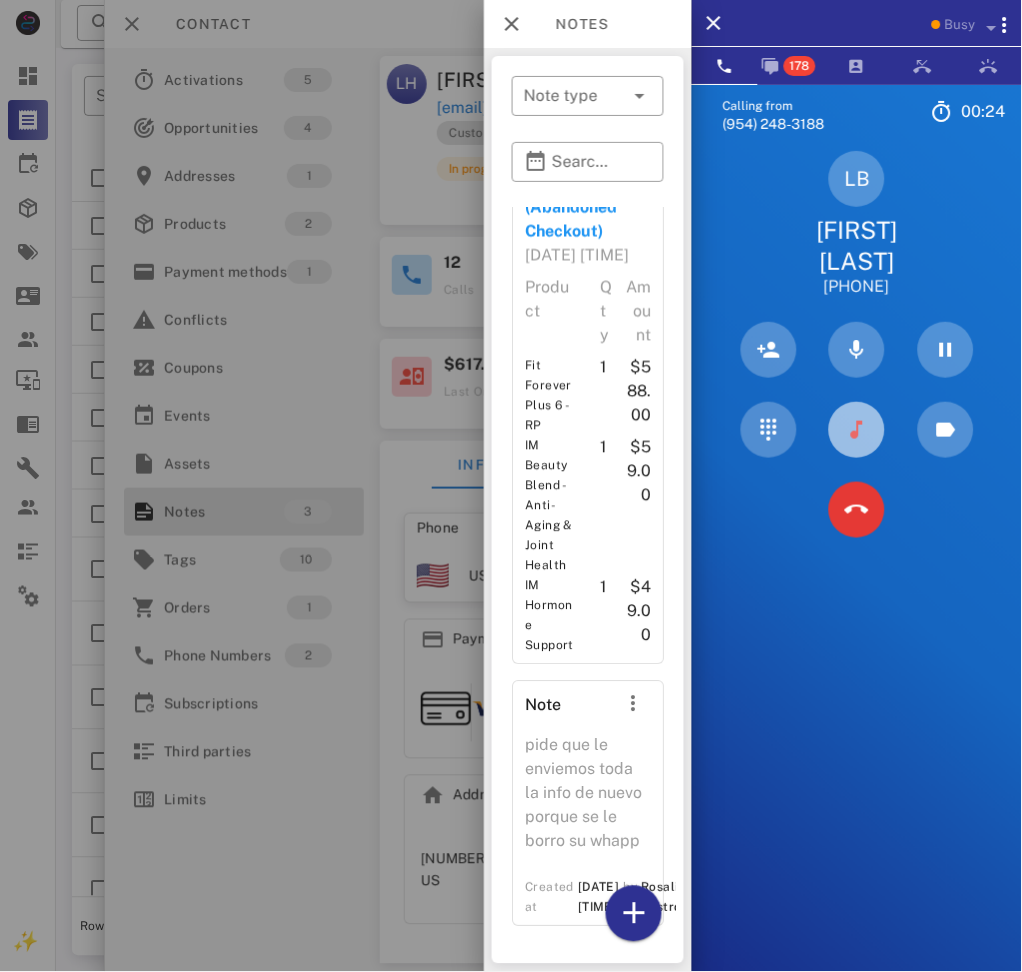 click at bounding box center [857, 430] 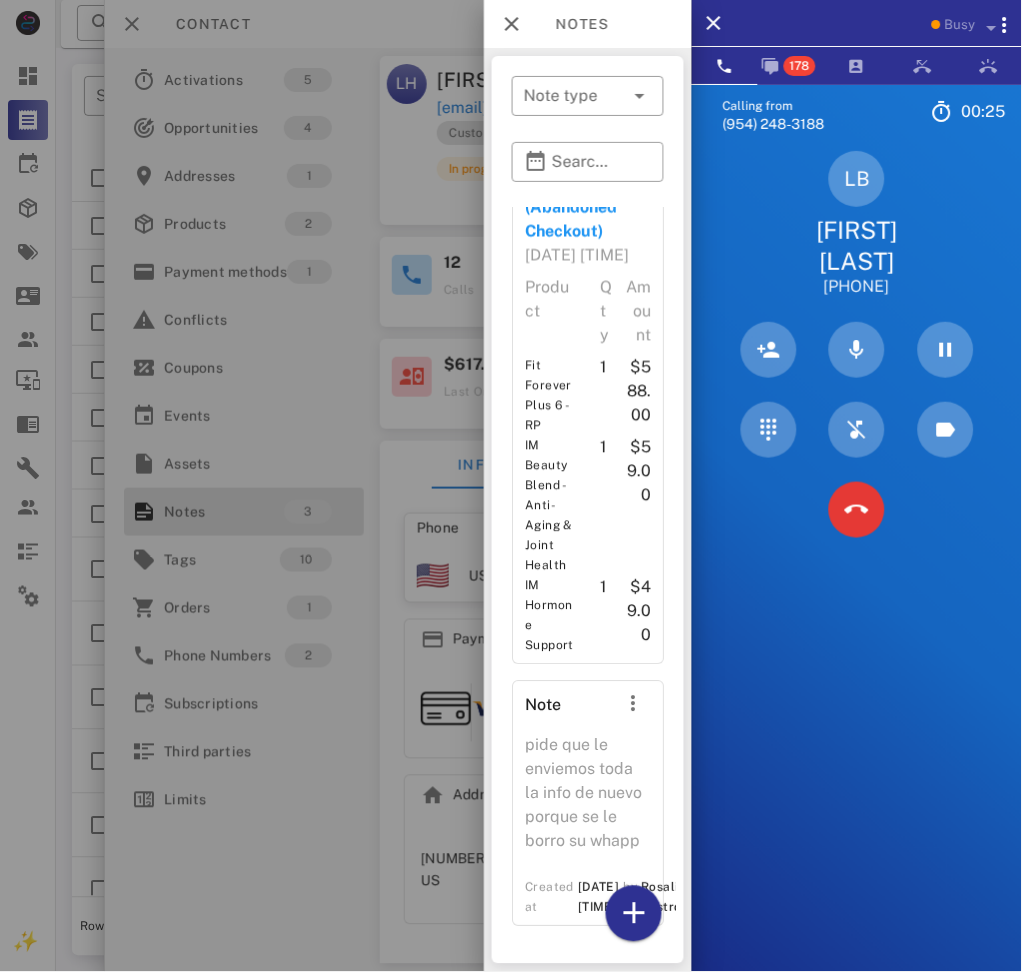 click on "Loreto Blum" at bounding box center [857, 246] 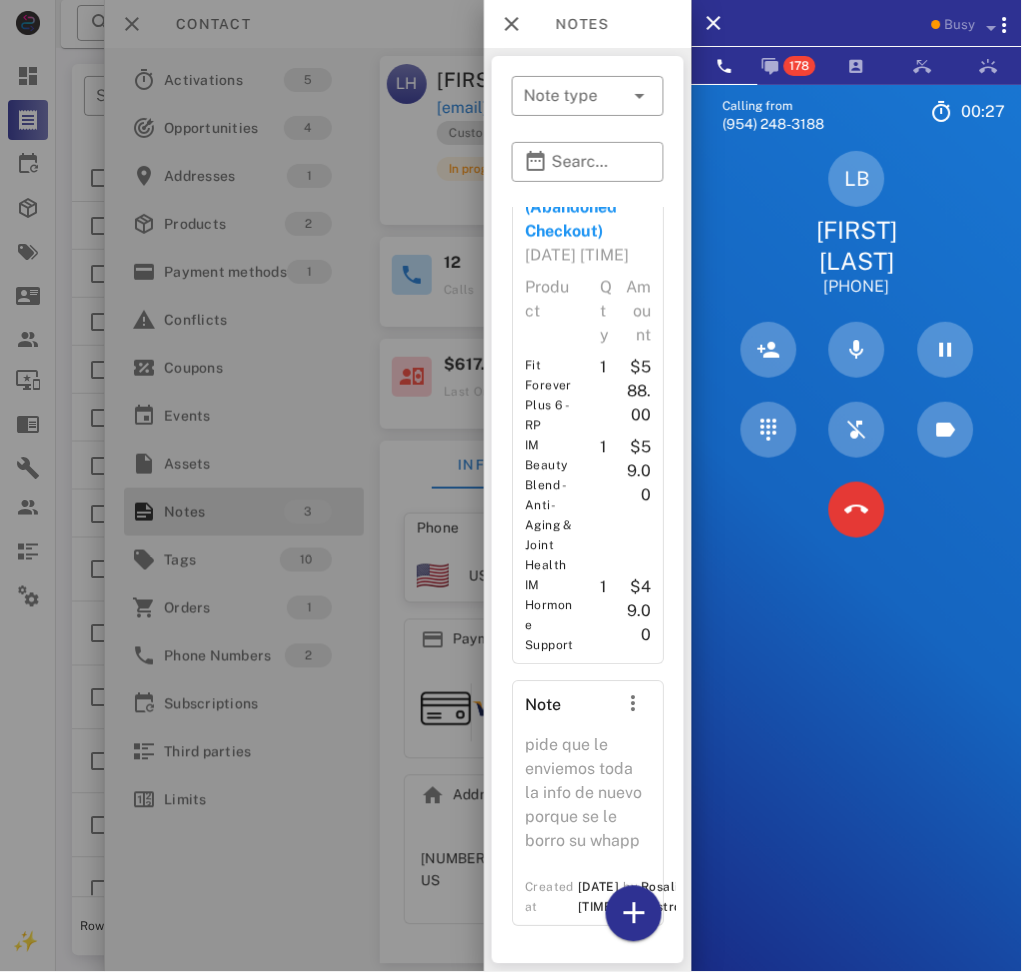 click on "Loreto Blum" at bounding box center (857, 246) 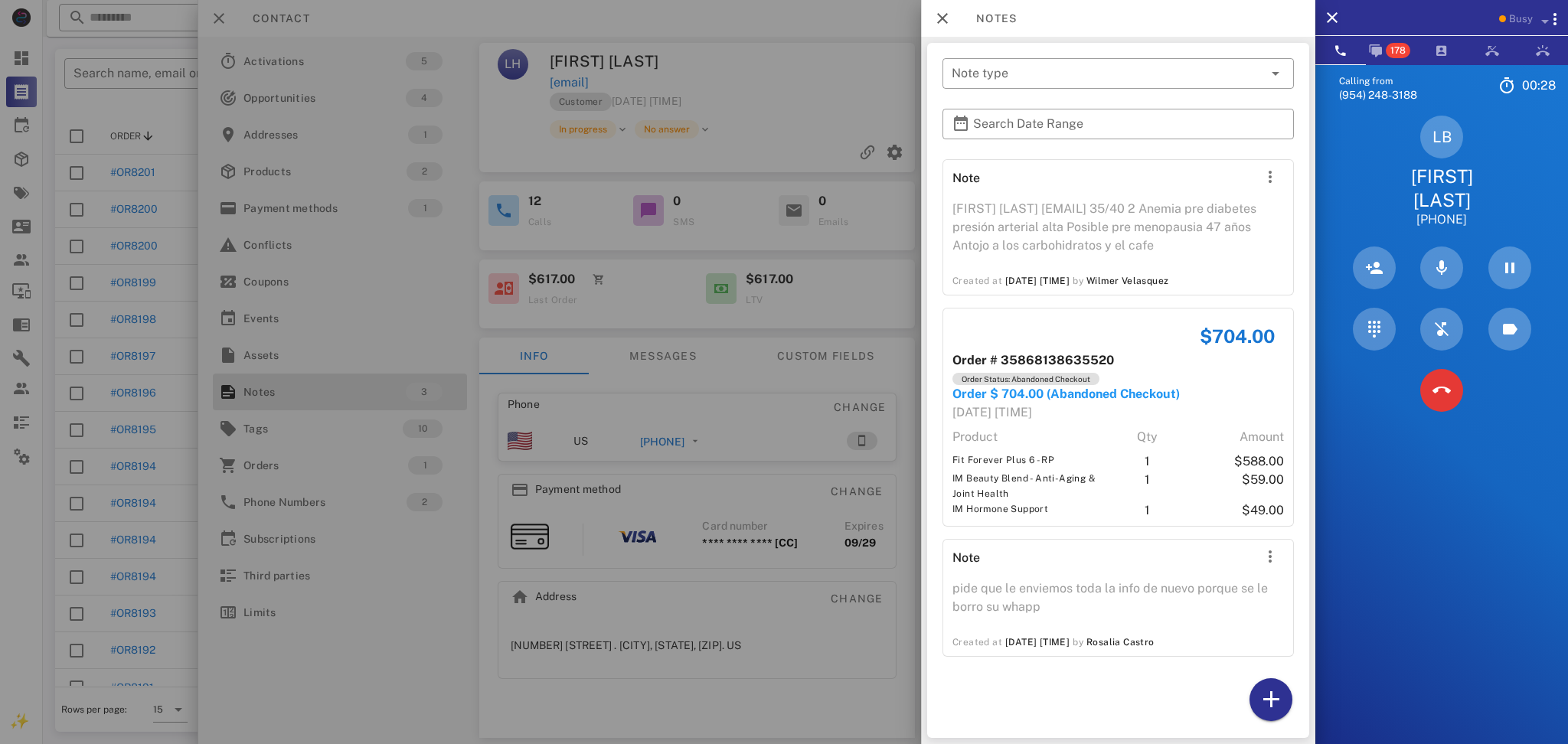 scroll, scrollTop: 0, scrollLeft: 0, axis: both 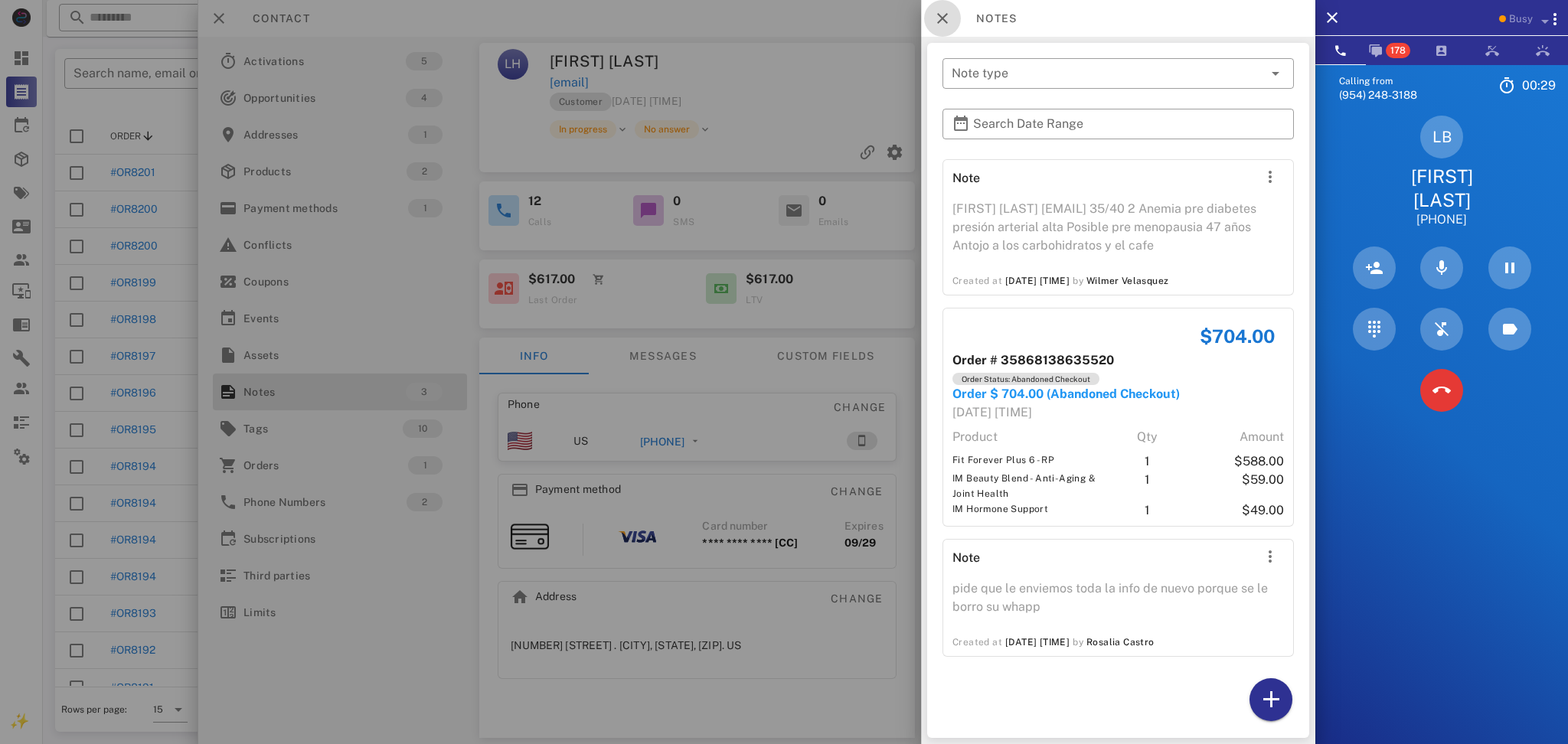 click at bounding box center [942, 18] 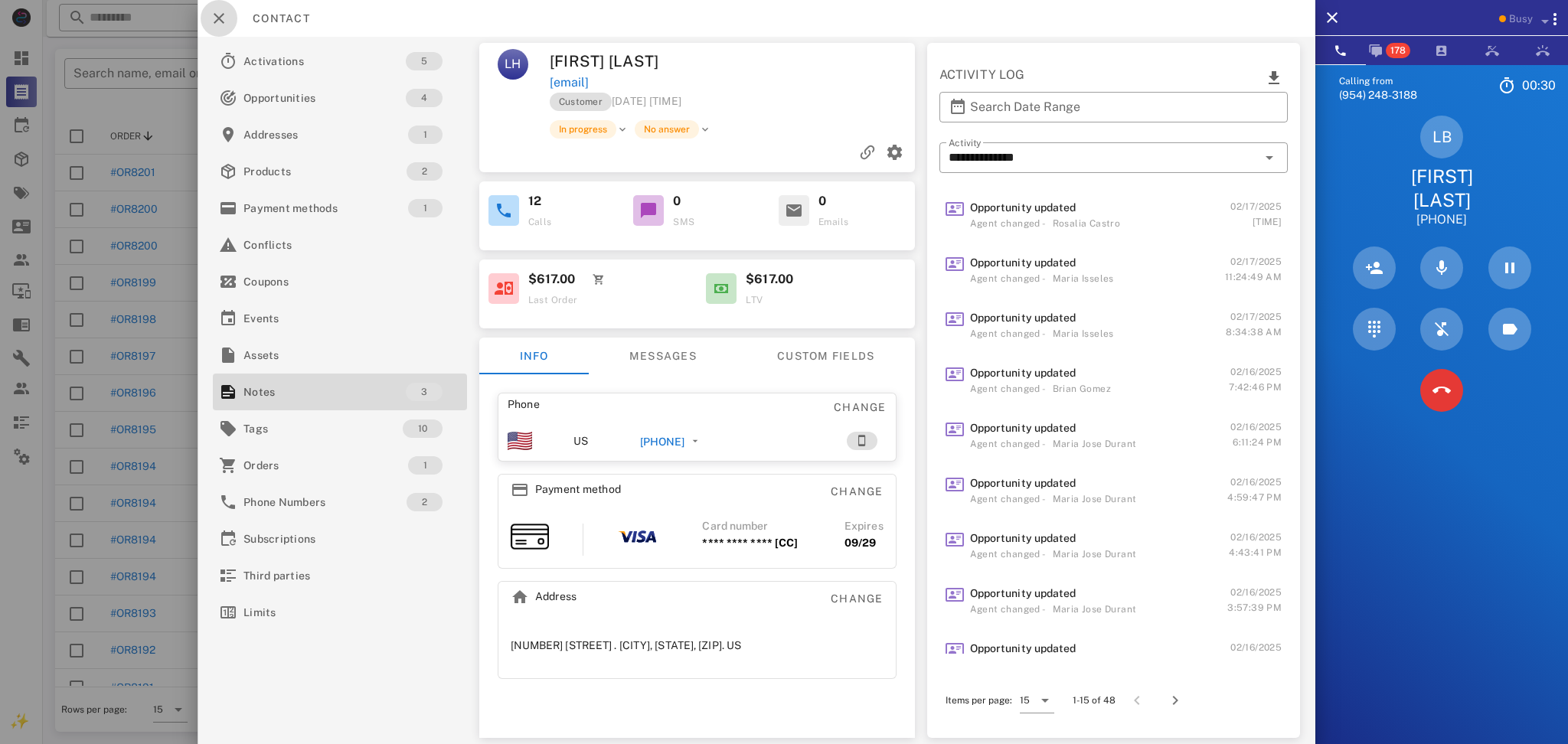 click at bounding box center (219, 18) 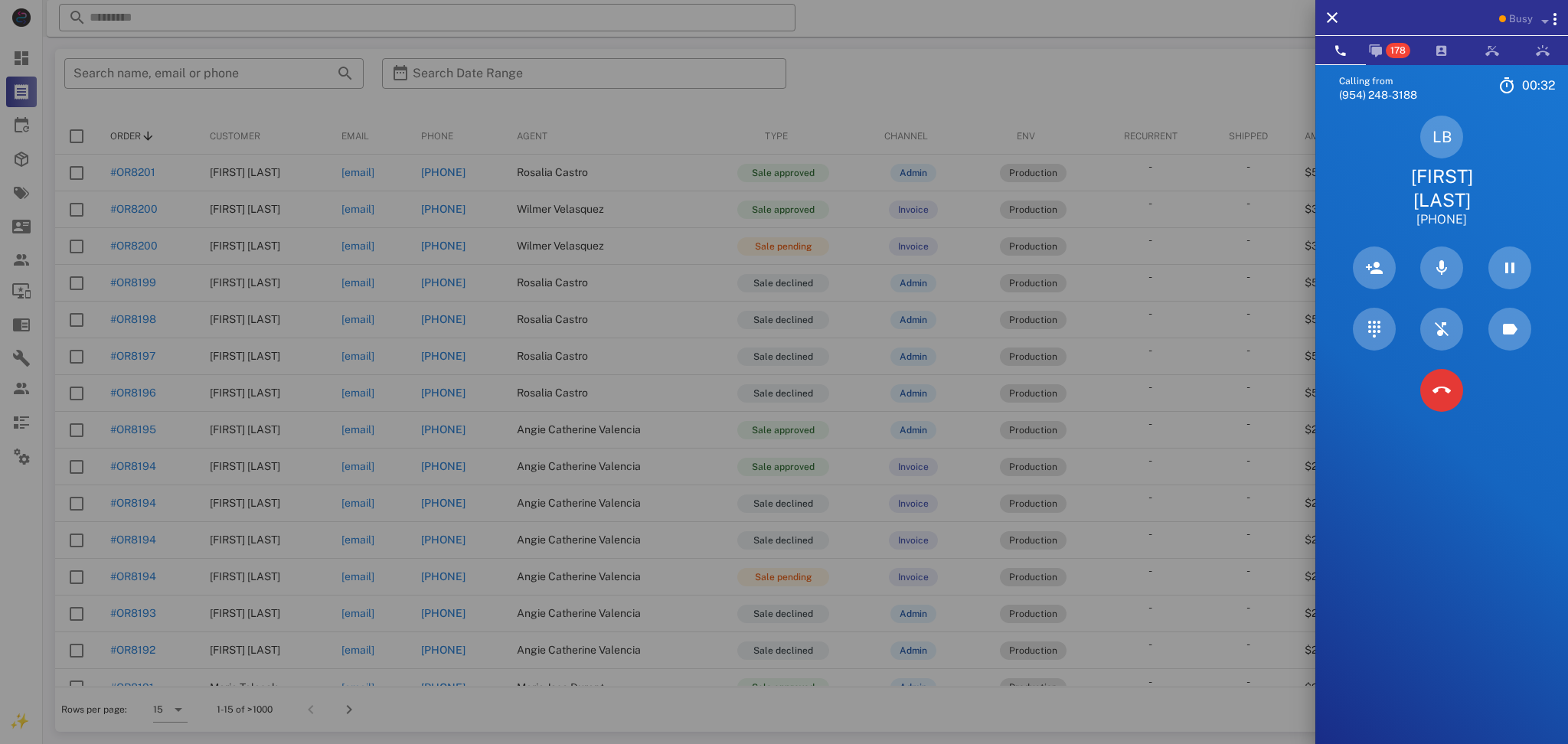 click on "Loreto Blum" at bounding box center [1442, 188] 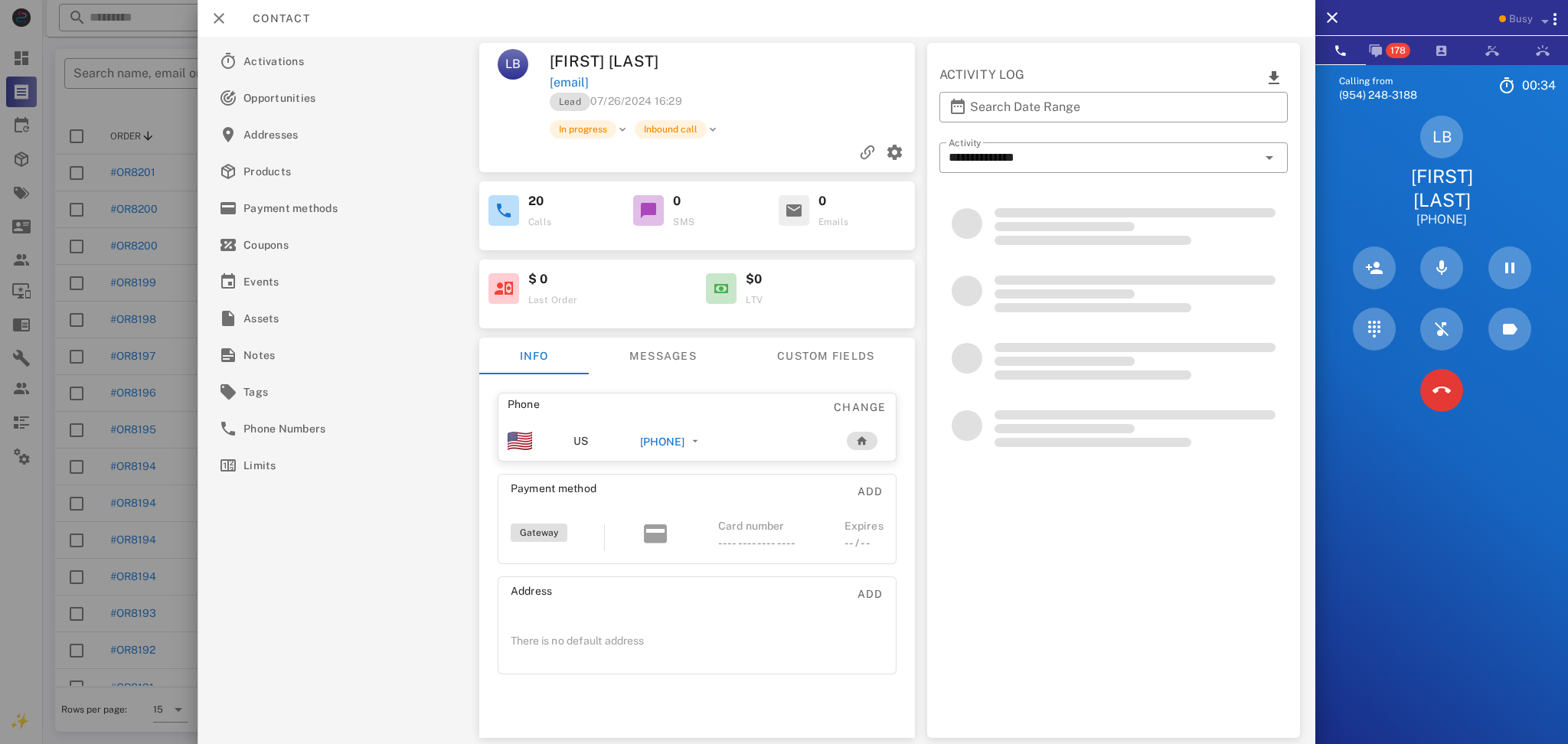 drag, startPoint x: 705, startPoint y: 63, endPoint x: 737, endPoint y: 75, distance: 34.17601 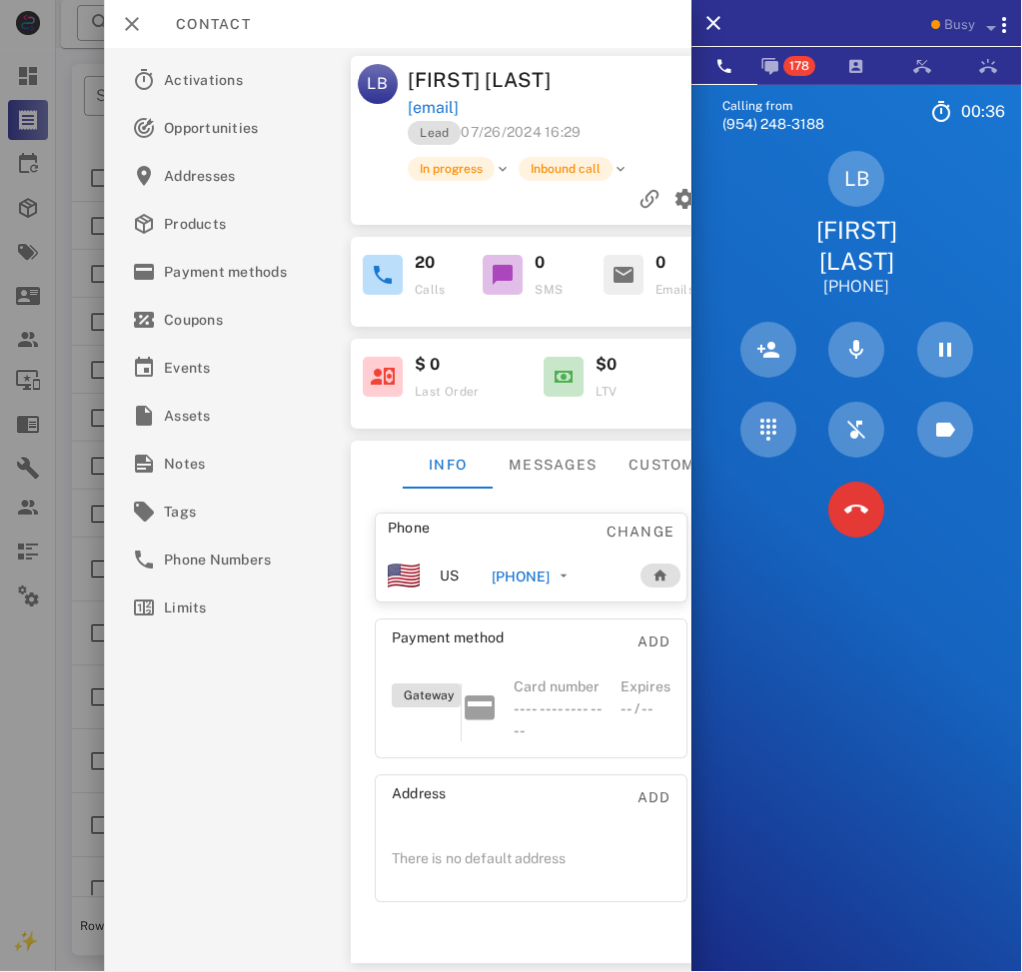 click on "Calling from (954) 248-3188 00: 36  Unknown      ▼     Andorra
+376
Argentina
+54
Aruba
+297
Australia
+61
Belgium (België)
+32
Bolivia
+591
Brazil (Brasil)
+55
Canada
+1
Chile
+56
Colombia
+57
Costa Rica
+506
Dominican Republic (República Dominicana)
+1
Ecuador
+593
El Salvador
+503
France
+33
Germany (Deutschland)
+49
Guadeloupe
+590
Guatemala
+502
Honduras
+504
Iceland (Ísland)
+354
India (भारत)
+91
Israel (‫ישראל‬‎)
+972
Italy (Italia)
+39" at bounding box center [857, 570] 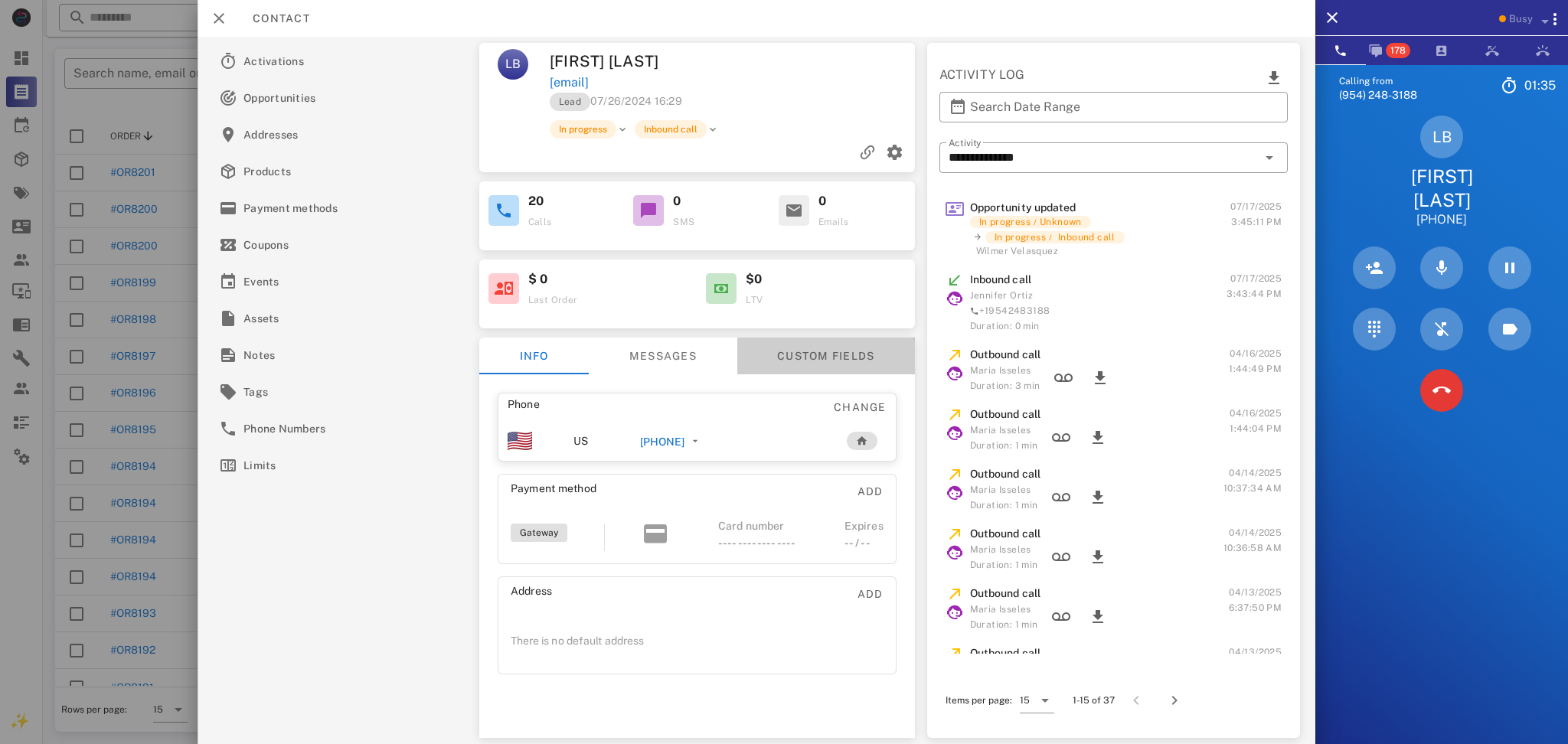 click on "Custom fields" at bounding box center [825, 356] 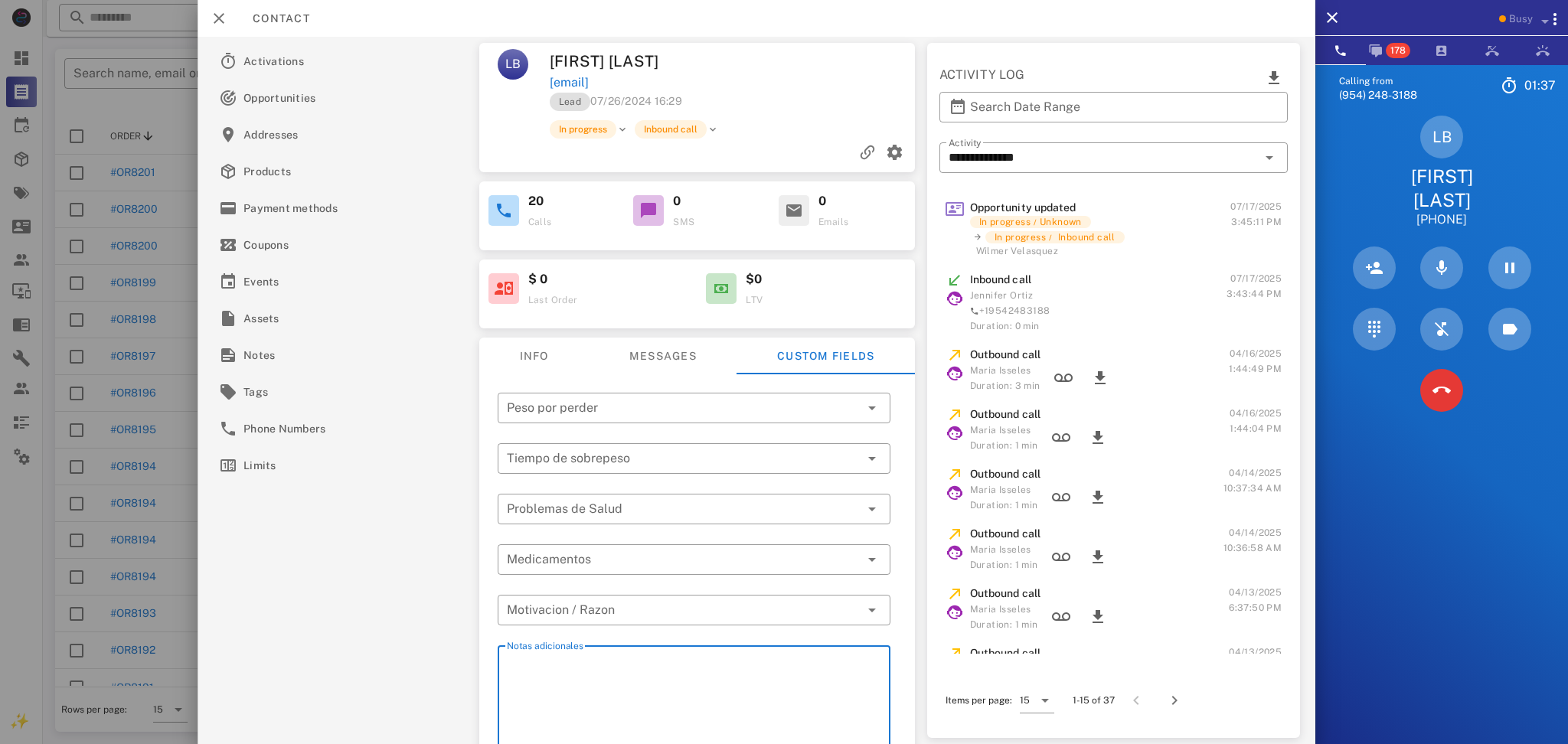 click on "Notas adicionales" at bounding box center [697, 703] 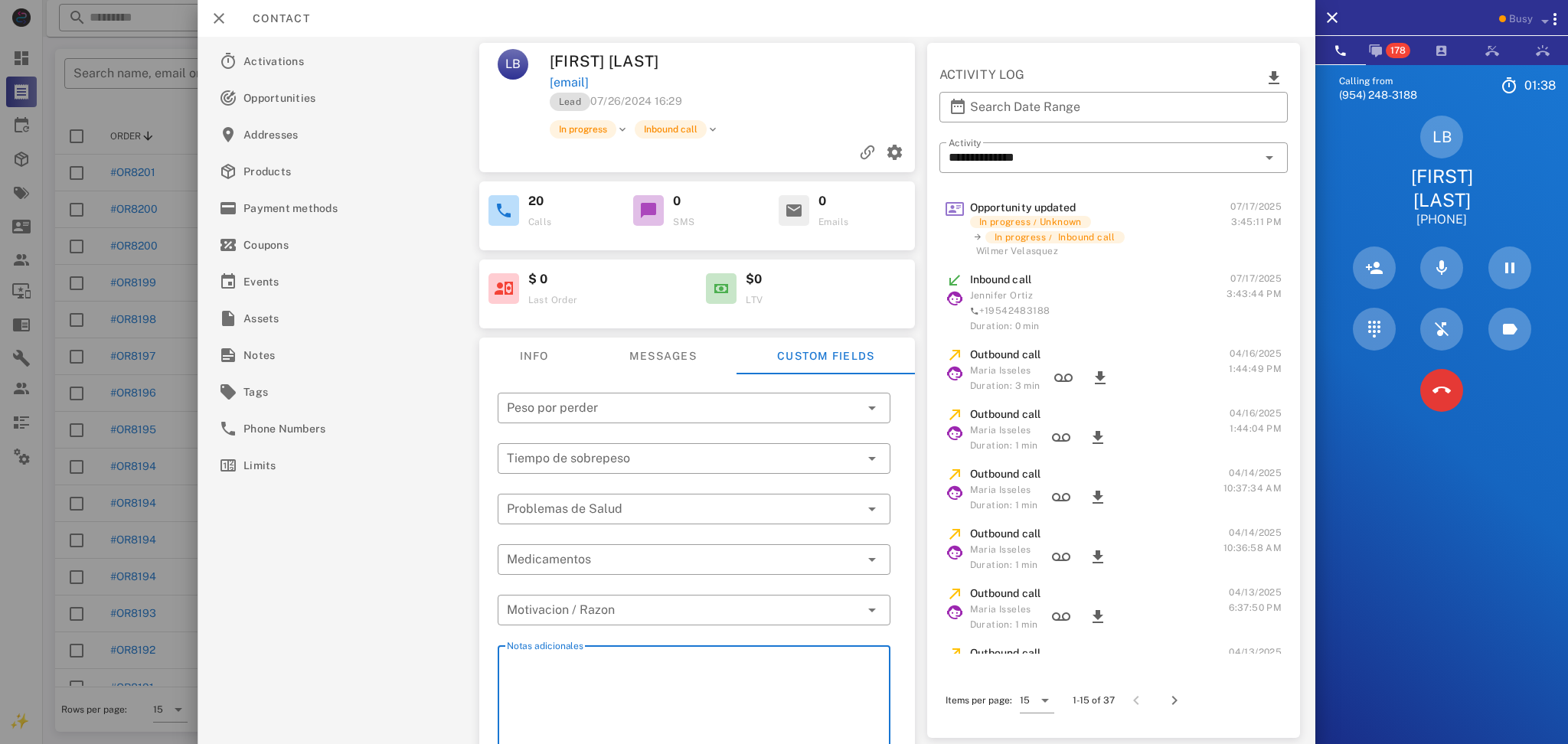 click on "Notas adicionales" at bounding box center (697, 703) 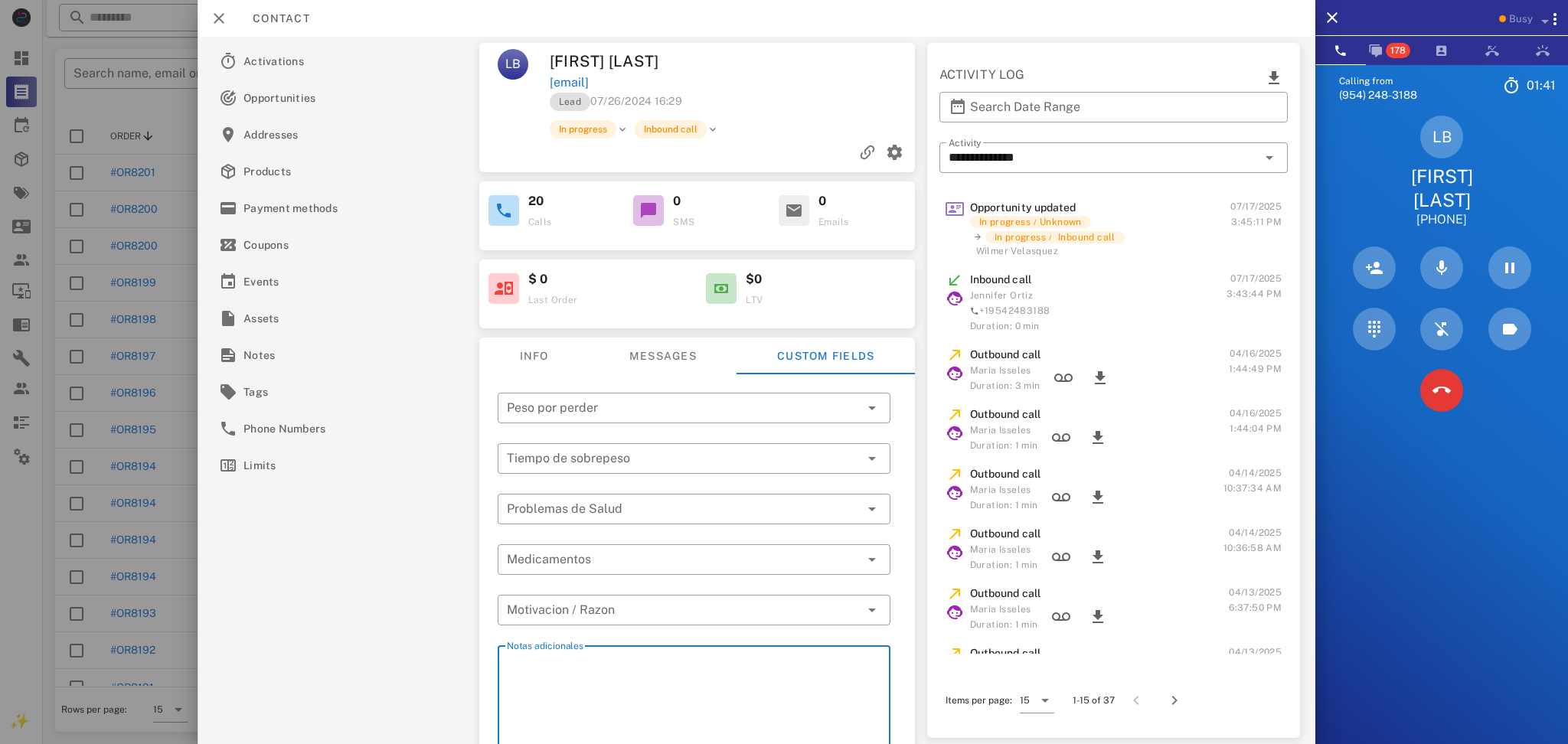 click on "Notas adicionales" at bounding box center [697, 703] 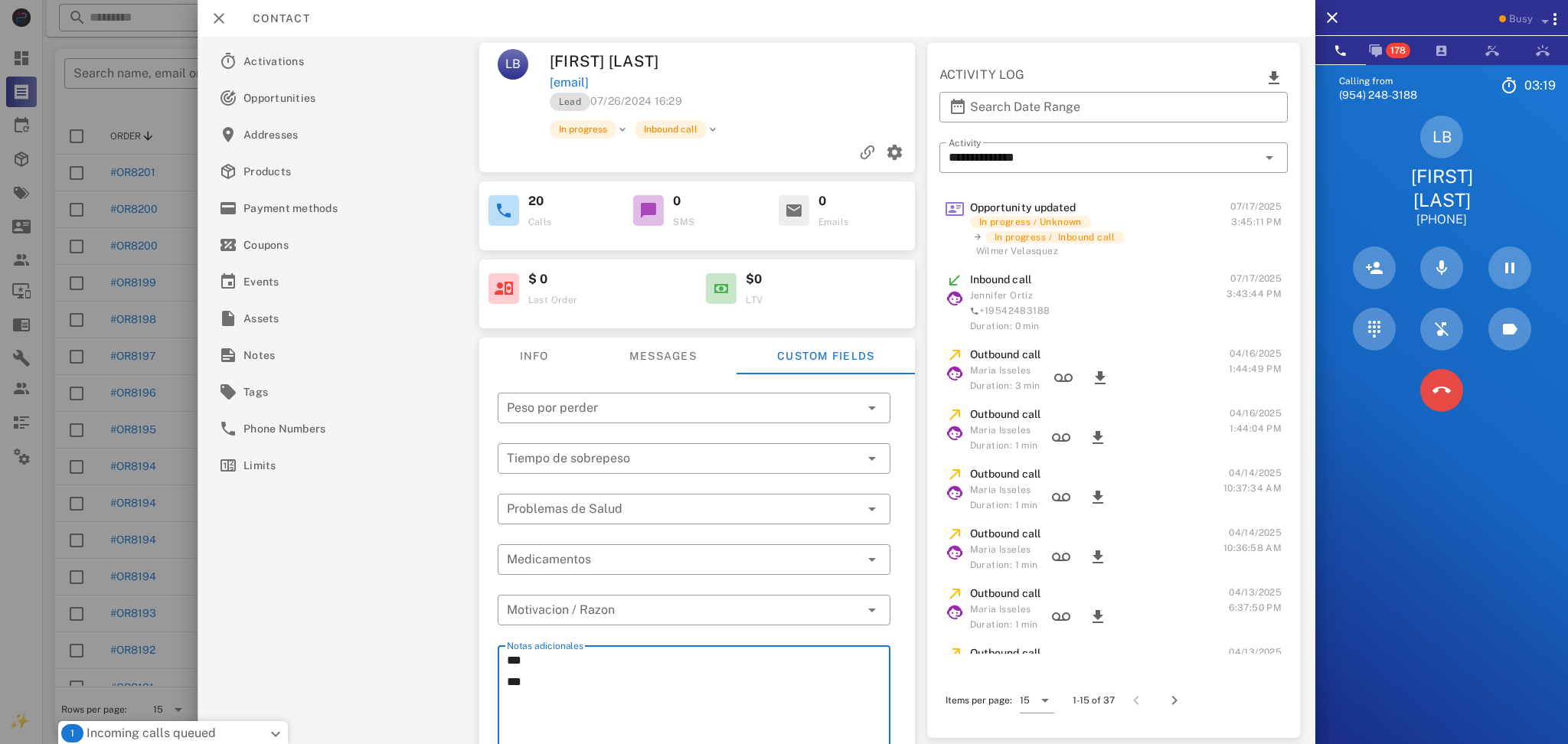 type on "***
***" 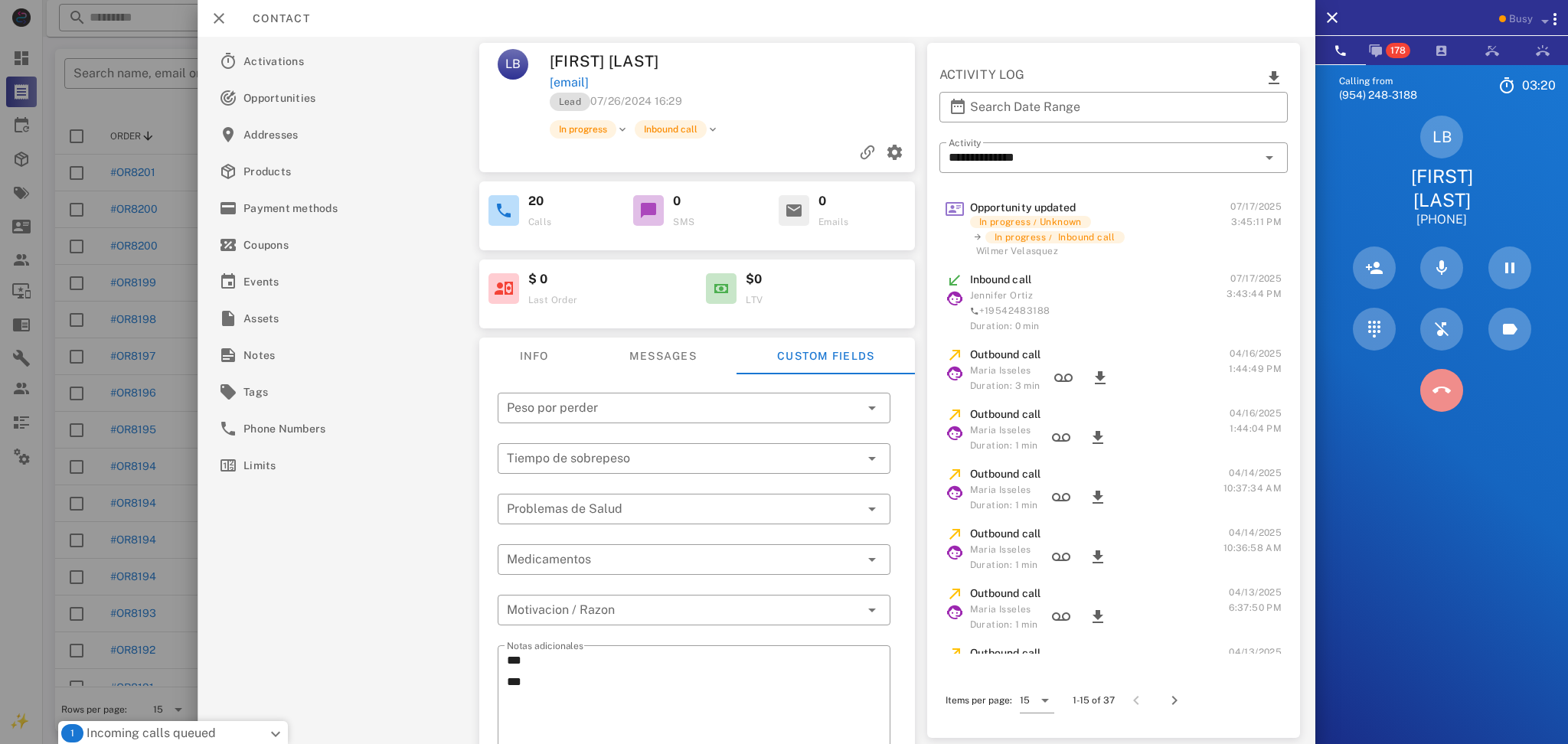 click at bounding box center [1442, 390] 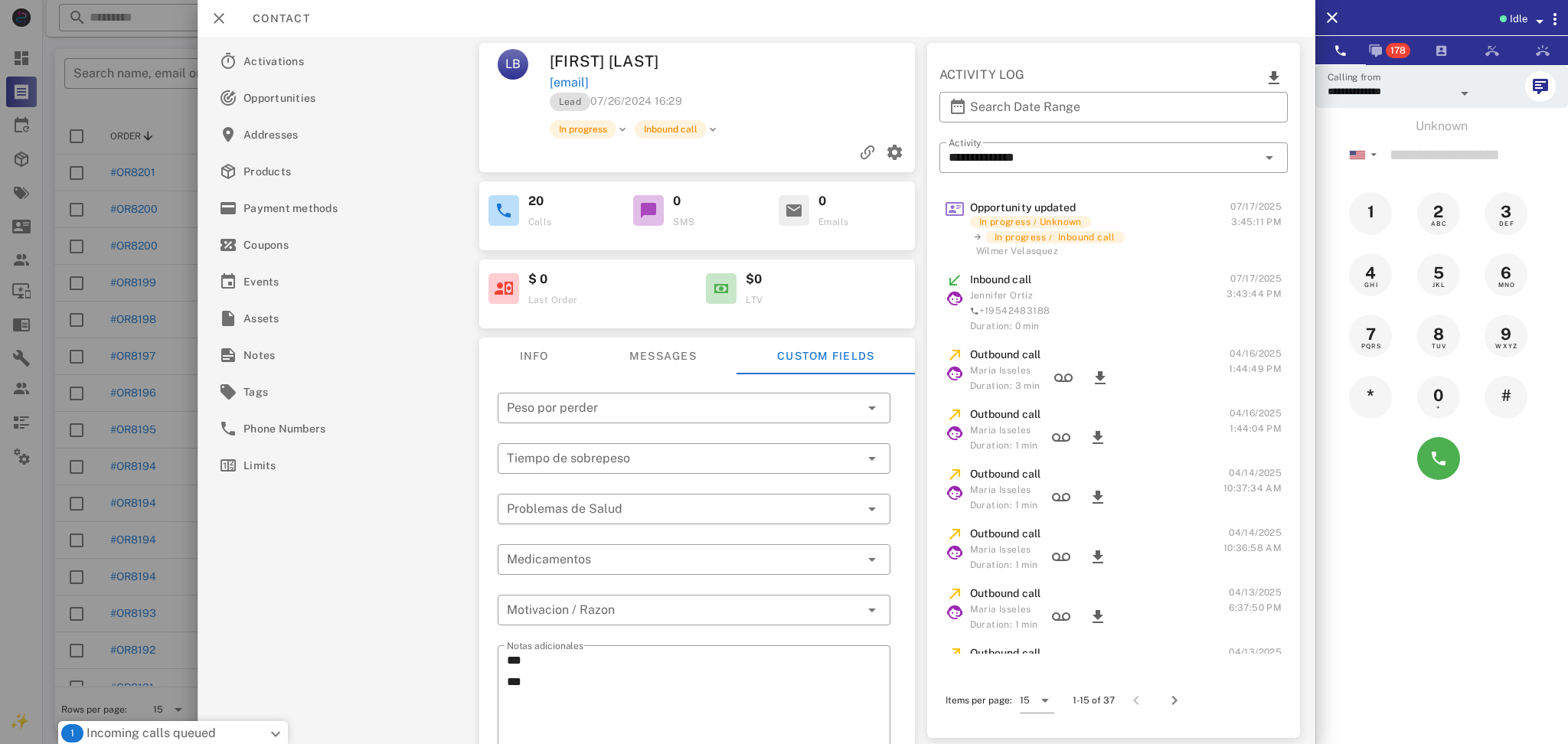 click on "Loreto Blum" at bounding box center [641, 61] 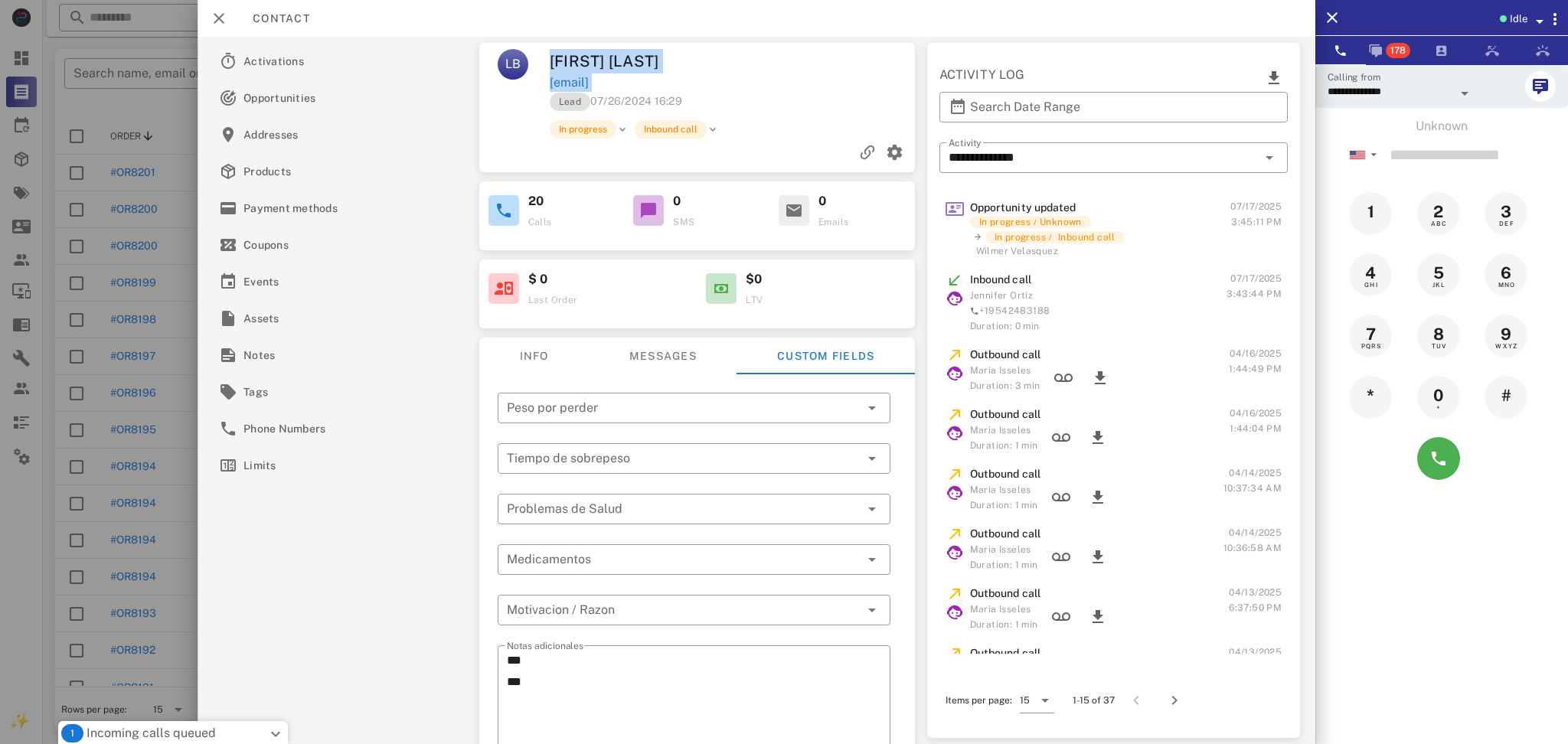 drag, startPoint x: 565, startPoint y: 64, endPoint x: 736, endPoint y: 90, distance: 172.96531 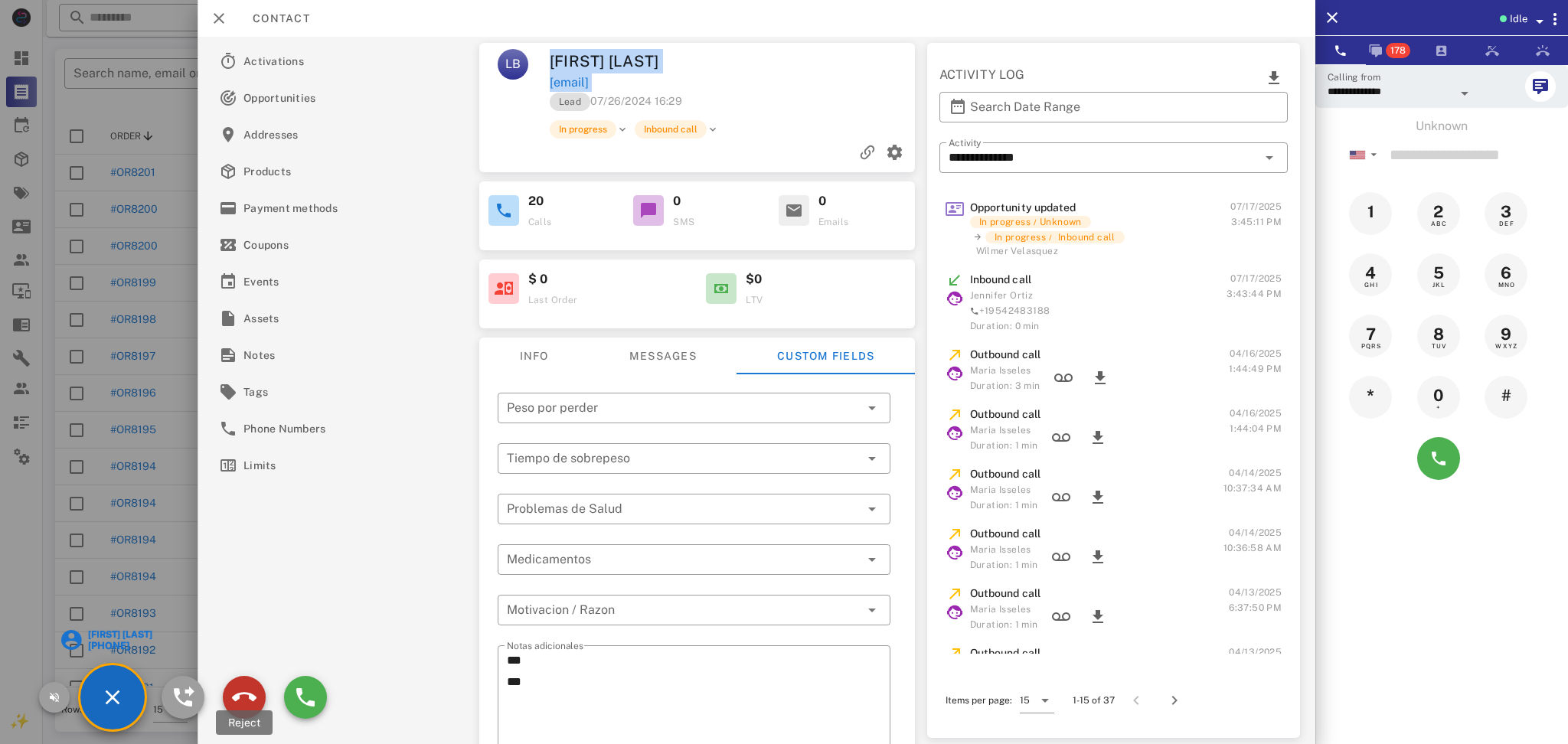 click at bounding box center [244, 697] 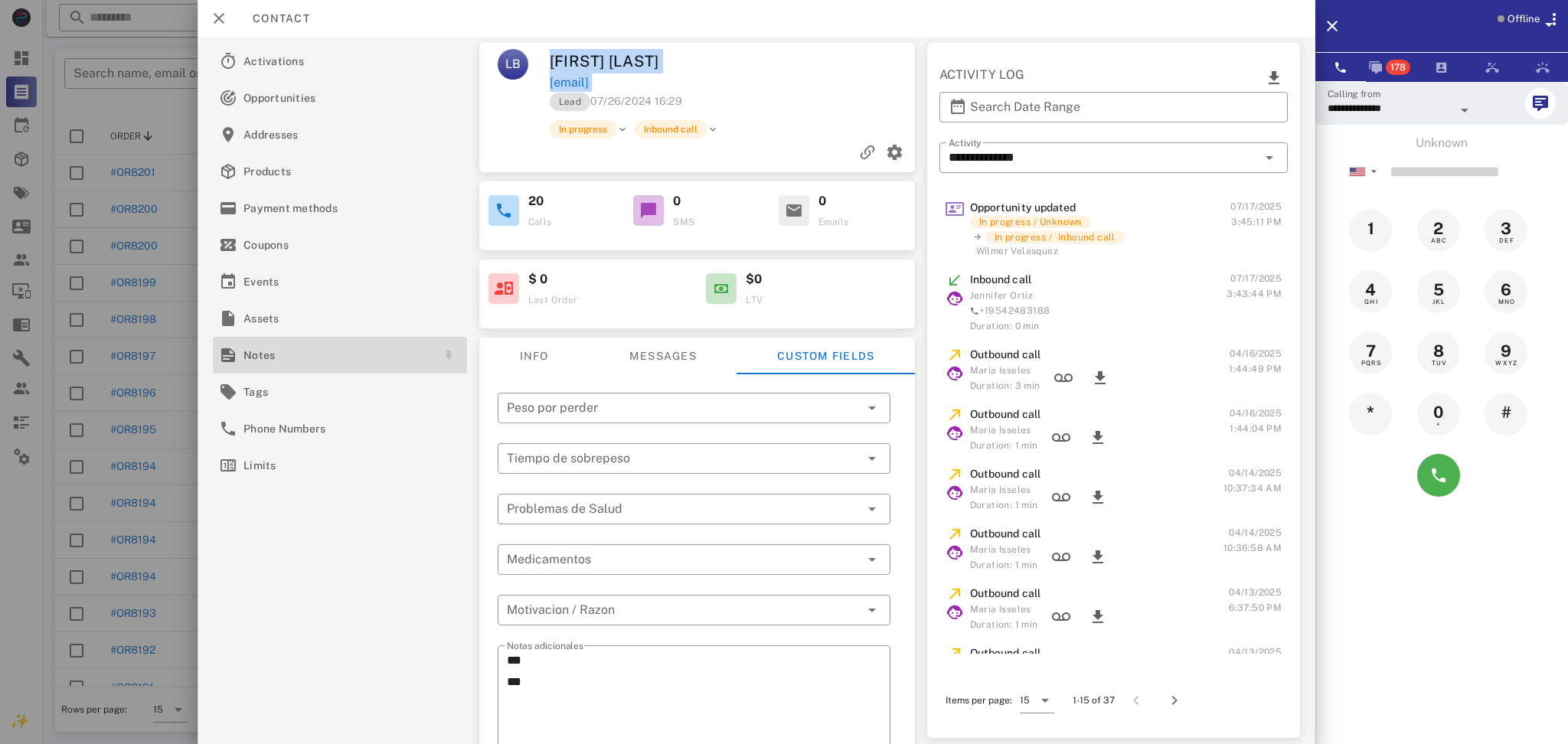 click on "Notes" at bounding box center [337, 355] 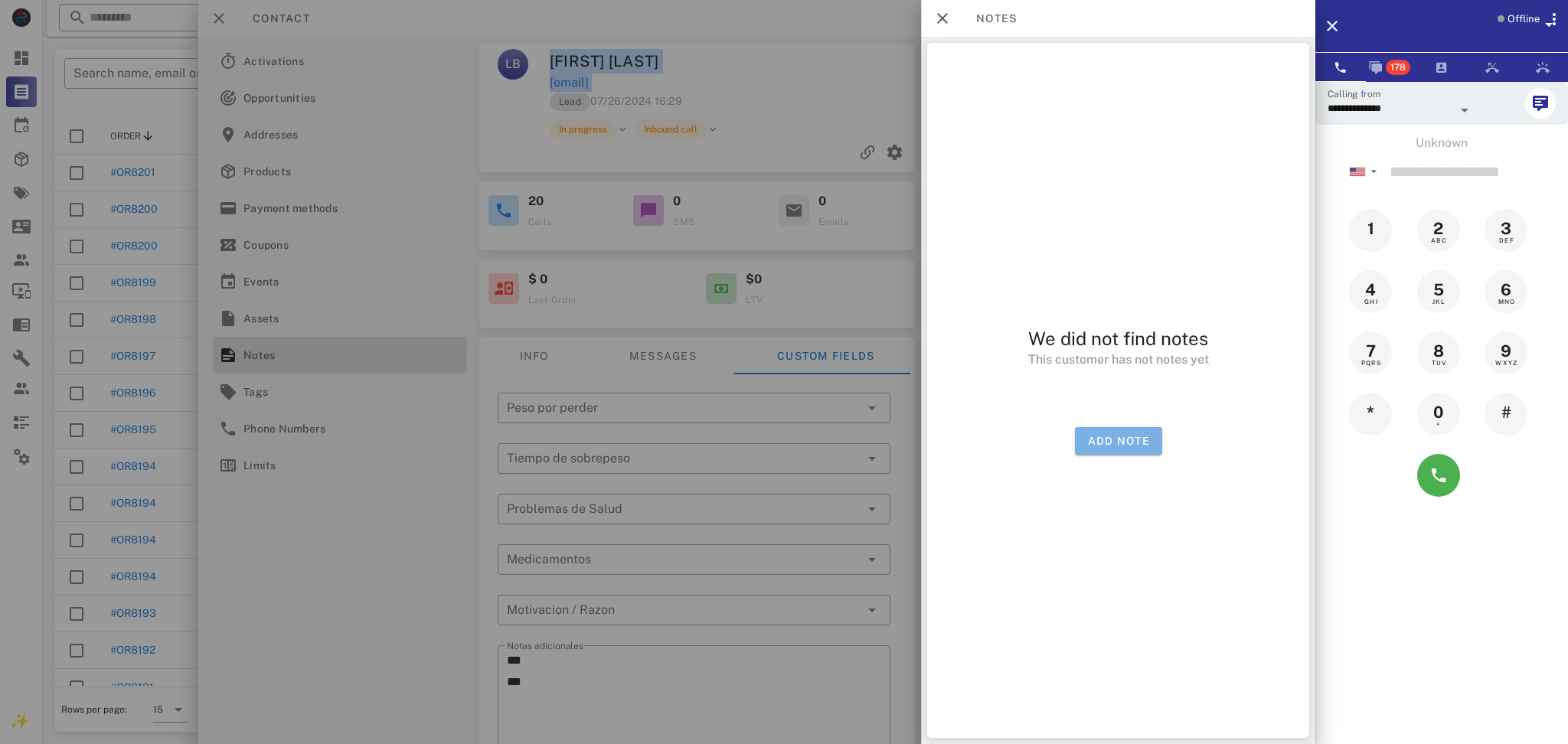 click on "Add note" at bounding box center [1118, 441] 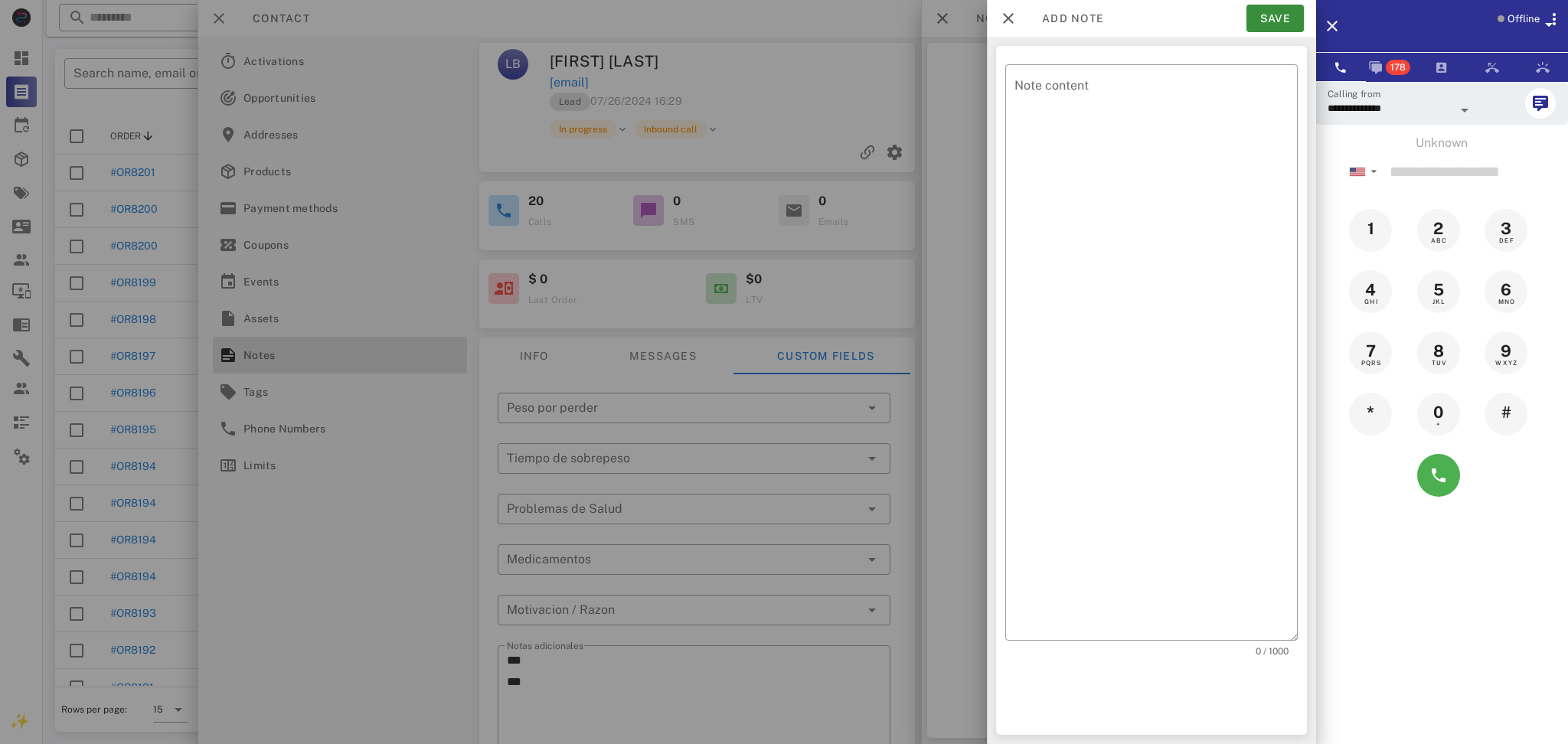 click on "Note content" at bounding box center (1156, 356) 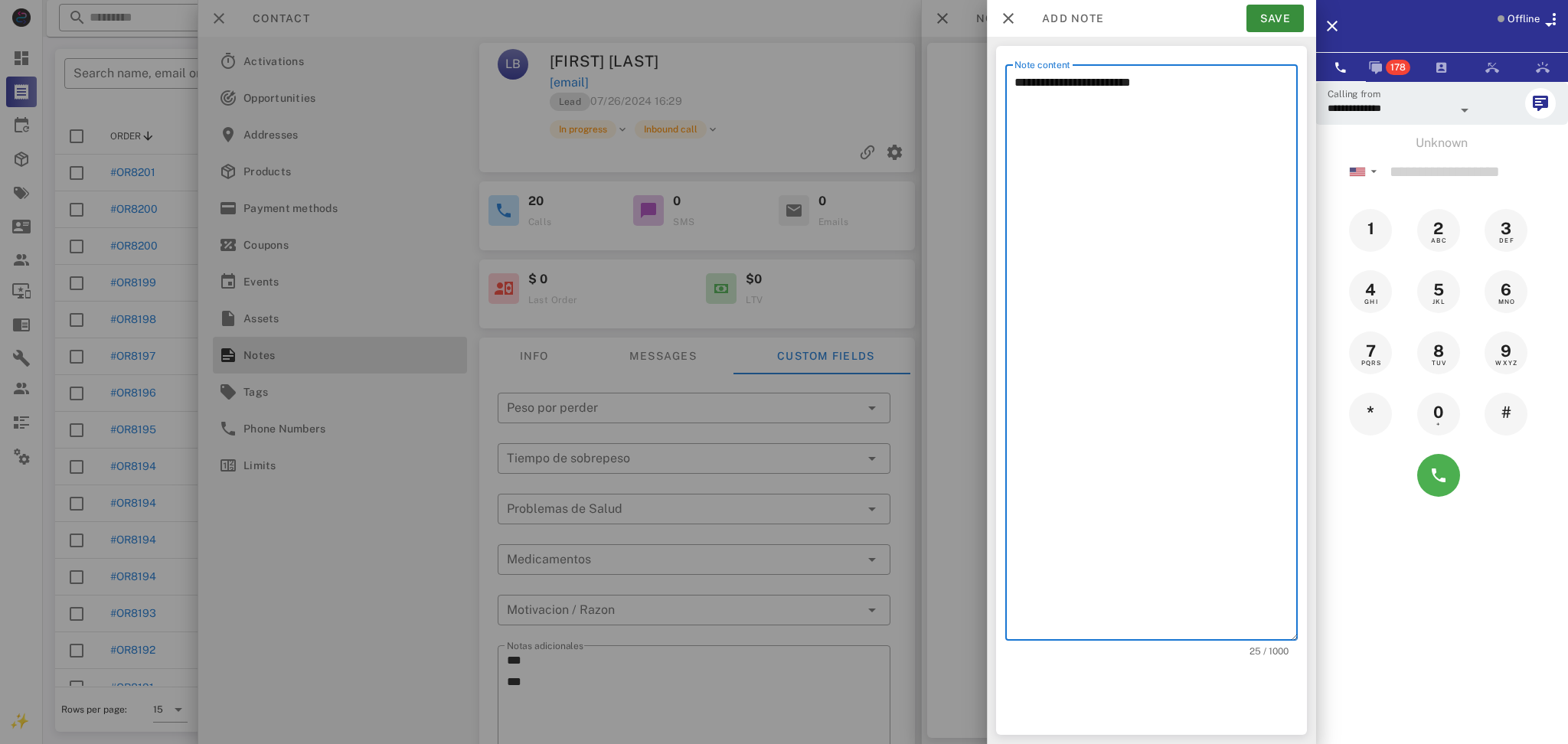 click on "**********" at bounding box center (1156, 356) 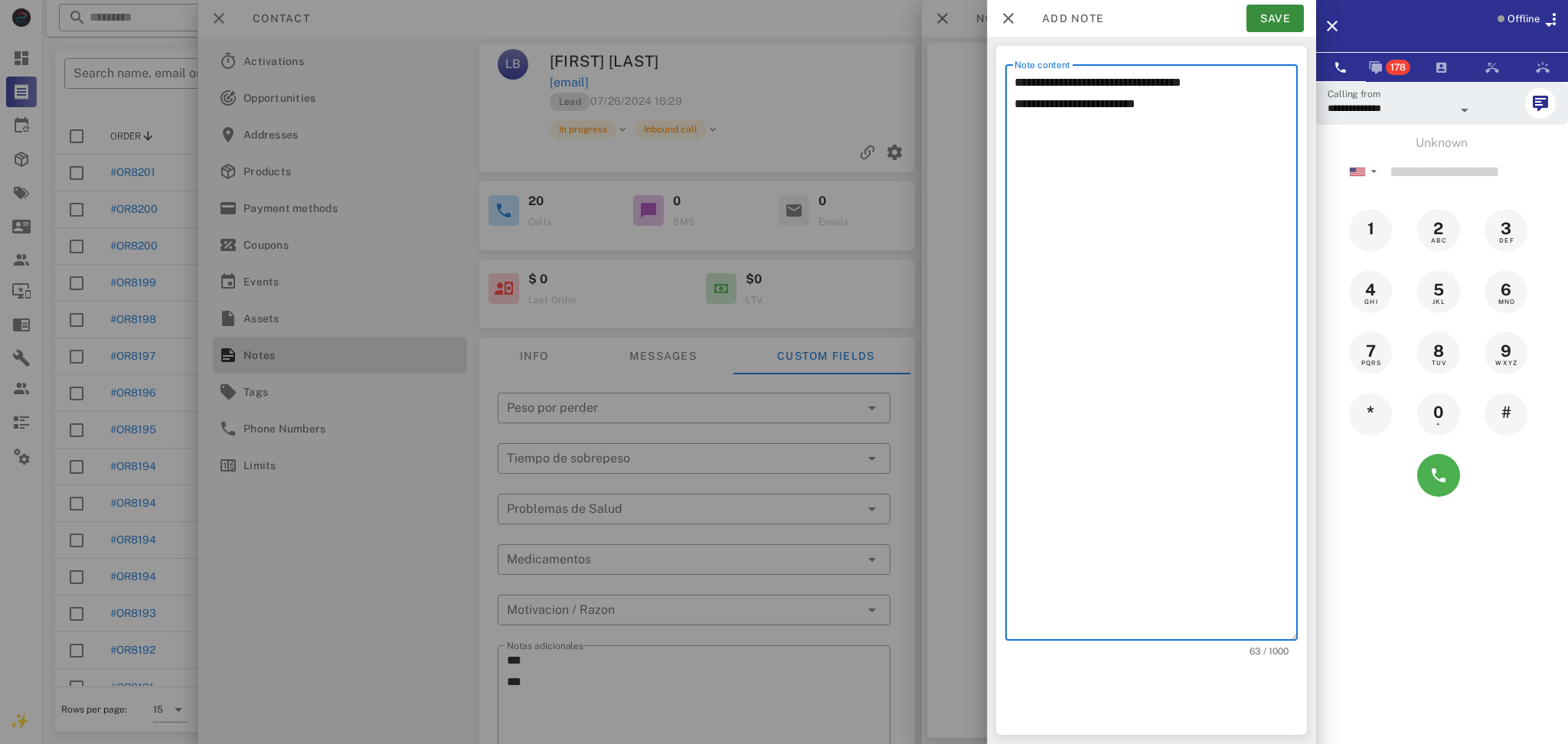 type on "**********" 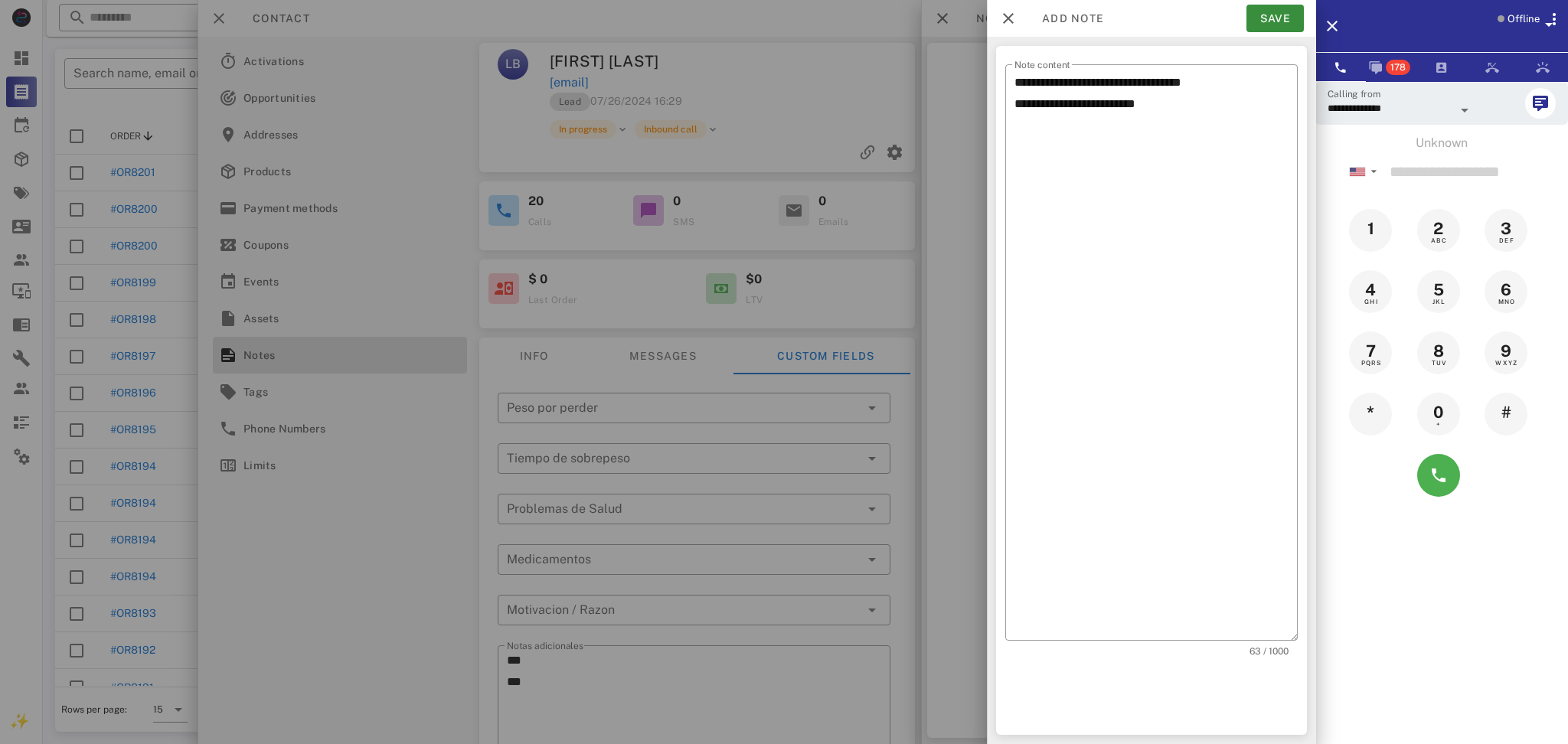 click on "Add note Save" at bounding box center [1152, 18] 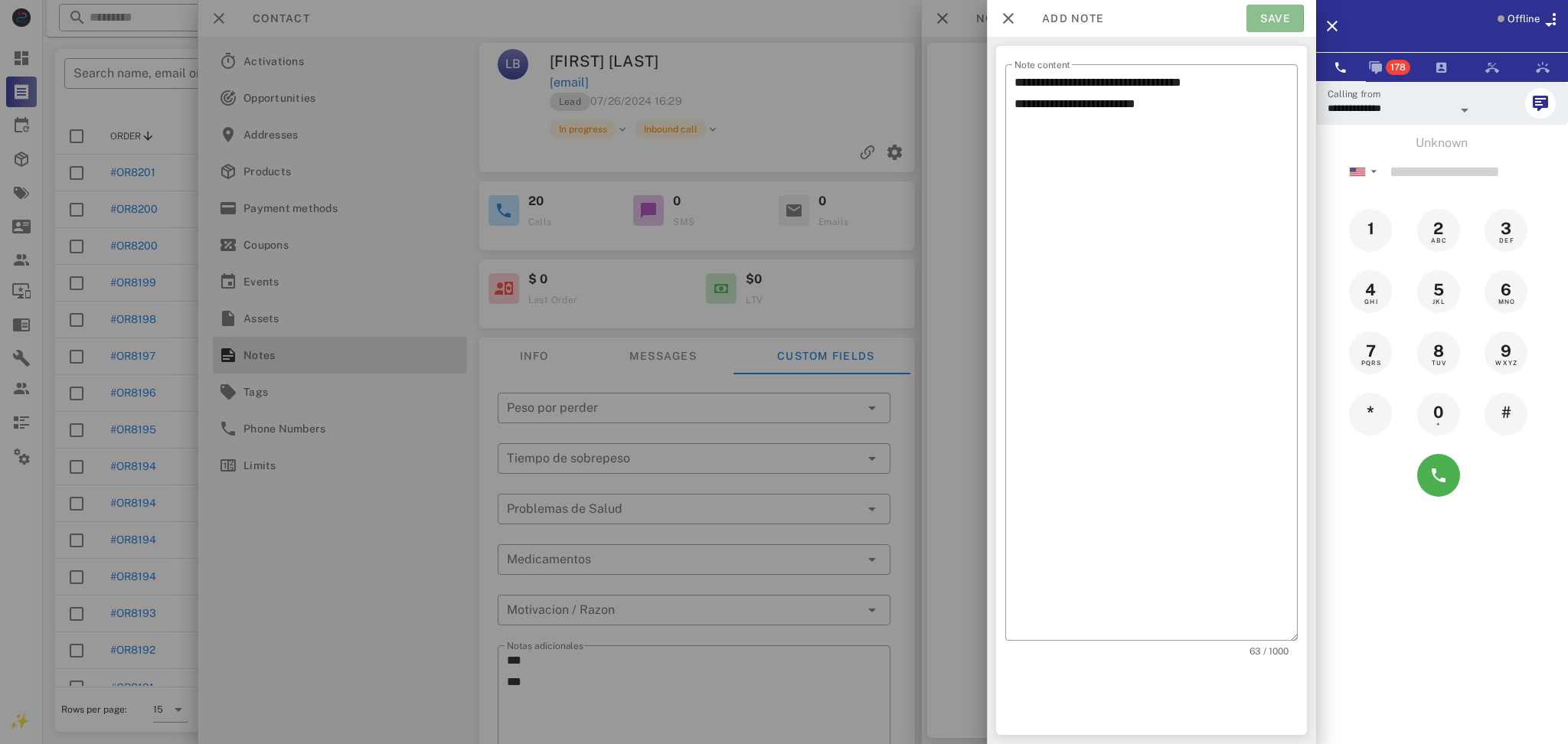 click on "Save" at bounding box center [1275, 18] 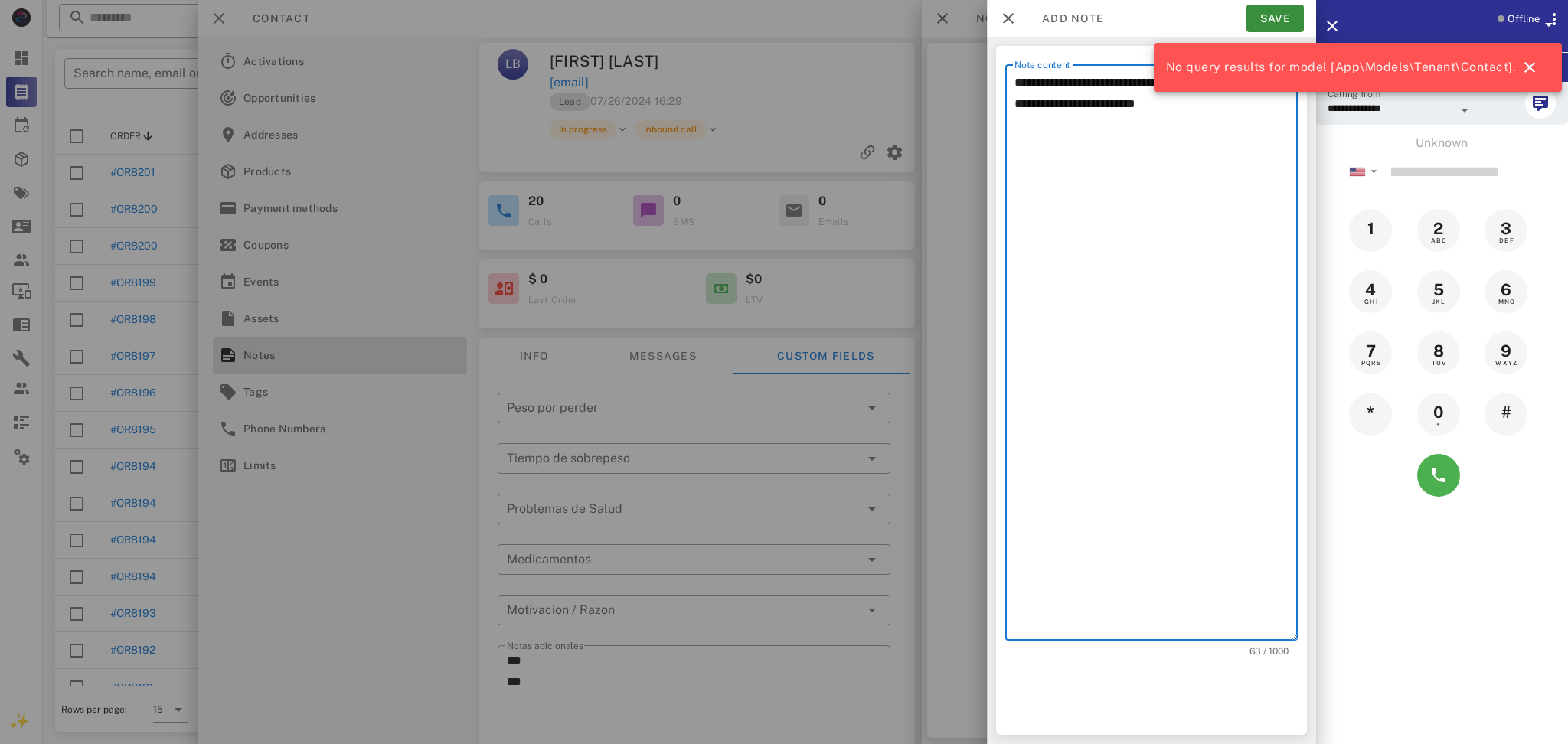 drag, startPoint x: 1160, startPoint y: 119, endPoint x: 975, endPoint y: 62, distance: 193.58202 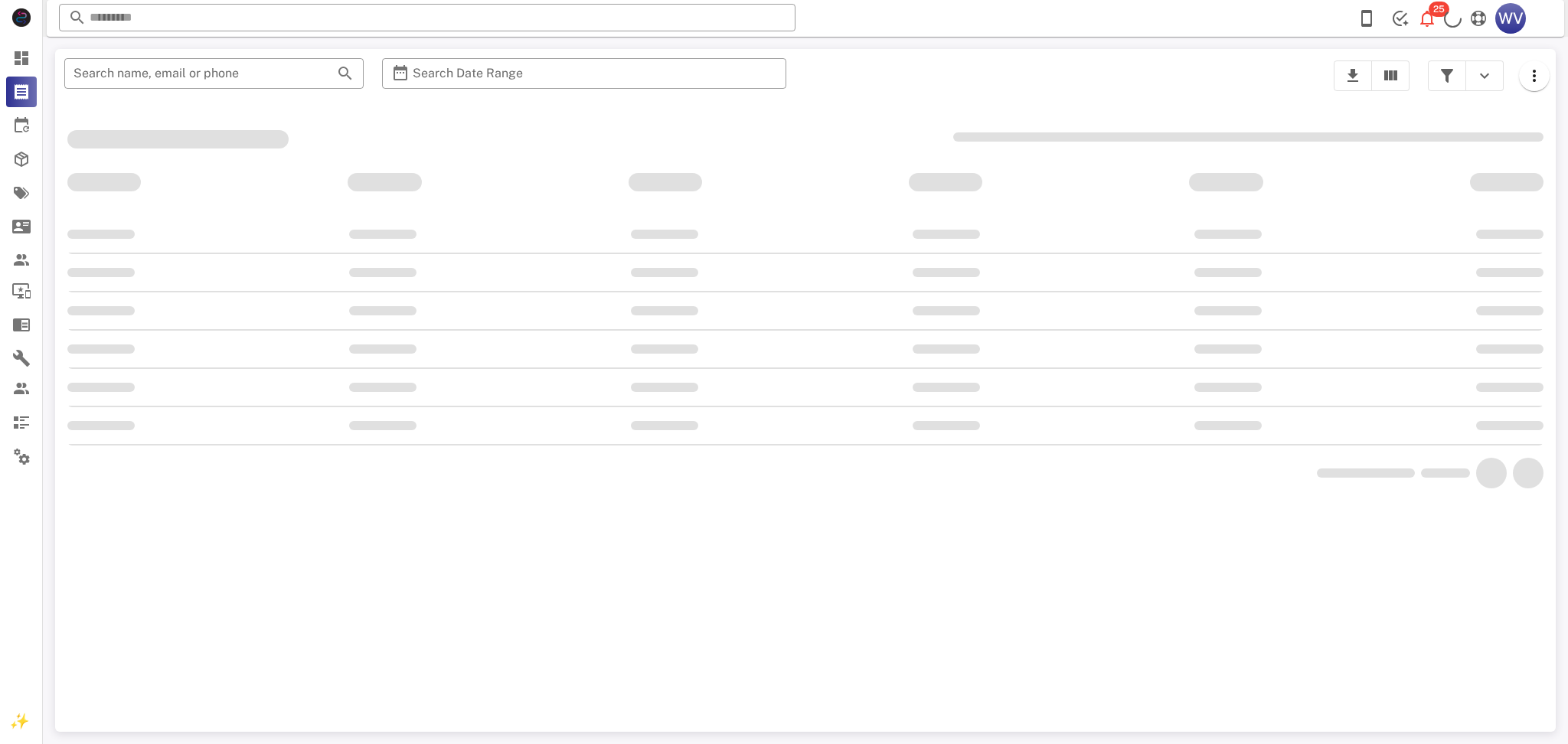 scroll, scrollTop: 0, scrollLeft: 0, axis: both 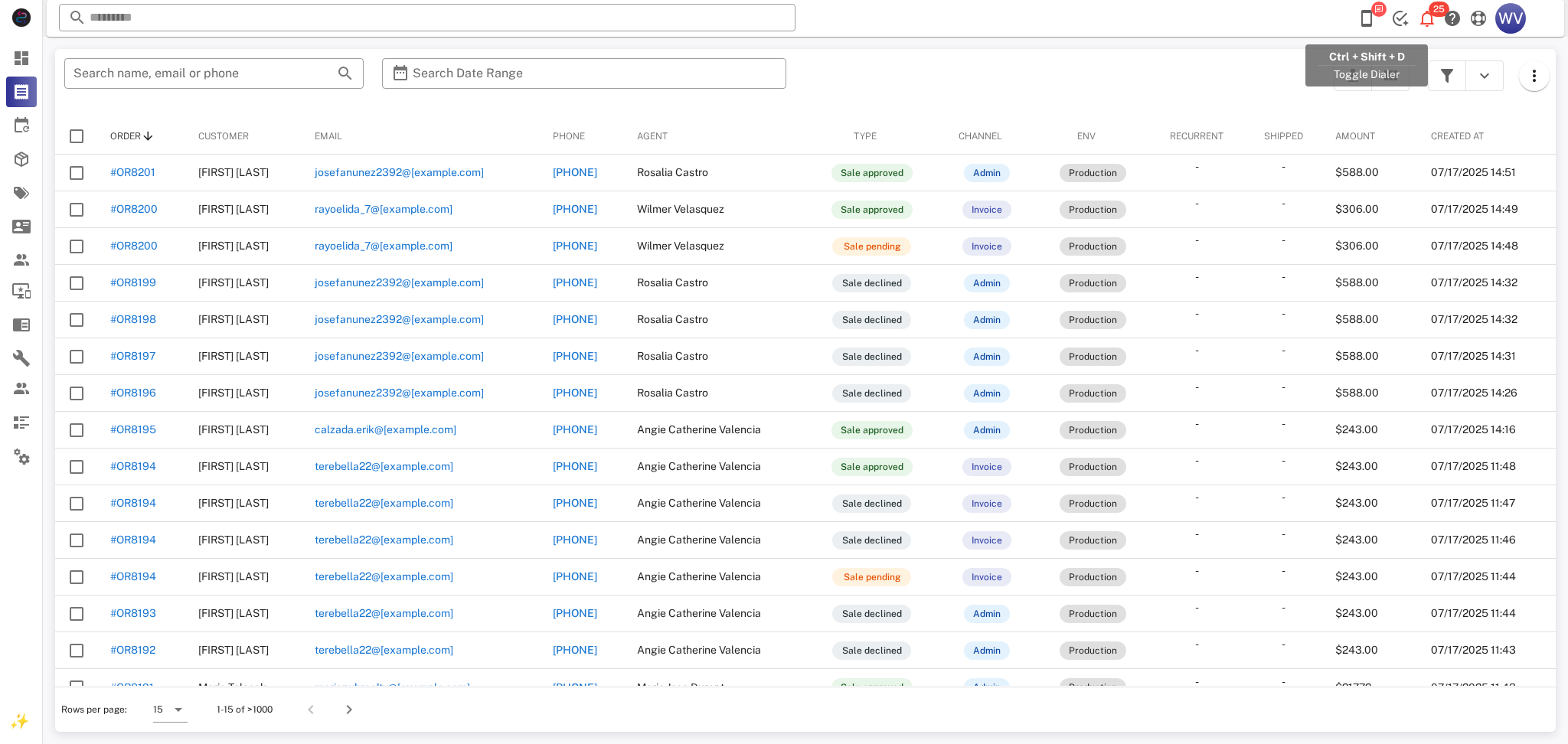 click at bounding box center (1367, 18) 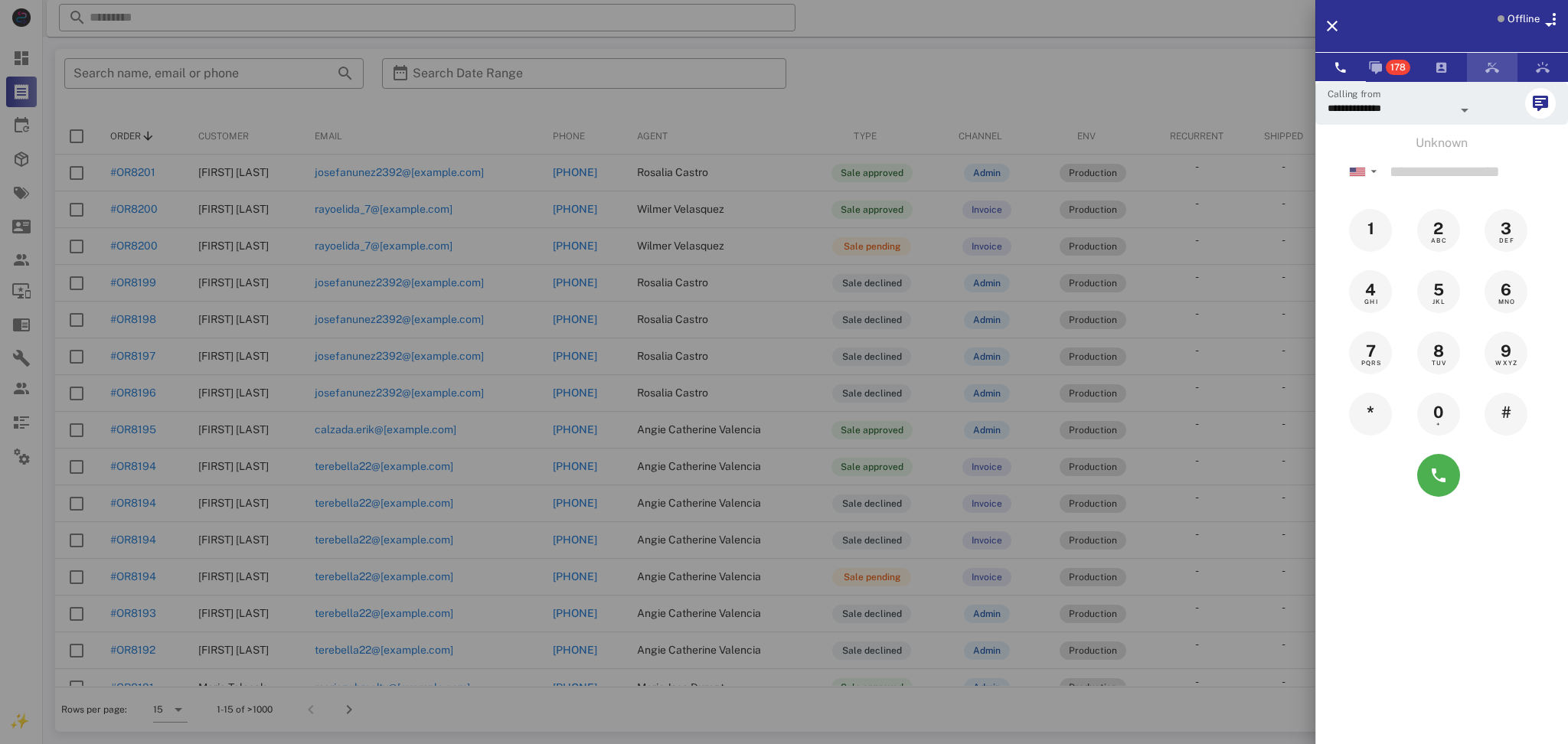 click at bounding box center [1492, 67] 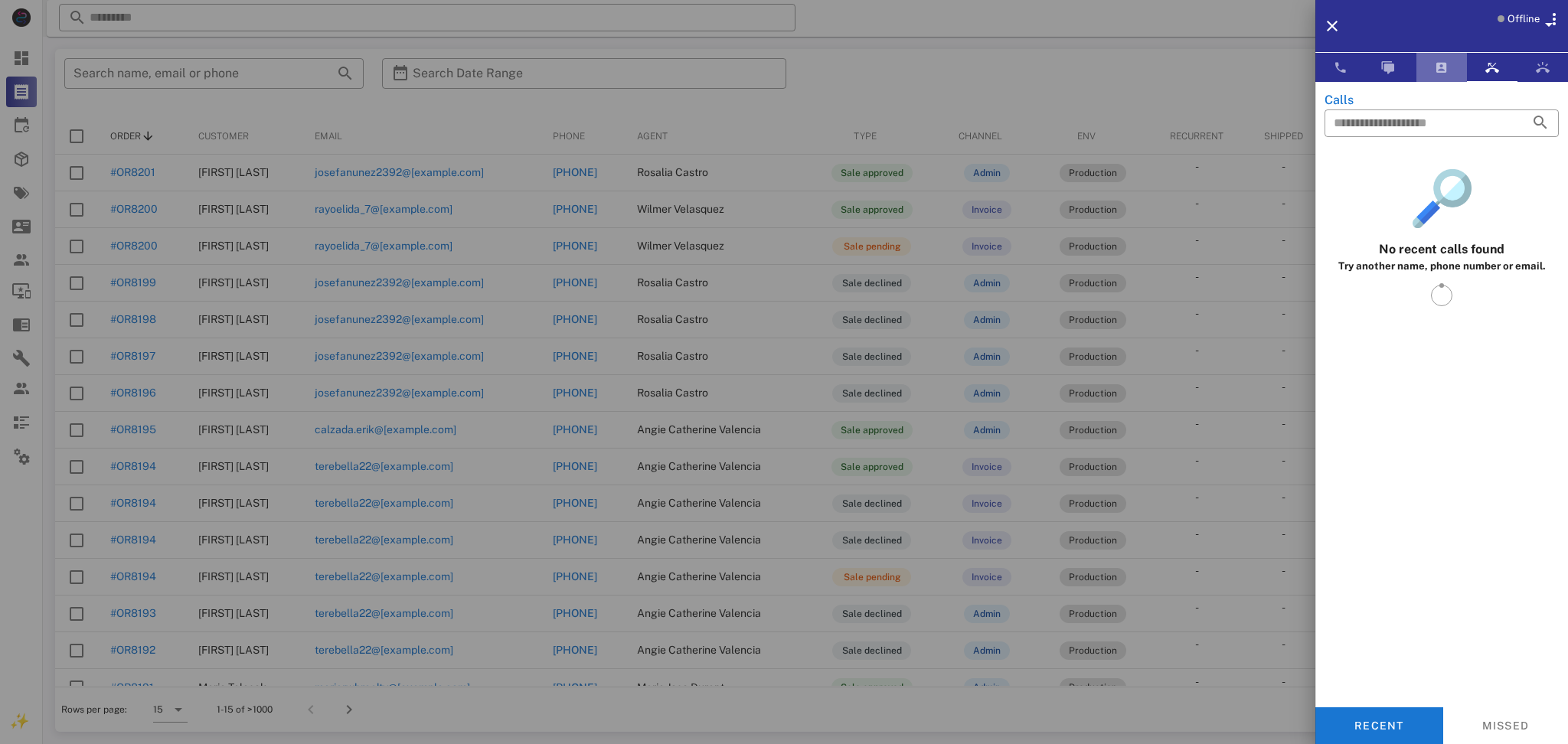 click at bounding box center (1442, 67) 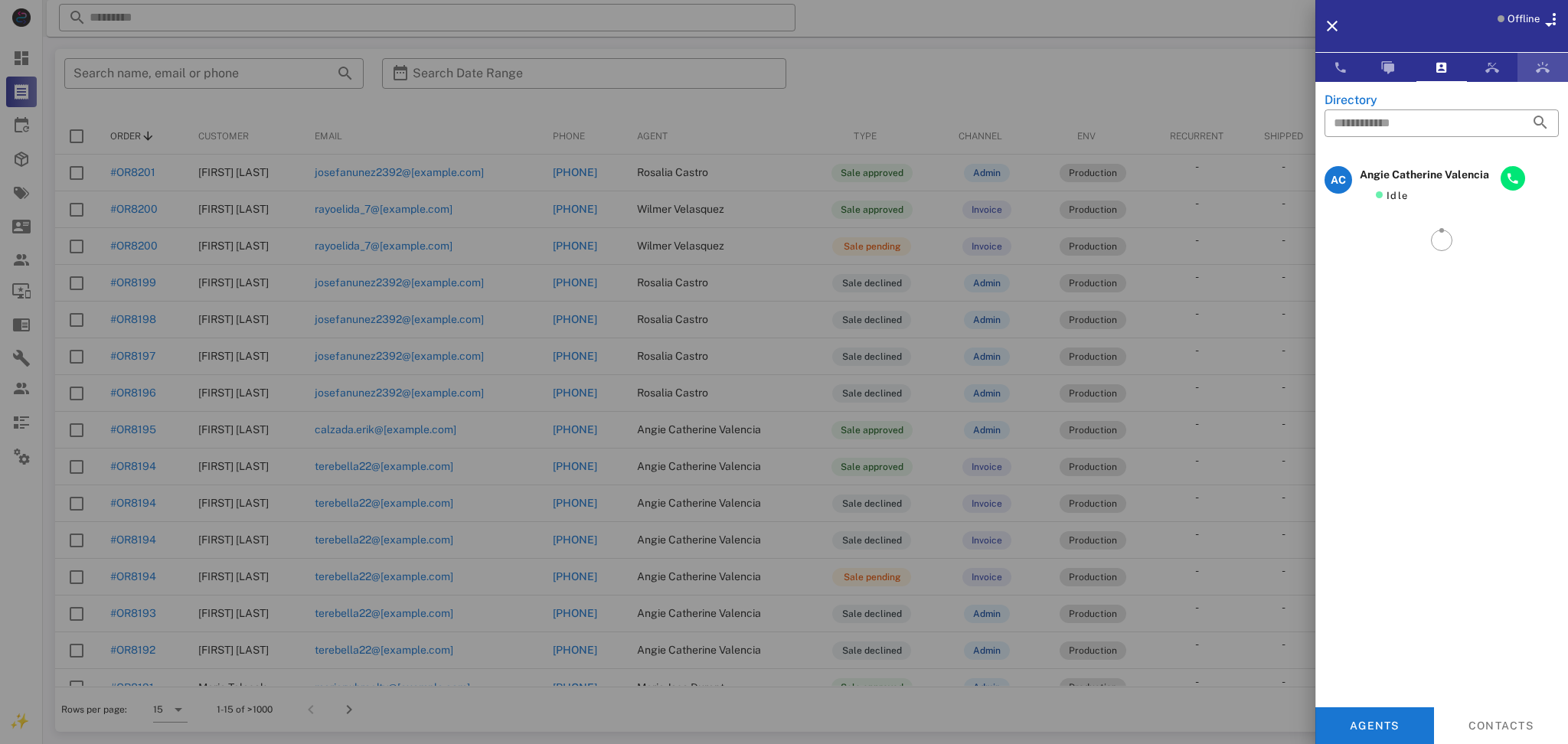 click at bounding box center (1543, 67) 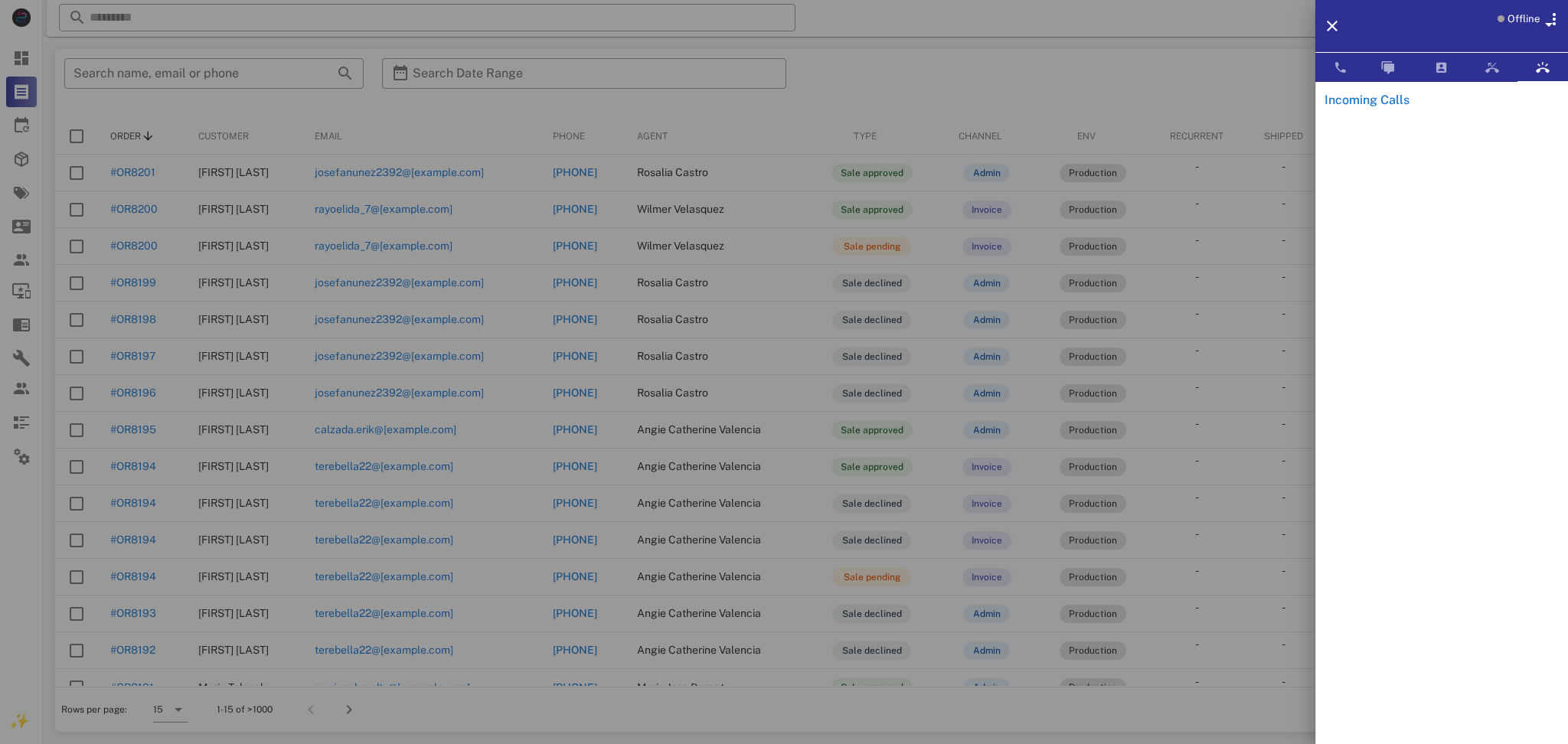 click at bounding box center (784, 372) 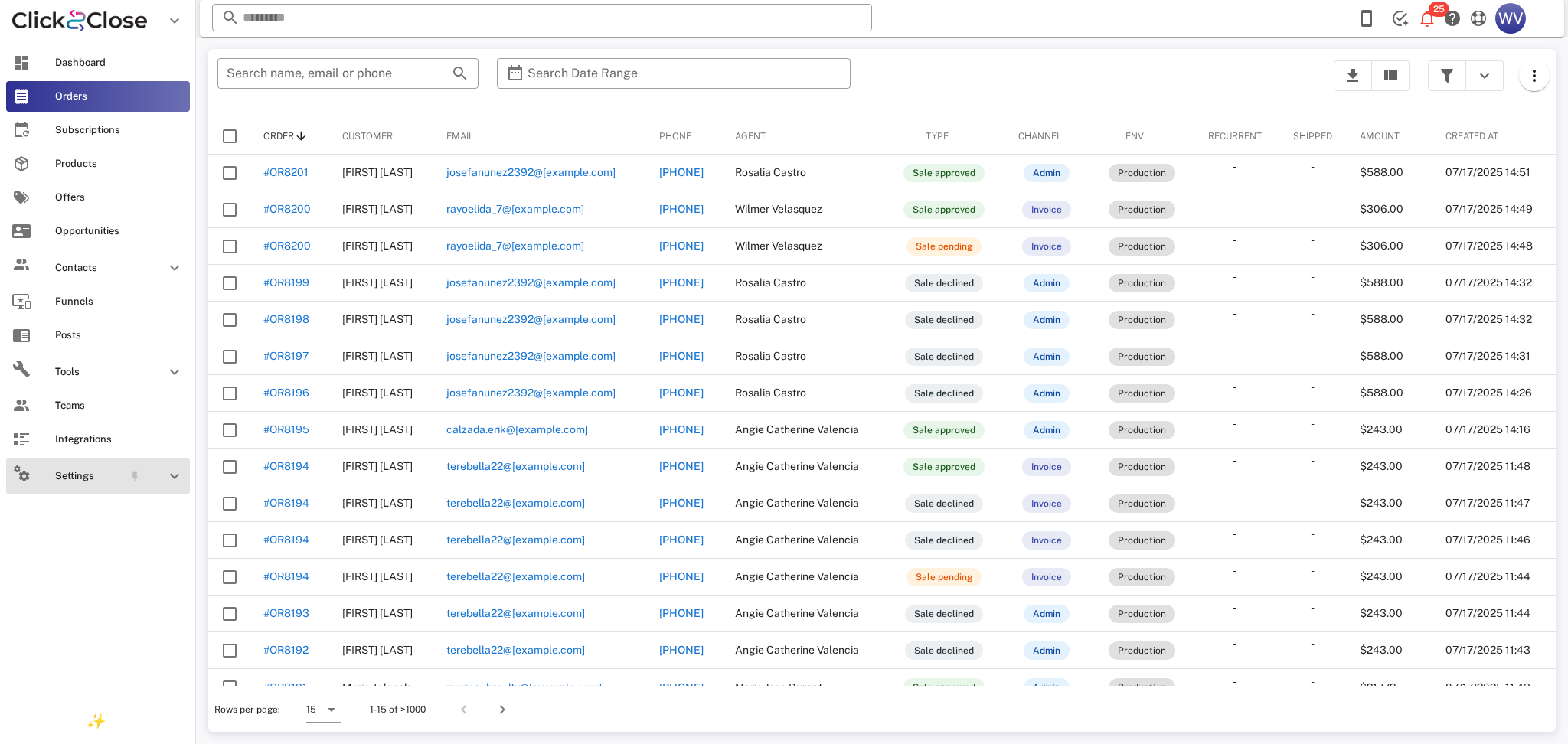 click on "Settings" at bounding box center [89, 476] 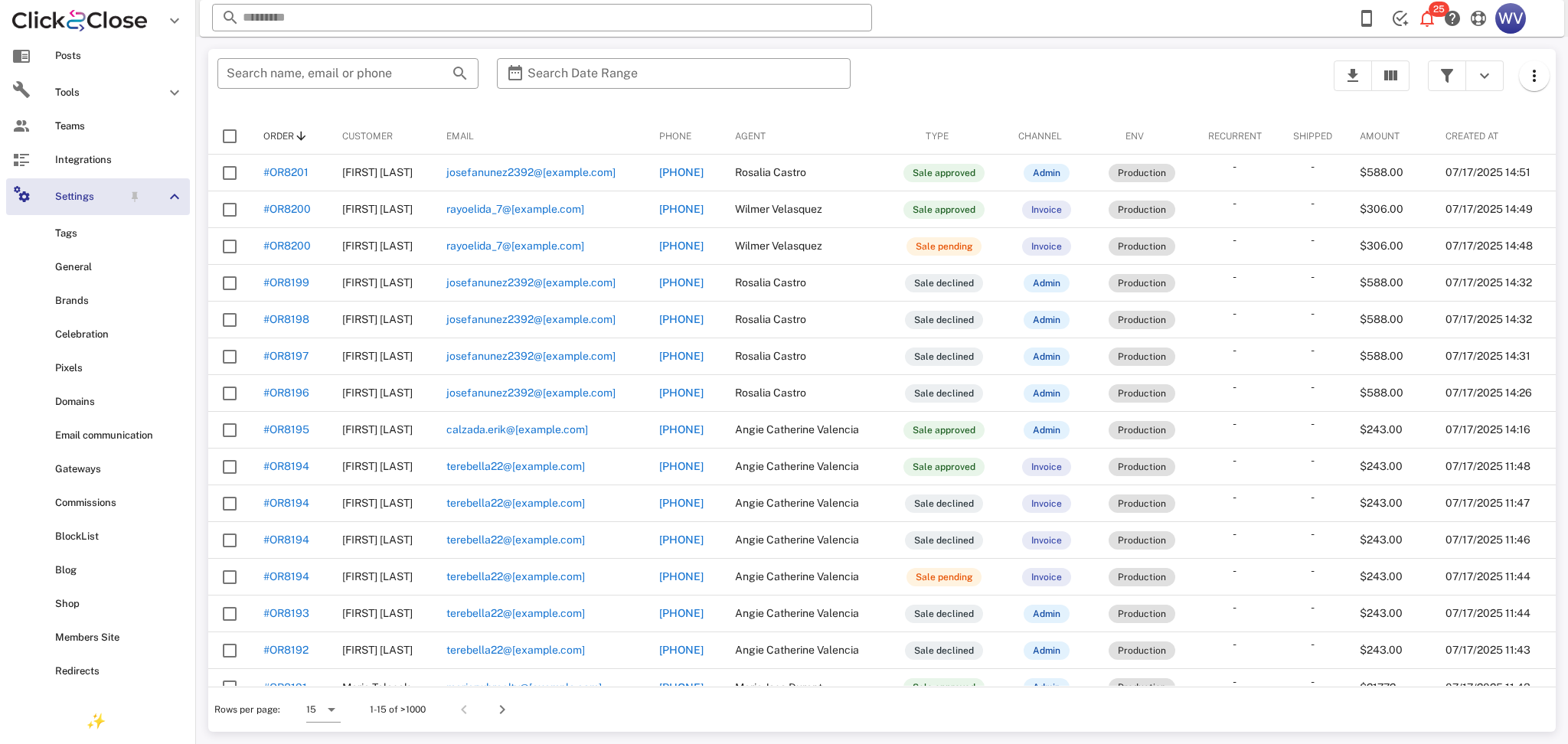 scroll, scrollTop: 475, scrollLeft: 0, axis: vertical 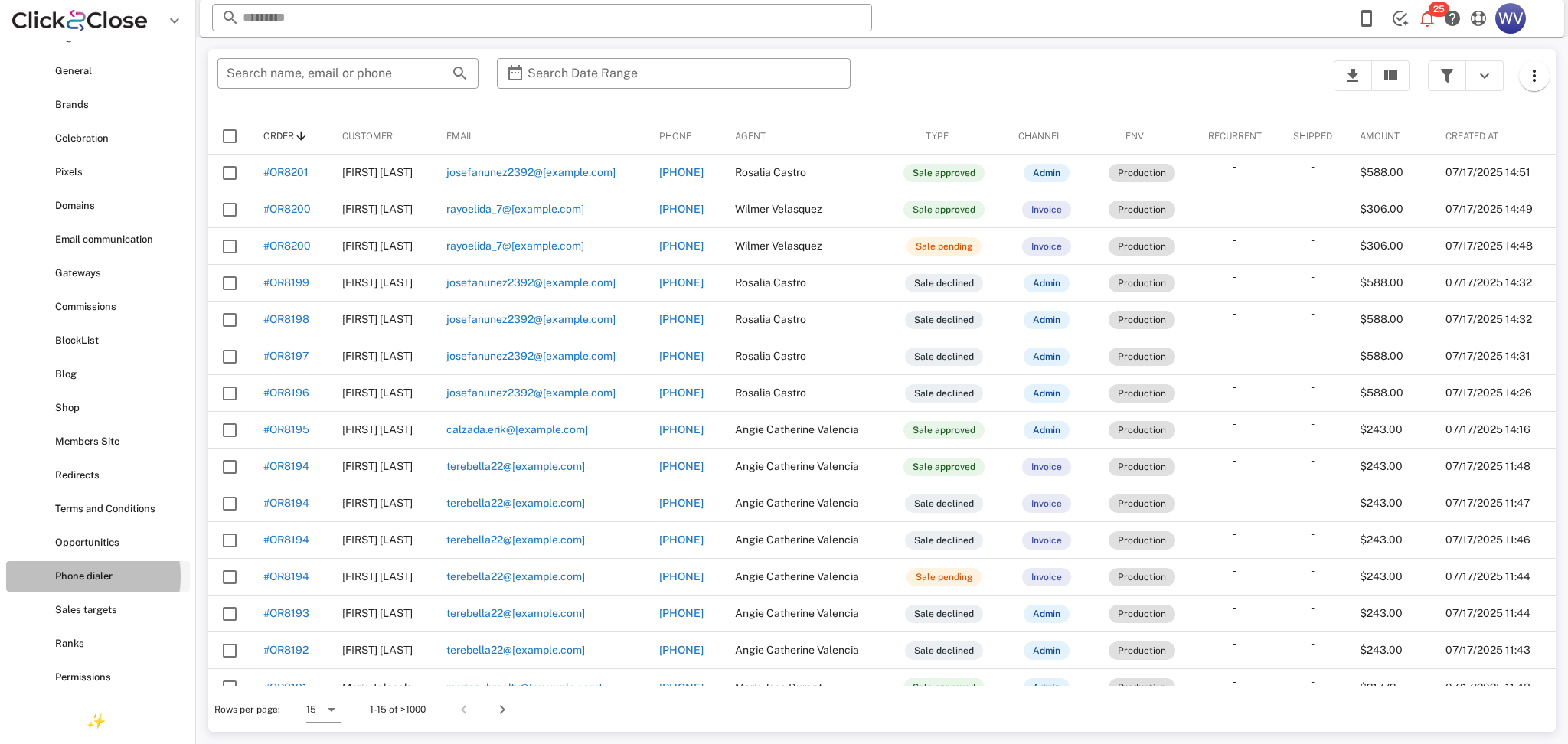 click on "Phone dialer" at bounding box center [119, 576] 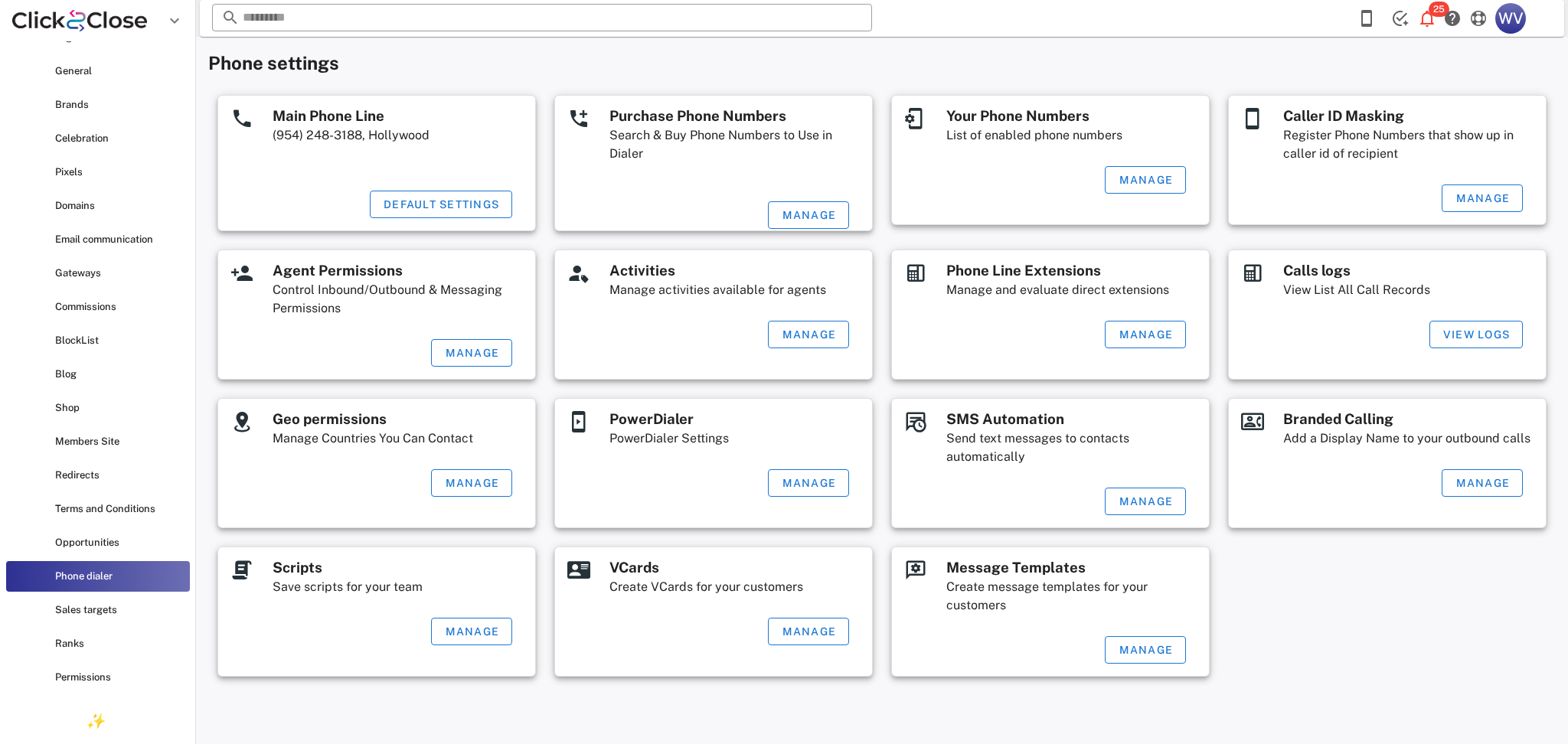 scroll, scrollTop: 0, scrollLeft: 0, axis: both 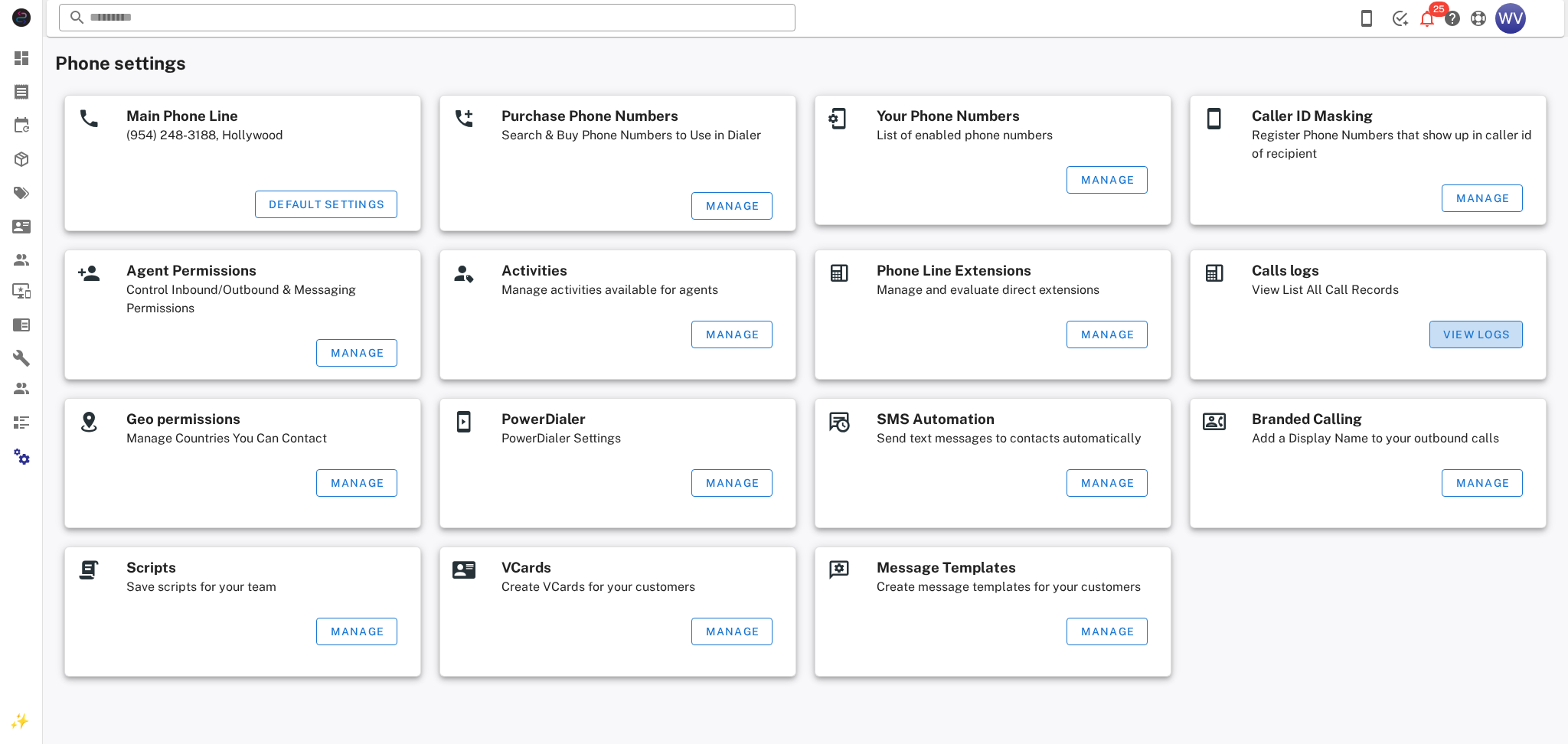 click on "View Logs" at bounding box center (1476, 334) 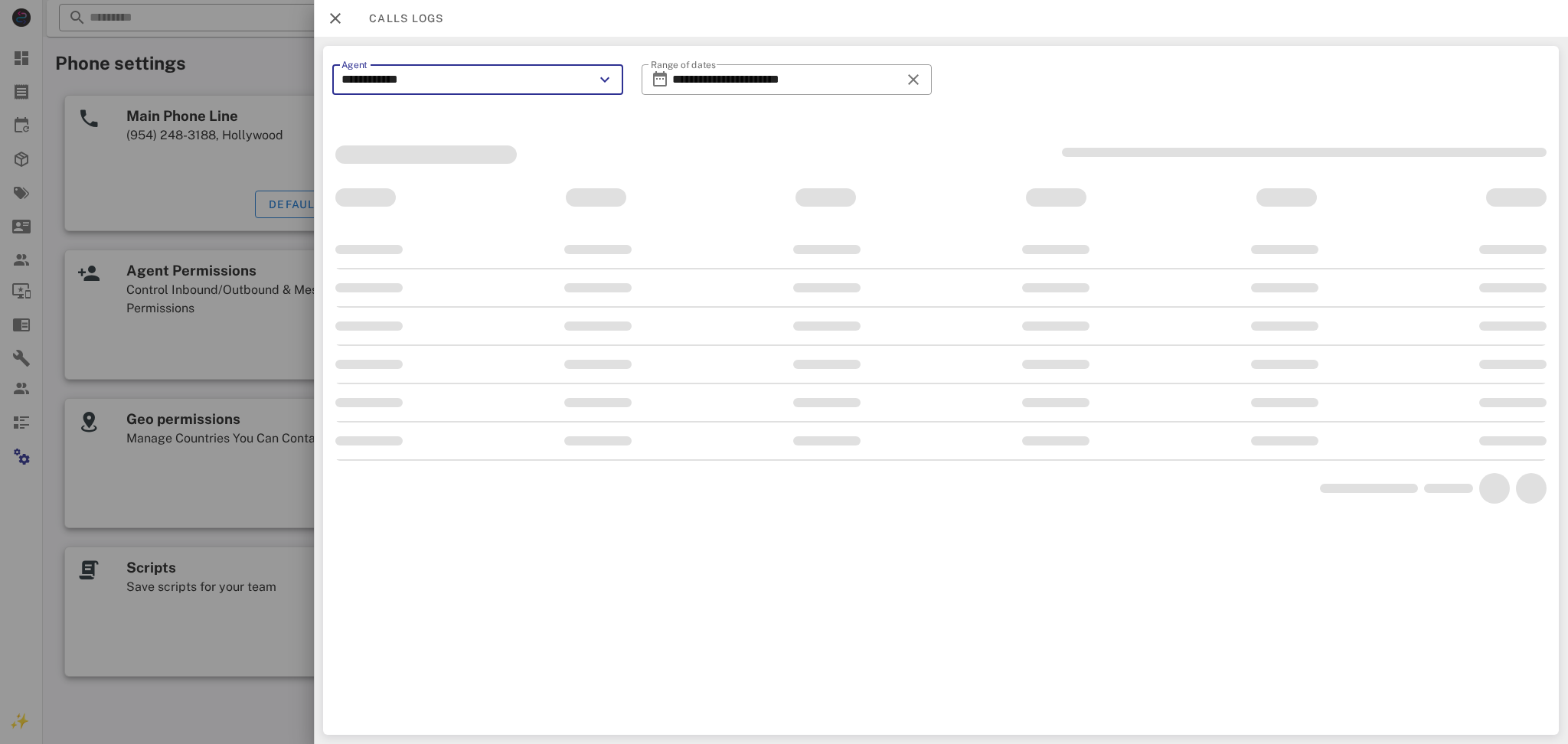 click on "**********" at bounding box center (467, 80) 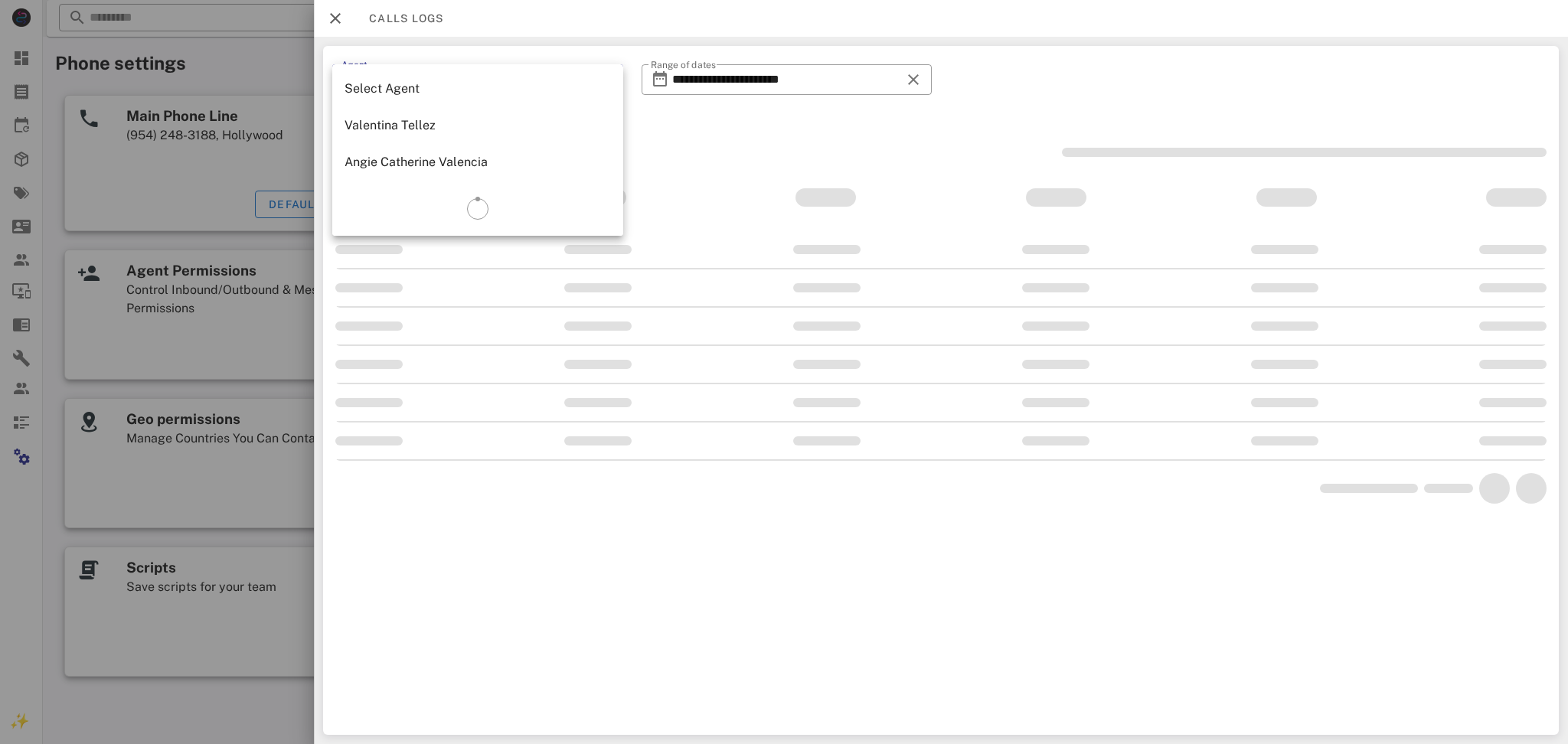 click at bounding box center (335, 18) 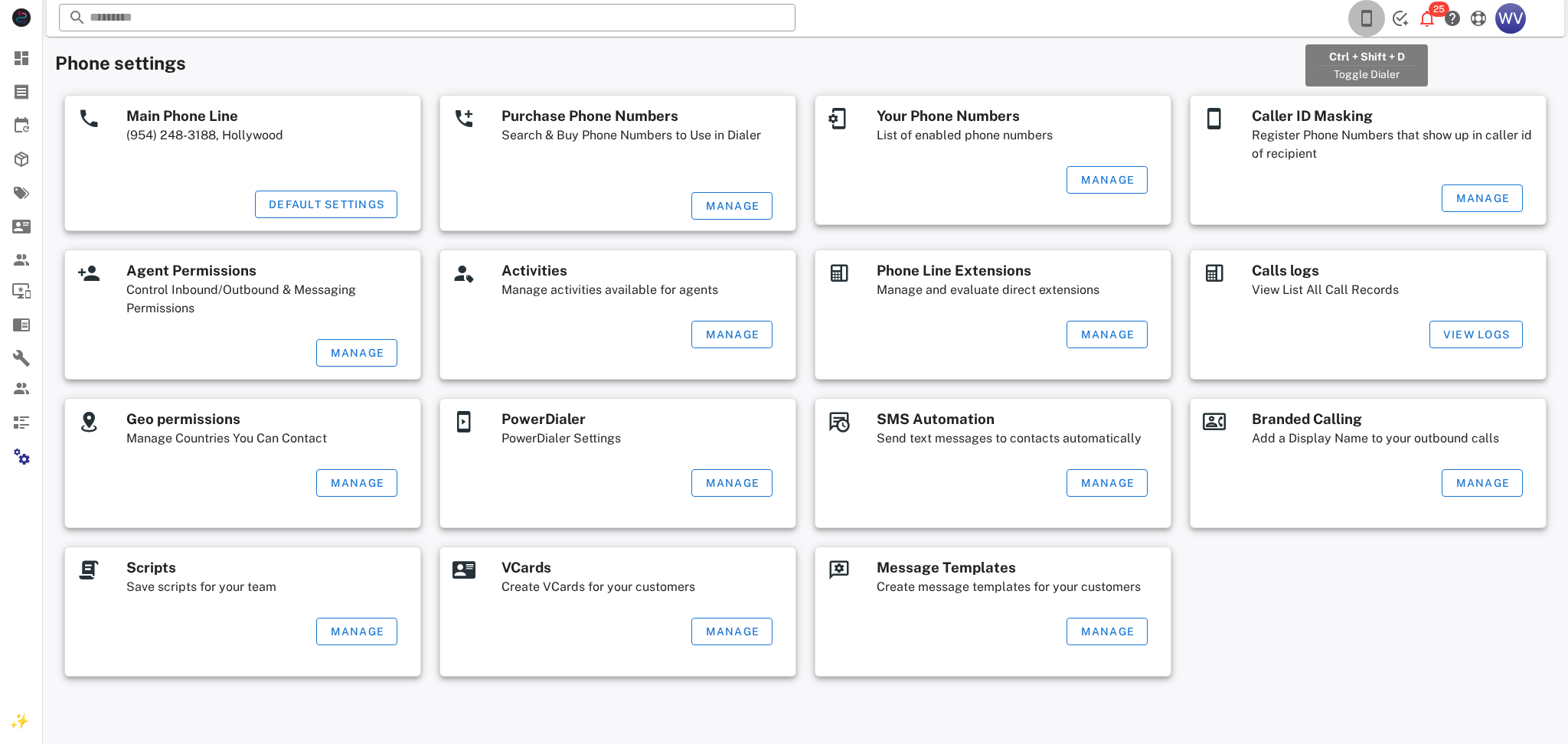 click at bounding box center (1367, 18) 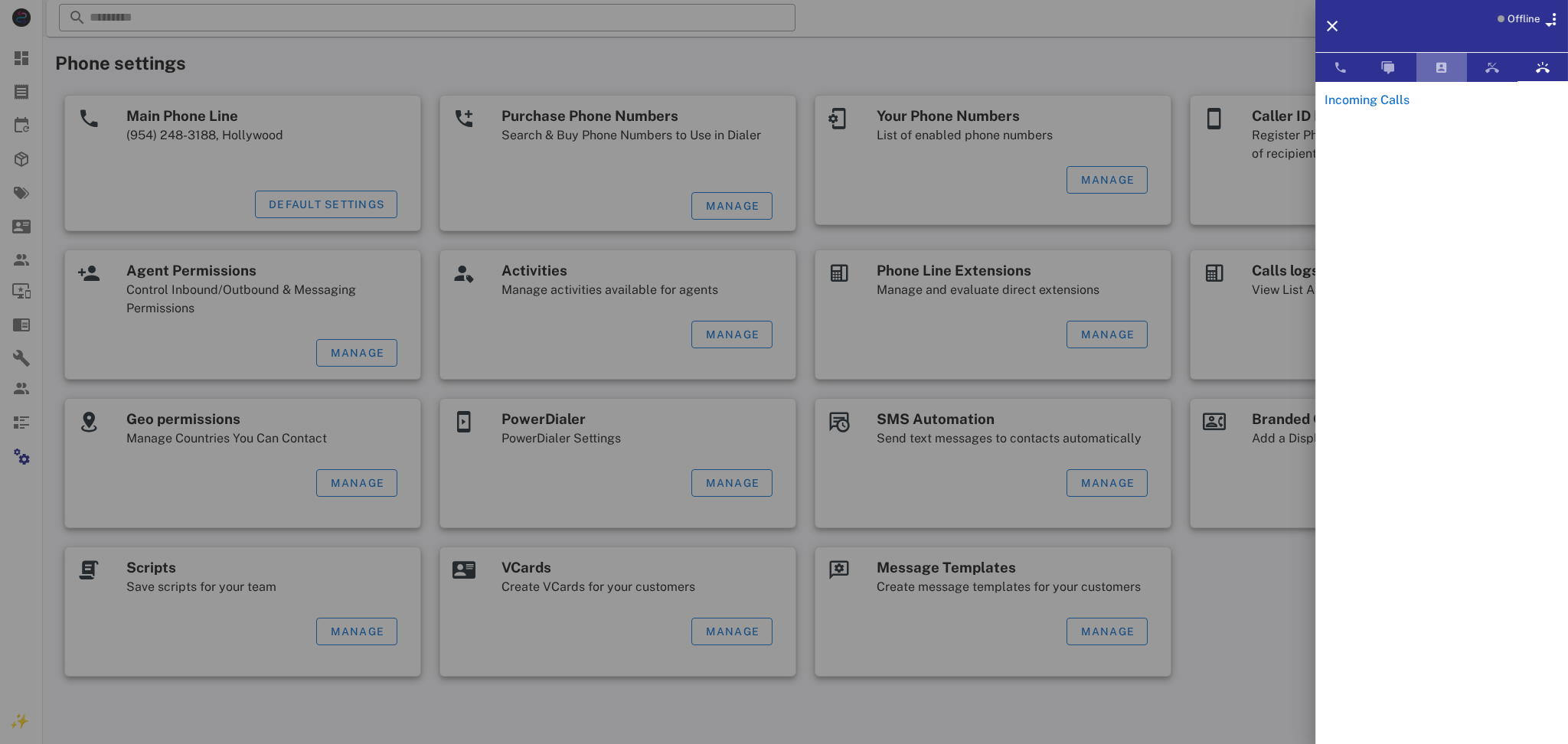 click at bounding box center (1442, 67) 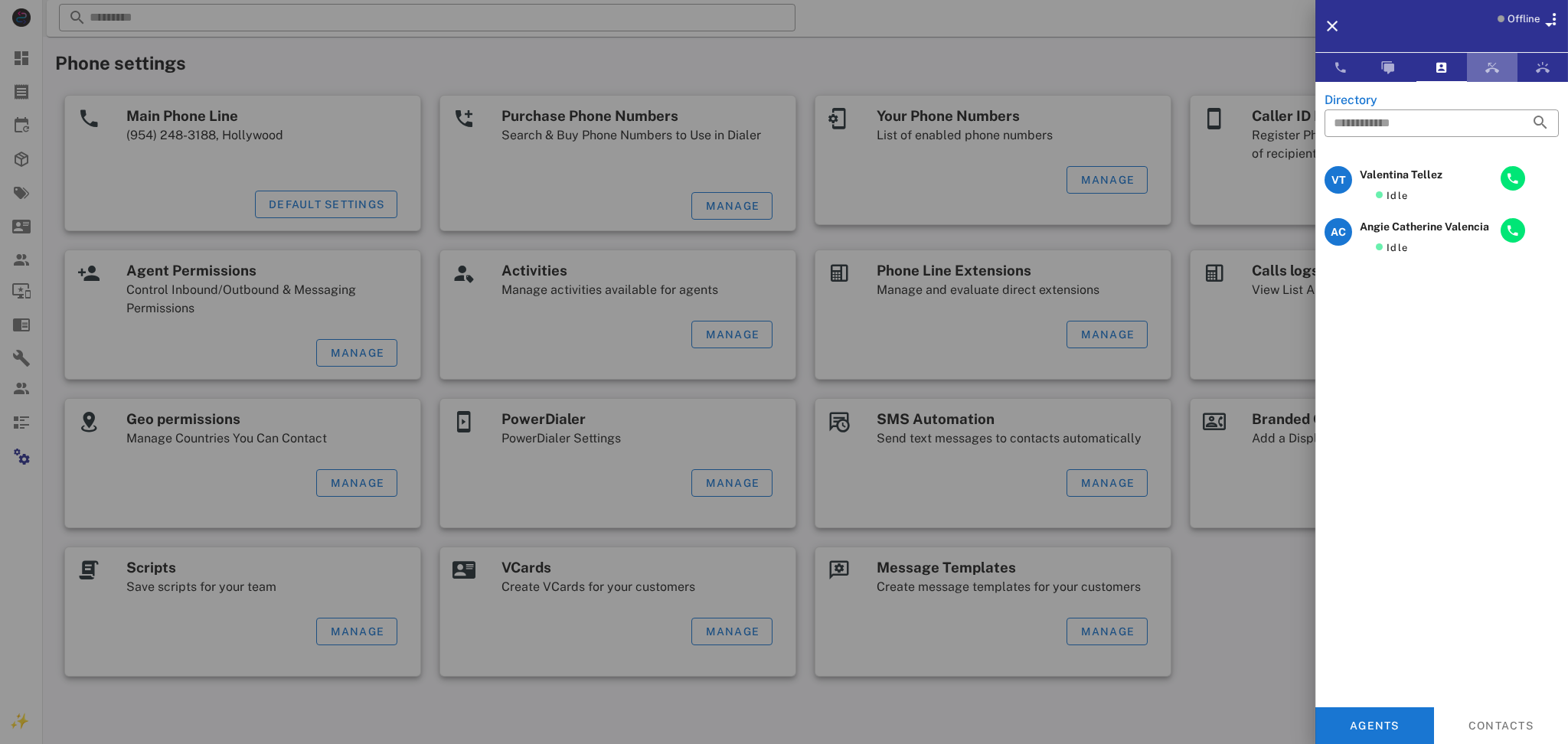 click at bounding box center (1492, 67) 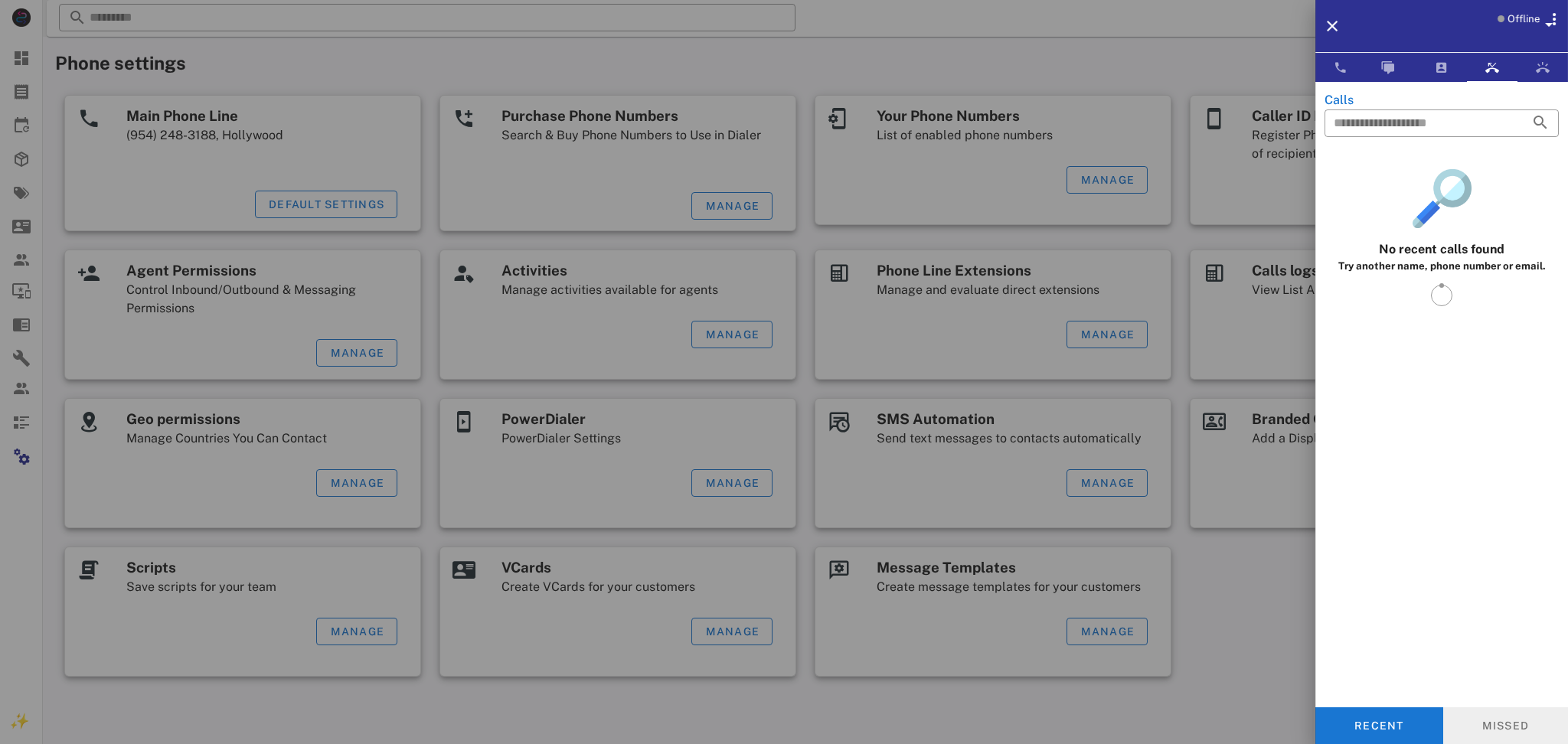 click on "Missed" at bounding box center (1506, 726) 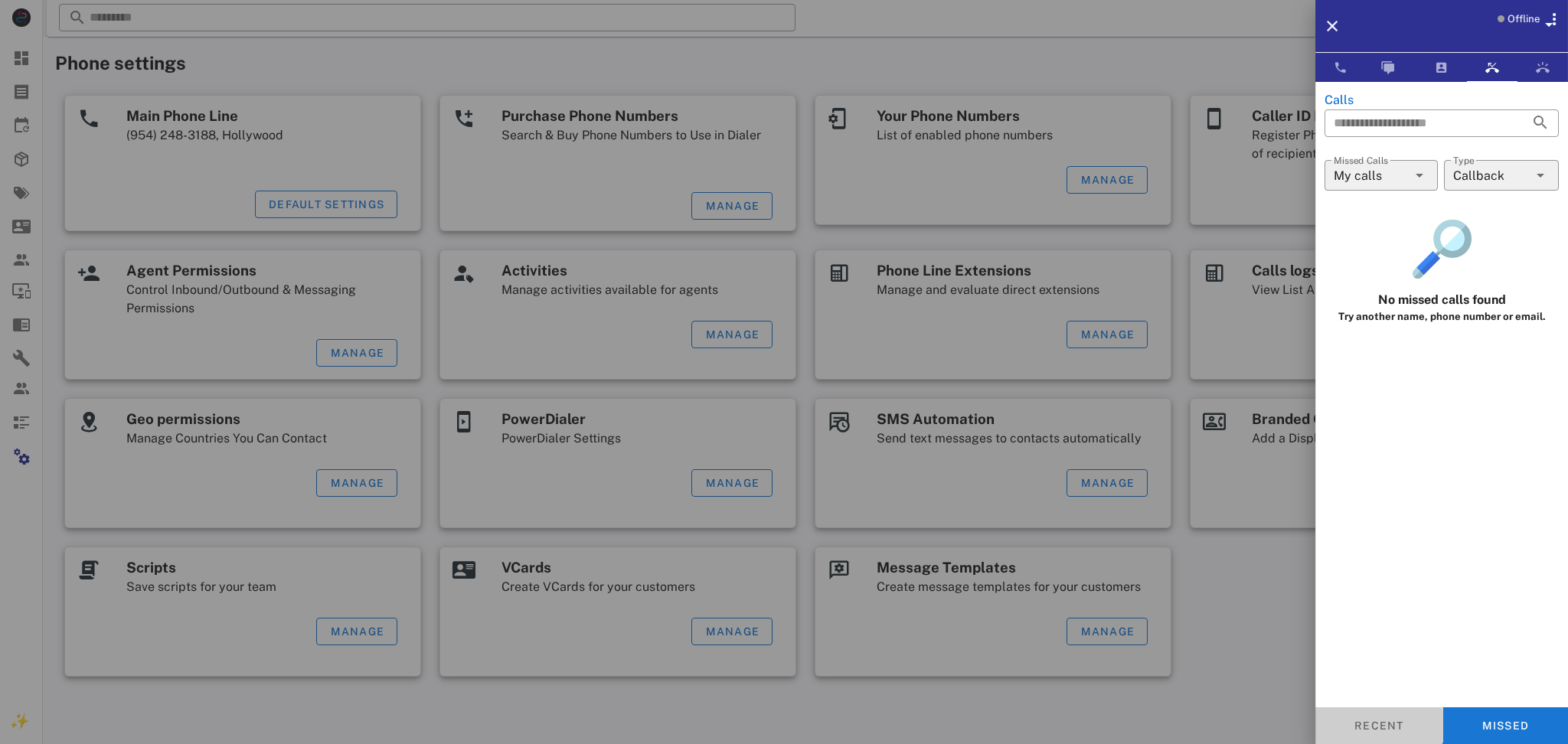 click on "Recent" at bounding box center [1379, 726] 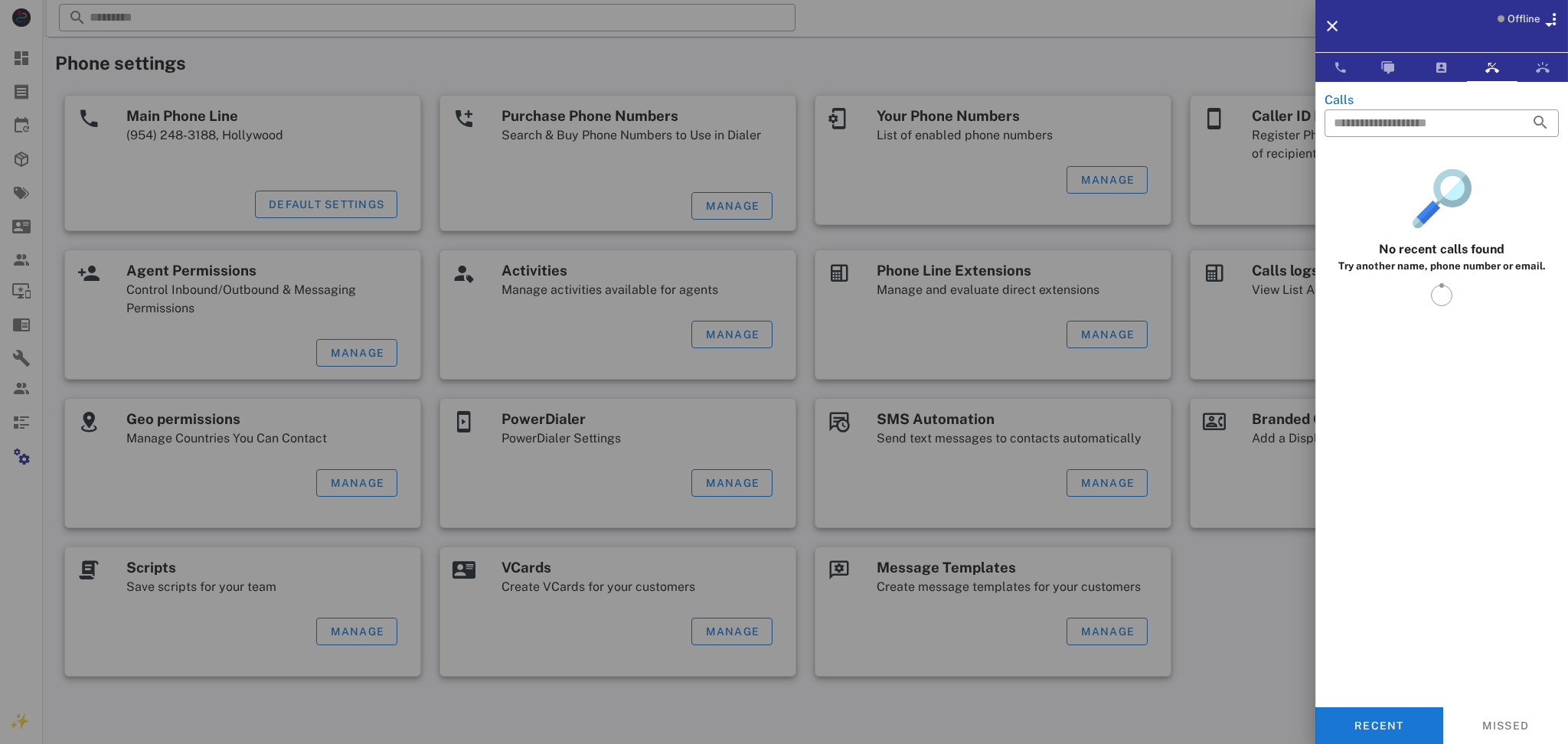 click at bounding box center (784, 372) 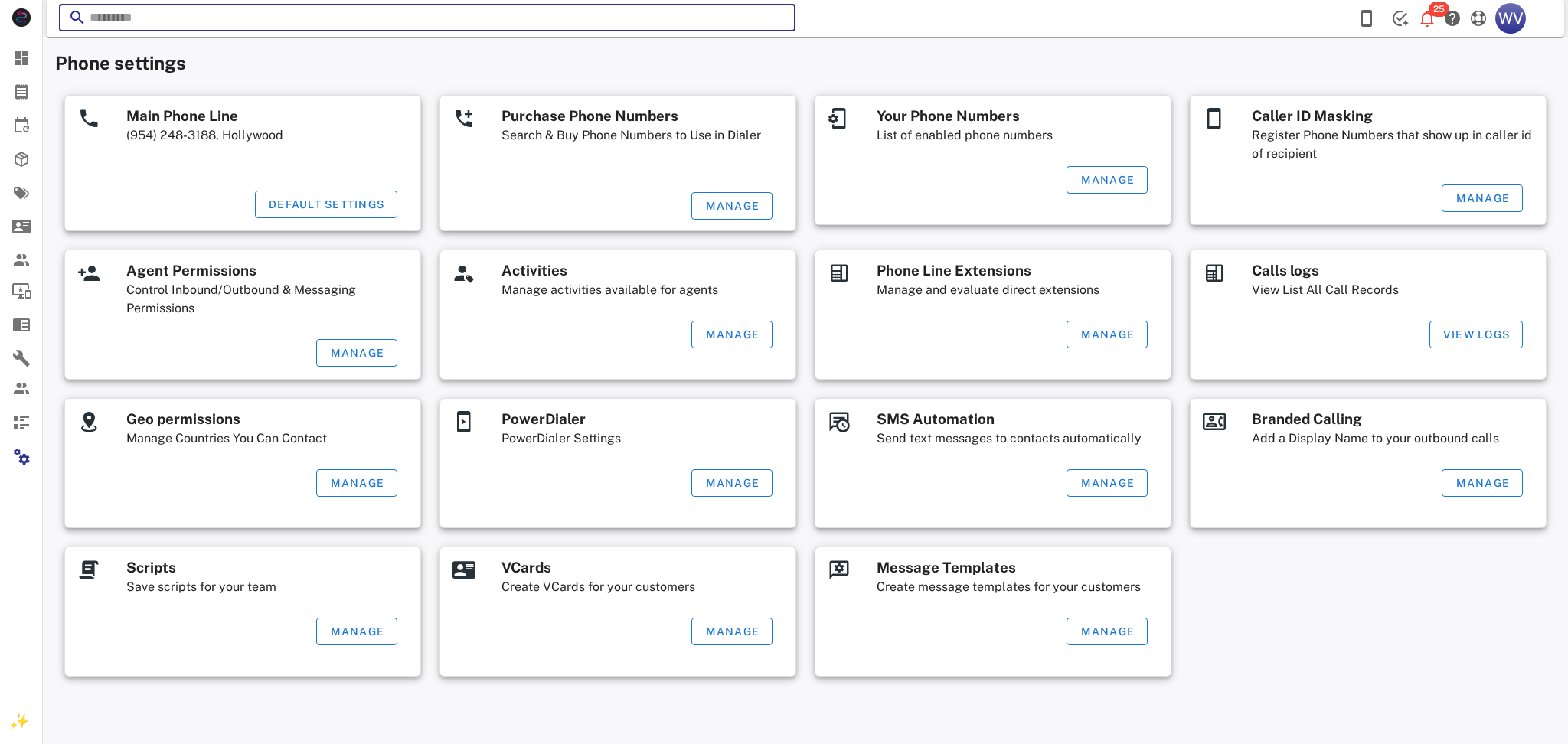 click at bounding box center [427, 18] 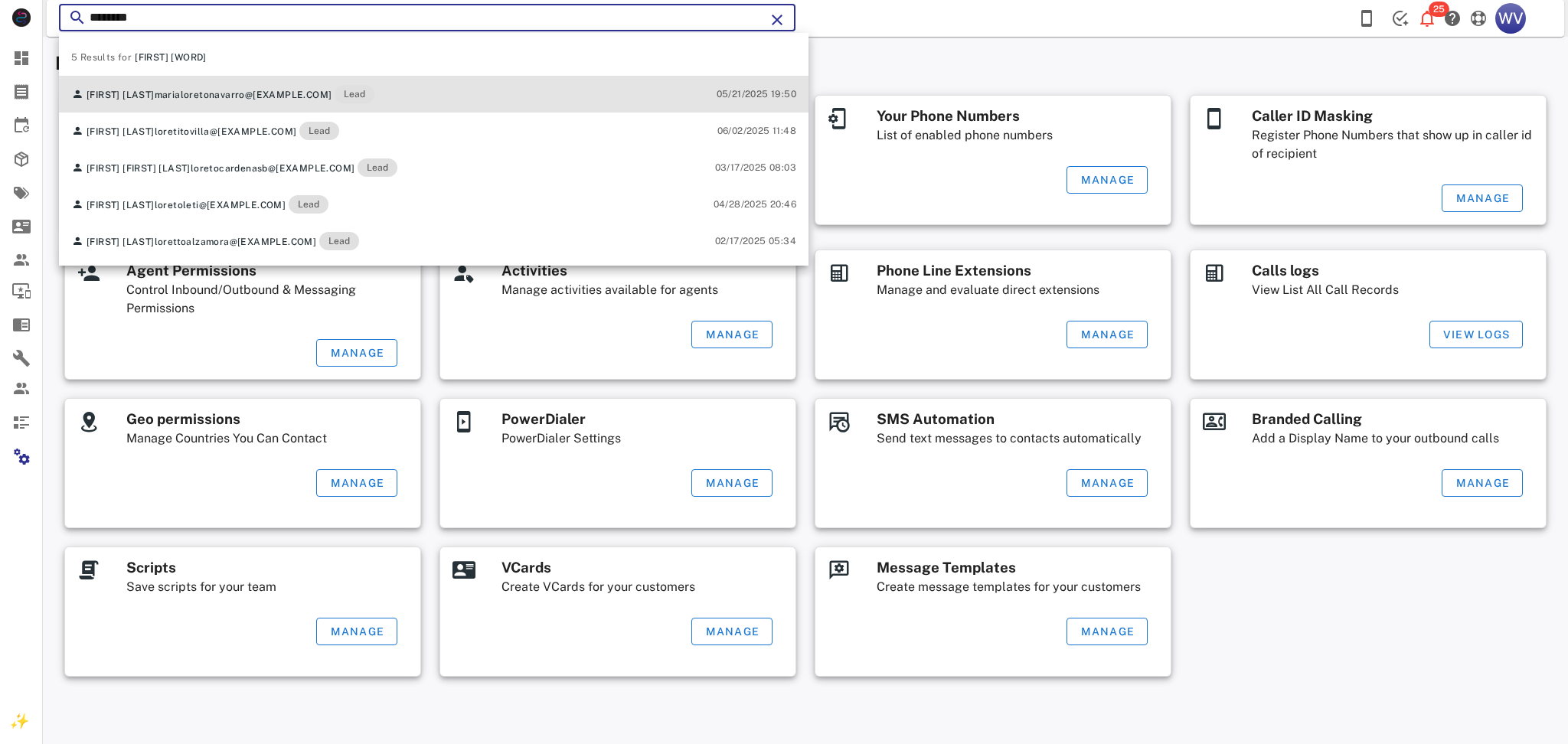 click on "Maria Loreto Navarro   marialoretonavarro@gmail.com   Lead" at bounding box center (223, 94) 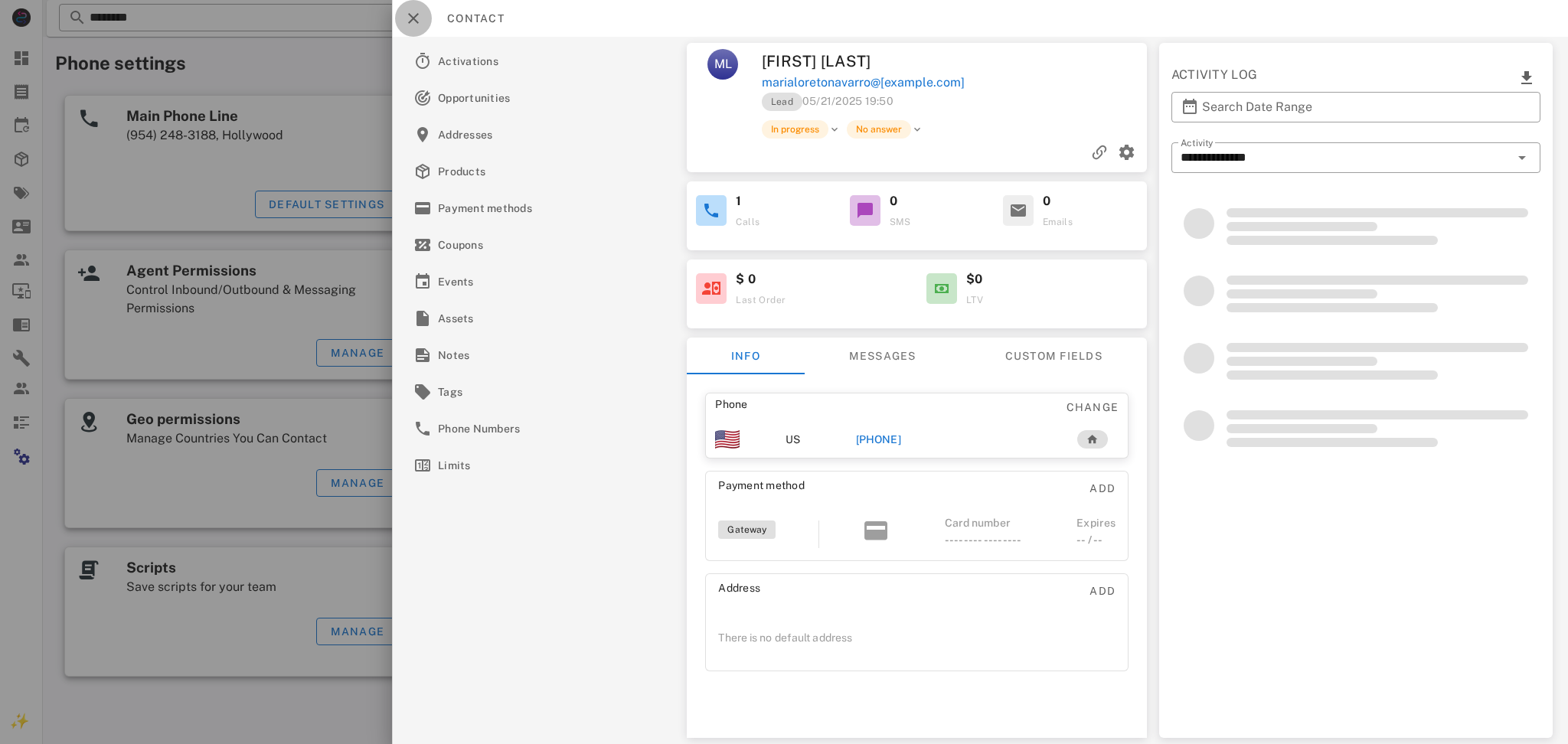 click at bounding box center [413, 18] 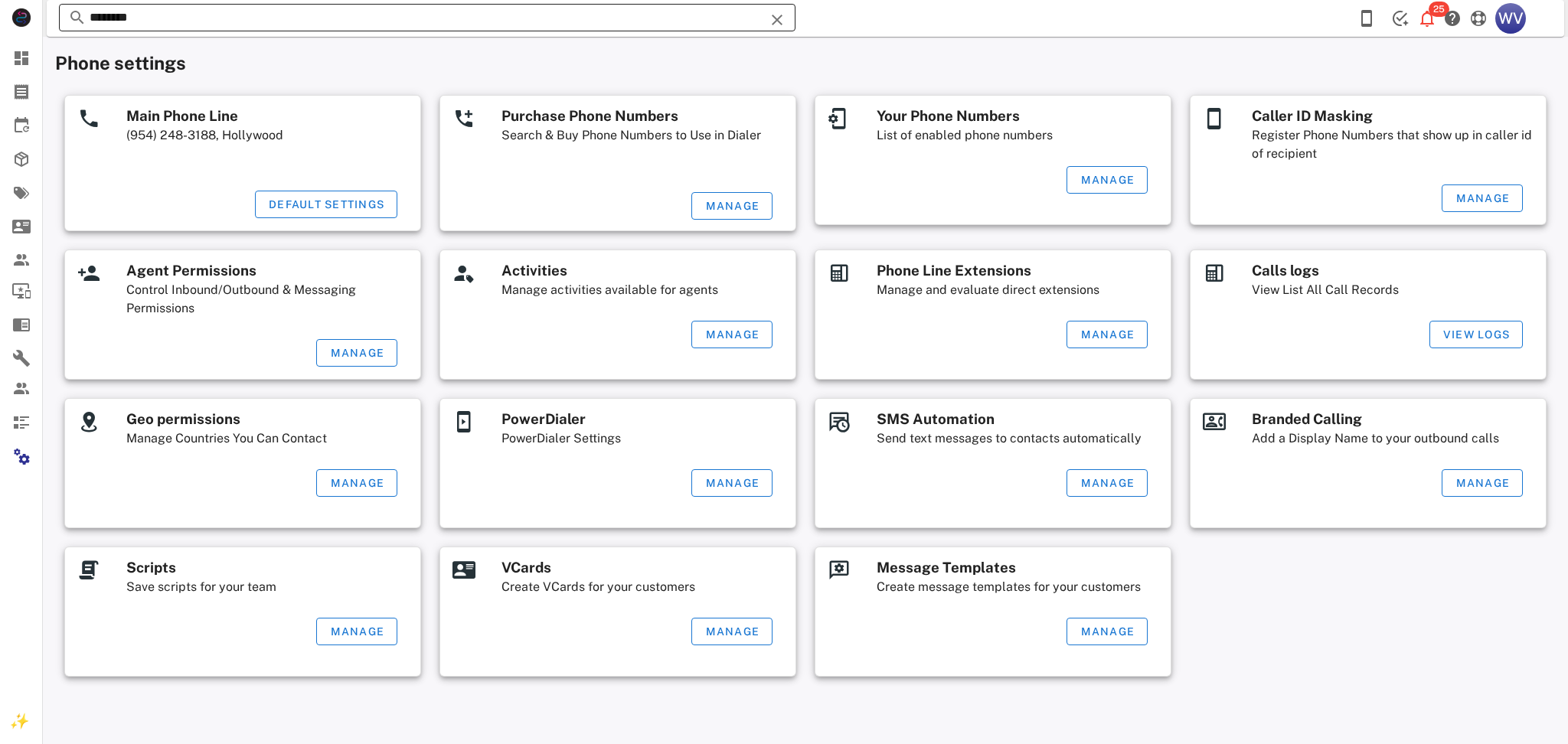 click on "********" at bounding box center [427, 18] 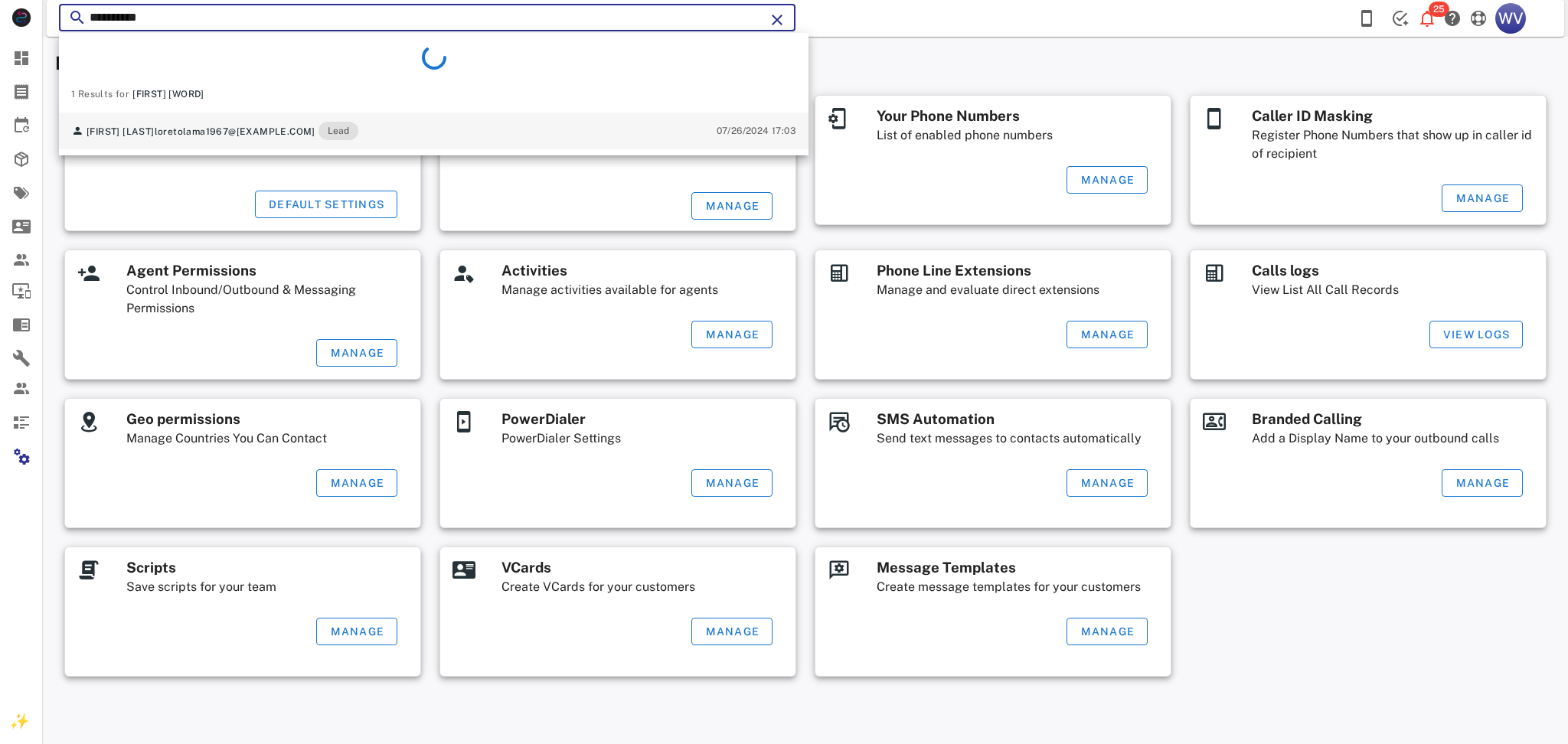 type on "**********" 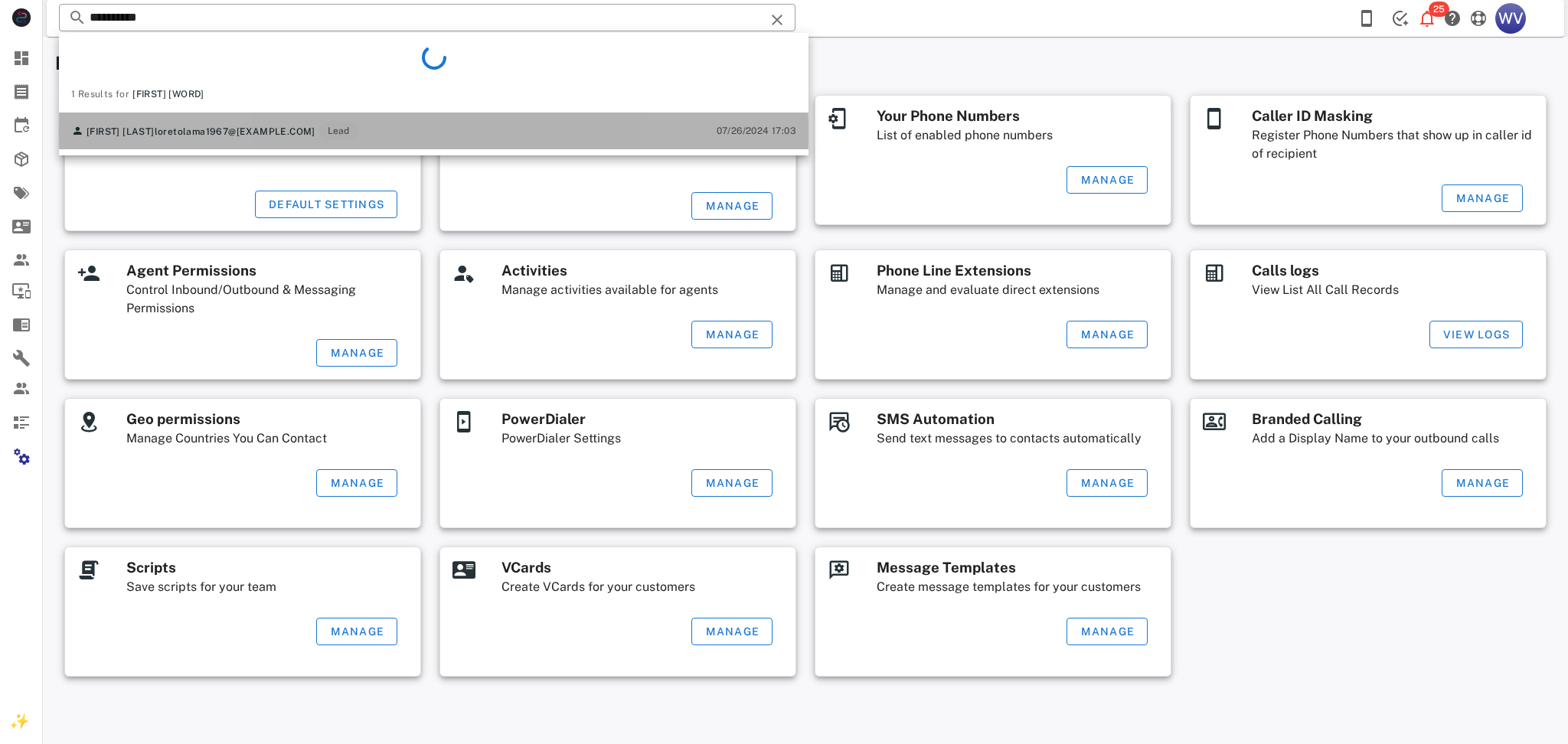 click on "Loreto Blum   loretolama1967@gmail.com   Lead   07/26/2024 17:03" at bounding box center (433, 131) 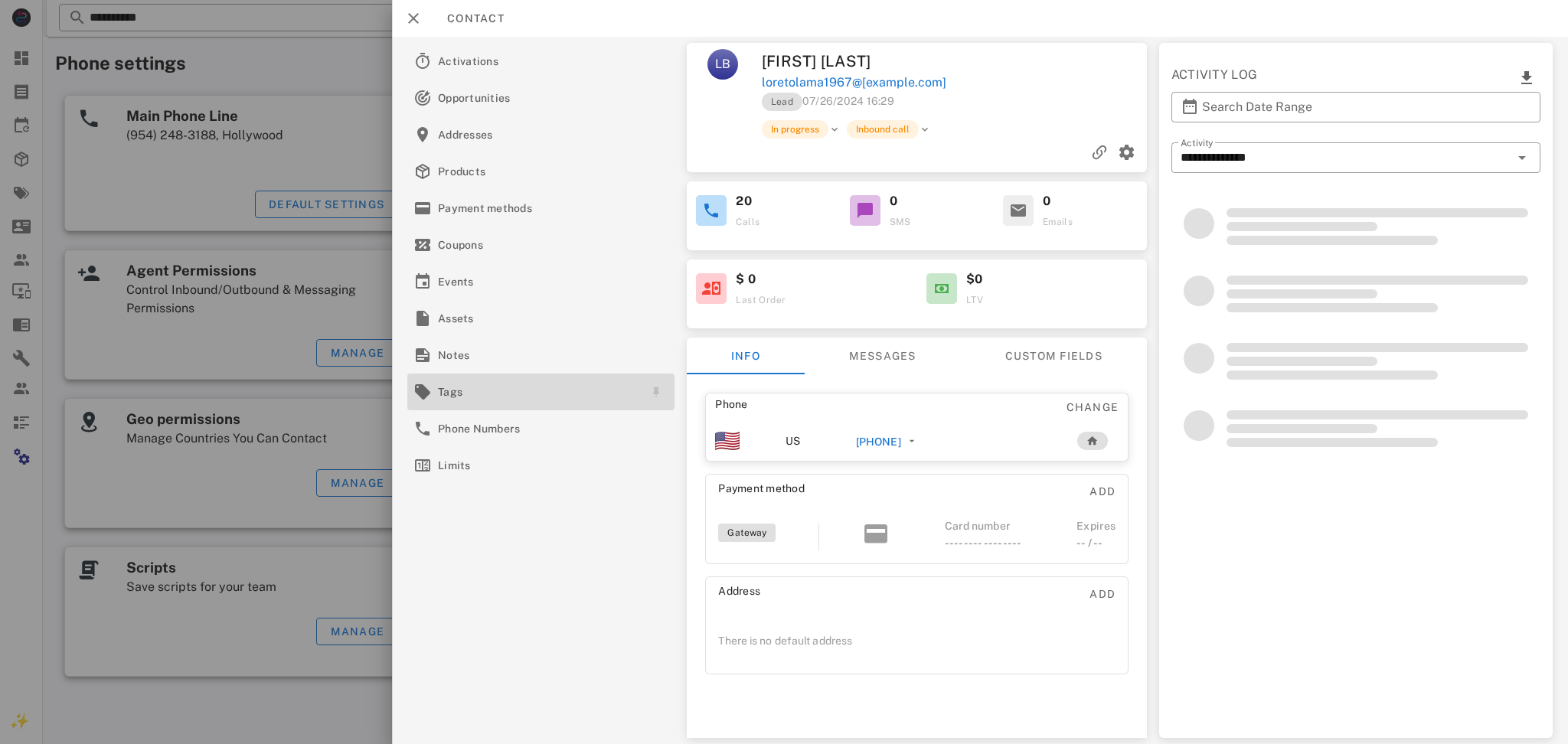 click on "Tags" at bounding box center [537, 392] 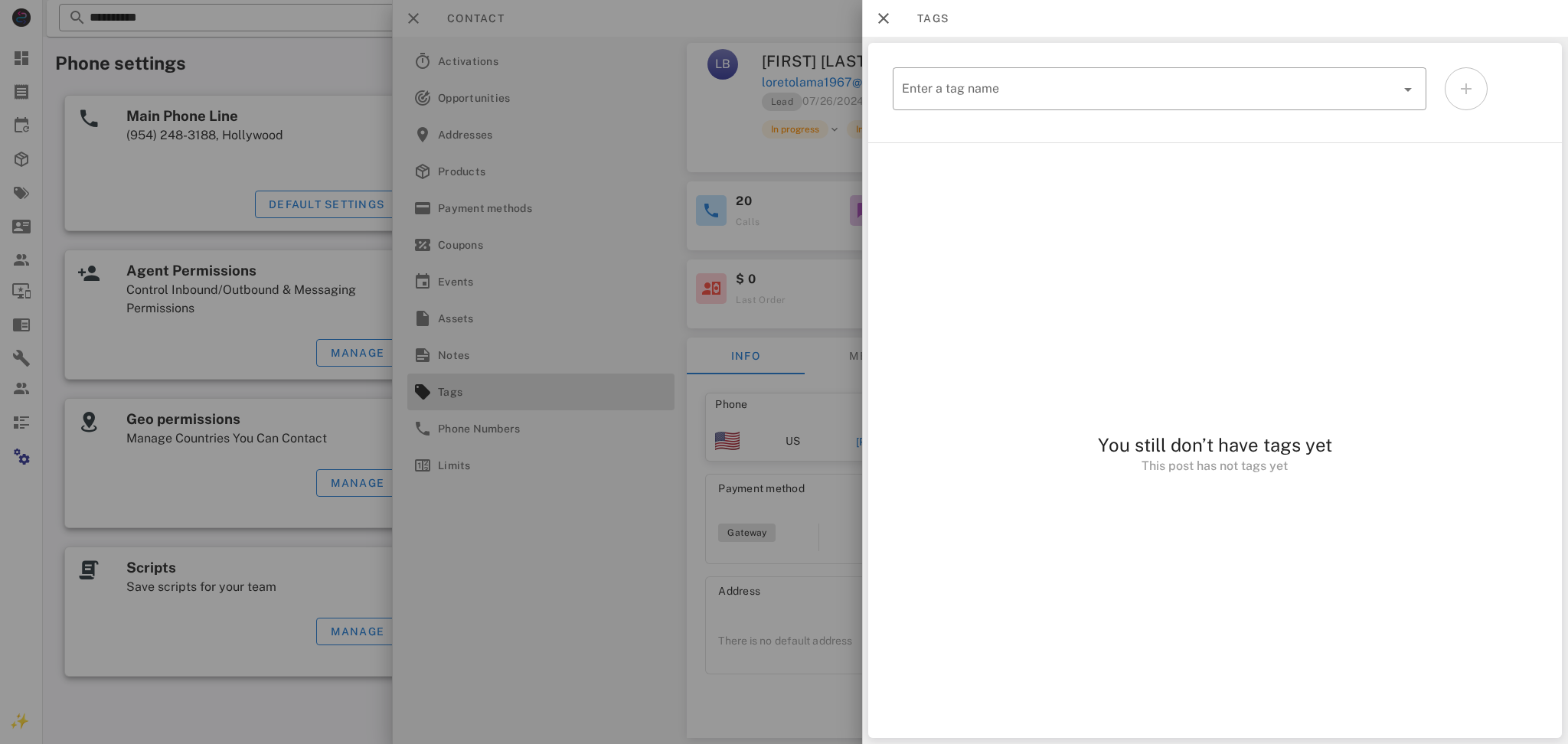 click at bounding box center (784, 372) 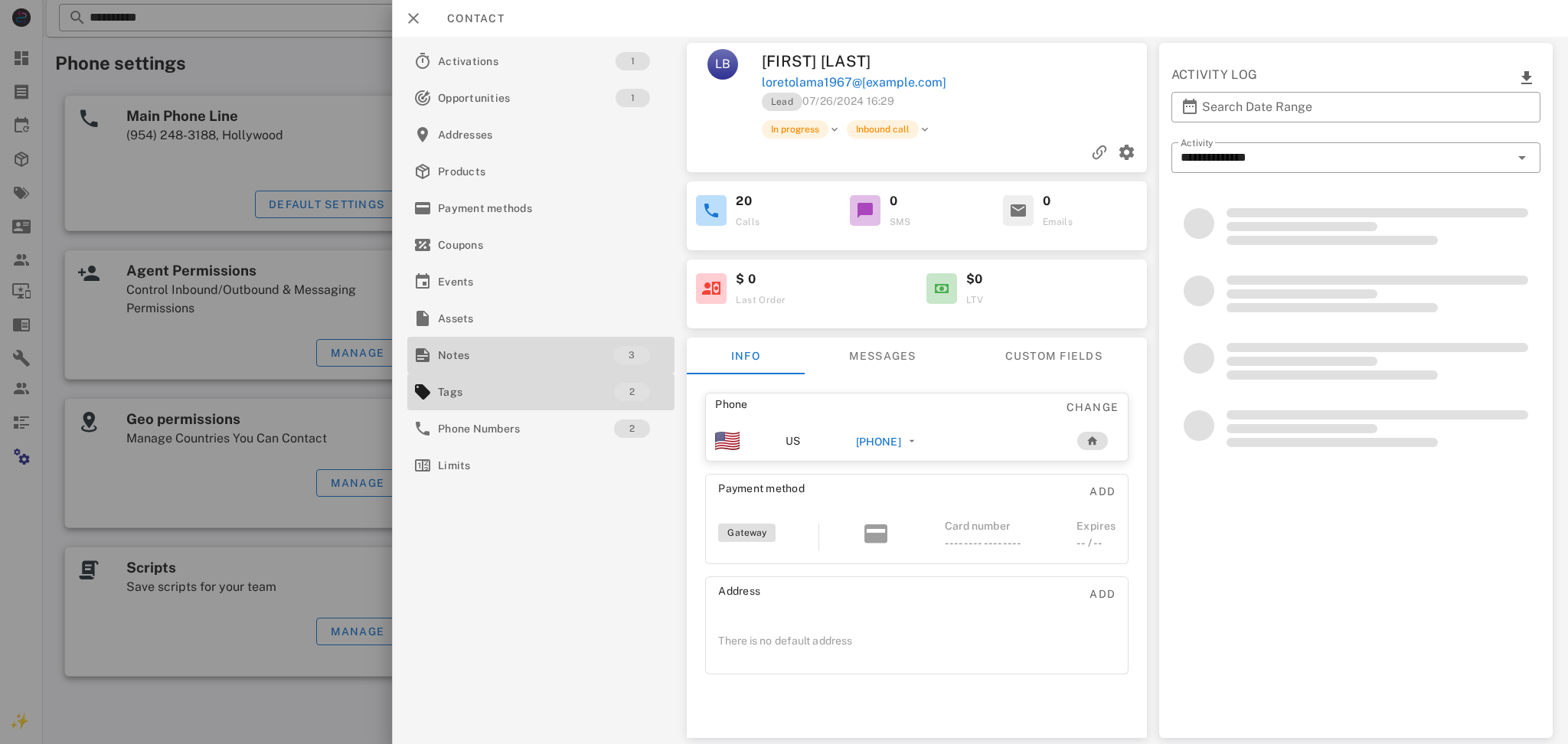click on "Notes" at bounding box center (525, 355) 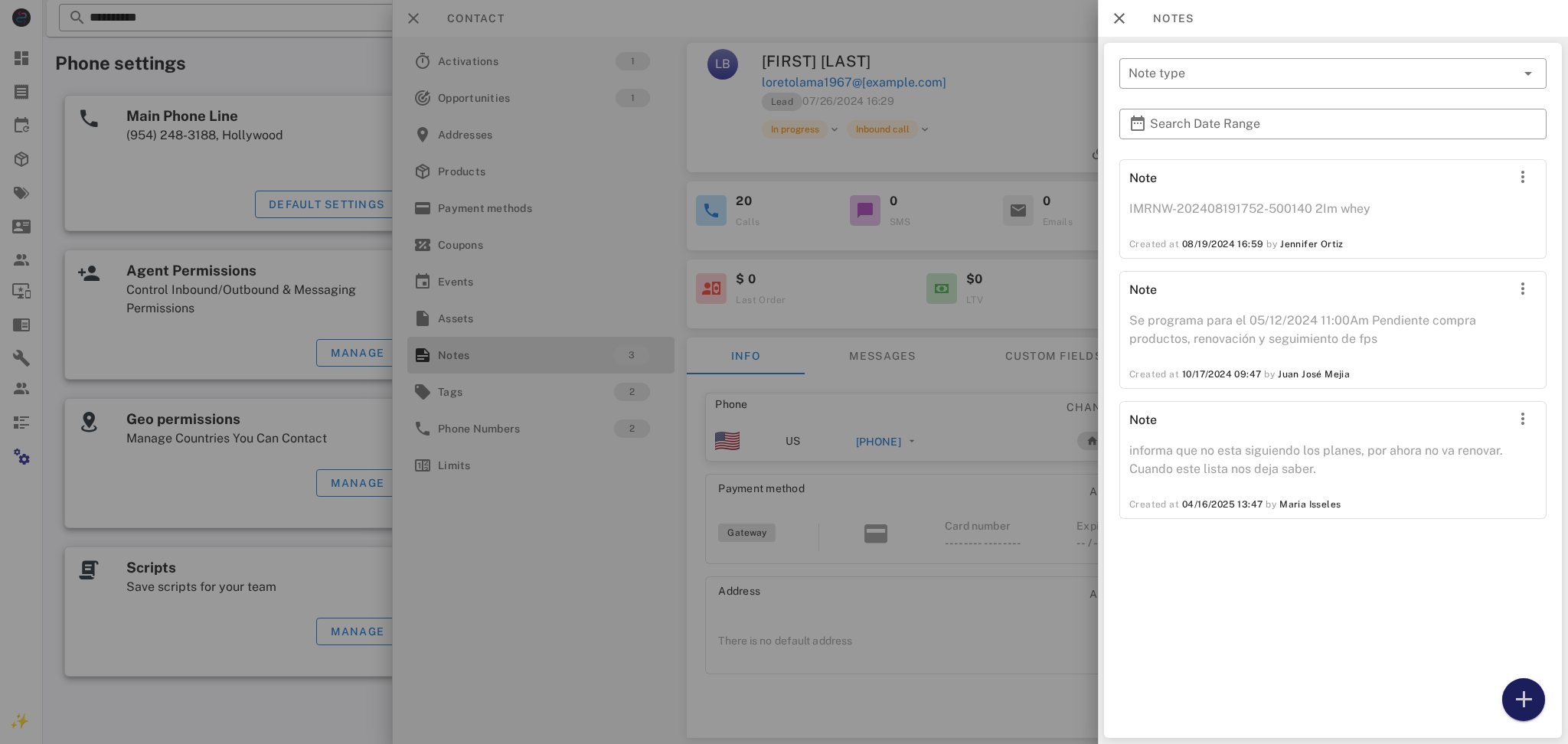 click at bounding box center [1524, 700] 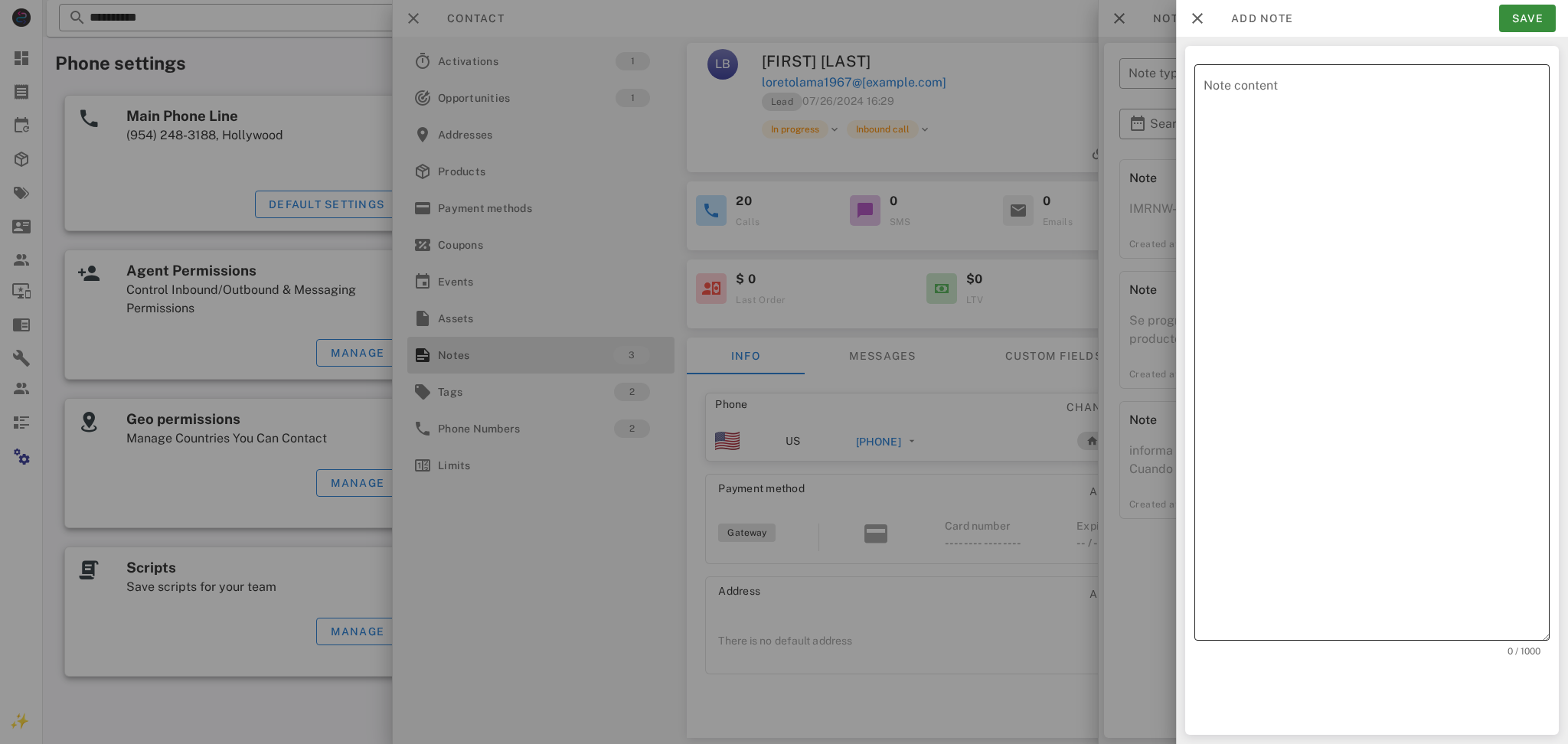 click on "Note content" at bounding box center (1377, 356) 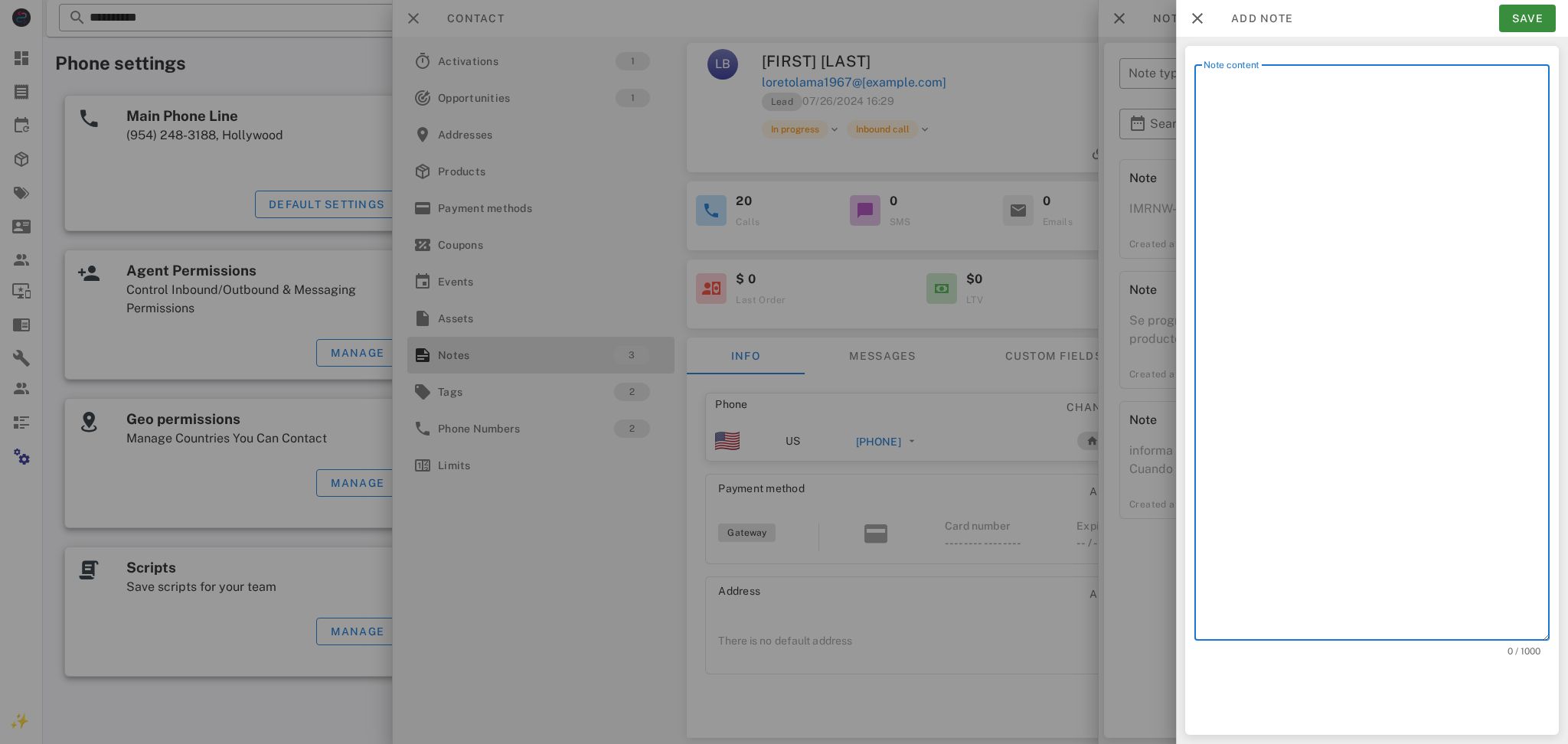 paste on "**********" 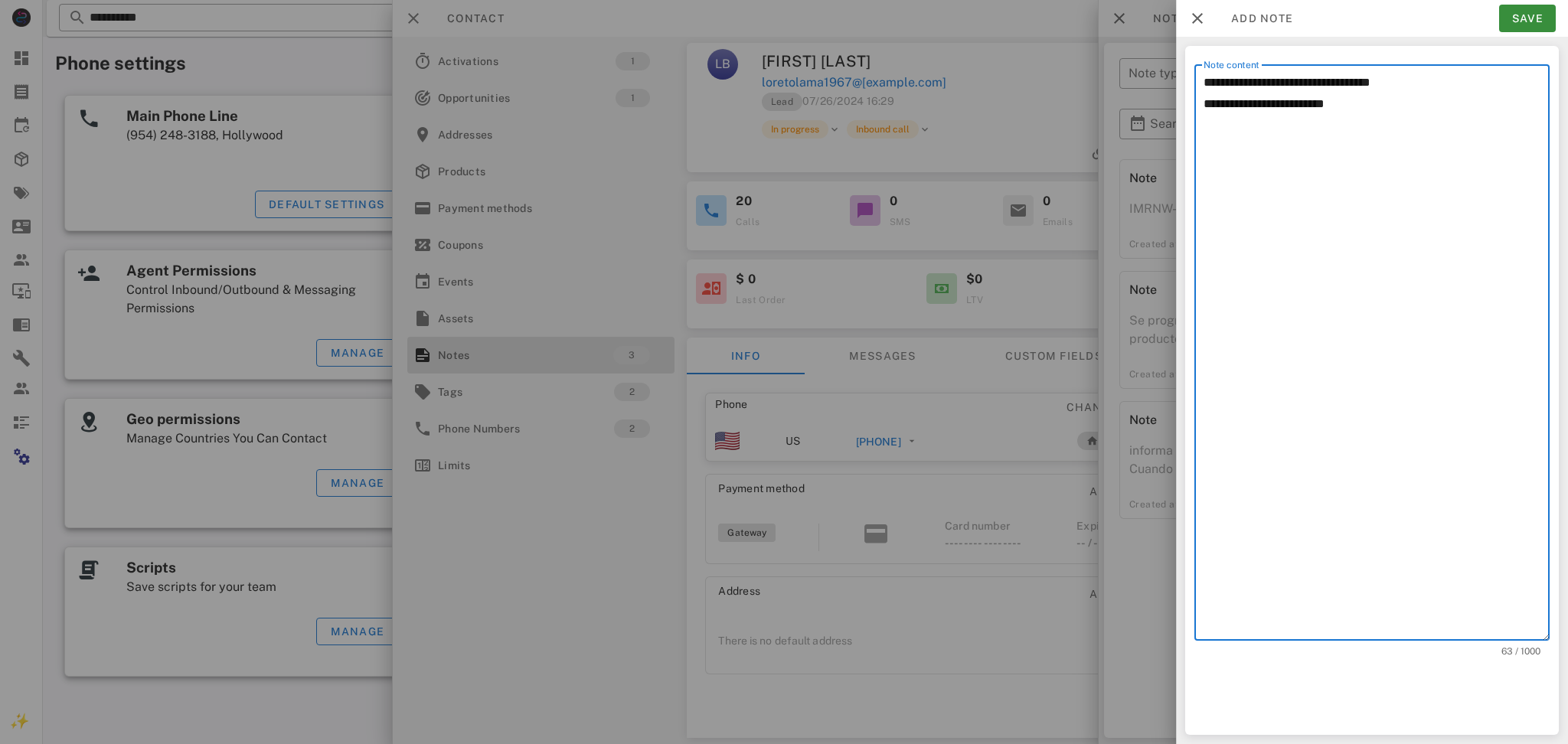 type on "**********" 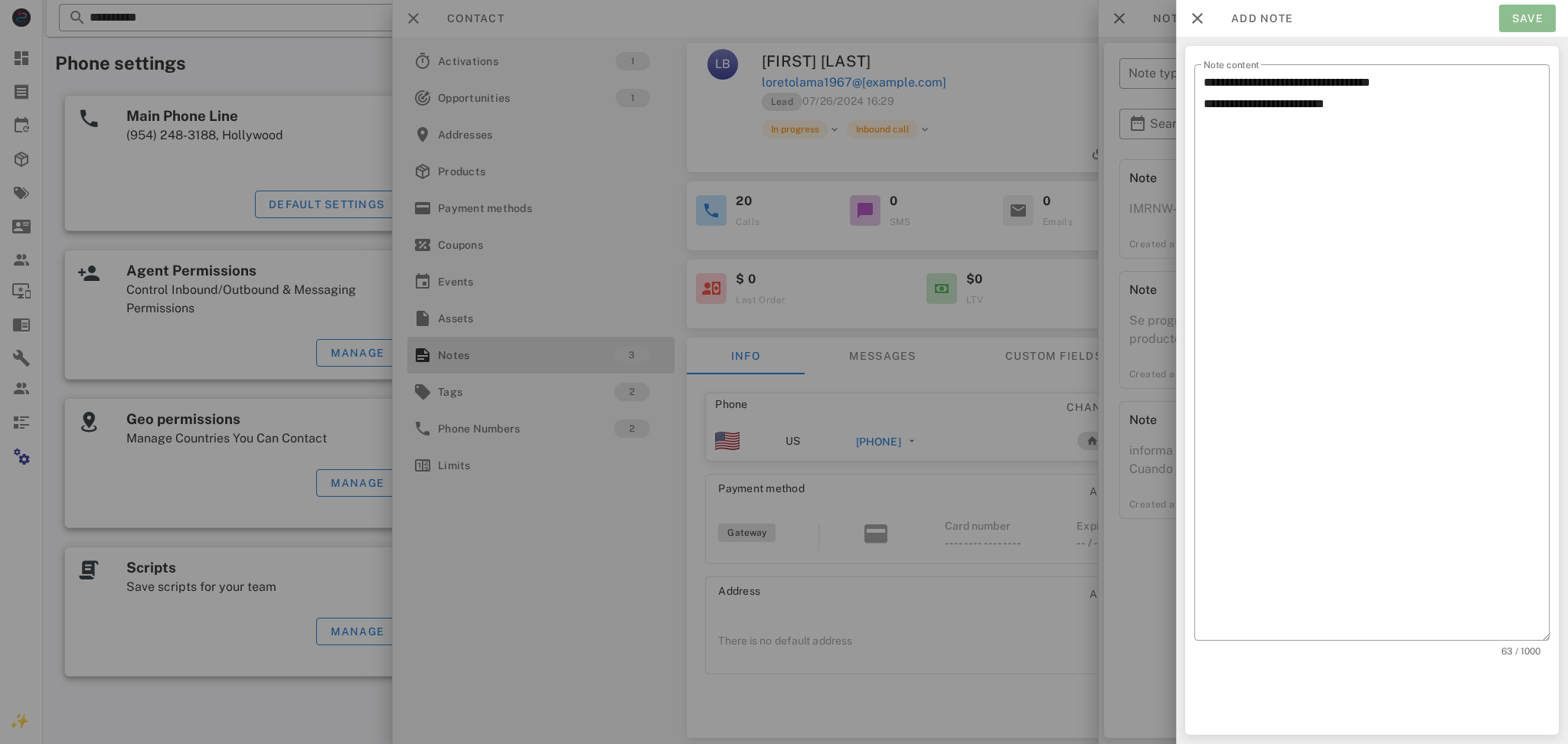 click on "Save" at bounding box center [1527, 18] 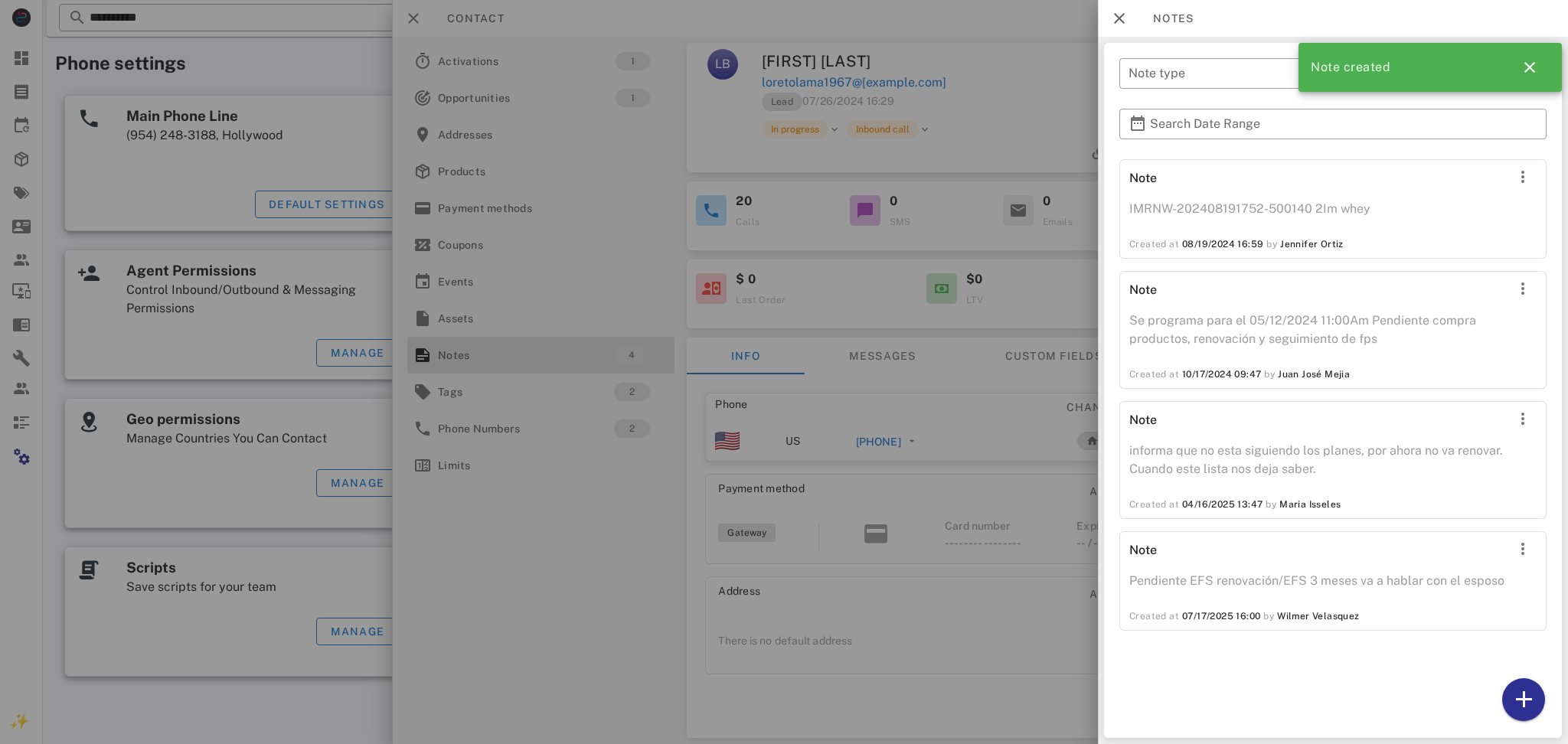 click on "Notes" at bounding box center [1333, 18] 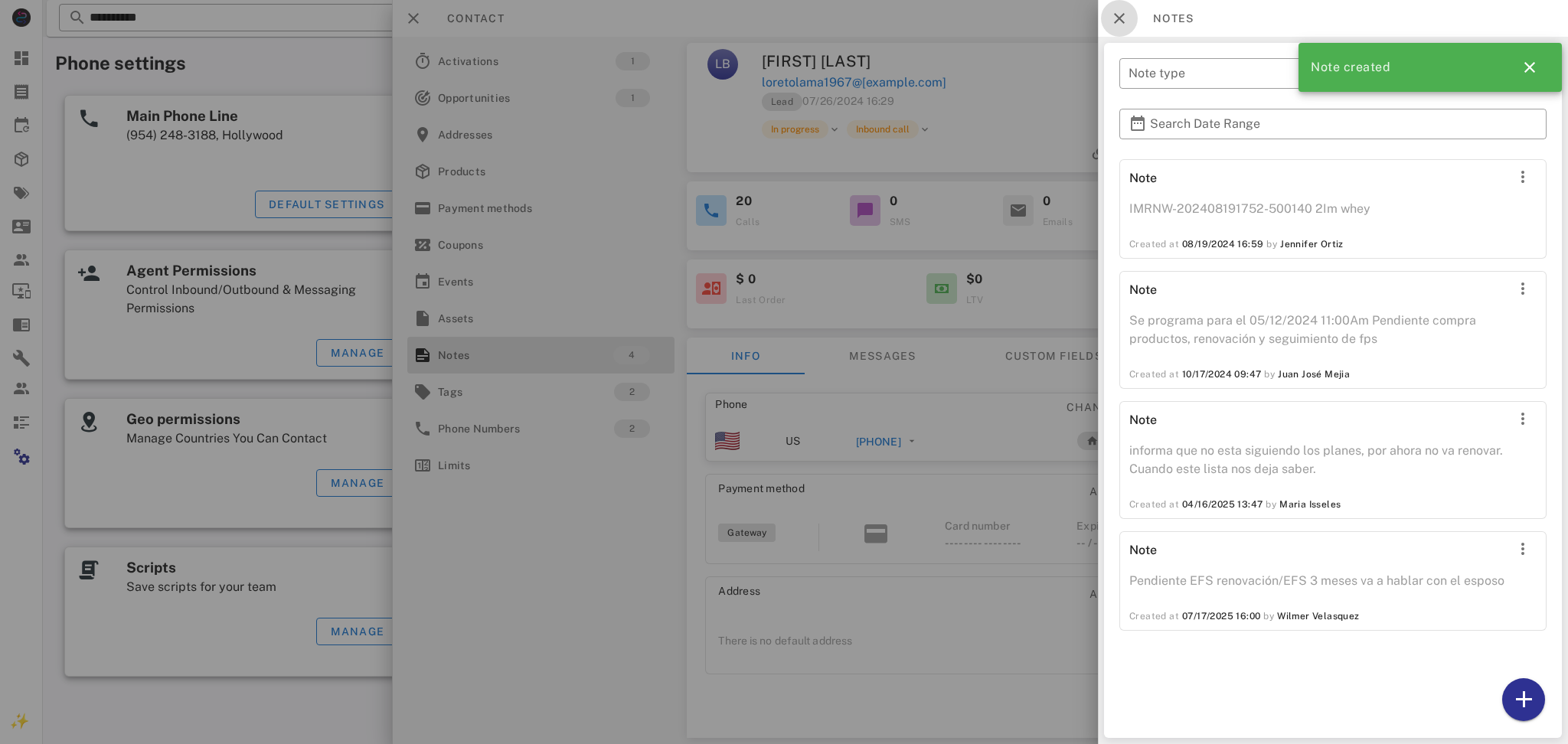 click at bounding box center [1119, 18] 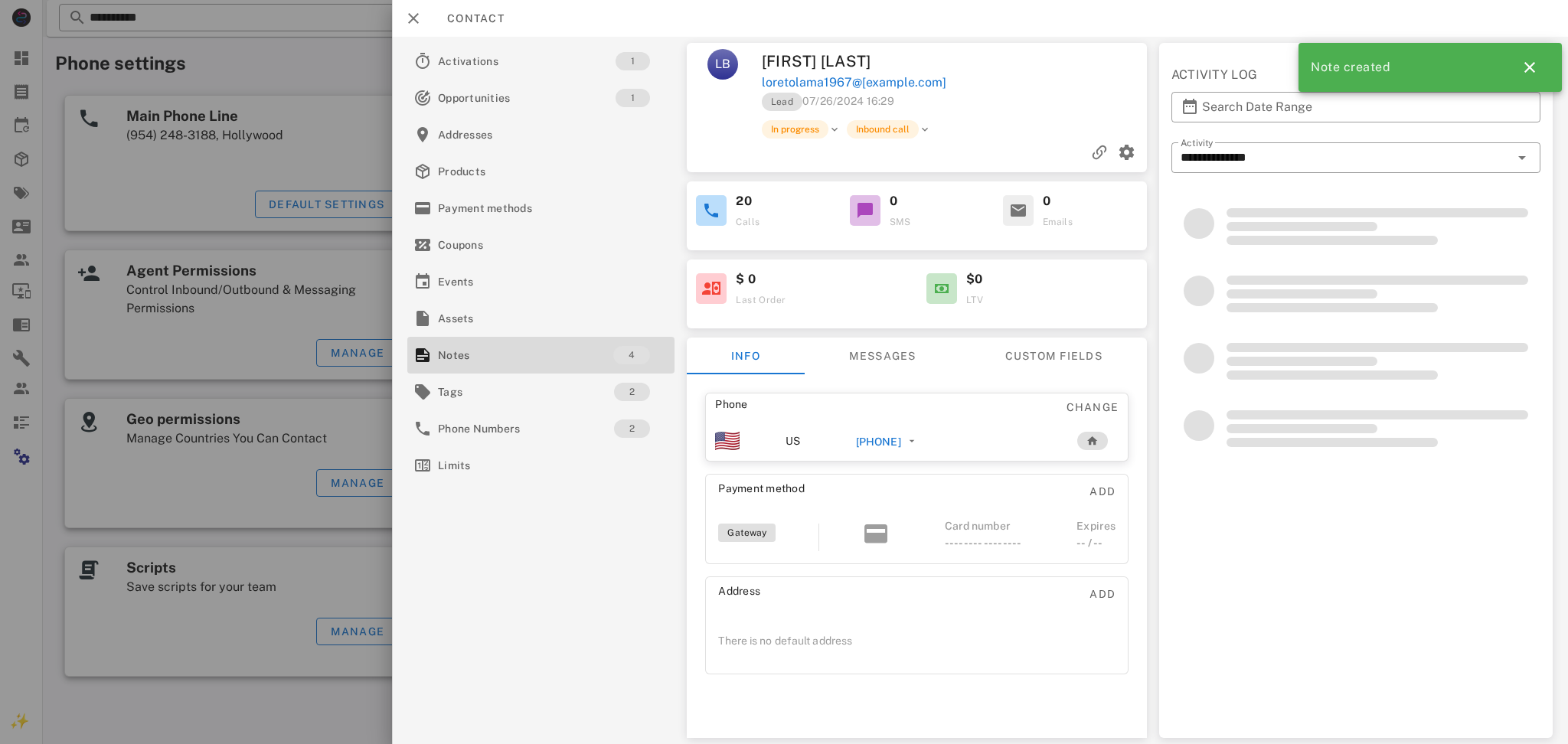 click on "Contact" at bounding box center [980, 18] 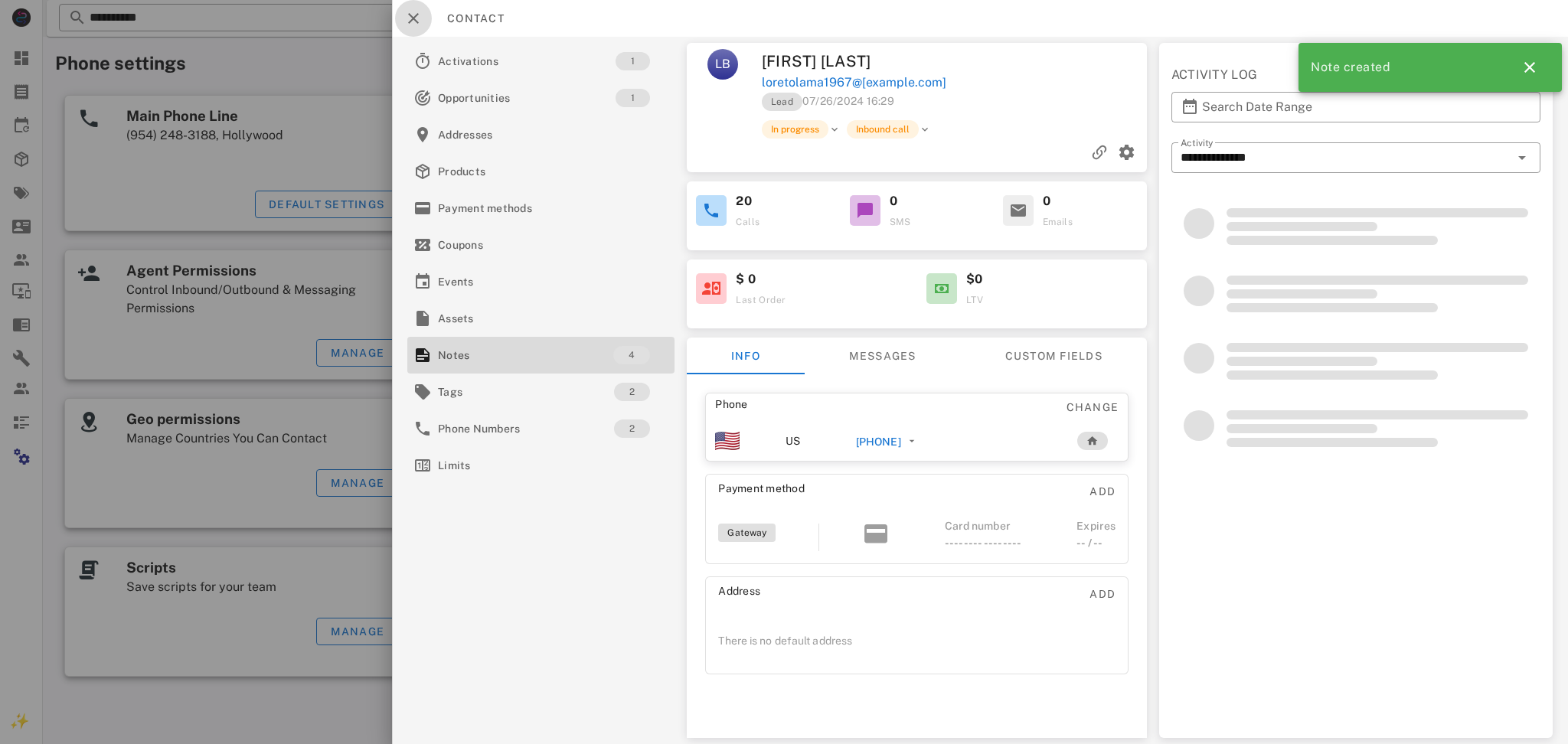 click at bounding box center (413, 18) 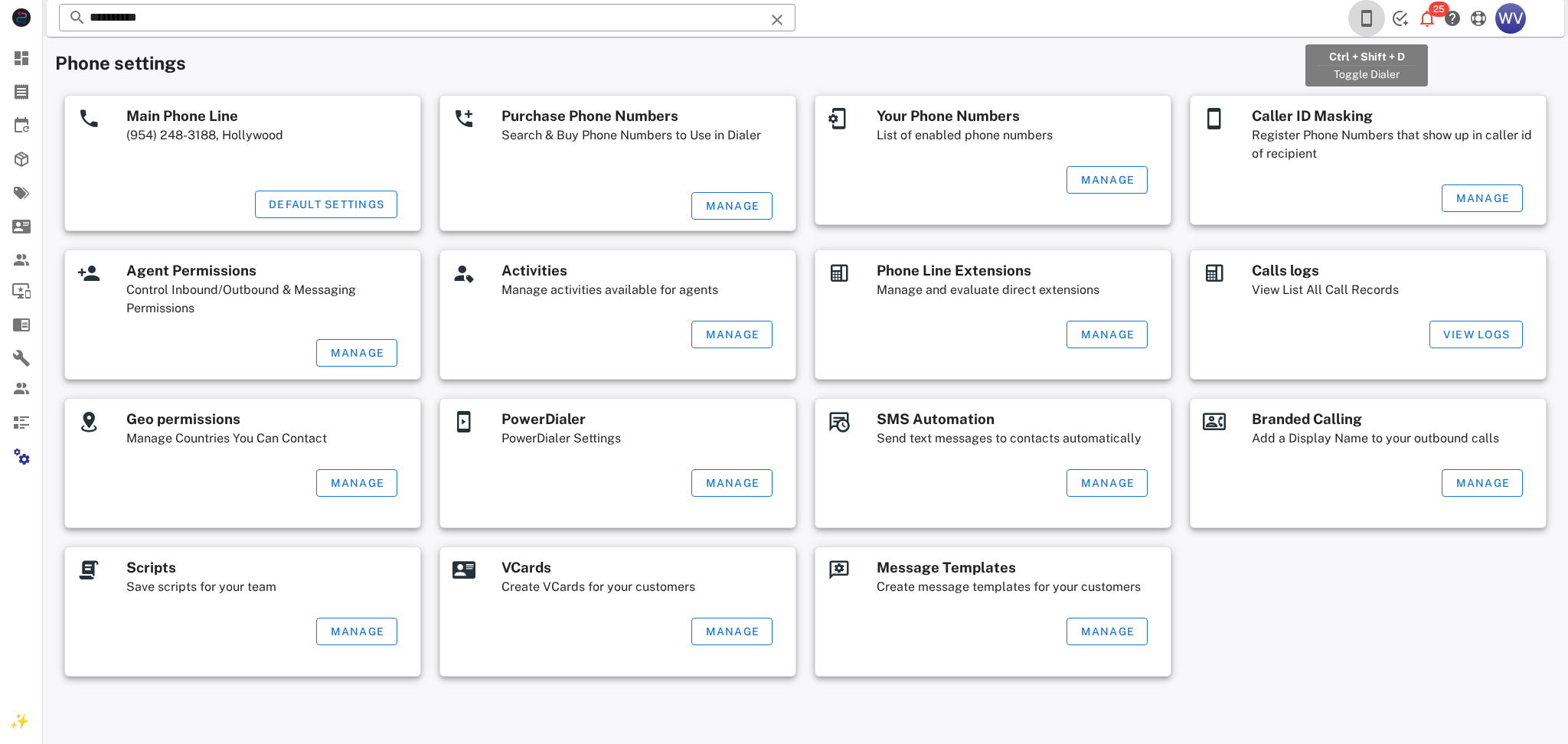 click at bounding box center (1367, 18) 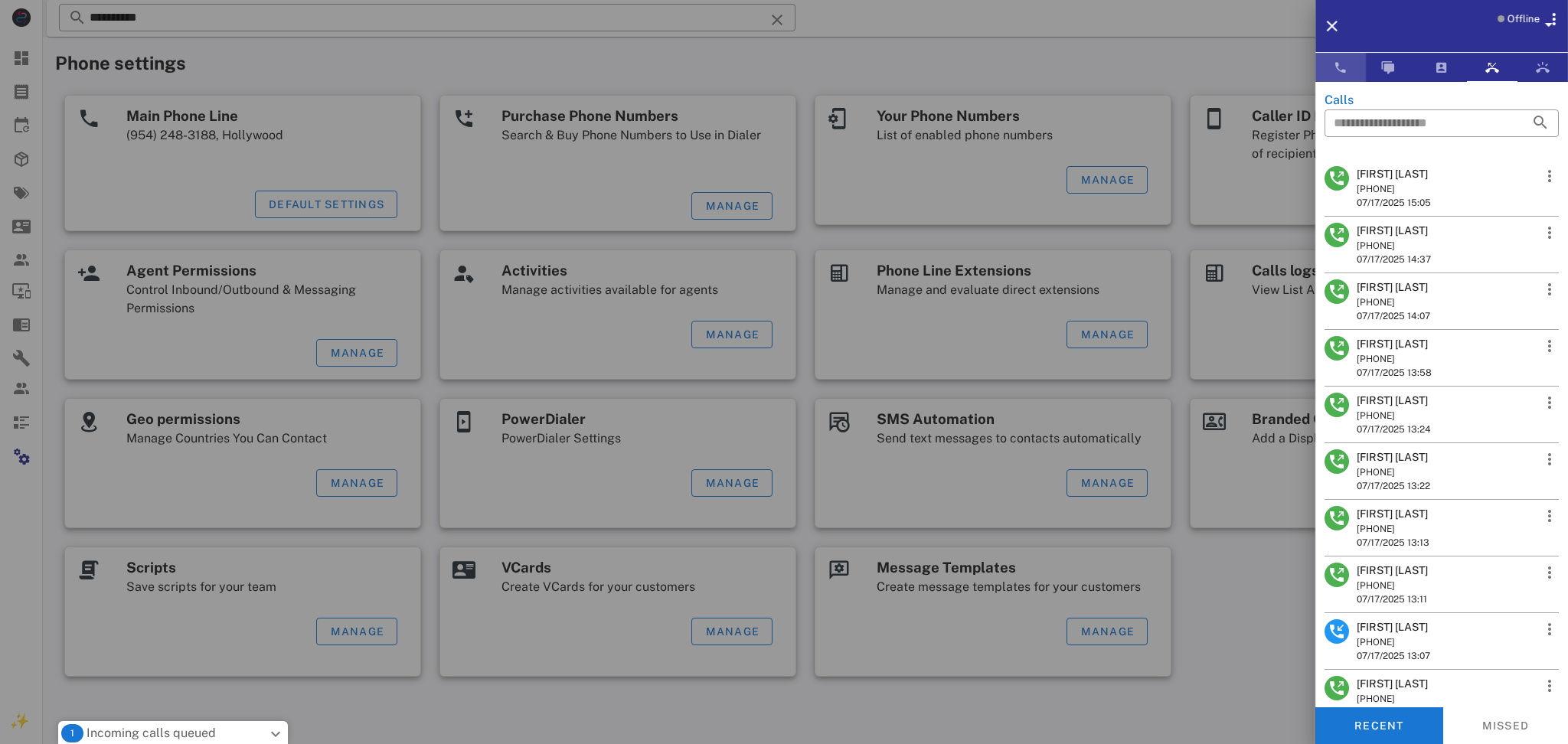 drag, startPoint x: 1334, startPoint y: 62, endPoint x: 1345, endPoint y: 84, distance: 24.596748 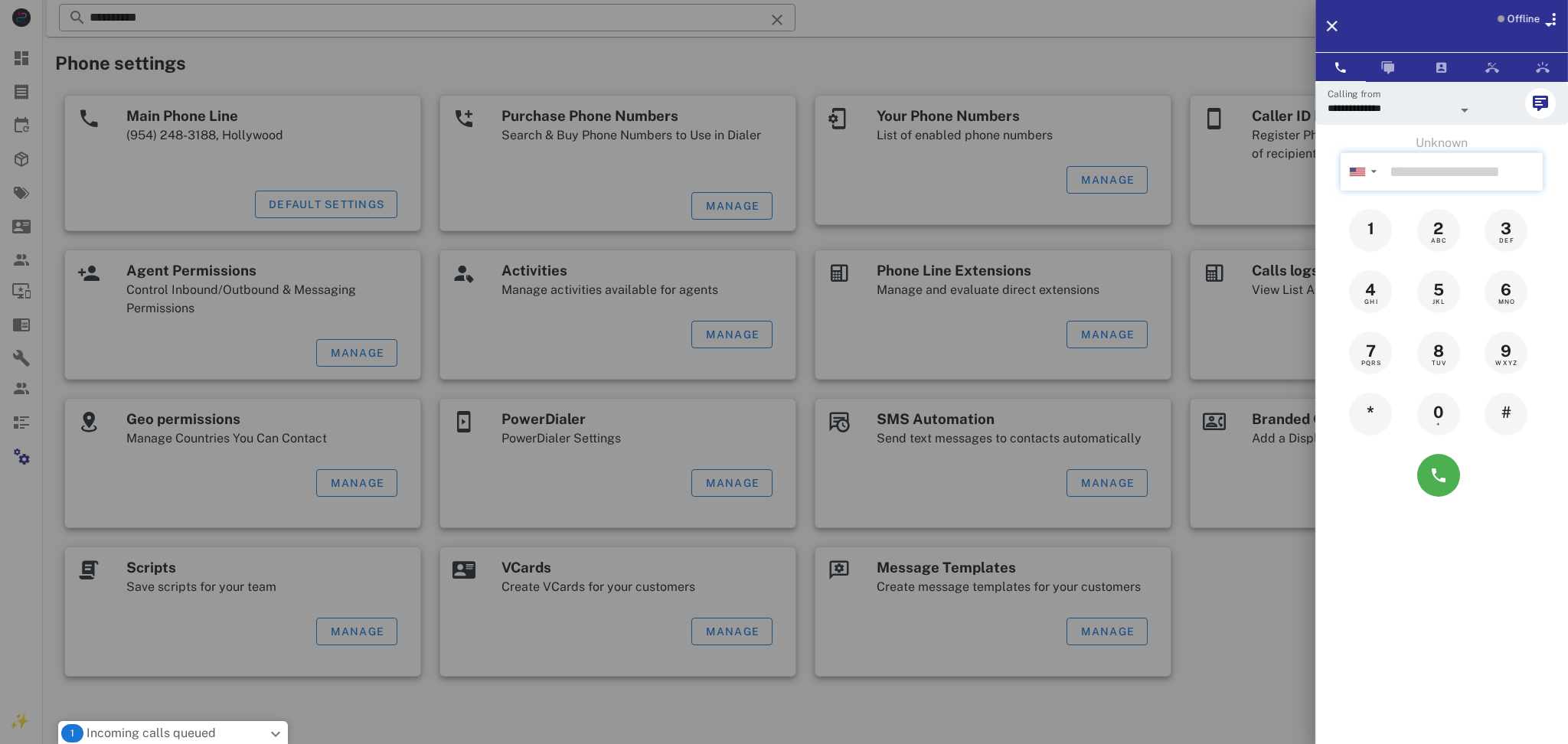click at bounding box center [1463, 171] 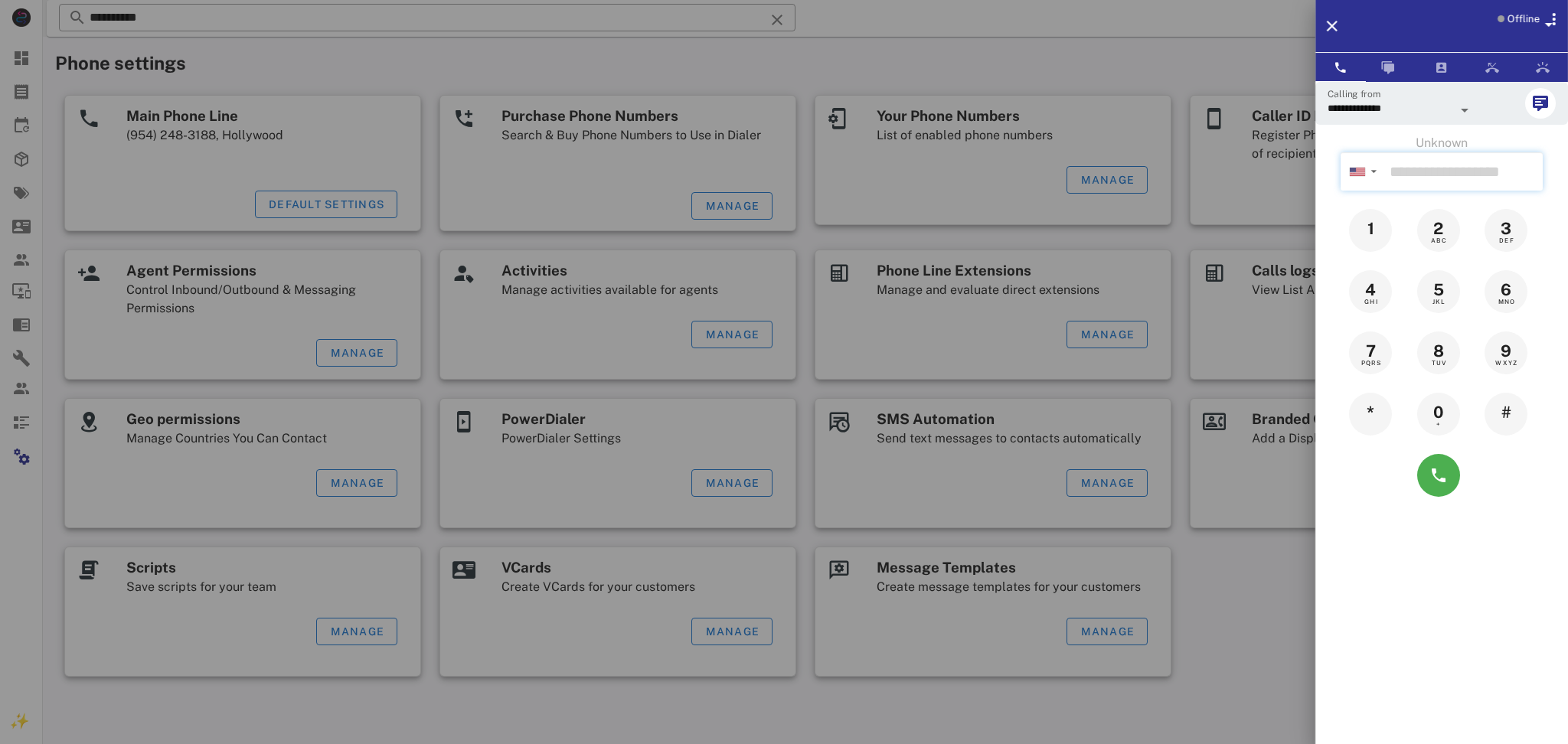 click at bounding box center (1463, 171) 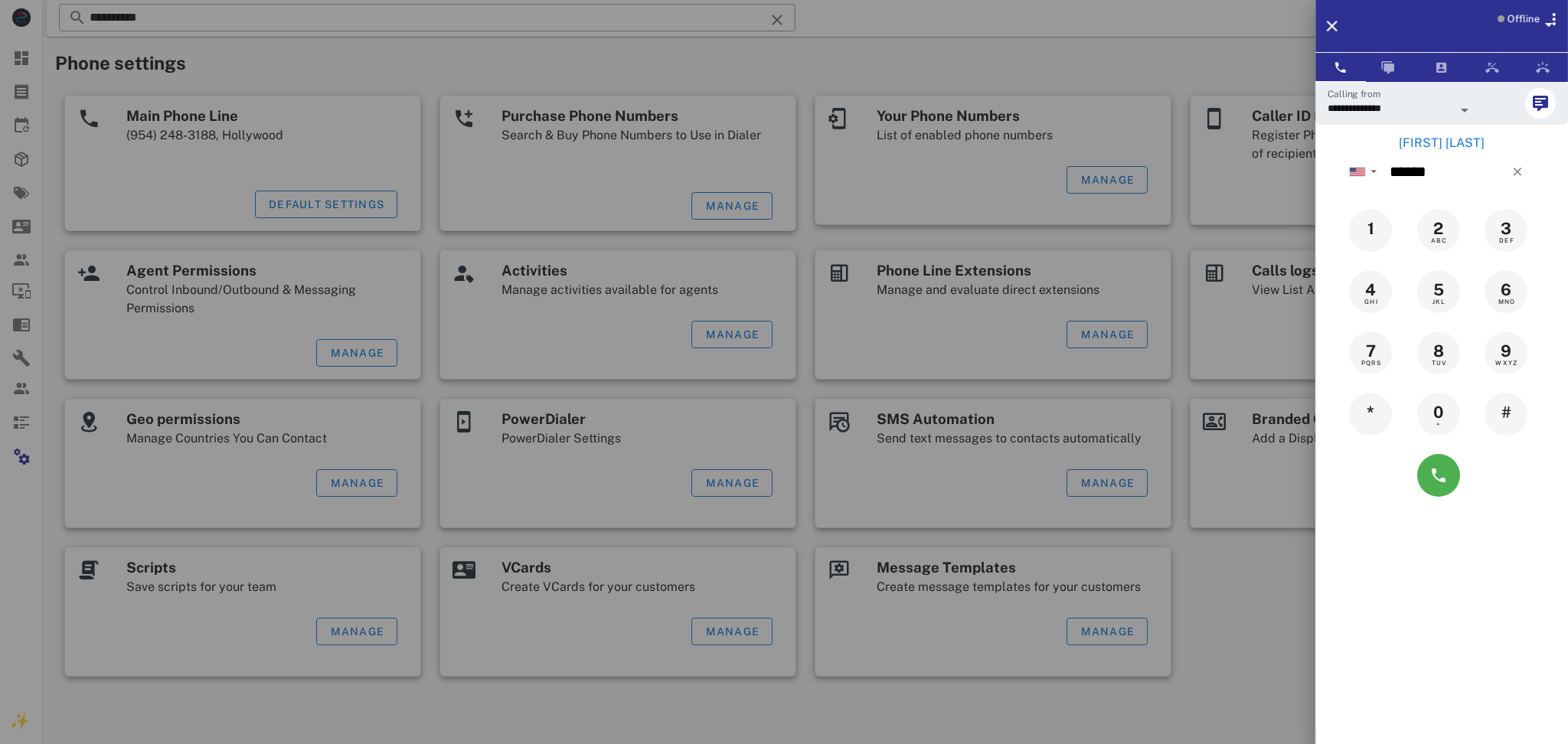 click on "[FIRST] [LAST]" at bounding box center [1442, 143] 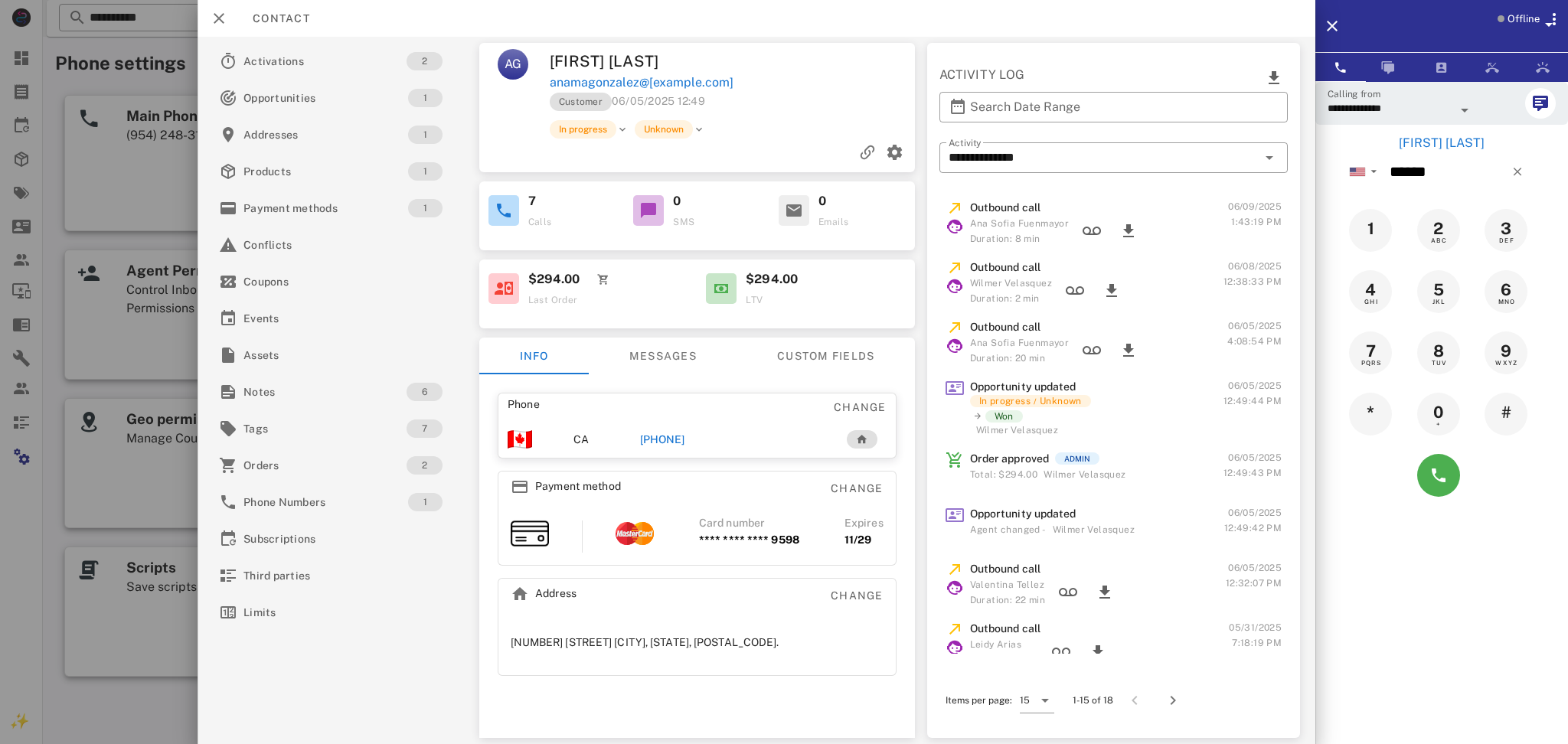 click on "Activations  2  Opportunities  1  Addresses  1  Products  1  Payment methods  1  Conflicts Coupons Events Assets Notes  6  Tags  7  Orders  2  Phone Numbers  1  Subscriptions Third parties Limits" at bounding box center (340, 390) 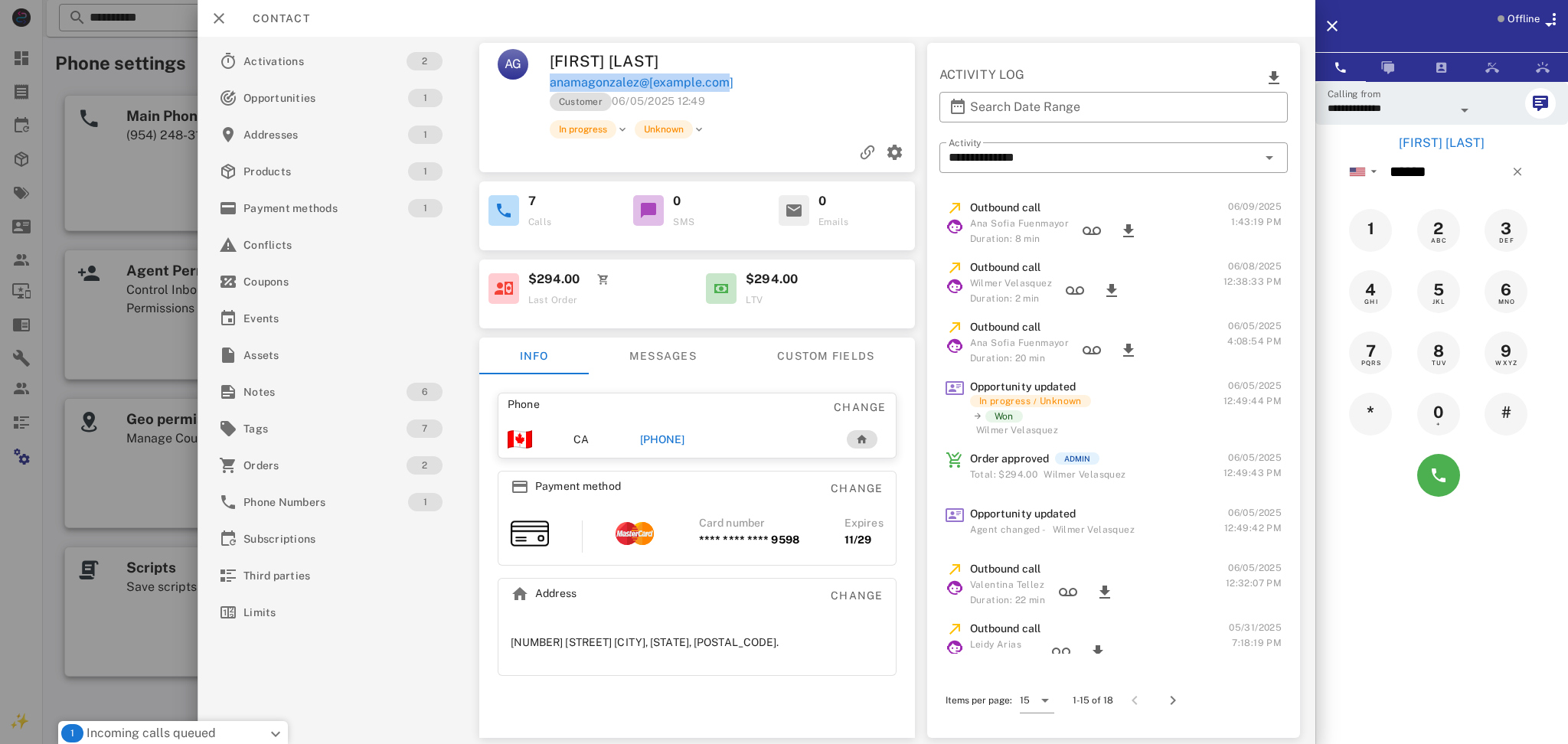 drag, startPoint x: 733, startPoint y: 64, endPoint x: 762, endPoint y: 80, distance: 33.12099 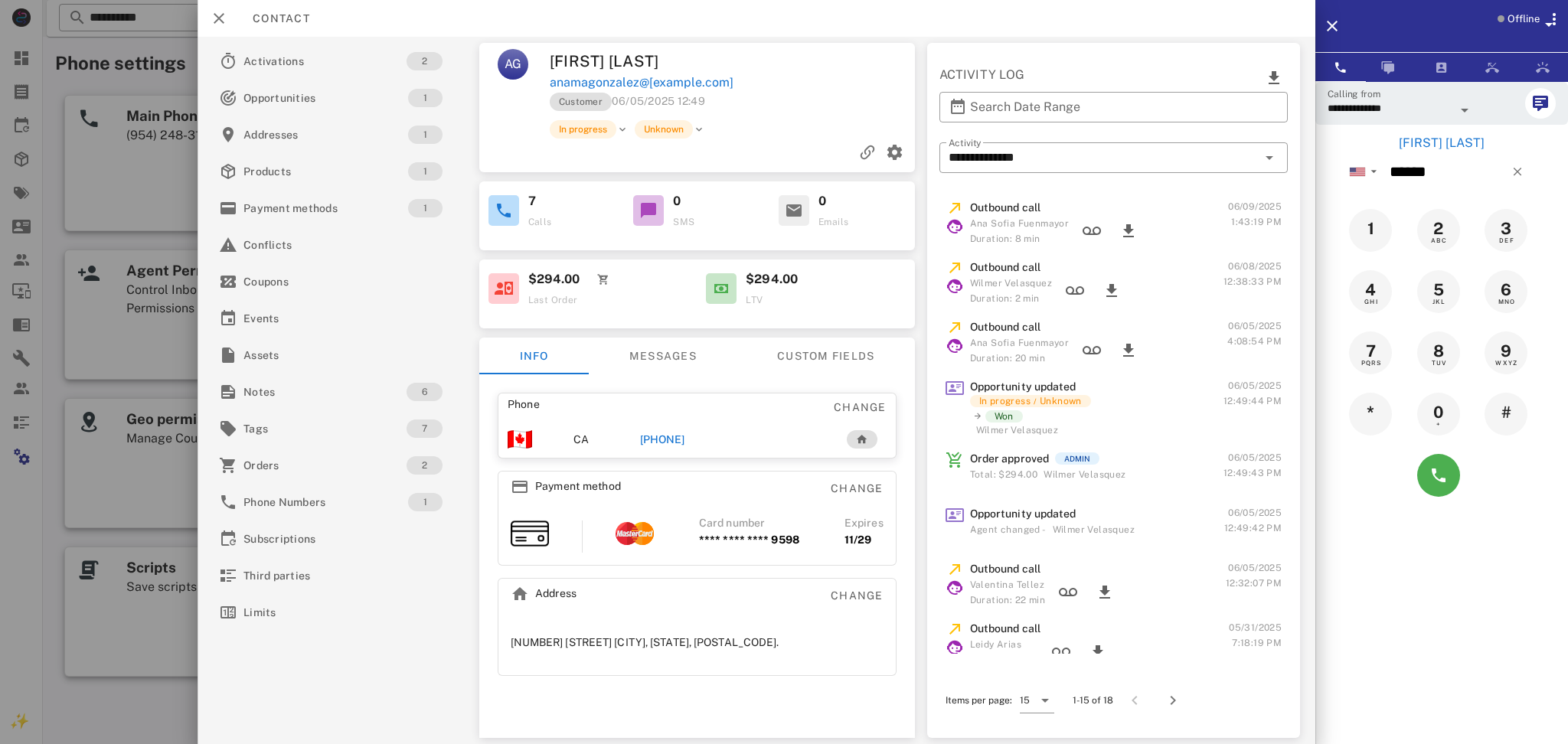 drag, startPoint x: 753, startPoint y: 93, endPoint x: 724, endPoint y: 92, distance: 29.017236 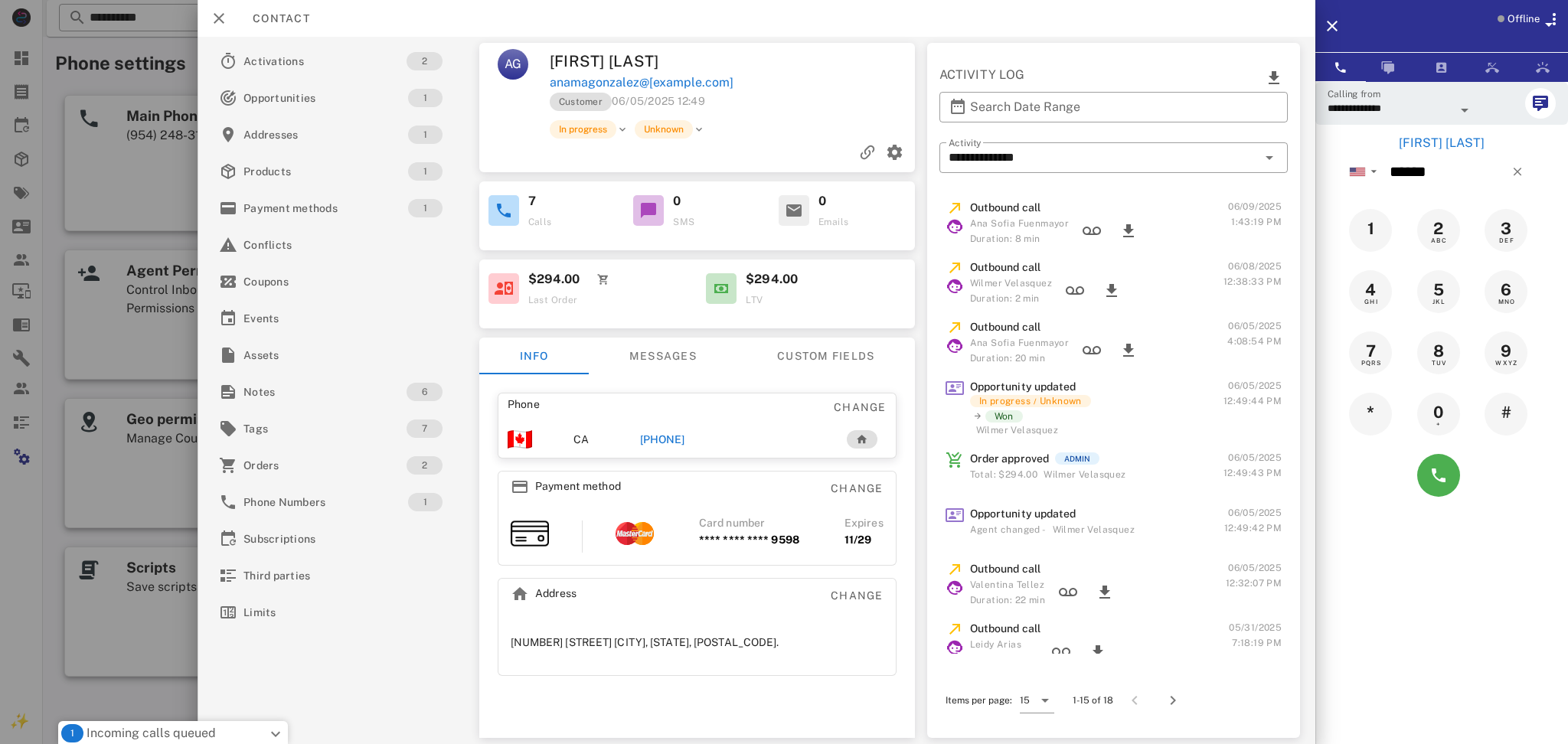 click on "+14036141468" at bounding box center (662, 439) 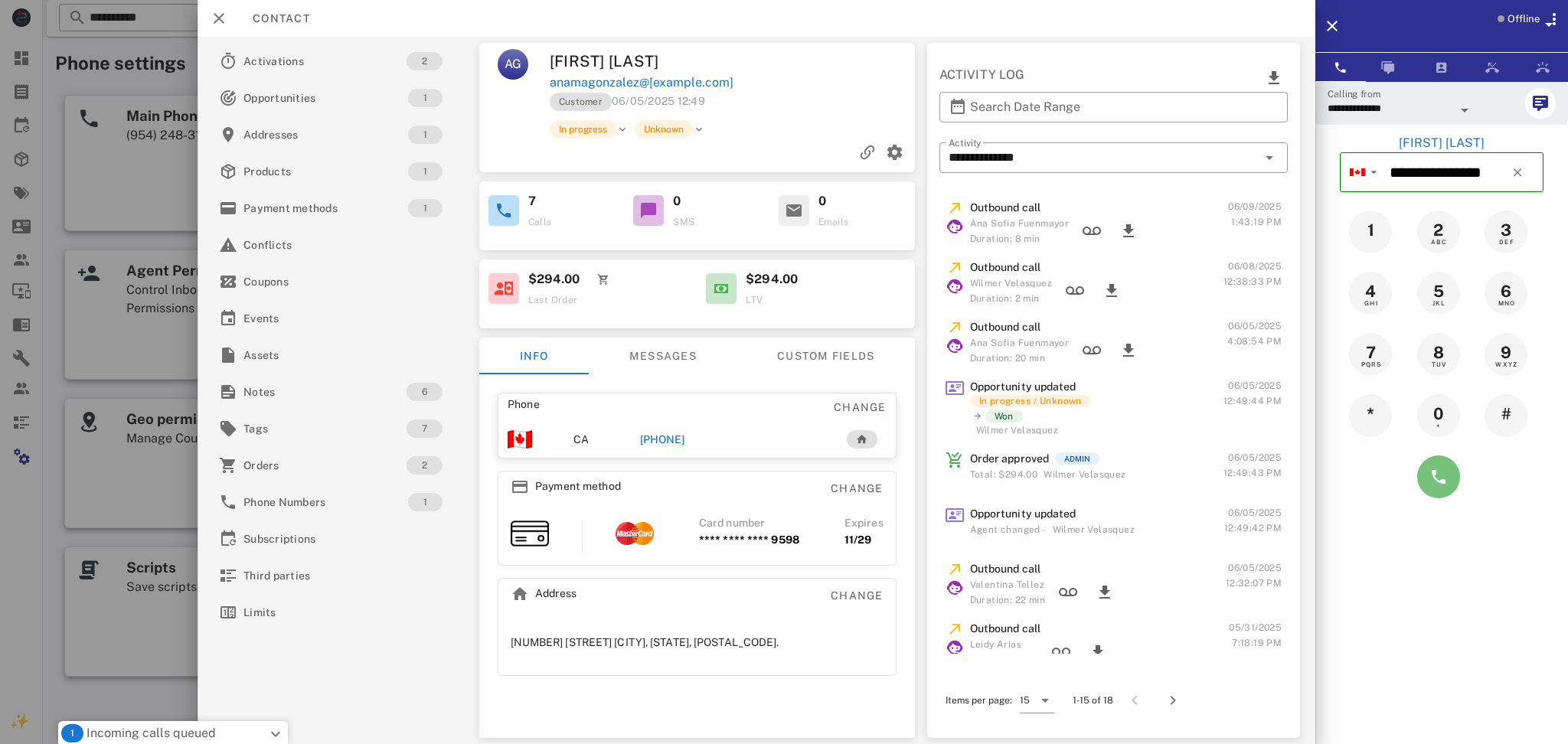 click at bounding box center (1439, 477) 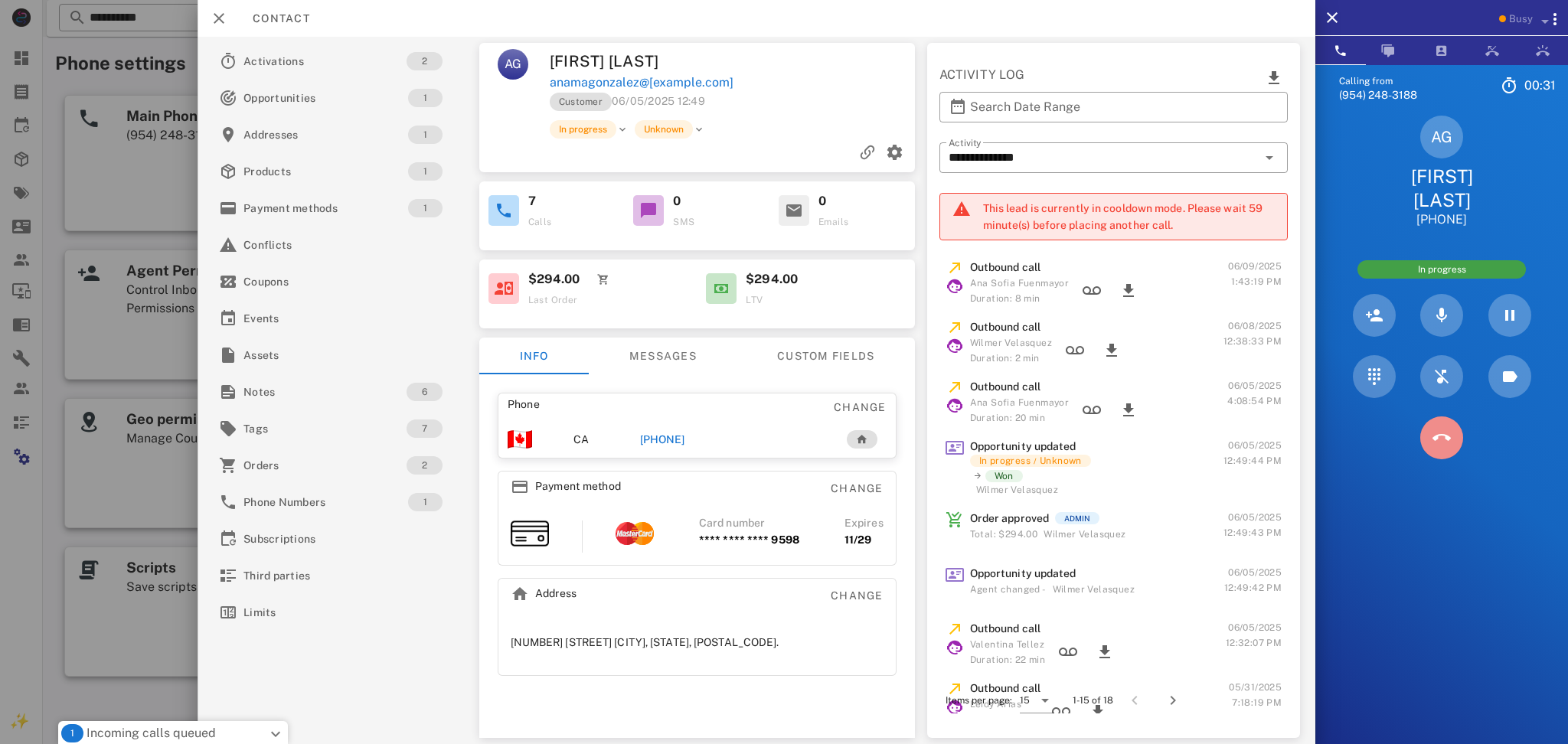 drag, startPoint x: 1444, startPoint y: 432, endPoint x: 534, endPoint y: 309, distance: 918.275 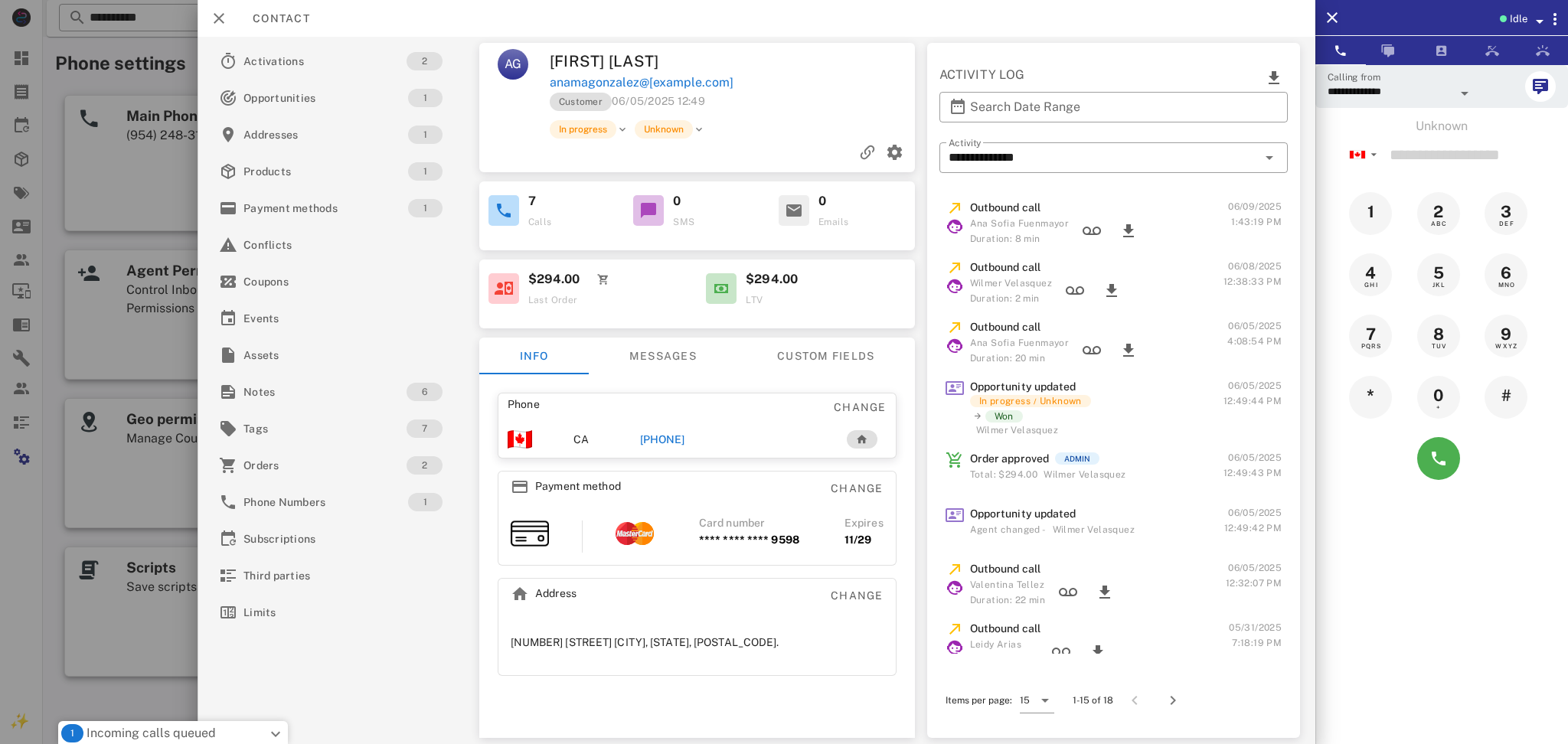 drag, startPoint x: 684, startPoint y: 440, endPoint x: 769, endPoint y: 481, distance: 94.37161 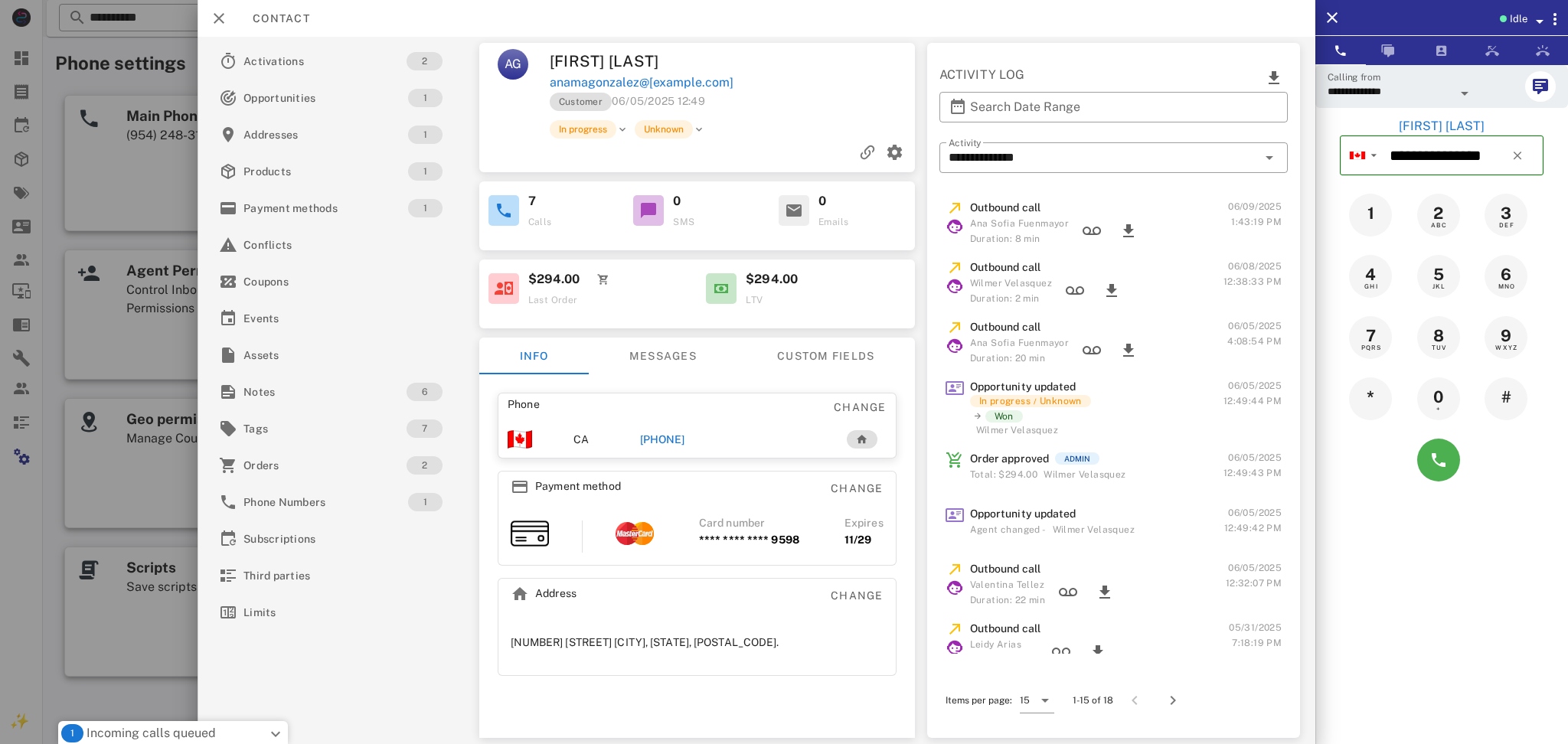 click at bounding box center (1442, 460) 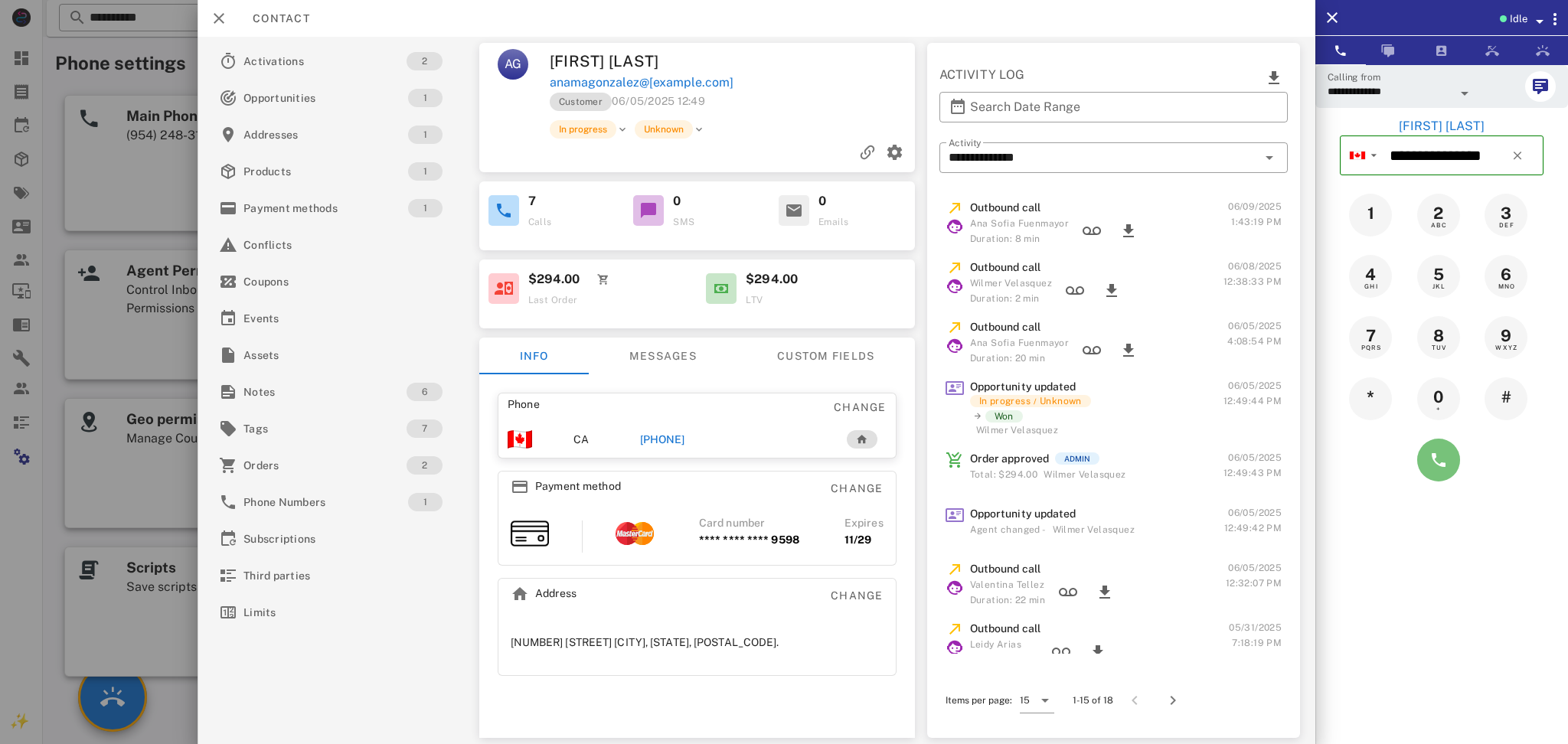 click at bounding box center (1439, 460) 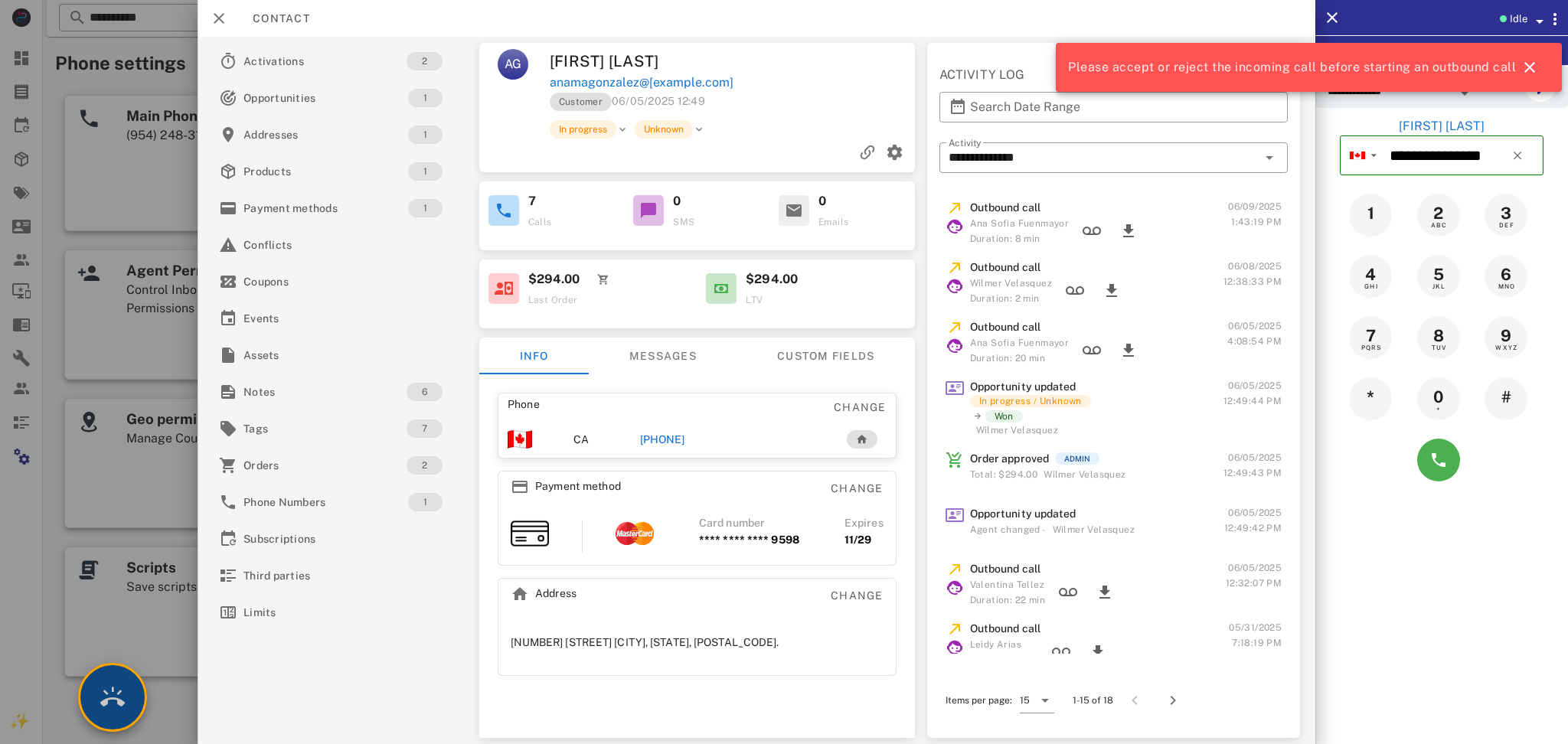 click at bounding box center [113, 697] 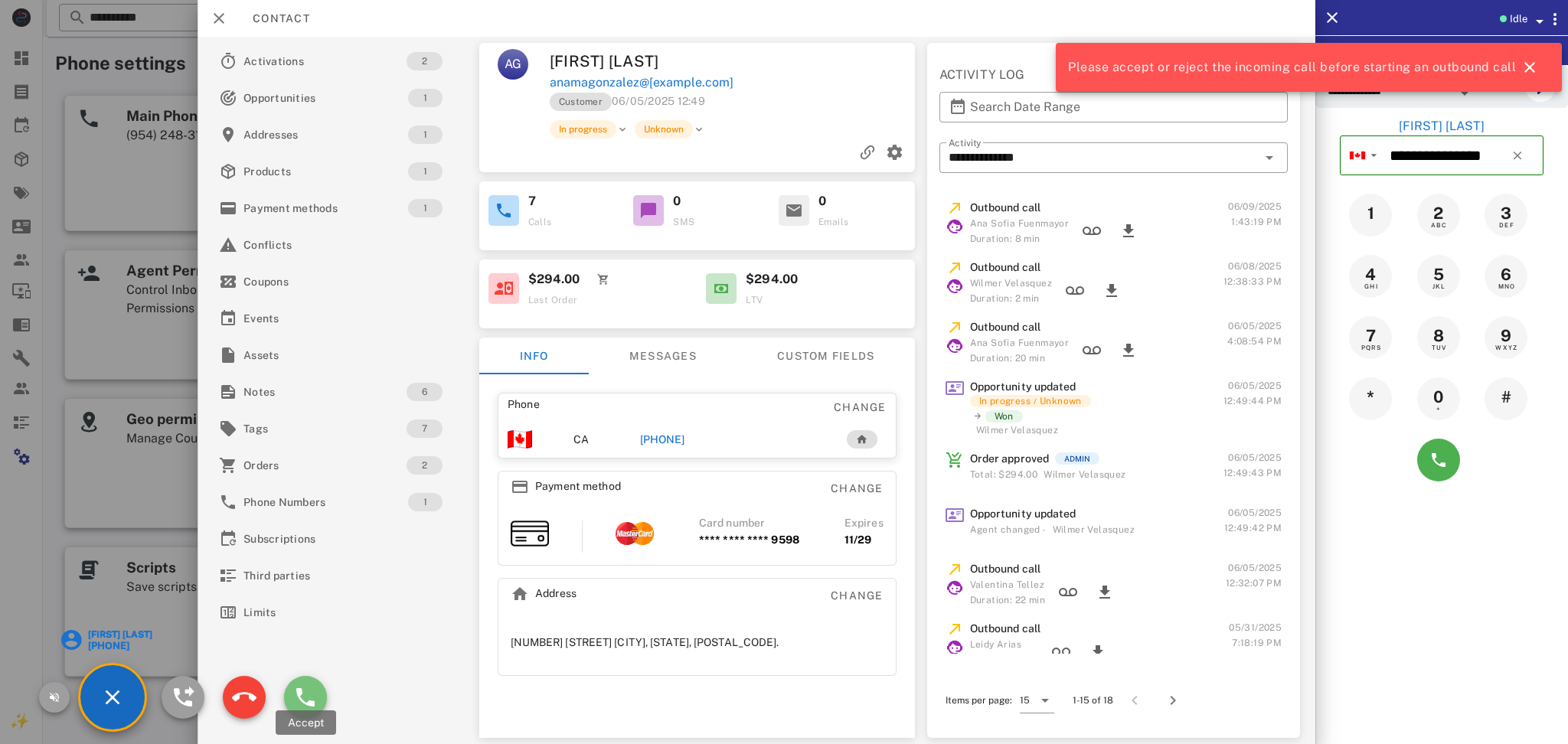 click at bounding box center (305, 697) 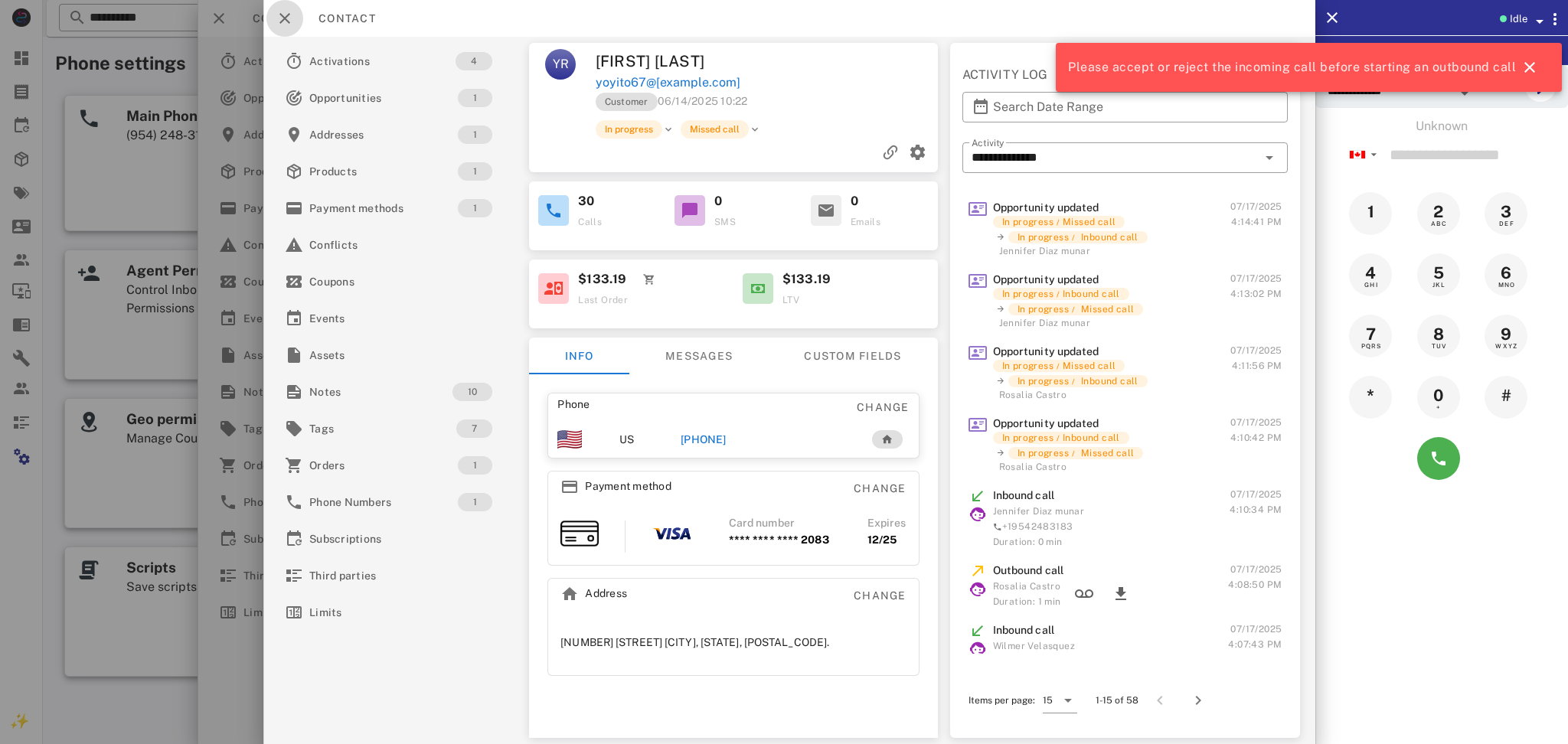 click at bounding box center [285, 18] 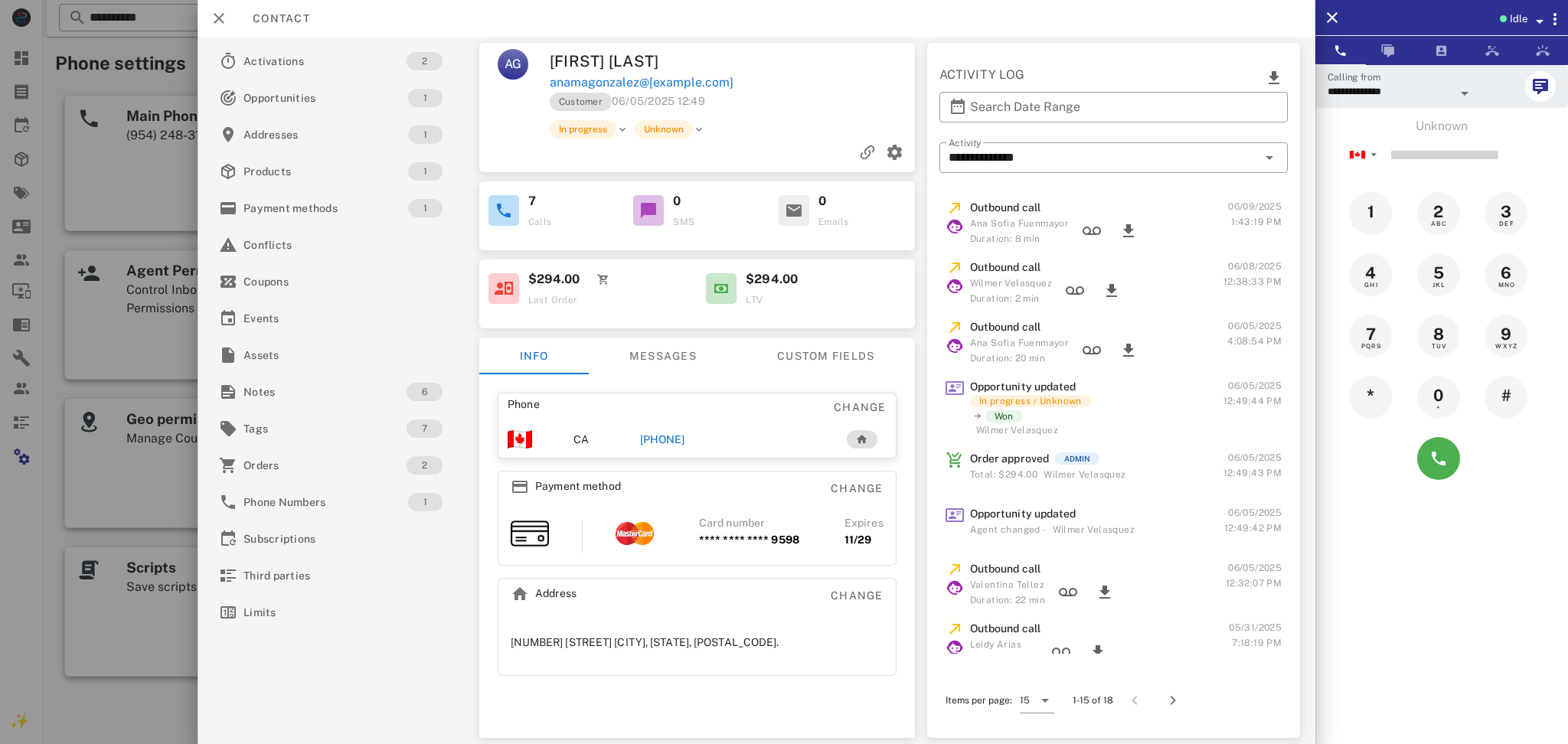 click on "Phone" at bounding box center (597, 407) 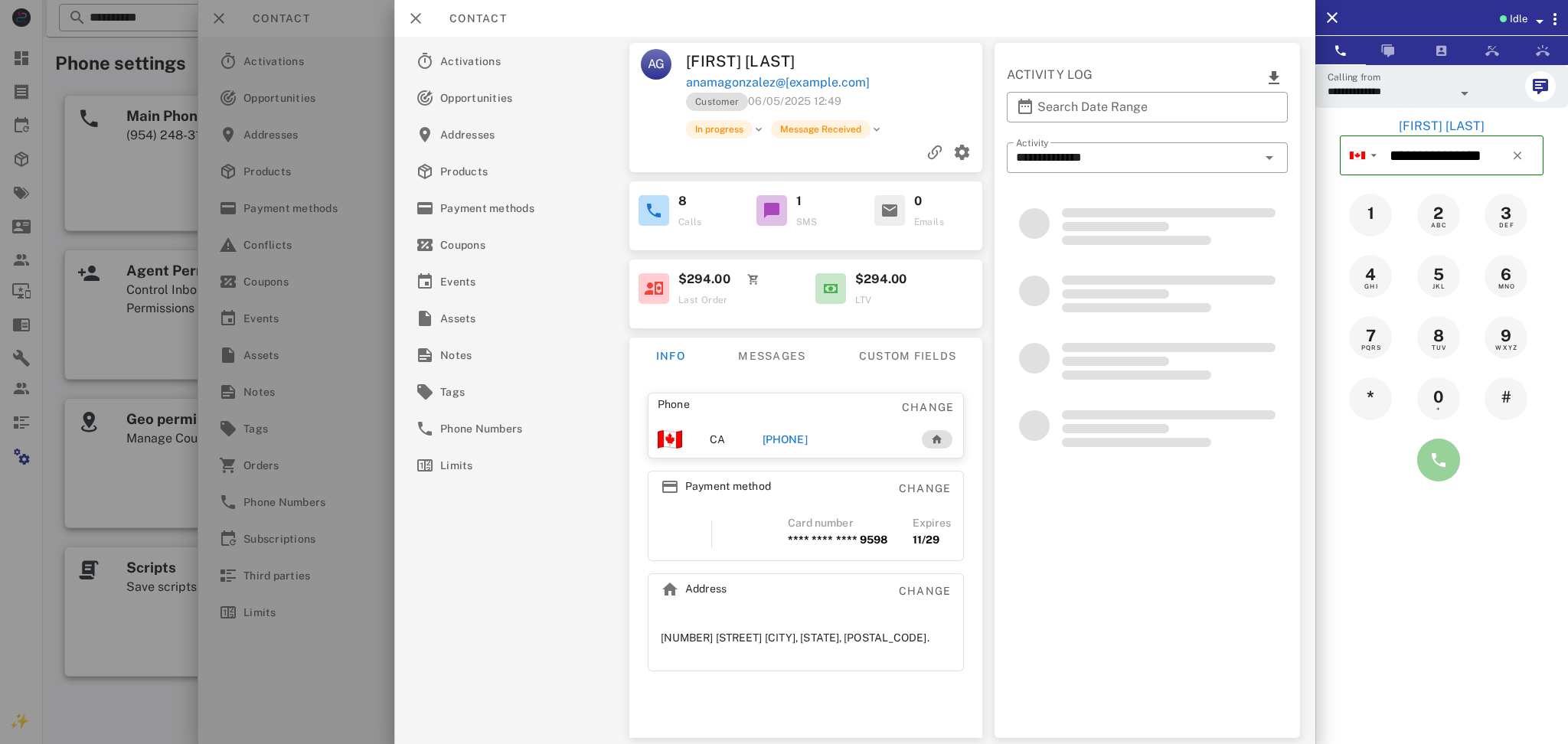 click at bounding box center [1439, 460] 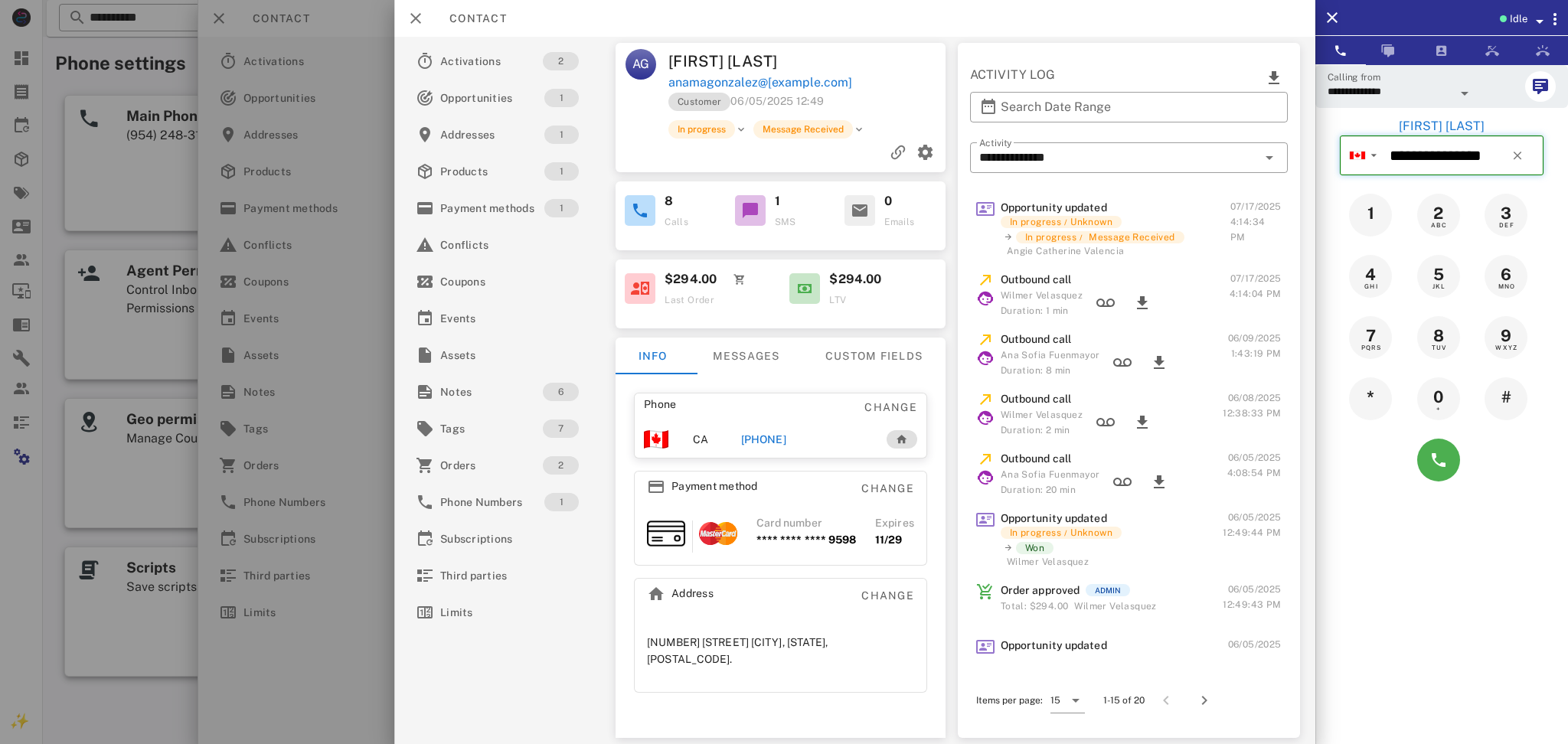 type 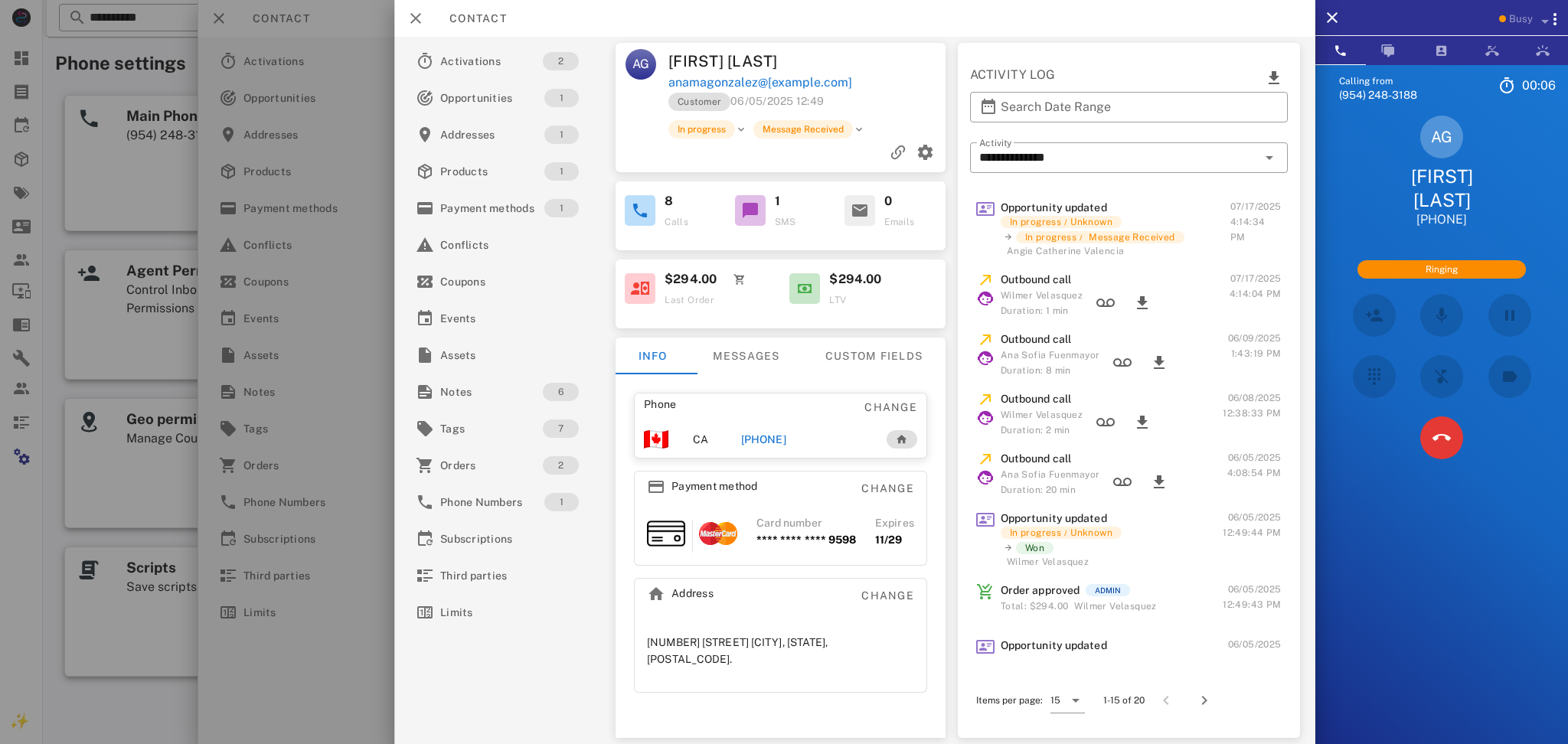 click on "Calling from (954) 248-3188 00: 06  Unknown      ▼     Andorra
+376
Argentina
+54
Aruba
+297
Australia
+61
Belgium (België)
+32
Bolivia
+591
Brazil (Brasil)
+55
Canada
+1
Chile
+56
Colombia
+57
Costa Rica
+506
Dominican Republic (República Dominicana)
+1
Ecuador
+593
El Salvador
+503
France
+33
Germany (Deutschland)
+49
Guadeloupe
+590
Guatemala
+502
Honduras
+504
Iceland (Ísland)
+354
India (भारत)
+91
Israel (‫ישראל‬‎)
+972
Italy (Italia)
+39" at bounding box center [1442, 436] 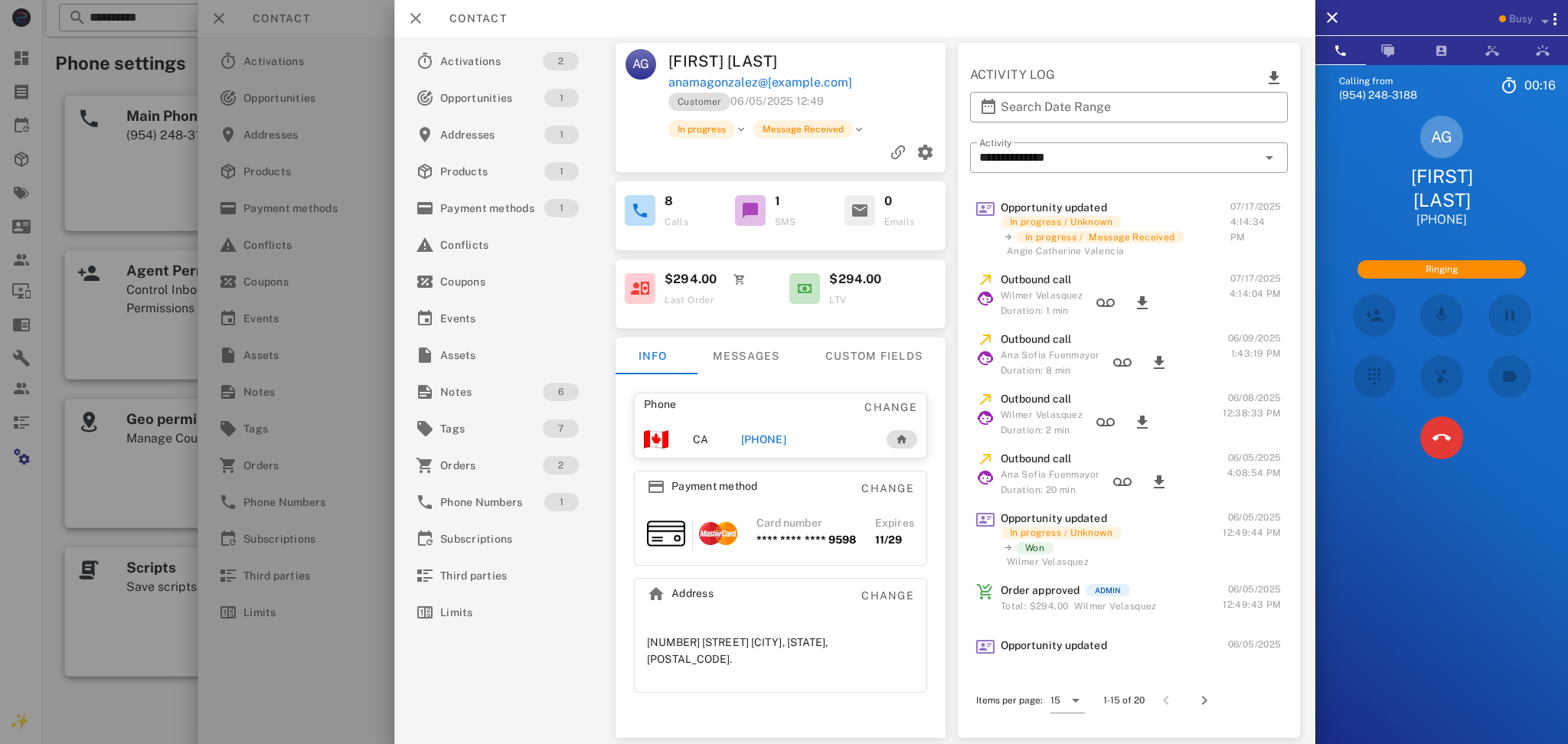 click on "AnaMaria Gonzalez" at bounding box center (739, 61) 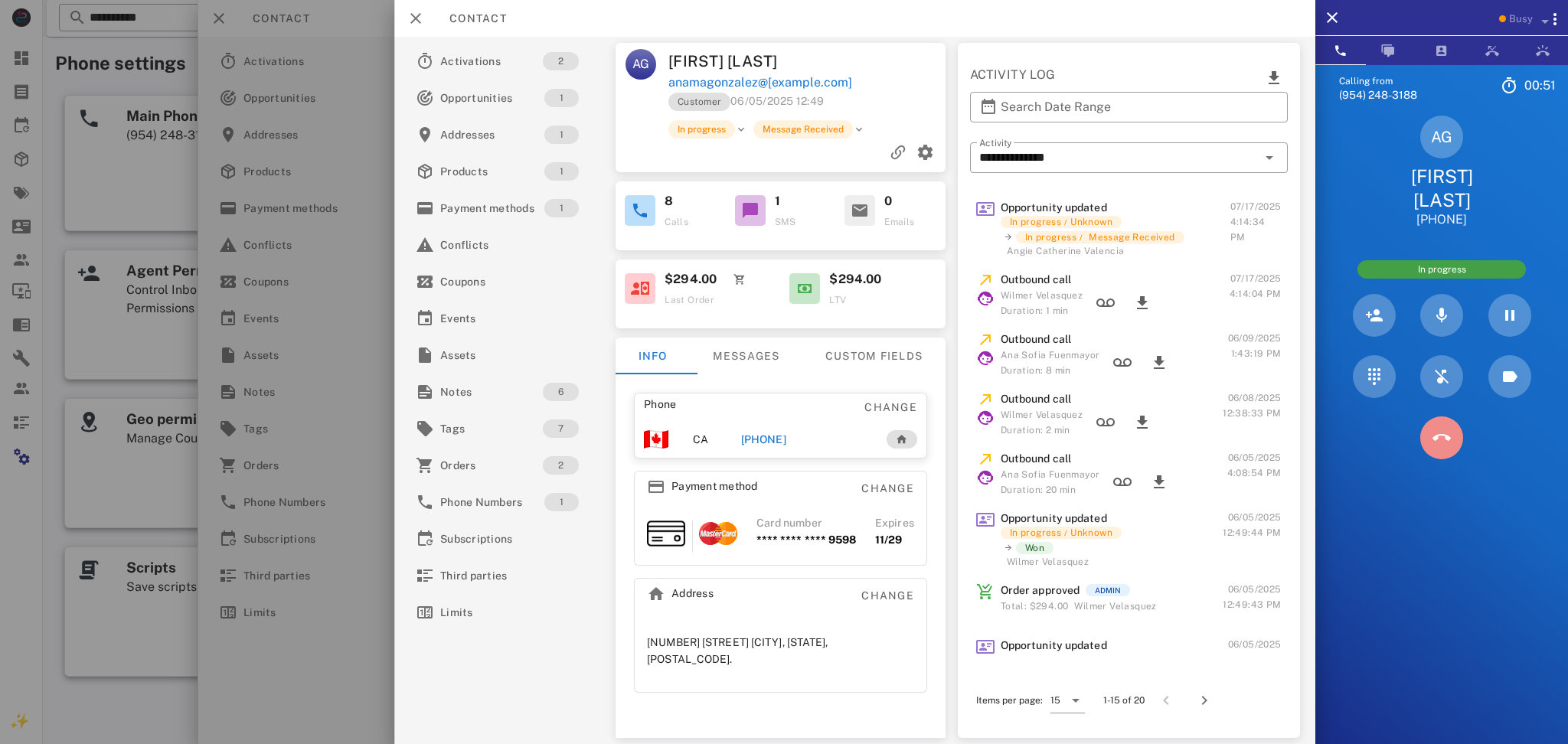click at bounding box center [1442, 438] 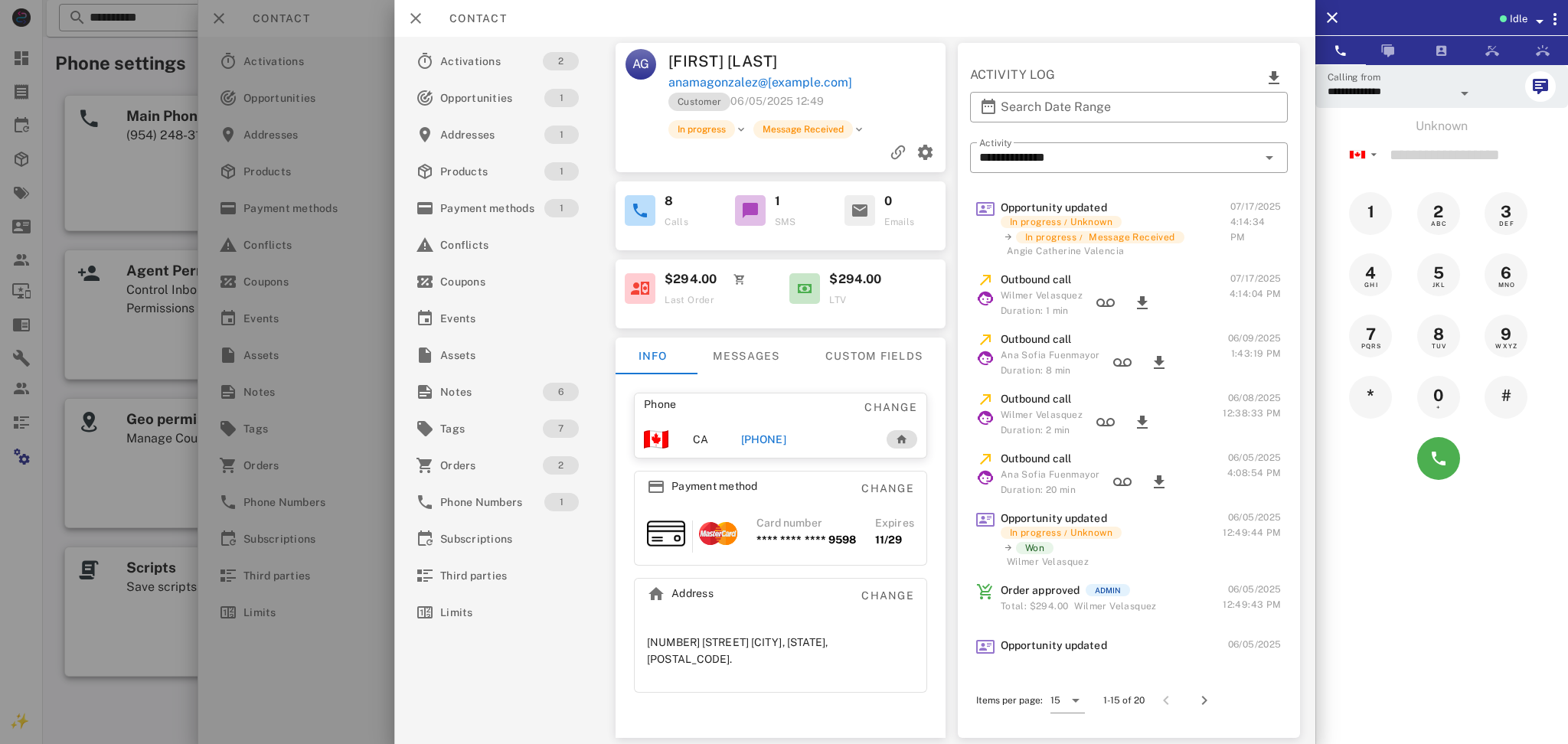 drag, startPoint x: 420, startPoint y: 677, endPoint x: 430, endPoint y: 672, distance: 11.18034 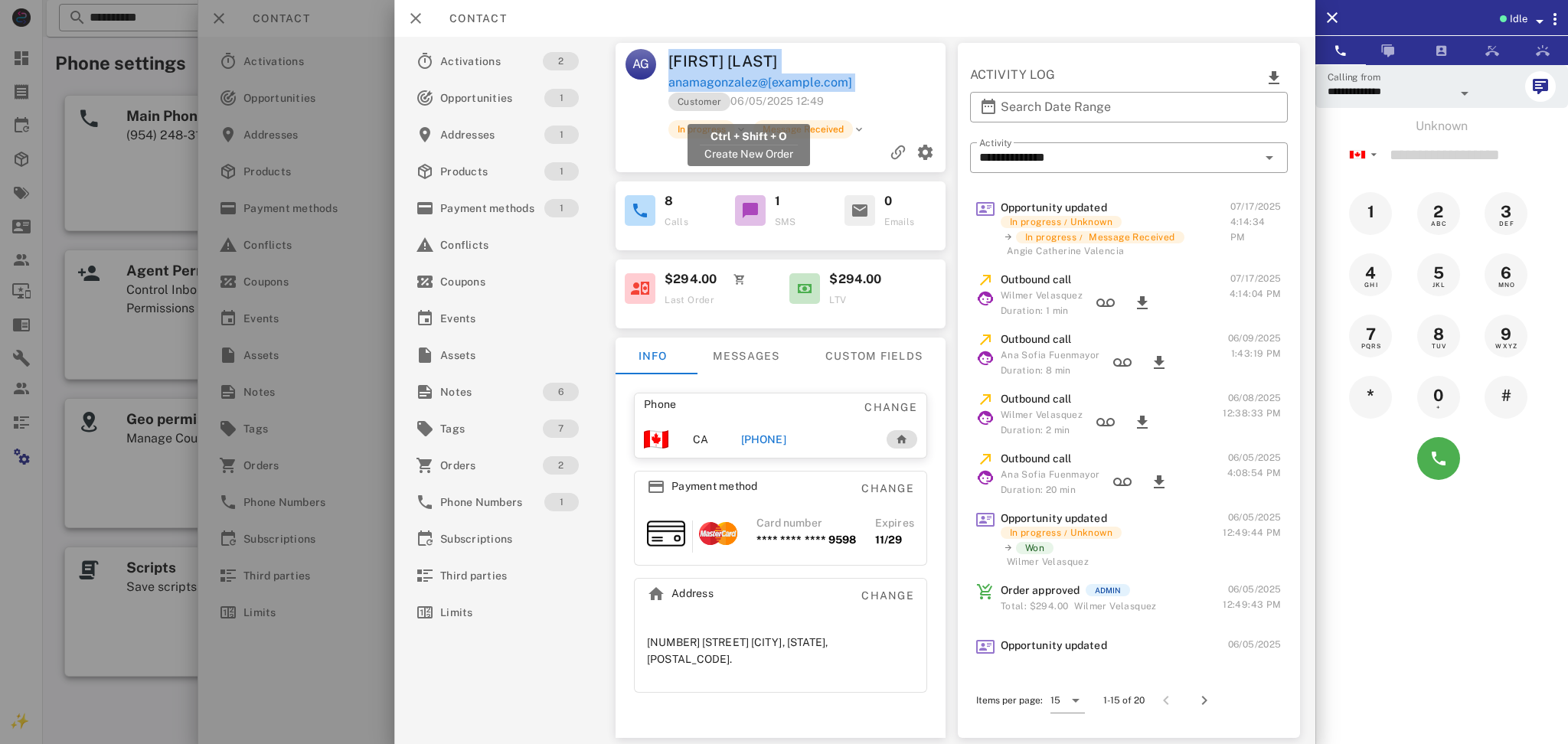 drag, startPoint x: 689, startPoint y: 59, endPoint x: 827, endPoint y: 99, distance: 143.6802 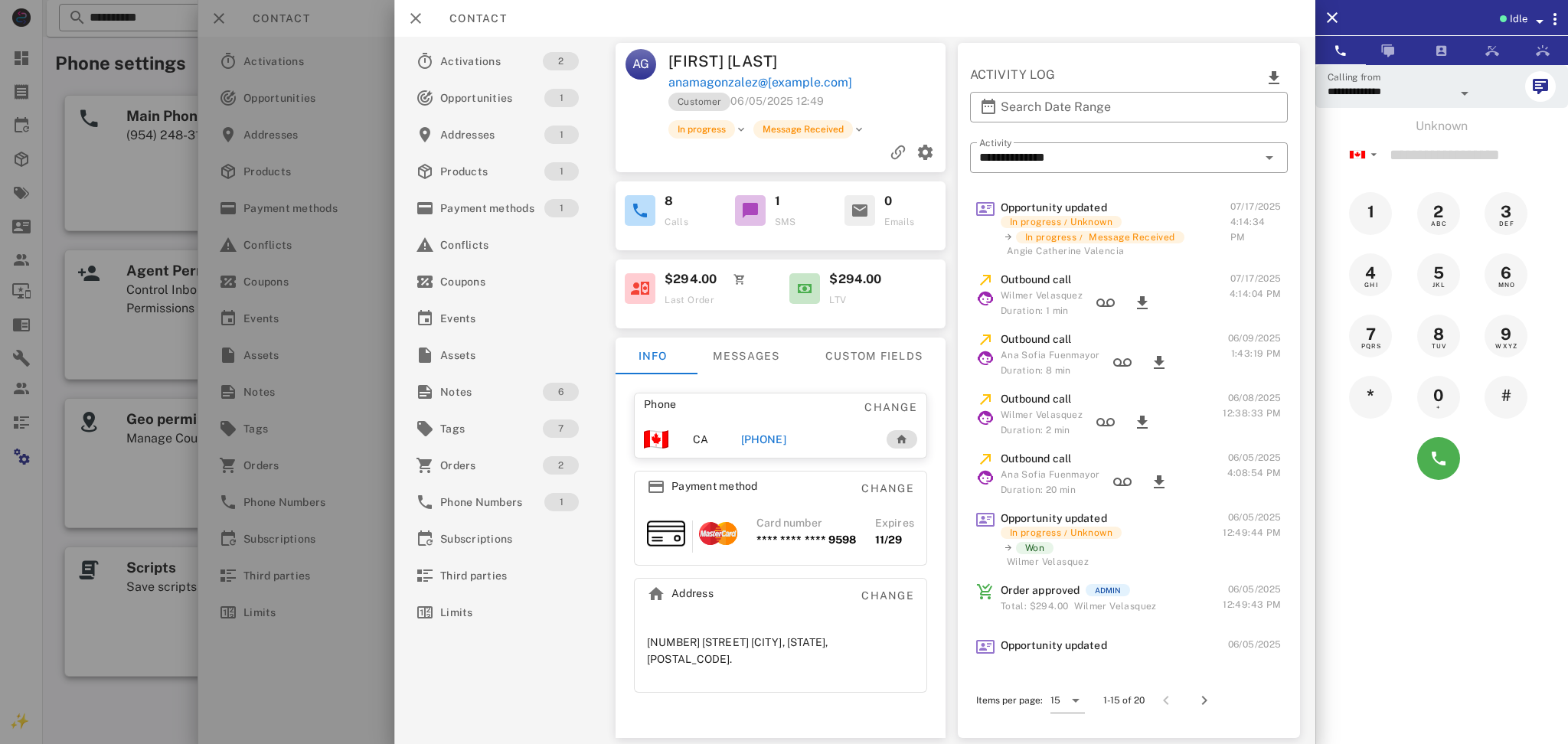 click on "Activations  2  Opportunities  1  Addresses  1  Products  1  Payment methods  1  Conflicts Coupons Events Assets Notes  6  Tags  7  Orders  2  Phone Numbers  1  Subscriptions Third parties Limits" at bounding box center (506, 390) 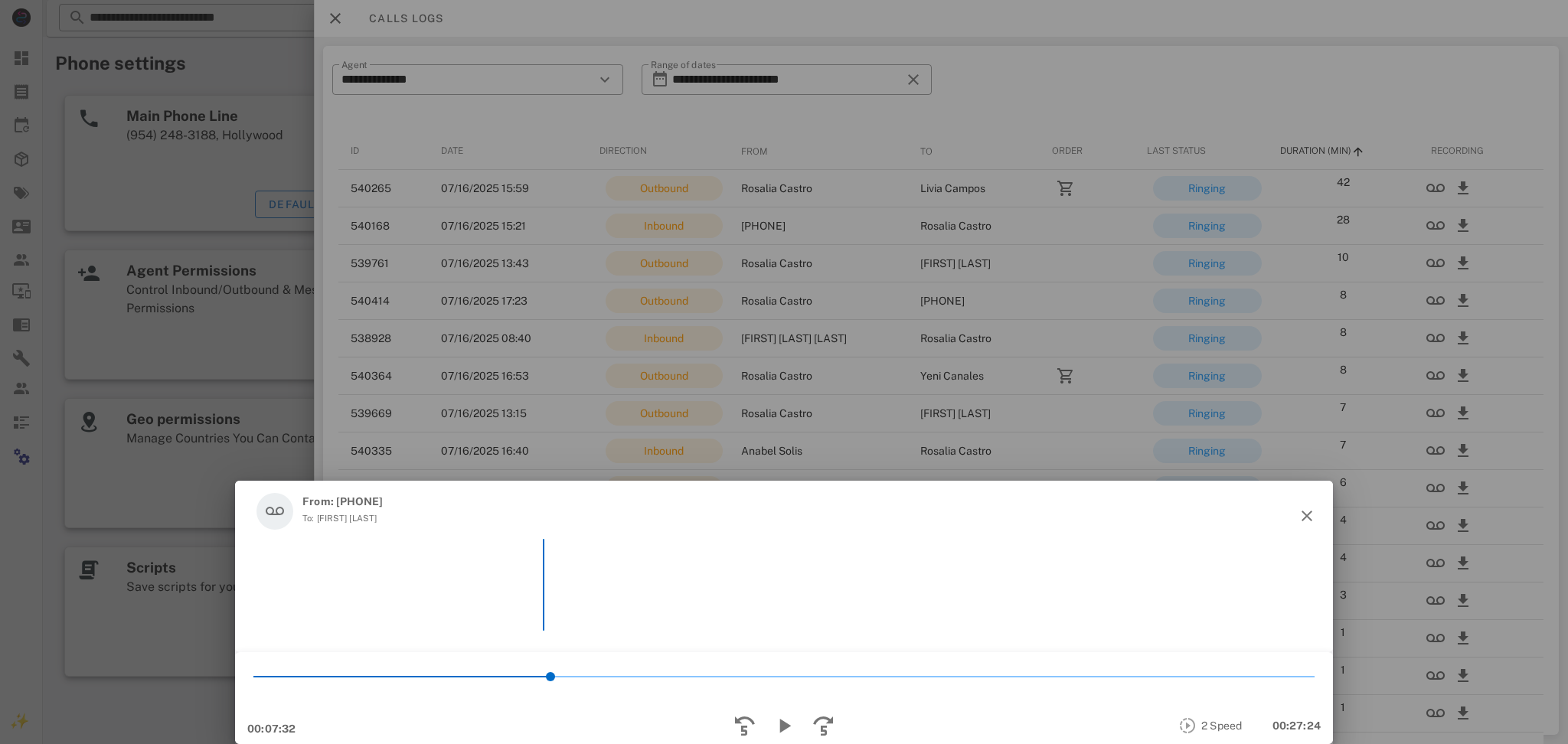 scroll, scrollTop: 0, scrollLeft: 0, axis: both 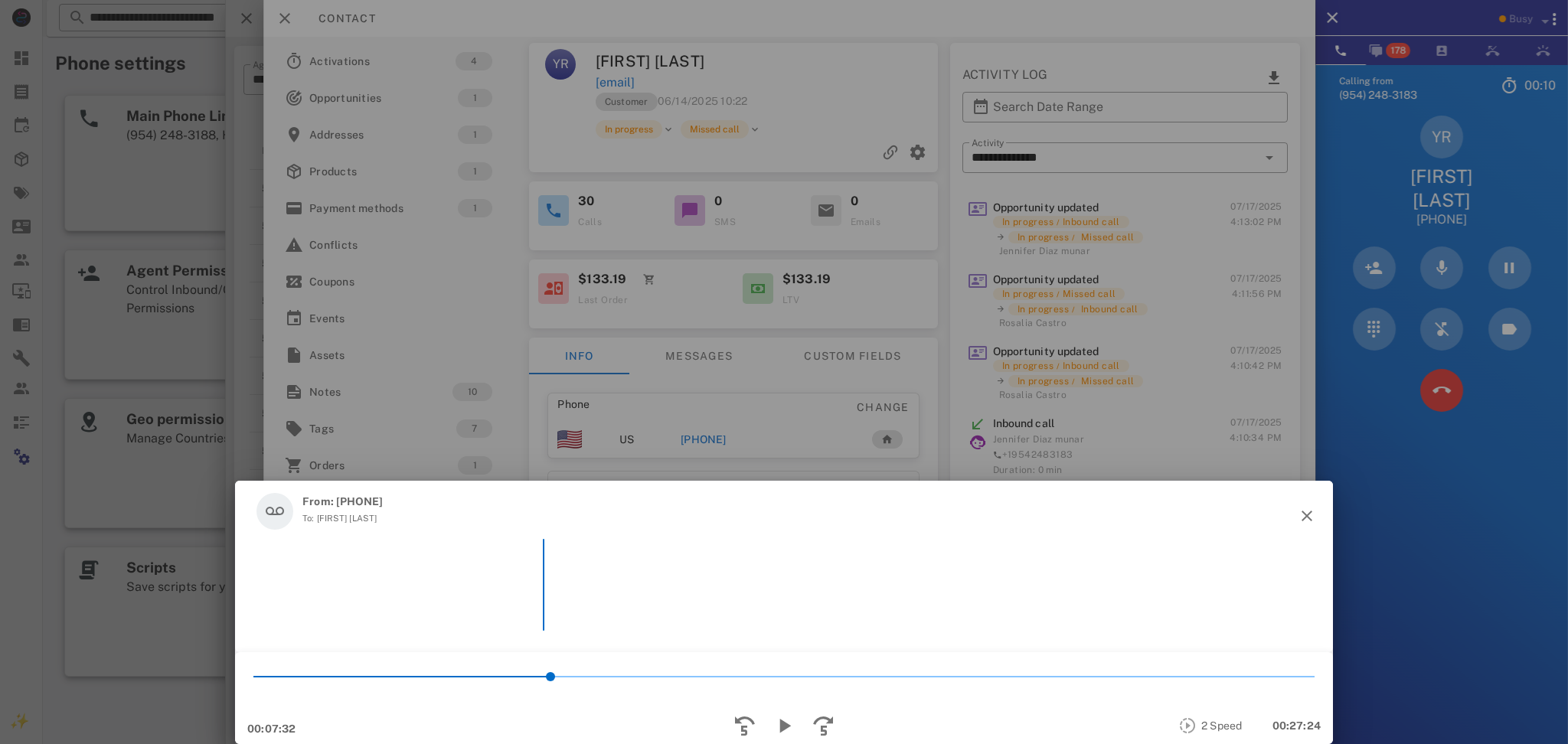 click on "To: [FIRST] [LAST]" at bounding box center [342, 518] 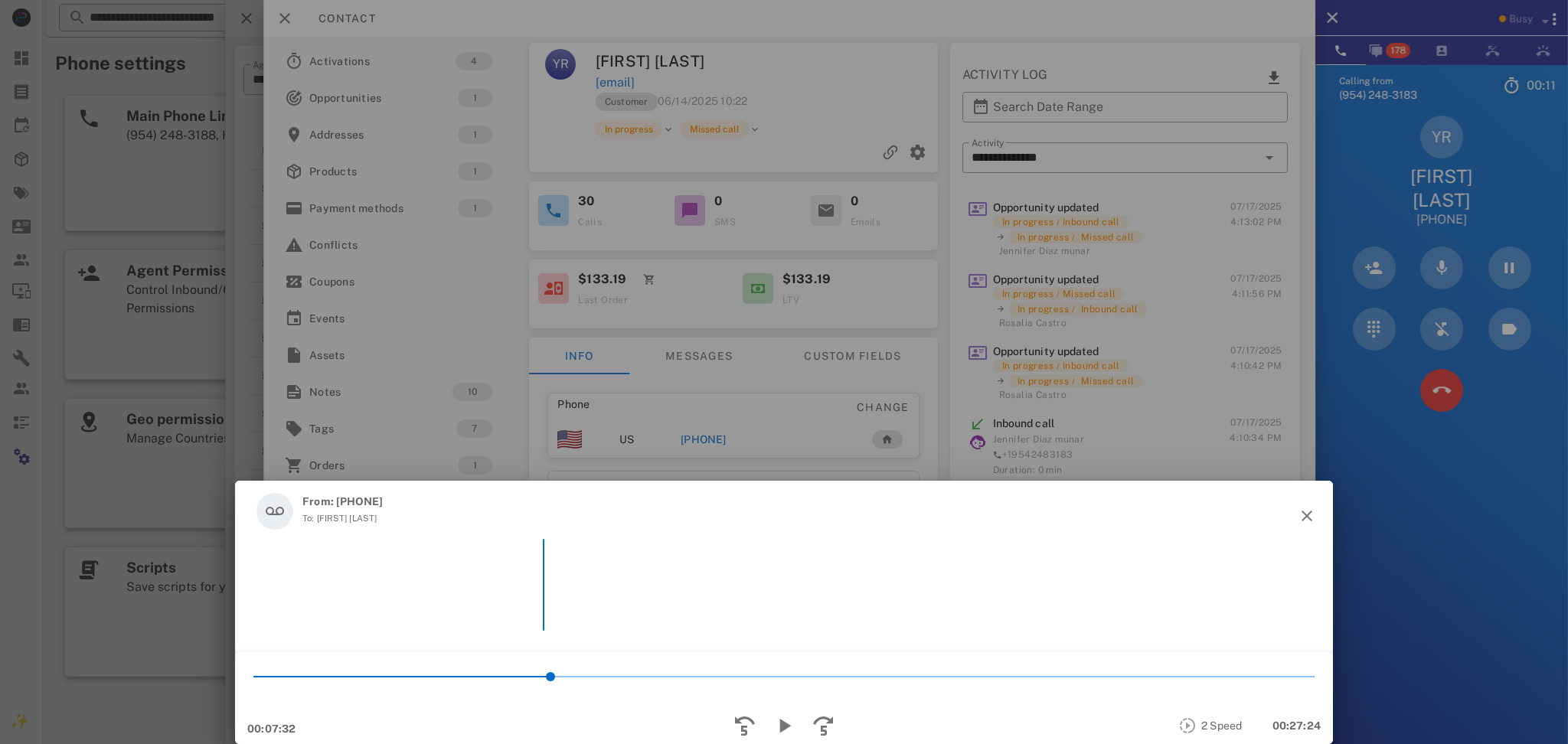 drag, startPoint x: 332, startPoint y: 518, endPoint x: 361, endPoint y: 520, distance: 29.068884 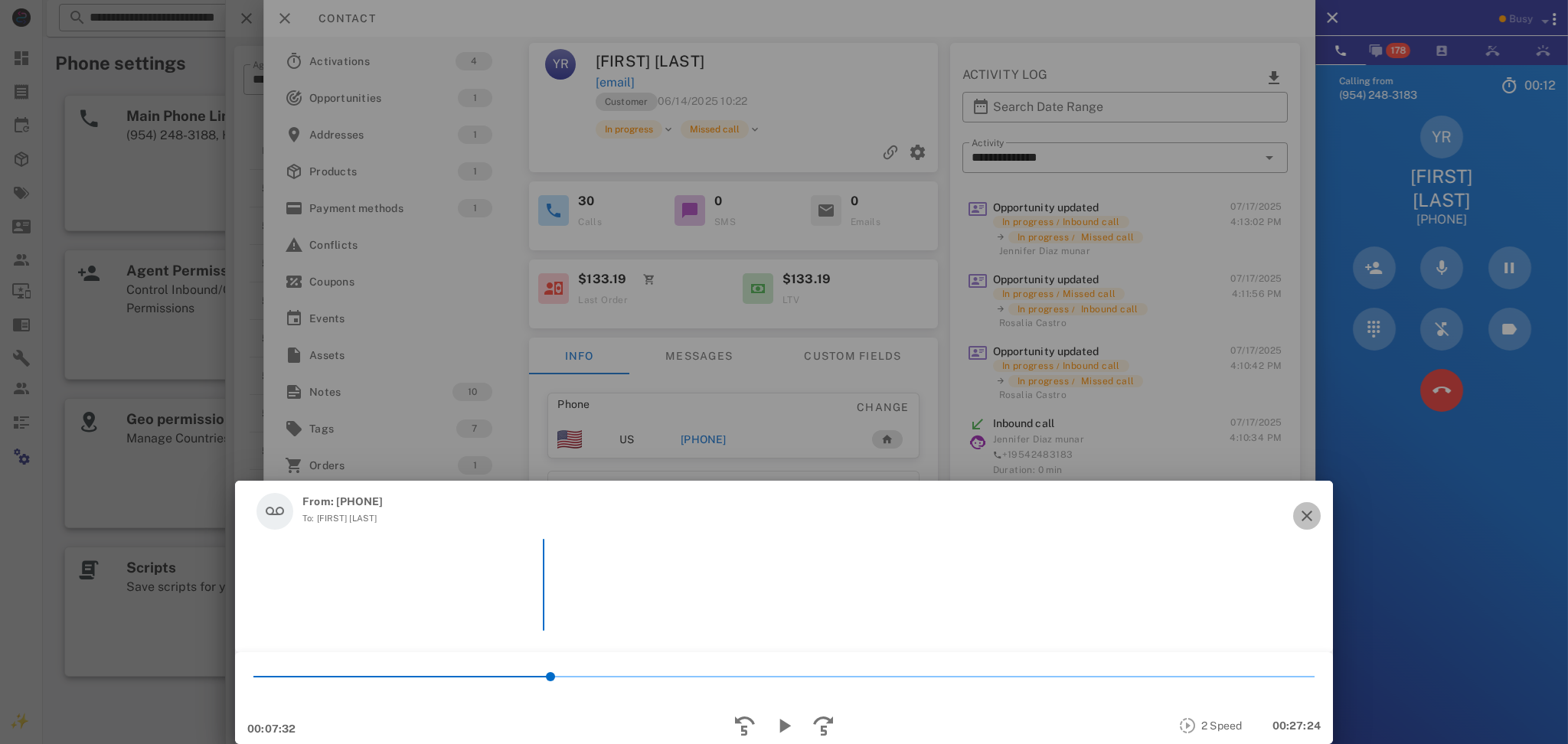 click at bounding box center [1307, 516] 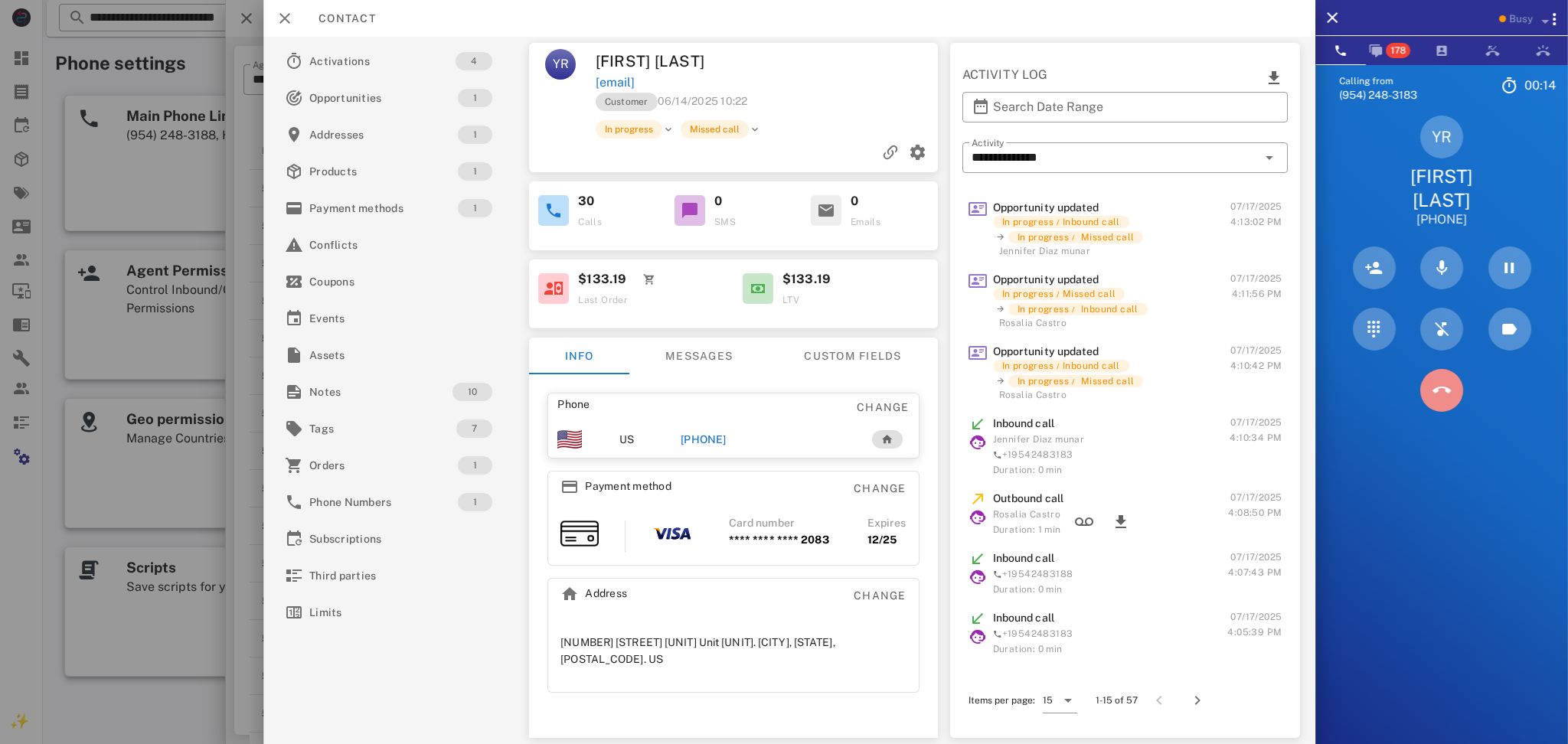 click at bounding box center [1442, 390] 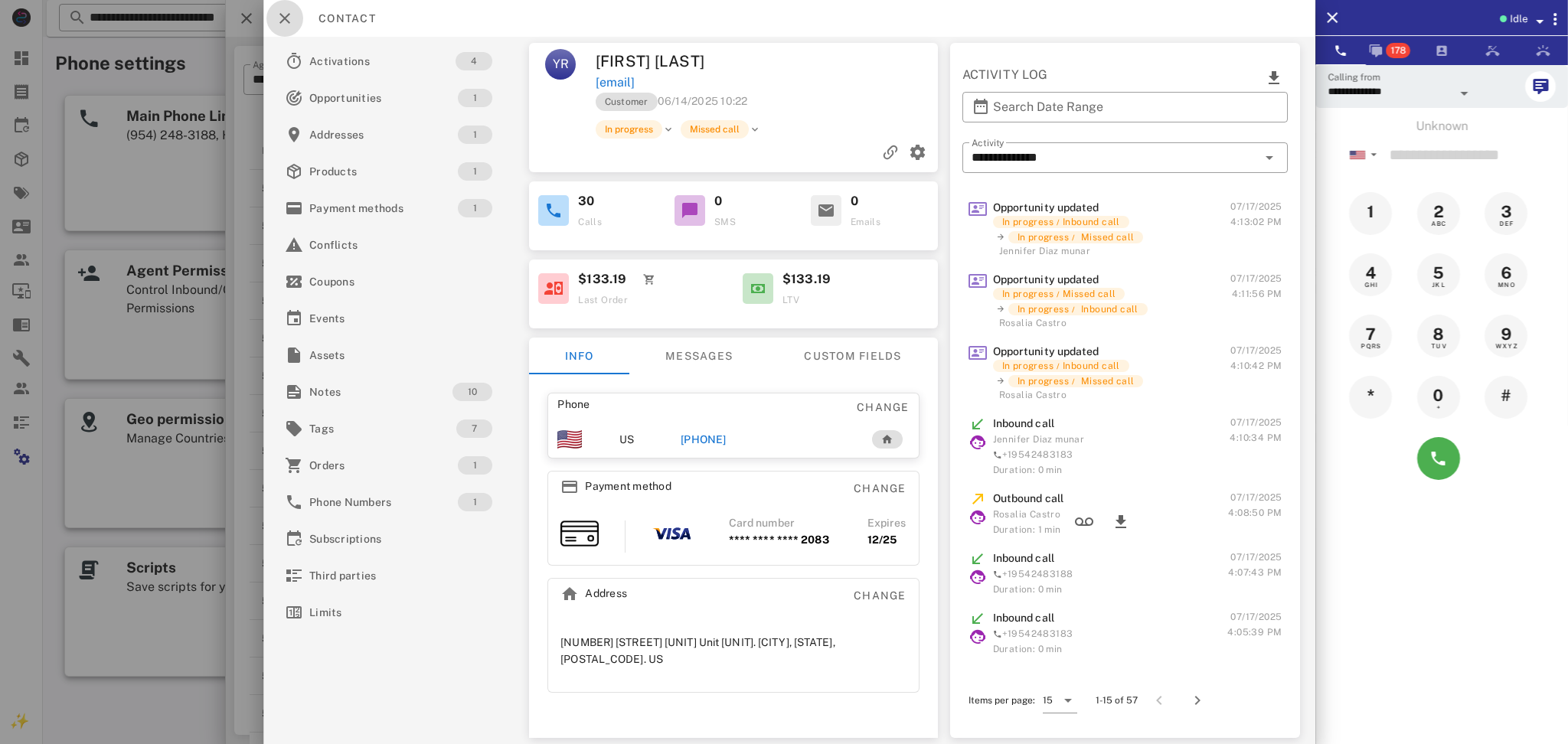click at bounding box center (285, 18) 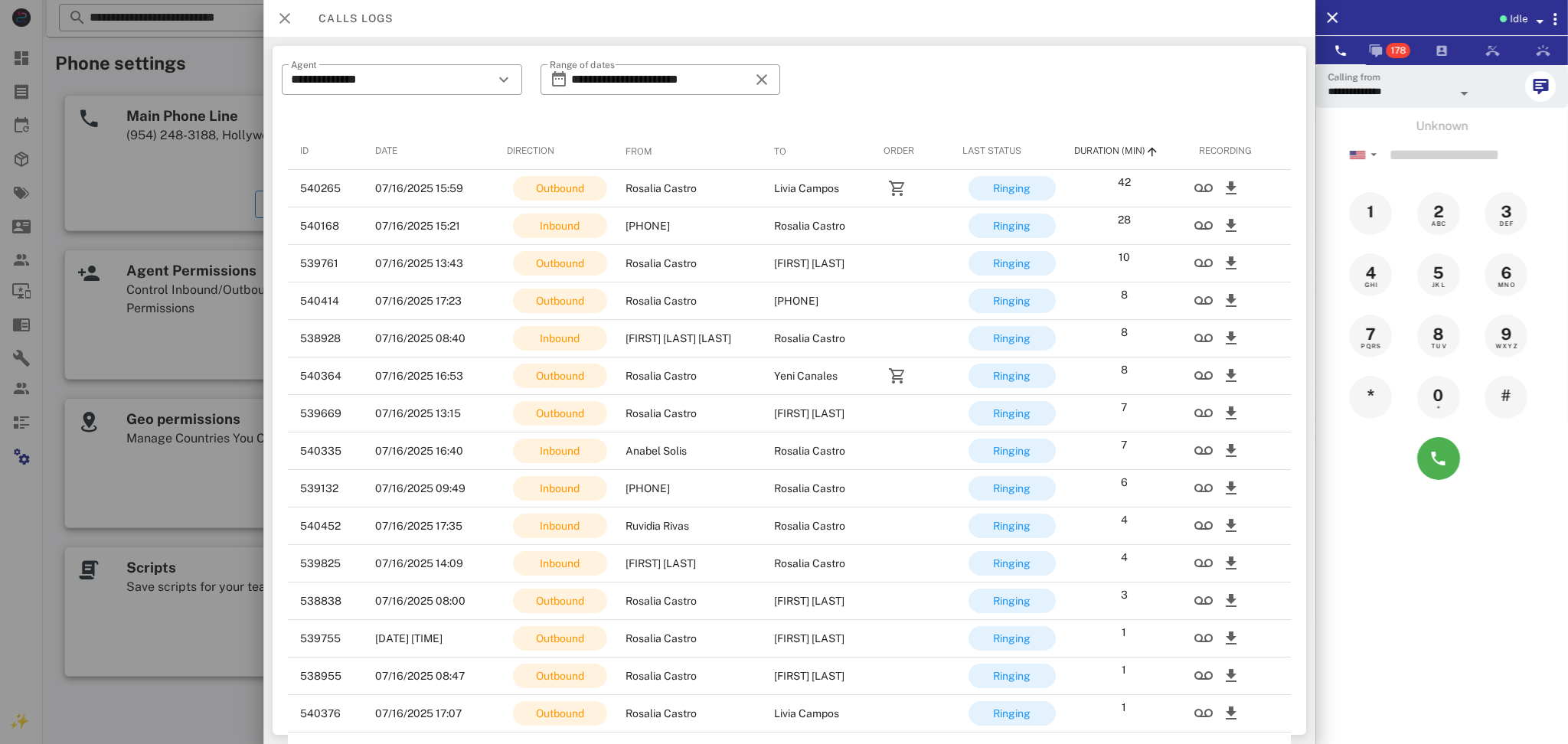 click at bounding box center (285, 18) 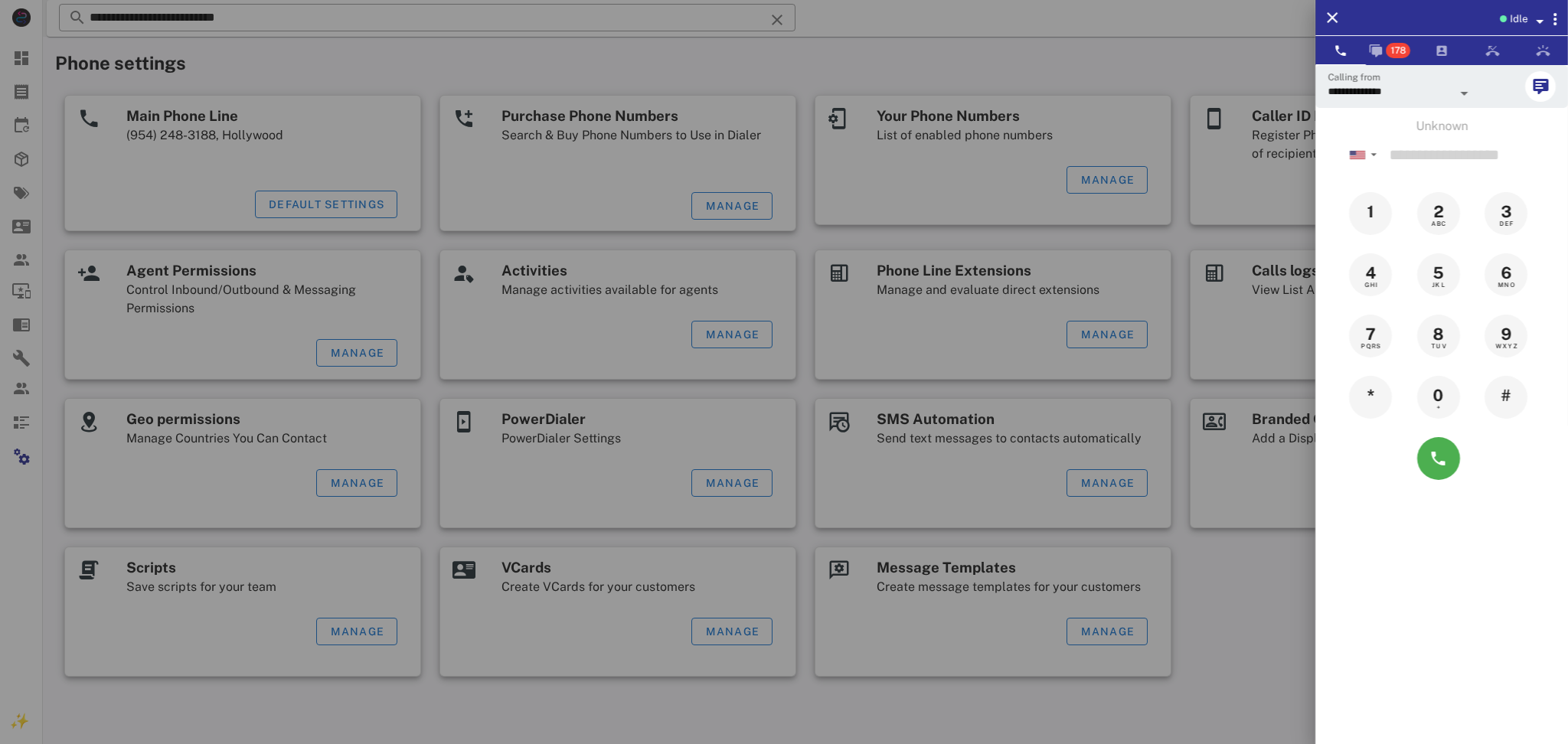 click at bounding box center (784, 372) 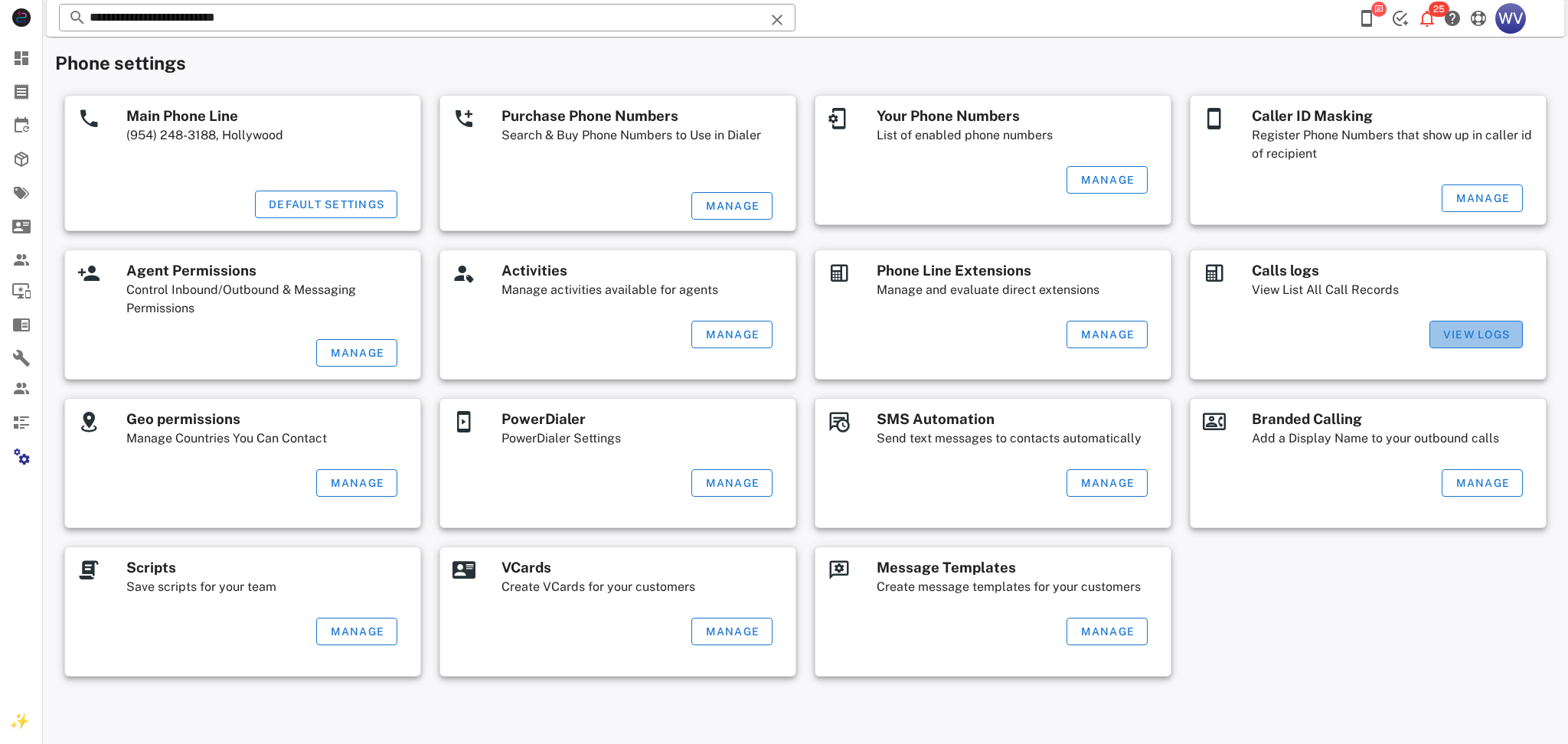 drag, startPoint x: 1443, startPoint y: 340, endPoint x: 1435, endPoint y: 340, distance: 8 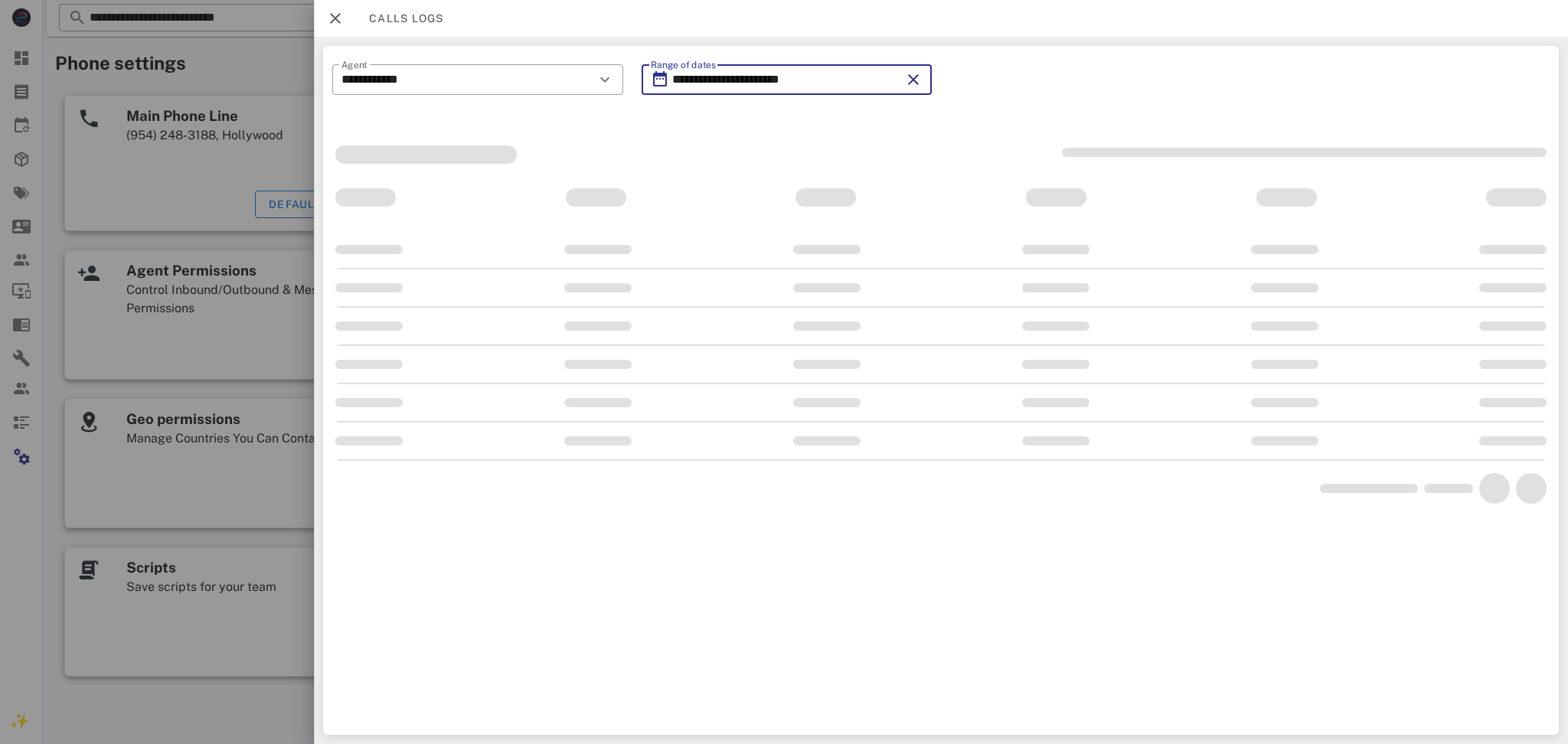 click on "**********" at bounding box center (786, 80) 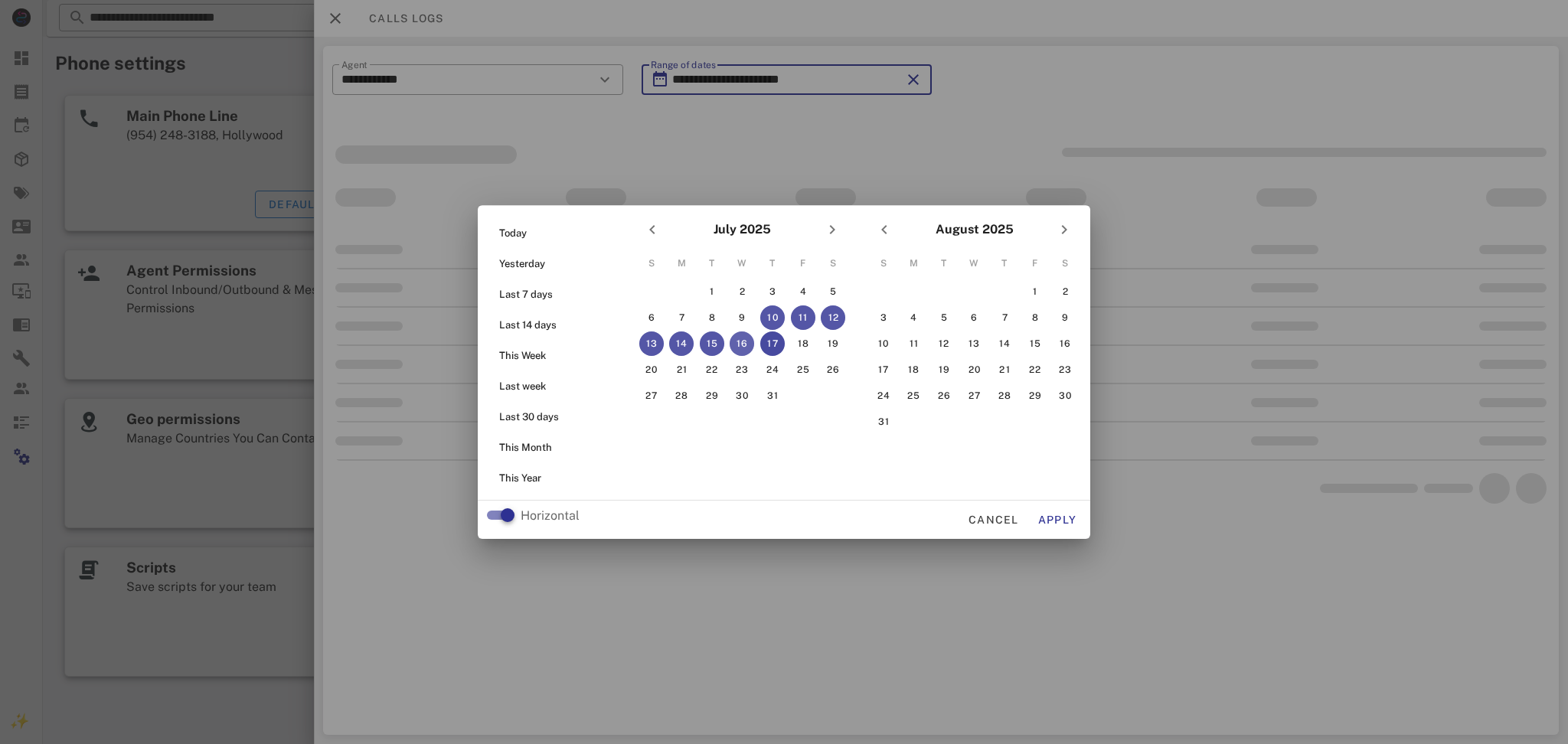 click on "16" at bounding box center (742, 344) 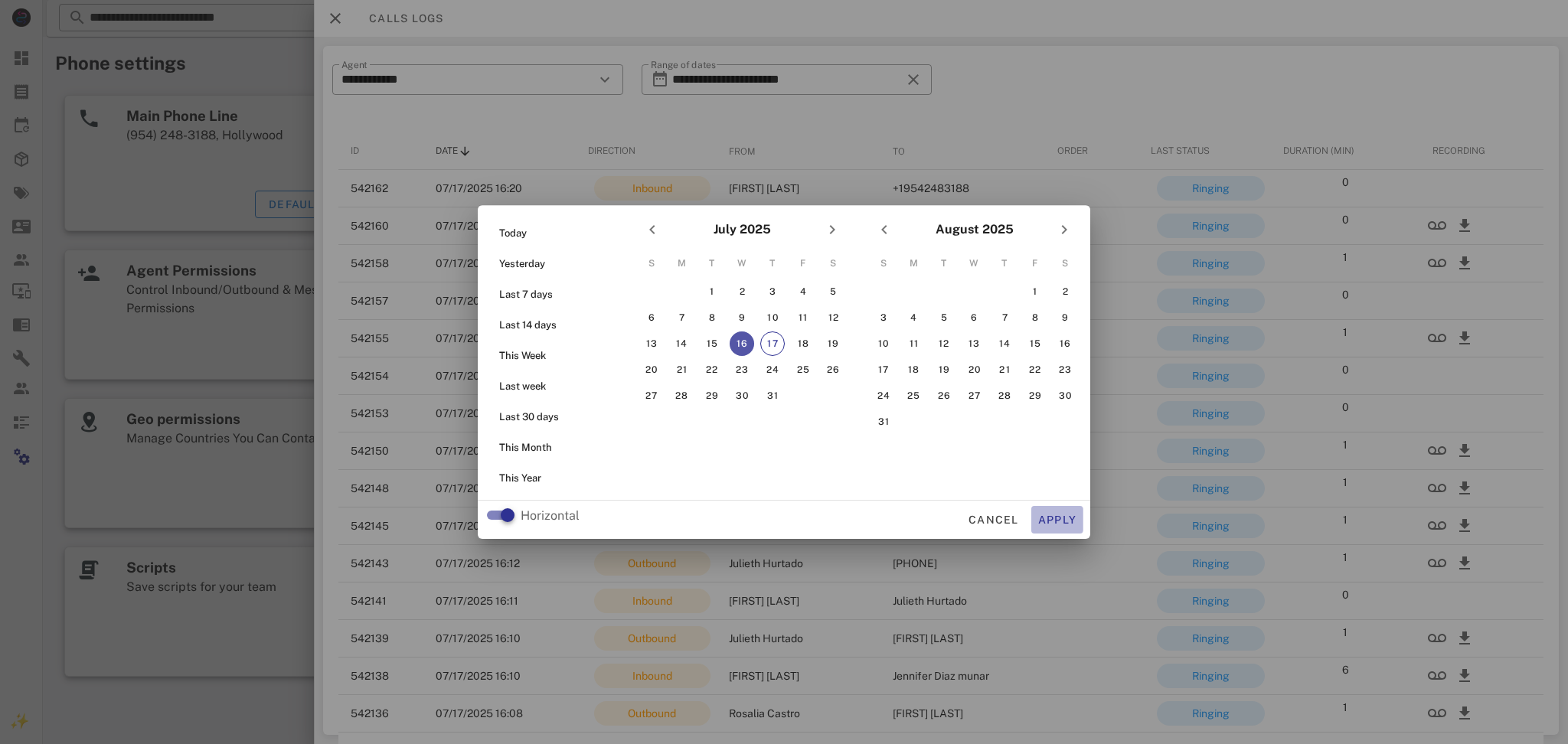 click on "Apply" at bounding box center (1057, 520) 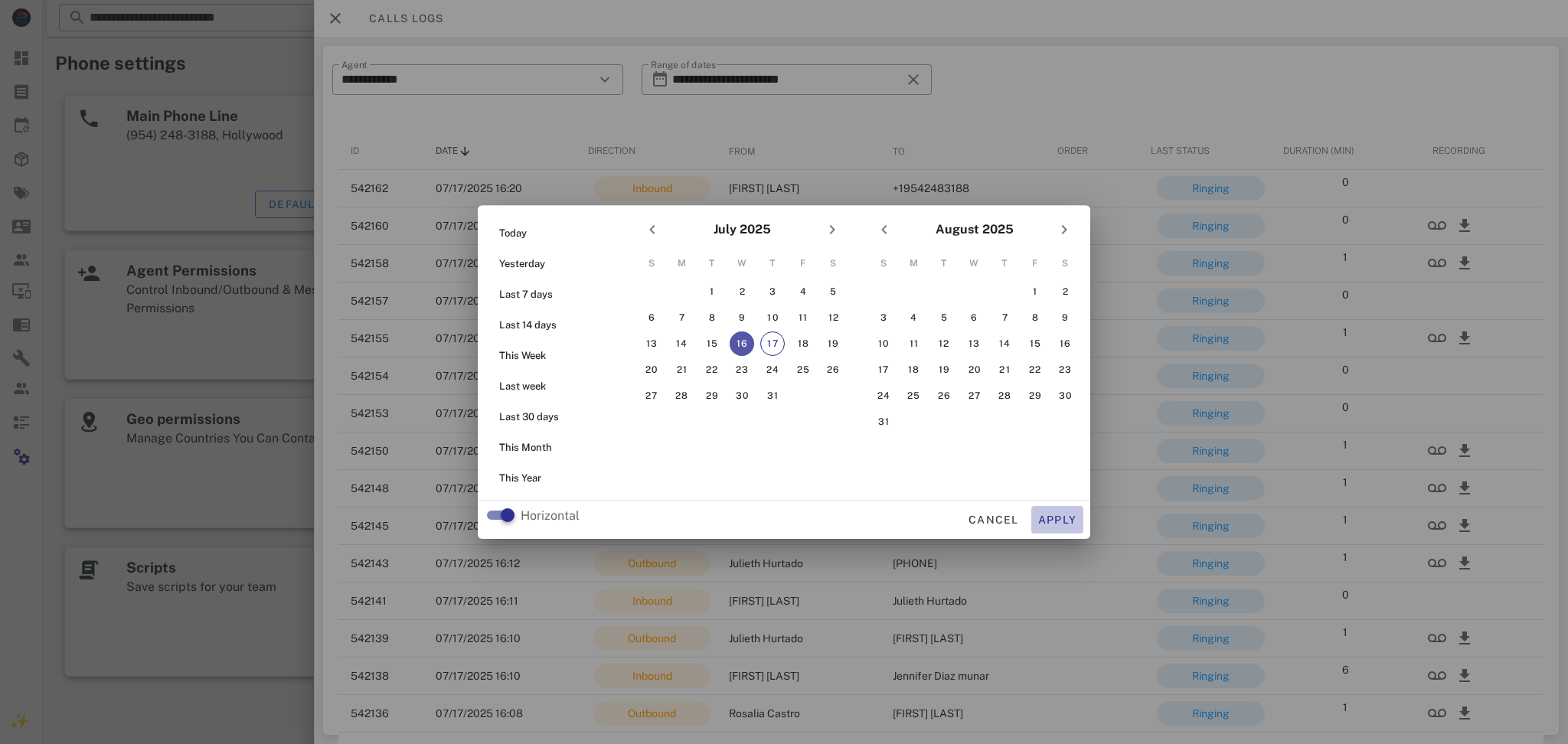 type on "**********" 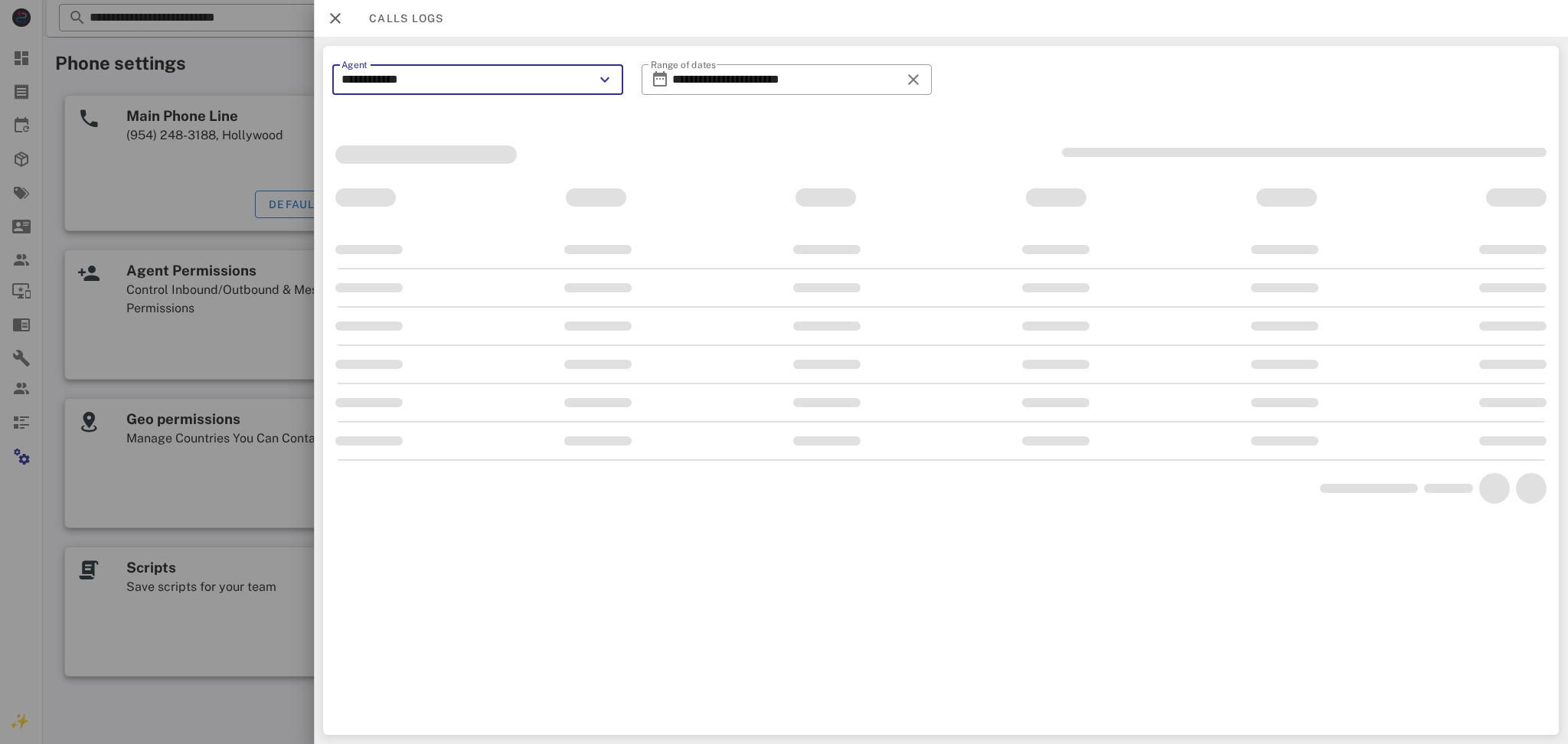 click on "**********" at bounding box center [467, 80] 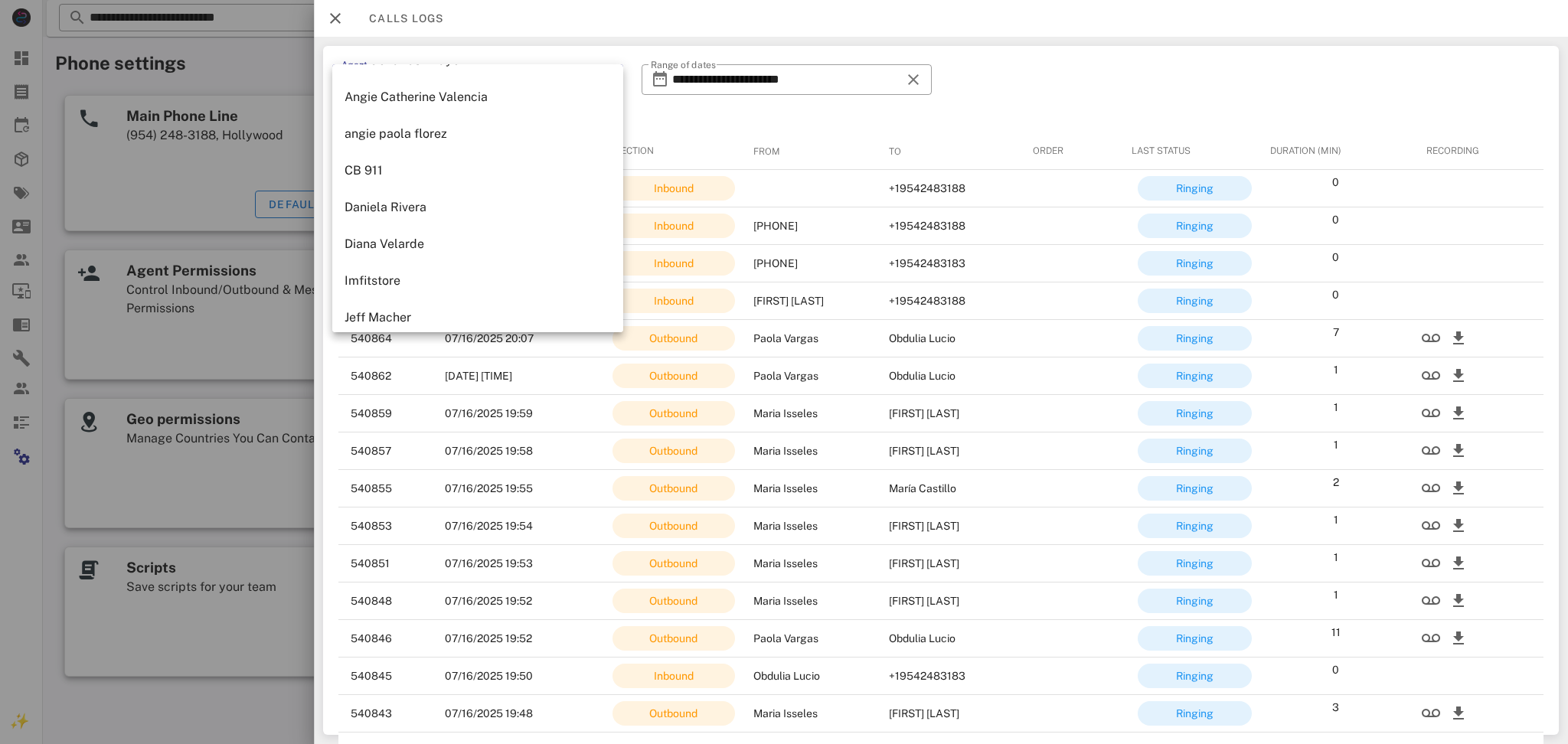 scroll, scrollTop: 67, scrollLeft: 0, axis: vertical 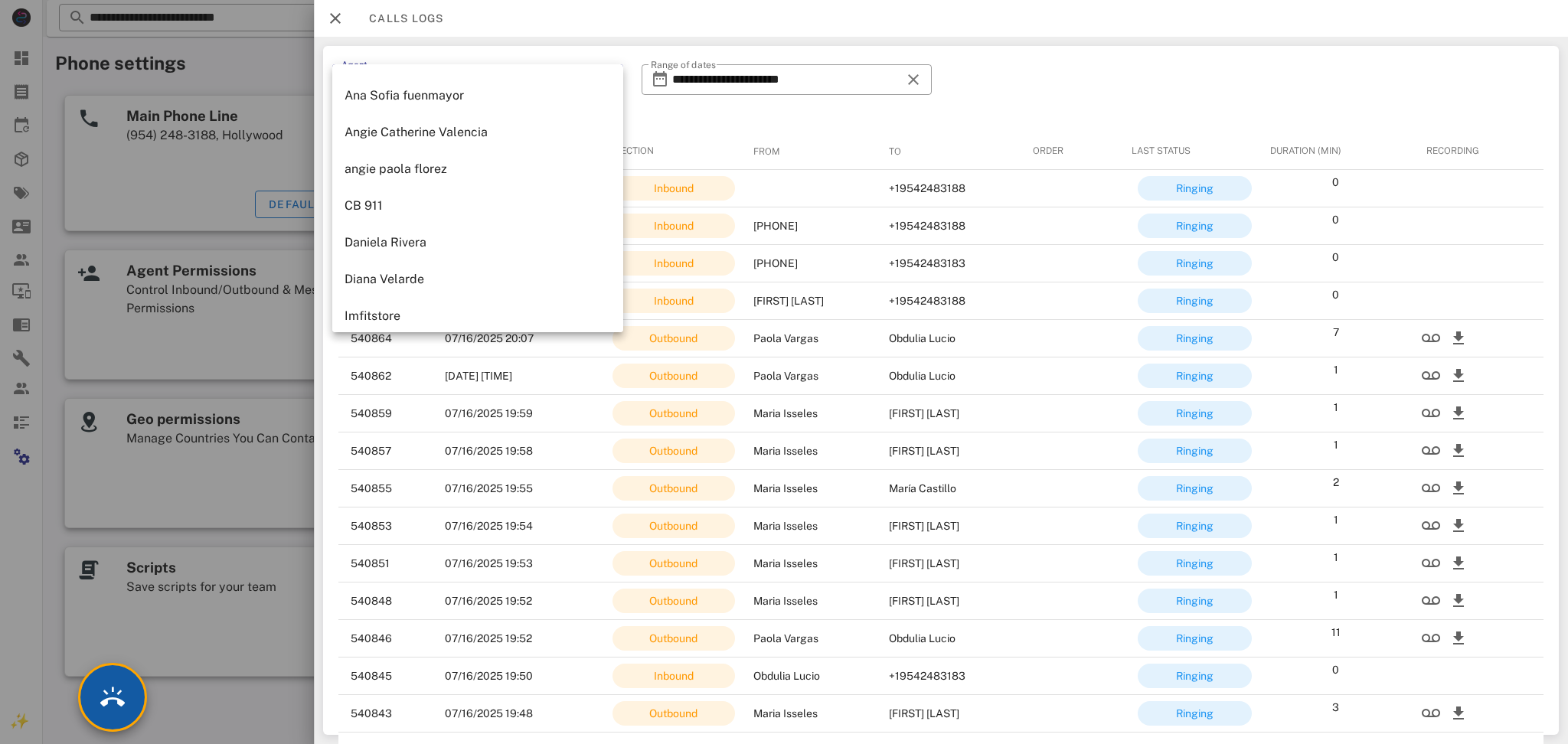 click at bounding box center [113, 697] 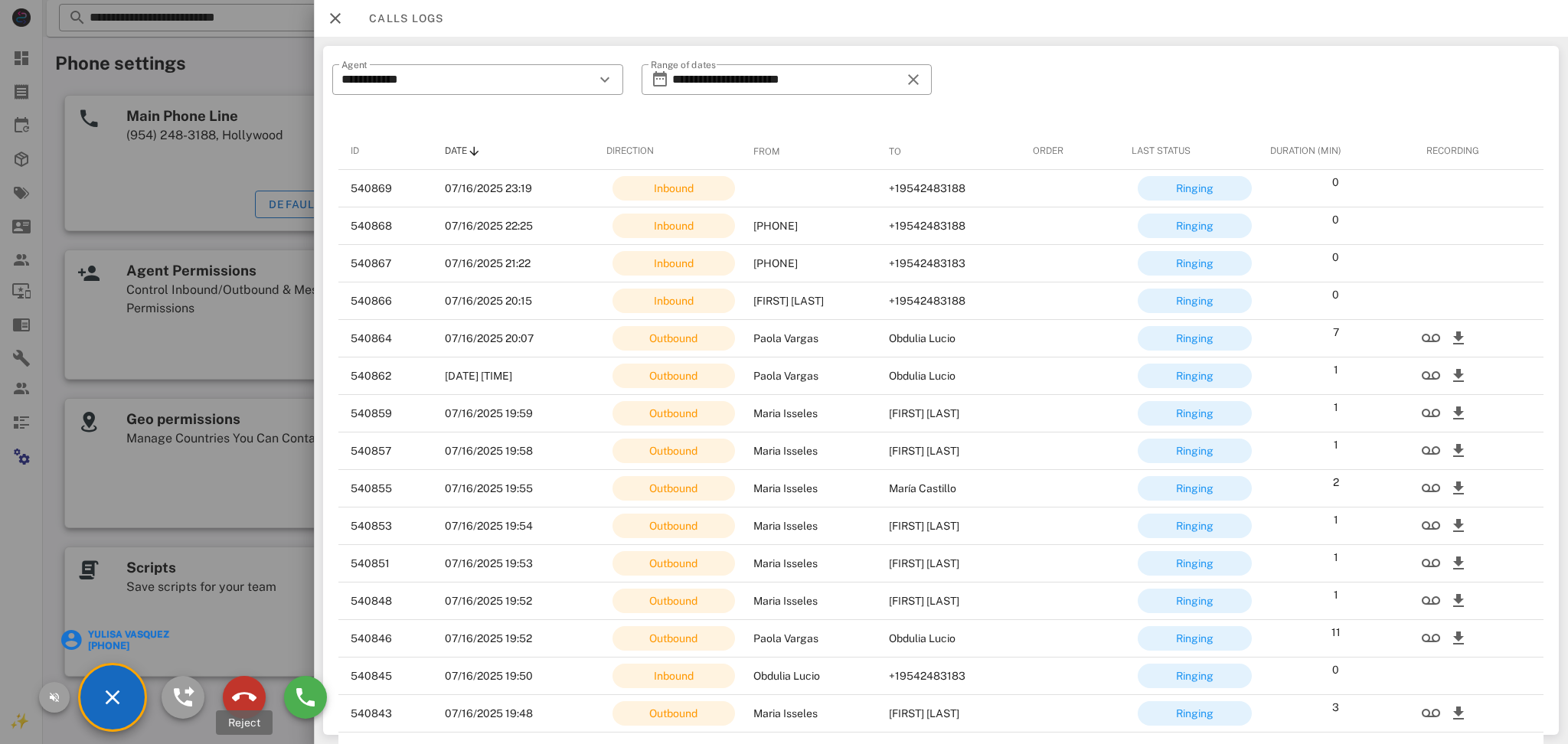 click at bounding box center [244, 697] 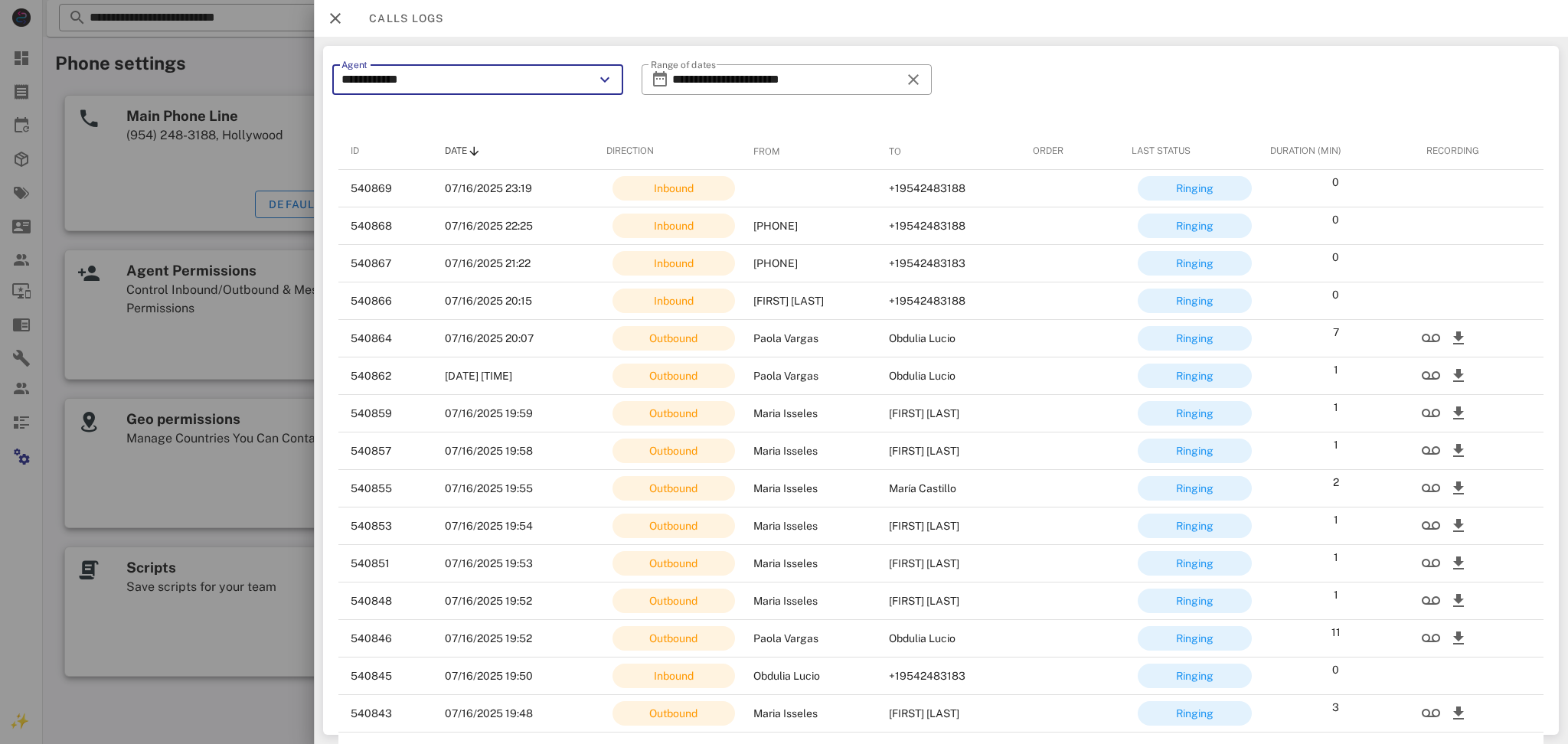 click on "**********" at bounding box center [467, 80] 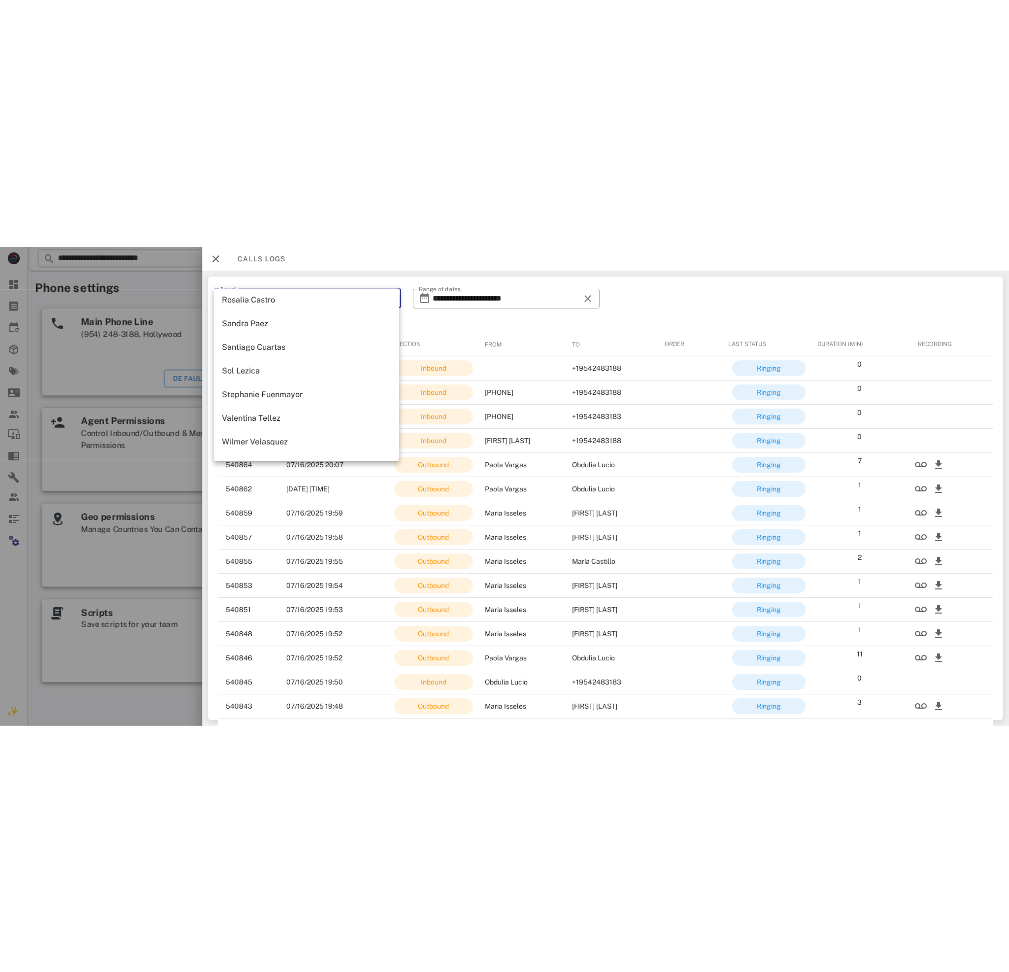 scroll, scrollTop: 1020, scrollLeft: 0, axis: vertical 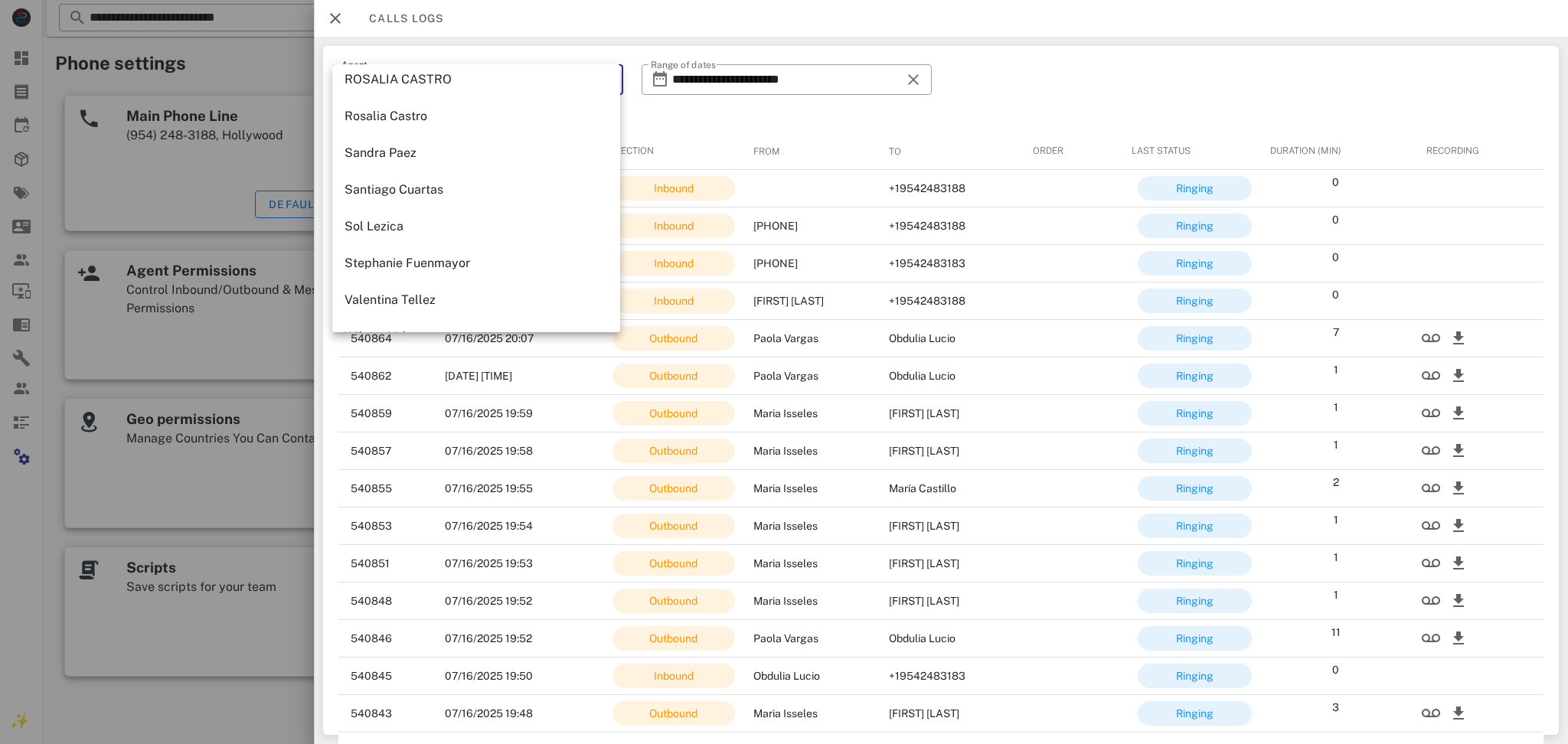 click on "Rosalia Castro" at bounding box center (476, 116) 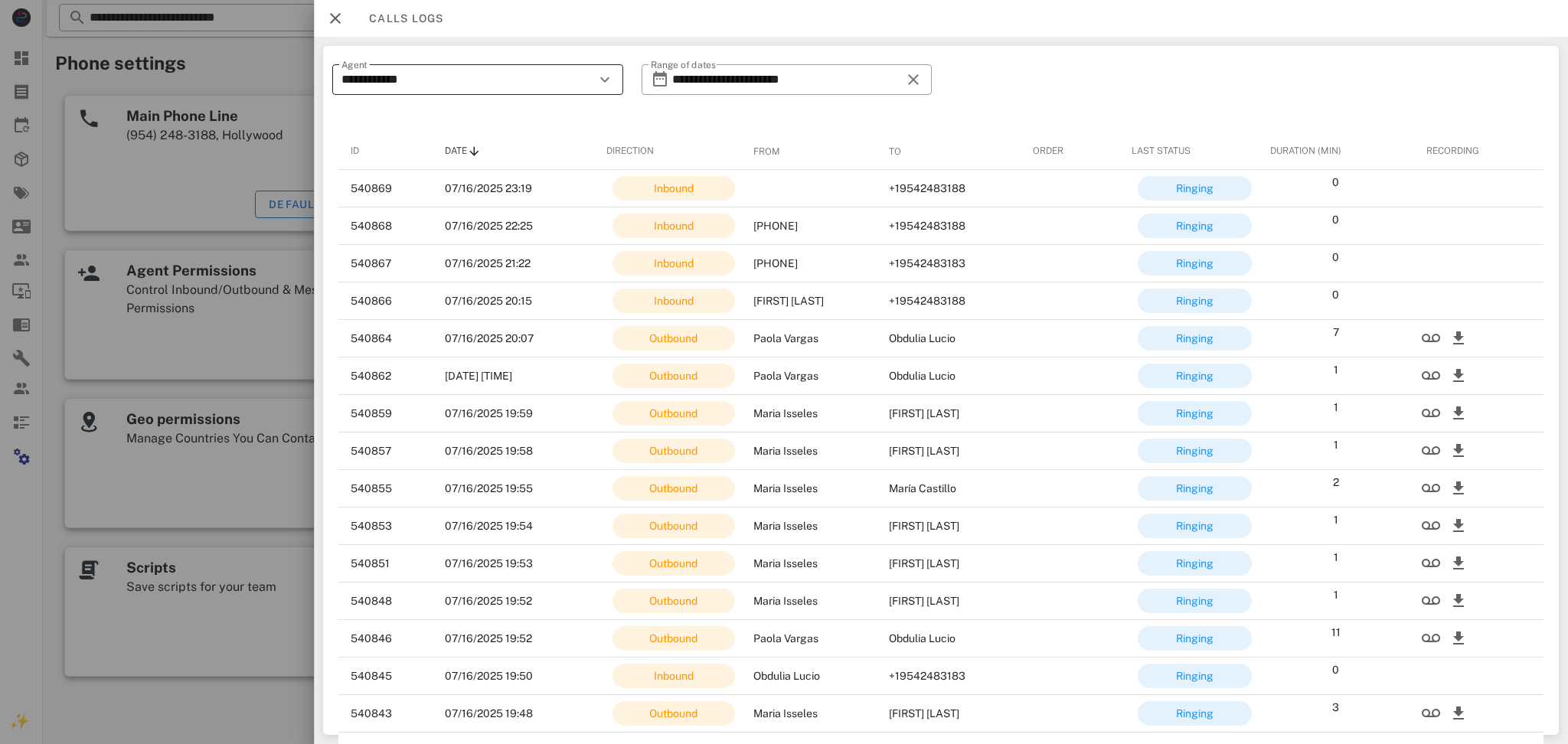 click on "**********" at bounding box center [467, 80] 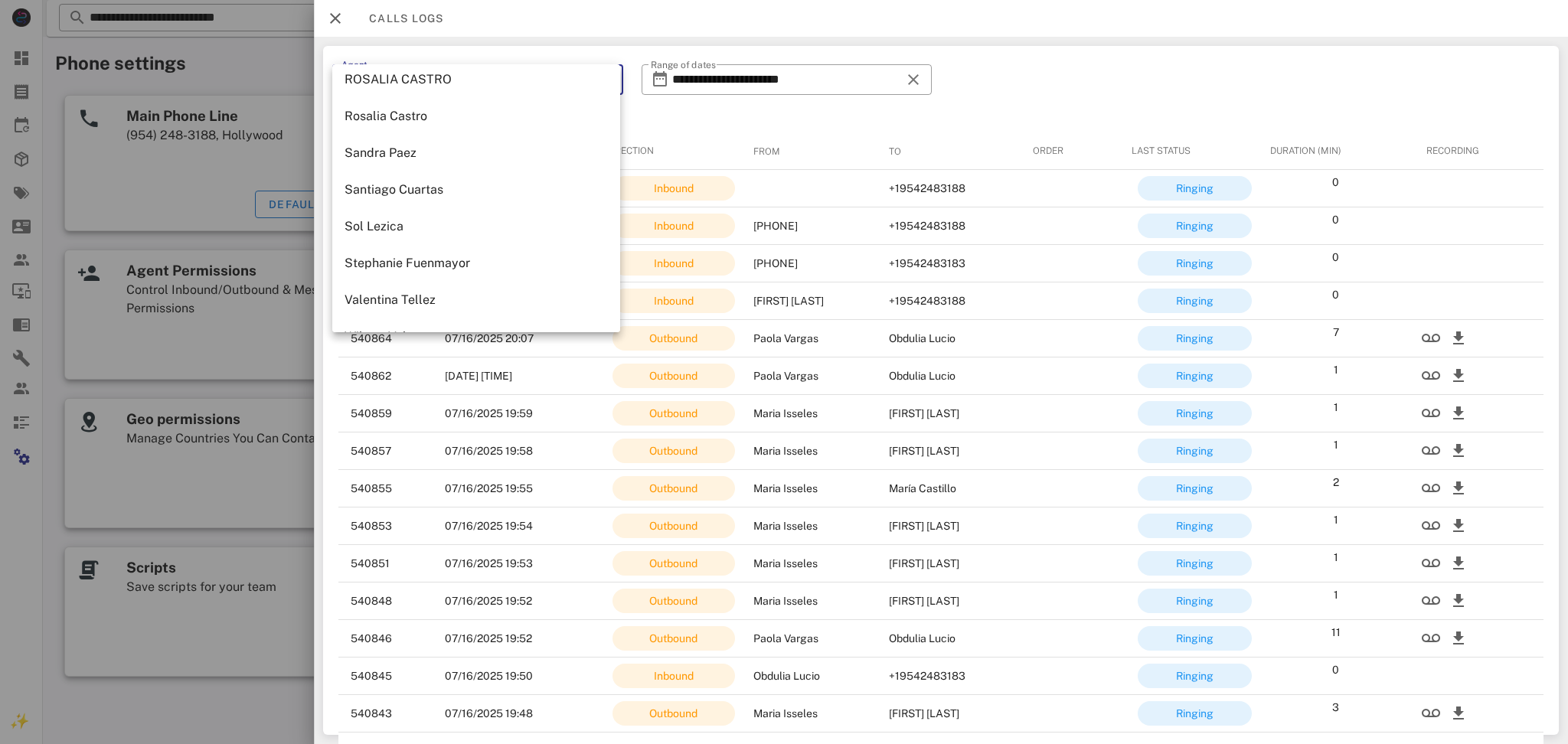 click on "Rosalia Castro" at bounding box center (476, 116) 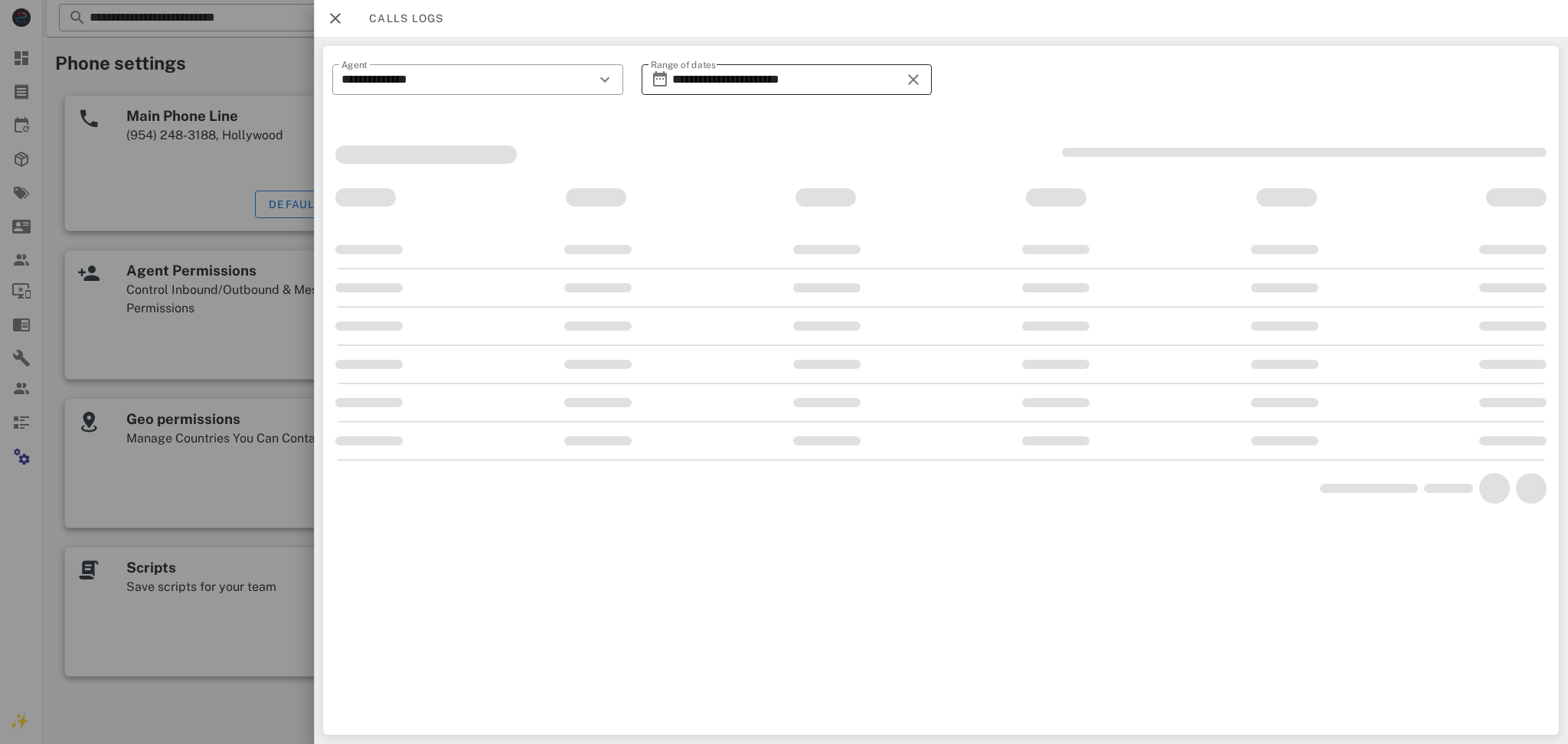 click on "**********" at bounding box center (786, 80) 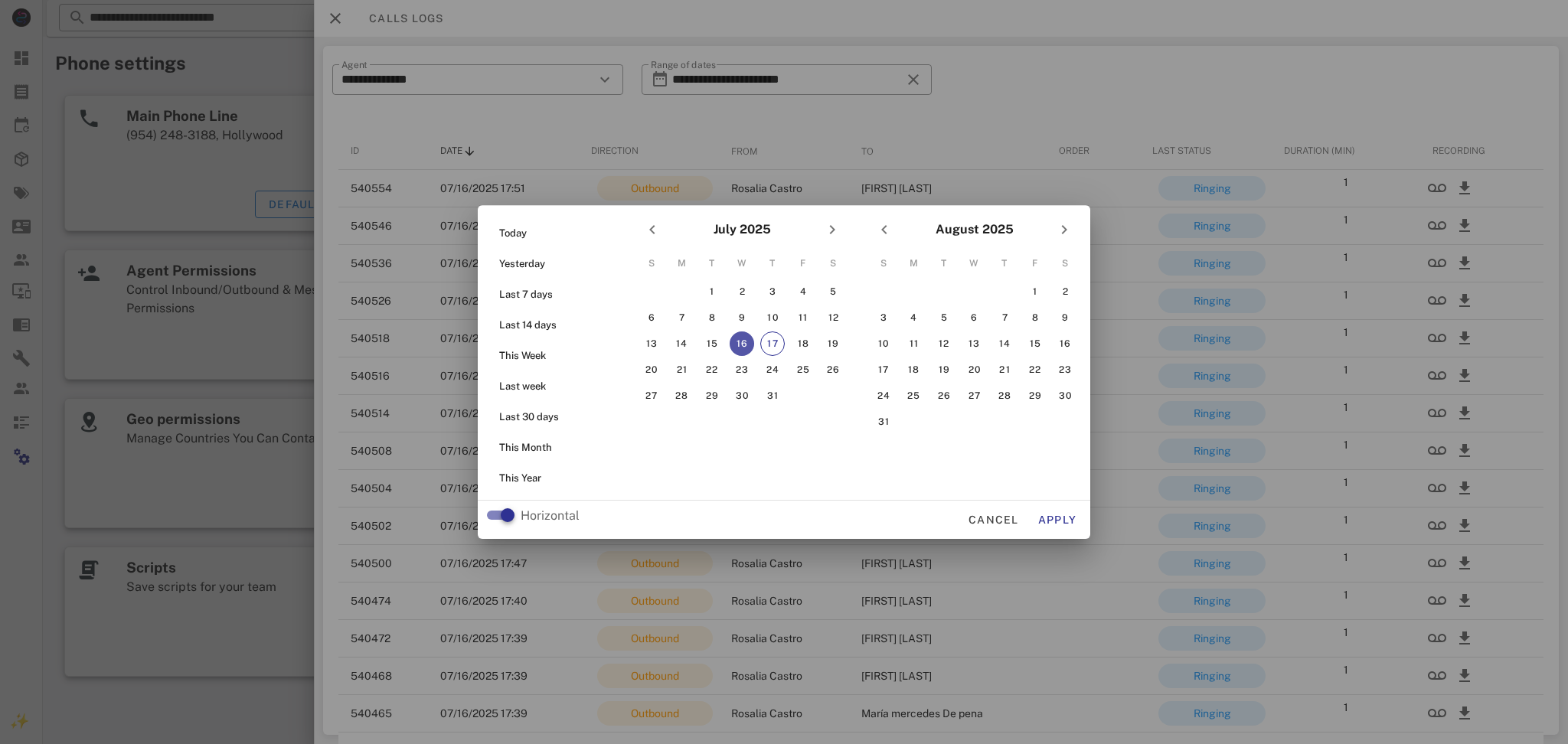 click on "16" at bounding box center (743, 344) 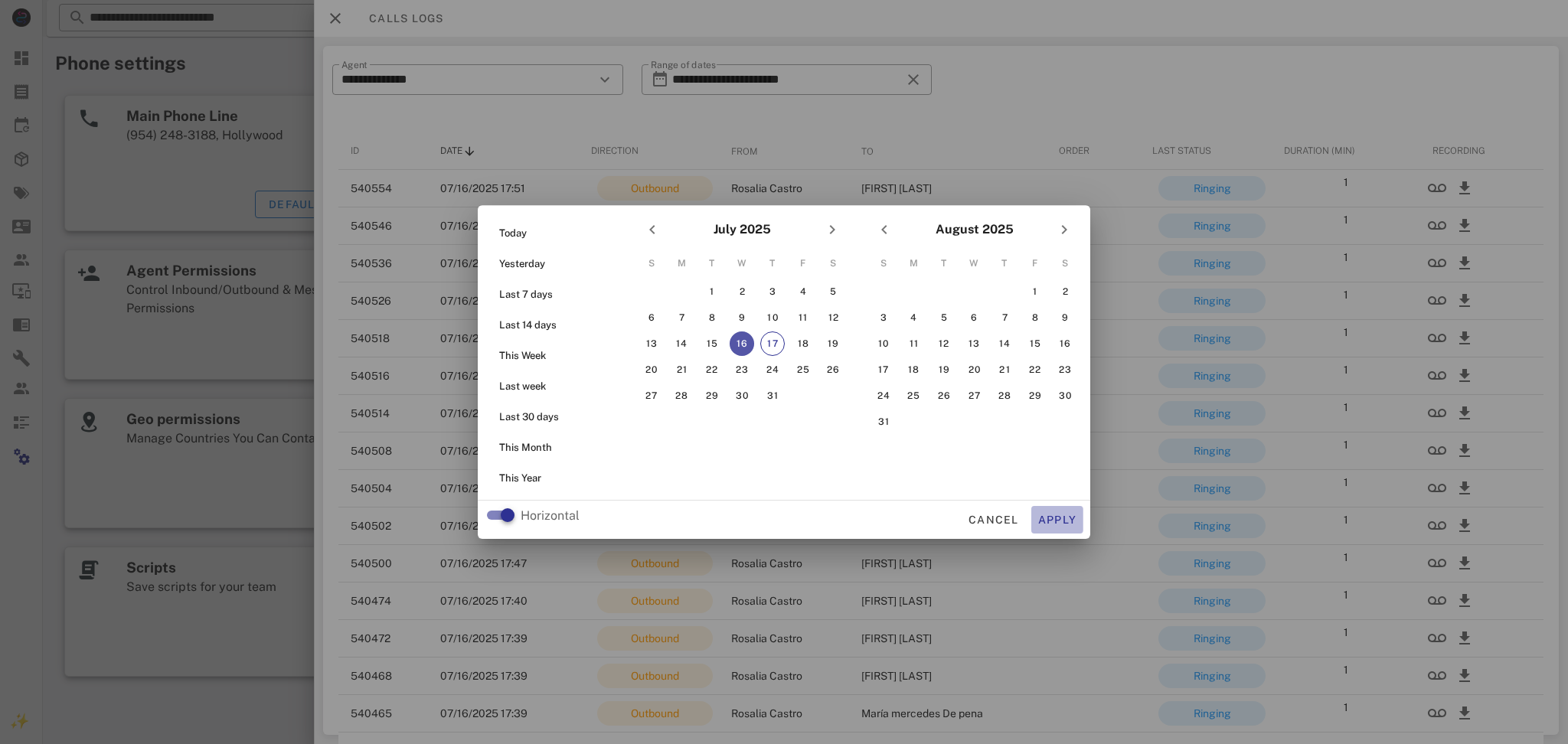 click on "Apply" at bounding box center (1057, 520) 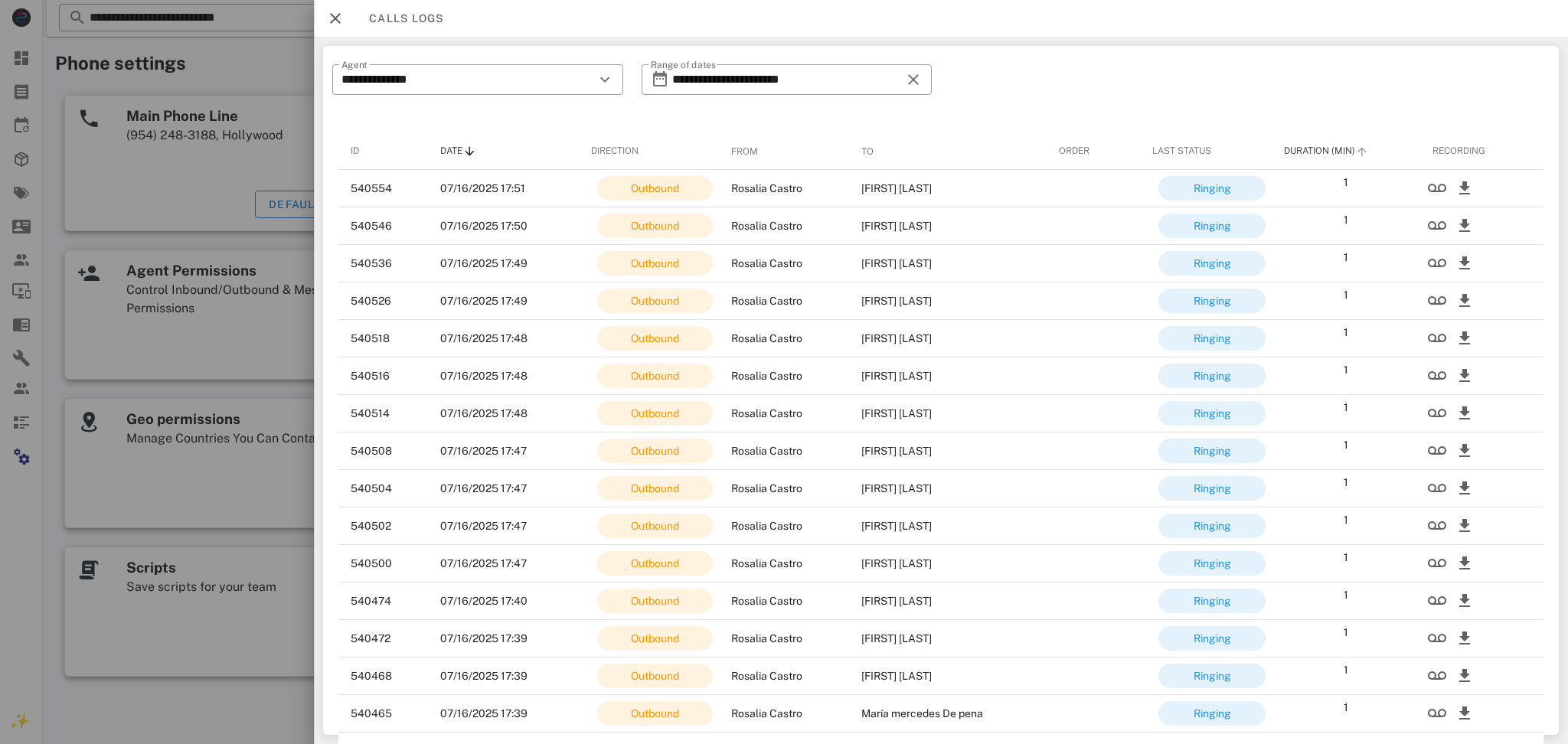 click on "Duration (Min)" at bounding box center (1319, 151) 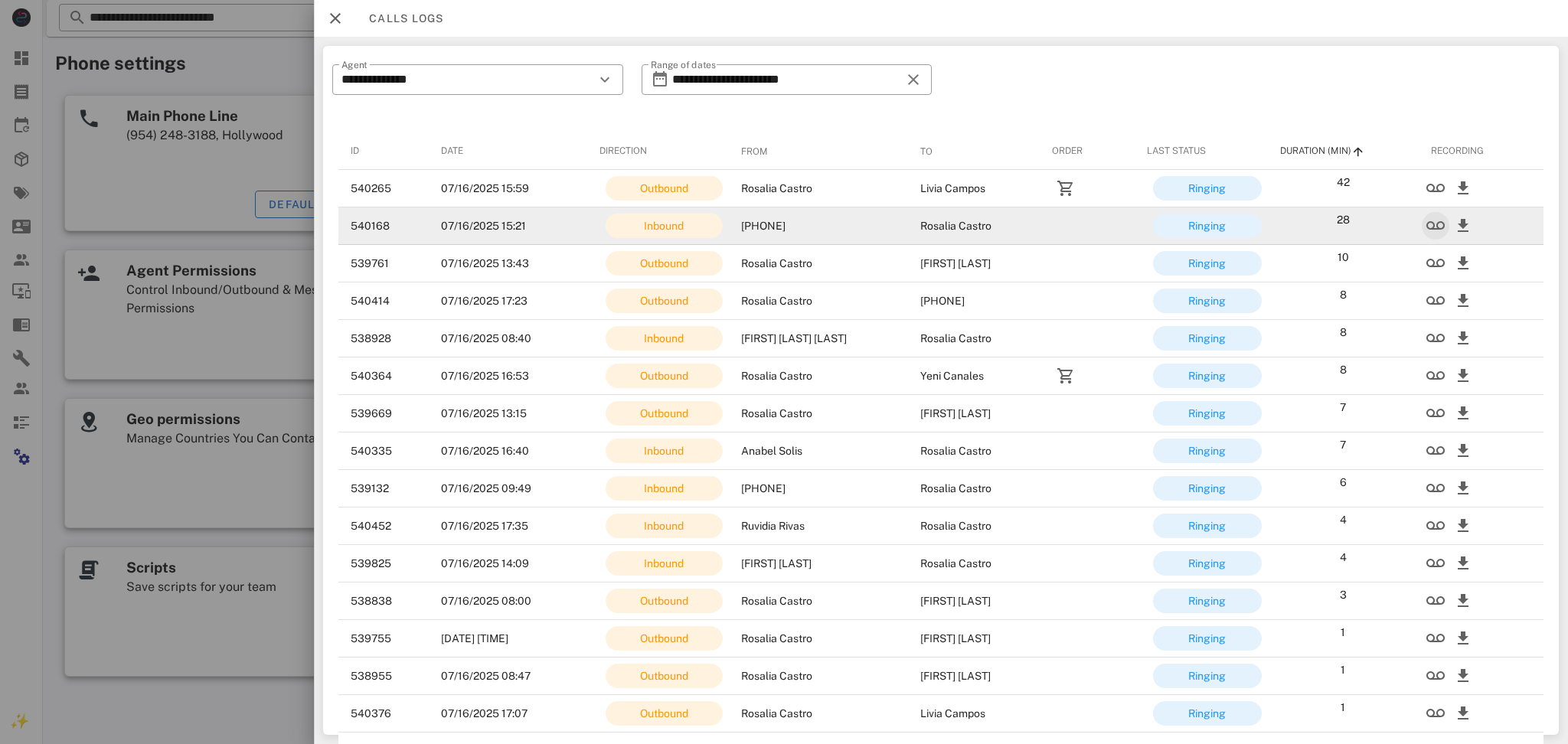 click at bounding box center (1481, 226) 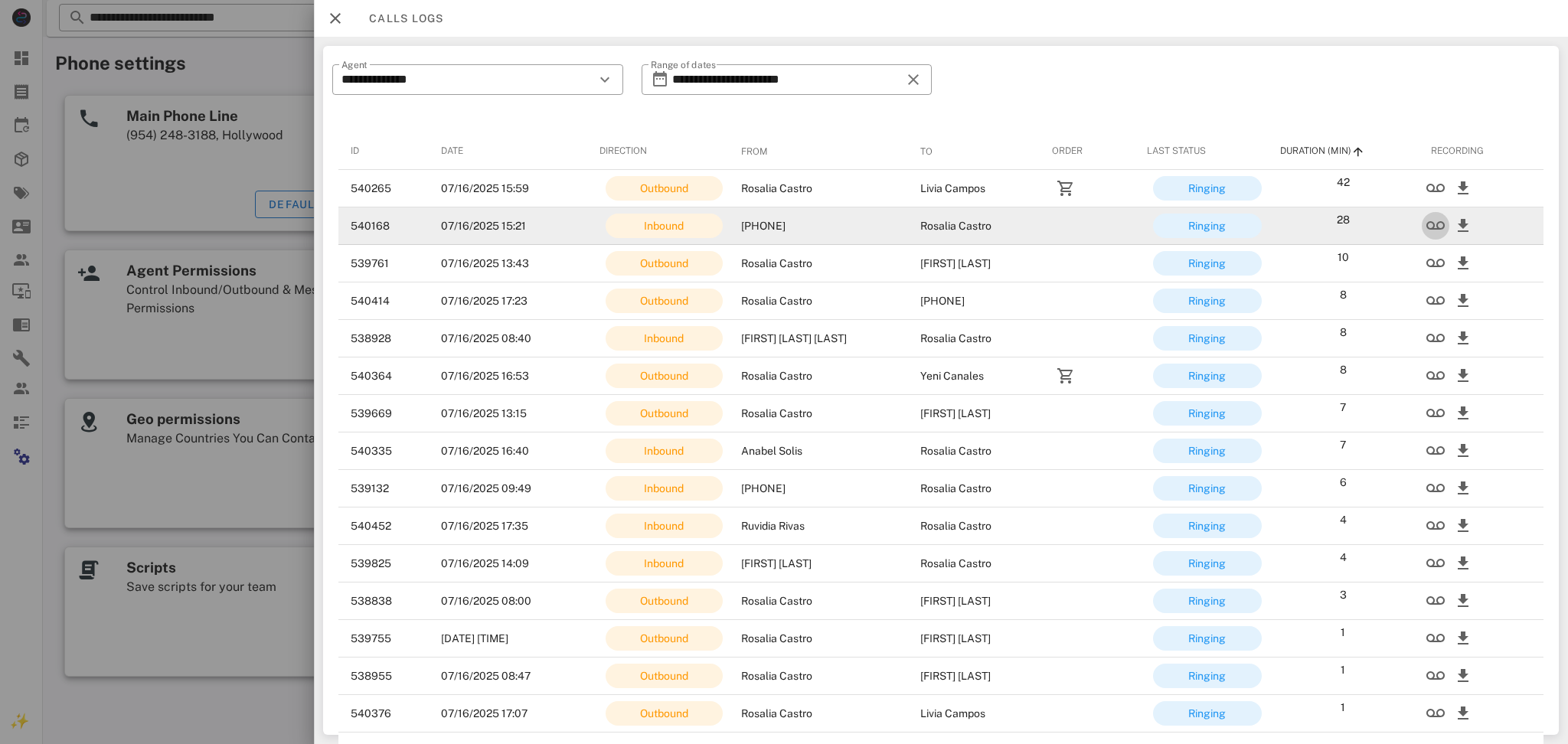 click at bounding box center (1435, 226) 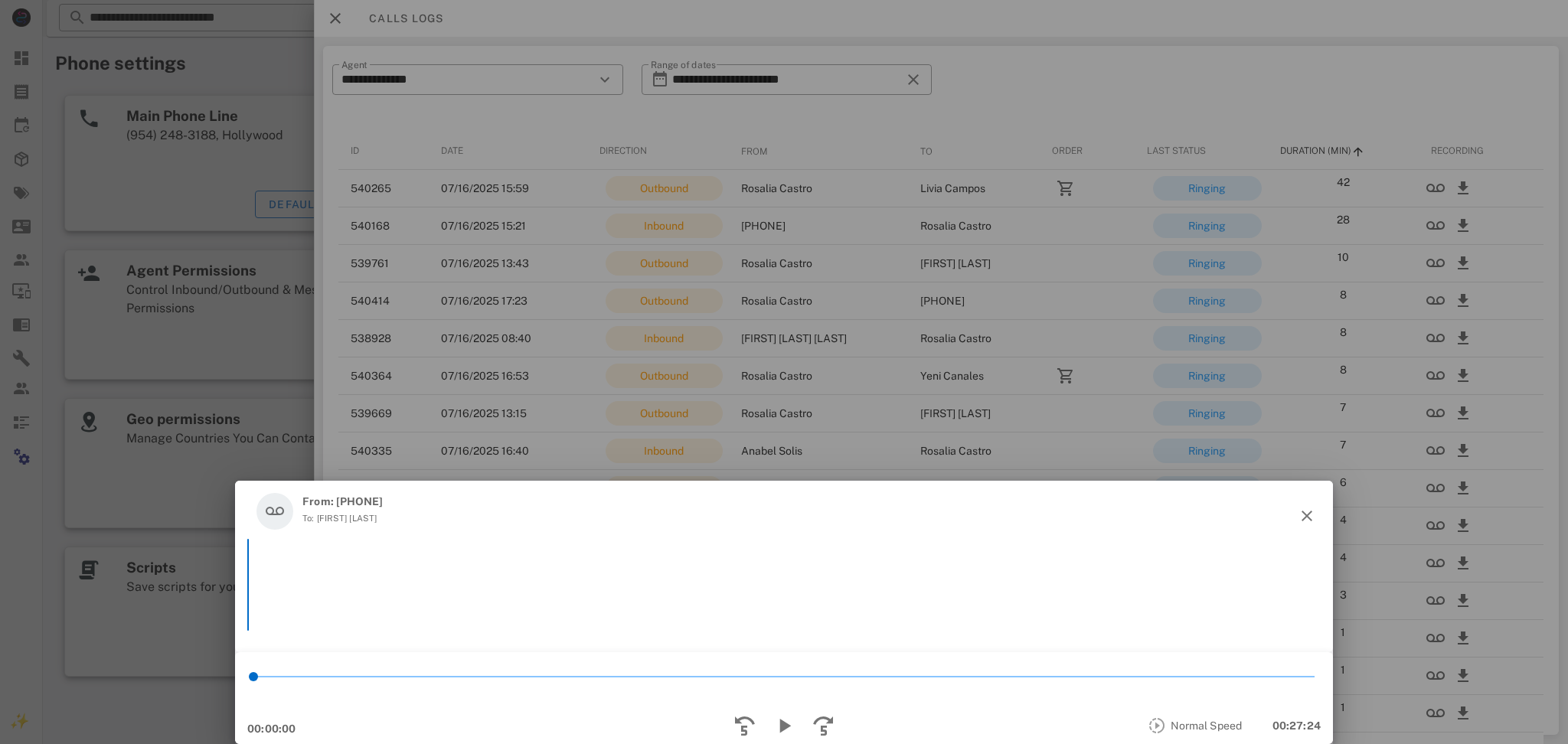 click on "From: [PHONE] To: [FIRST] [LAST]" at bounding box center (784, 511) 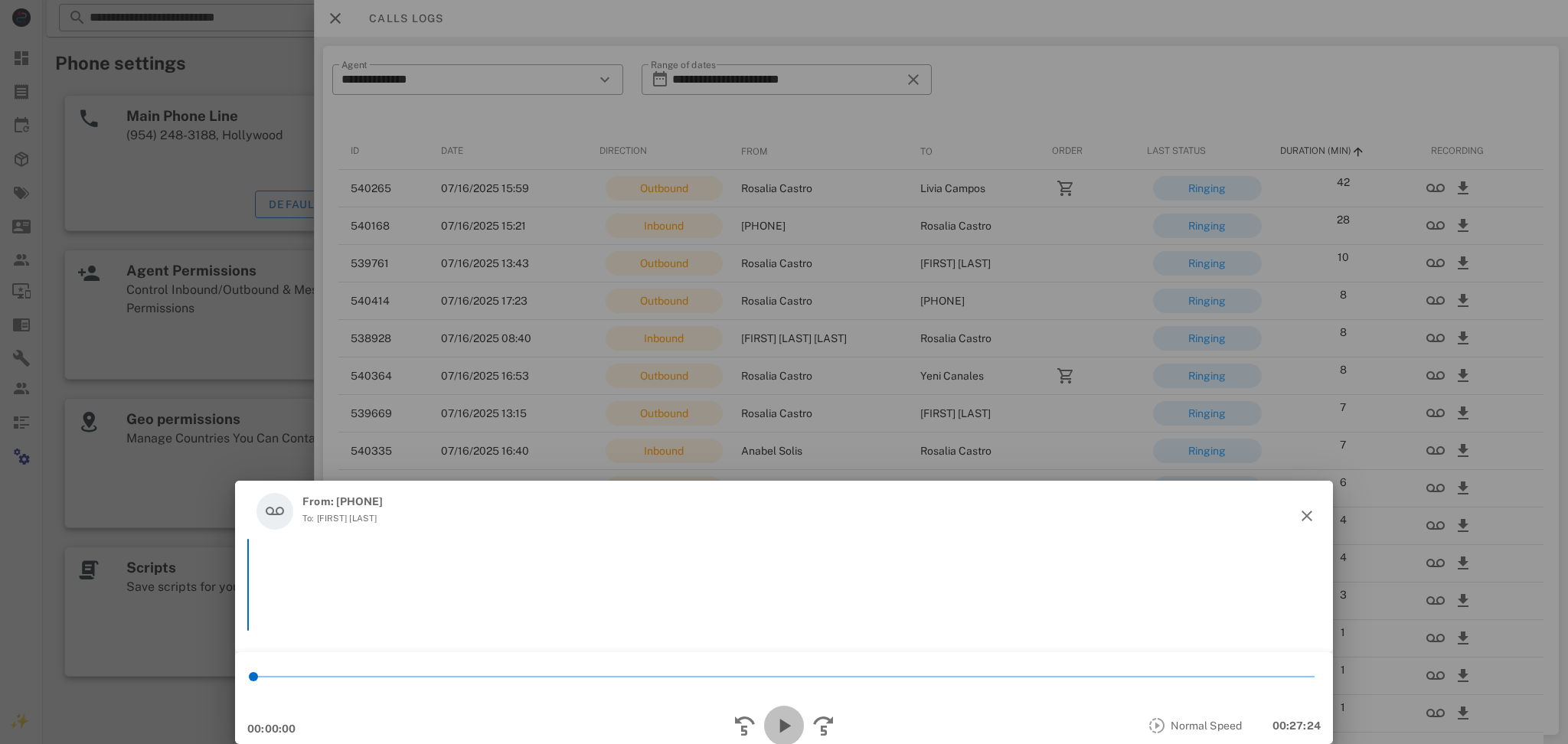 click at bounding box center (784, 726) 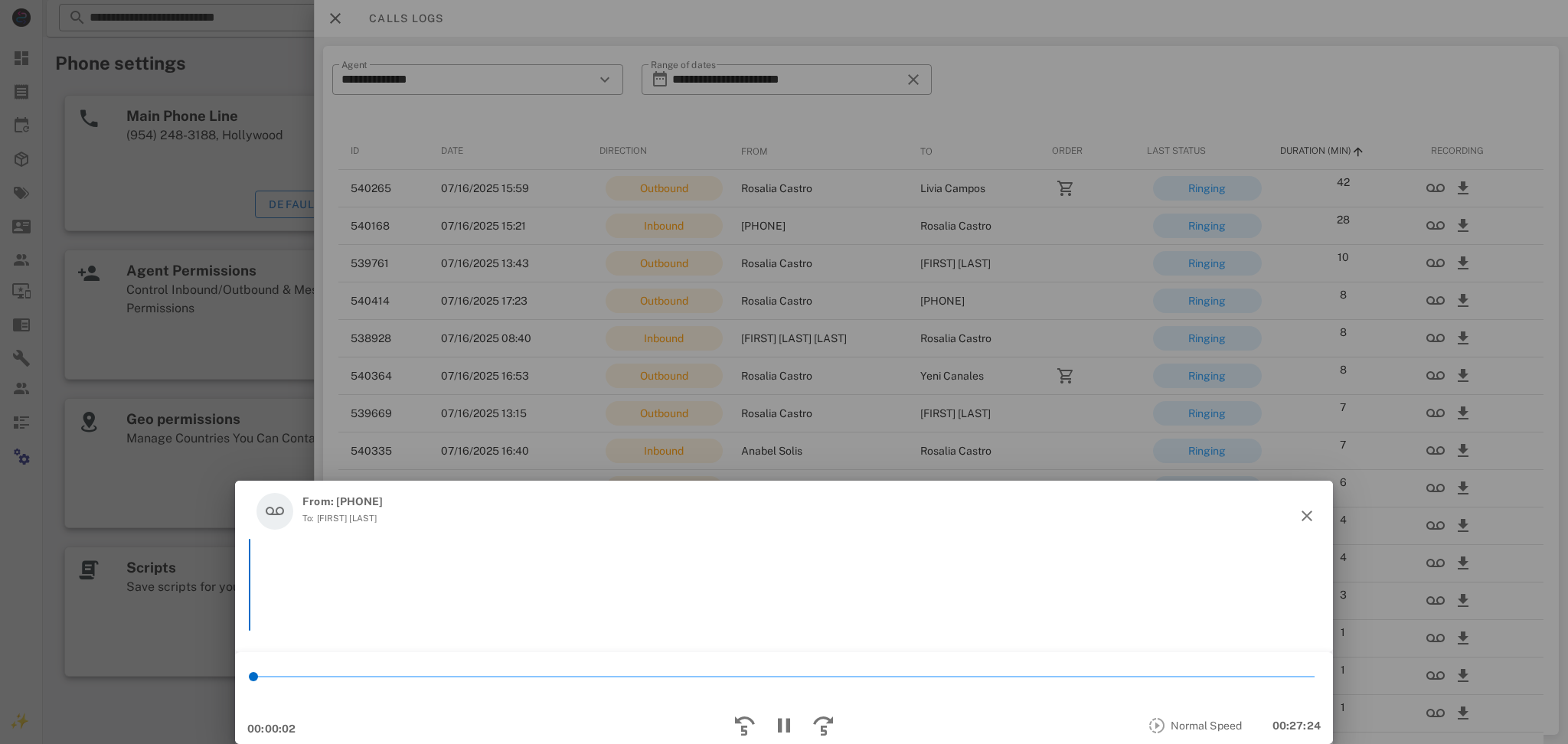 click on "*" at bounding box center (784, 677) 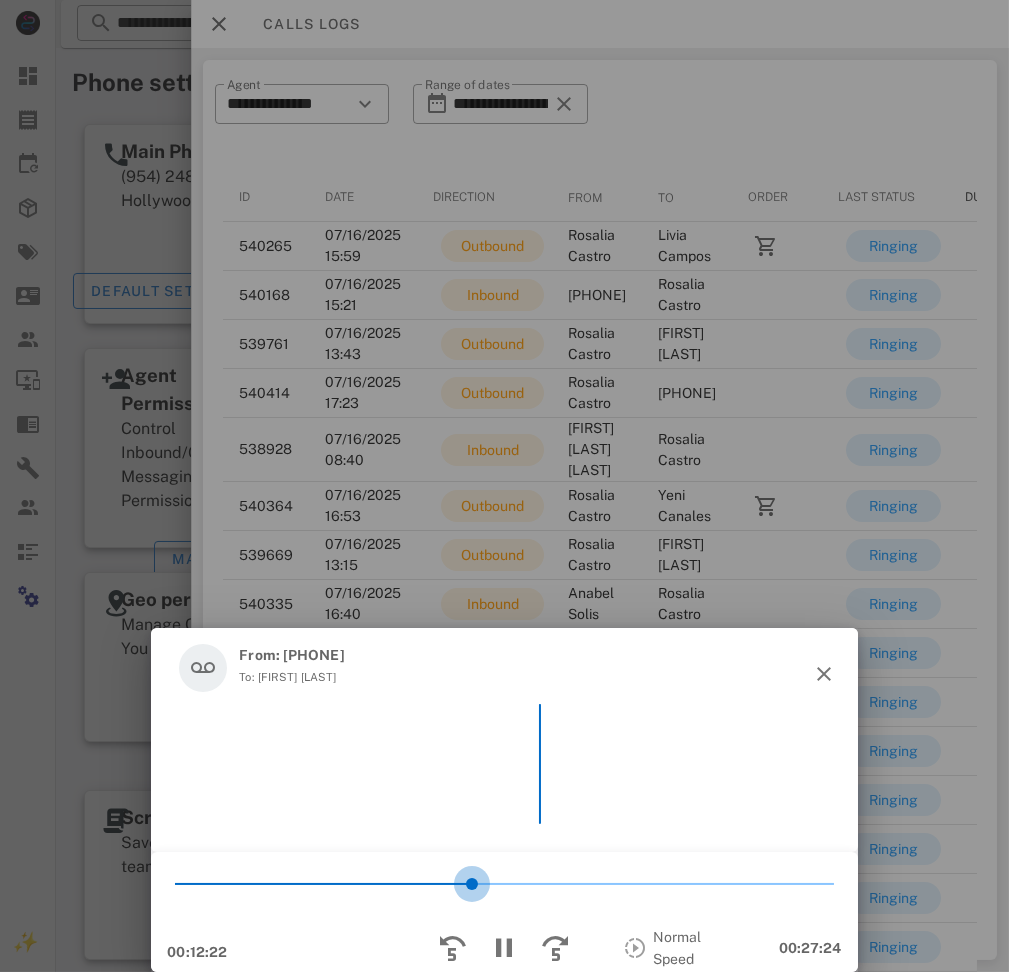 scroll, scrollTop: 0, scrollLeft: 67, axis: horizontal 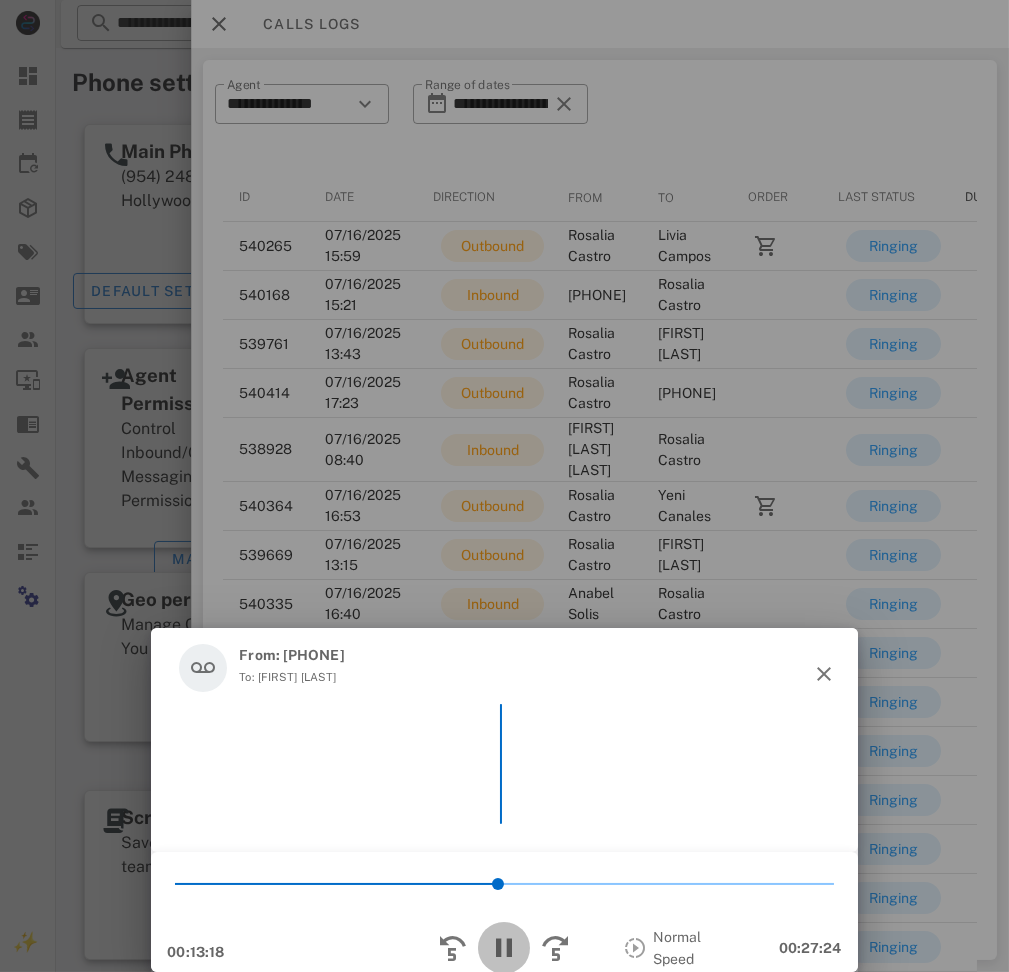 click at bounding box center [504, 948] 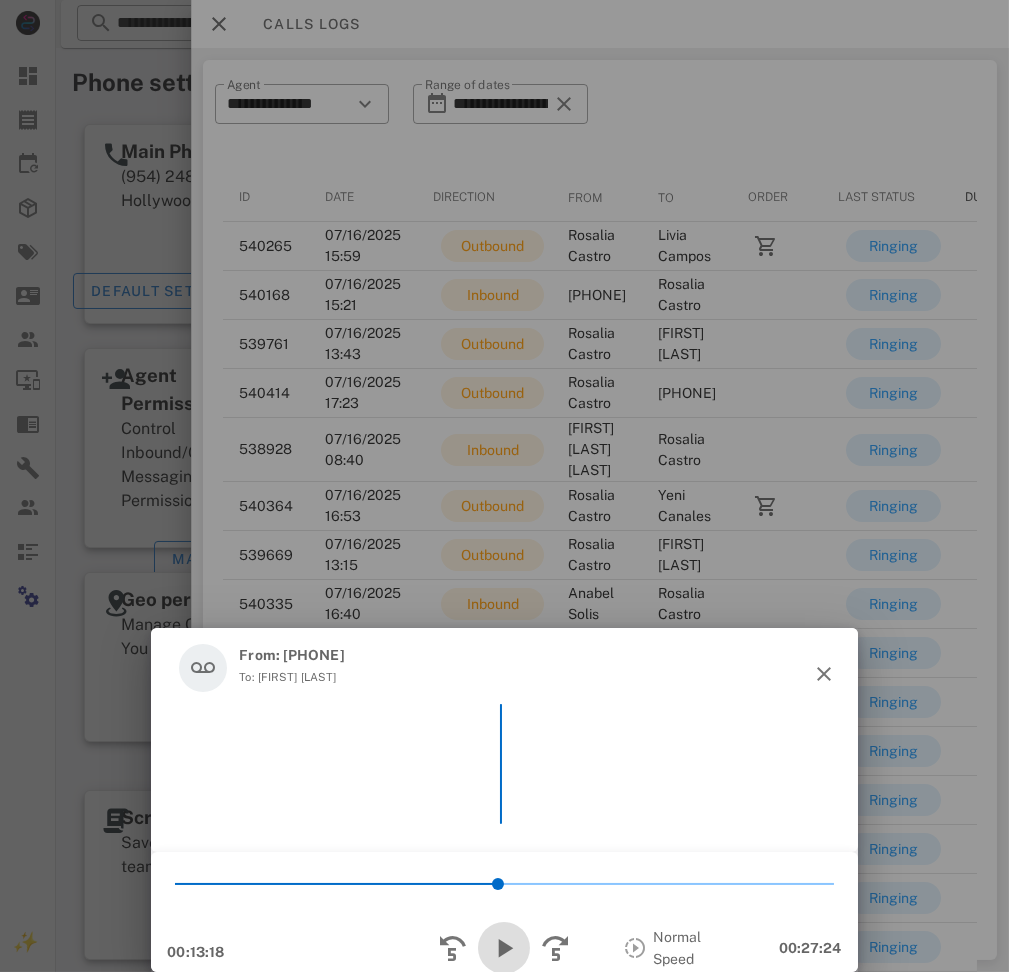 click at bounding box center (504, 948) 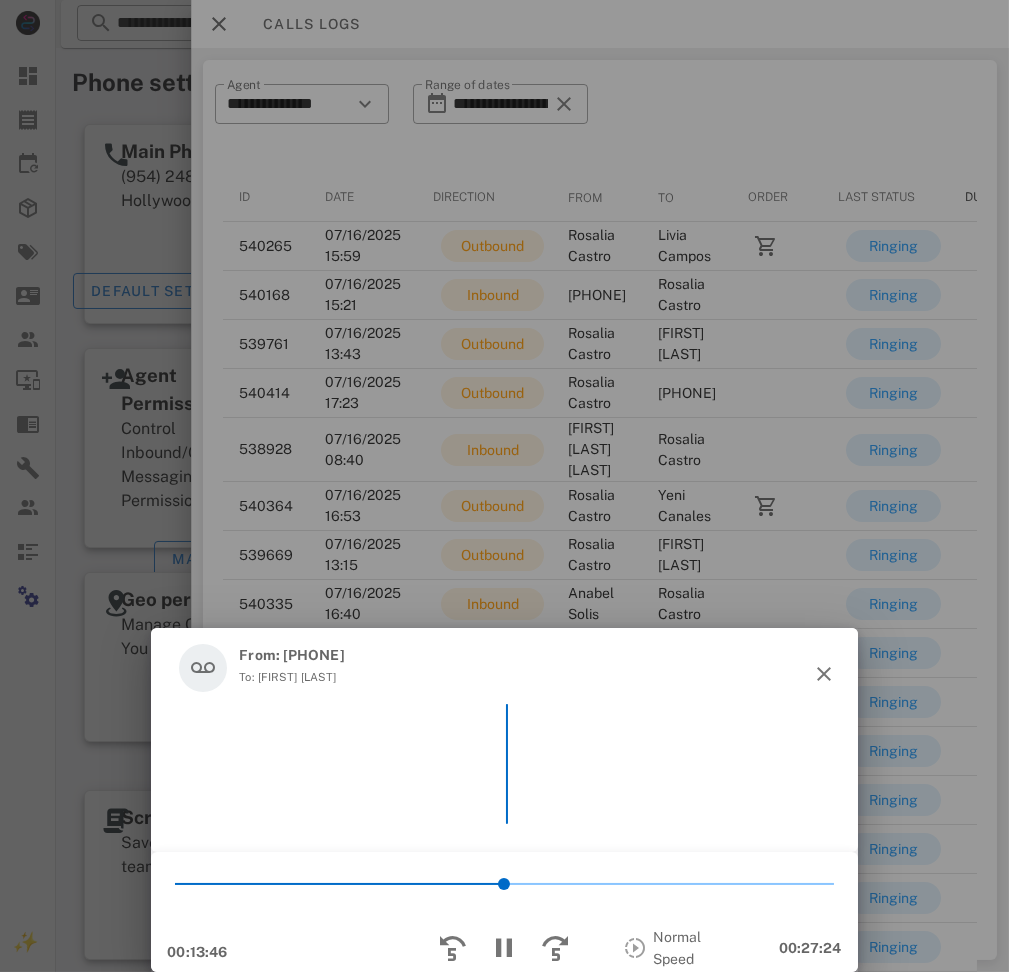 scroll, scrollTop: 0, scrollLeft: 76, axis: horizontal 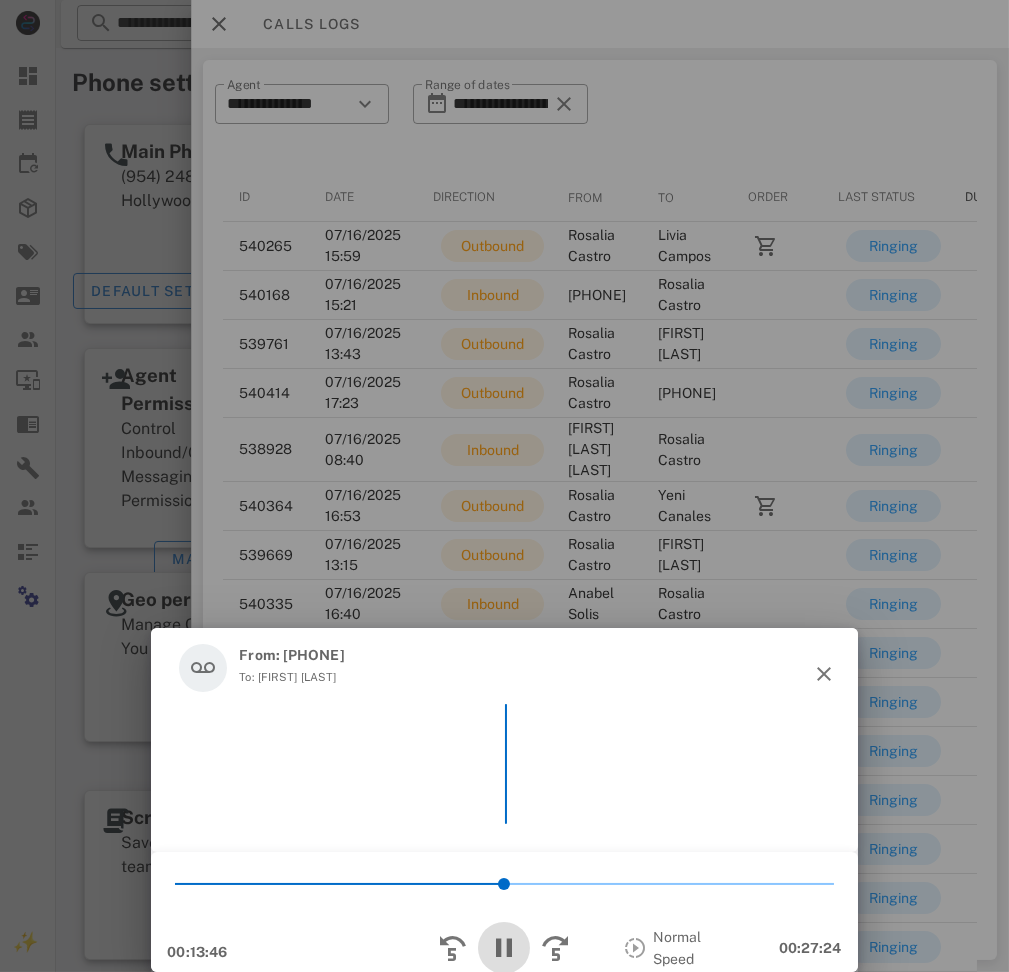 click at bounding box center (504, 948) 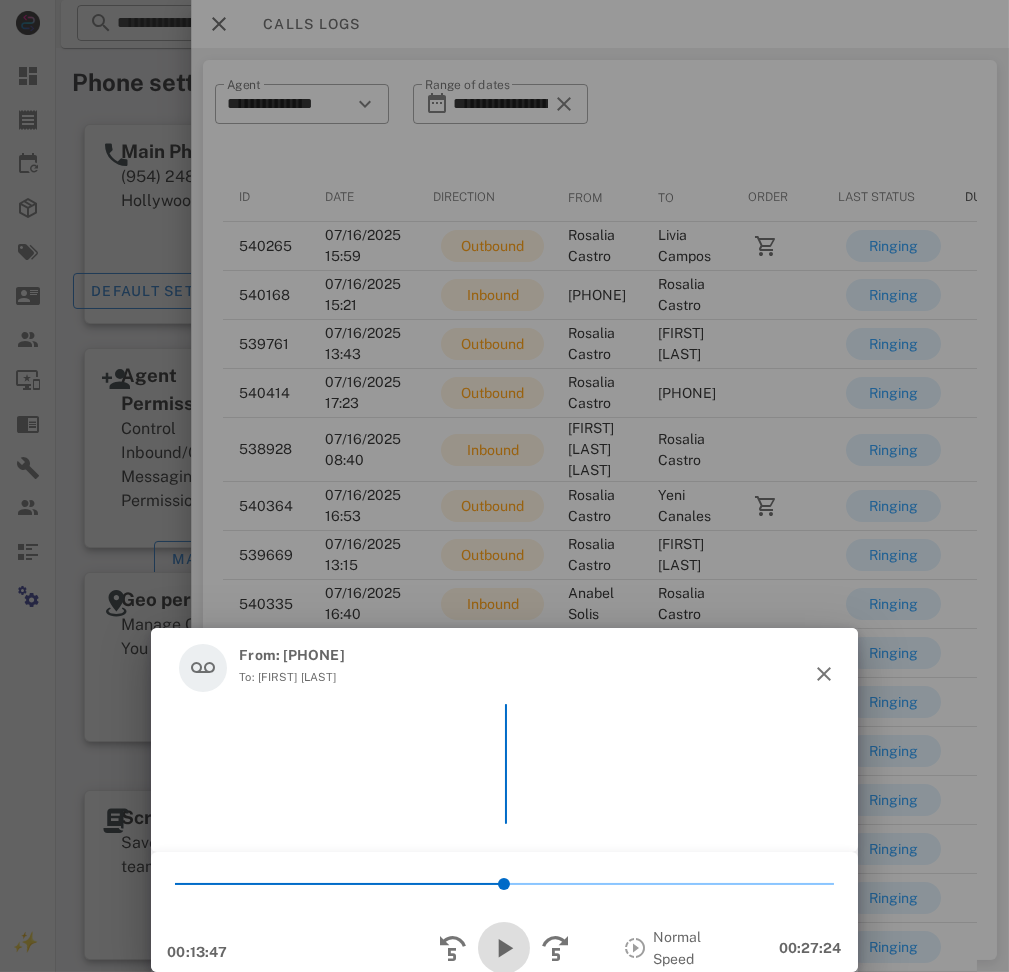 click at bounding box center [504, 948] 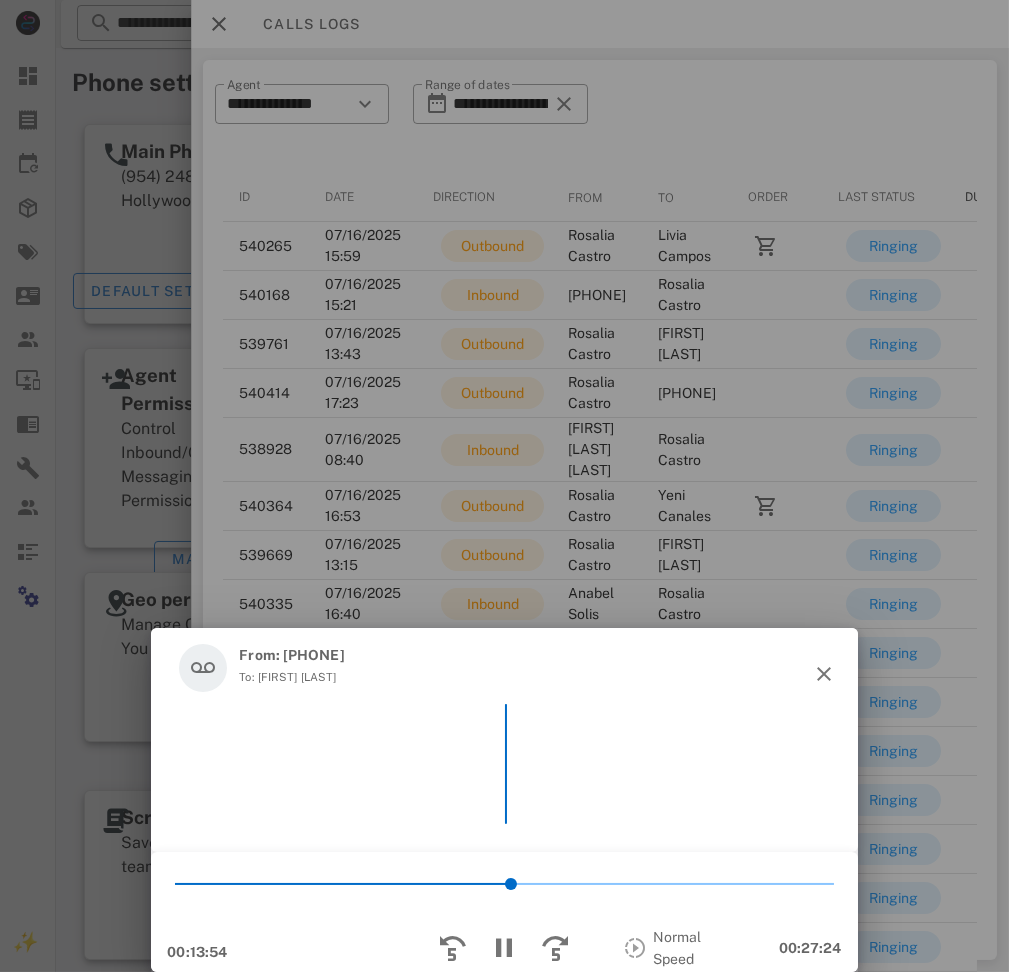 scroll, scrollTop: 0, scrollLeft: 81, axis: horizontal 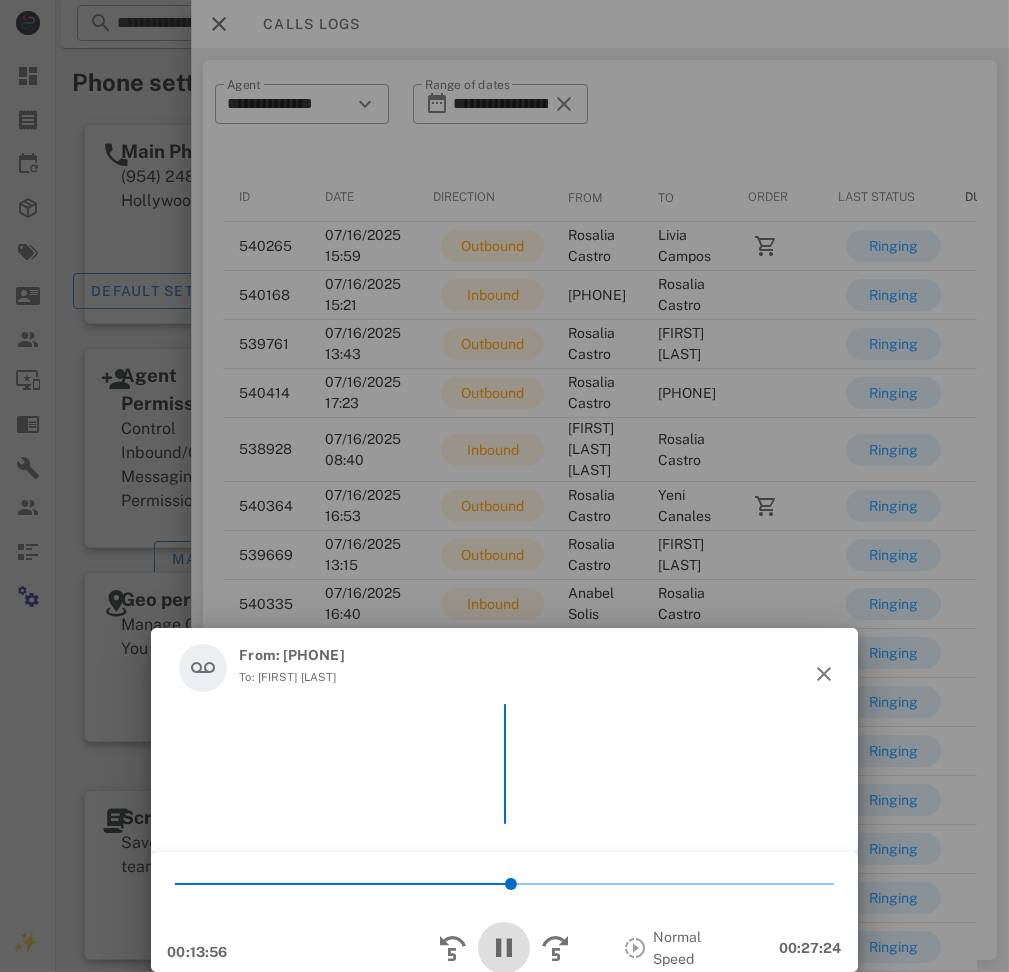 click at bounding box center (504, 948) 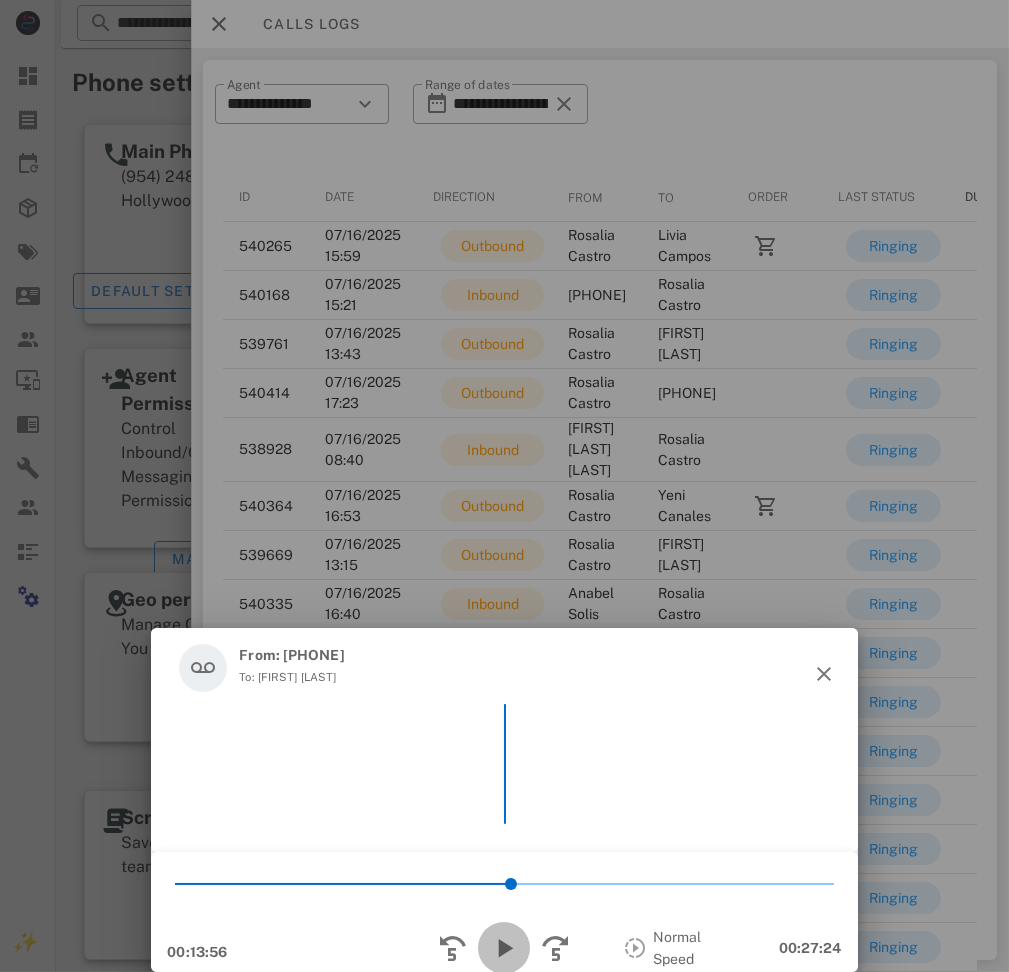 click at bounding box center (504, 948) 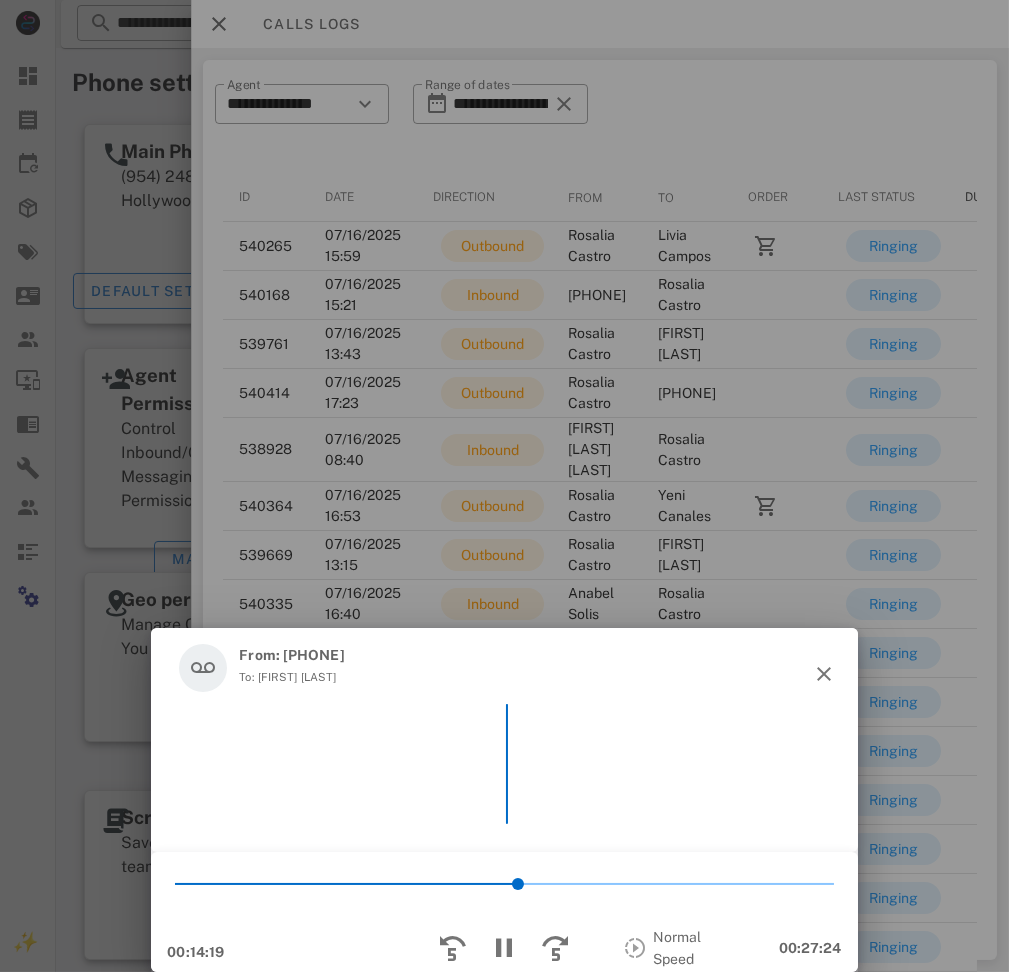 scroll, scrollTop: 0, scrollLeft: 93, axis: horizontal 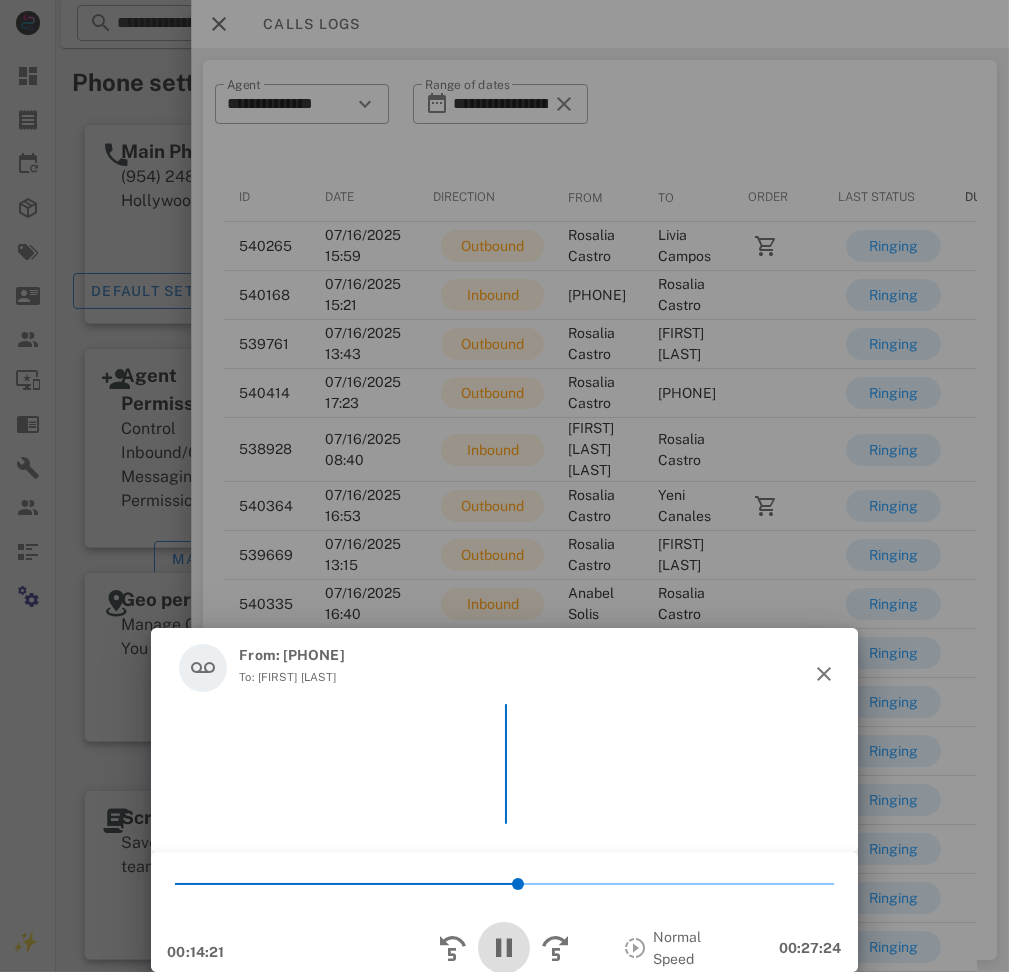 type 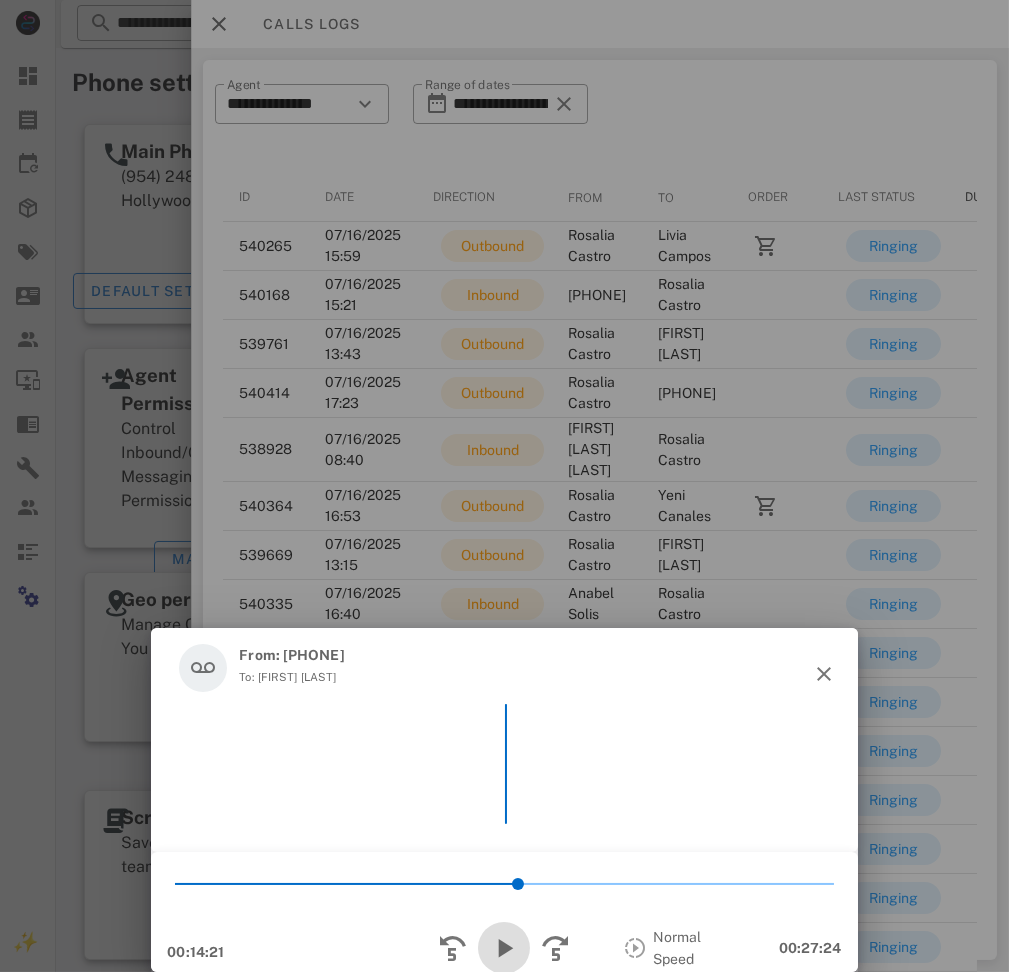 click at bounding box center [504, 948] 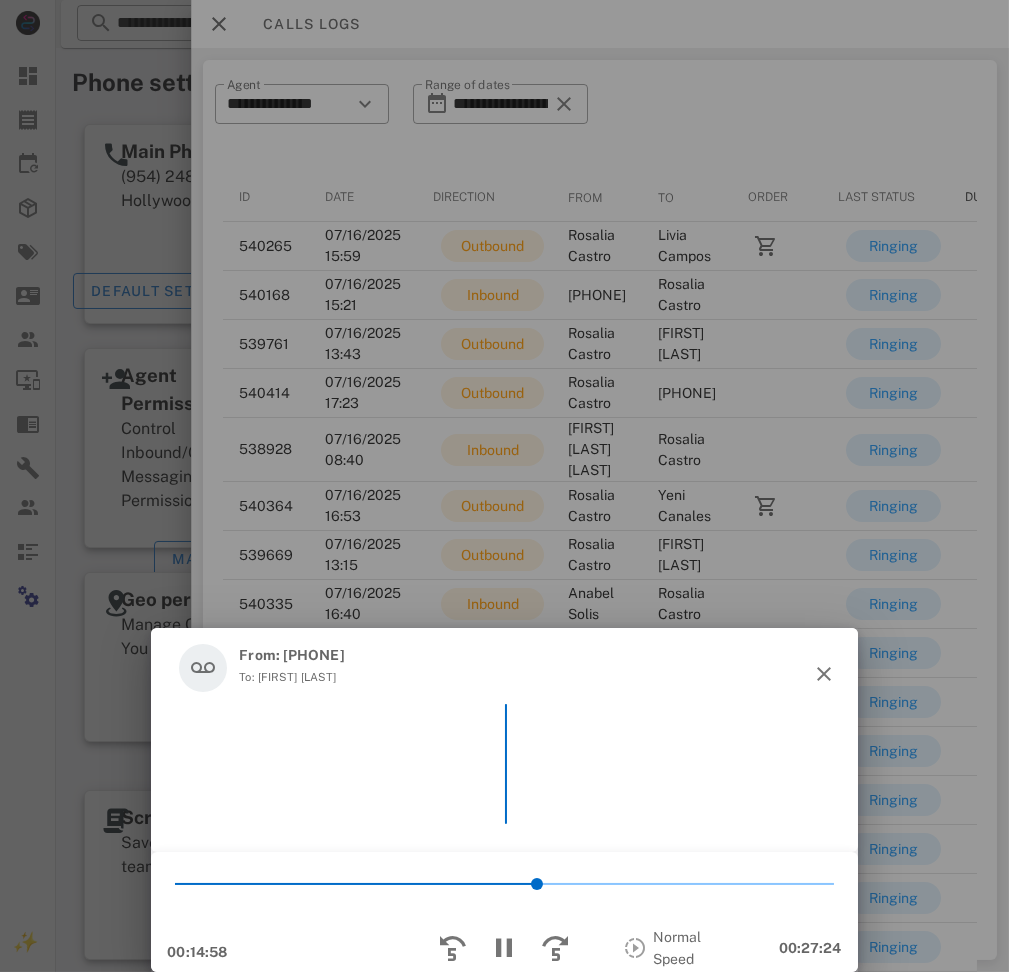 scroll, scrollTop: 0, scrollLeft: 113, axis: horizontal 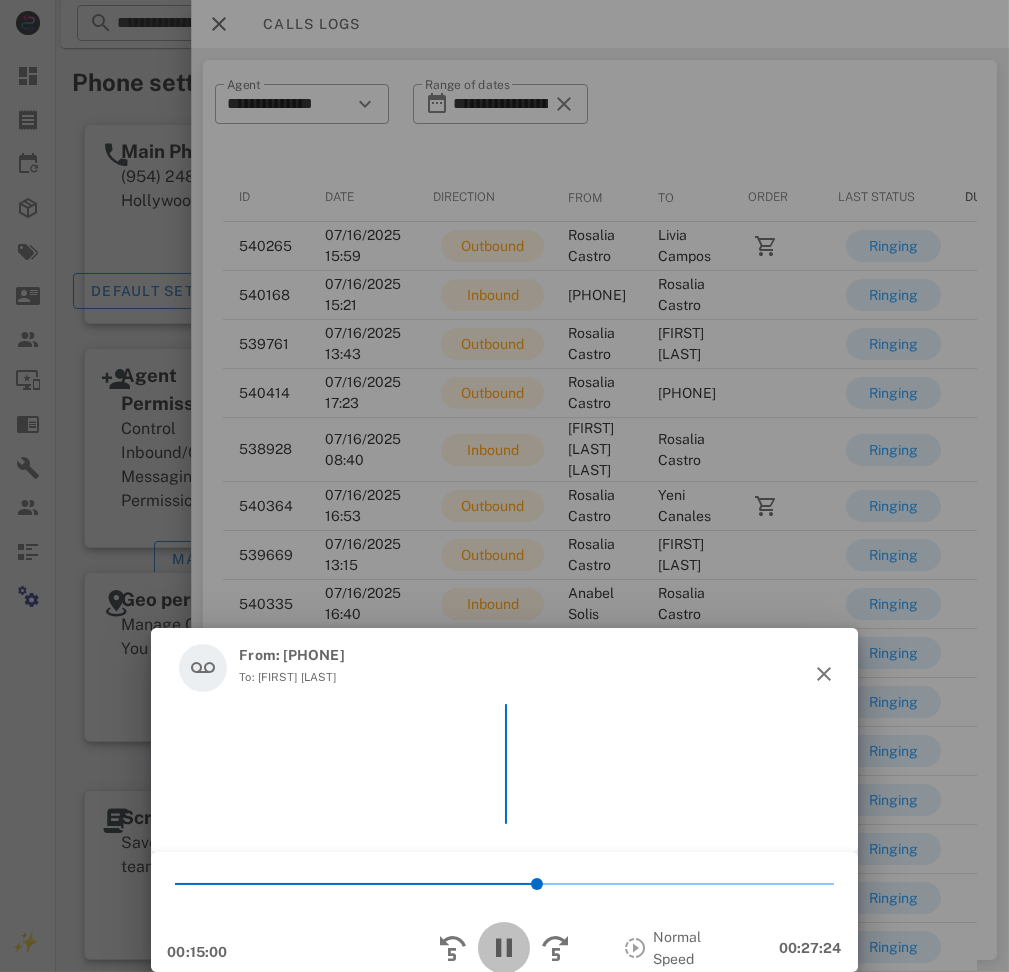 click at bounding box center (504, 948) 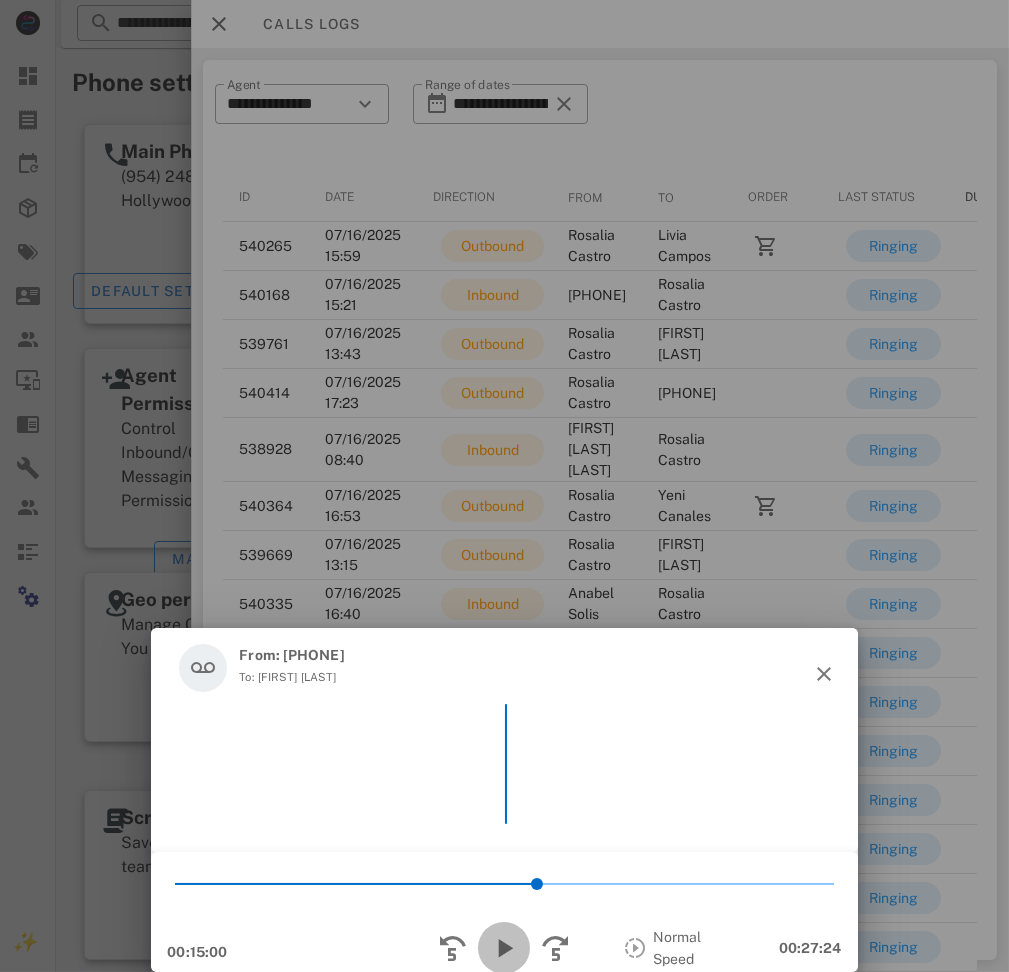 click at bounding box center (504, 948) 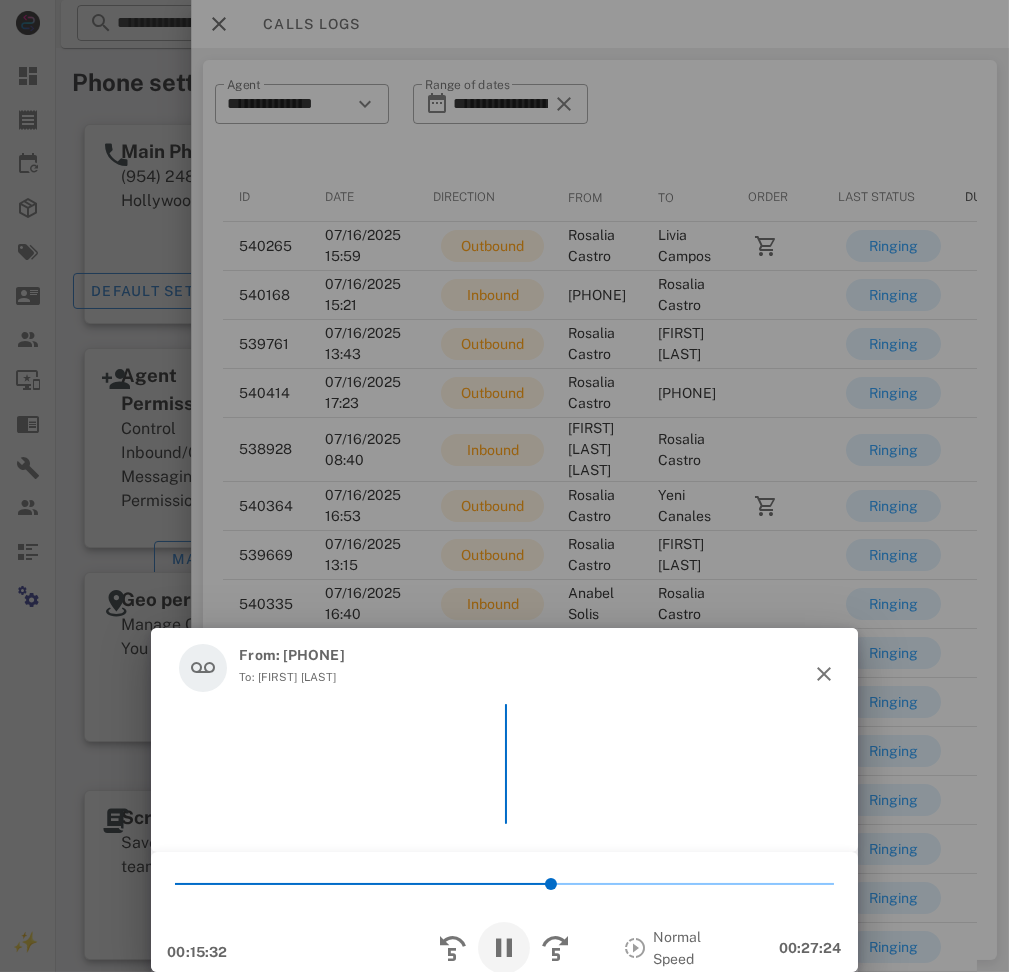 scroll, scrollTop: 0, scrollLeft: 130, axis: horizontal 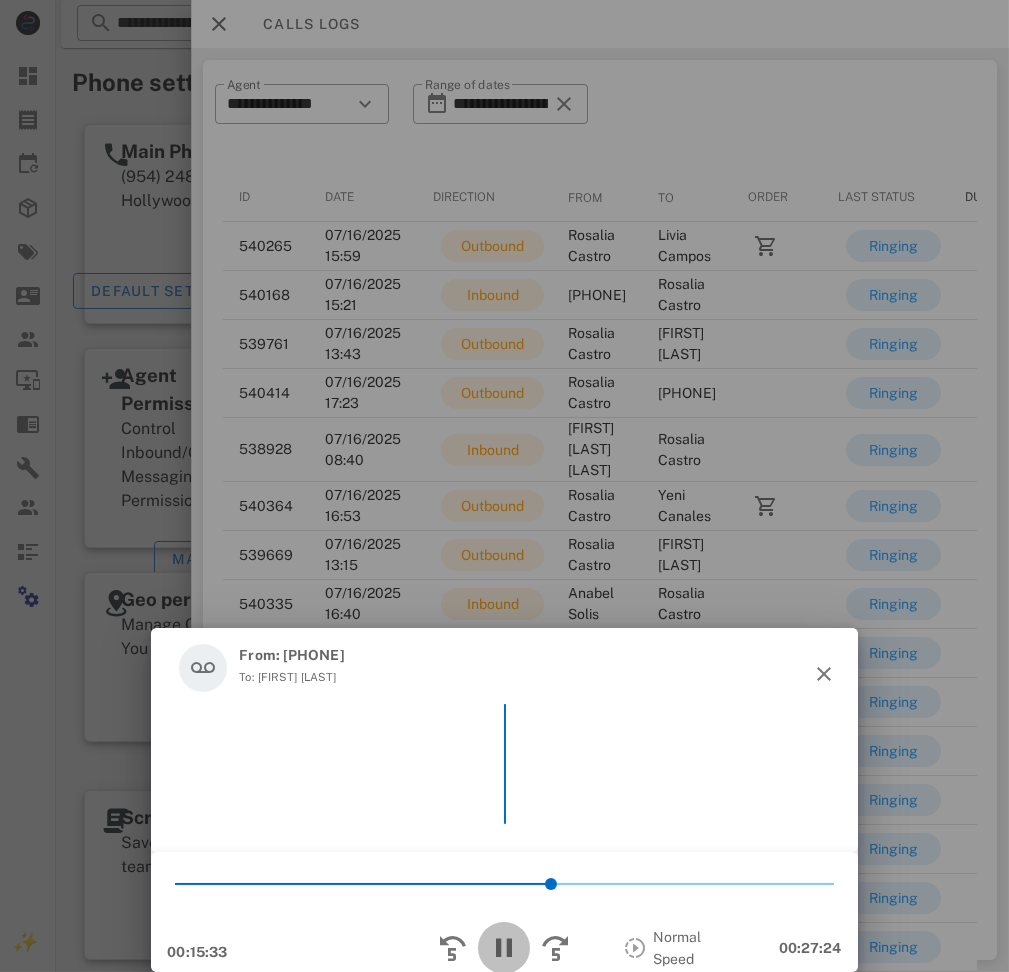 click at bounding box center [504, 948] 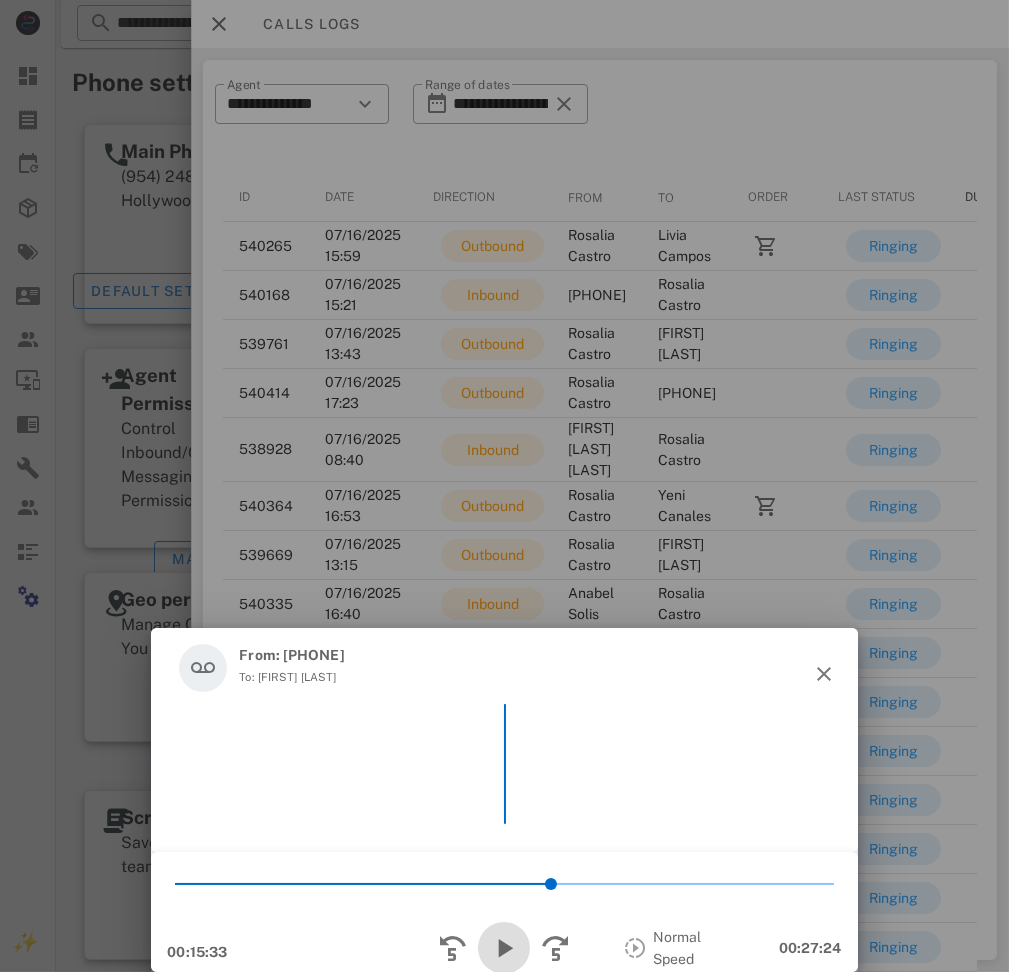 click at bounding box center (504, 948) 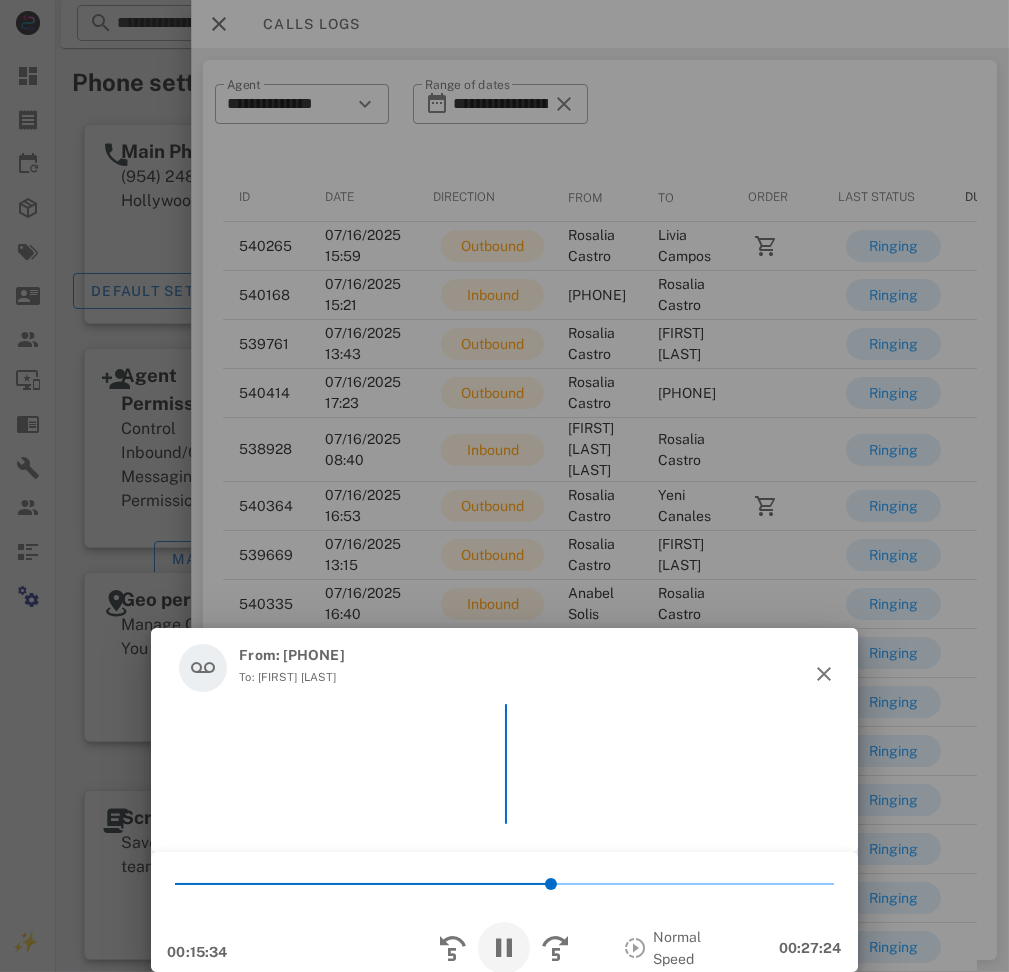 scroll, scrollTop: 0, scrollLeft: 131, axis: horizontal 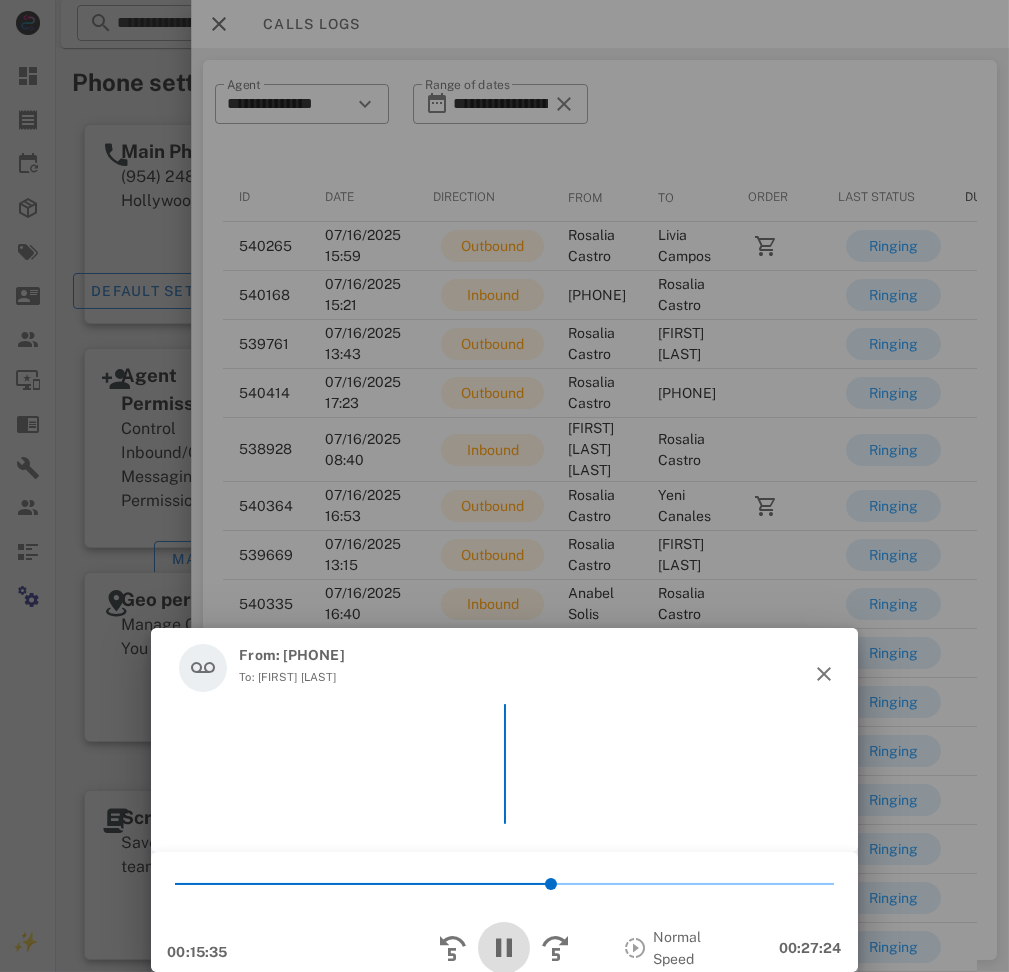 click at bounding box center [504, 948] 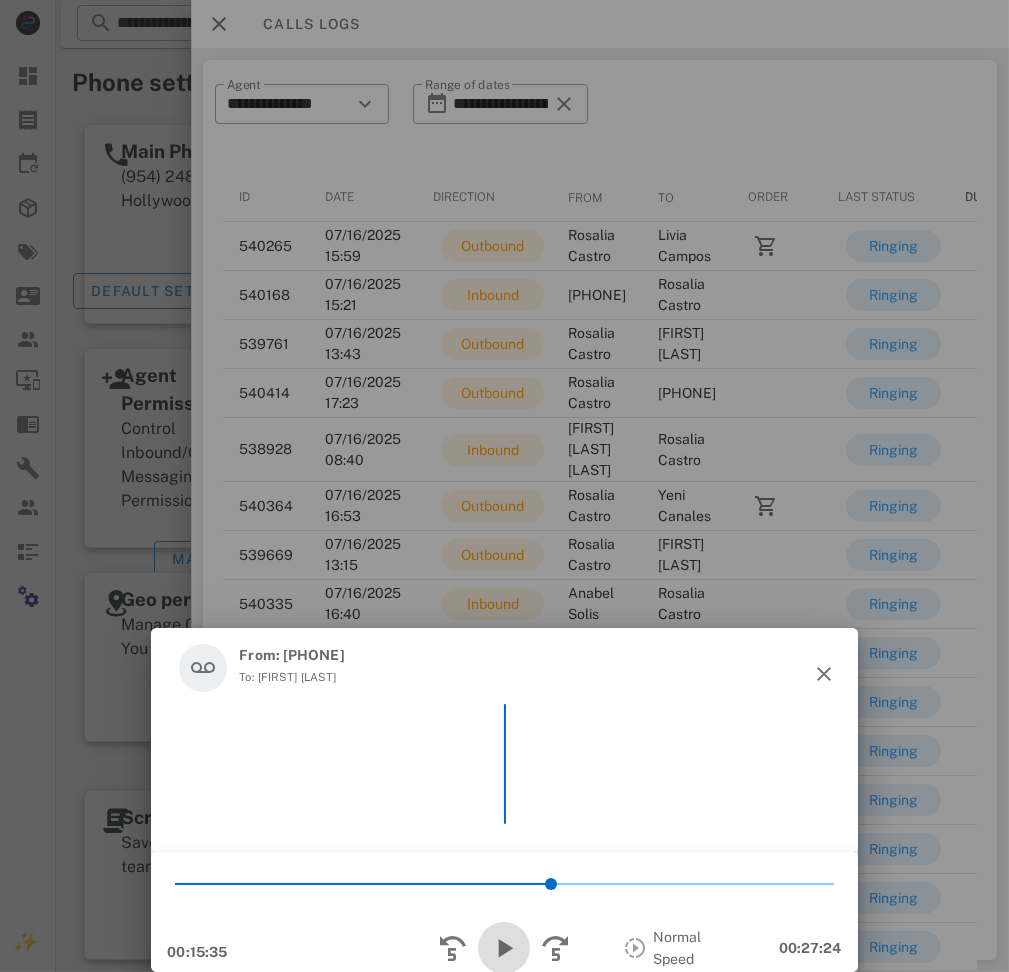 click at bounding box center [504, 948] 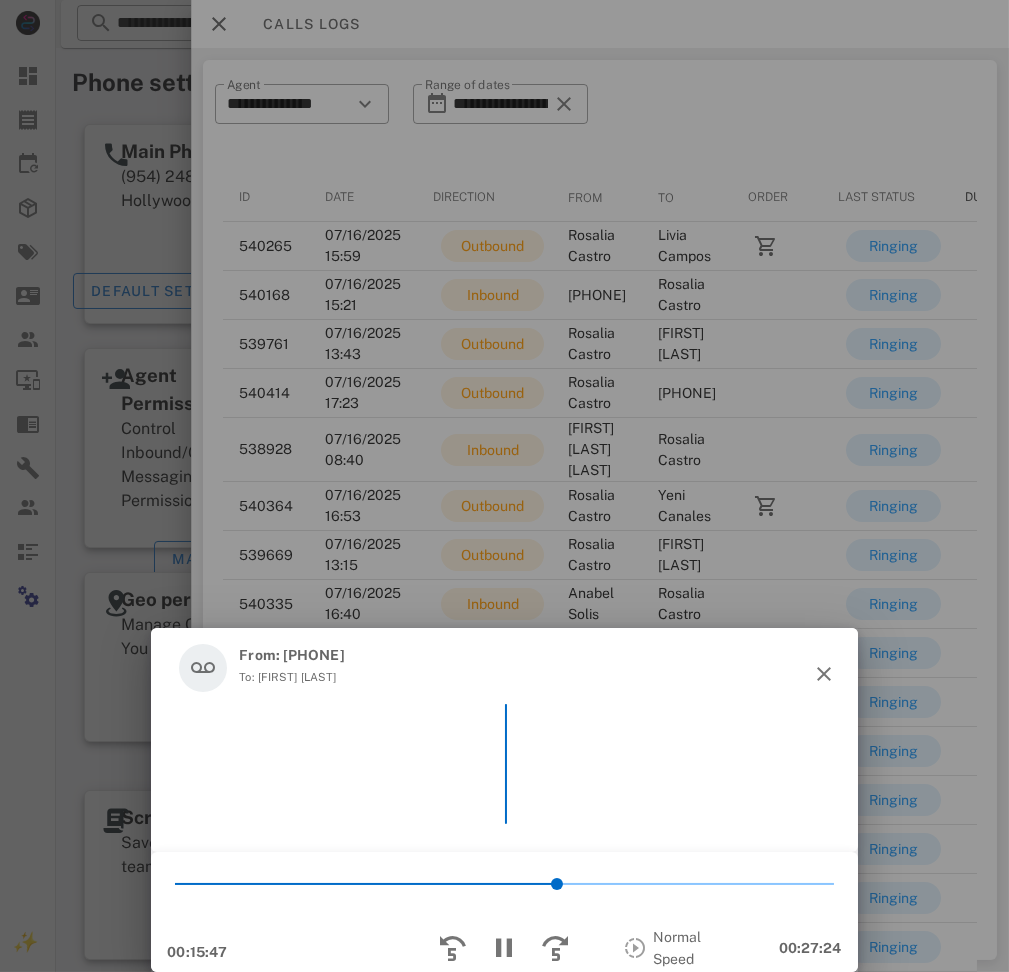 scroll, scrollTop: 0, scrollLeft: 137, axis: horizontal 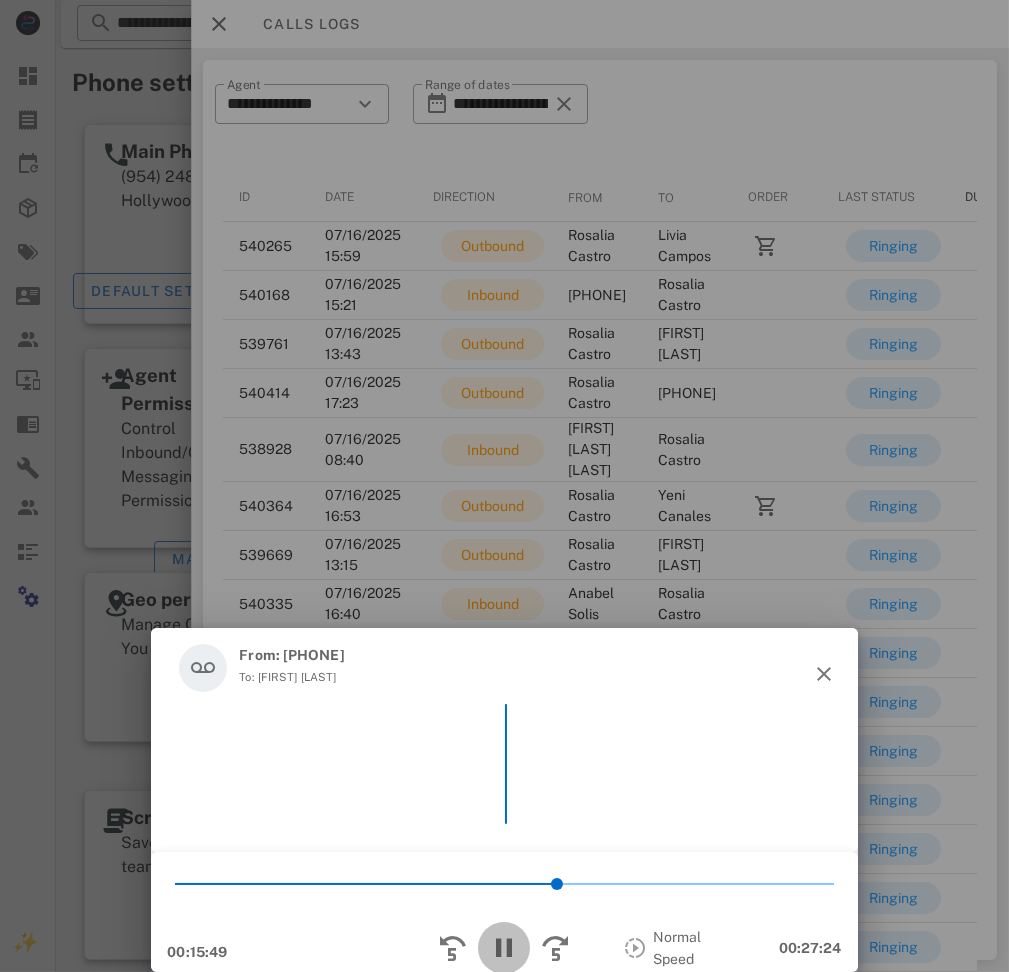click at bounding box center [504, 948] 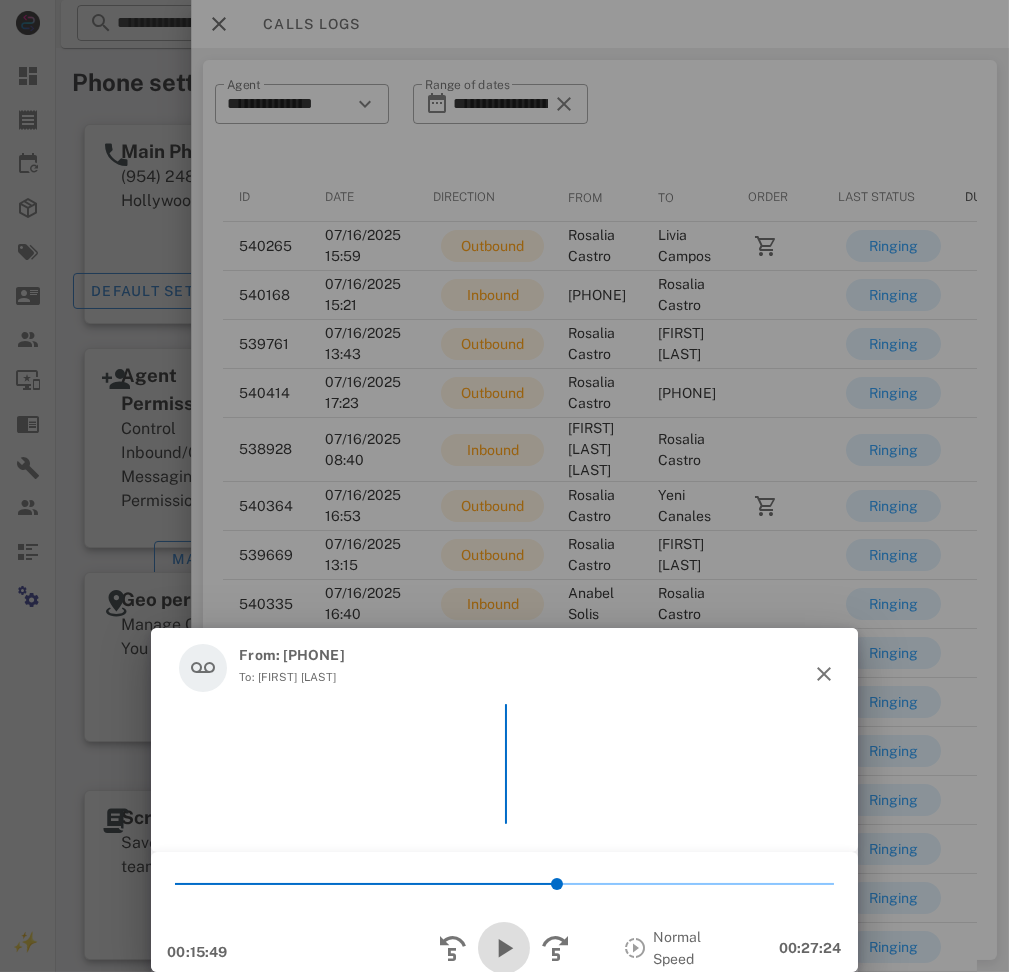 click at bounding box center (504, 948) 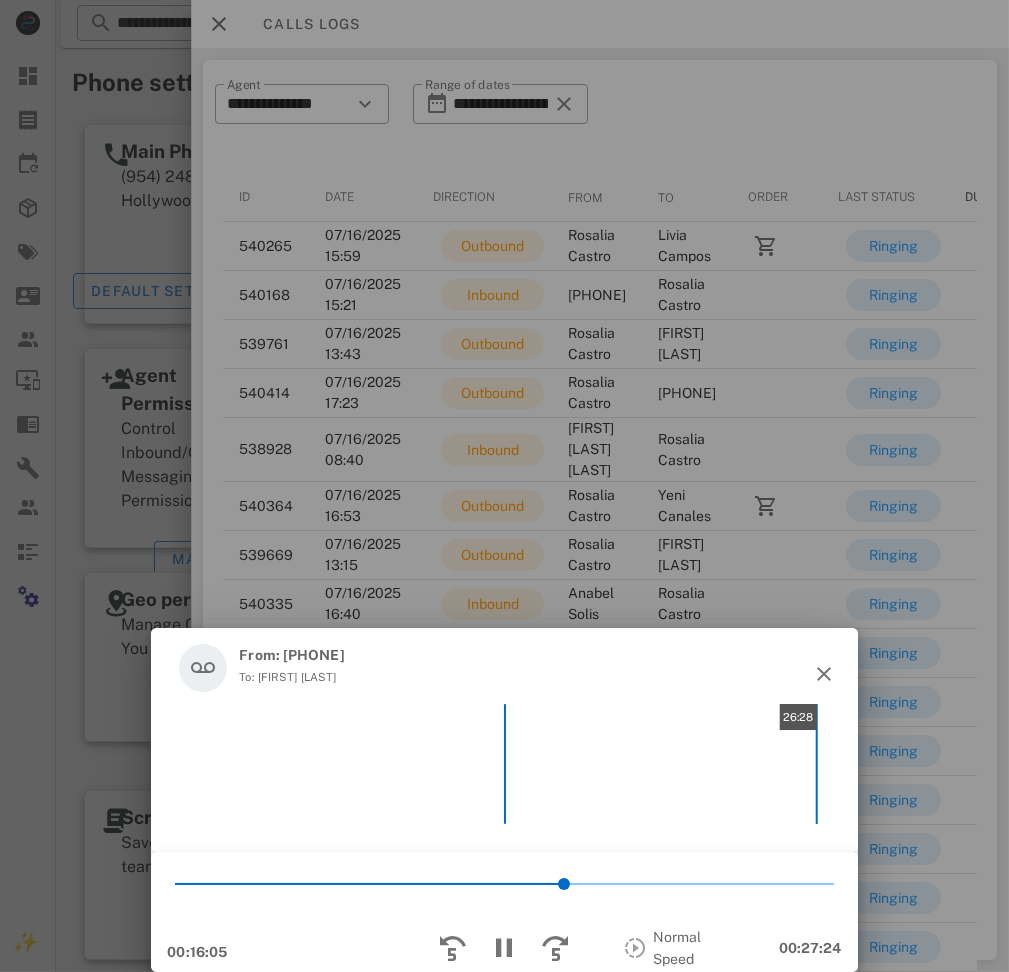 scroll, scrollTop: 0, scrollLeft: 149, axis: horizontal 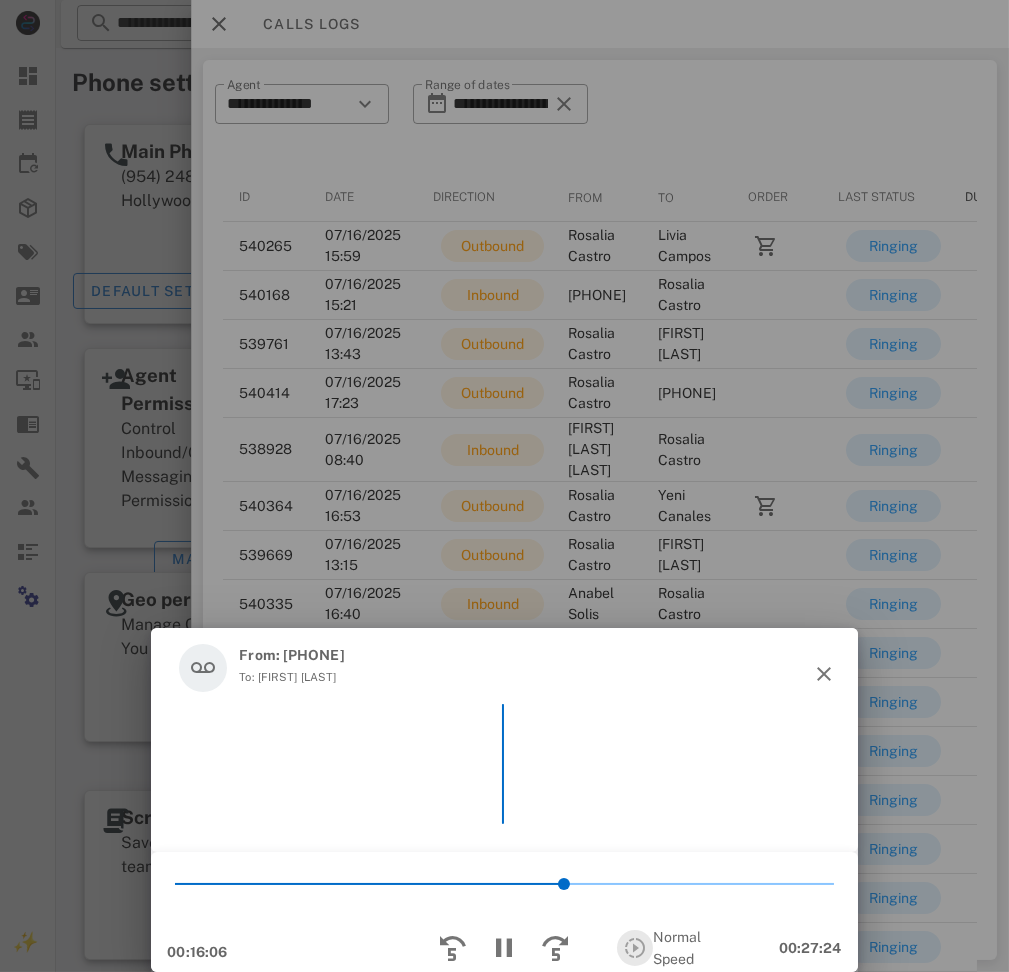 click at bounding box center [635, 948] 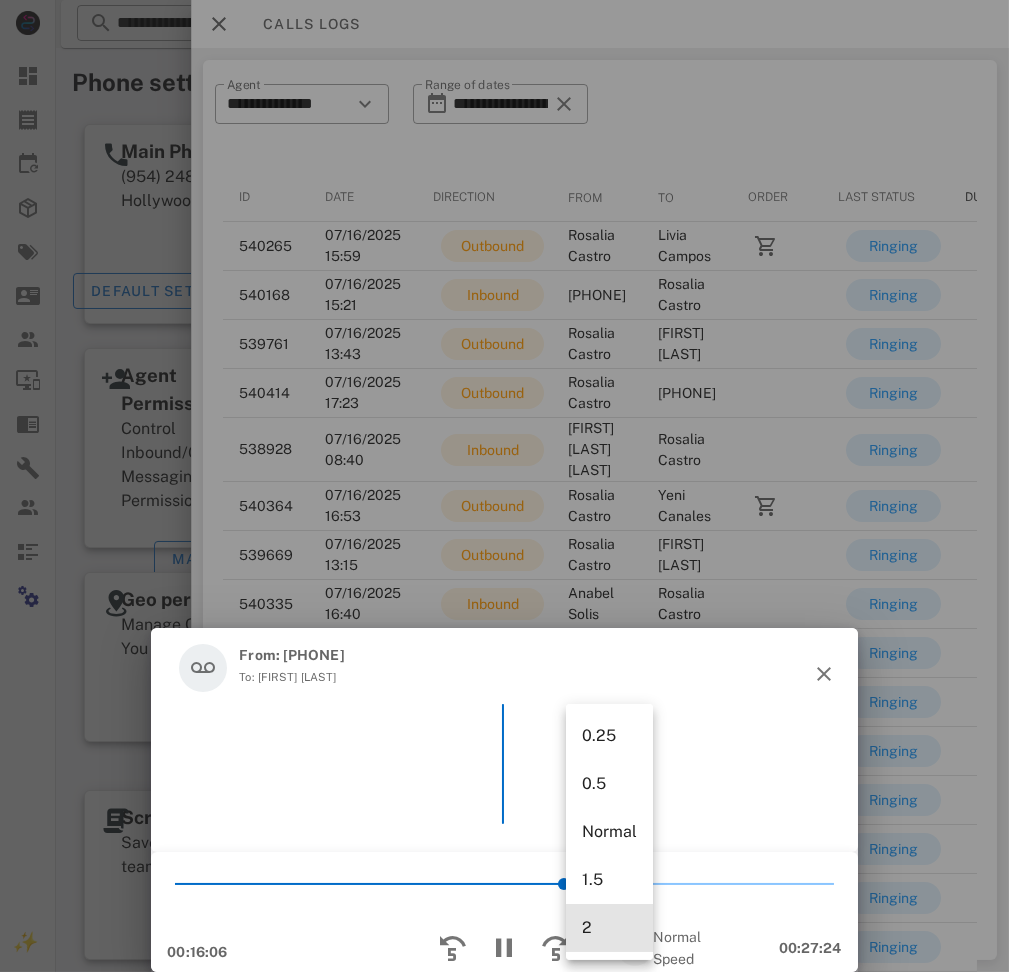 click on "2" at bounding box center [609, 928] 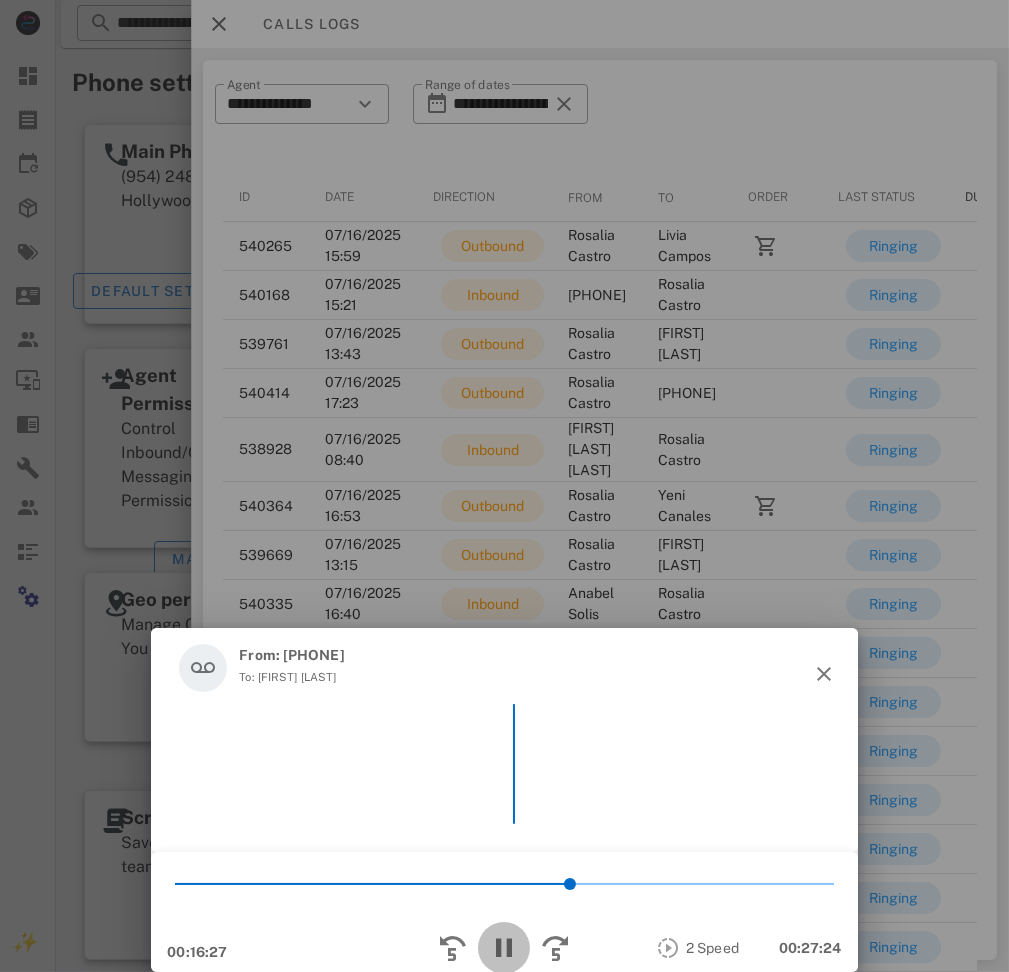 click at bounding box center [504, 948] 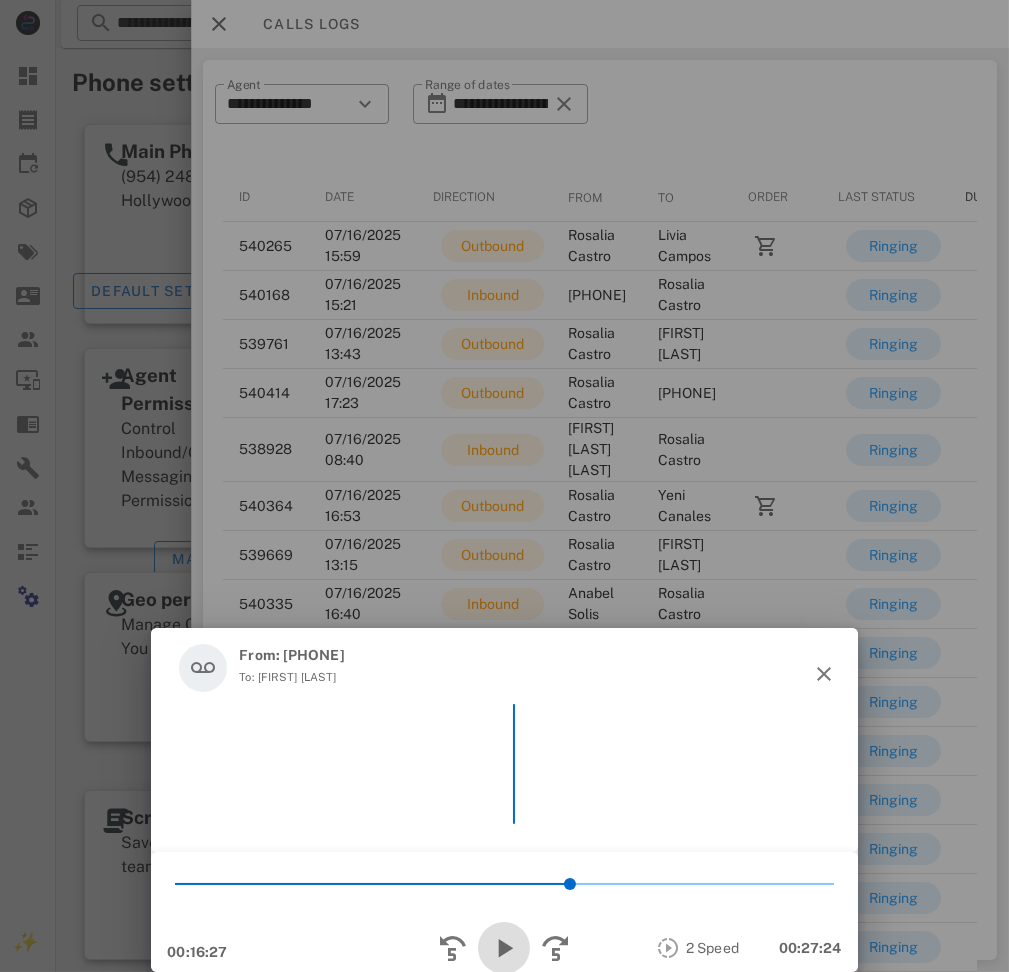 click at bounding box center [504, 948] 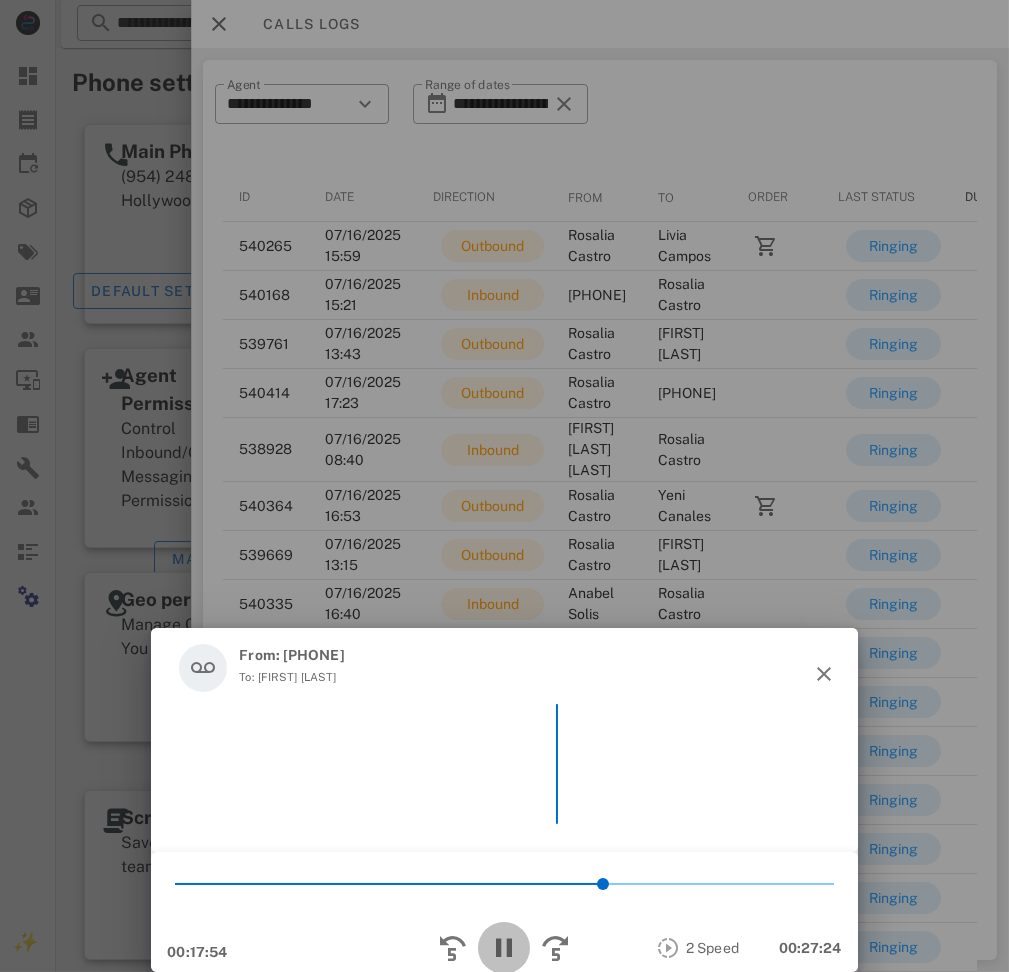 click at bounding box center (504, 948) 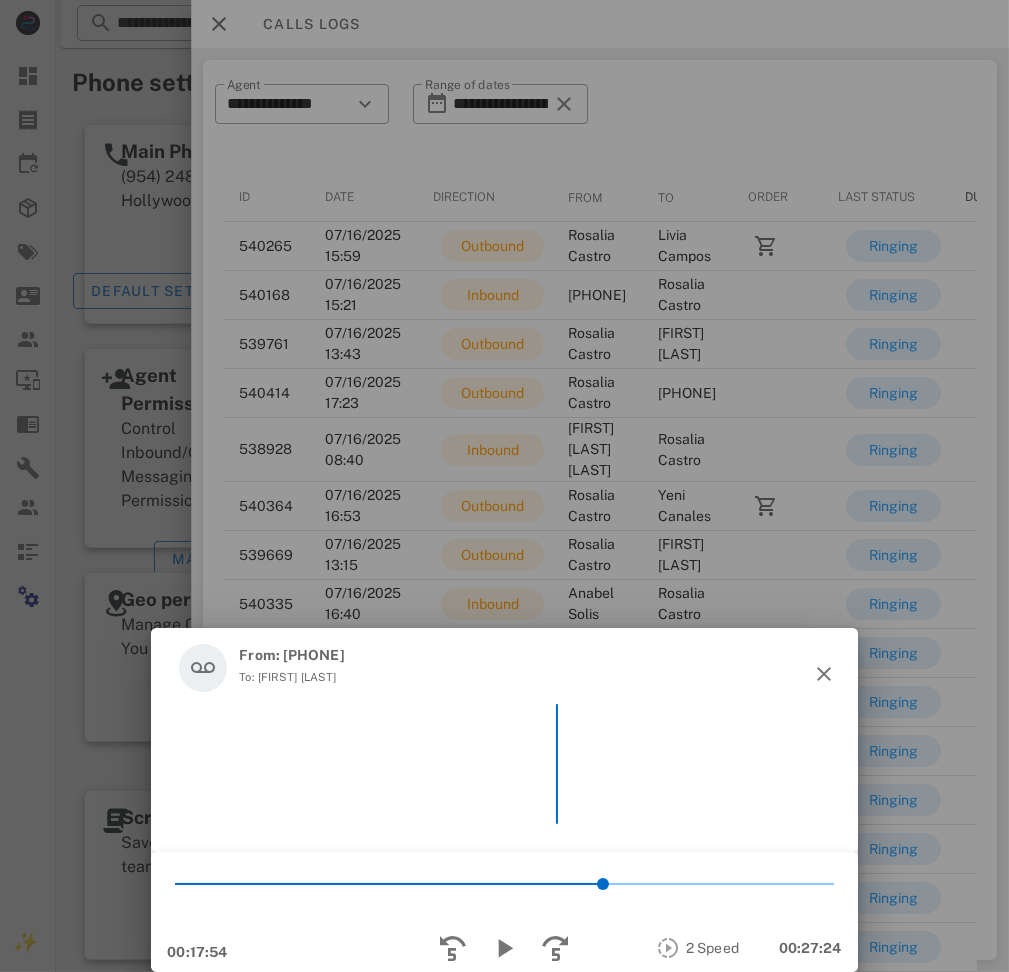 click on "From: [PHONE] To: [FIRST] [LAST]" at bounding box center [504, 668] 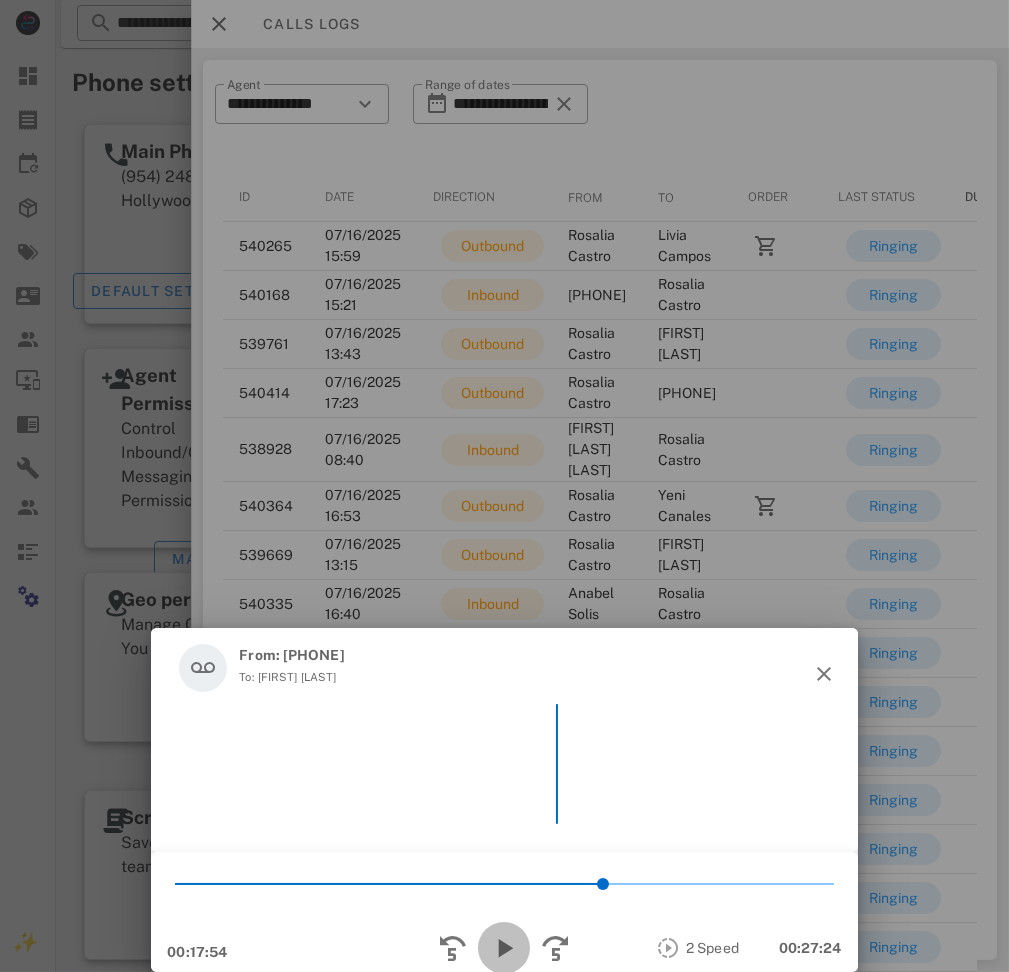 click at bounding box center [504, 948] 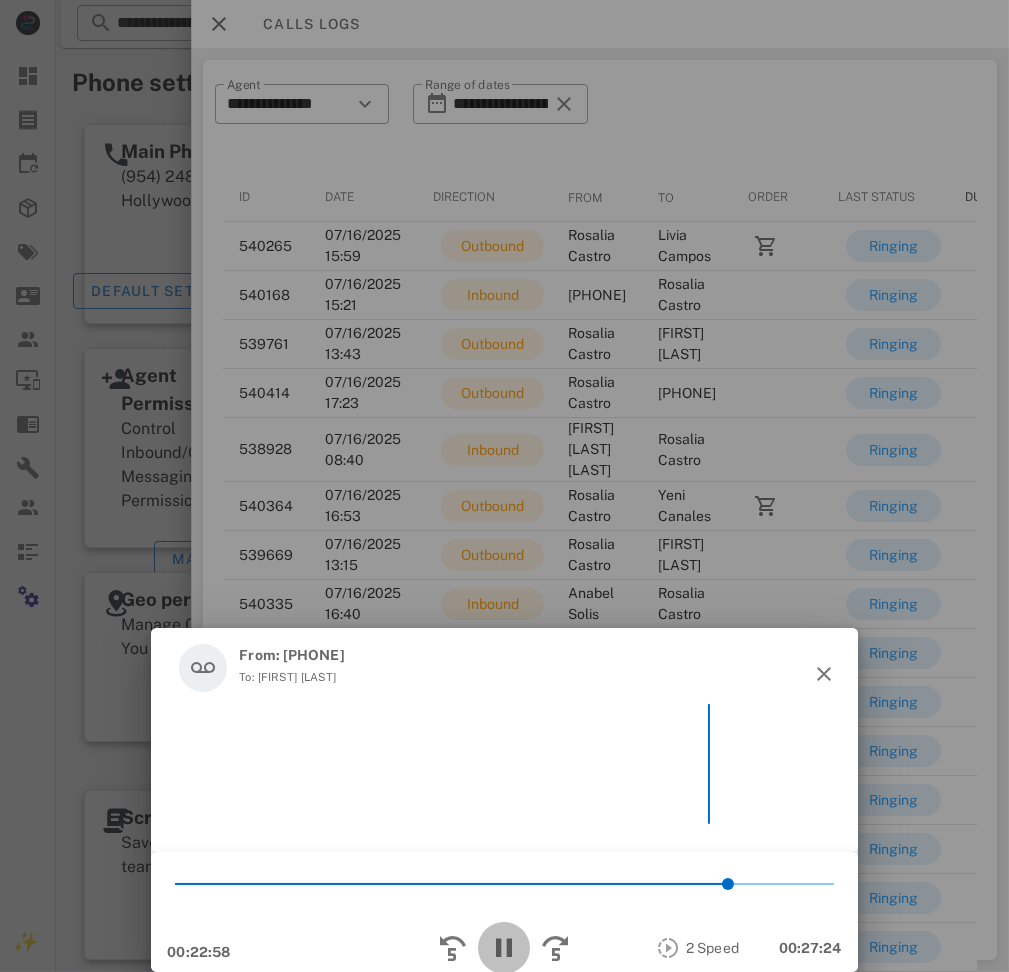 click at bounding box center (504, 948) 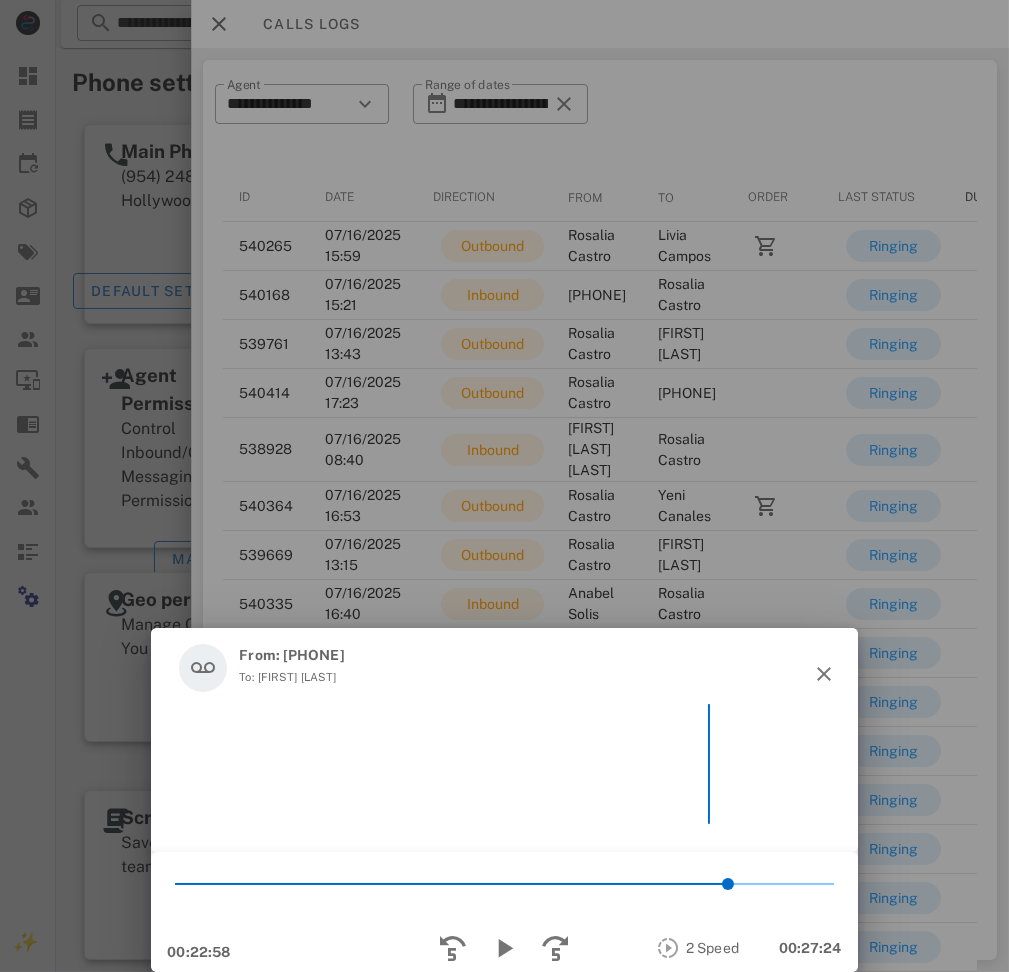 click on "*" at bounding box center [504, 884] 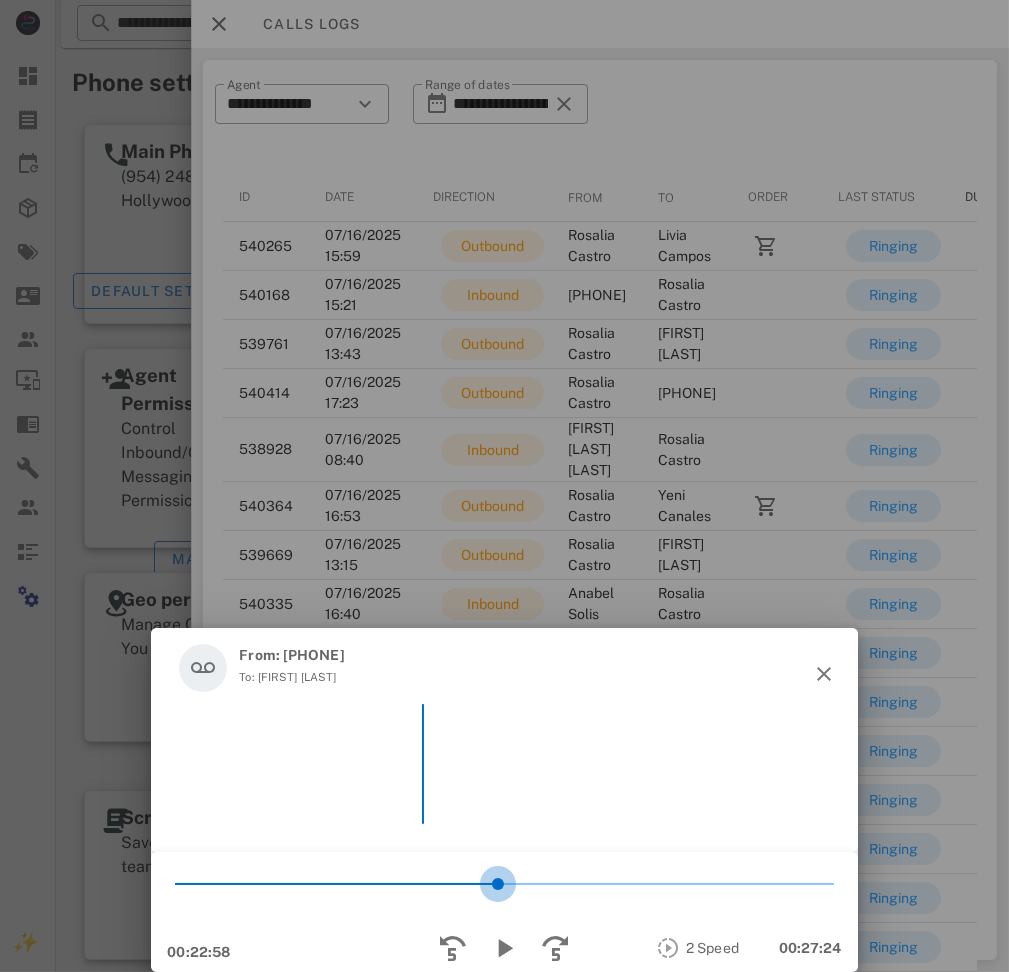 click at bounding box center (504, 915) 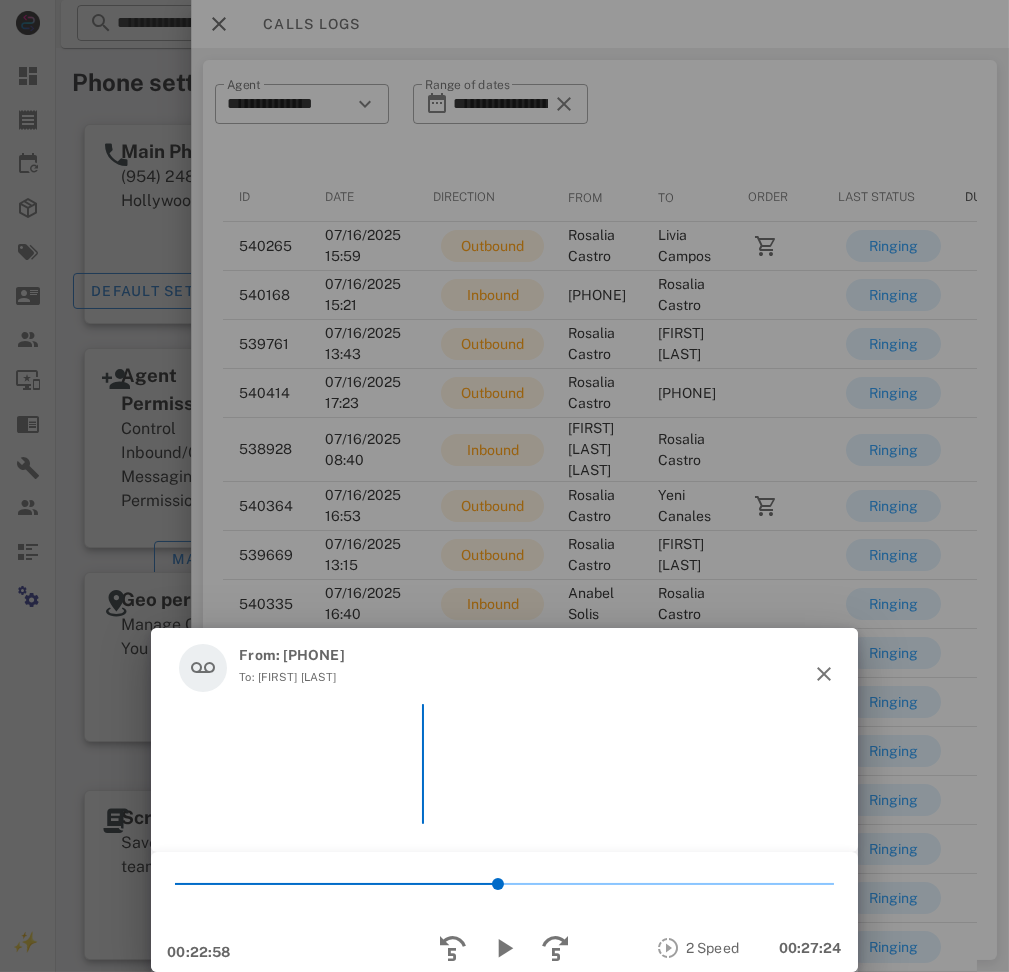 click on "*" at bounding box center [504, 884] 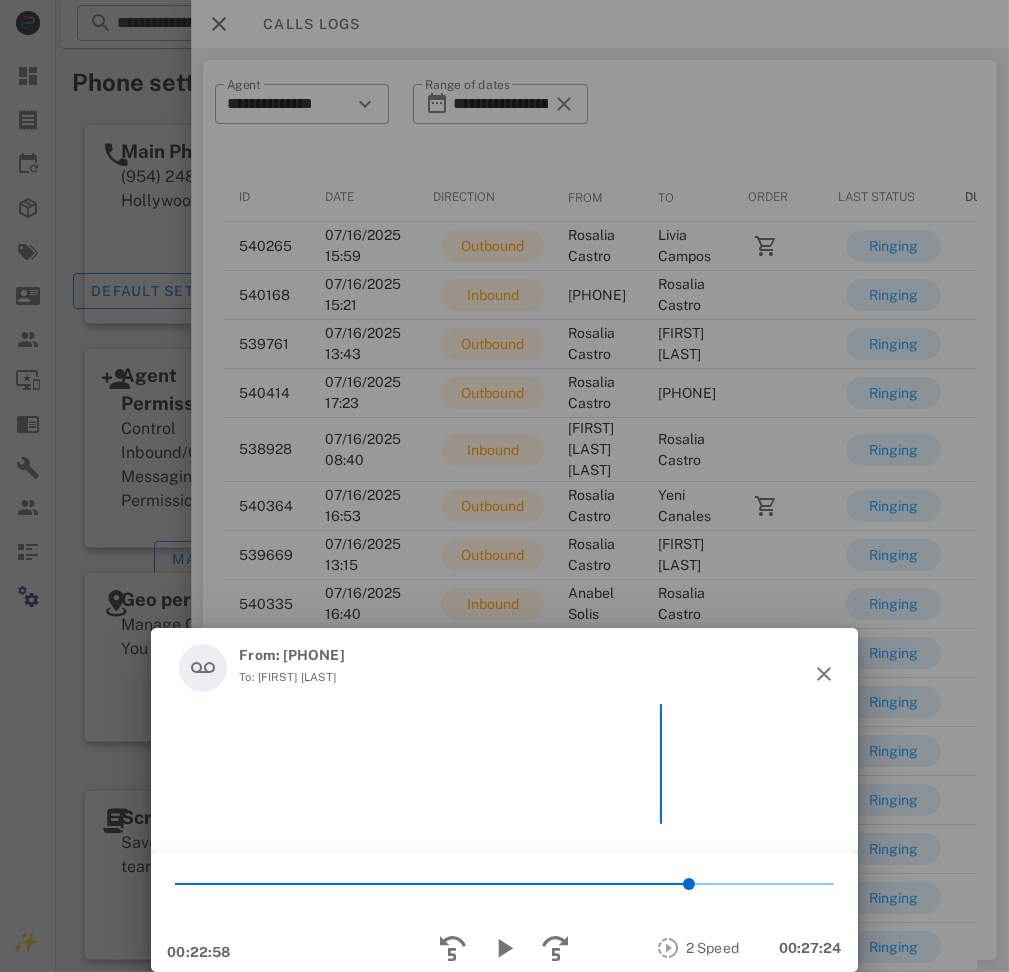 click at bounding box center (761, 884) 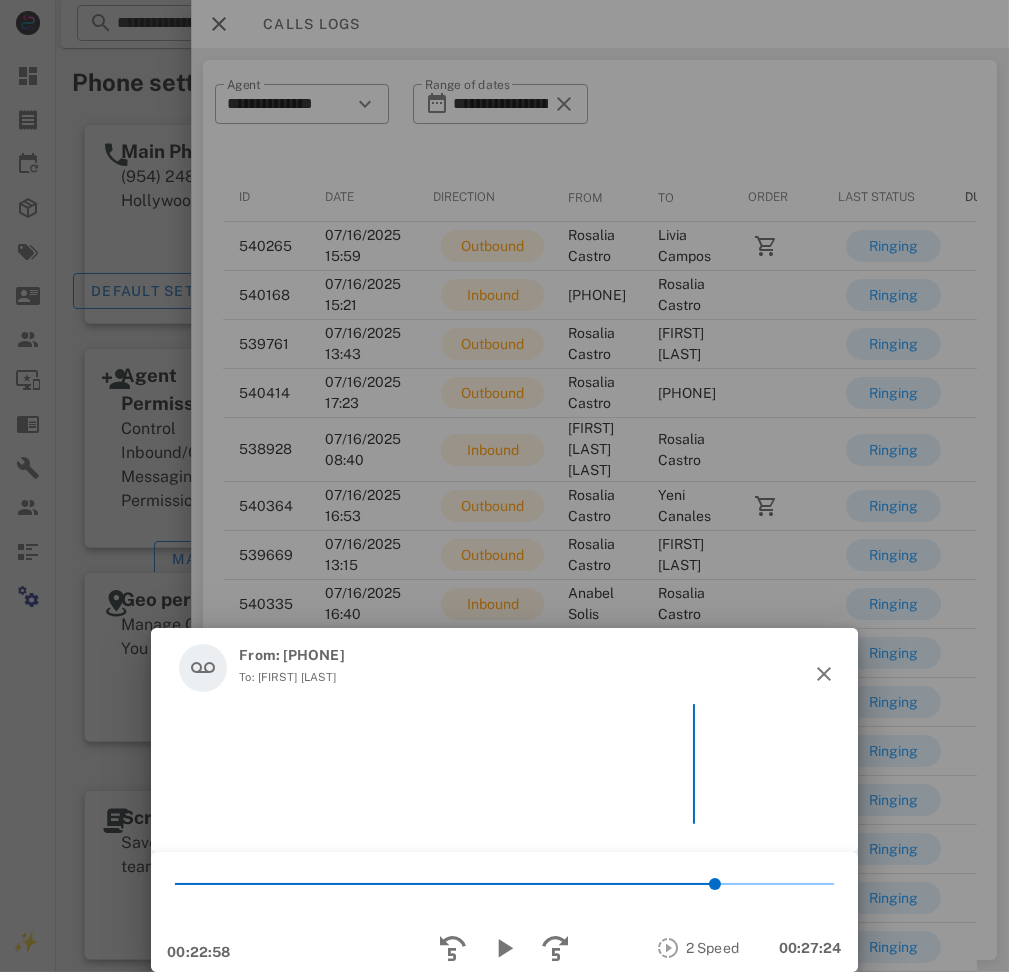 click on "To: [FIRST] [LAST]" at bounding box center (291, 677) 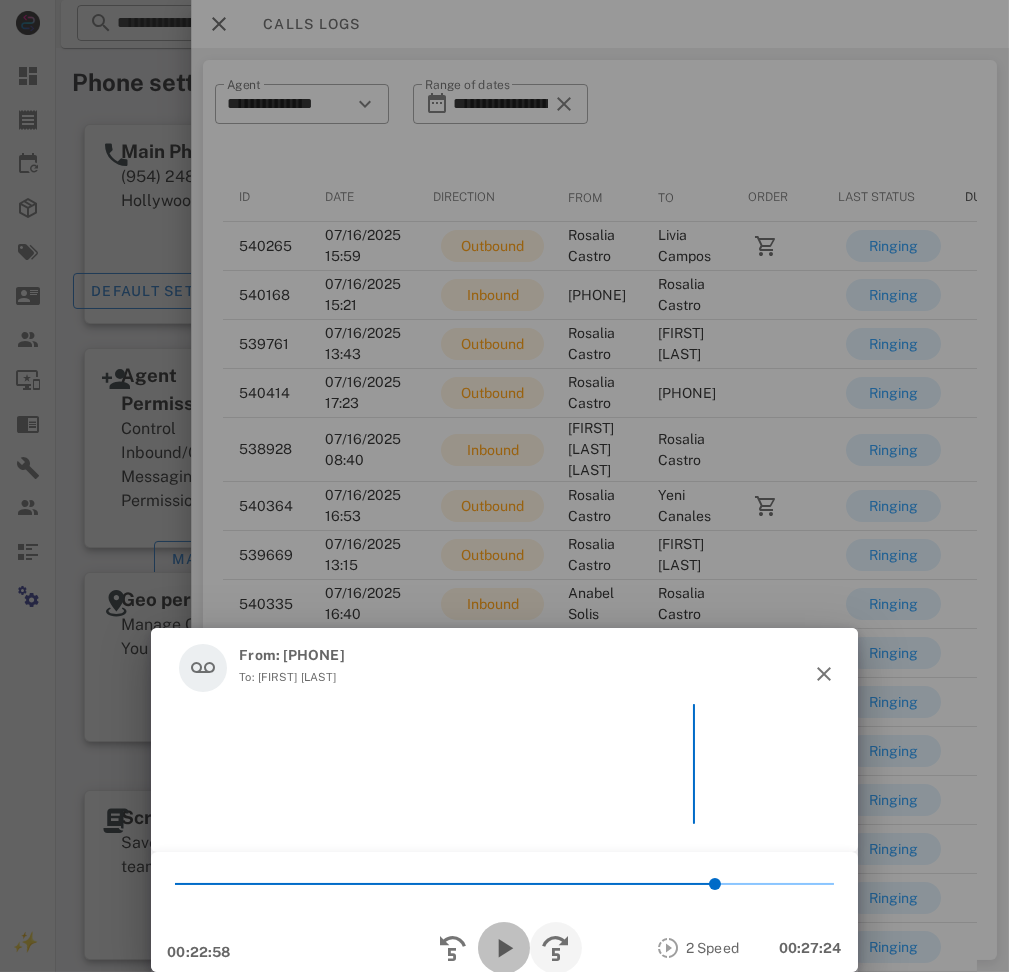 drag, startPoint x: 508, startPoint y: 949, endPoint x: 537, endPoint y: 956, distance: 29.832869 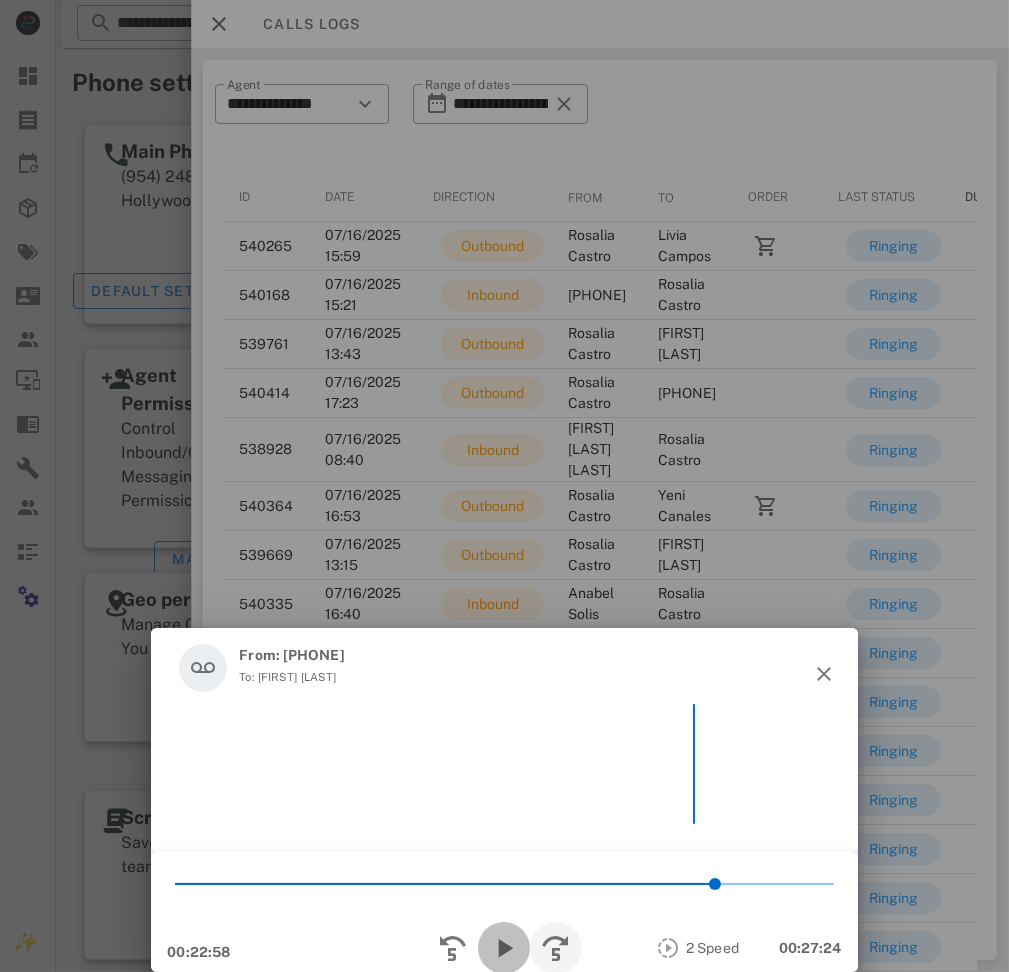 click at bounding box center [504, 948] 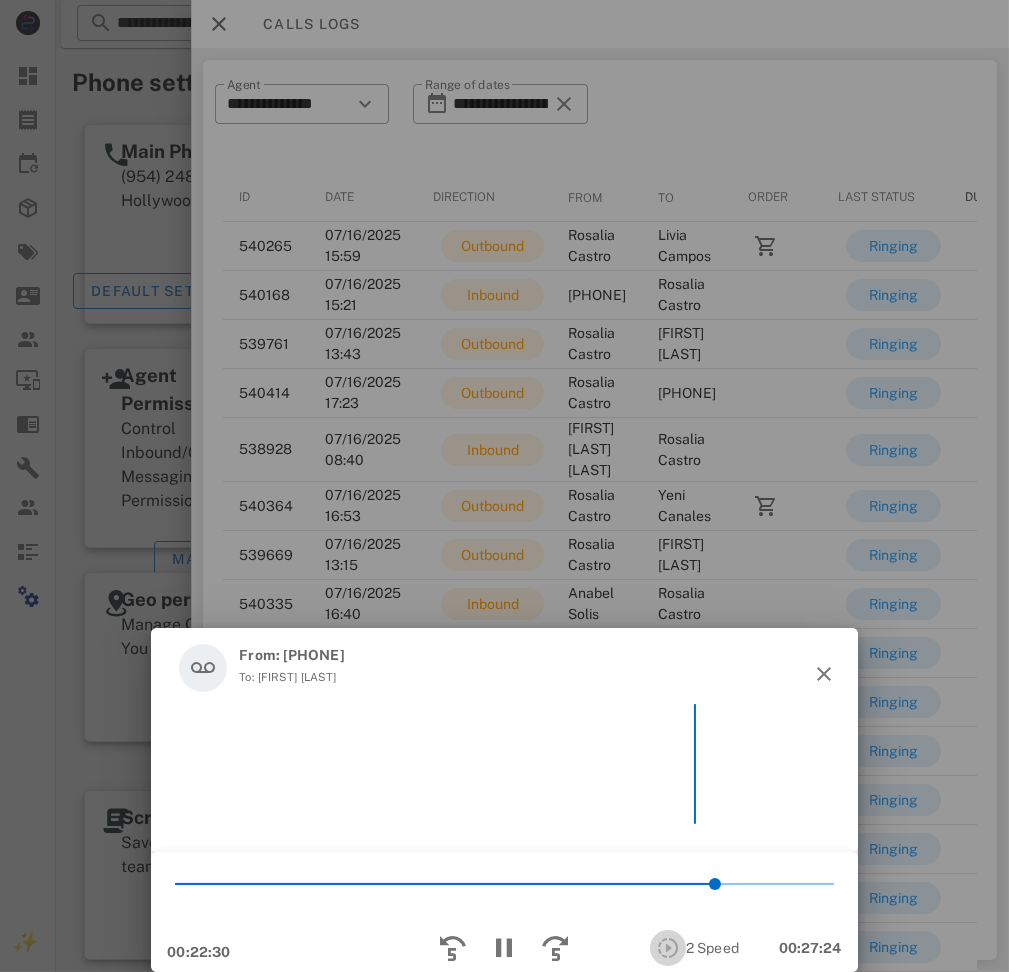 click at bounding box center (668, 948) 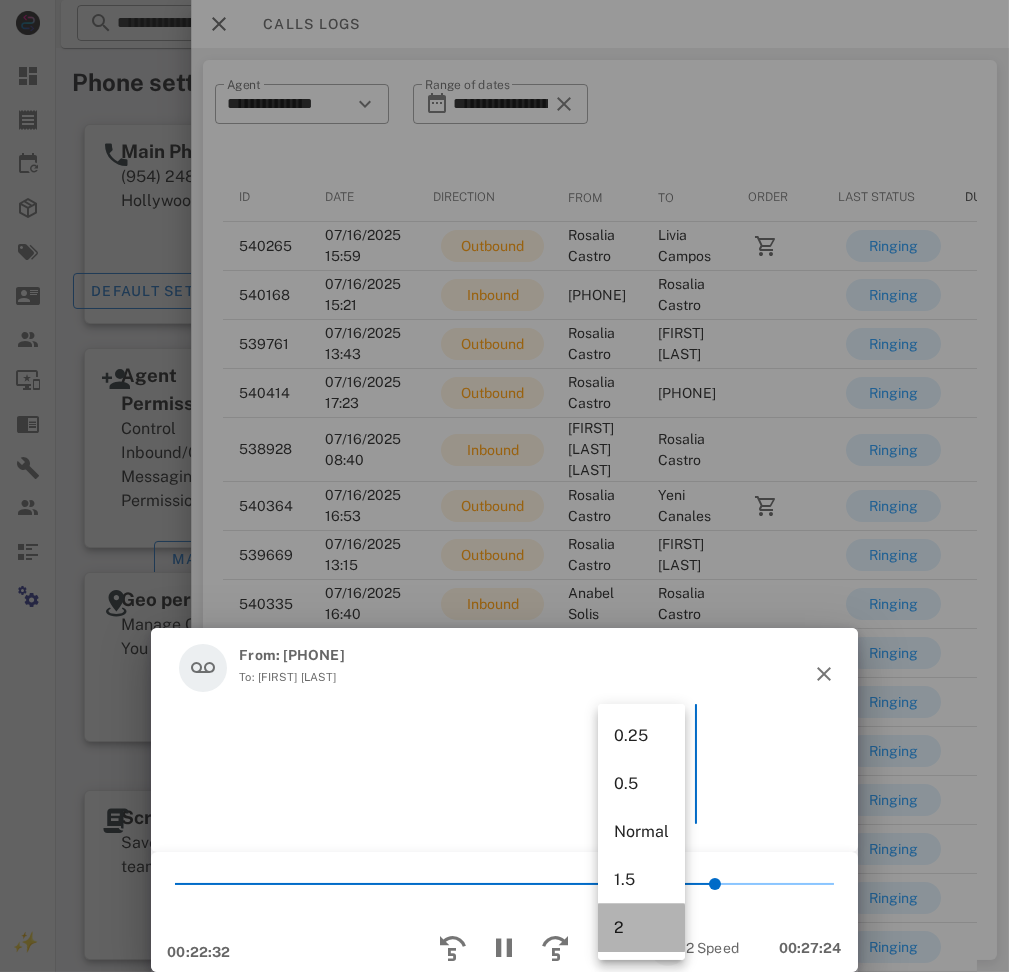 click on "2" at bounding box center (641, 928) 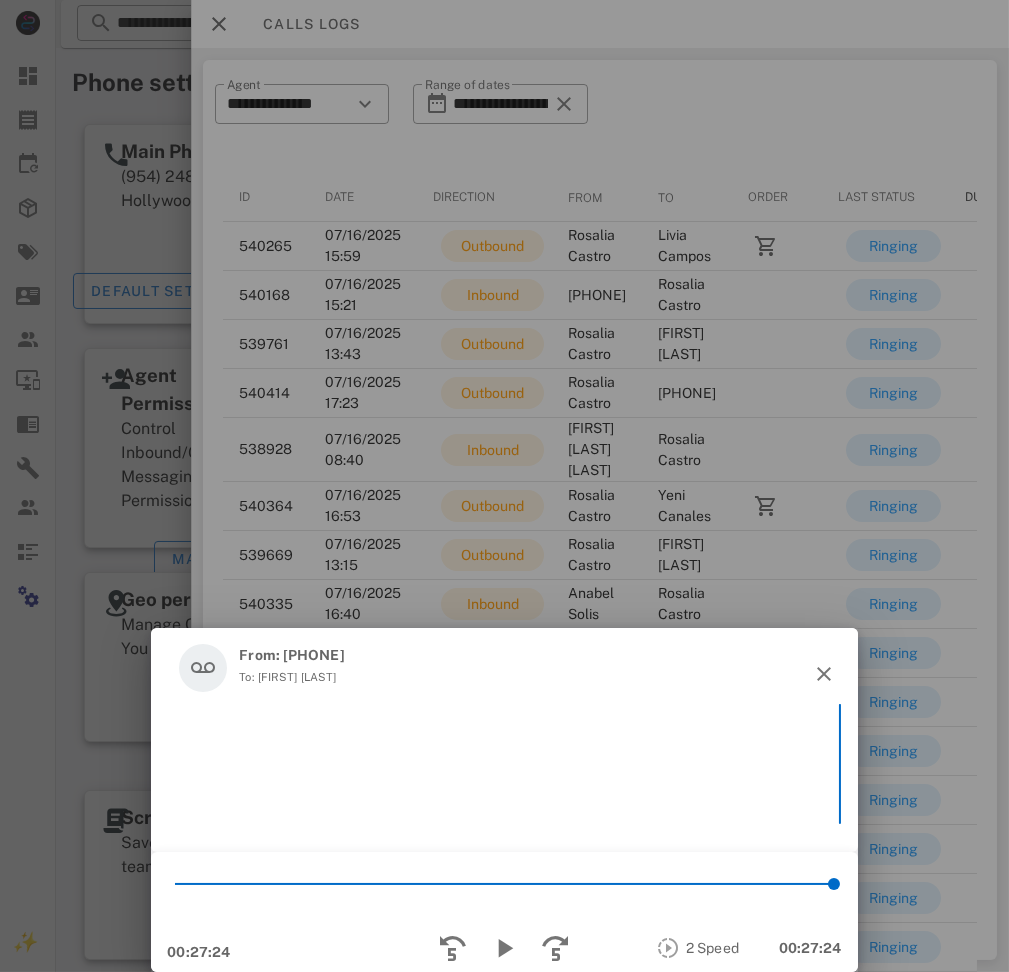 click on "From: [PHONE]" at bounding box center [291, 655] 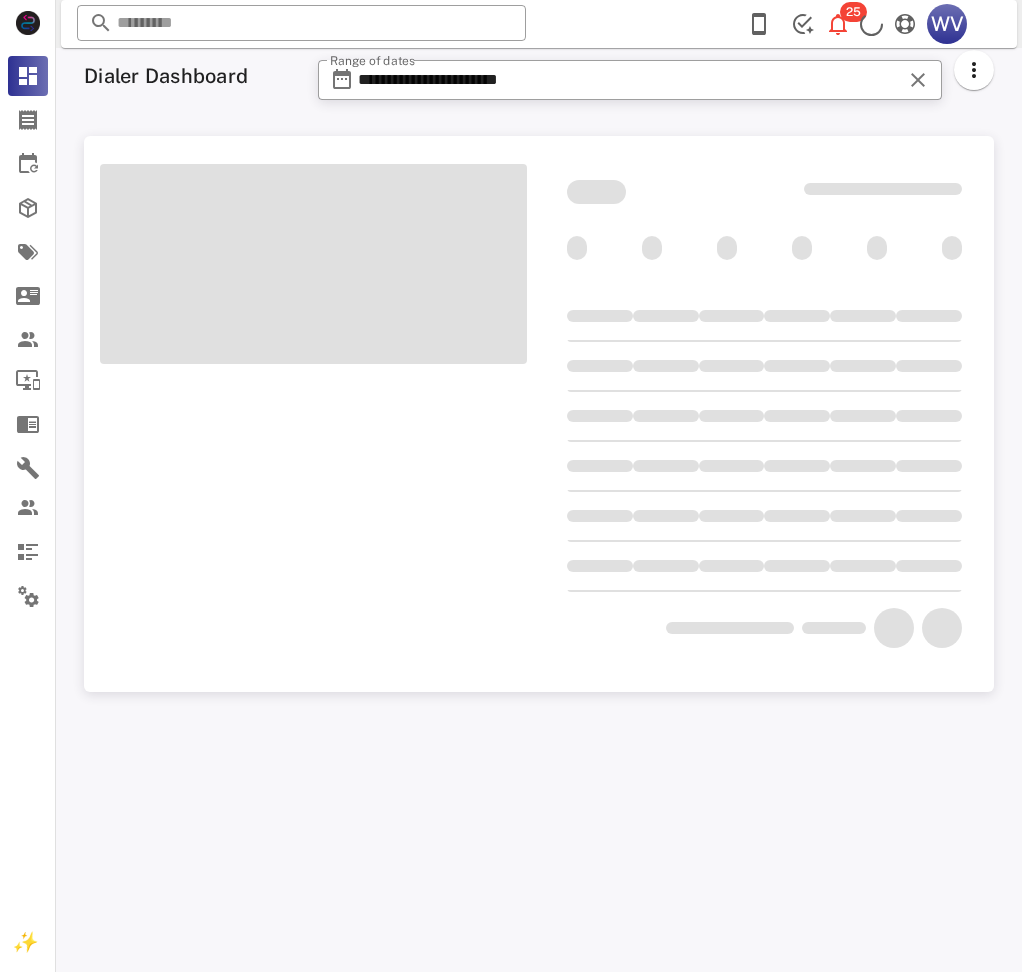scroll, scrollTop: 0, scrollLeft: 0, axis: both 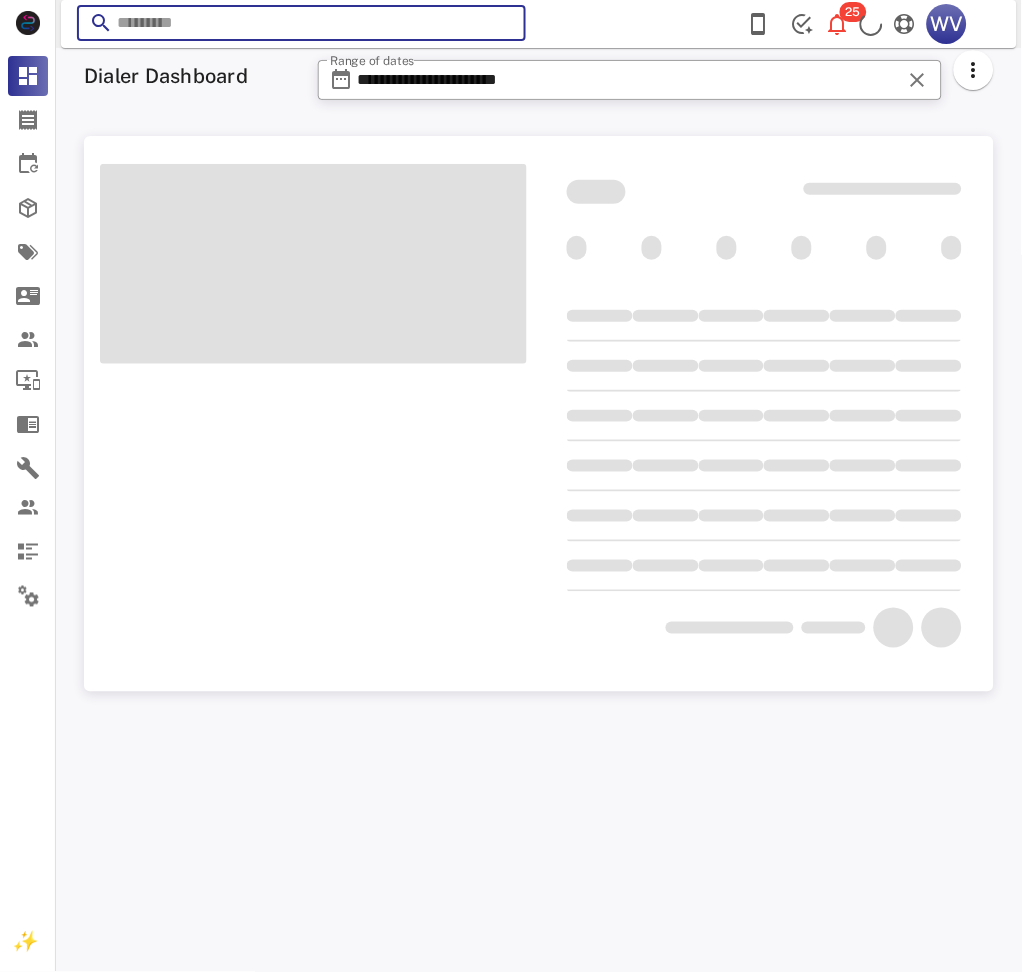 click at bounding box center (301, 23) 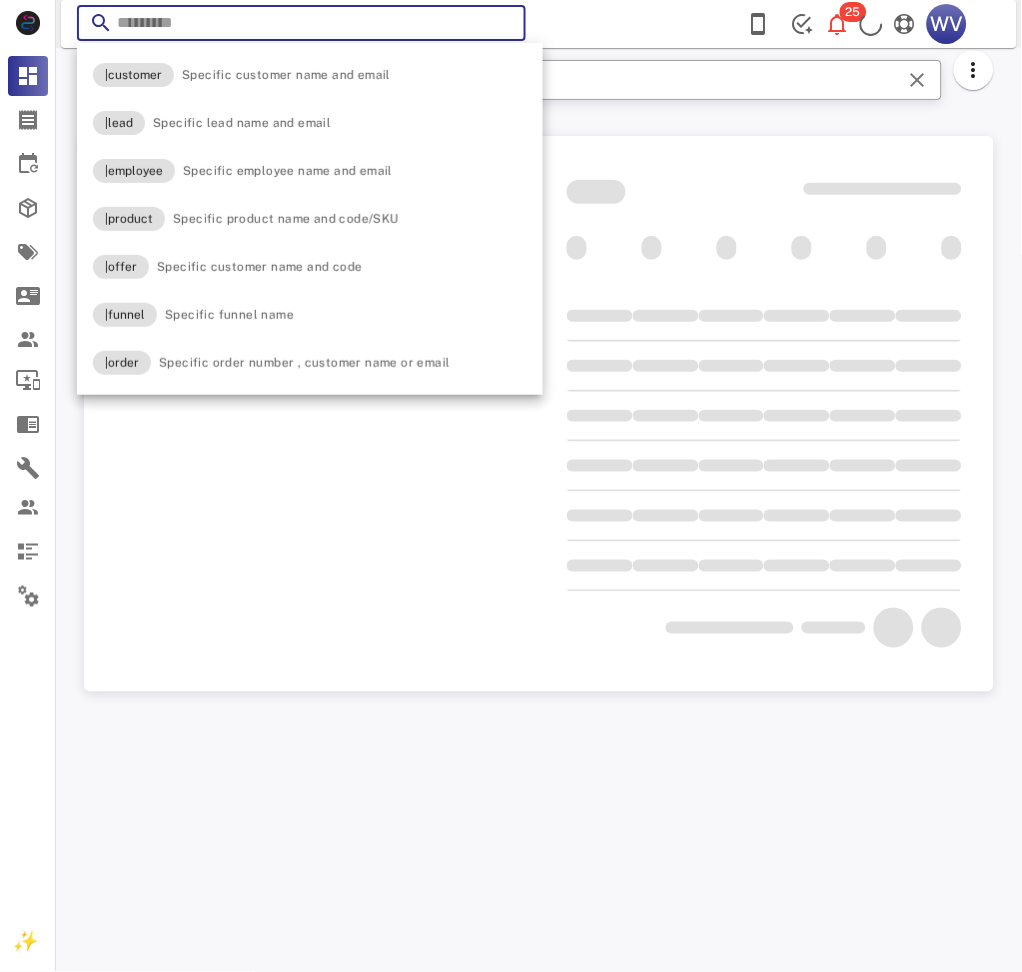 paste on "**********" 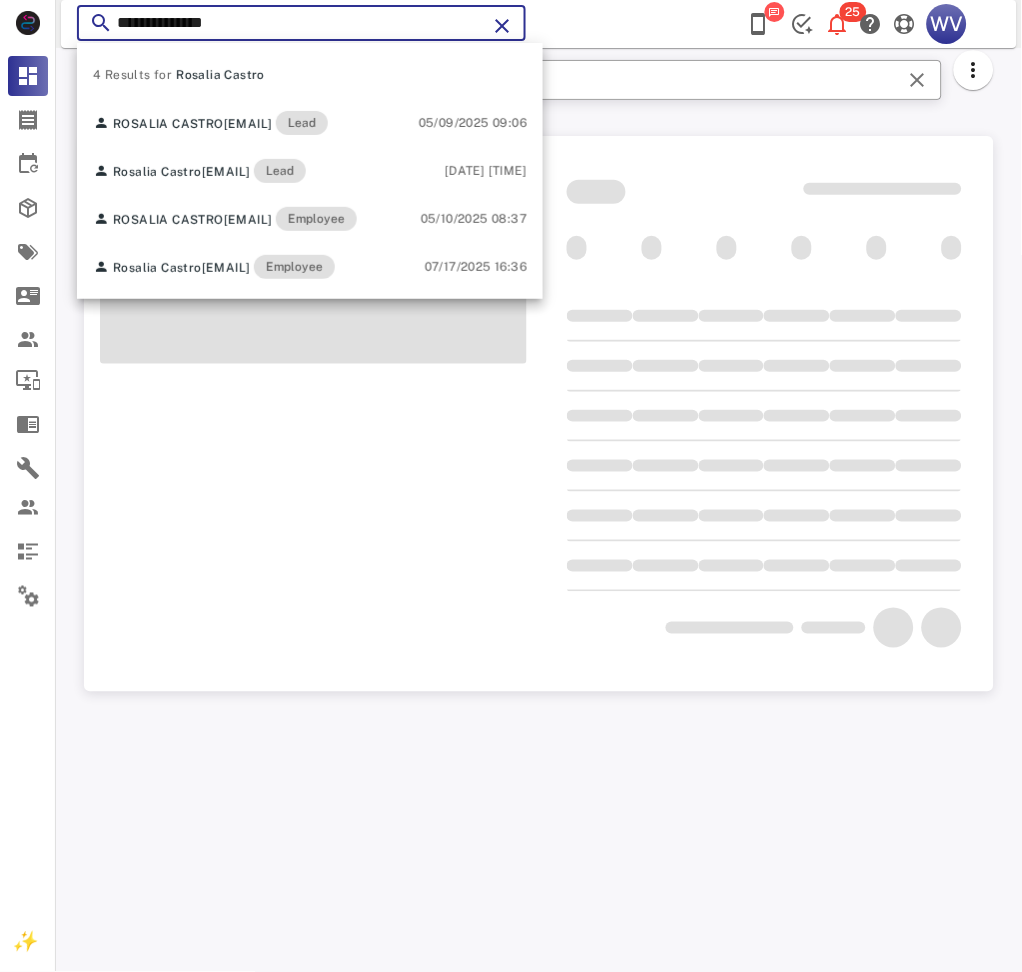 type on "**********" 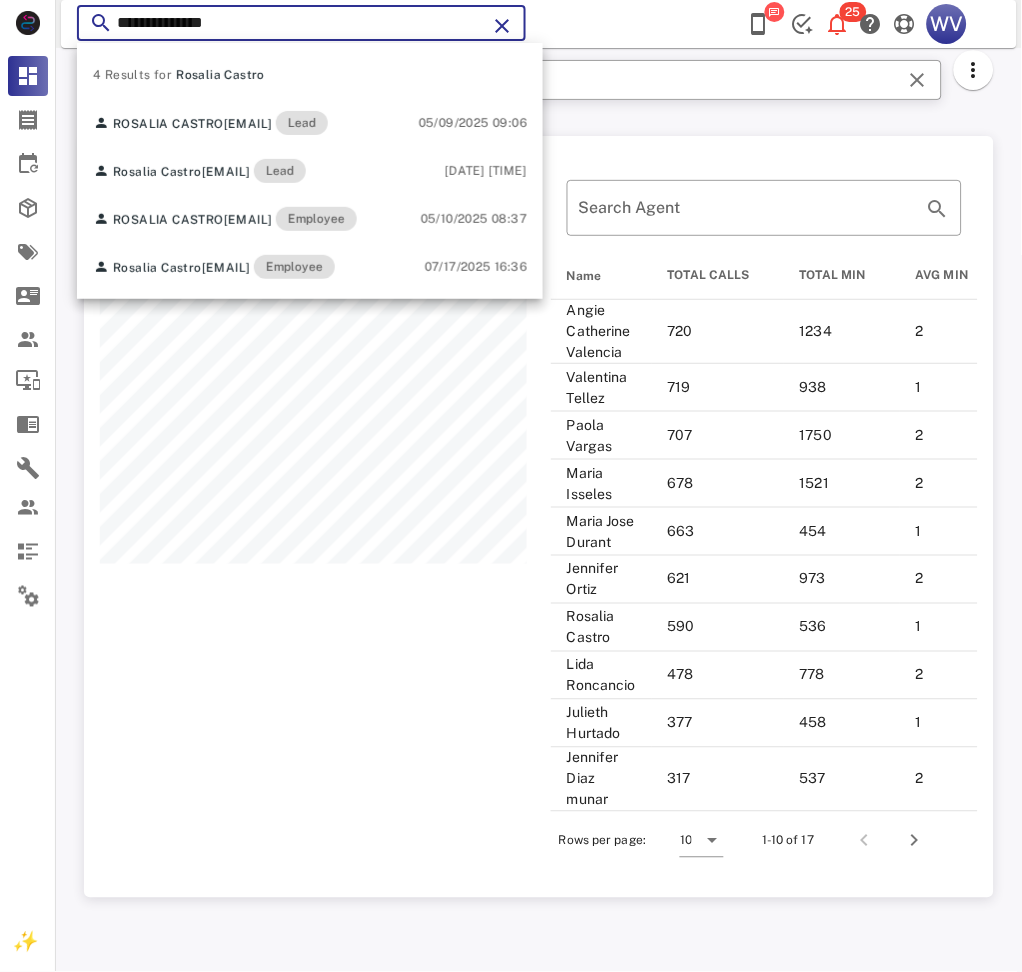 scroll, scrollTop: 999207, scrollLeft: 999089, axis: both 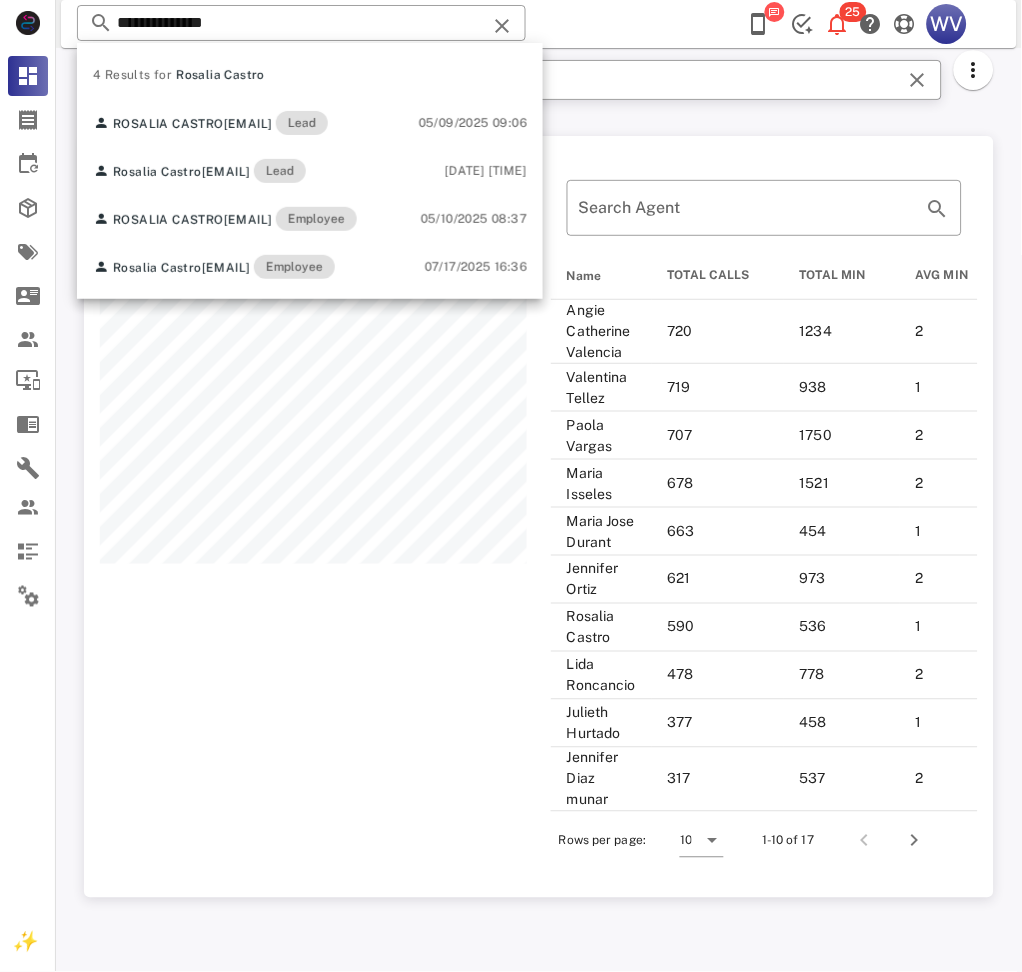 click at bounding box center (775, 13) 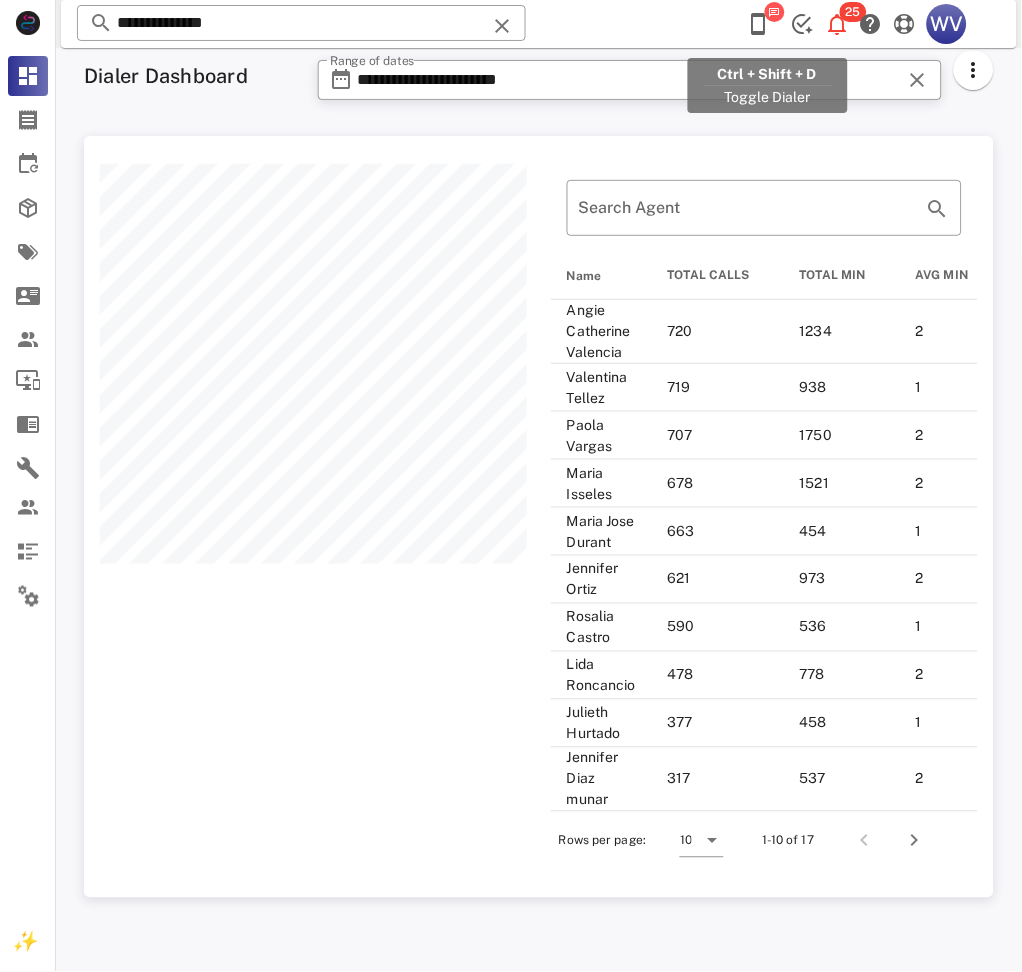 click at bounding box center (759, 24) 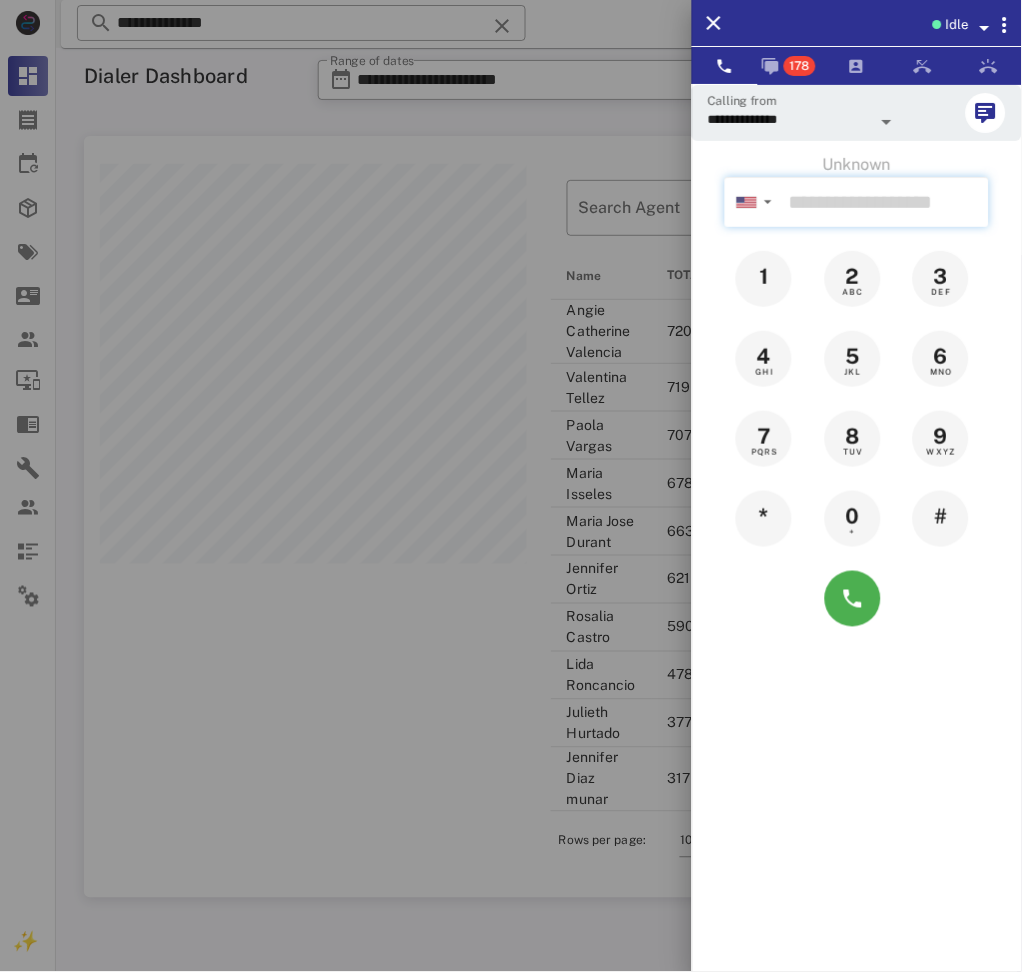 click at bounding box center (885, 202) 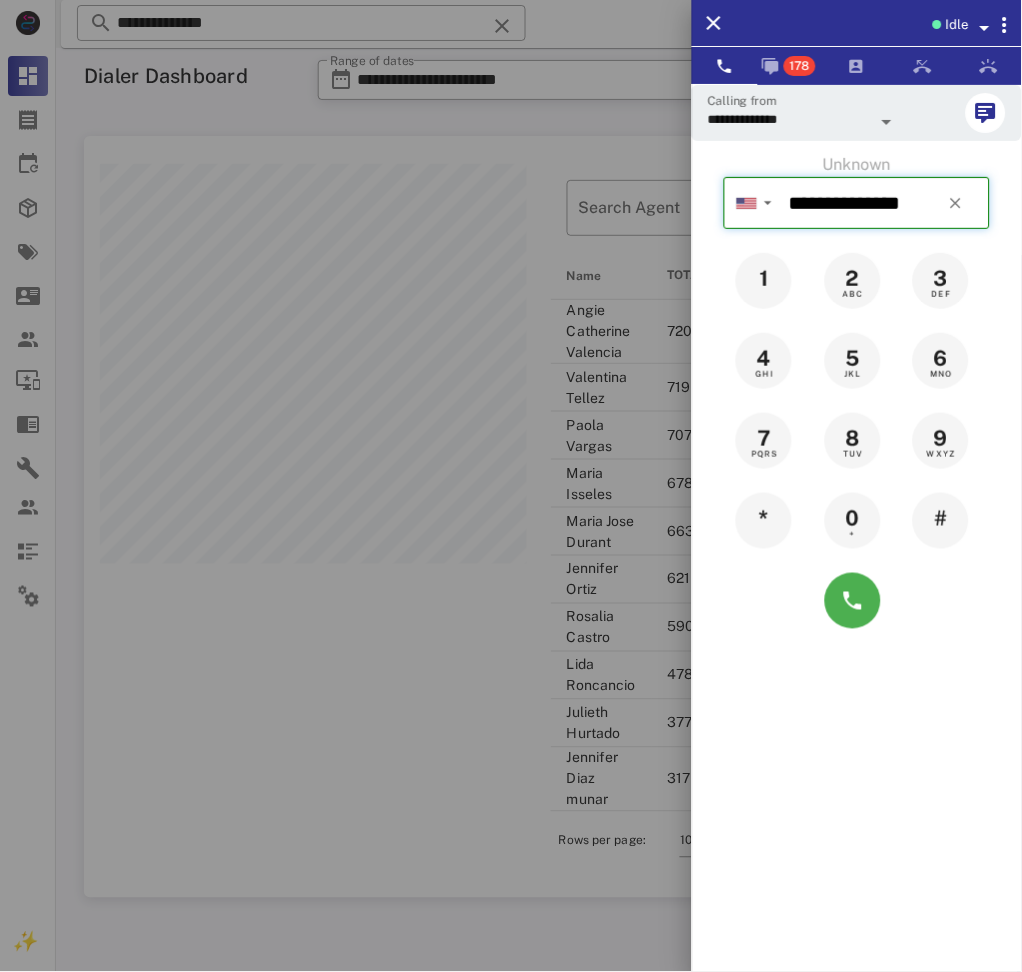 click on "**********" at bounding box center [885, 203] 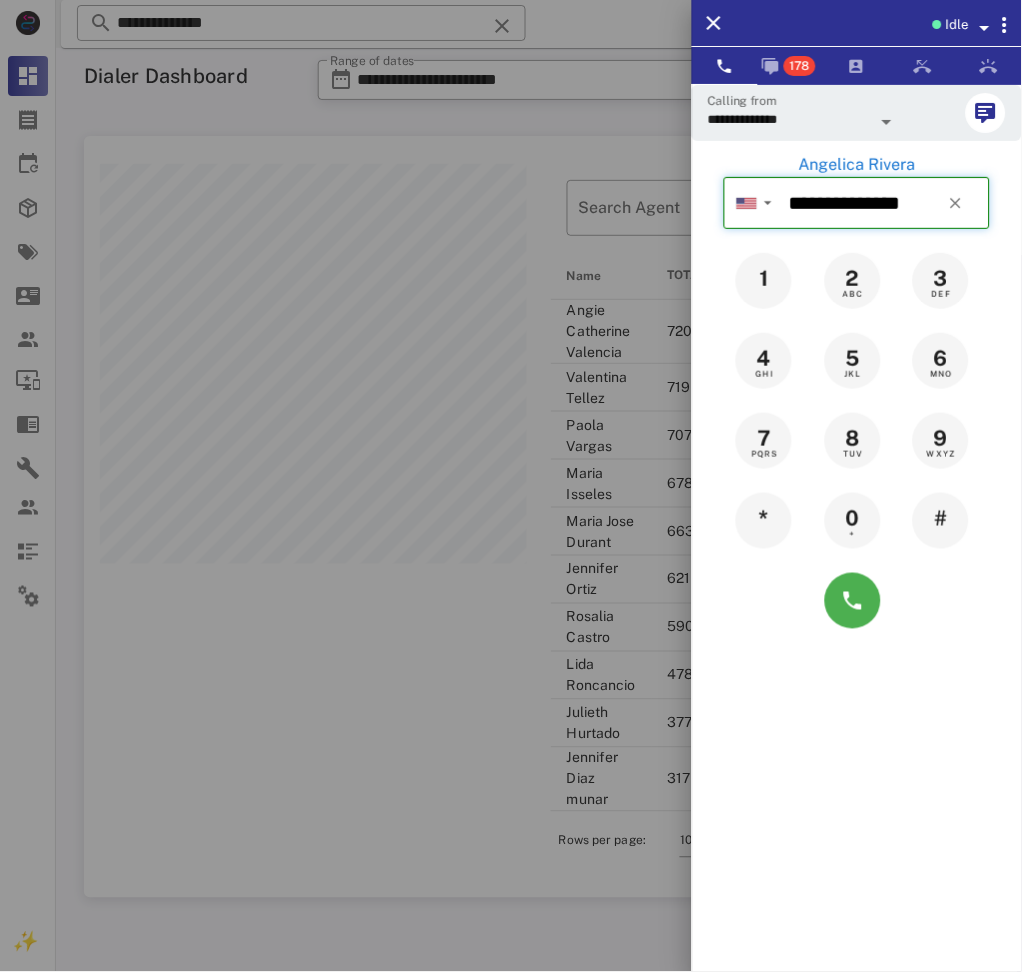 type on "**********" 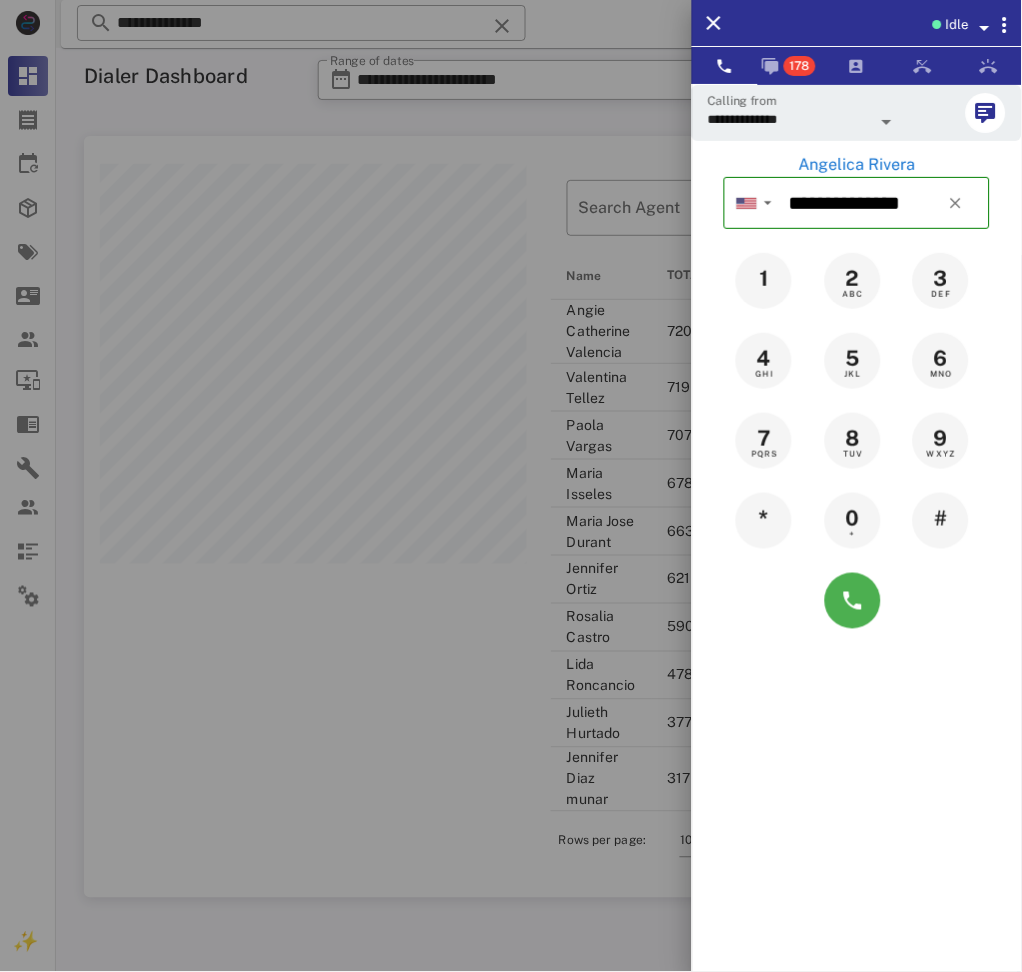 click on "Angelica Rivera" at bounding box center (857, 165) 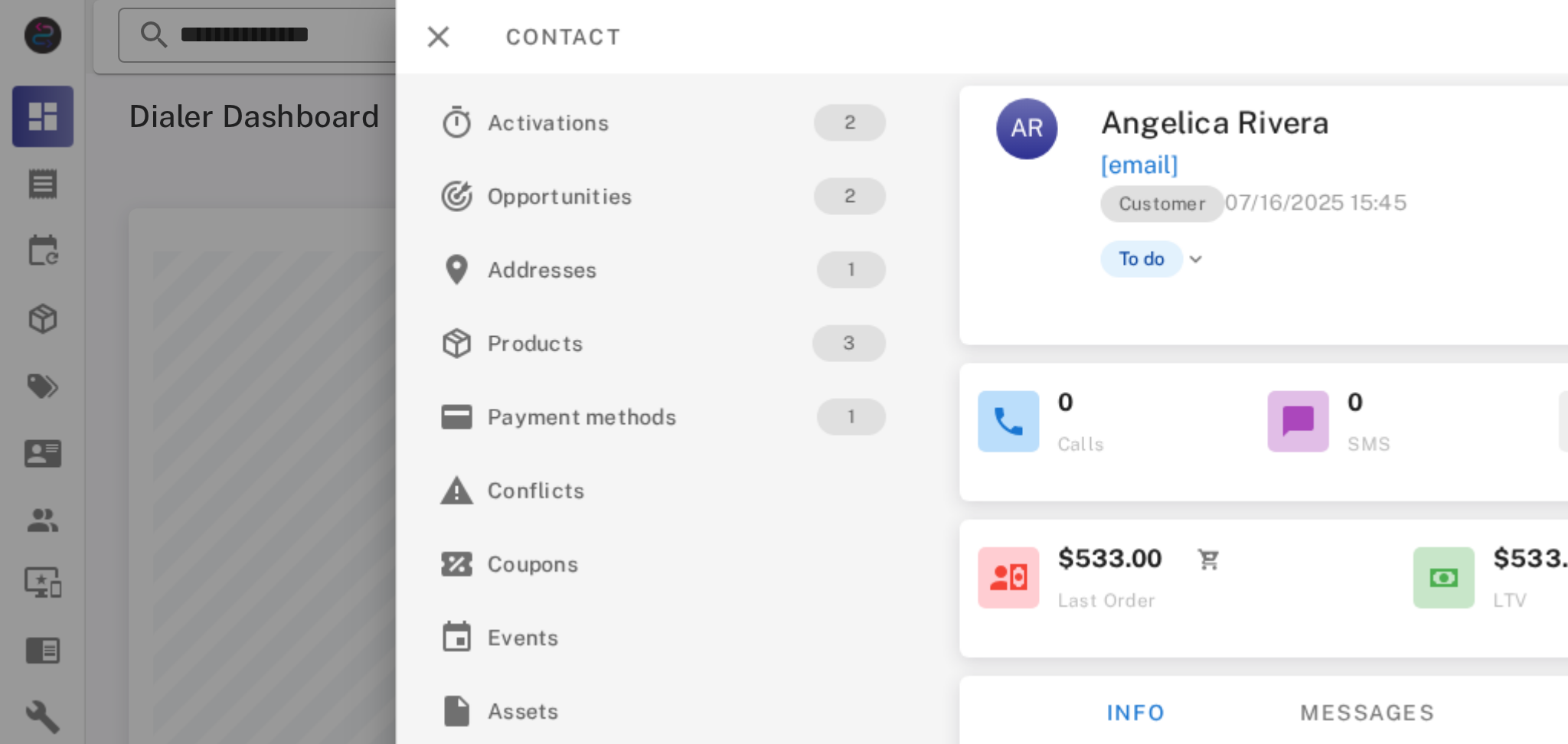 scroll, scrollTop: 764873, scrollLeft: 764143, axis: both 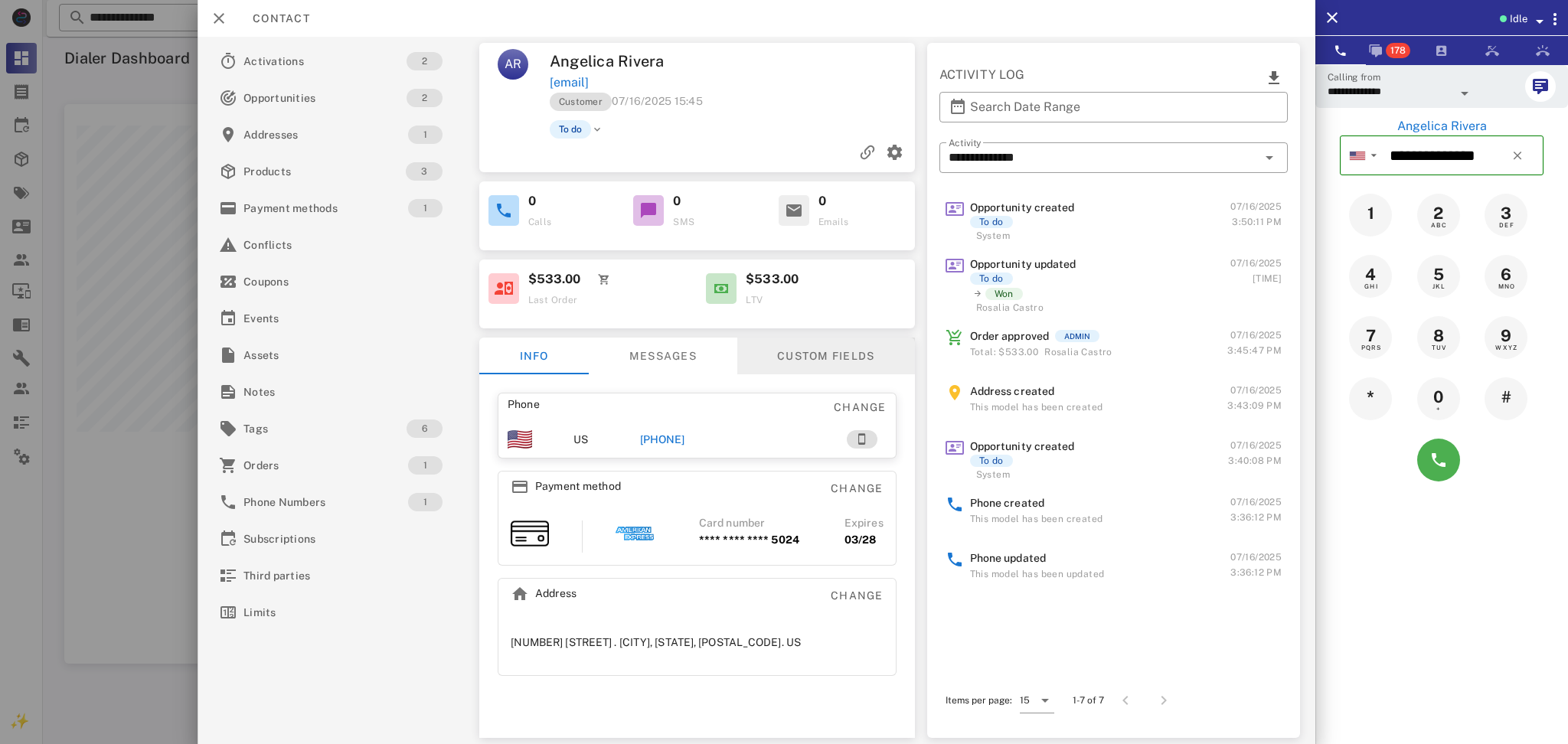 click on "Custom fields" at bounding box center (825, 356) 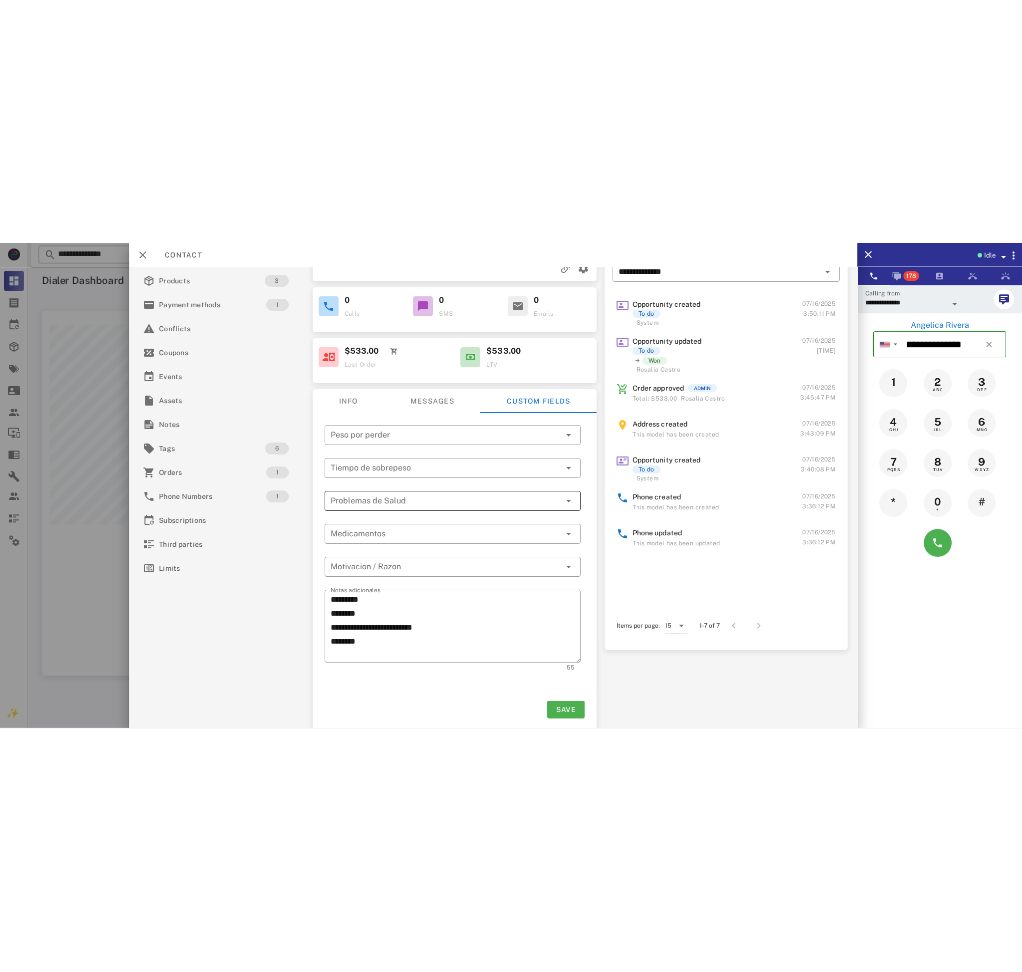 scroll, scrollTop: 153, scrollLeft: 0, axis: vertical 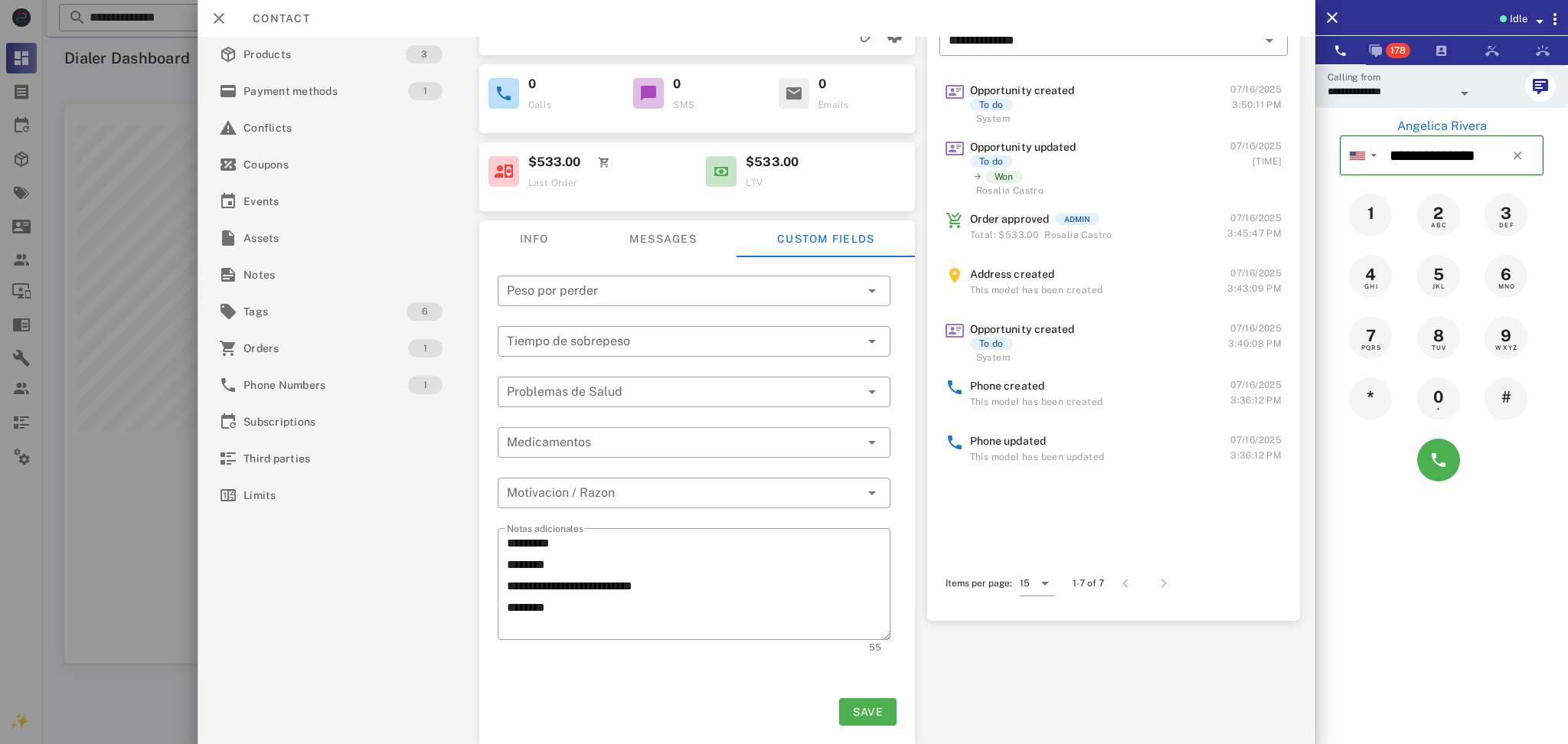 click on "**********" at bounding box center (756, 390) 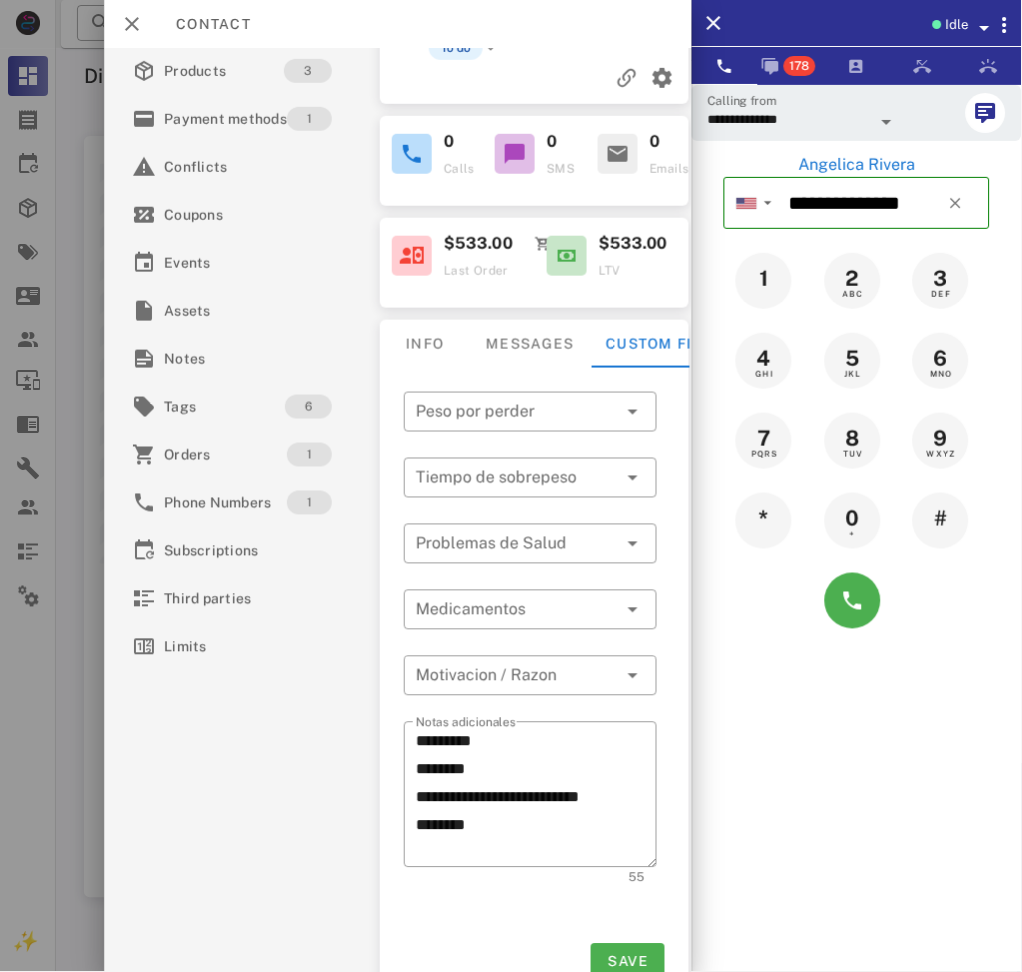 scroll, scrollTop: 999207, scrollLeft: 999089, axis: both 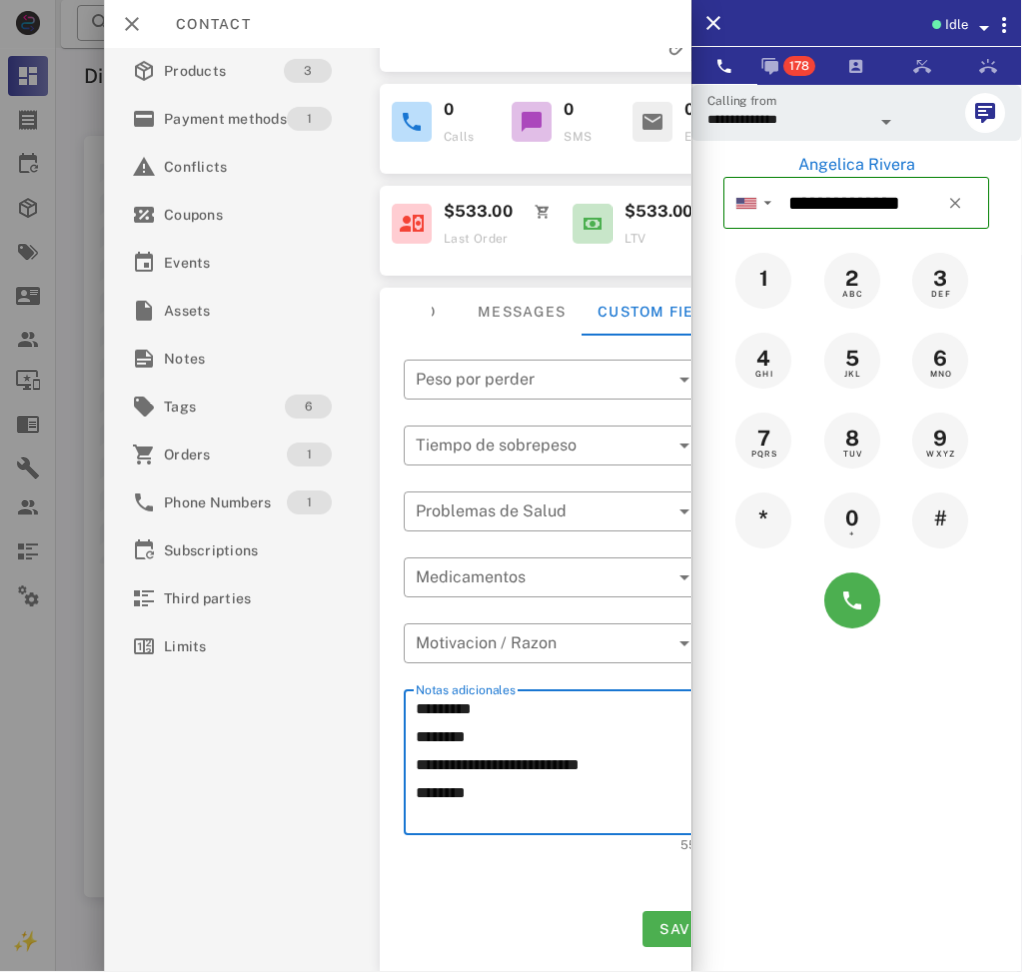 click on "**********" at bounding box center (563, 766) 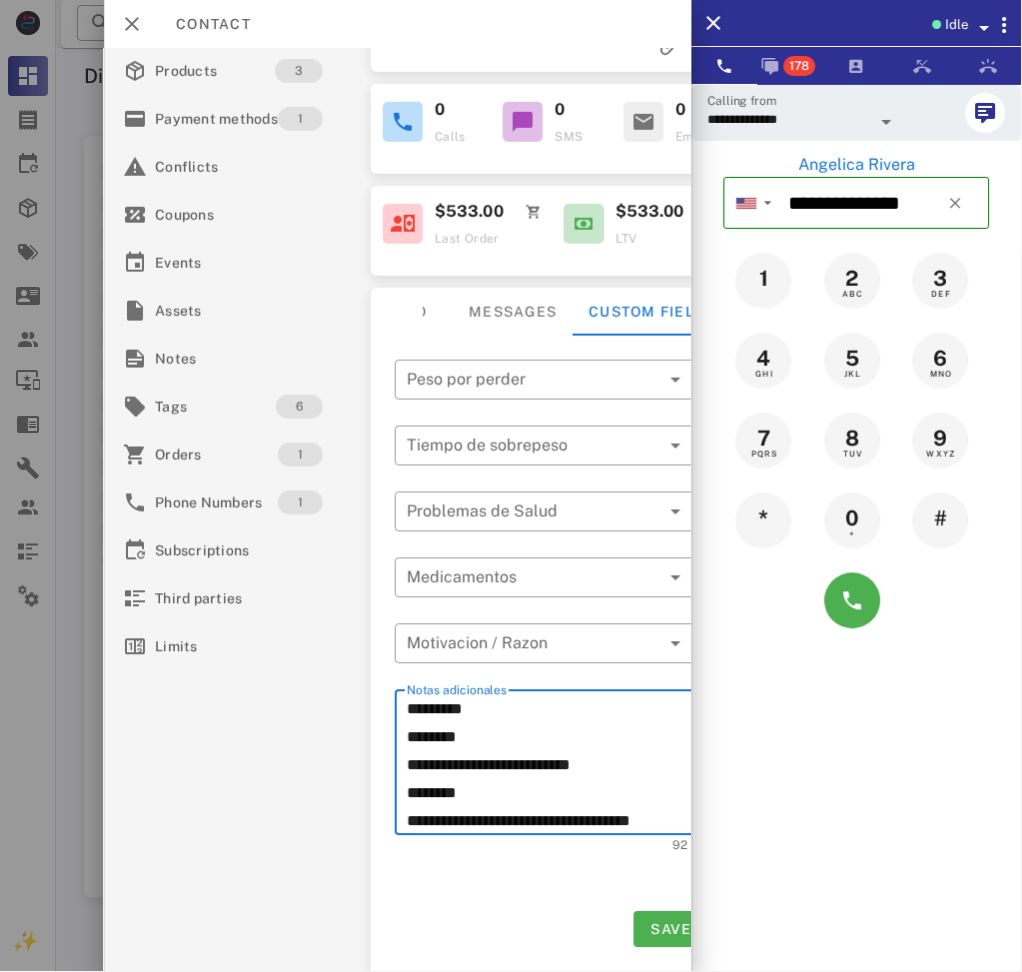 scroll, scrollTop: 153, scrollLeft: 12, axis: both 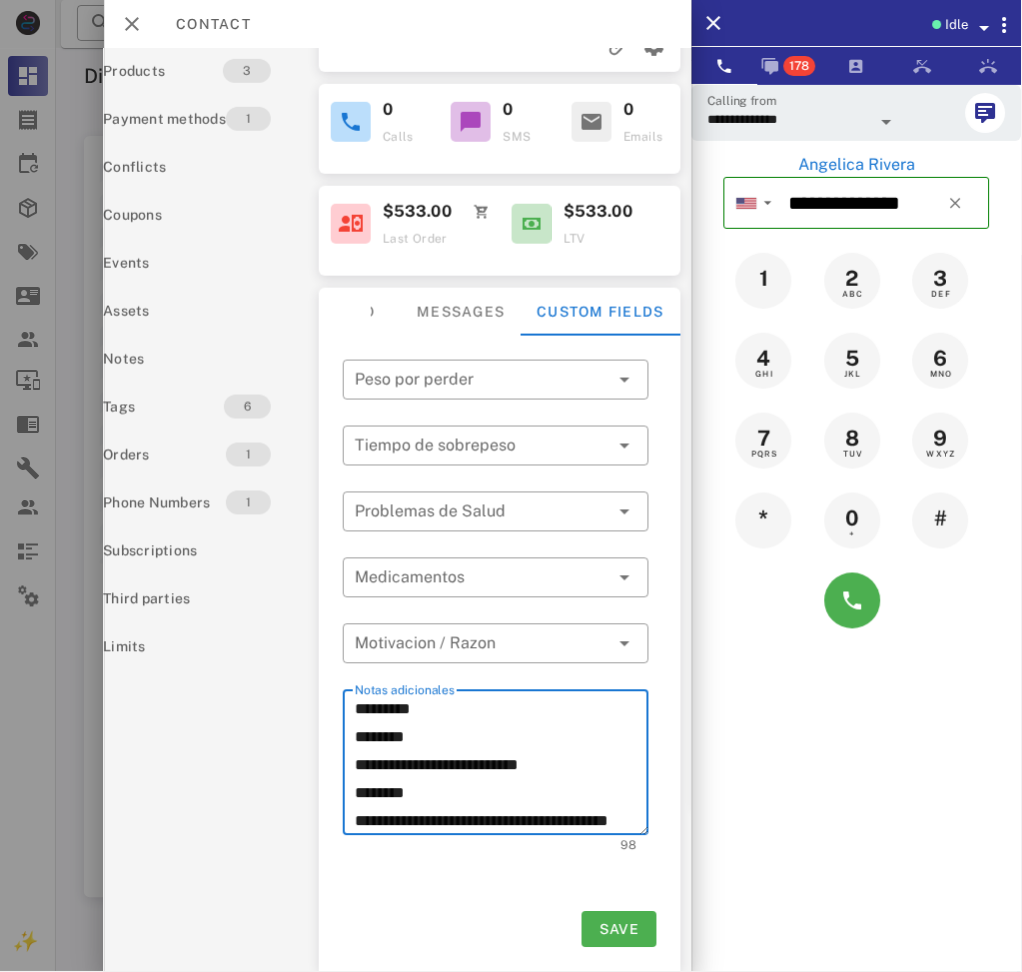 drag, startPoint x: 466, startPoint y: 816, endPoint x: 354, endPoint y: 792, distance: 114.54257 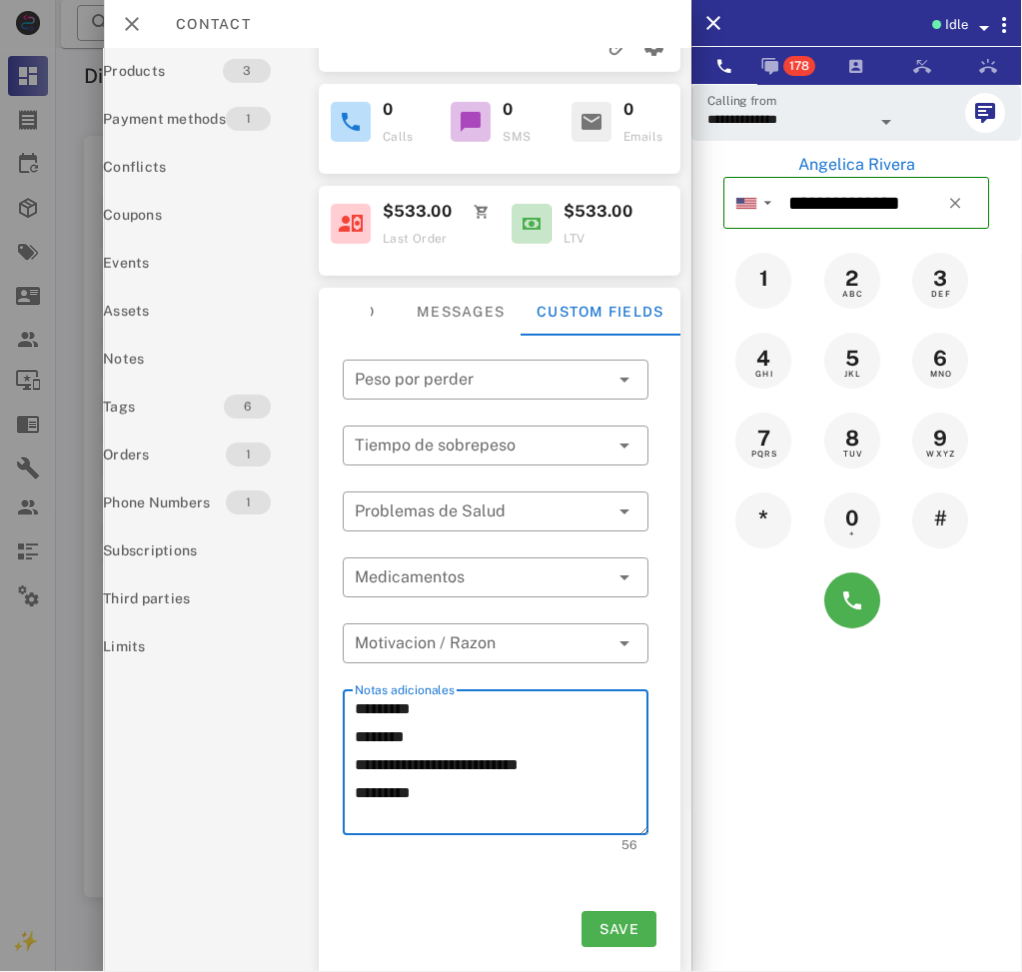 scroll, scrollTop: 0, scrollLeft: 0, axis: both 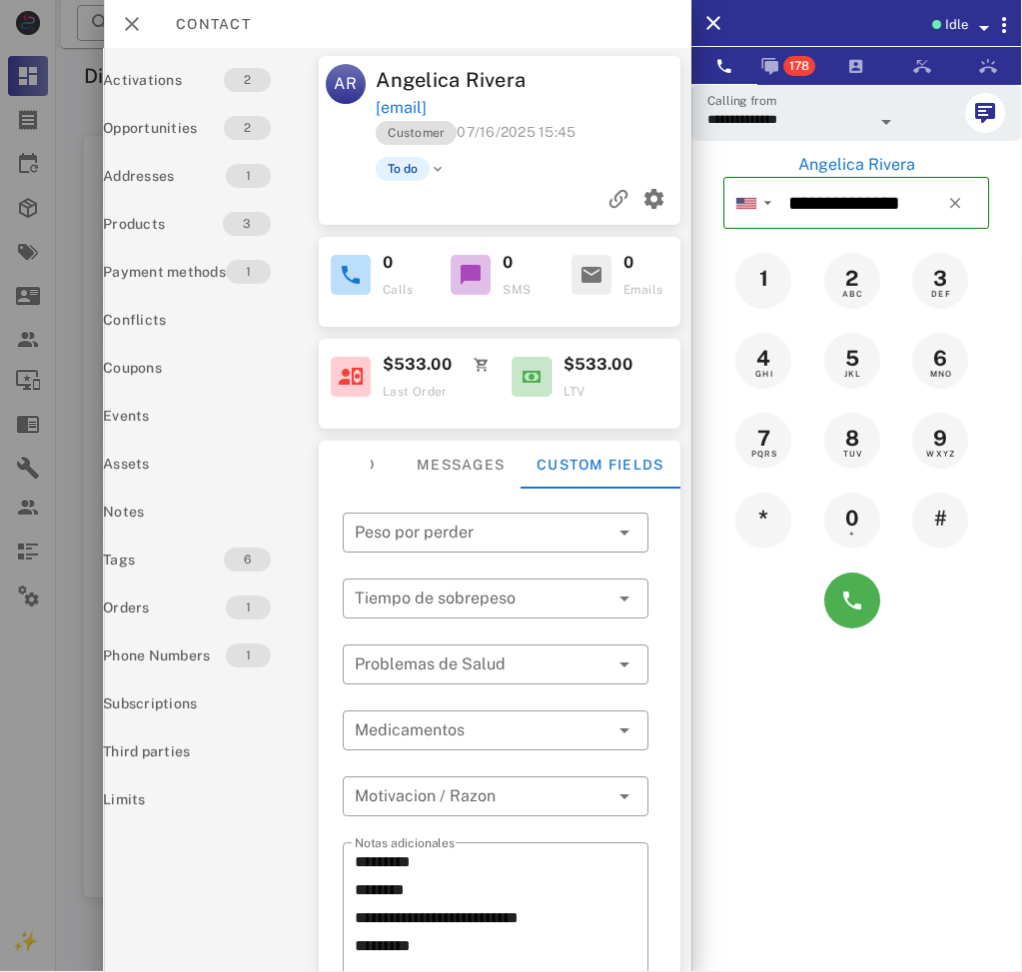 drag, startPoint x: 567, startPoint y: 81, endPoint x: 614, endPoint y: 114, distance: 57.428215 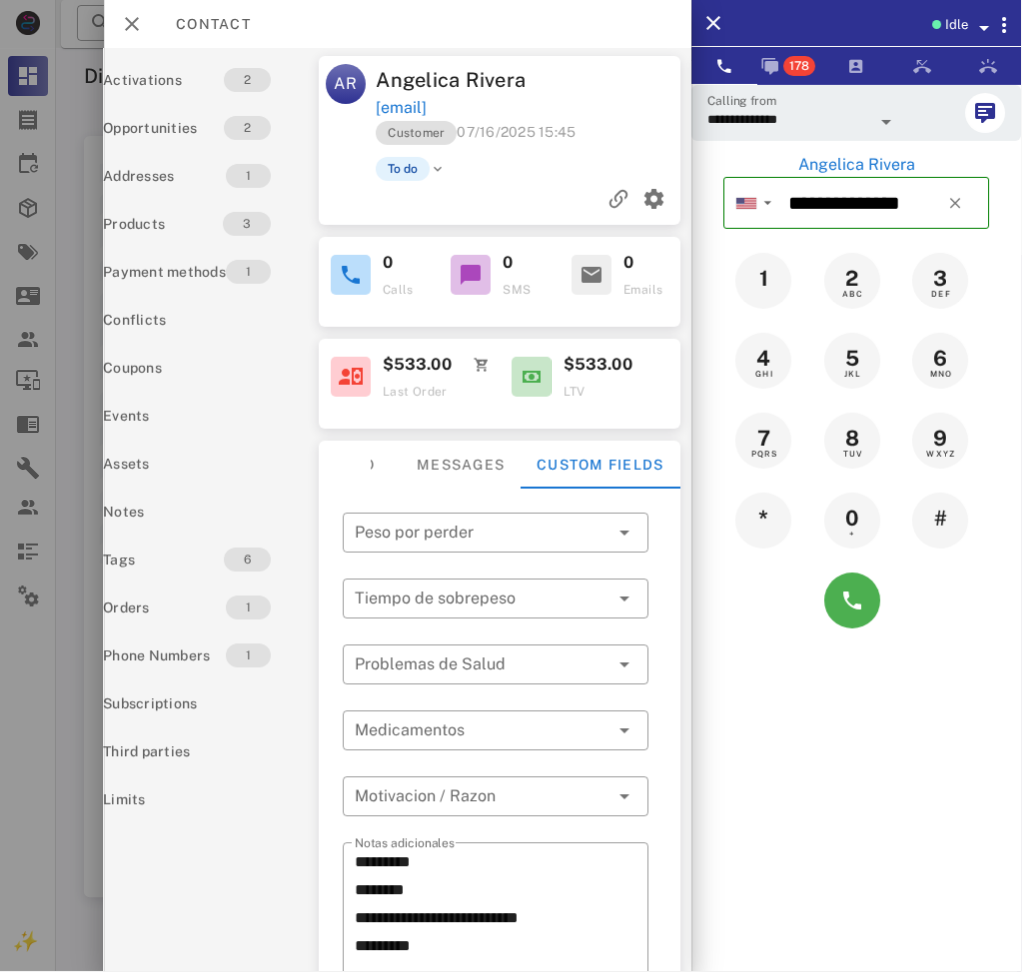 click on "Angelica Rivera" at bounding box center (453, 80) 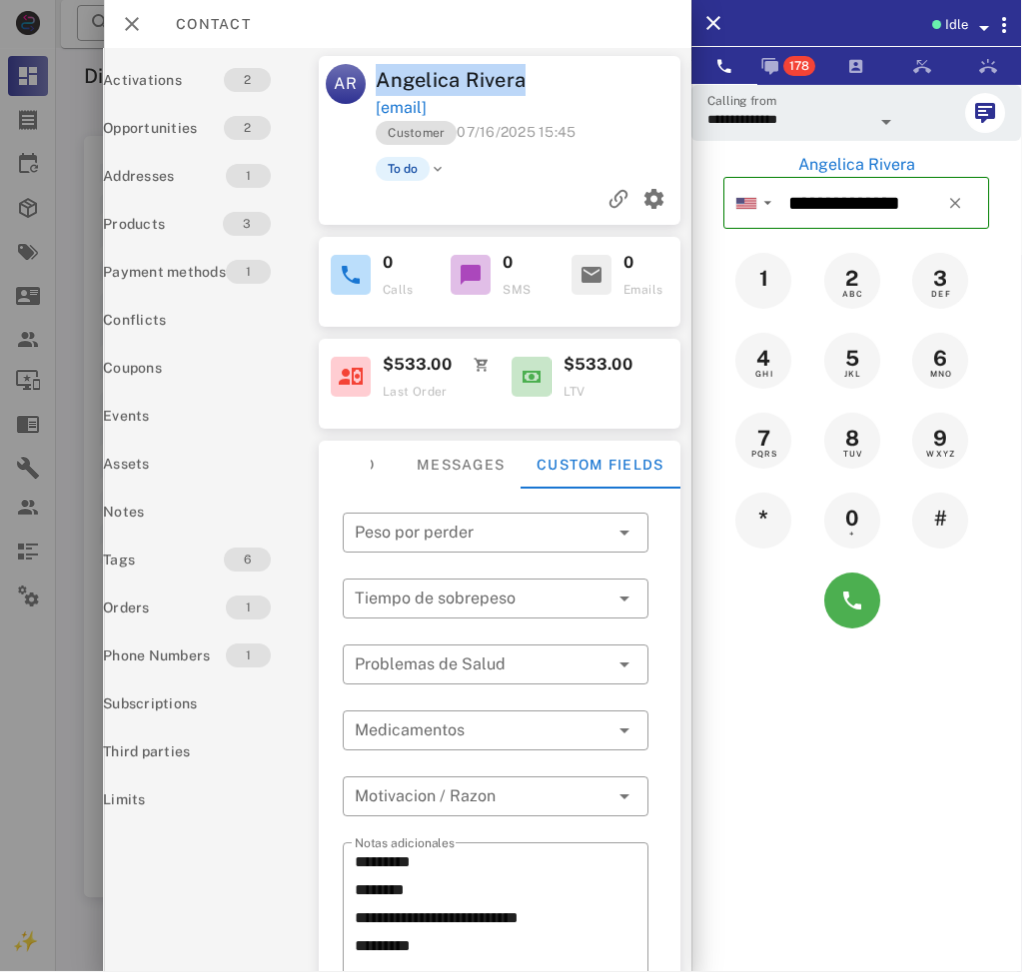 drag, startPoint x: 390, startPoint y: 90, endPoint x: 483, endPoint y: 89, distance: 93.00538 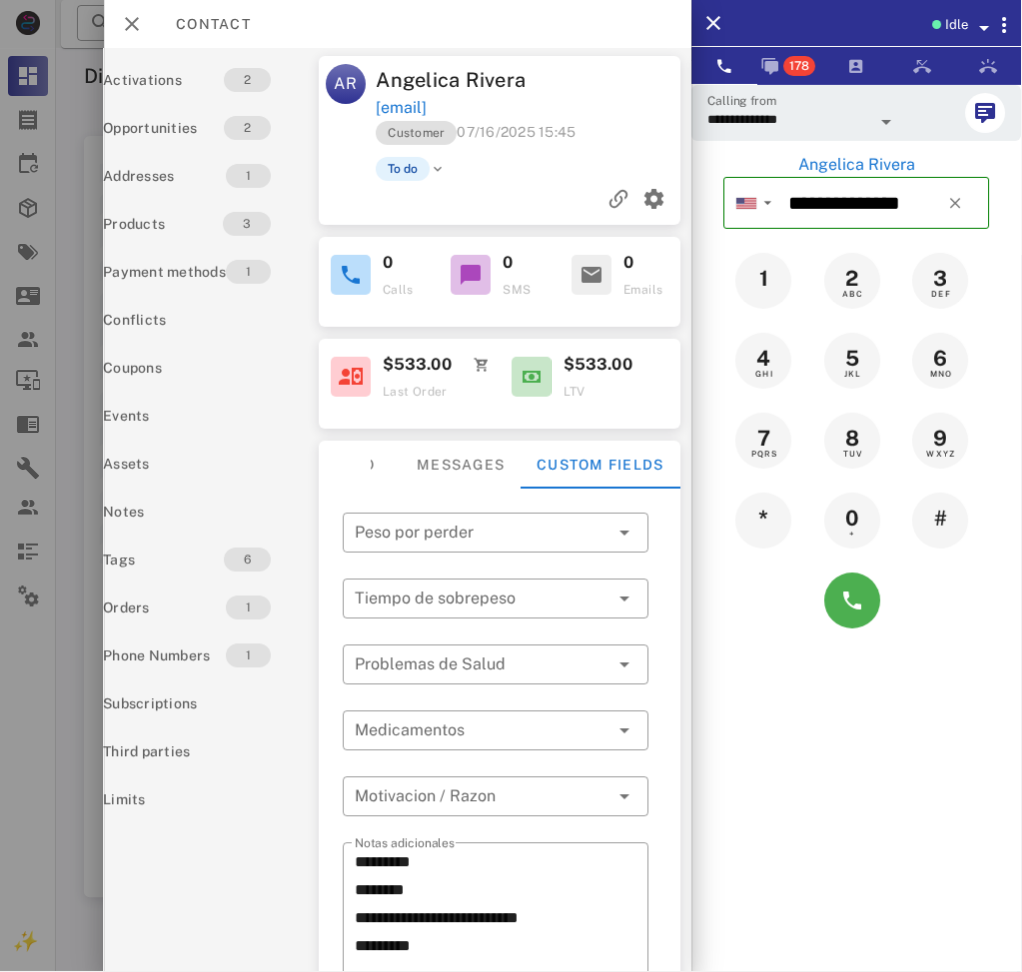 click on "Angelica Rivera" at bounding box center [453, 80] 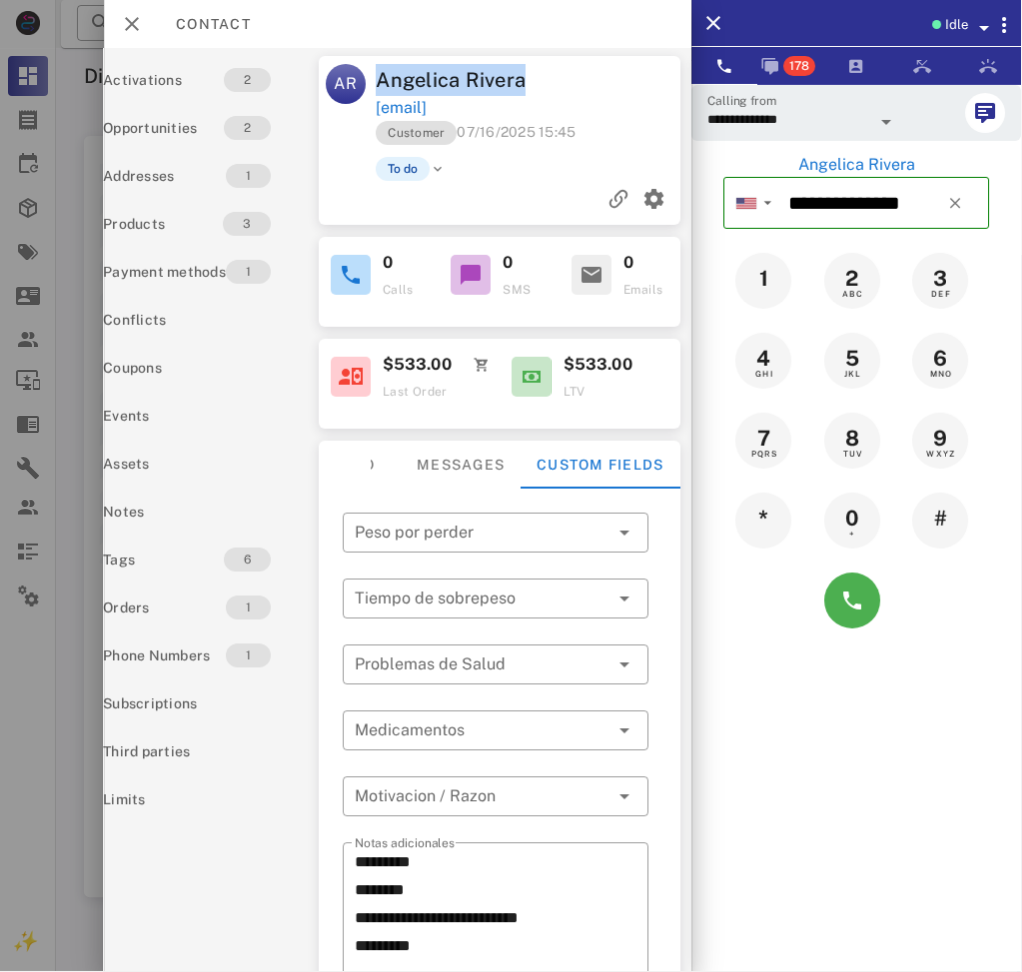 drag, startPoint x: 410, startPoint y: 84, endPoint x: 500, endPoint y: 83, distance: 90.005554 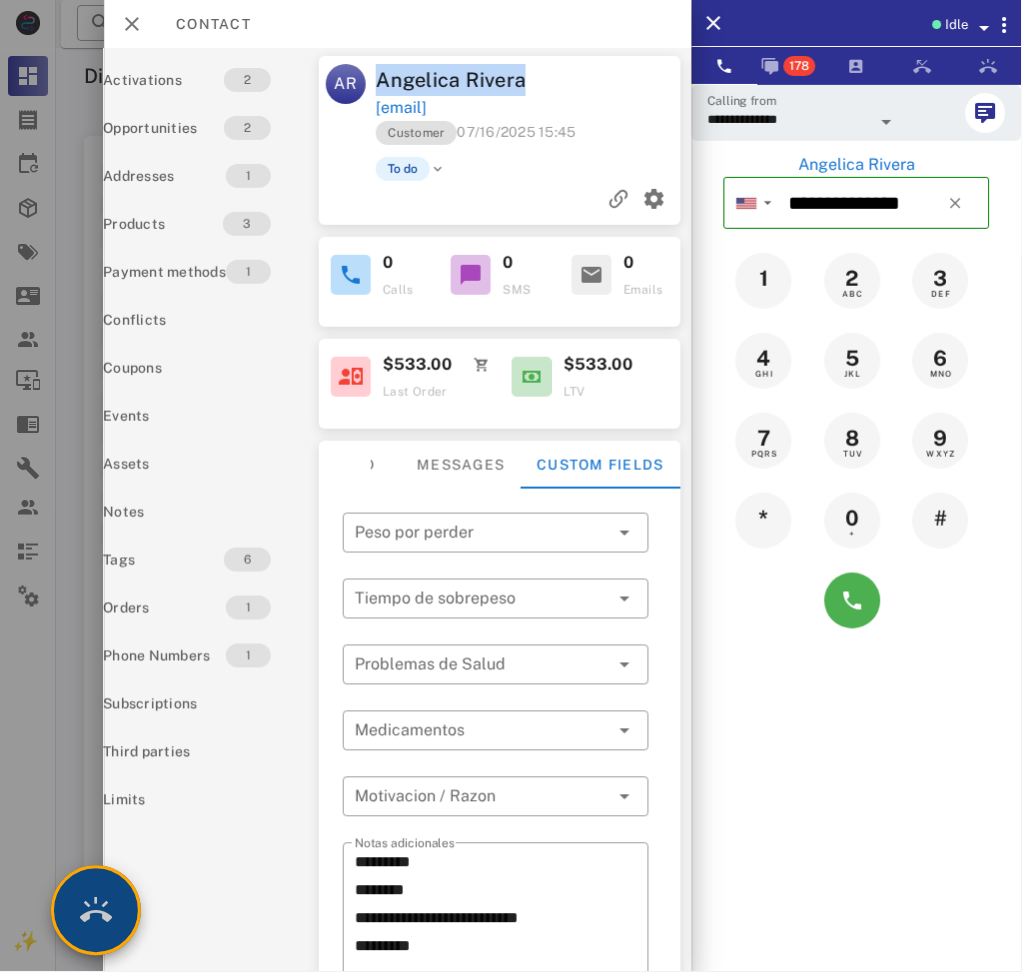 click at bounding box center [96, 911] 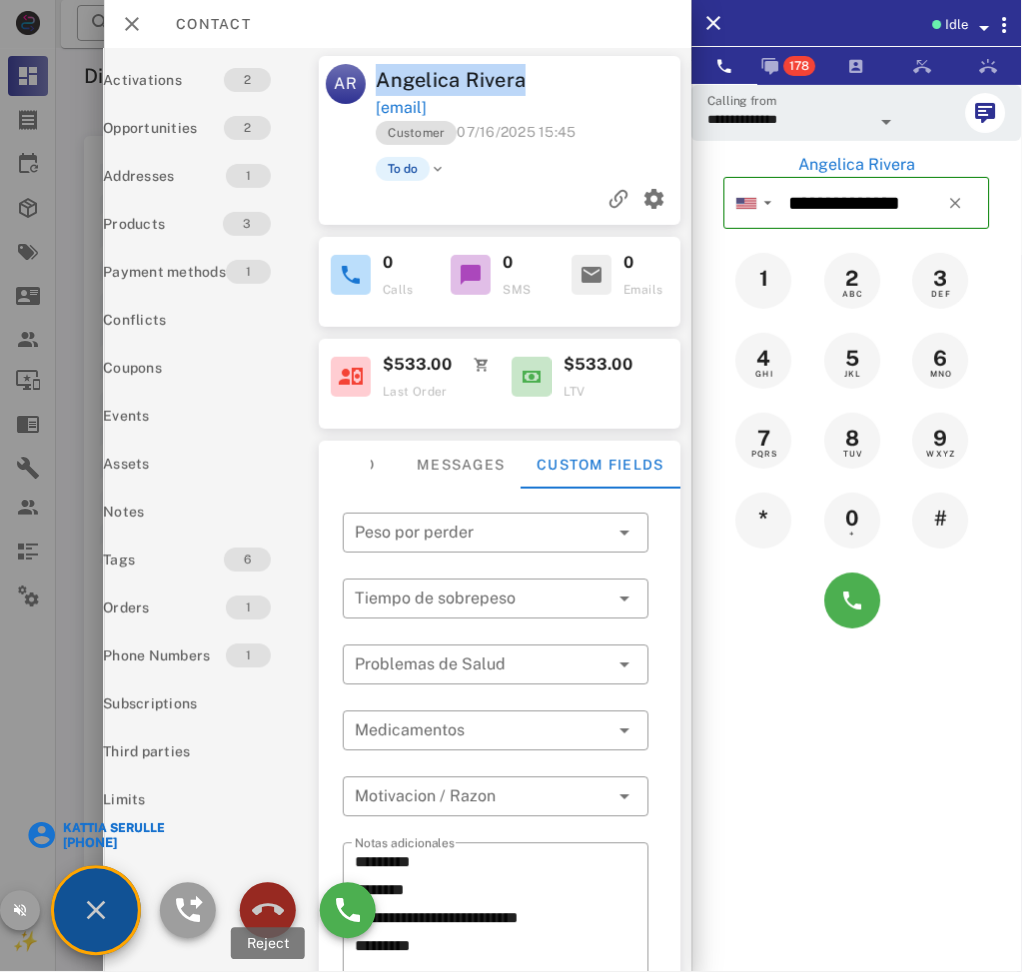 click at bounding box center [268, 911] 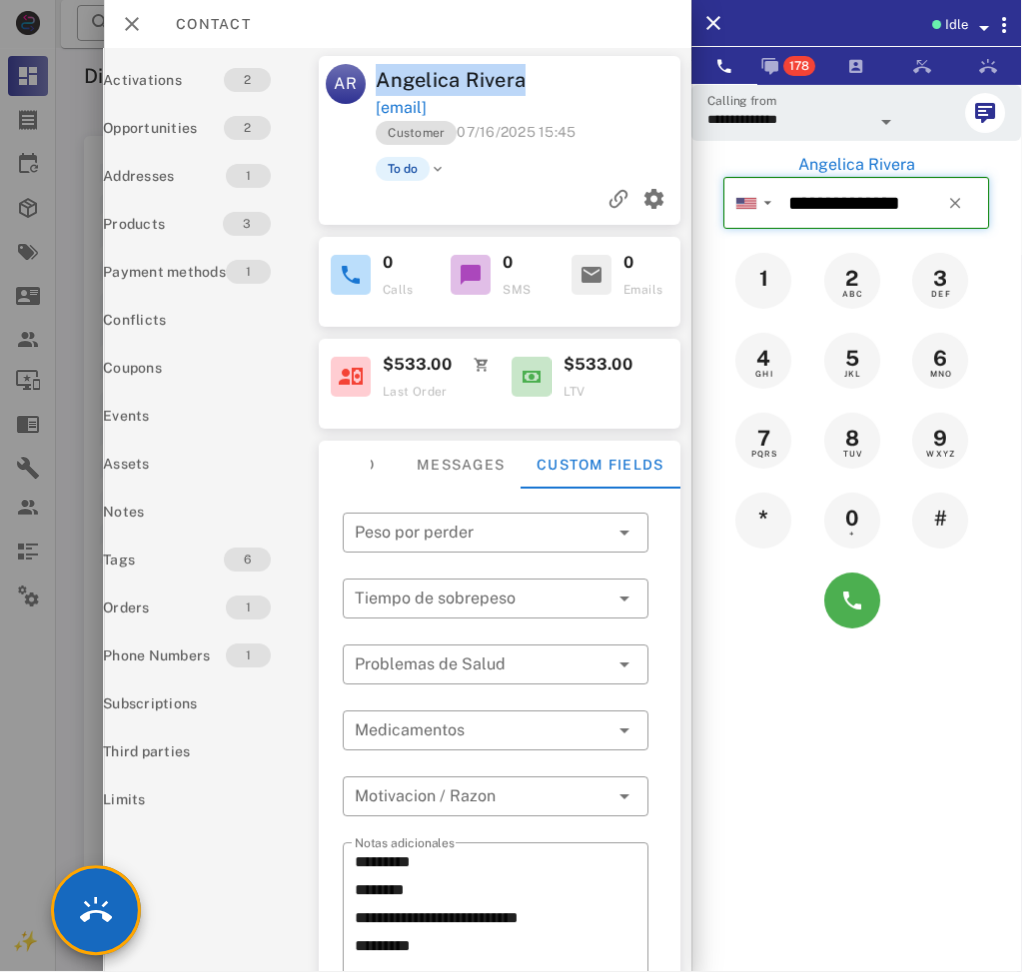 type 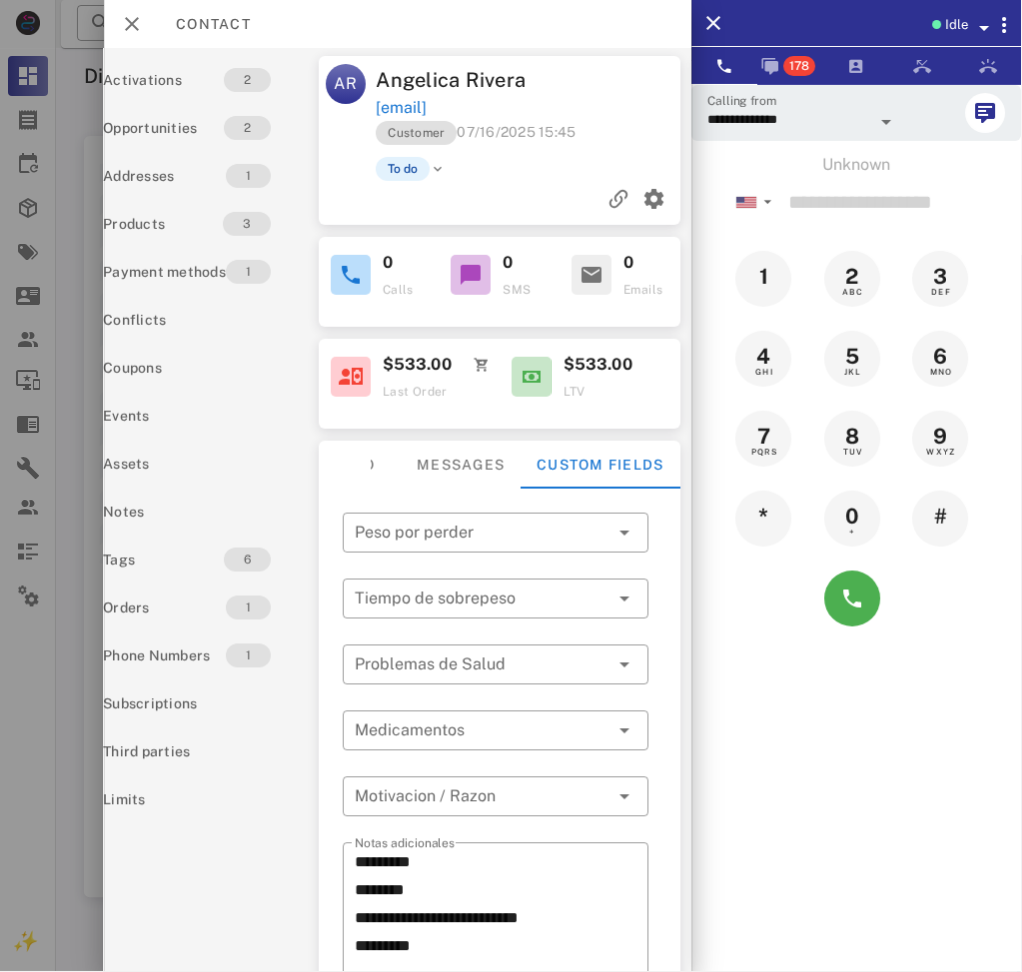 click on "Idle" at bounding box center (957, 25) 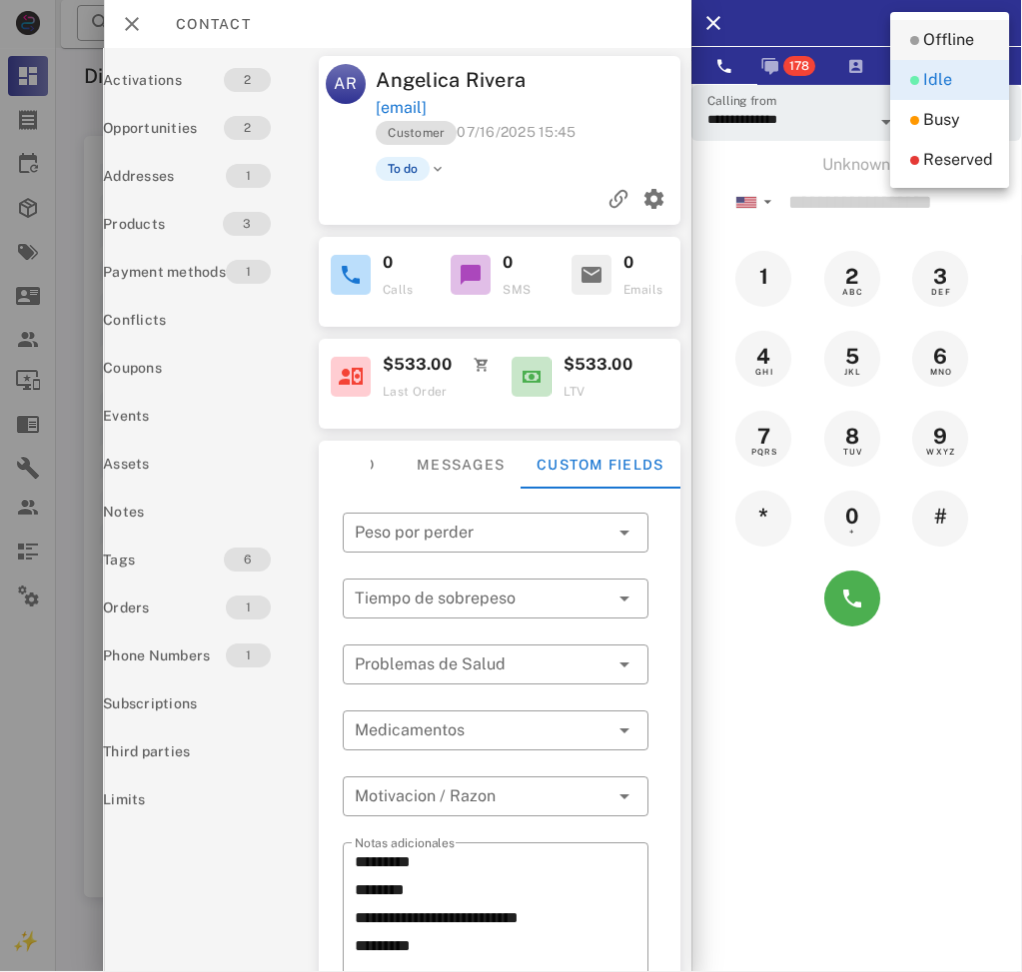 click on "Offline" at bounding box center [949, 40] 